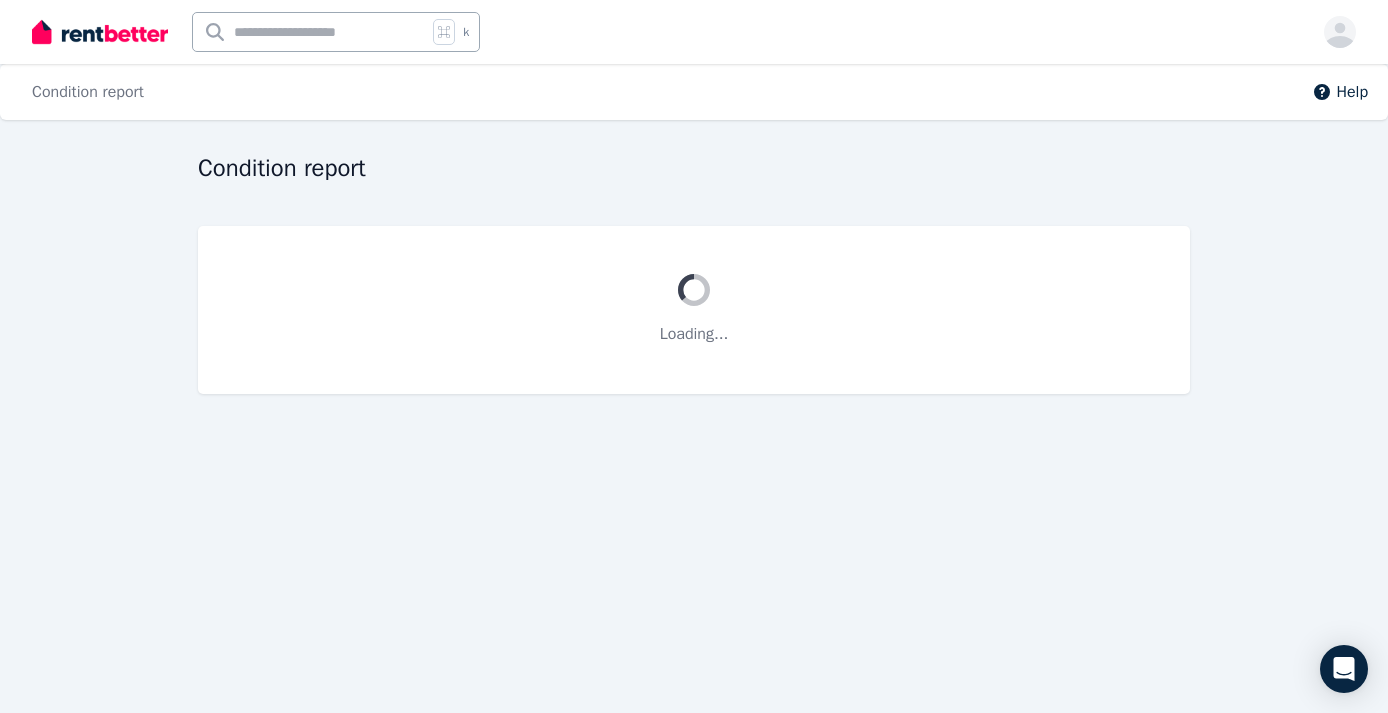 scroll, scrollTop: 0, scrollLeft: 0, axis: both 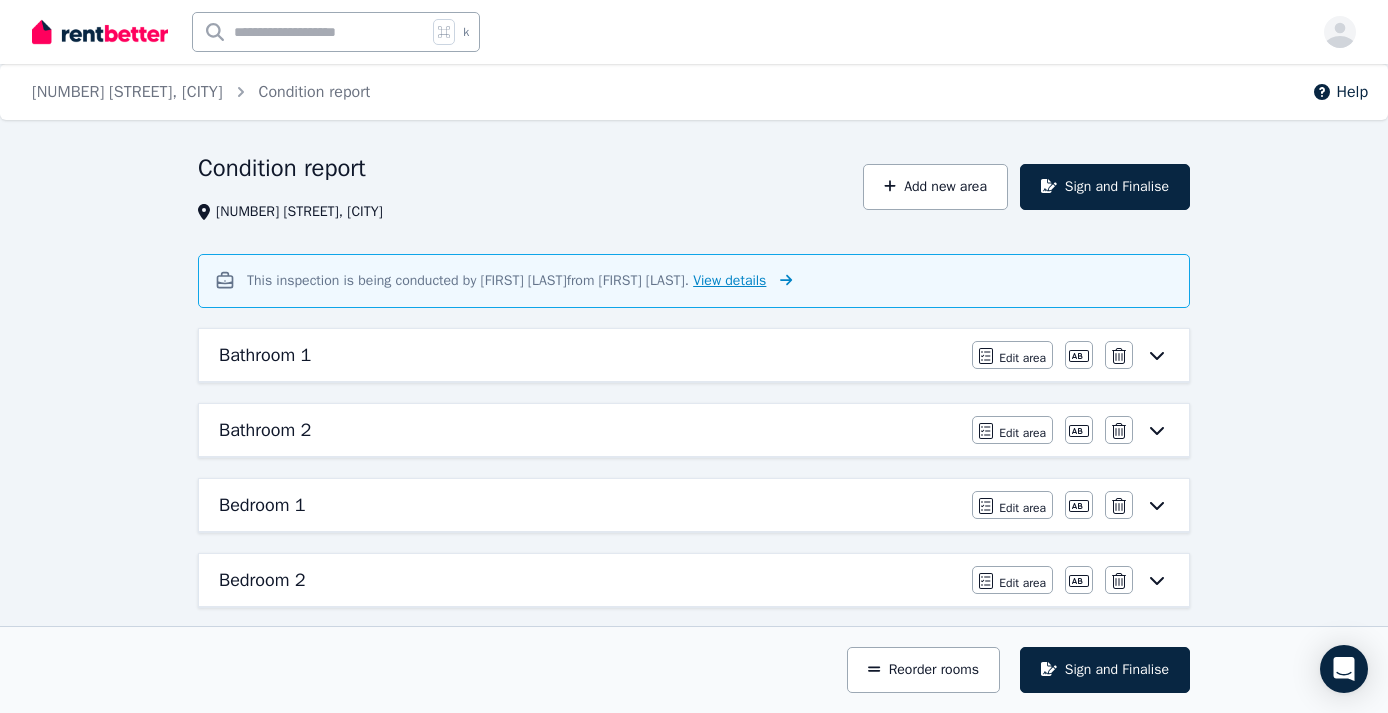 click on "View details" at bounding box center [729, 280] 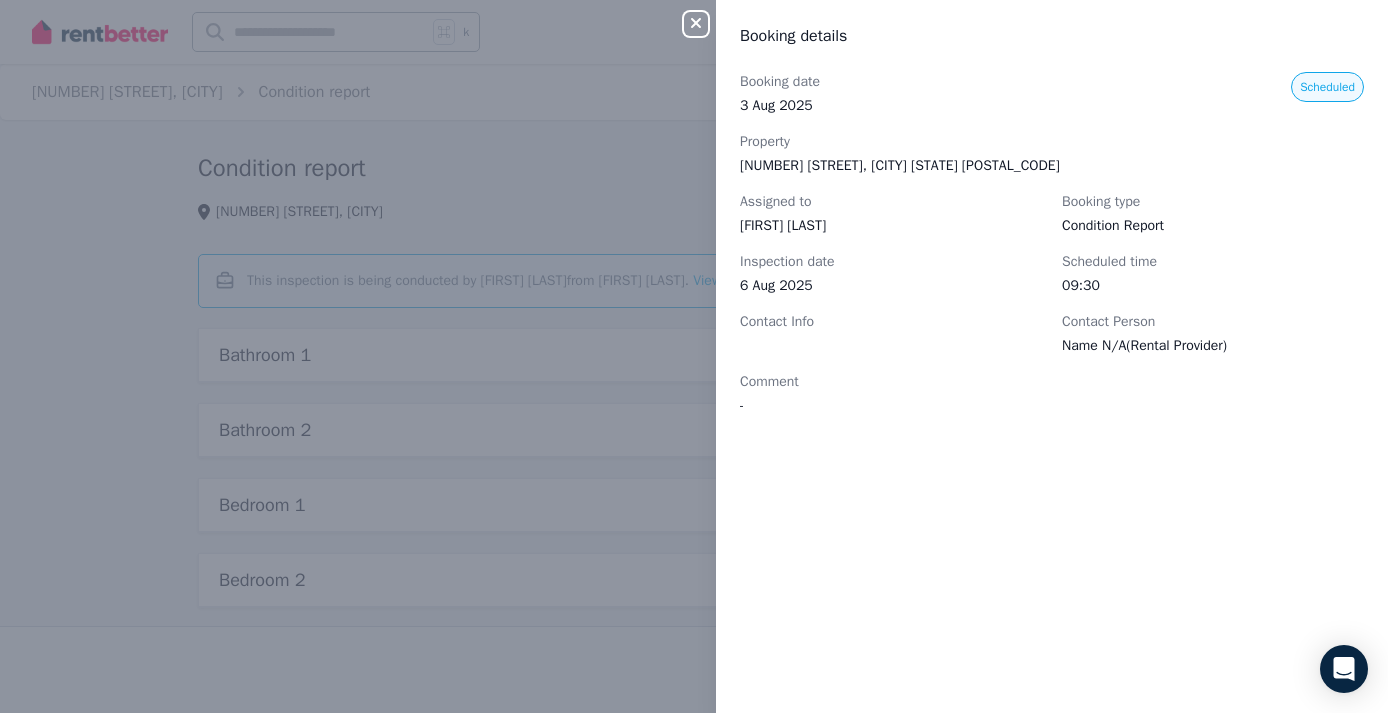 click 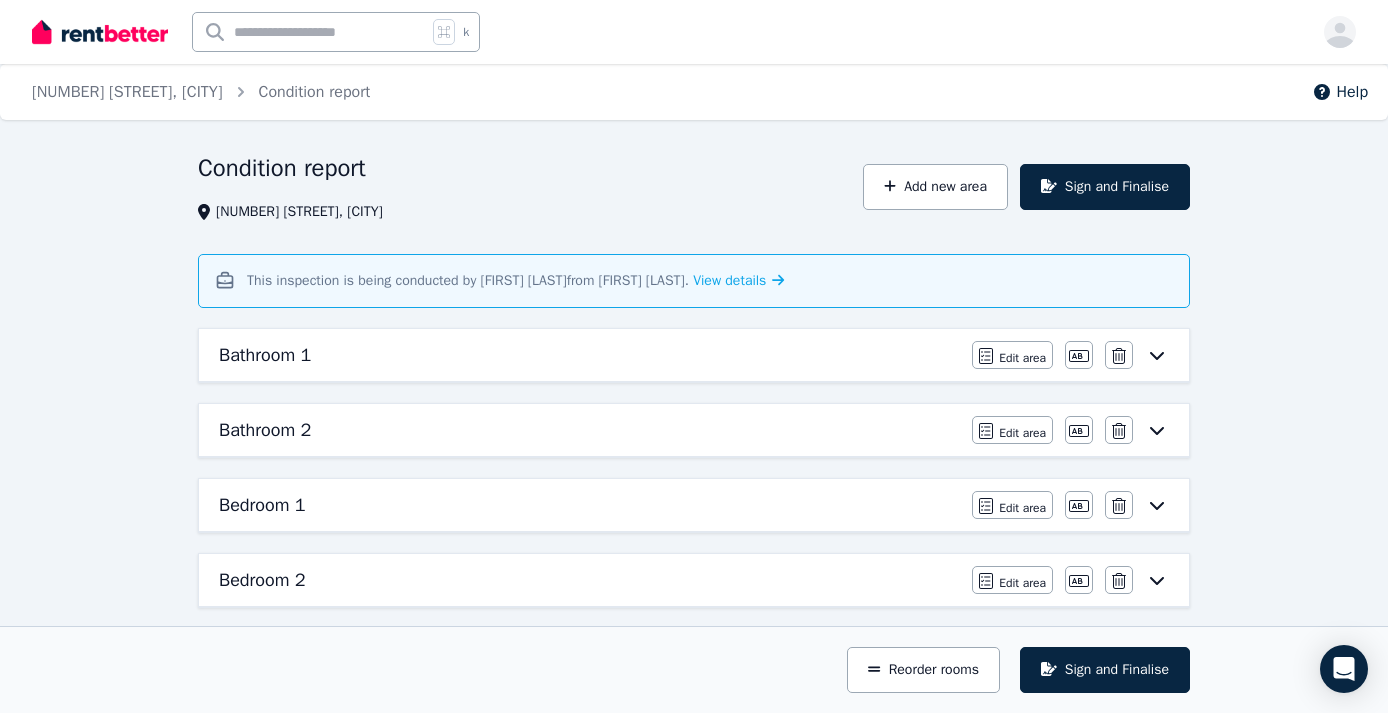 click on "Bathroom 1" at bounding box center [589, 355] 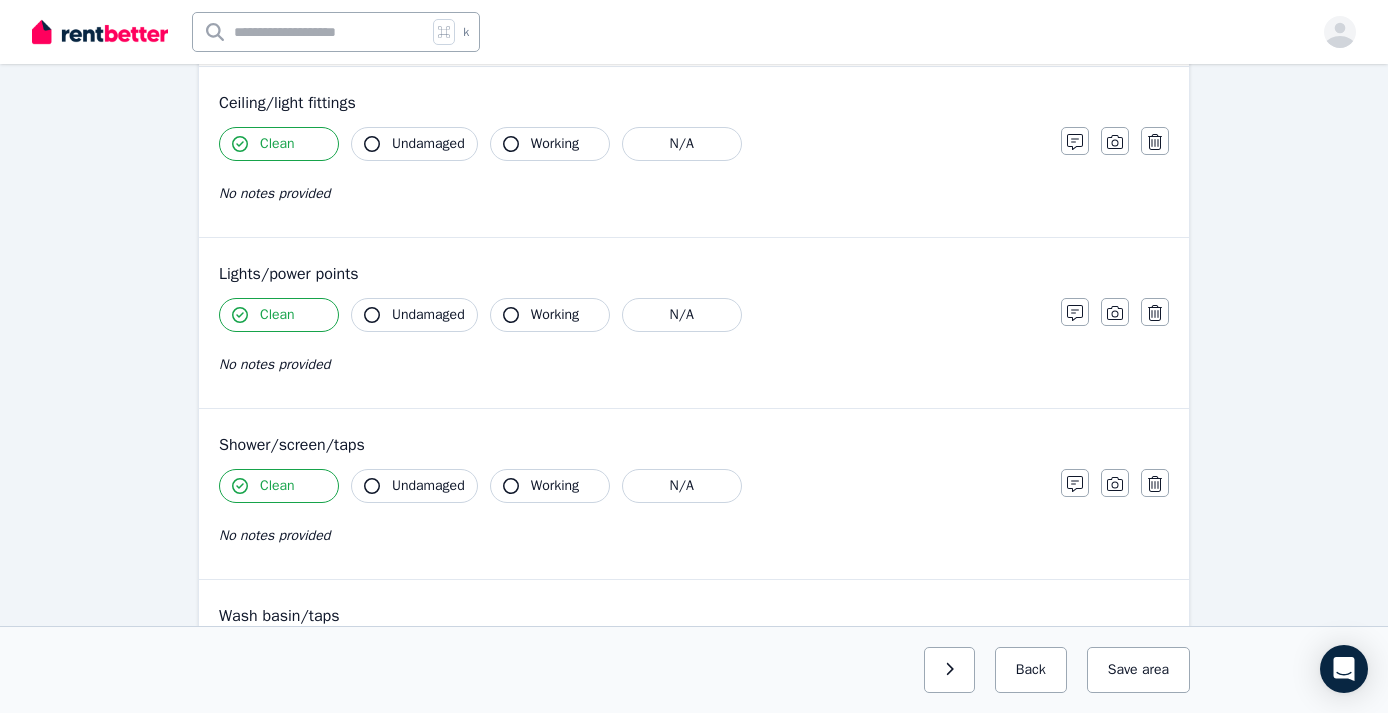 scroll, scrollTop: 995, scrollLeft: 0, axis: vertical 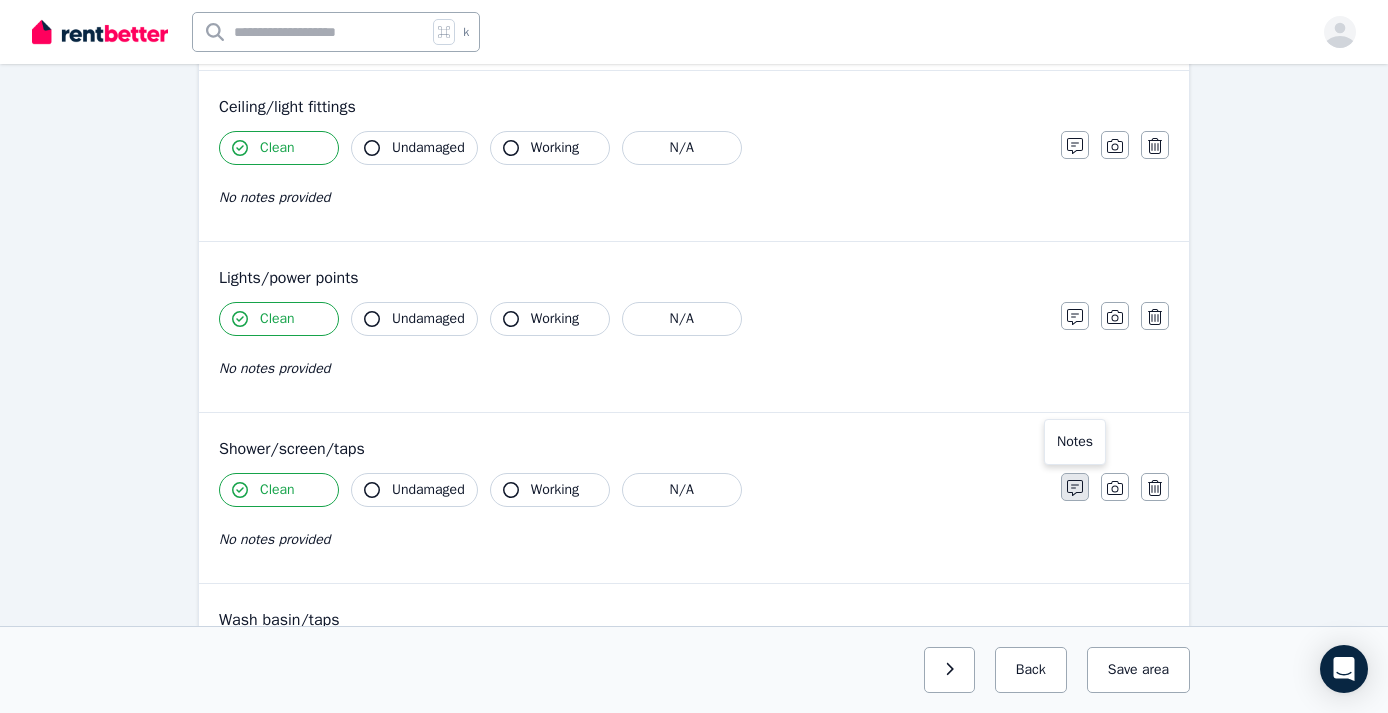 click 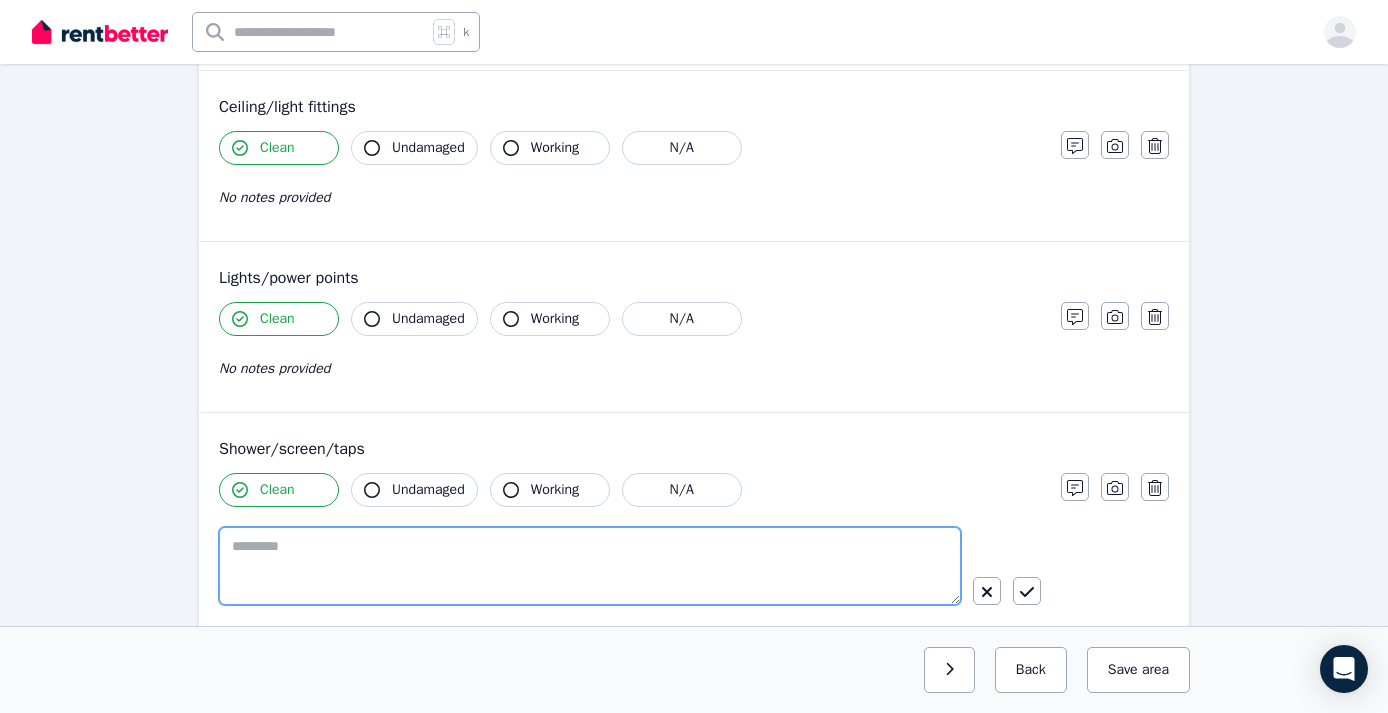 click at bounding box center [590, 566] 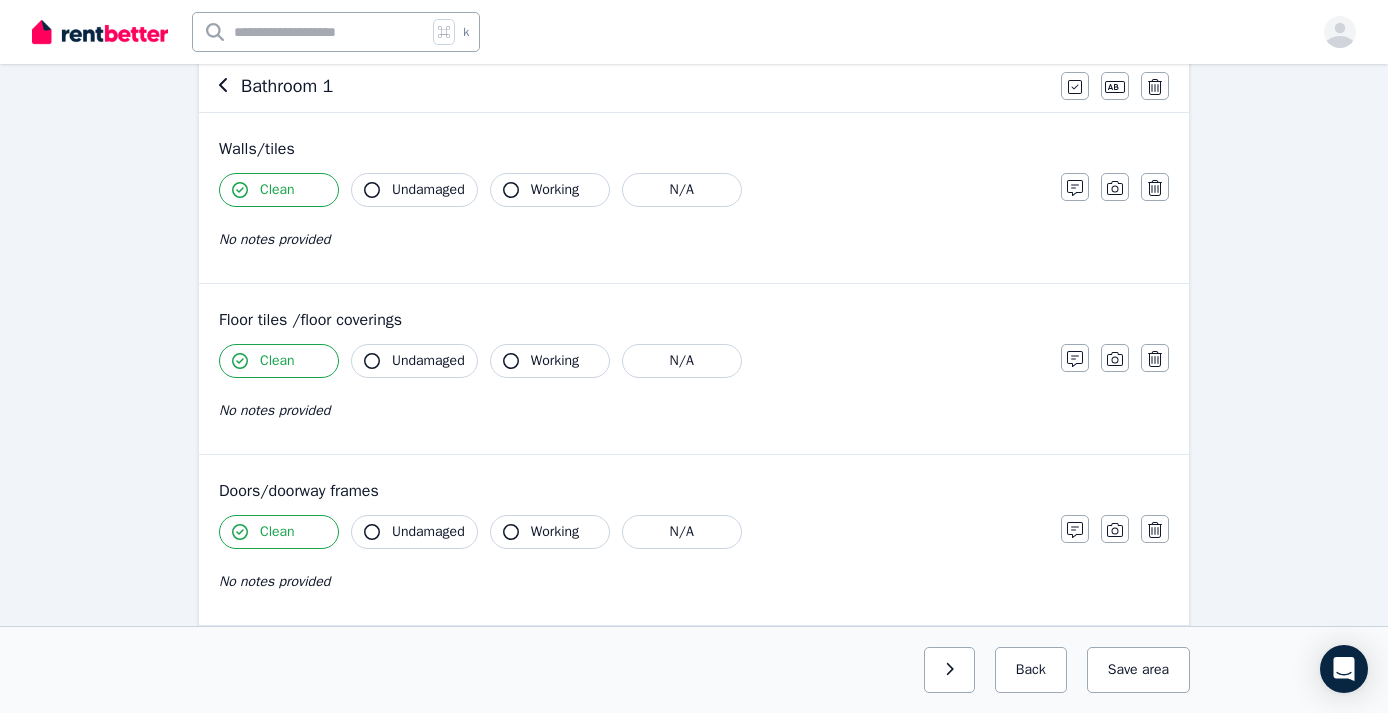 scroll, scrollTop: 238, scrollLeft: 0, axis: vertical 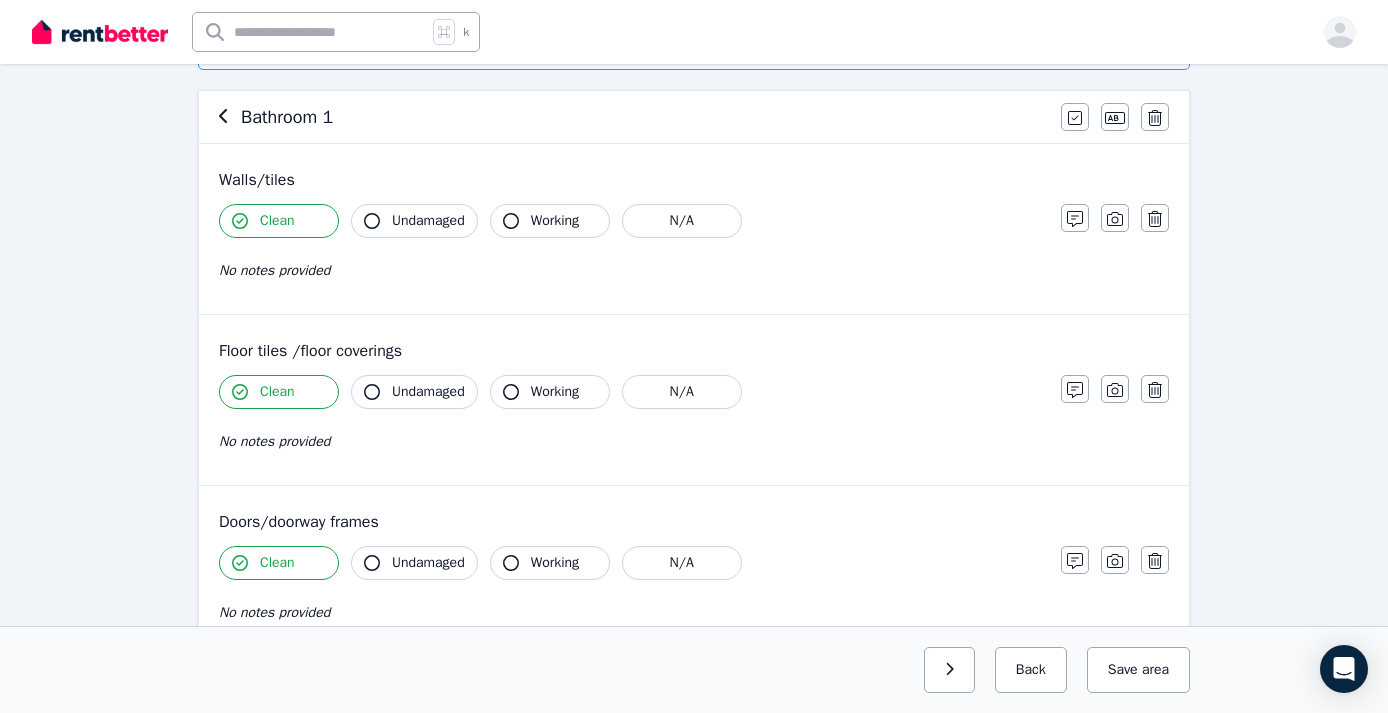 click on "No notes provided" at bounding box center [274, 270] 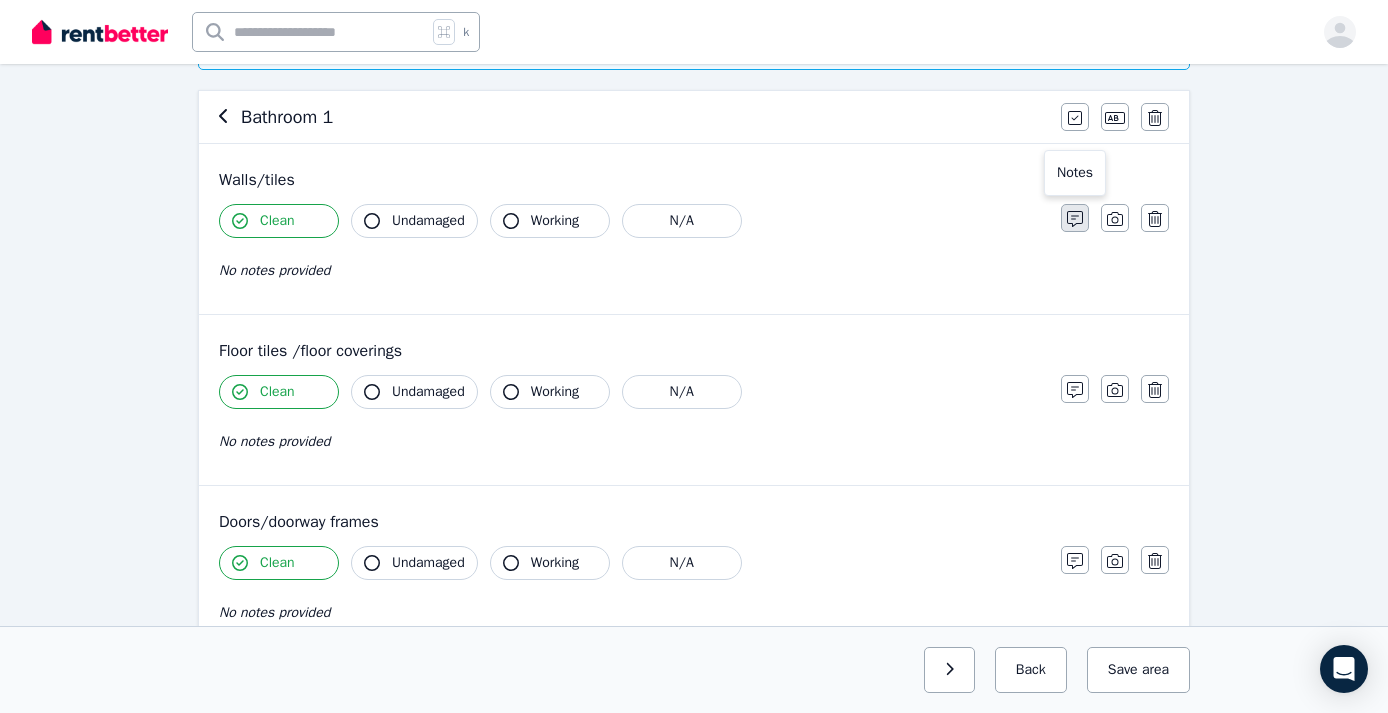 click 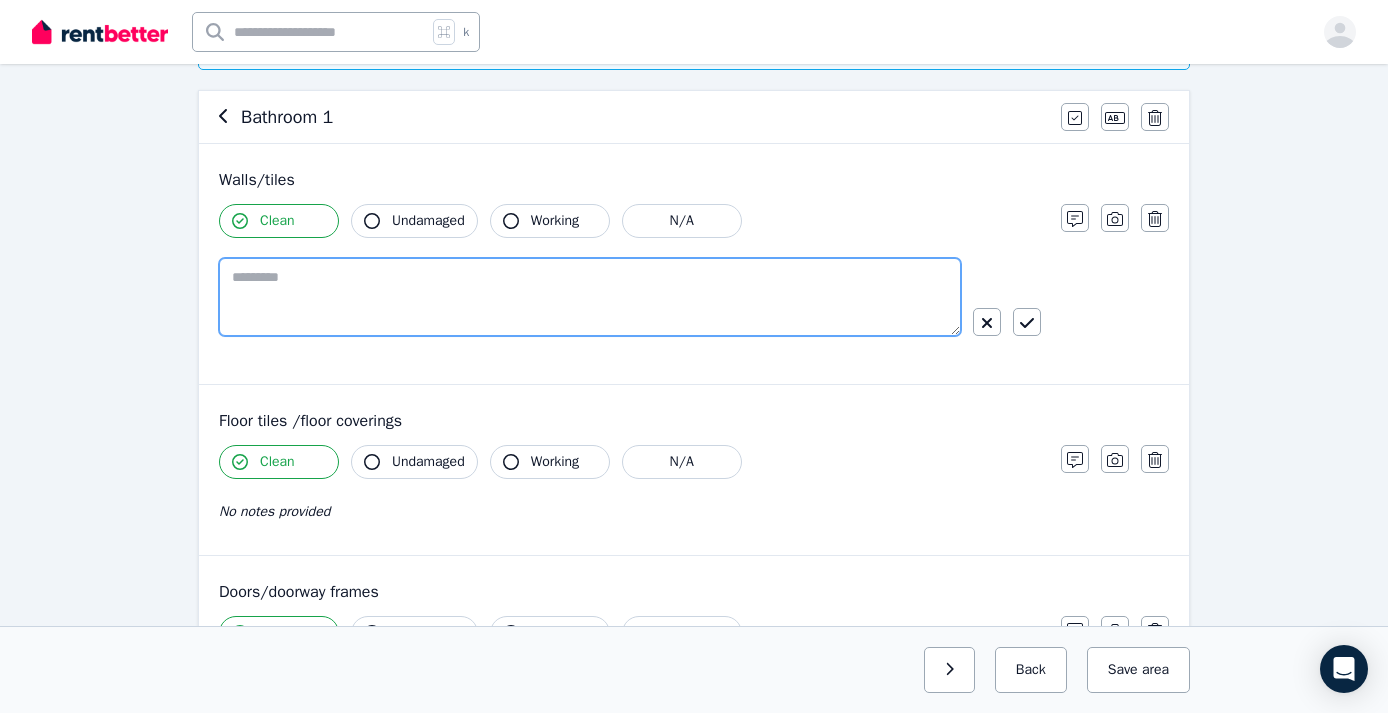 click at bounding box center [590, 297] 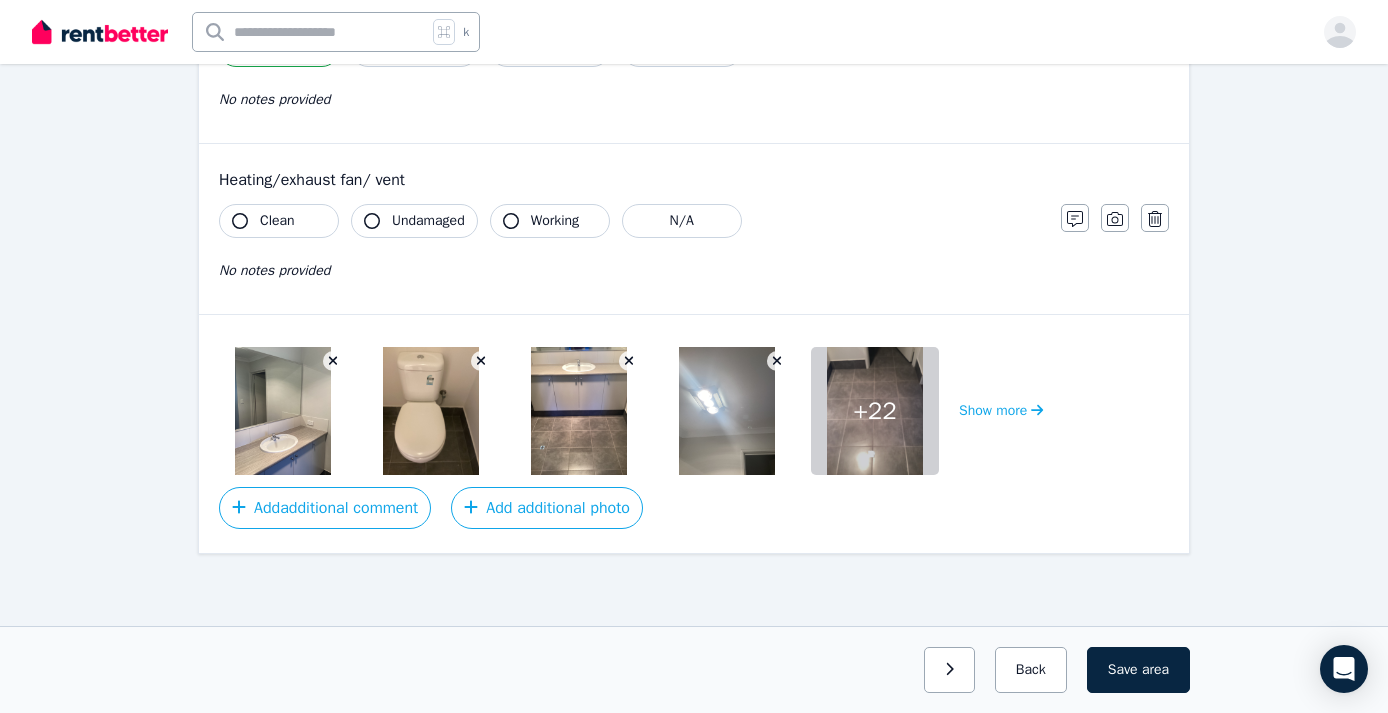 scroll, scrollTop: 2430, scrollLeft: 0, axis: vertical 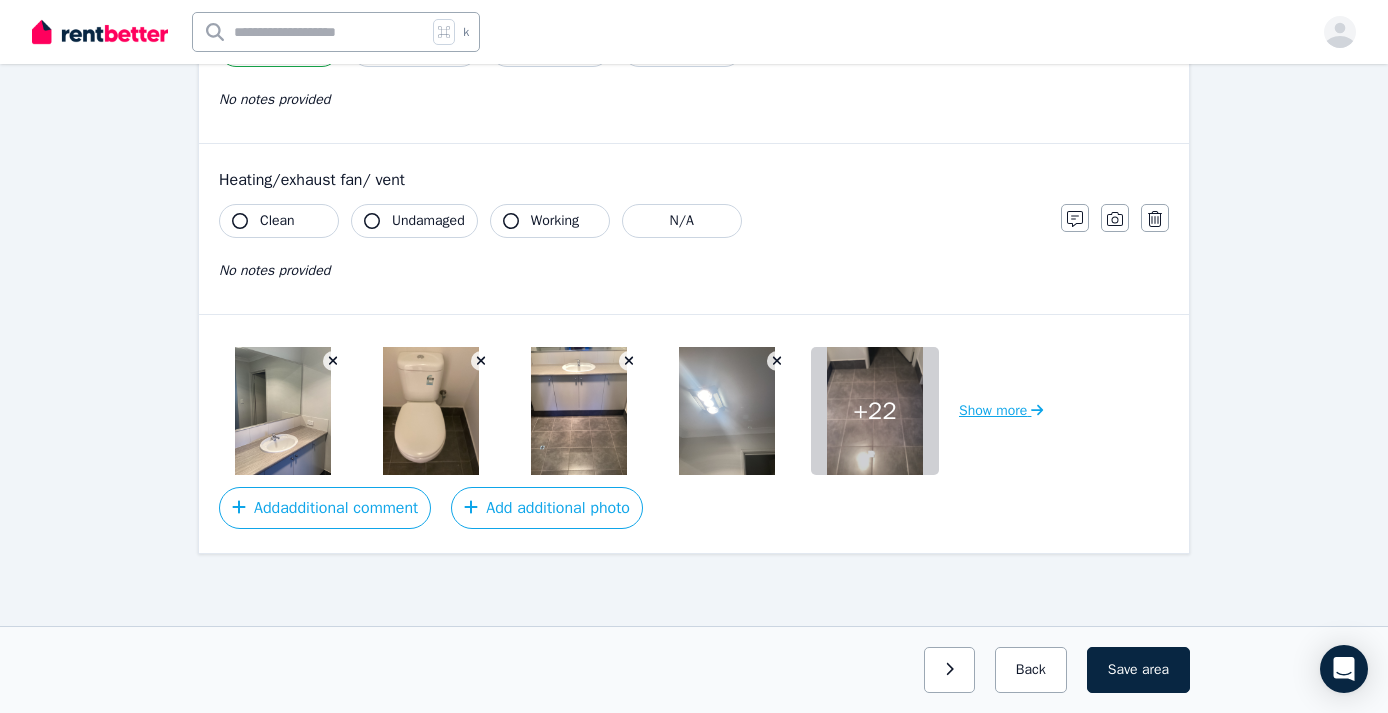 click on "Show more" at bounding box center [1001, 411] 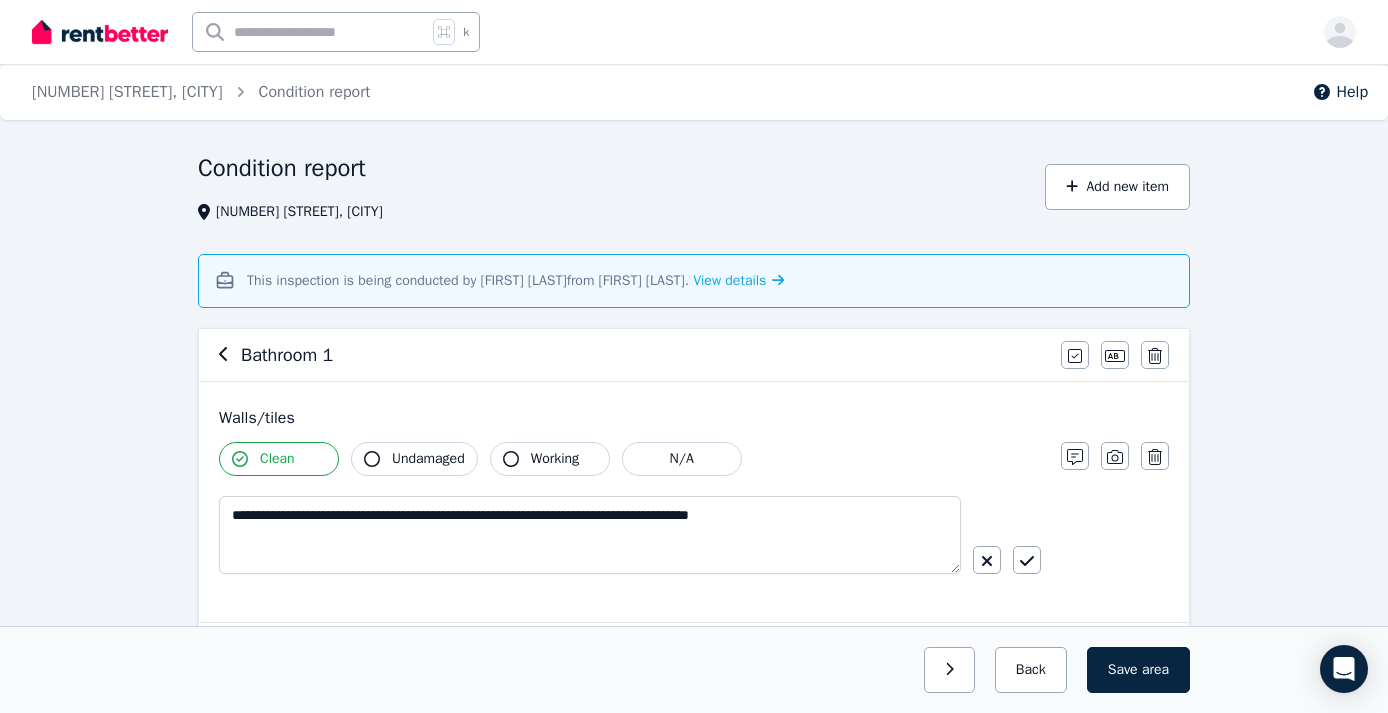 scroll, scrollTop: 0, scrollLeft: 0, axis: both 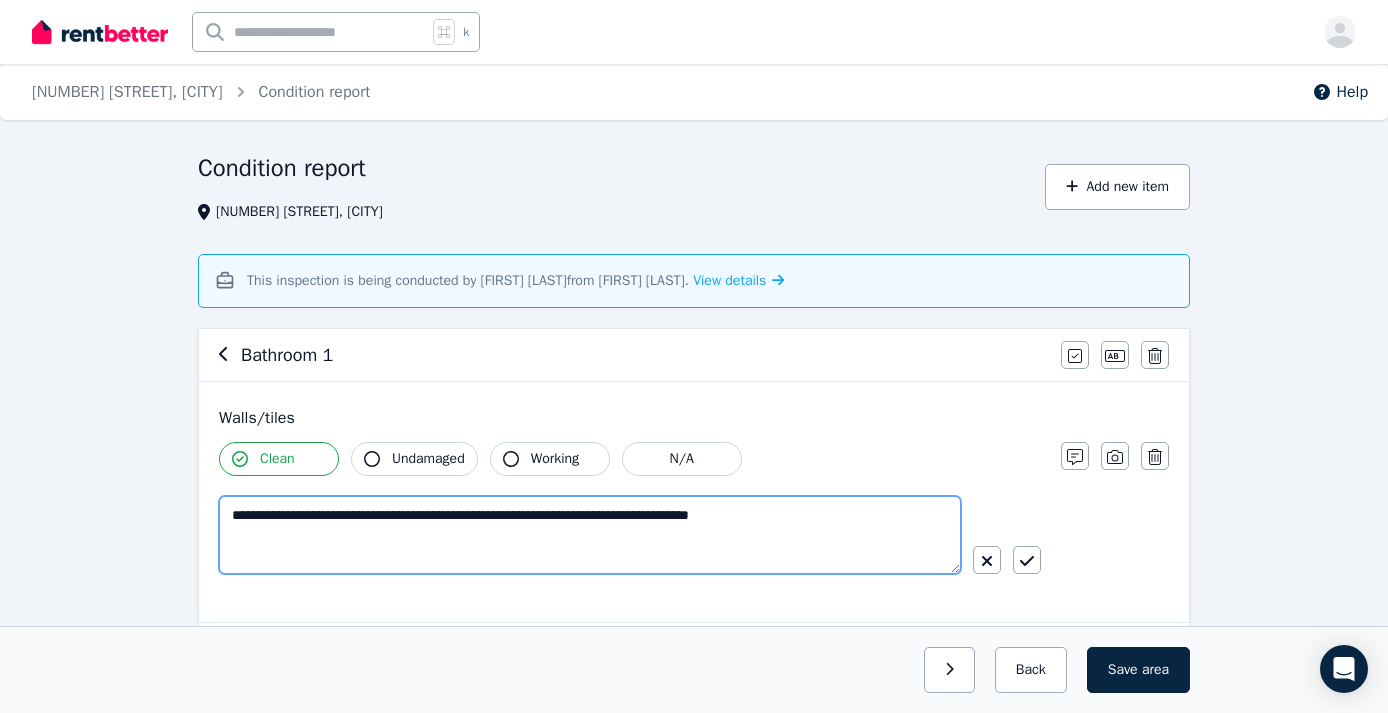click on "**********" at bounding box center (590, 535) 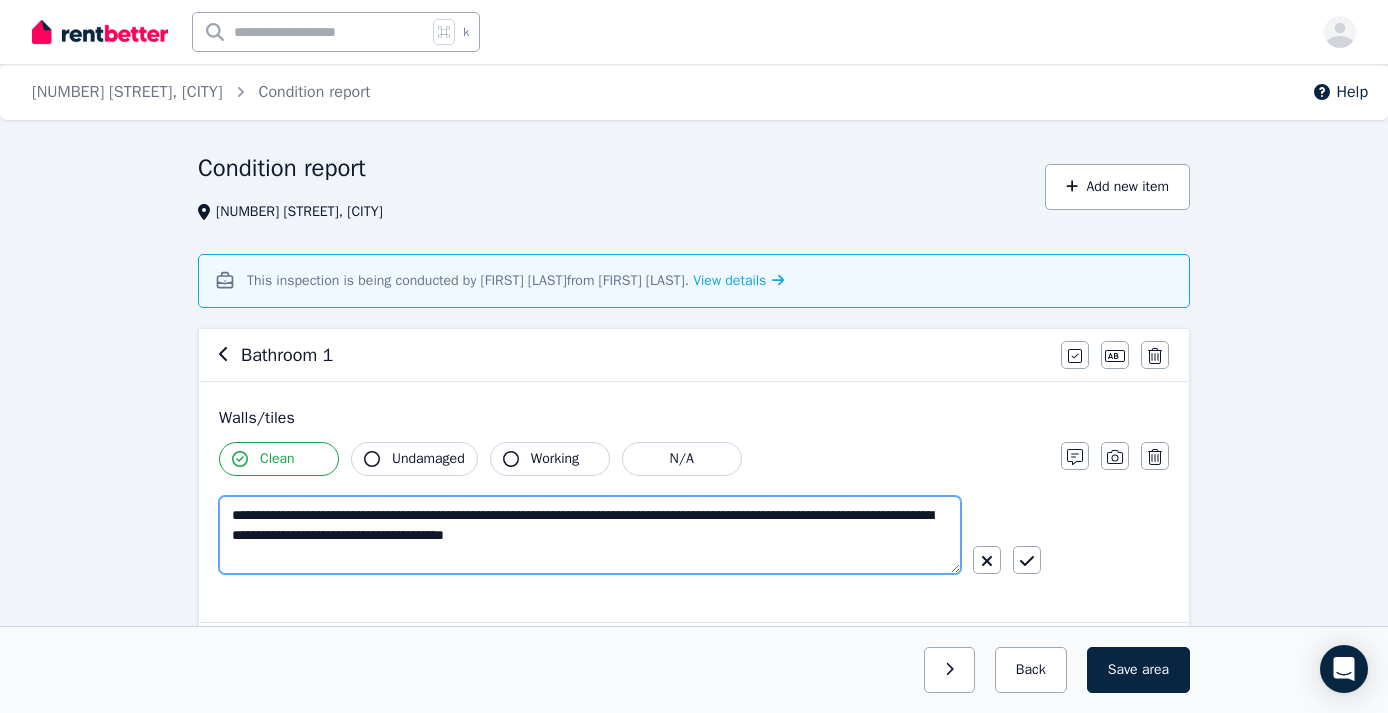 drag, startPoint x: 705, startPoint y: 547, endPoint x: 226, endPoint y: 507, distance: 480.66724 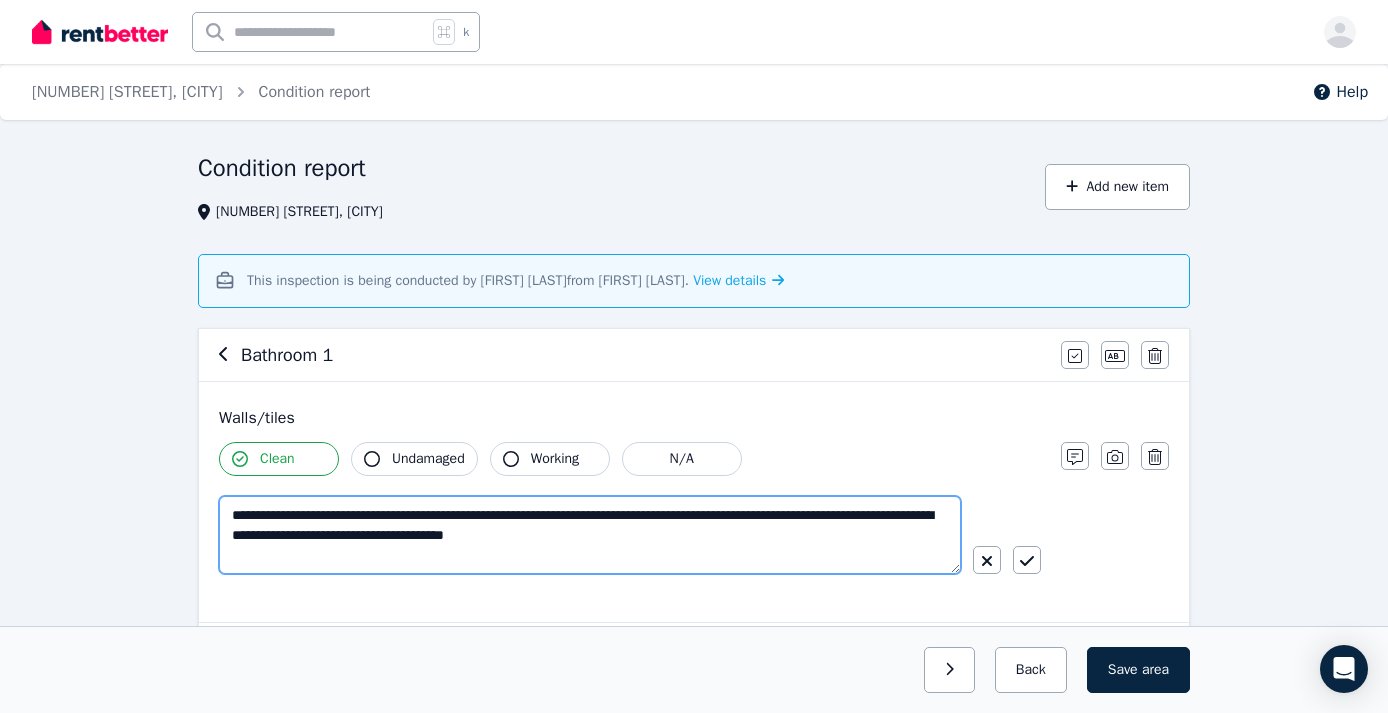 click on "**********" at bounding box center [590, 535] 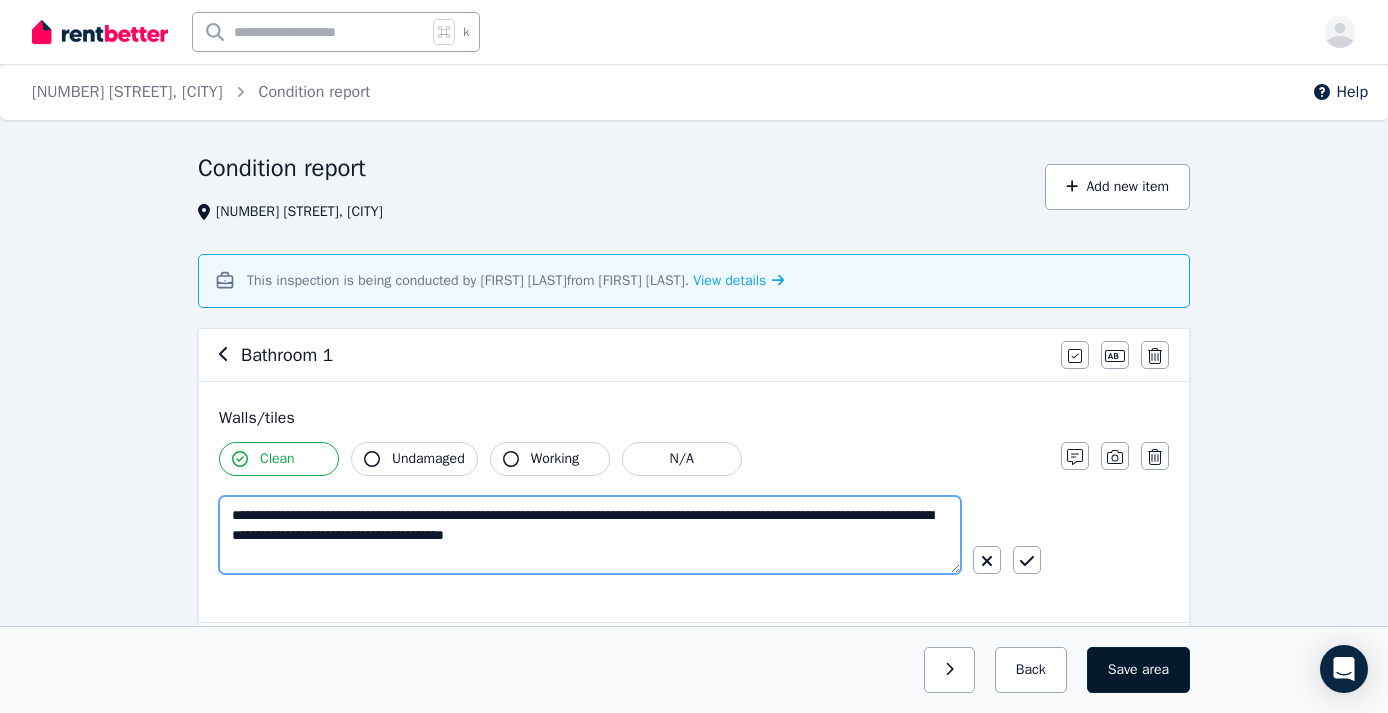 type on "**********" 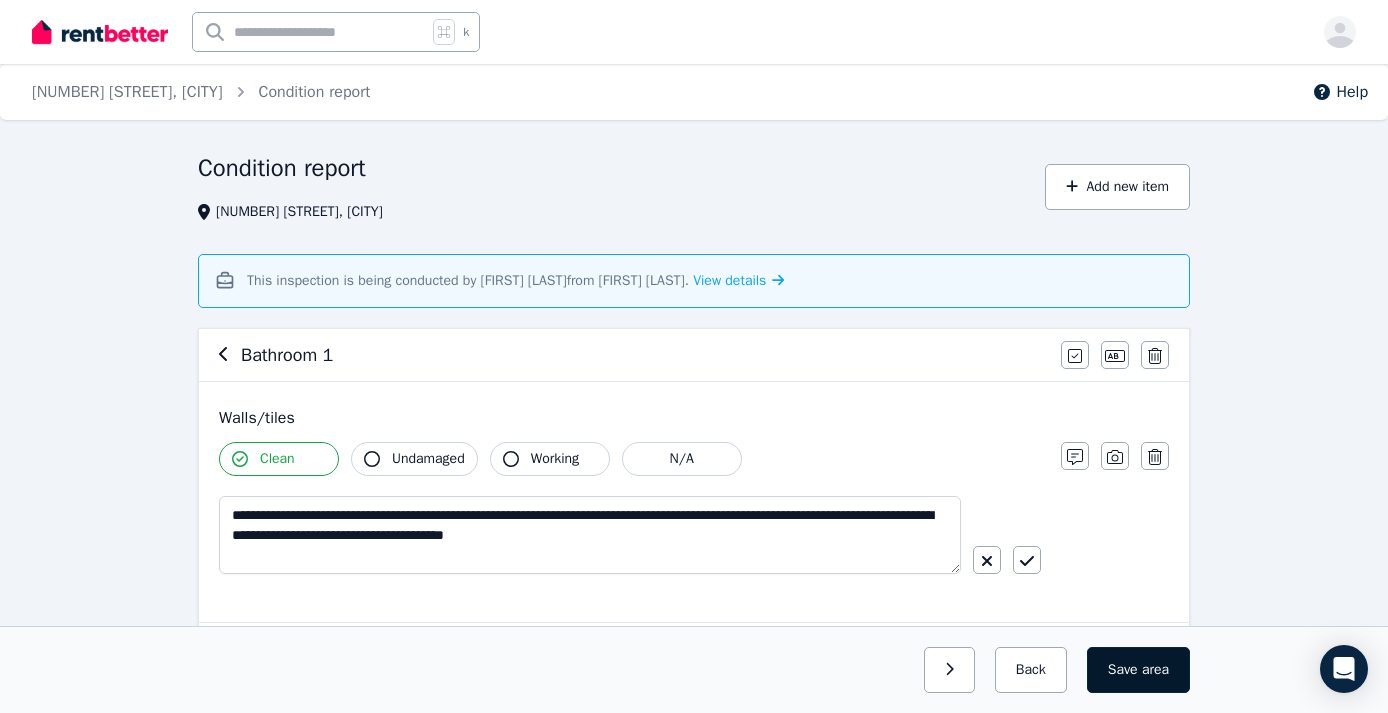 click on "Save   area" at bounding box center (1138, 670) 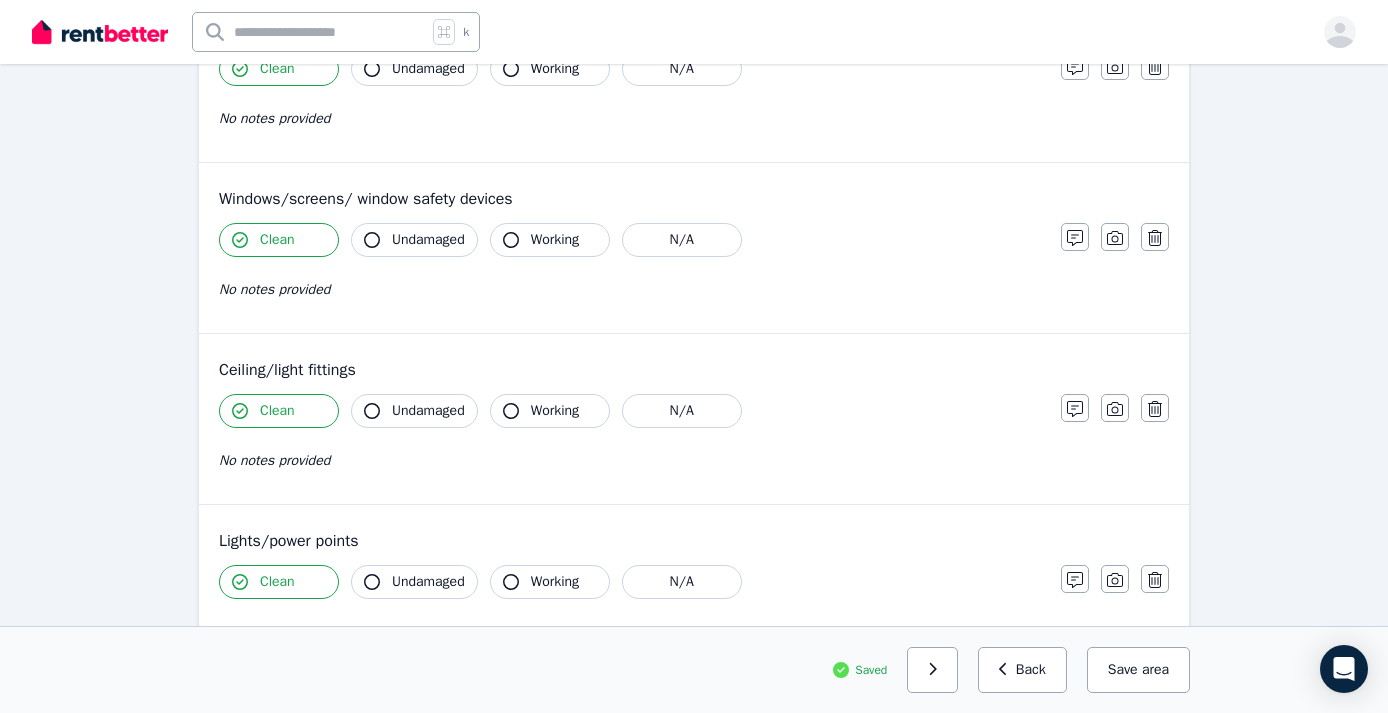 scroll, scrollTop: 756, scrollLeft: 0, axis: vertical 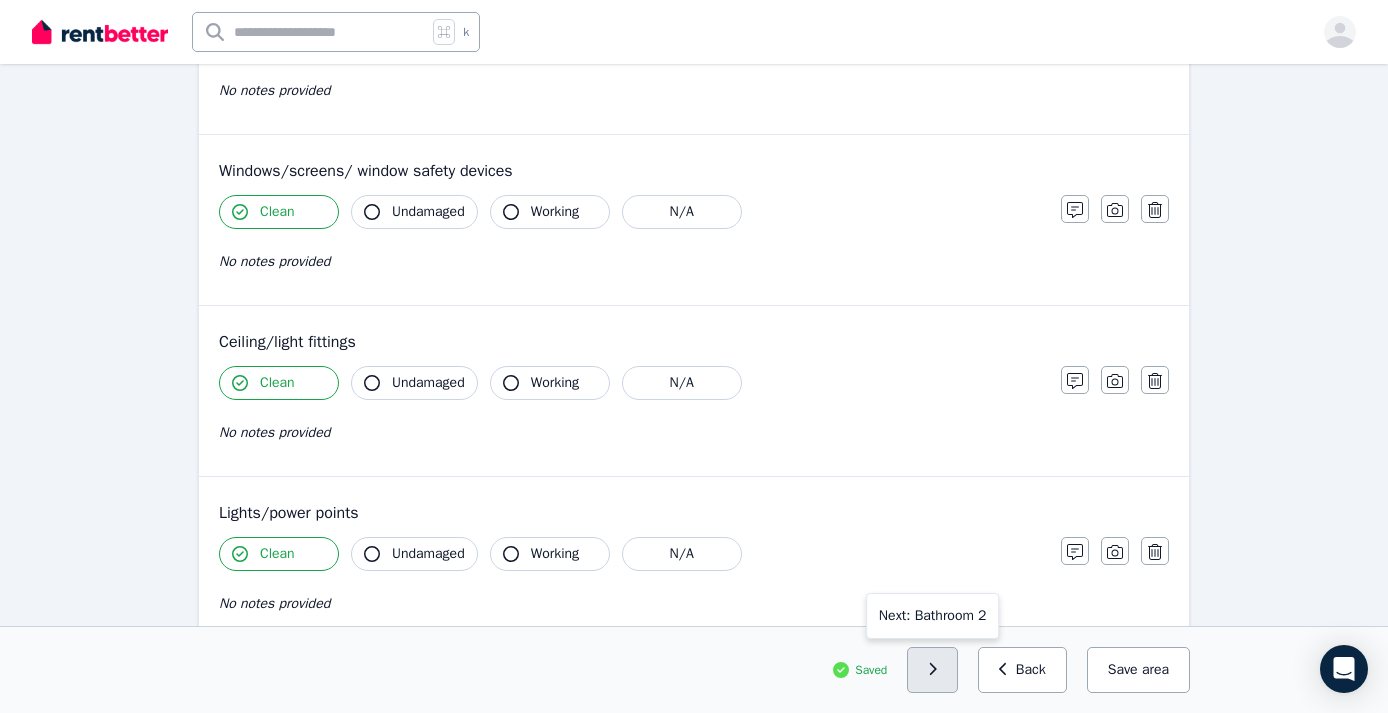 click 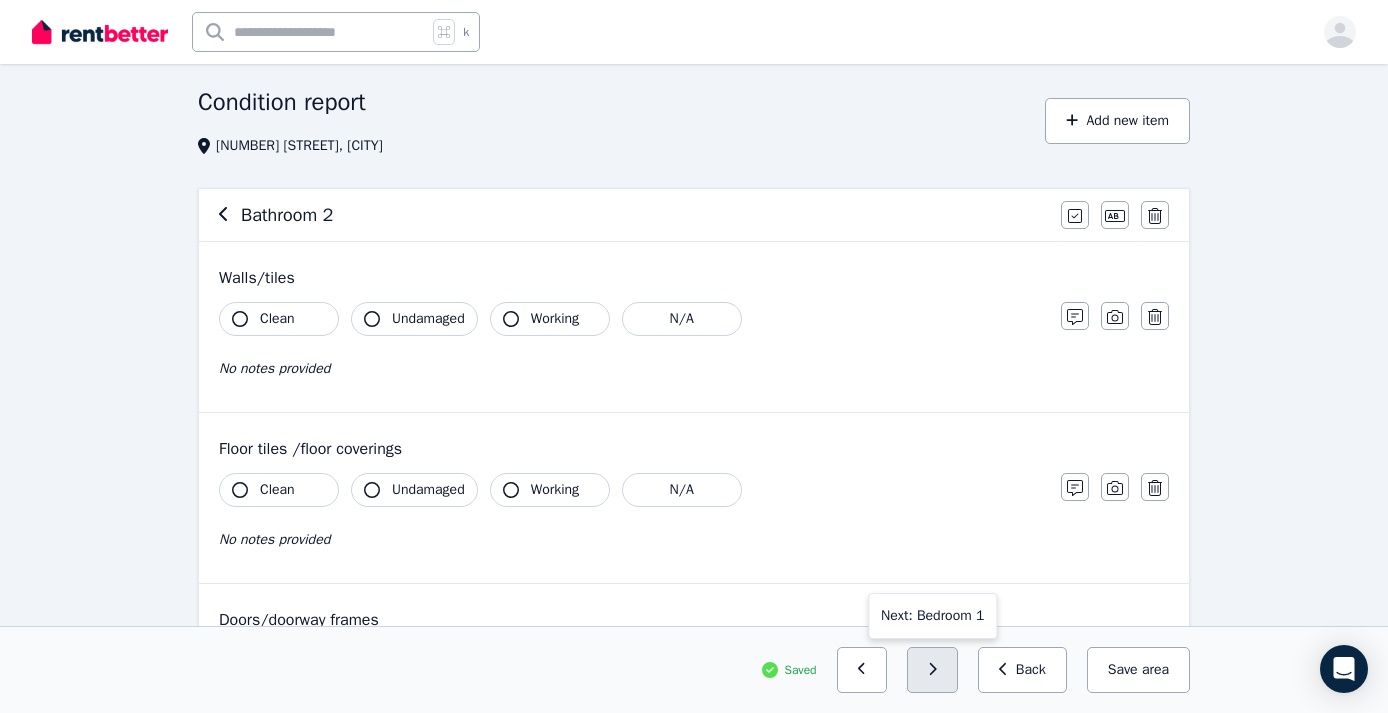 scroll, scrollTop: 75, scrollLeft: 0, axis: vertical 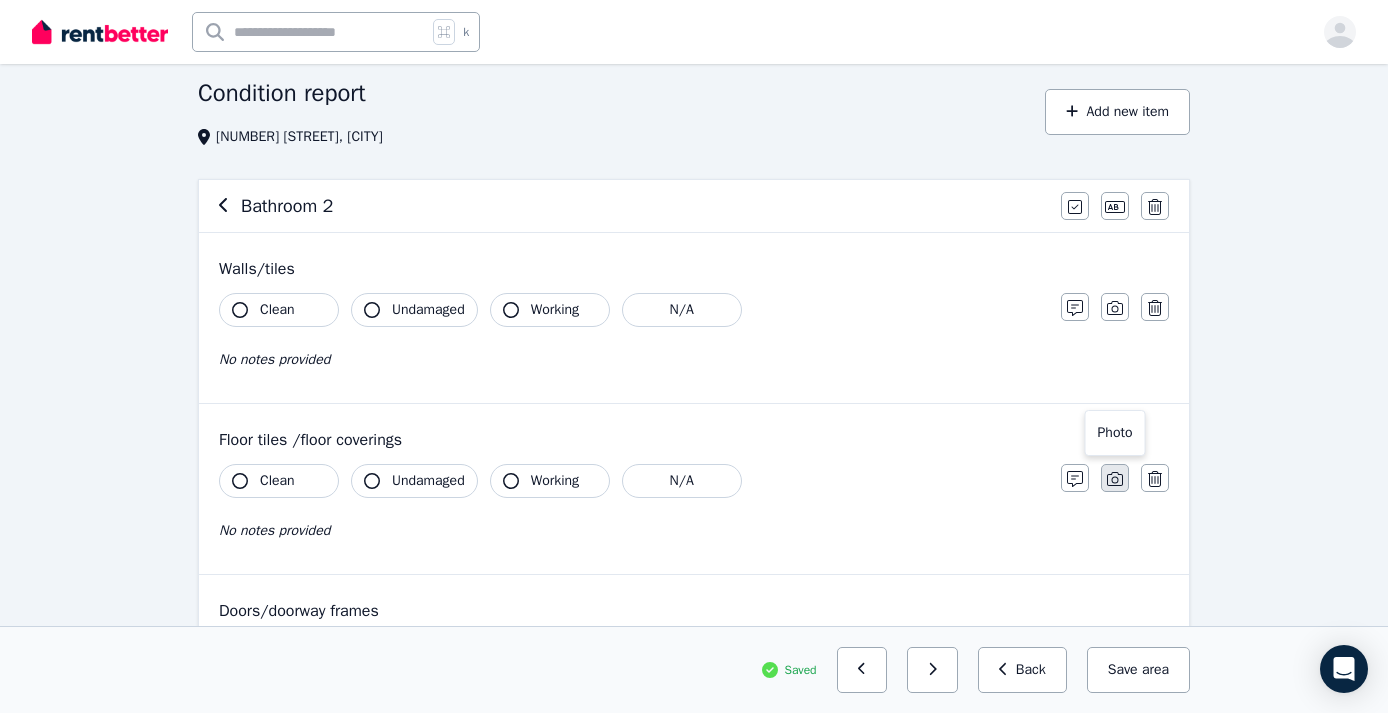 click 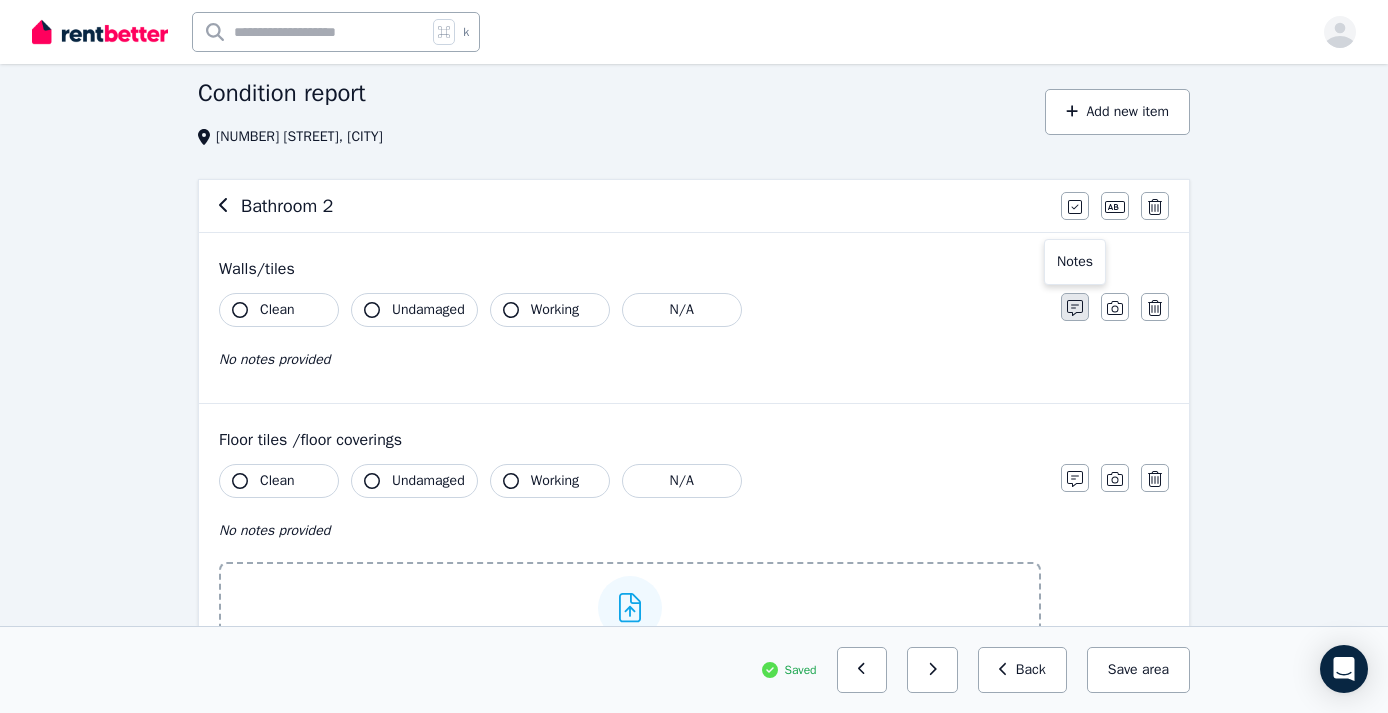 click 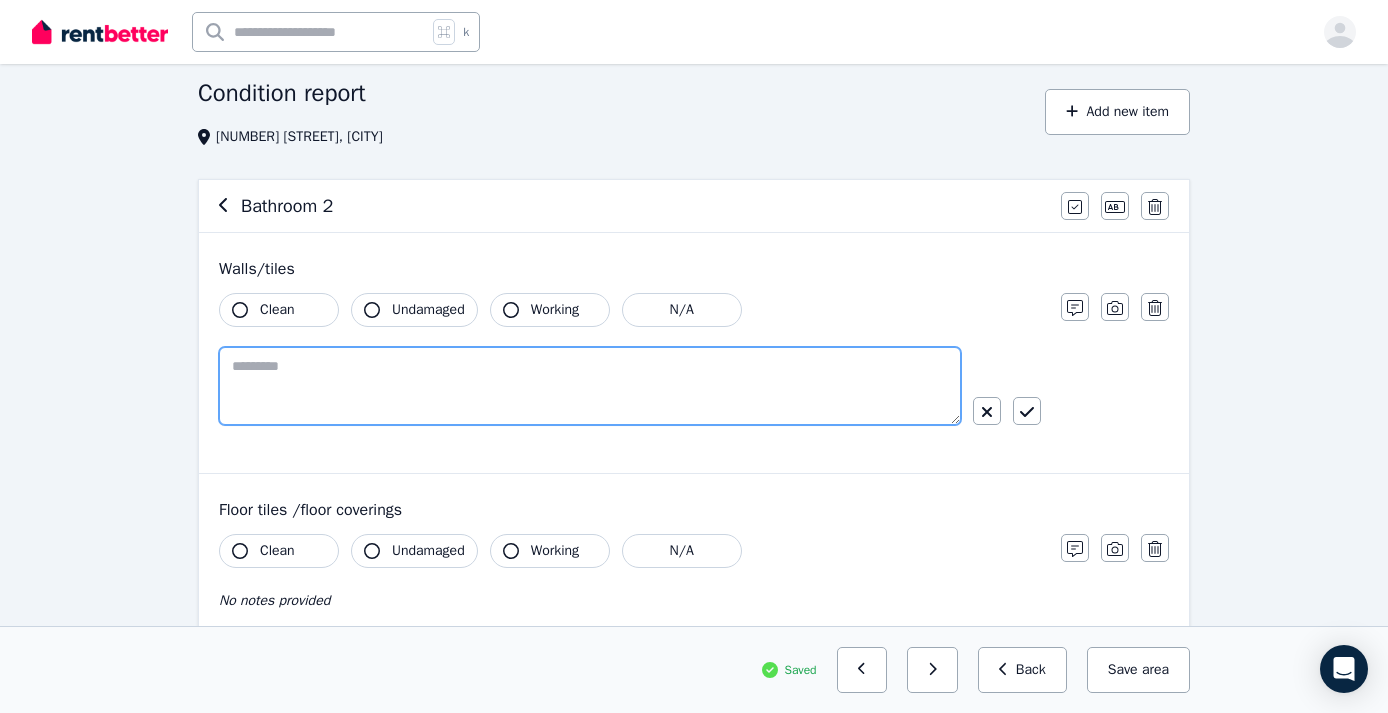 click at bounding box center [590, 386] 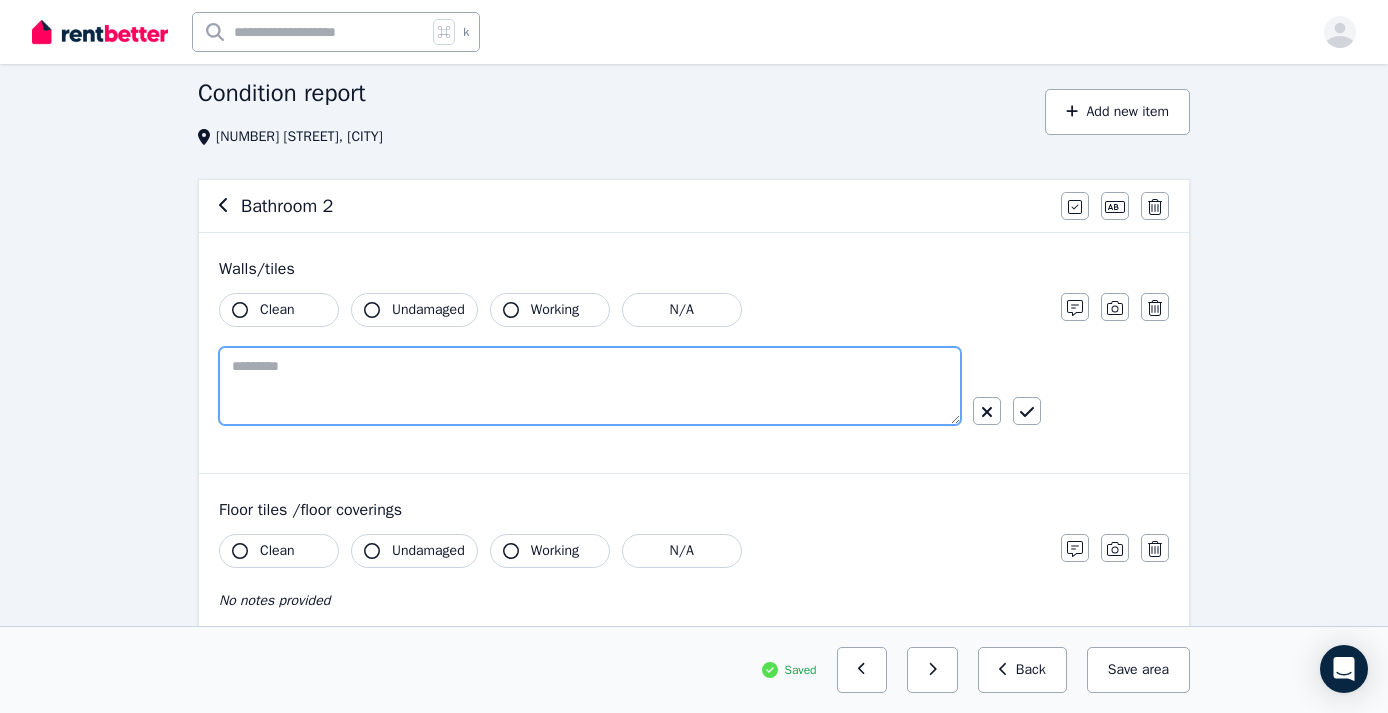 paste on "**********" 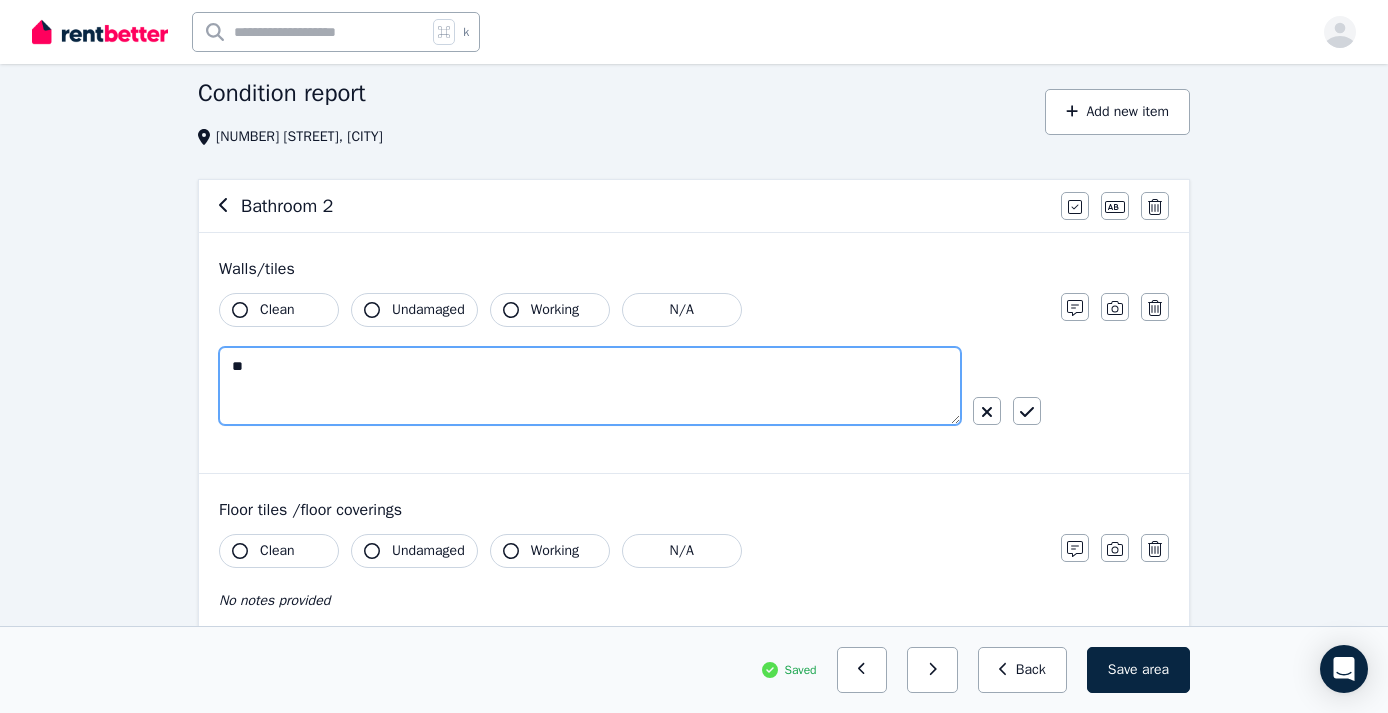 type on "*" 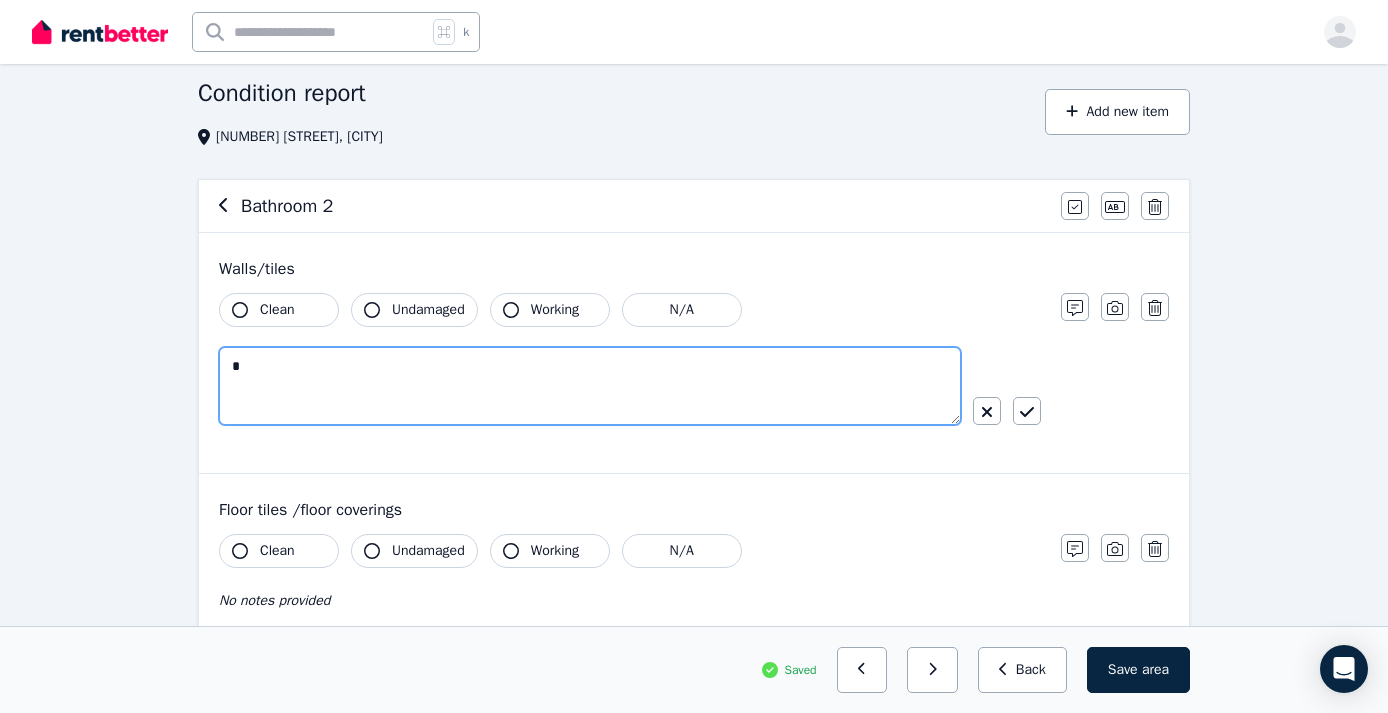 type 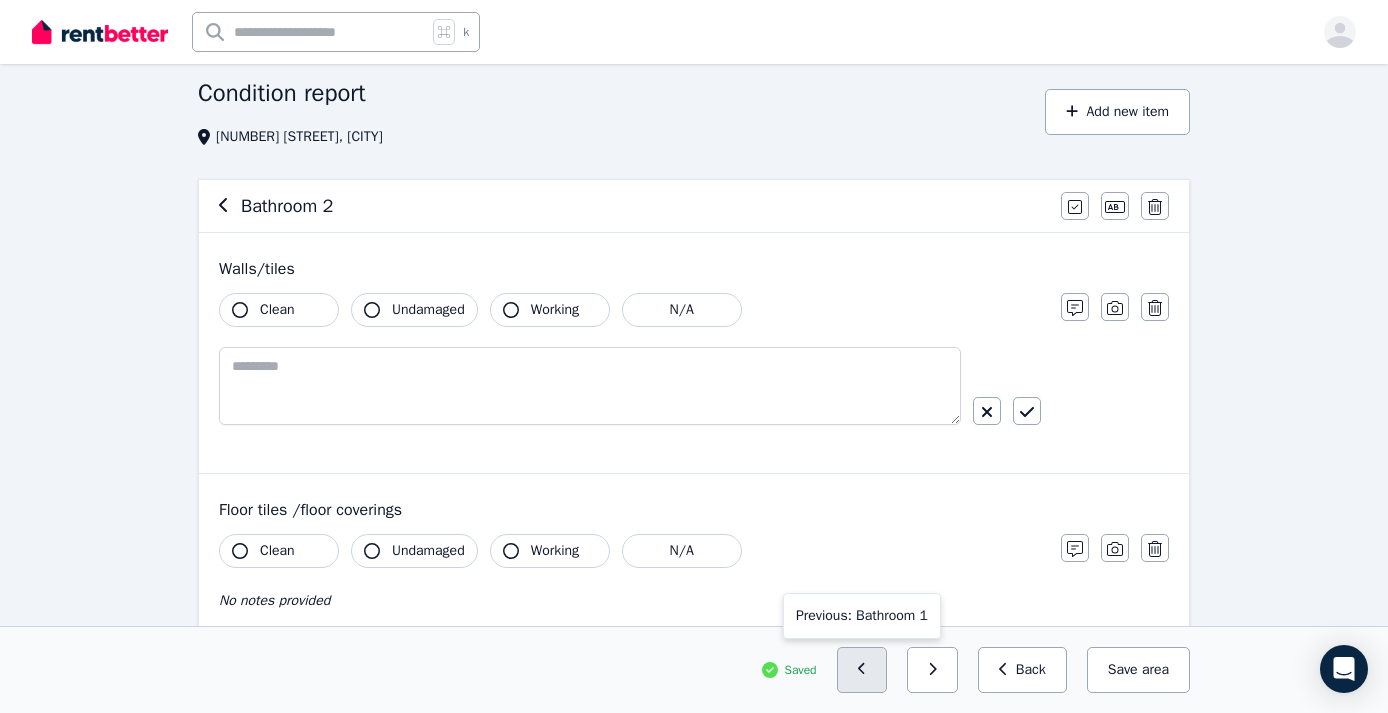 click at bounding box center (862, 670) 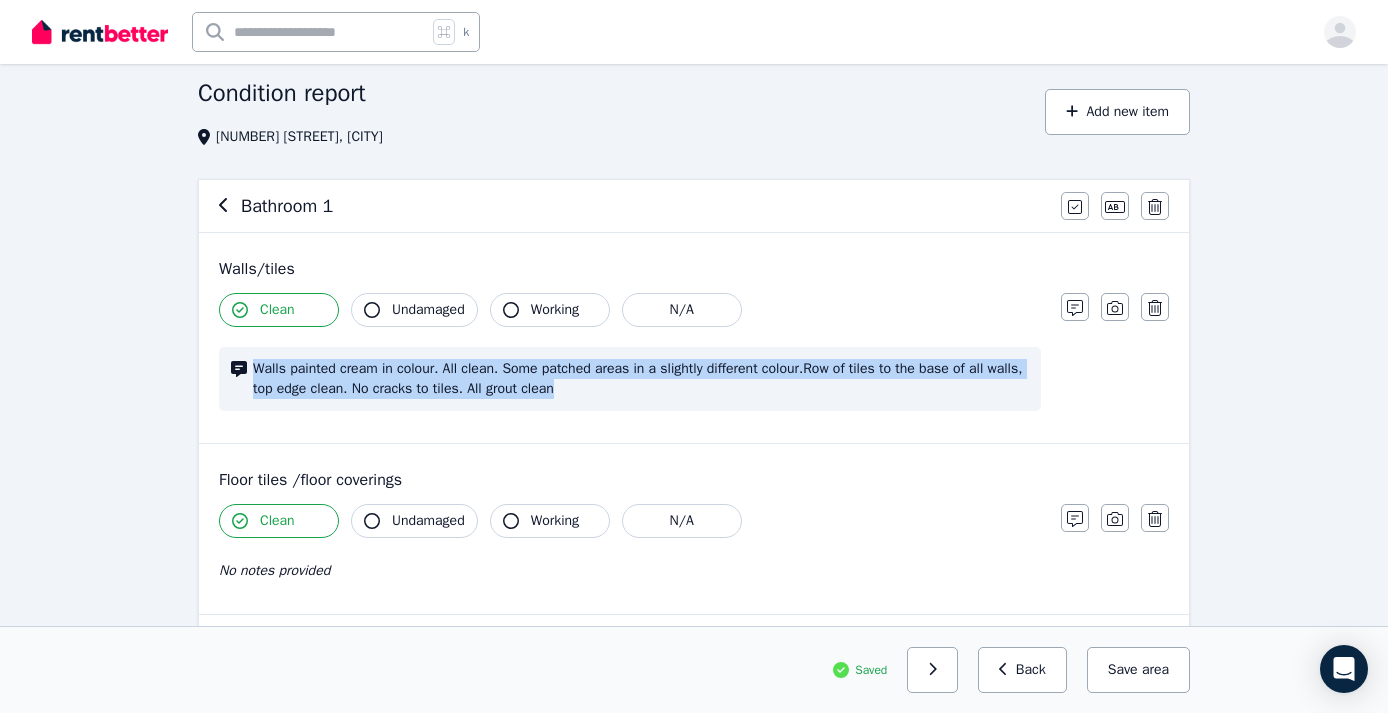 drag, startPoint x: 609, startPoint y: 385, endPoint x: 254, endPoint y: 370, distance: 355.31677 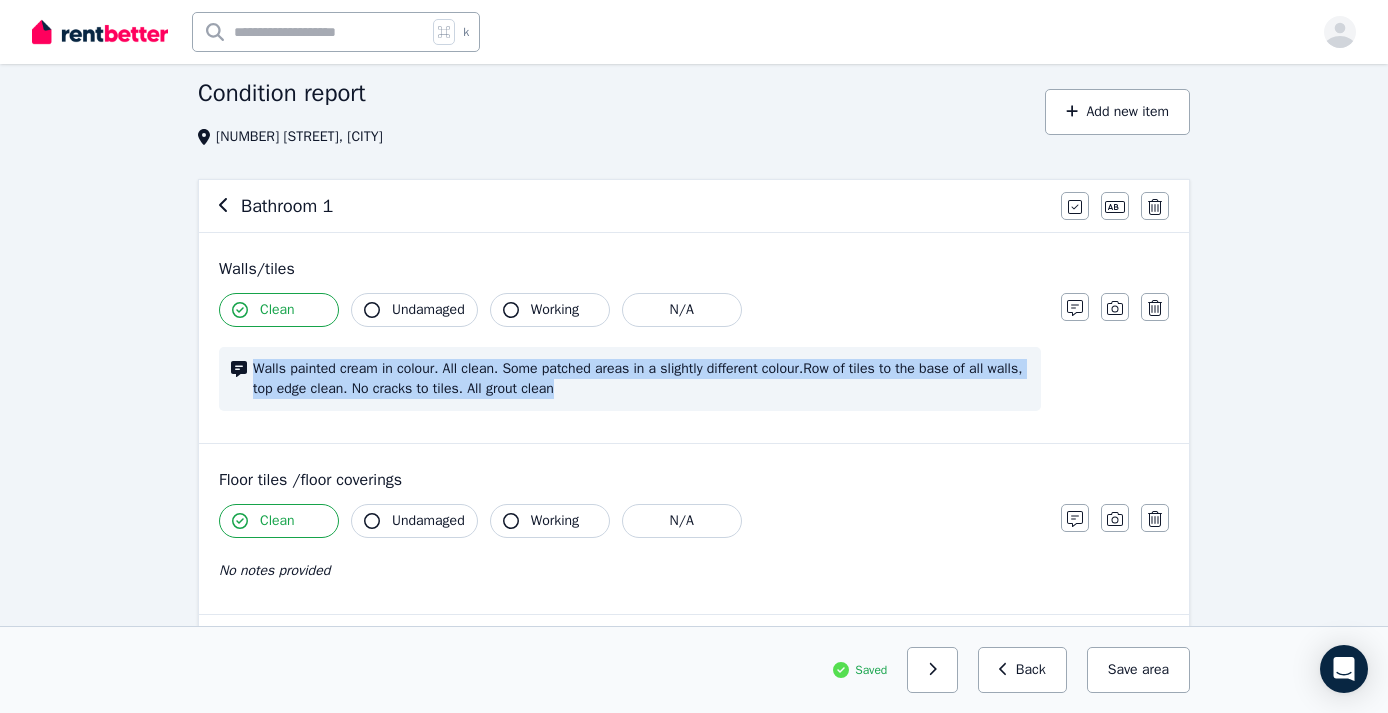 click on "Walls painted cream in colour. All clean. Some patched areas in a slightly different colour.Row of tiles to the base of all walls, top edge clean. No cracks to tiles. All grout clean" at bounding box center (641, 379) 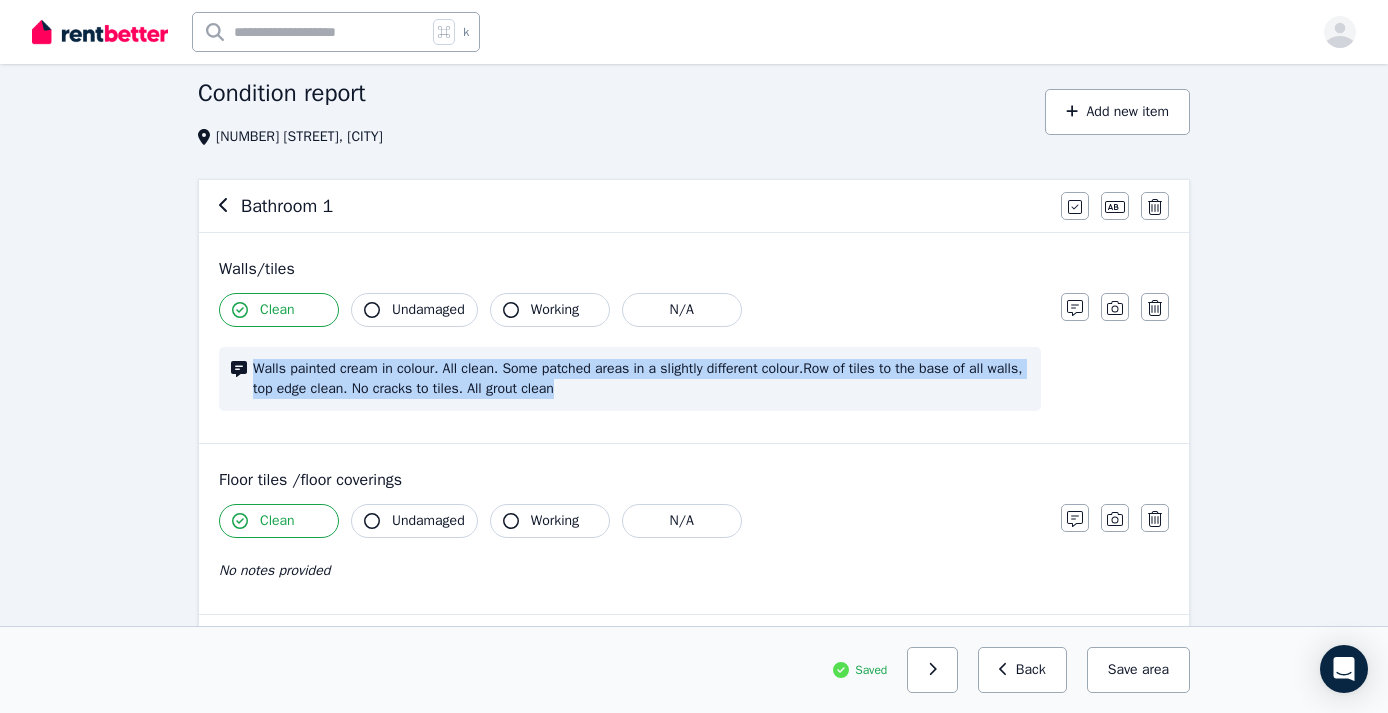 drag, startPoint x: 256, startPoint y: 366, endPoint x: 641, endPoint y: 410, distance: 387.50613 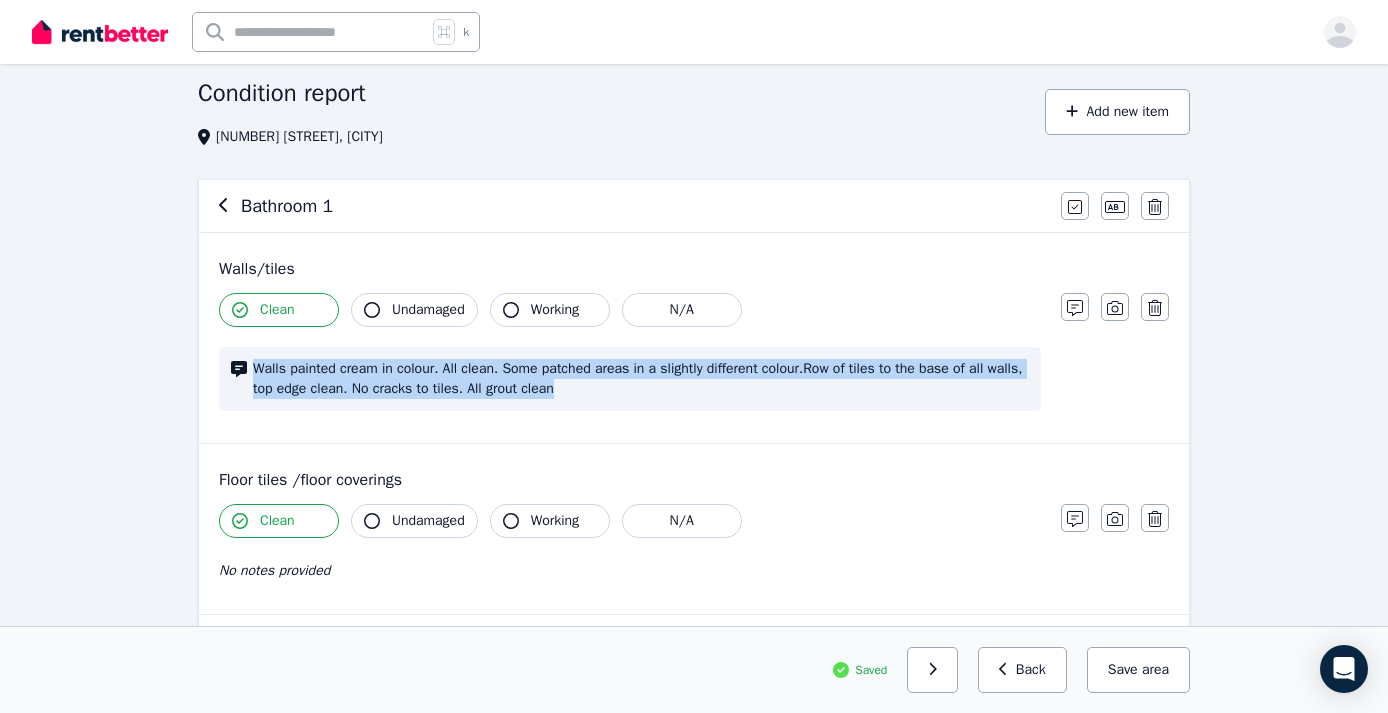 click on "Walls painted cream in colour. All clean. Some patched areas in a slightly different colour.Row of tiles to the base of all walls, top edge clean. No cracks to tiles. All grout clean" at bounding box center (630, 379) 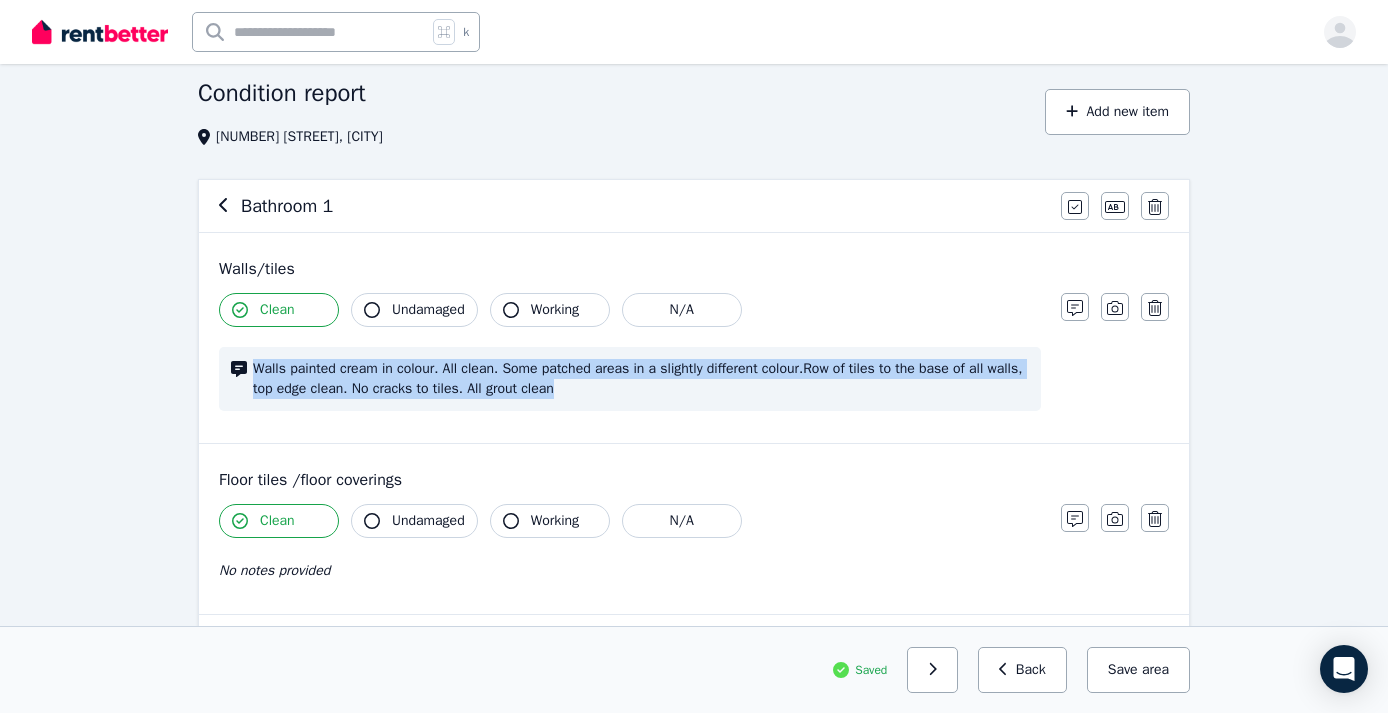 copy on "Walls painted cream in colour. All clean. Some patched areas in a slightly different colour.Row of tiles to the base of all walls, top edge clean. No cracks to tiles. All grout clean" 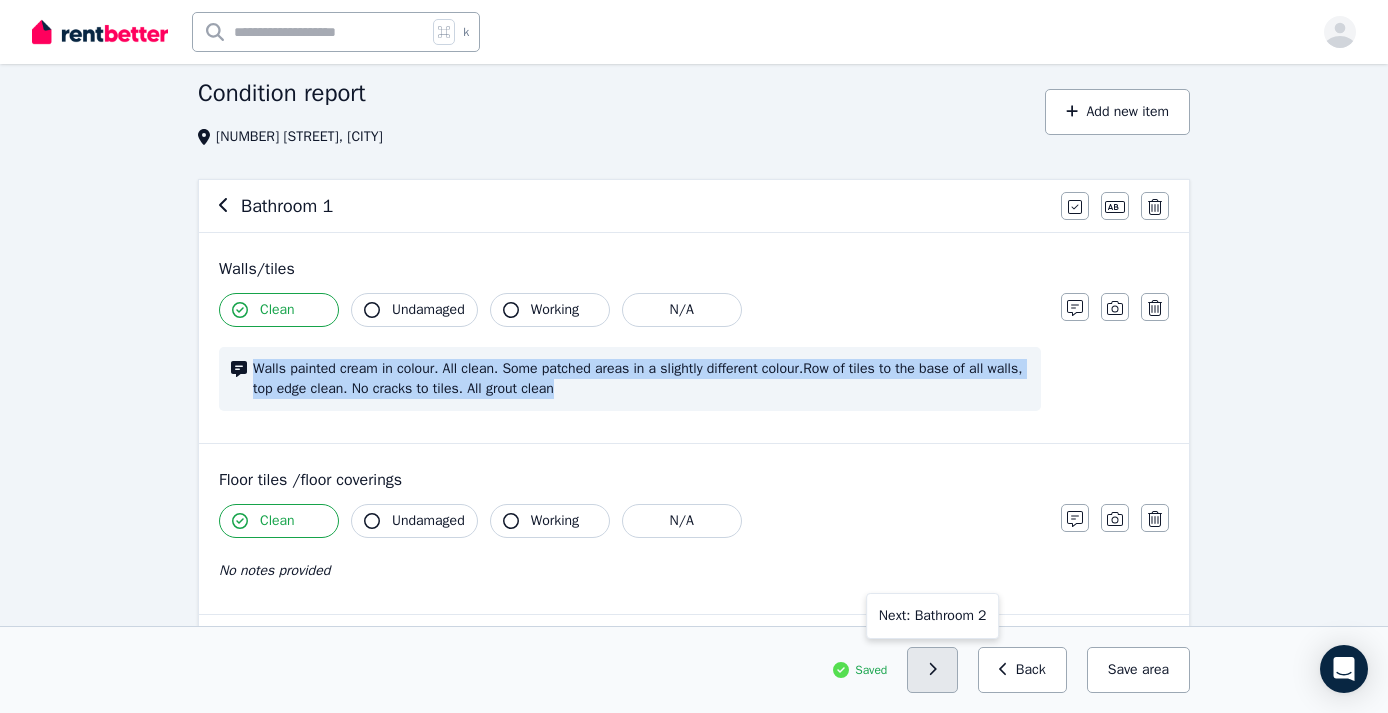 click at bounding box center (932, 670) 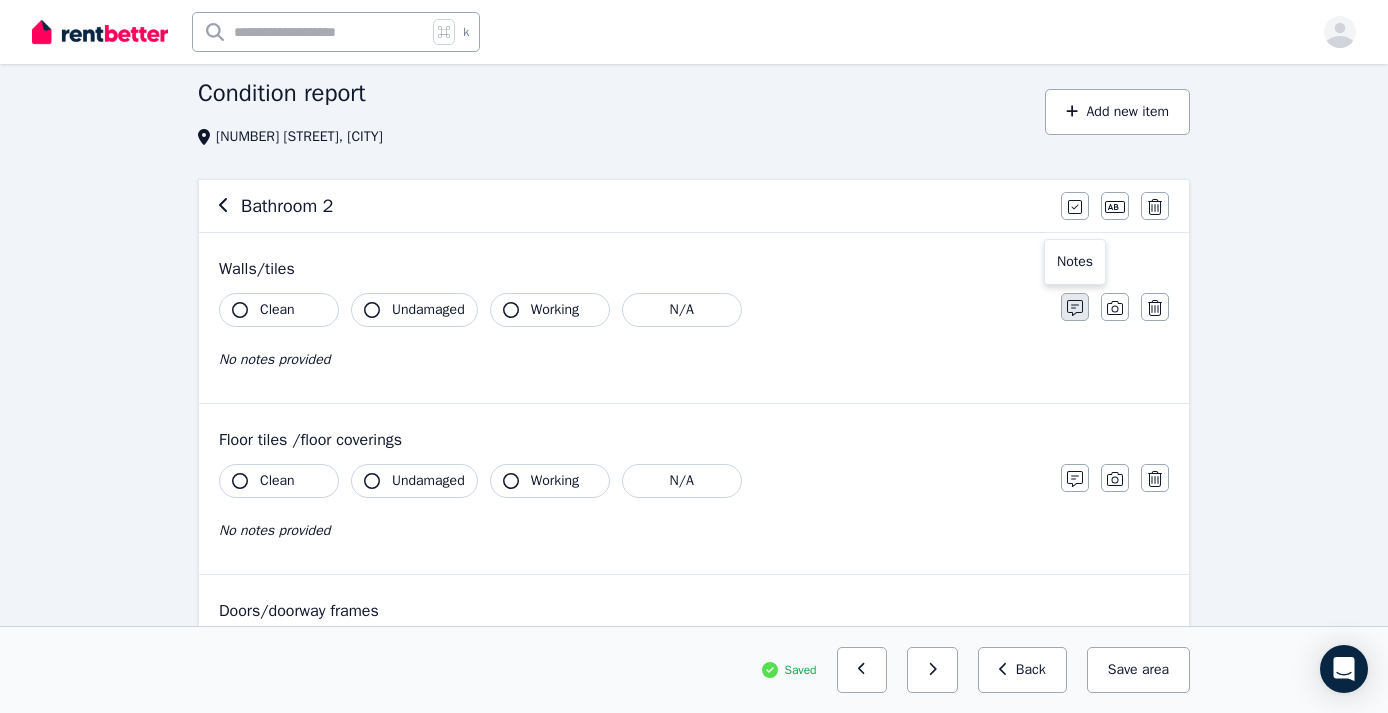 click 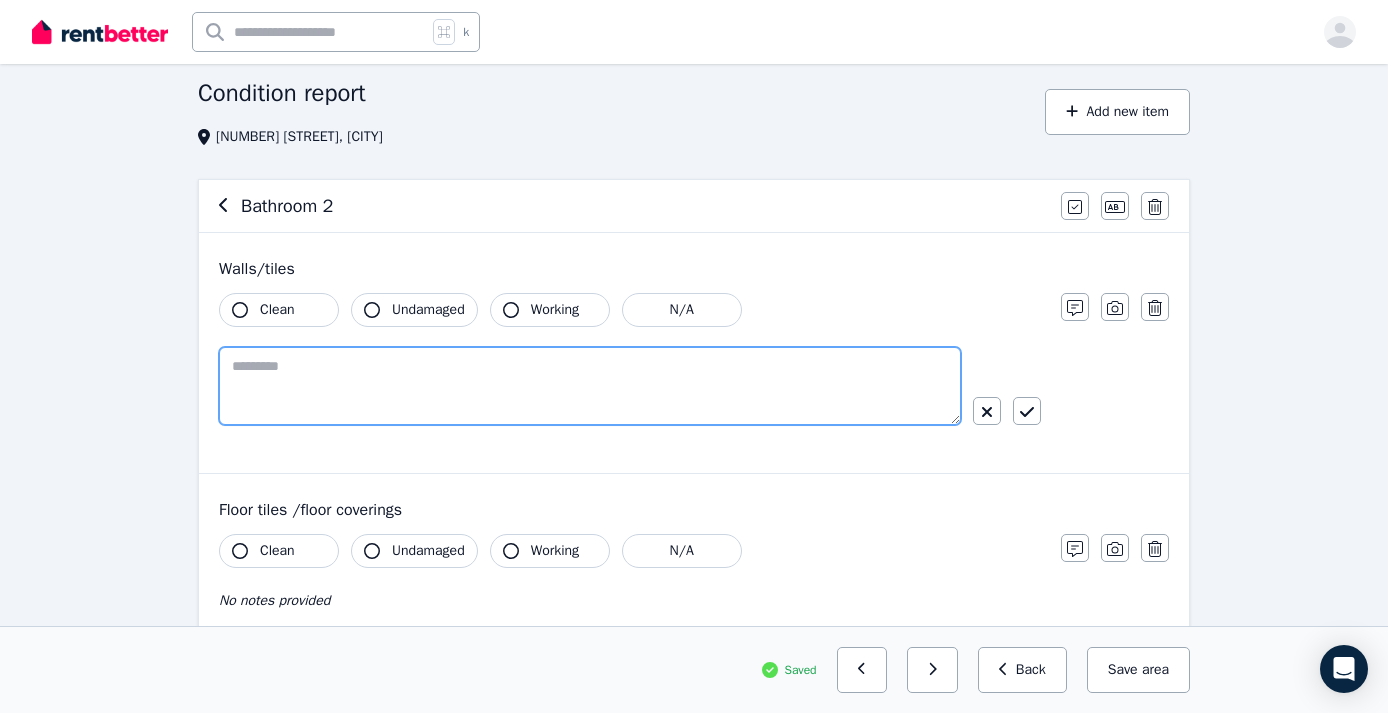 click at bounding box center [590, 386] 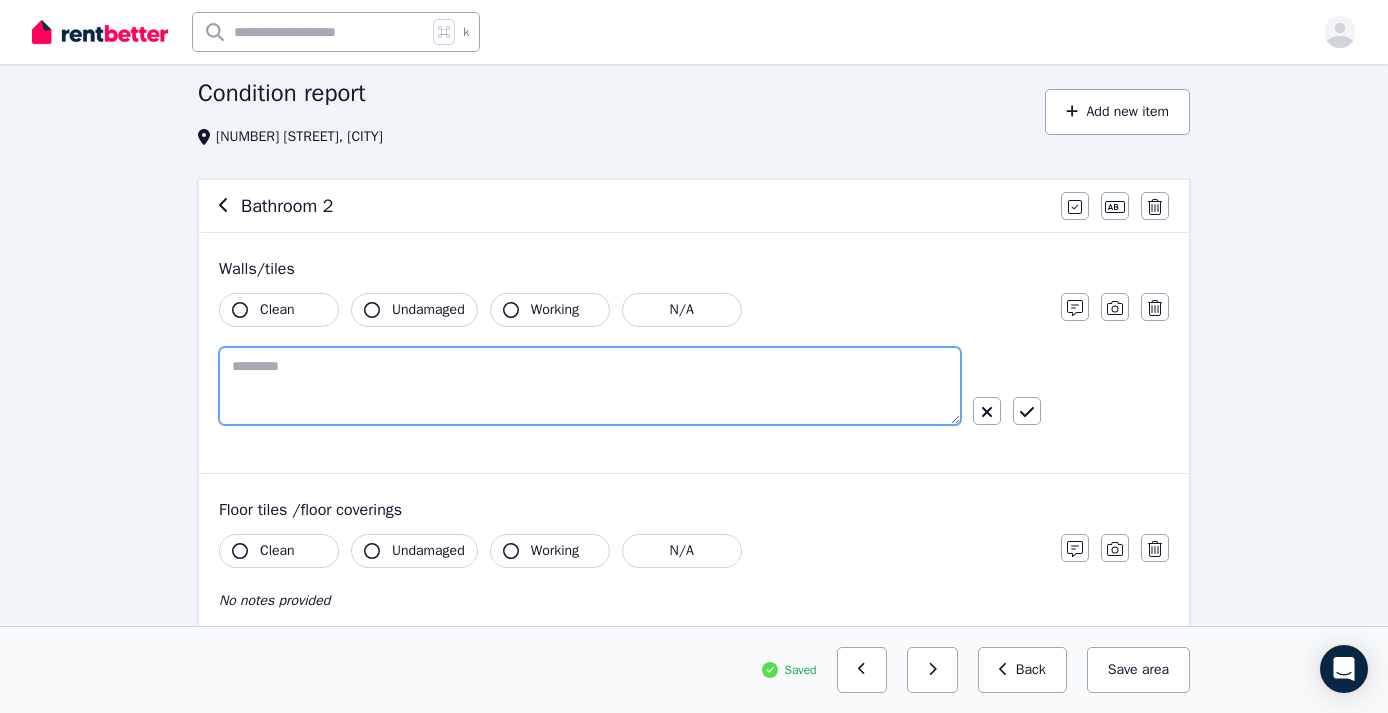 paste on "**********" 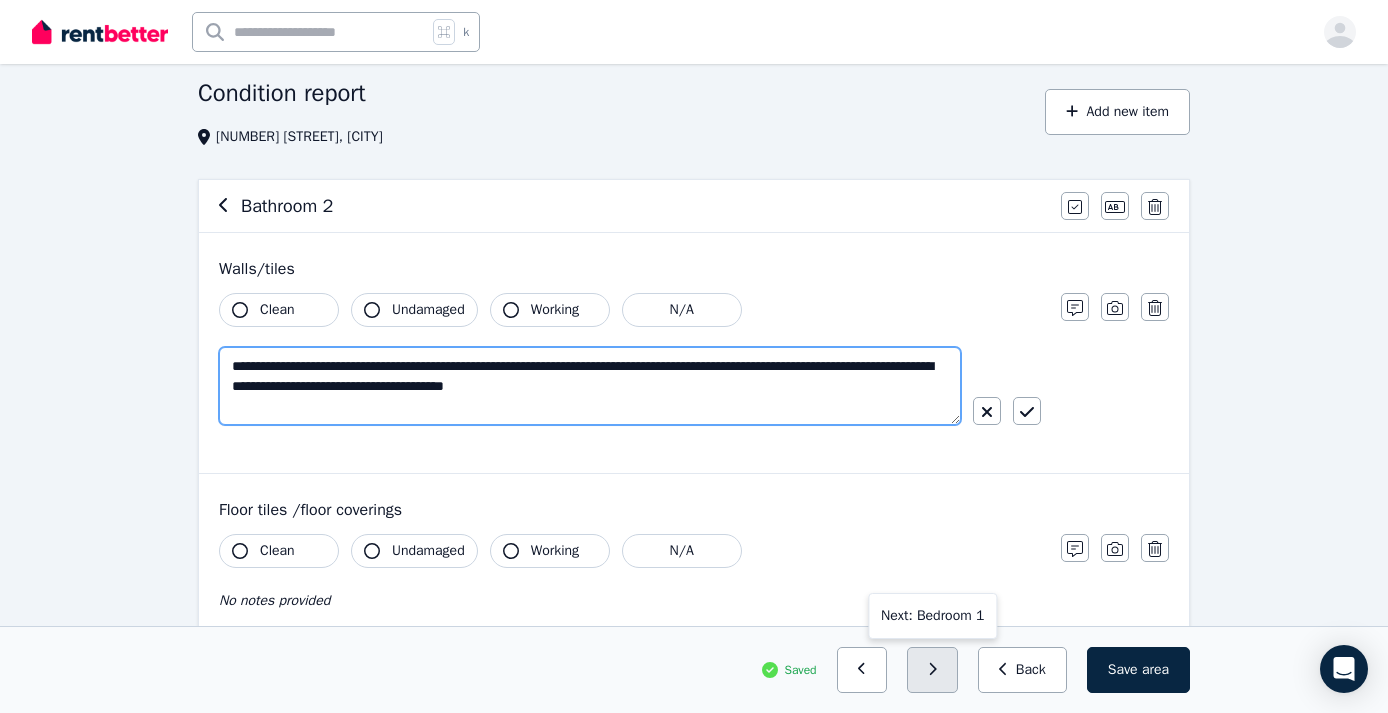 type on "**********" 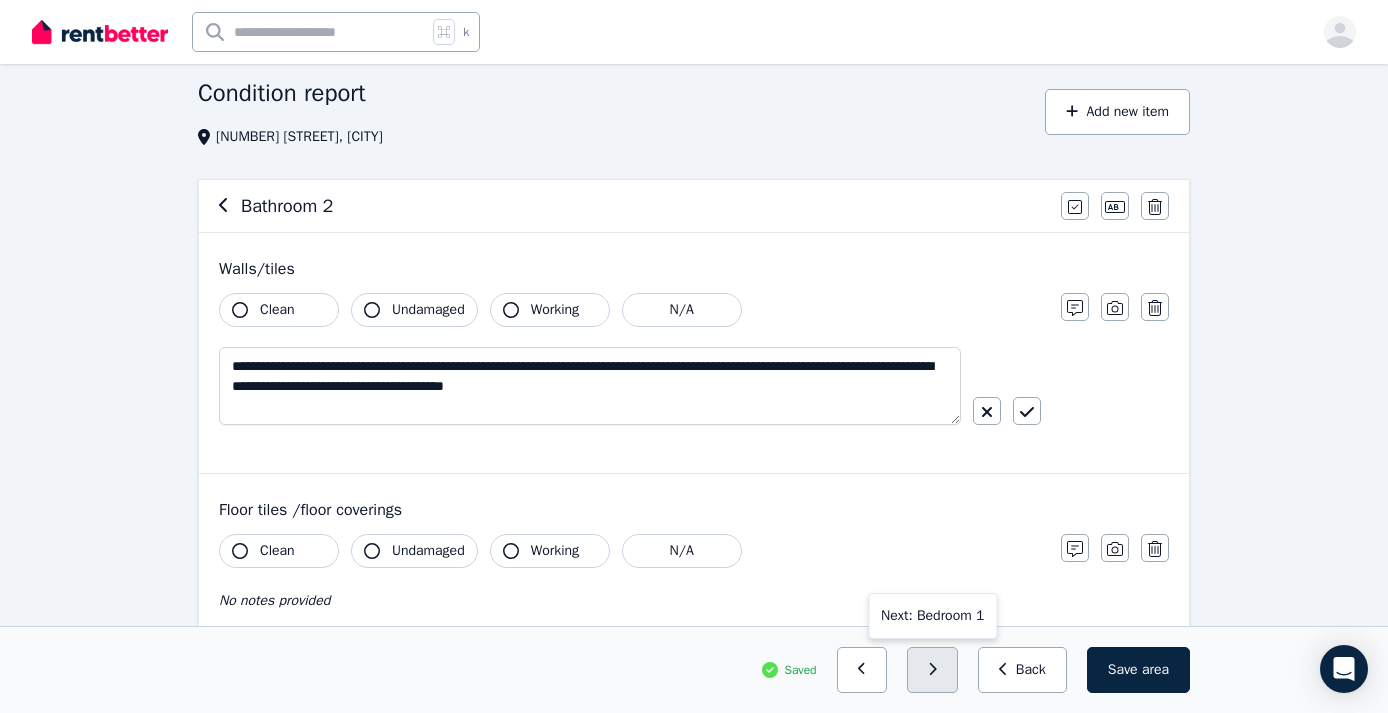 click 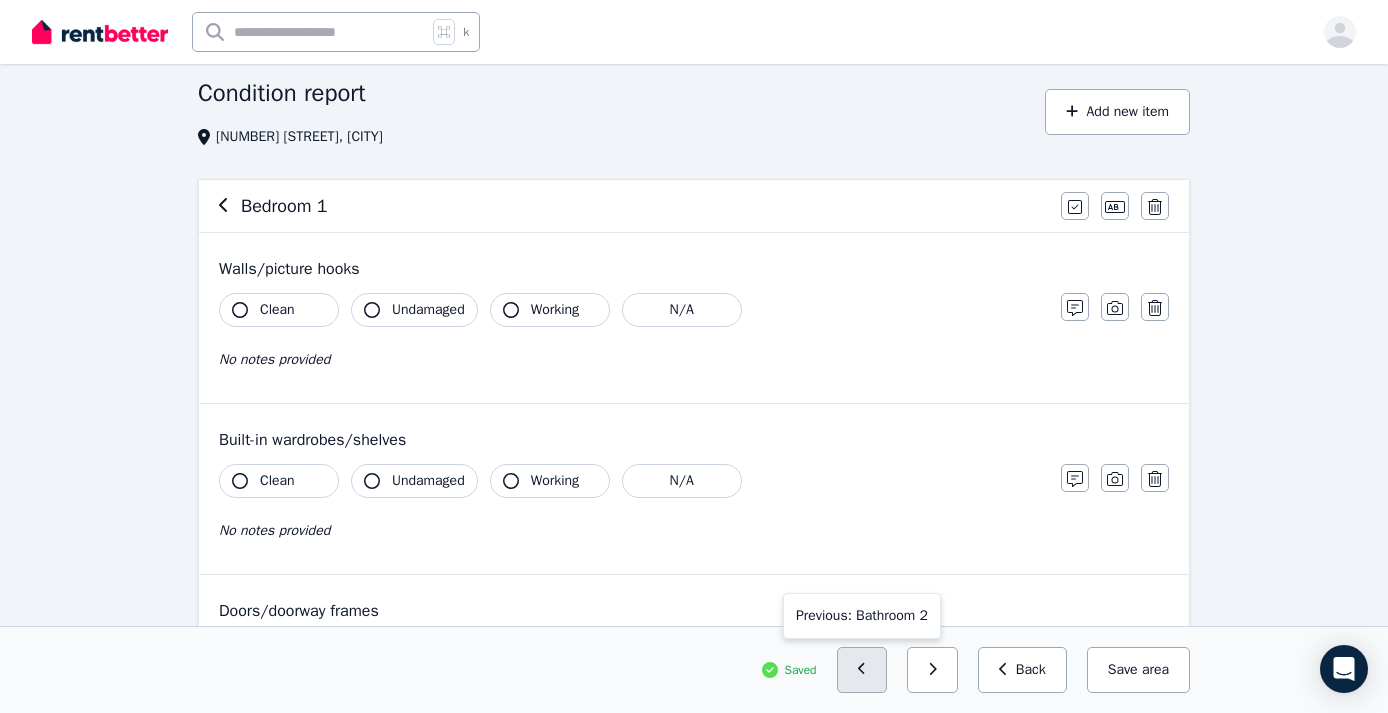 click at bounding box center (862, 670) 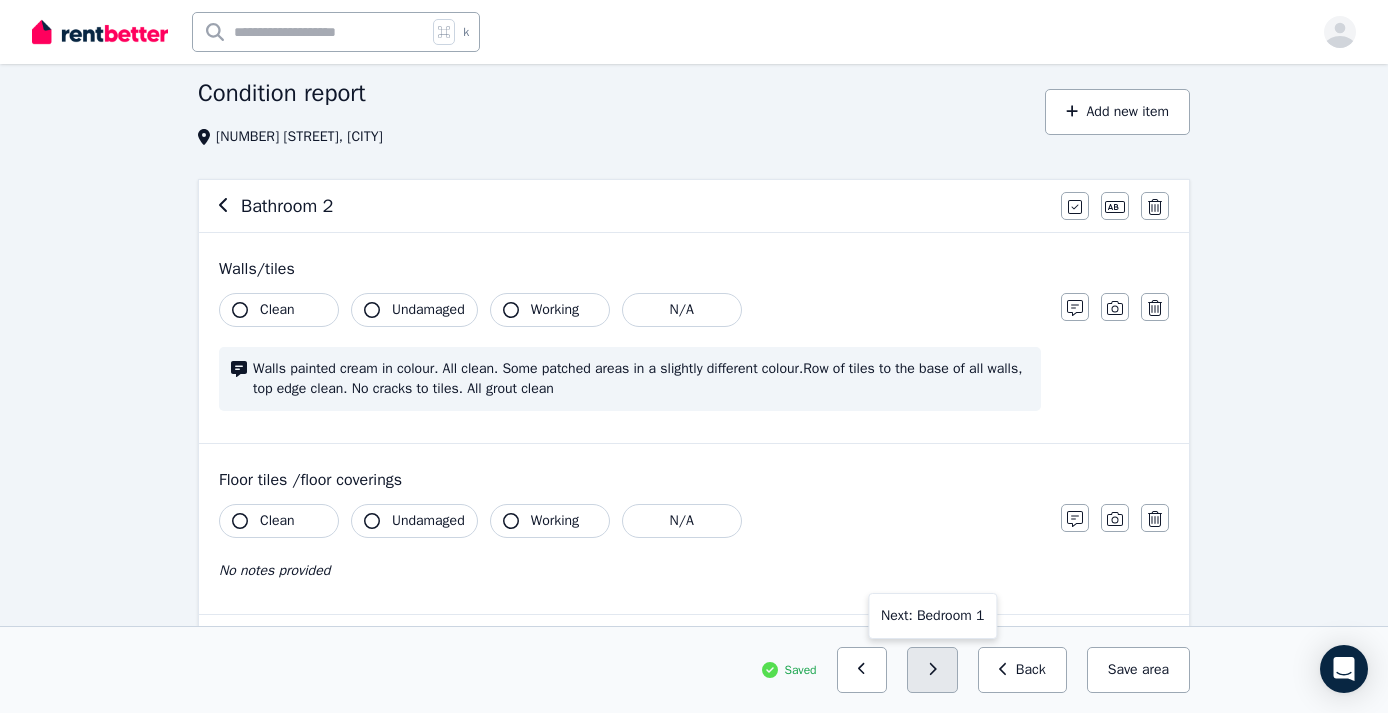 click at bounding box center [932, 670] 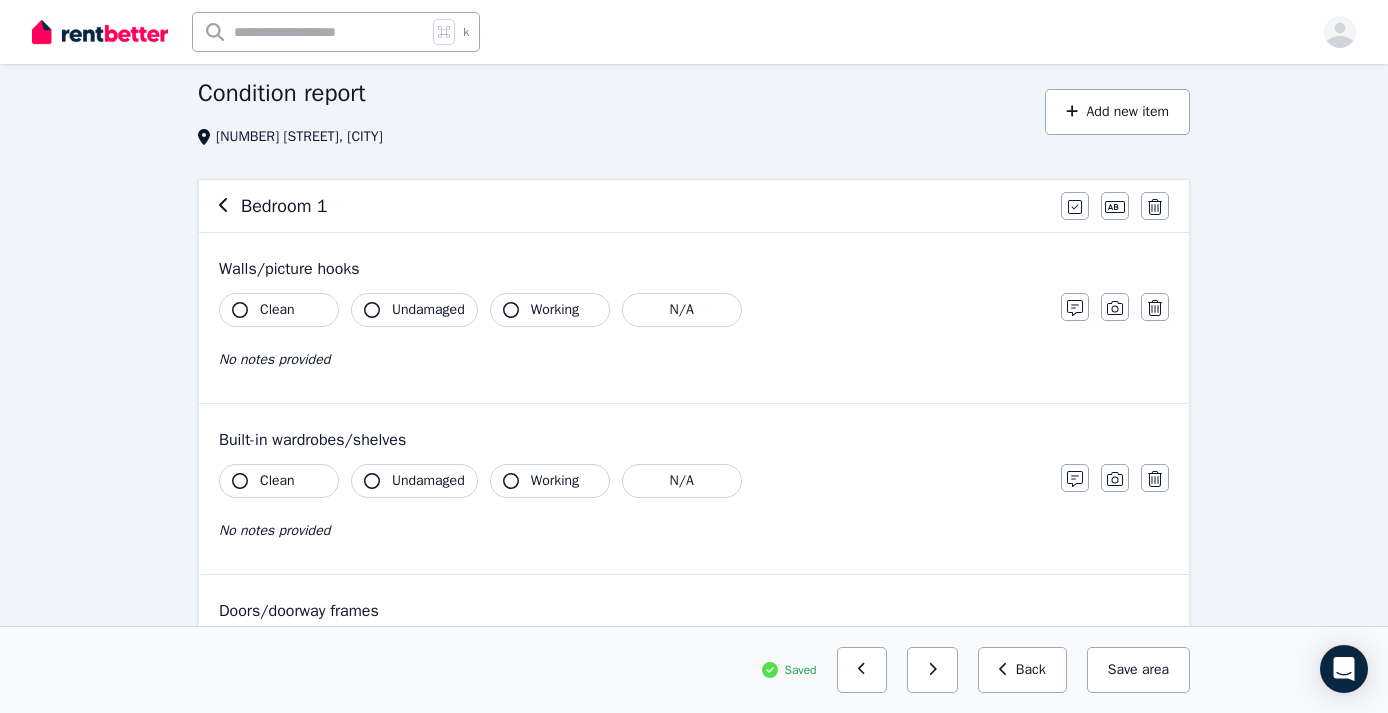 click at bounding box center [932, 670] 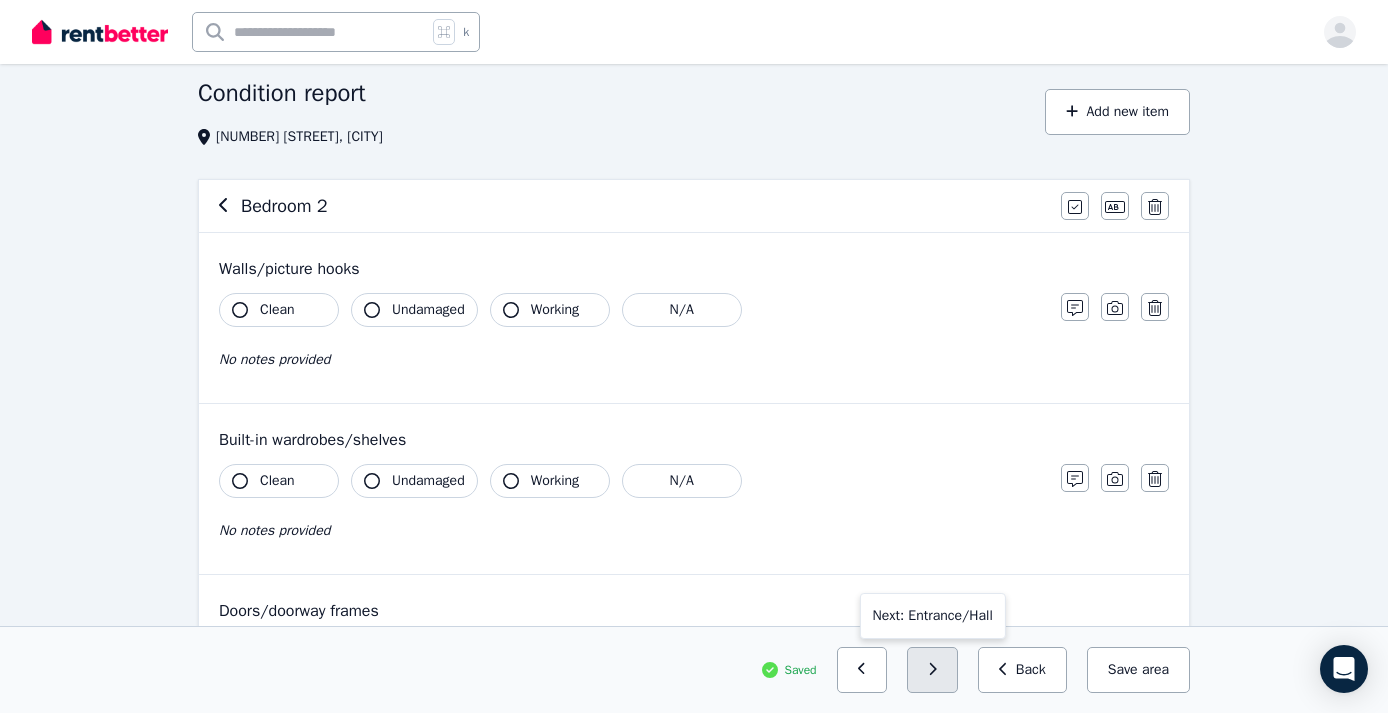 click at bounding box center [932, 670] 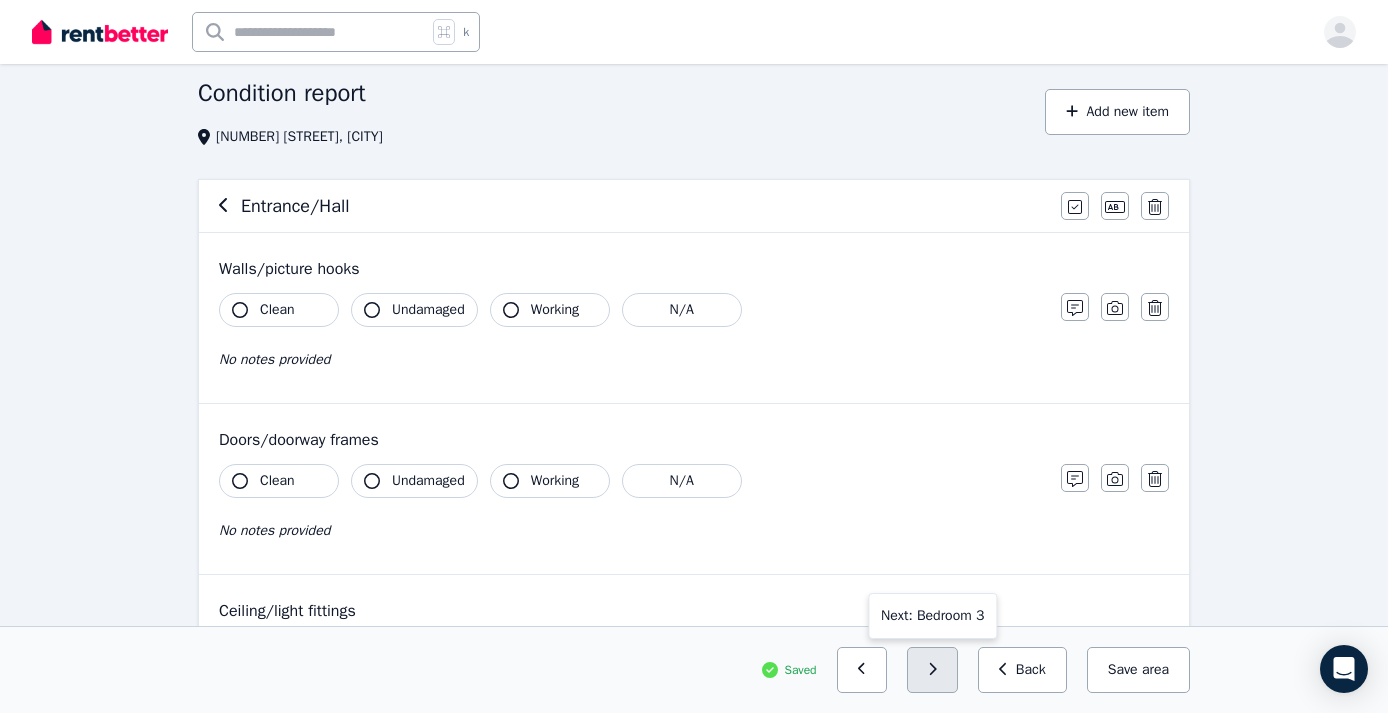 click at bounding box center [932, 670] 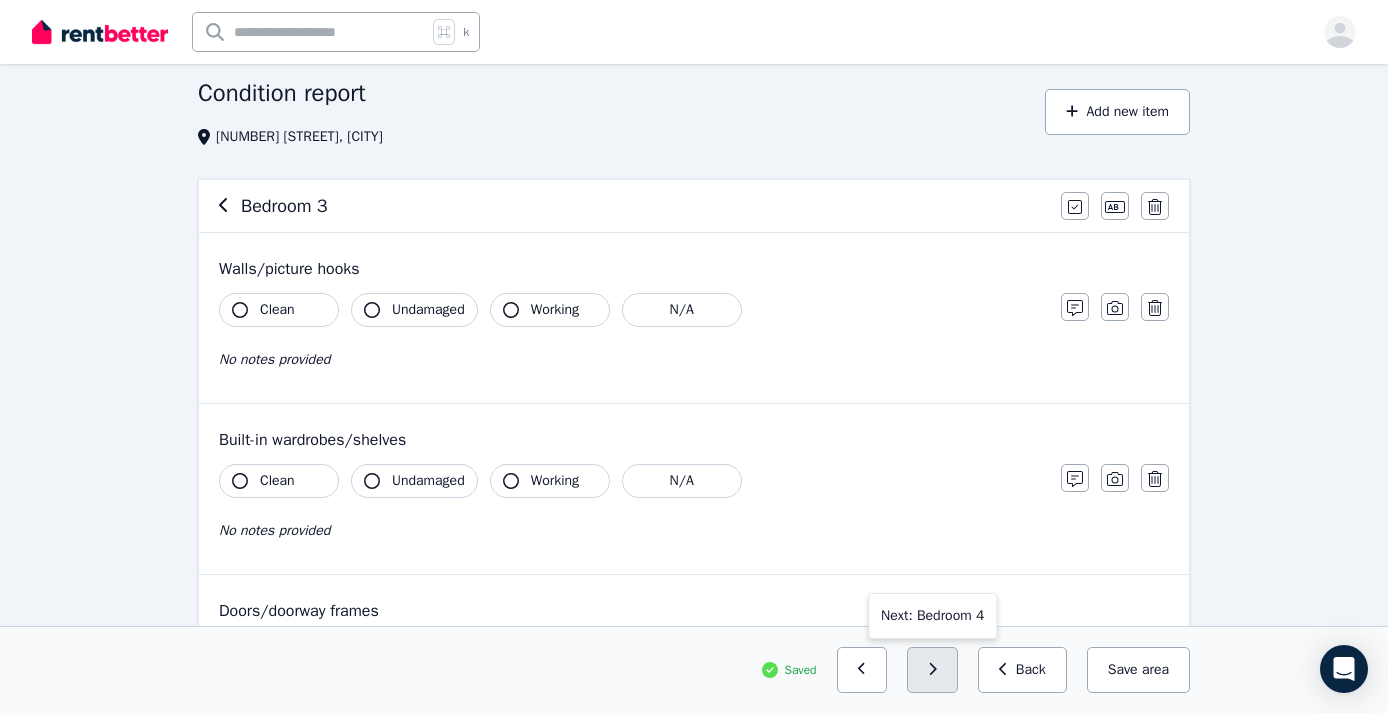 click at bounding box center [932, 670] 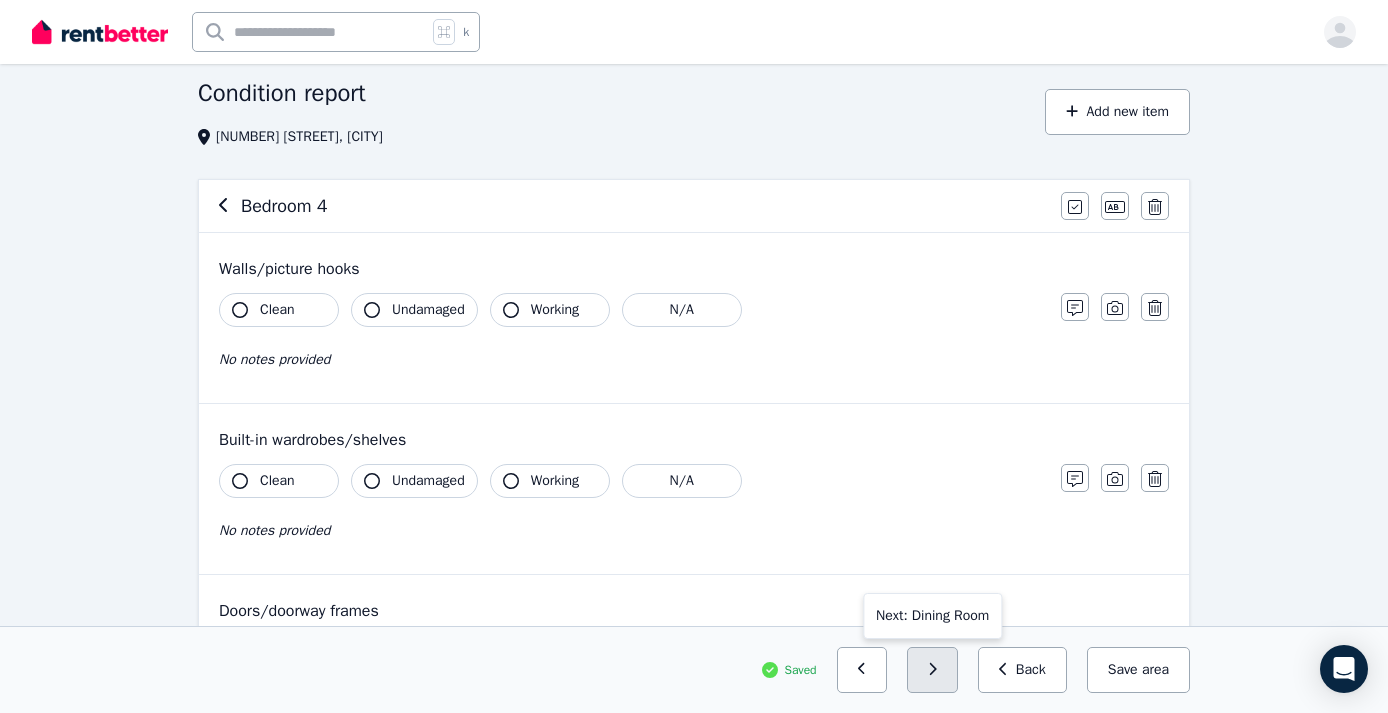 click 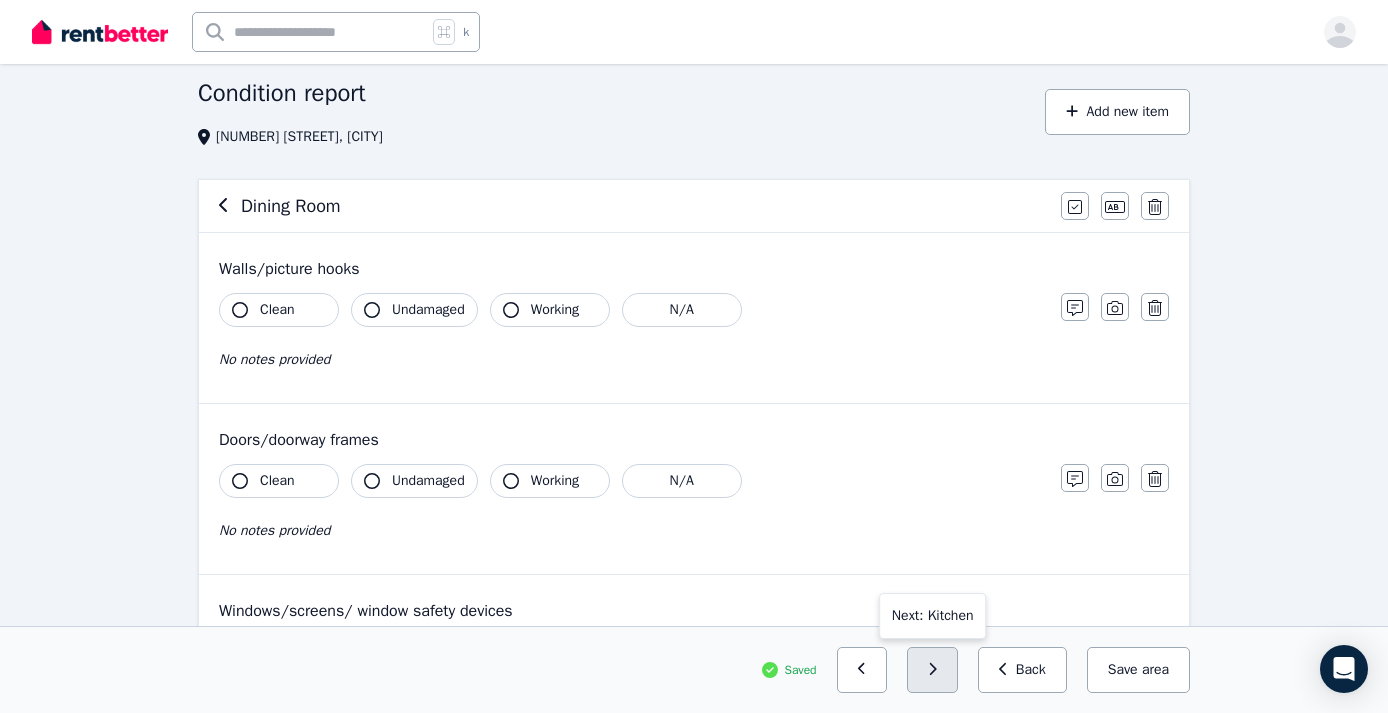 click 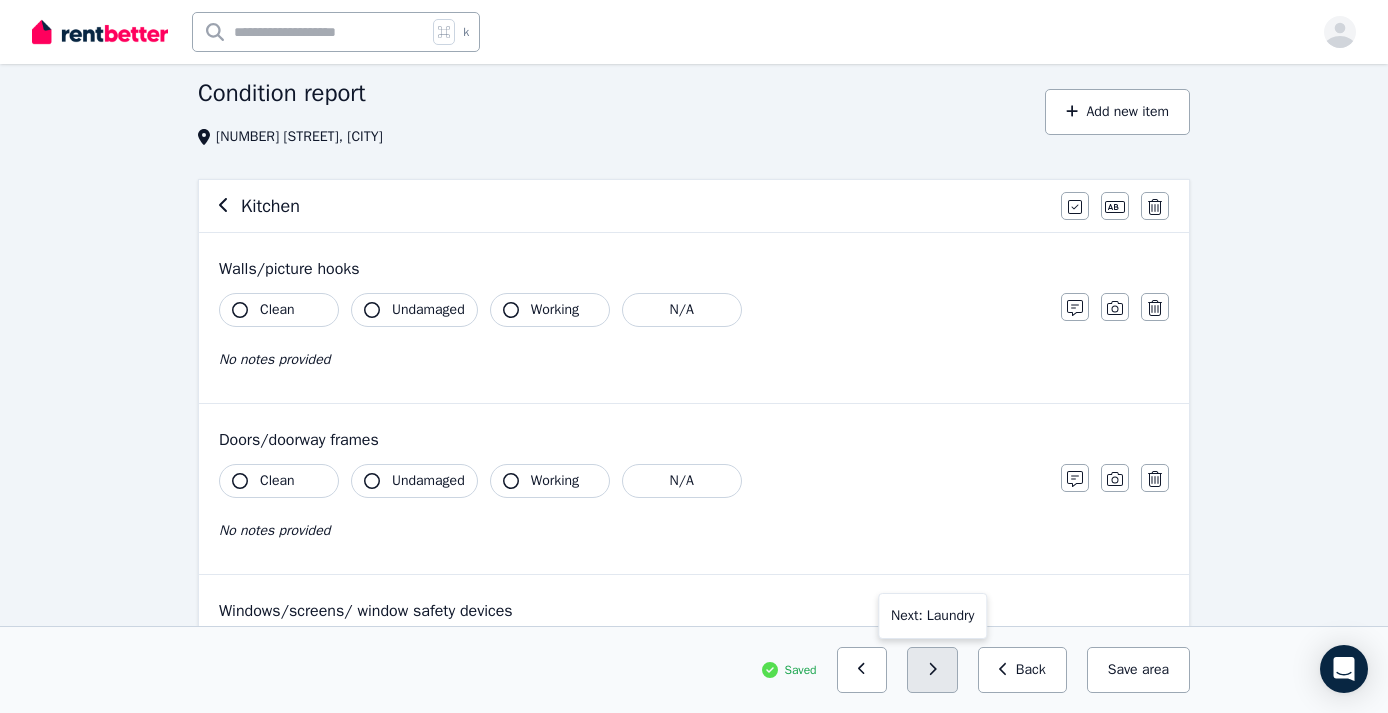 click 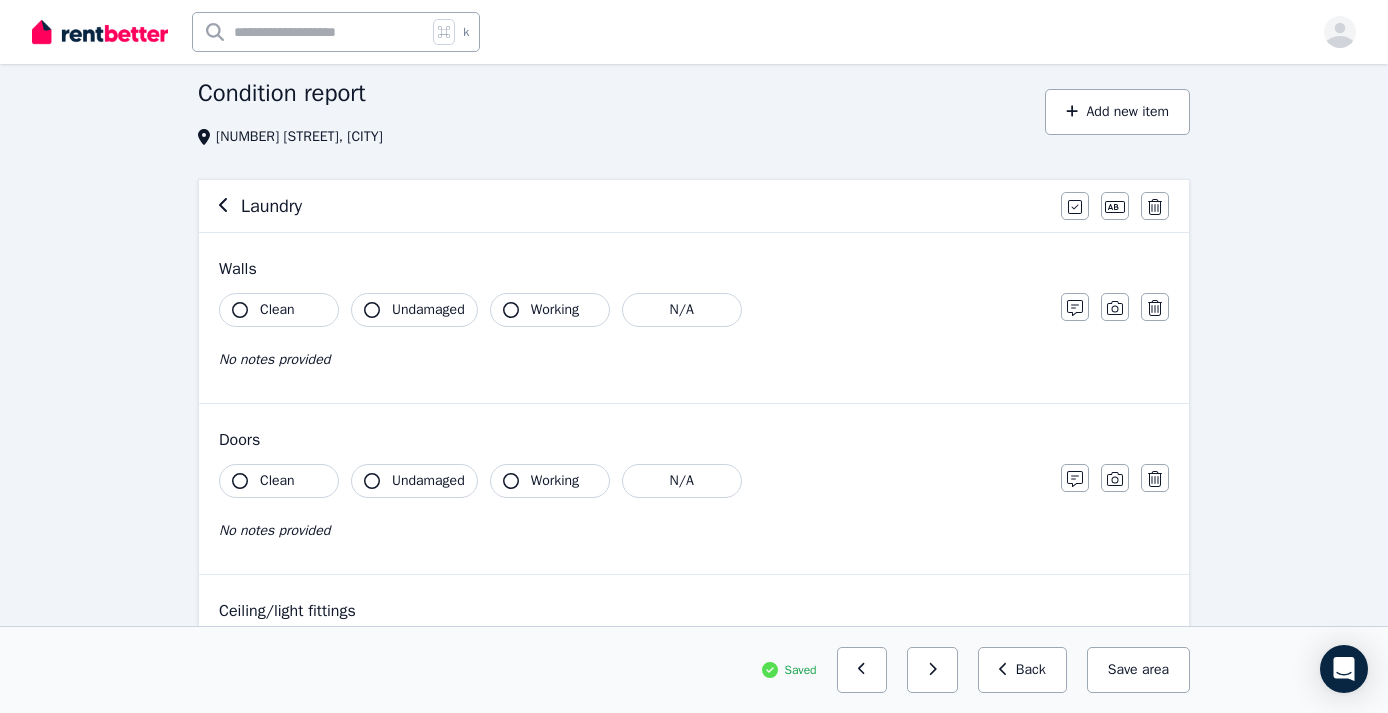 click 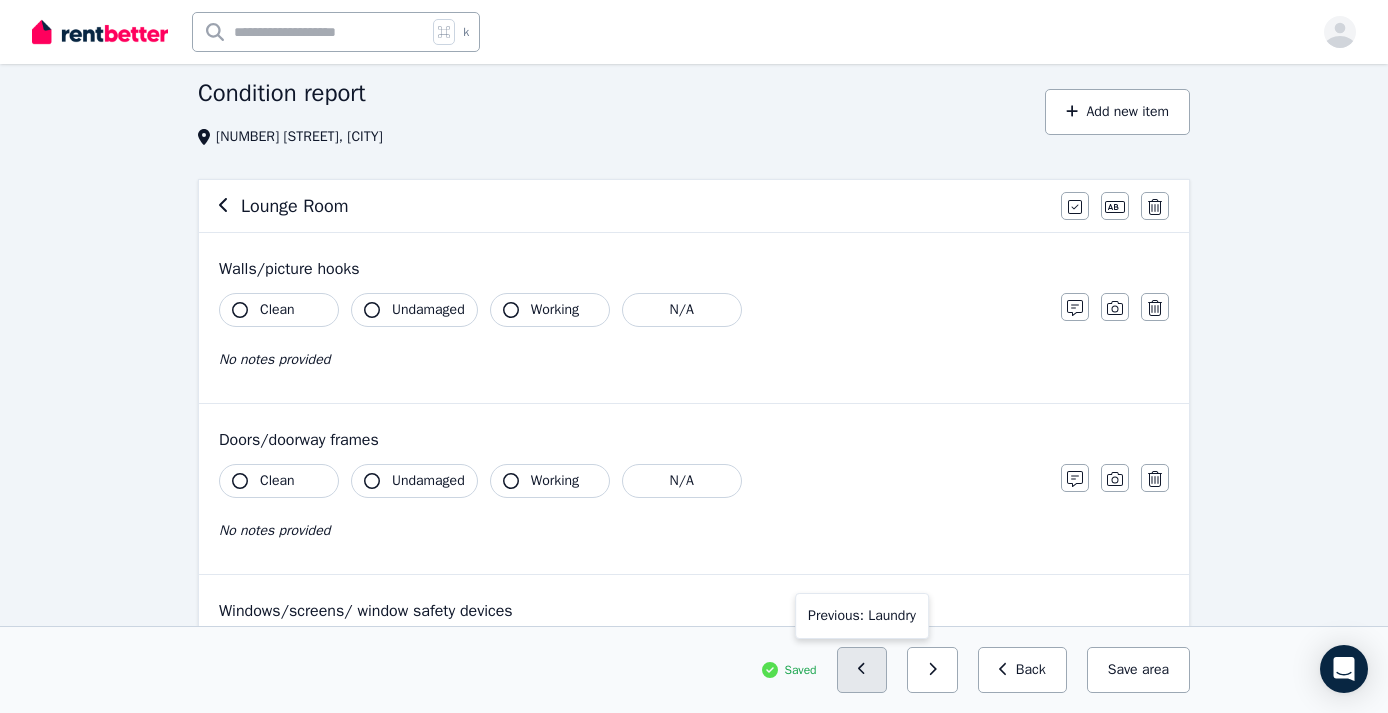 click 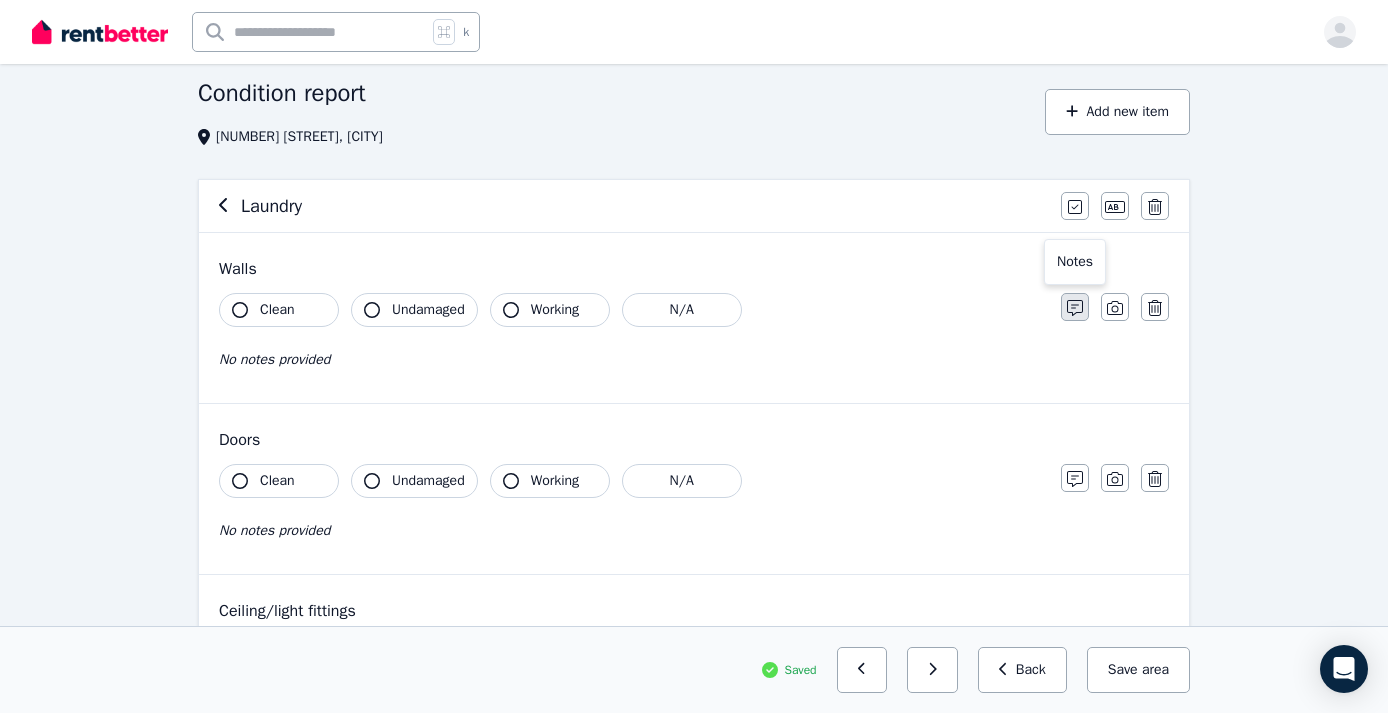 click 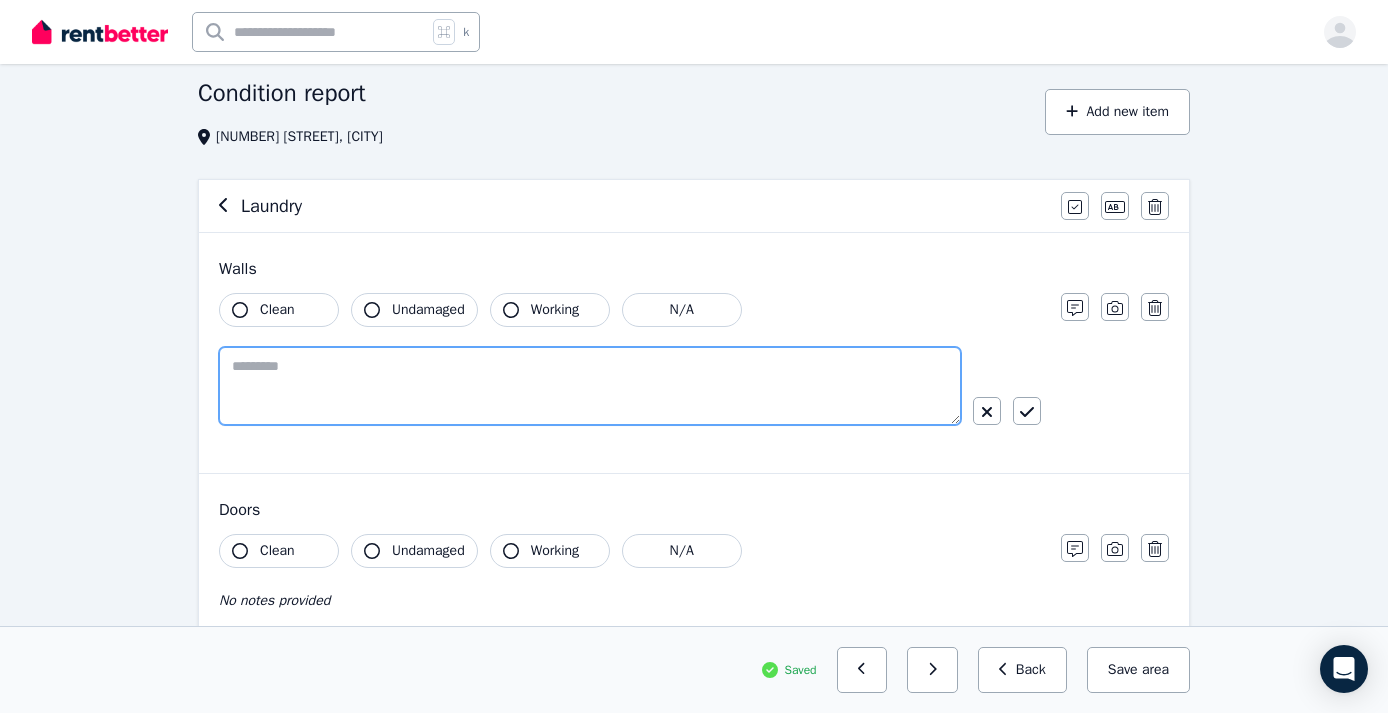 click at bounding box center [590, 386] 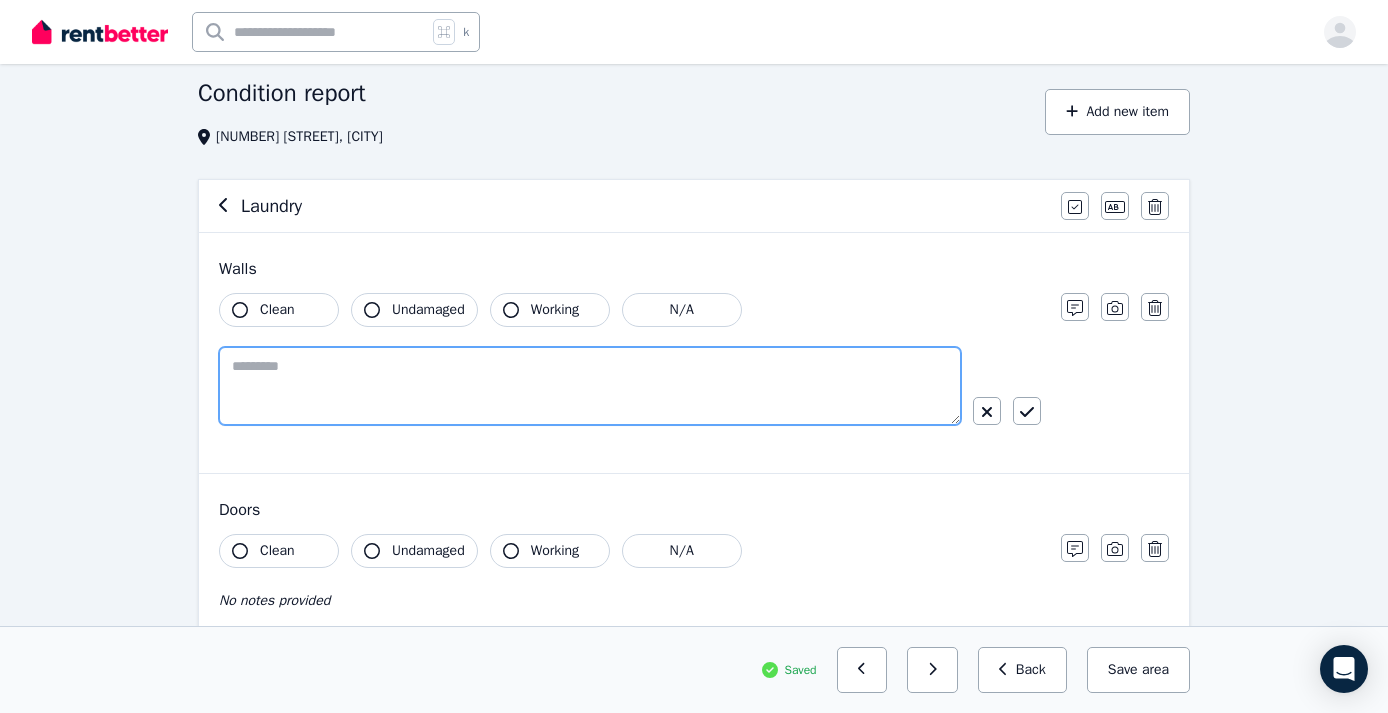 paste on "**********" 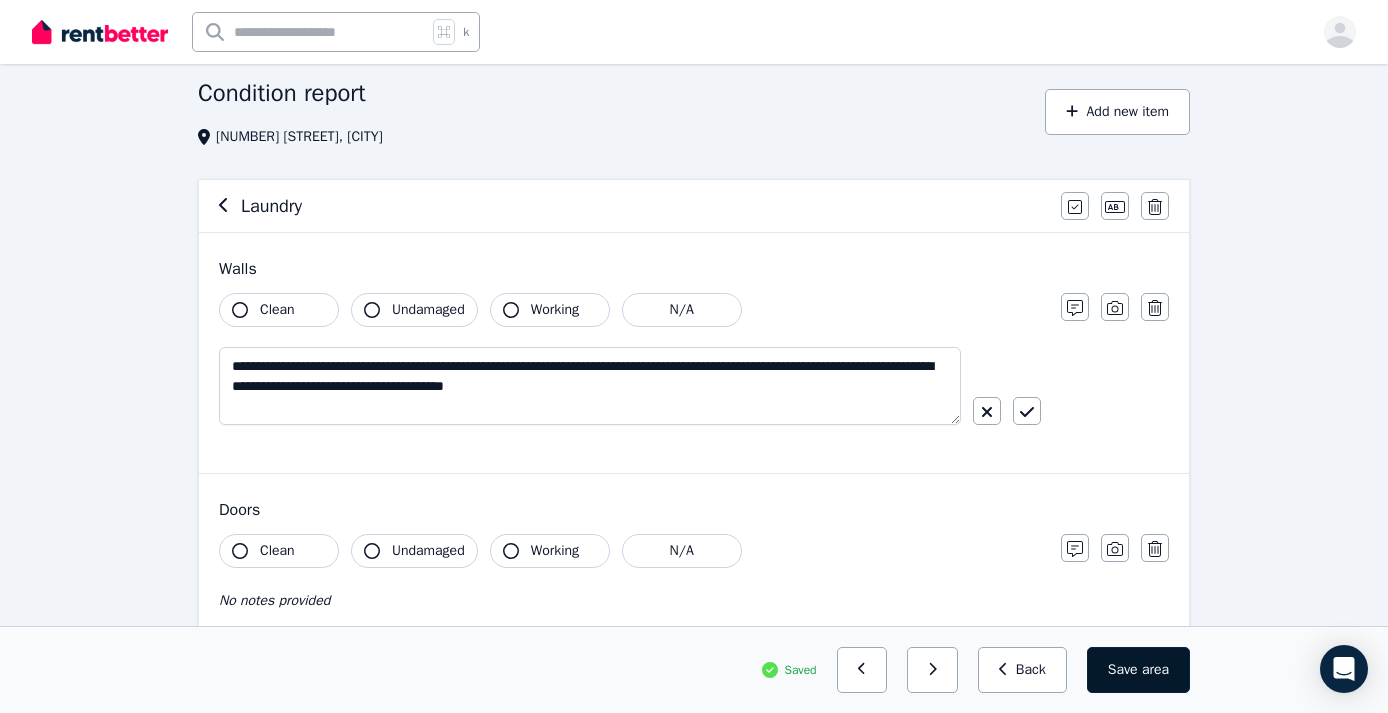 click on "Save   area" at bounding box center (1138, 670) 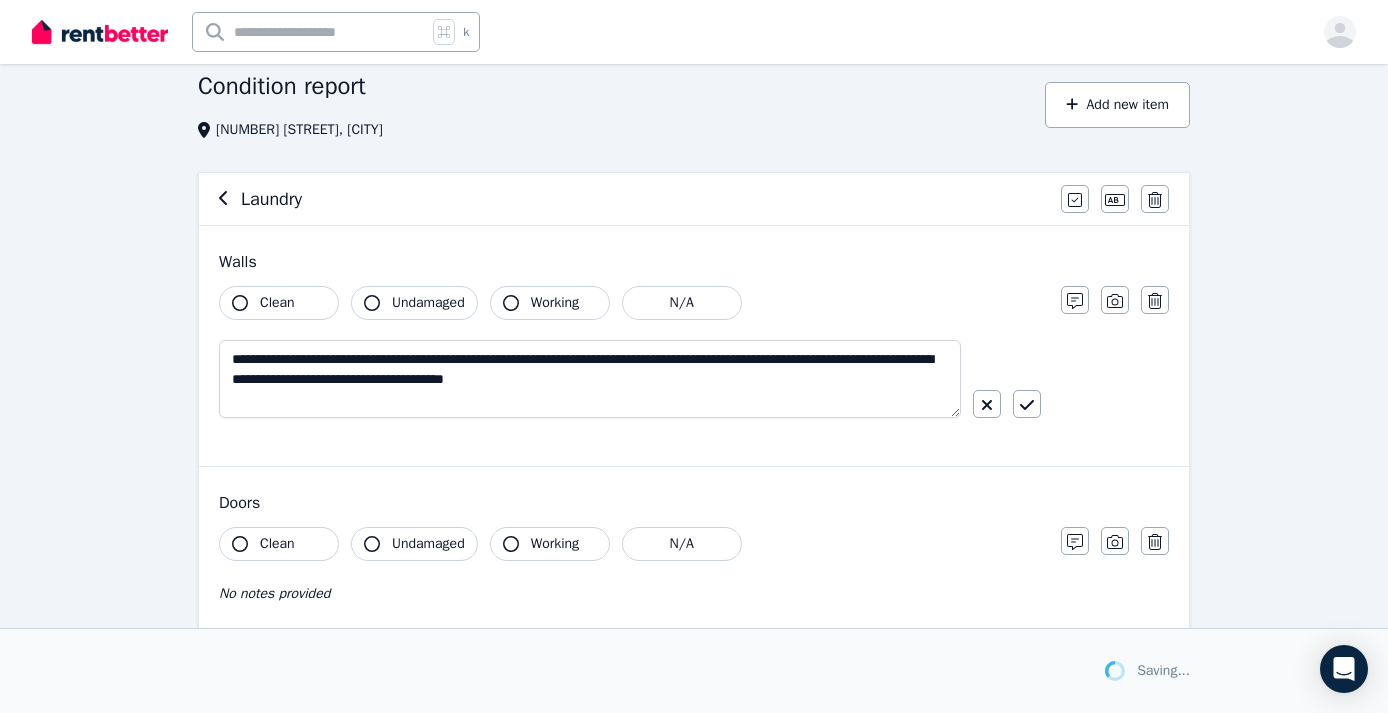 scroll, scrollTop: 92, scrollLeft: 0, axis: vertical 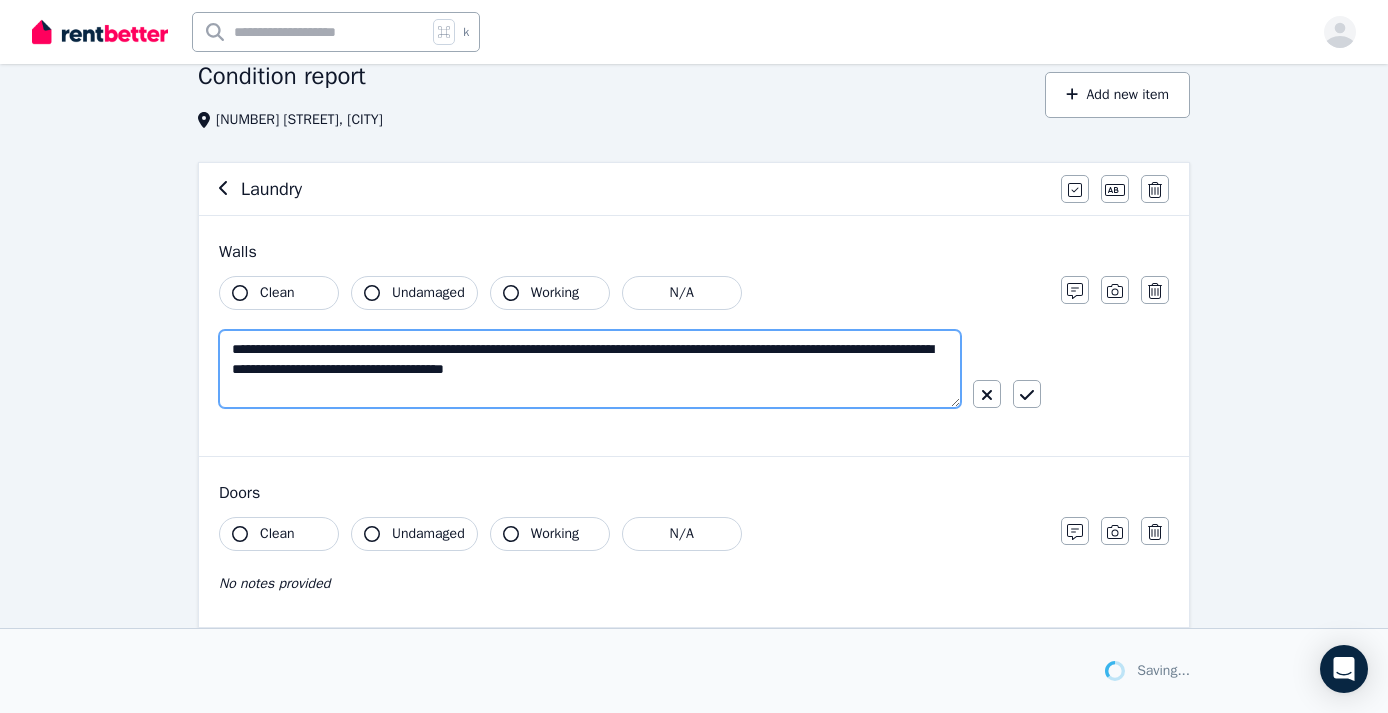 click on "**********" at bounding box center [590, 369] 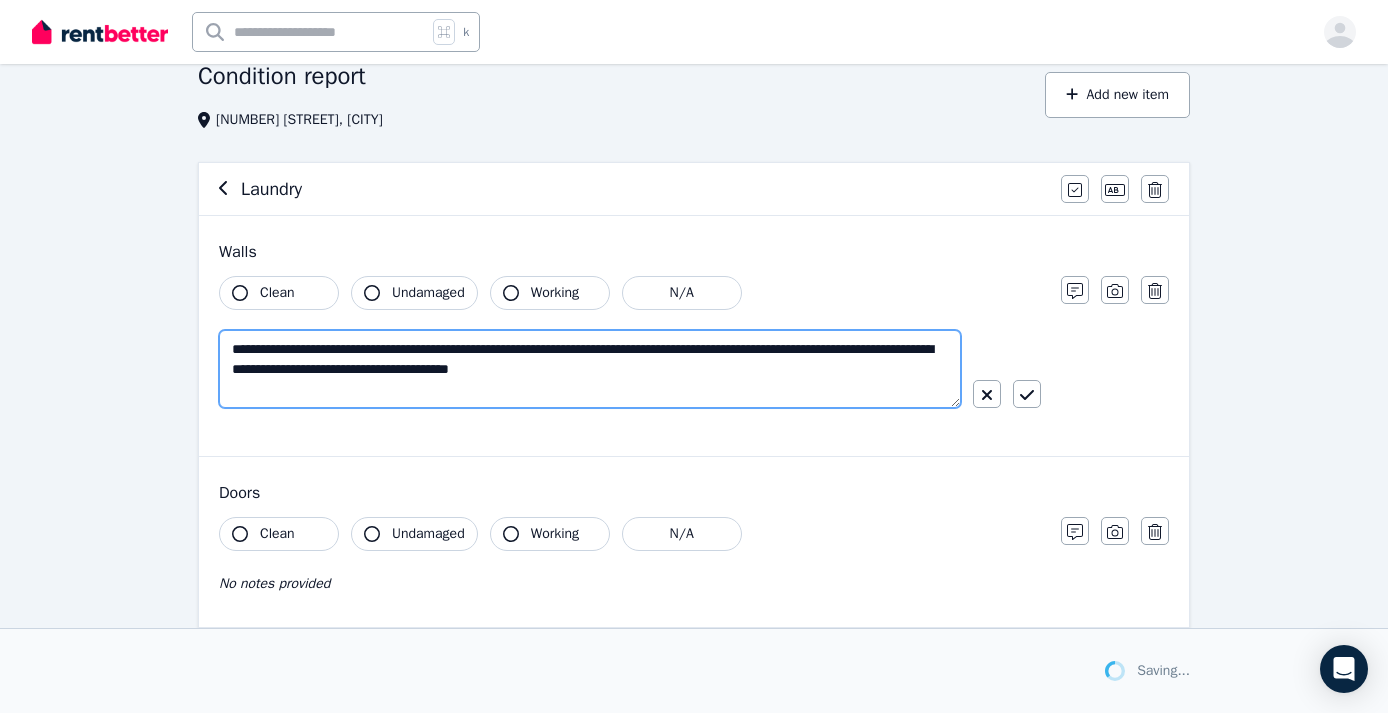 type on "**********" 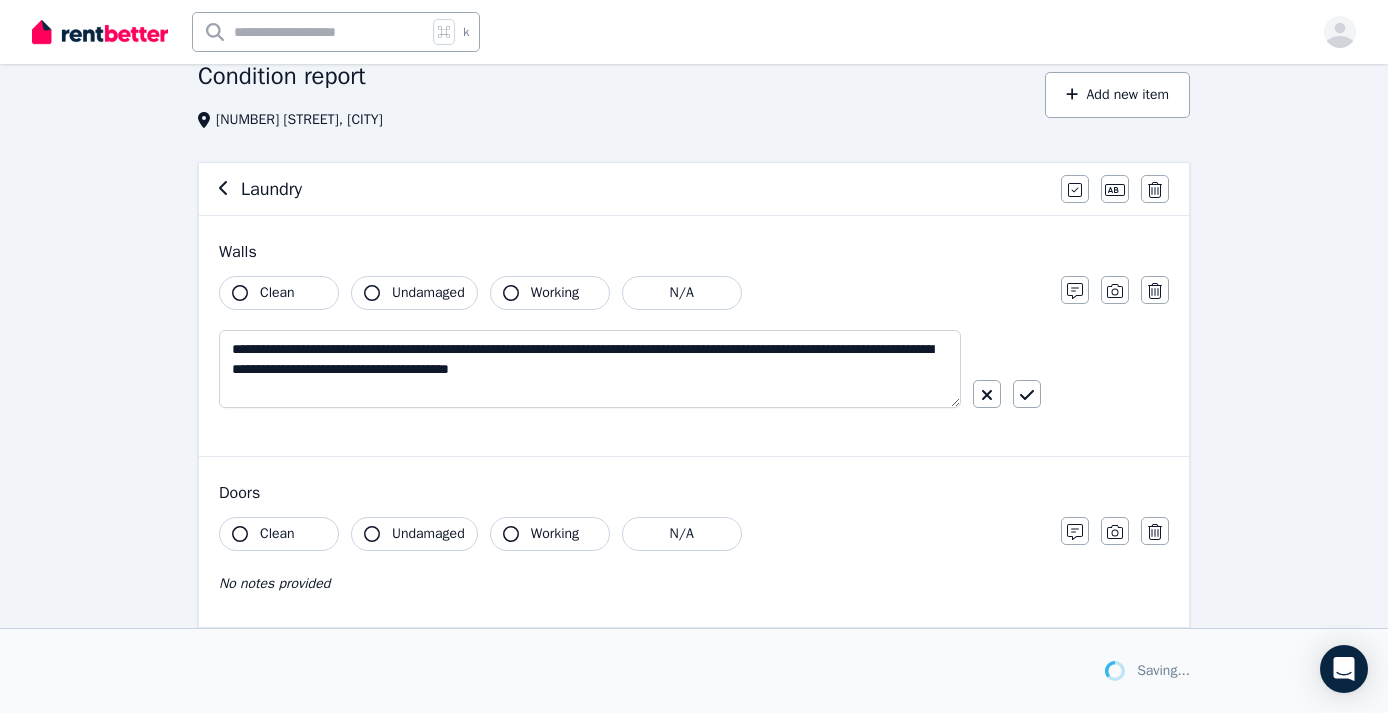 click 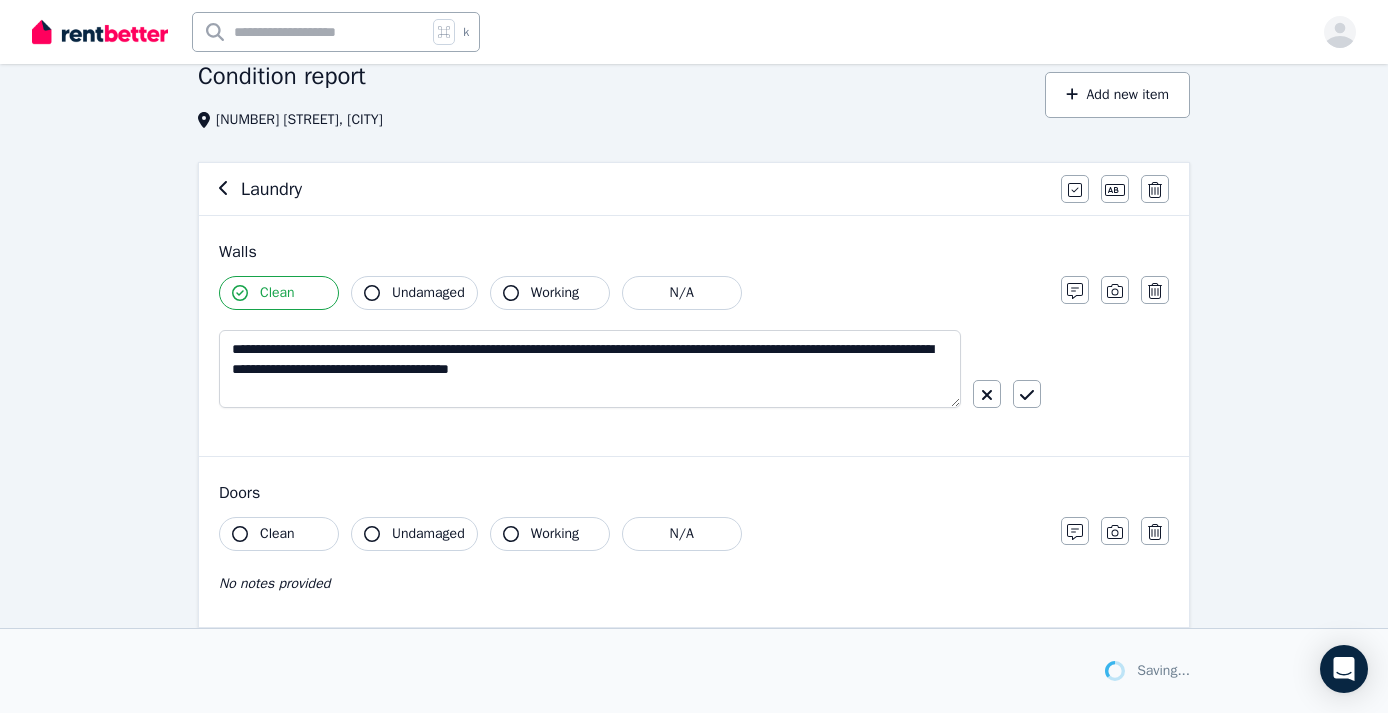click 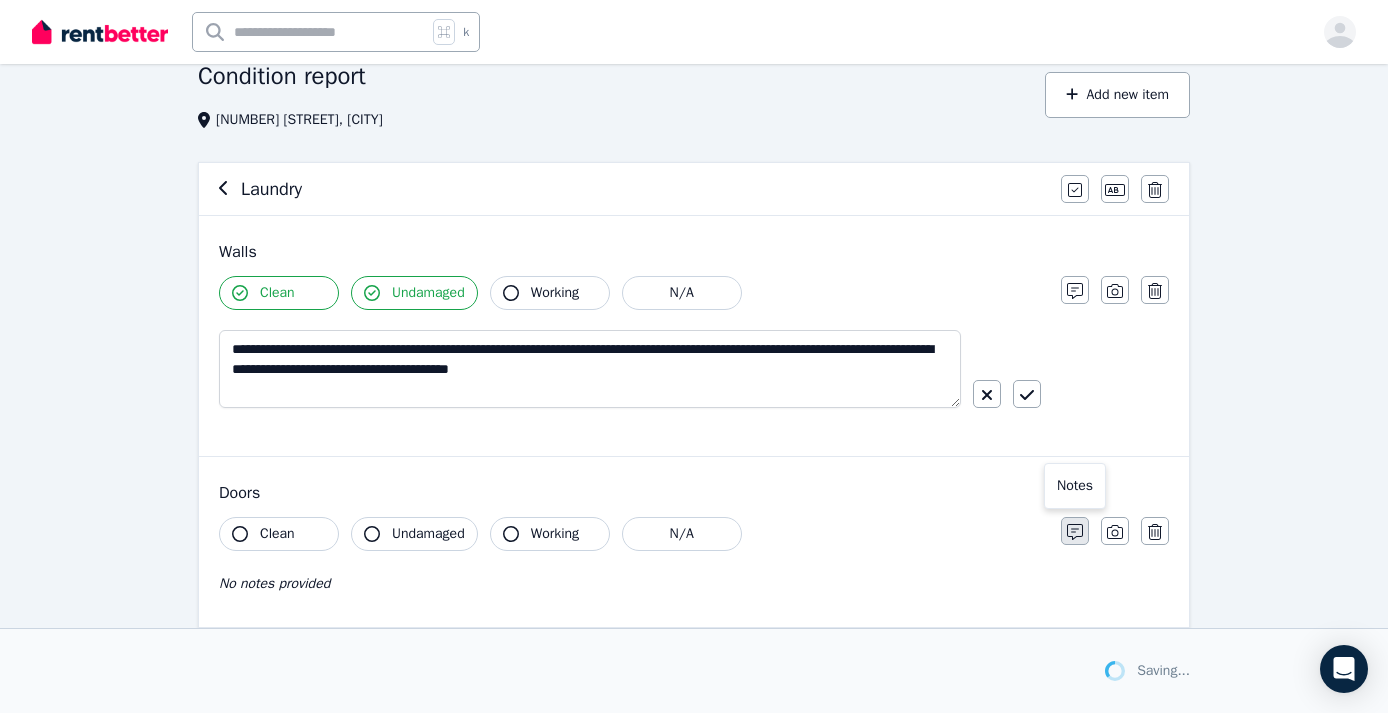 click 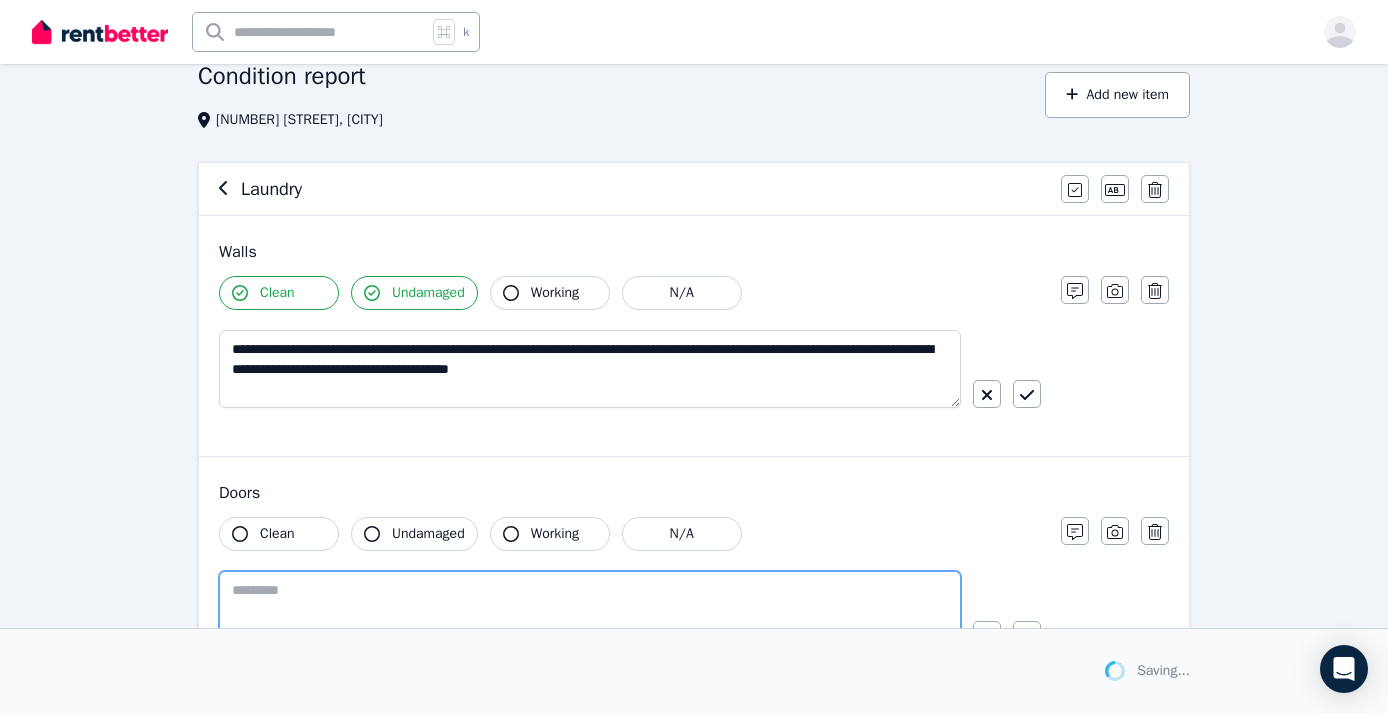 click at bounding box center [590, 610] 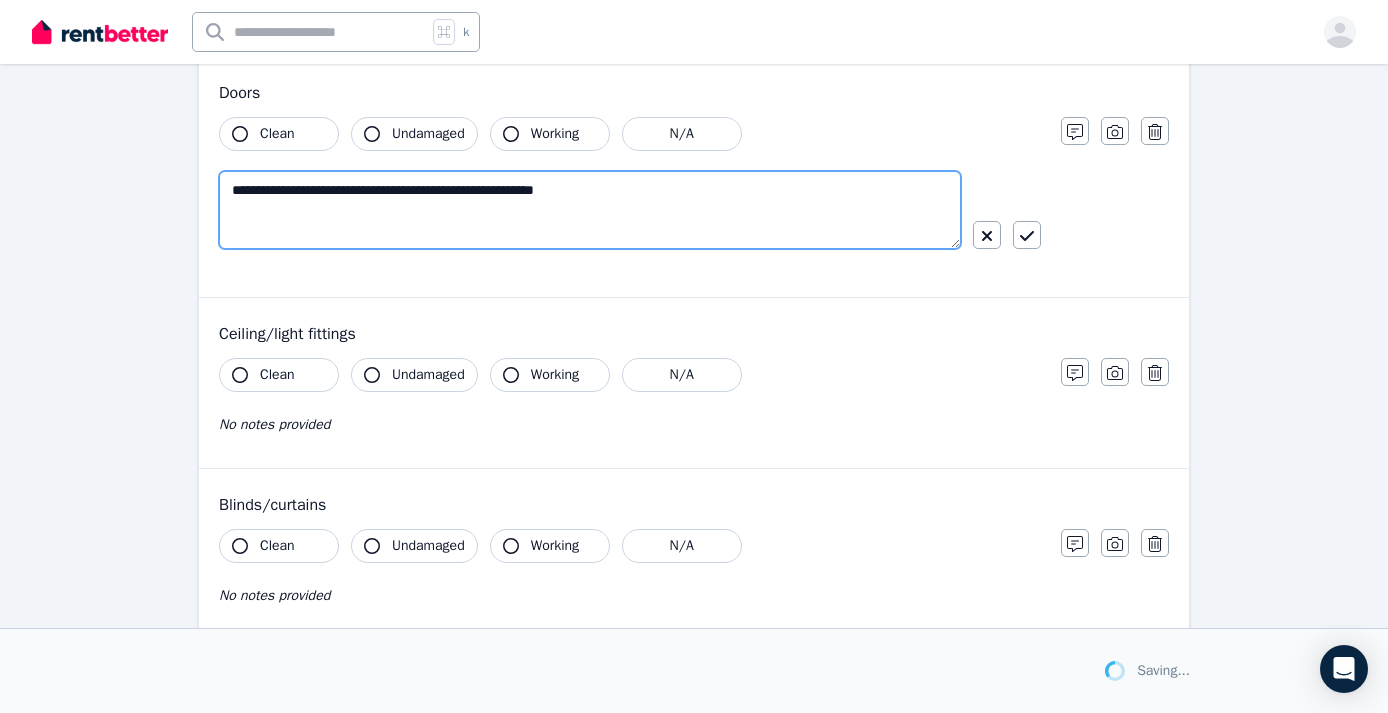 scroll, scrollTop: 504, scrollLeft: 0, axis: vertical 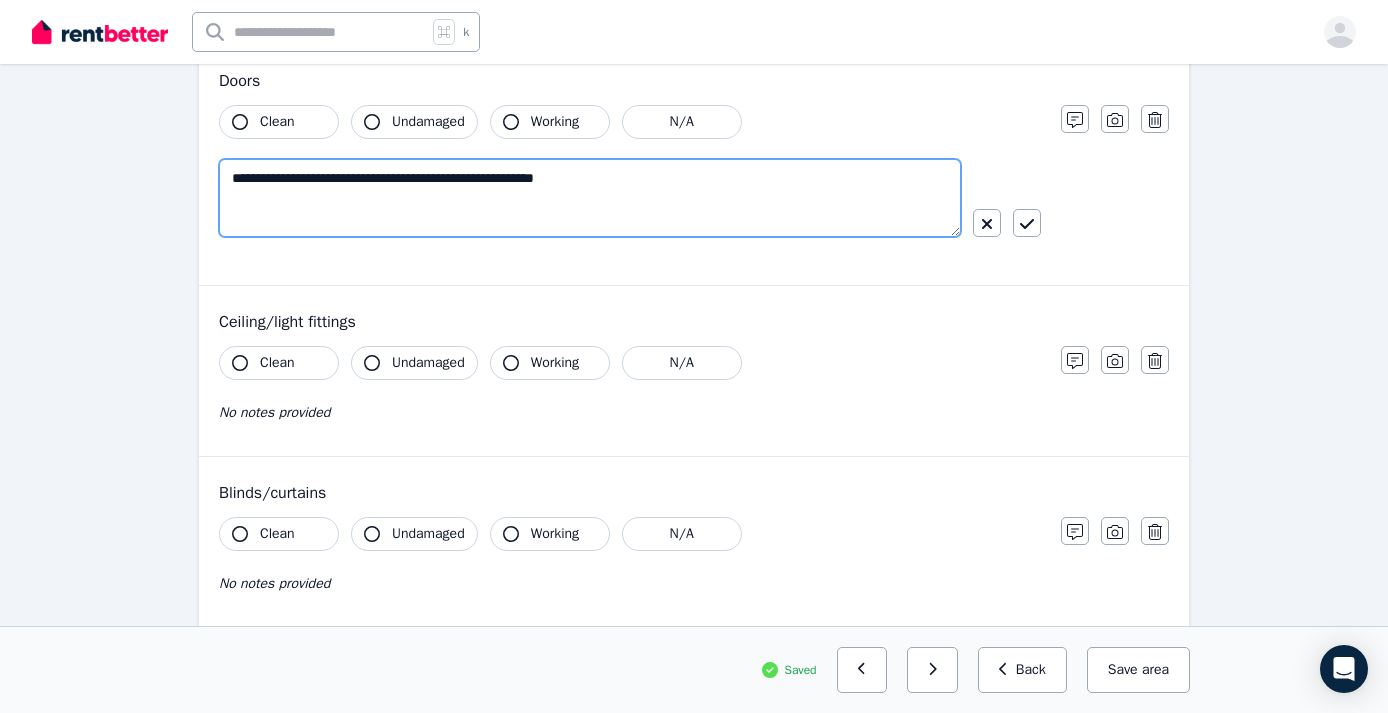 type on "**********" 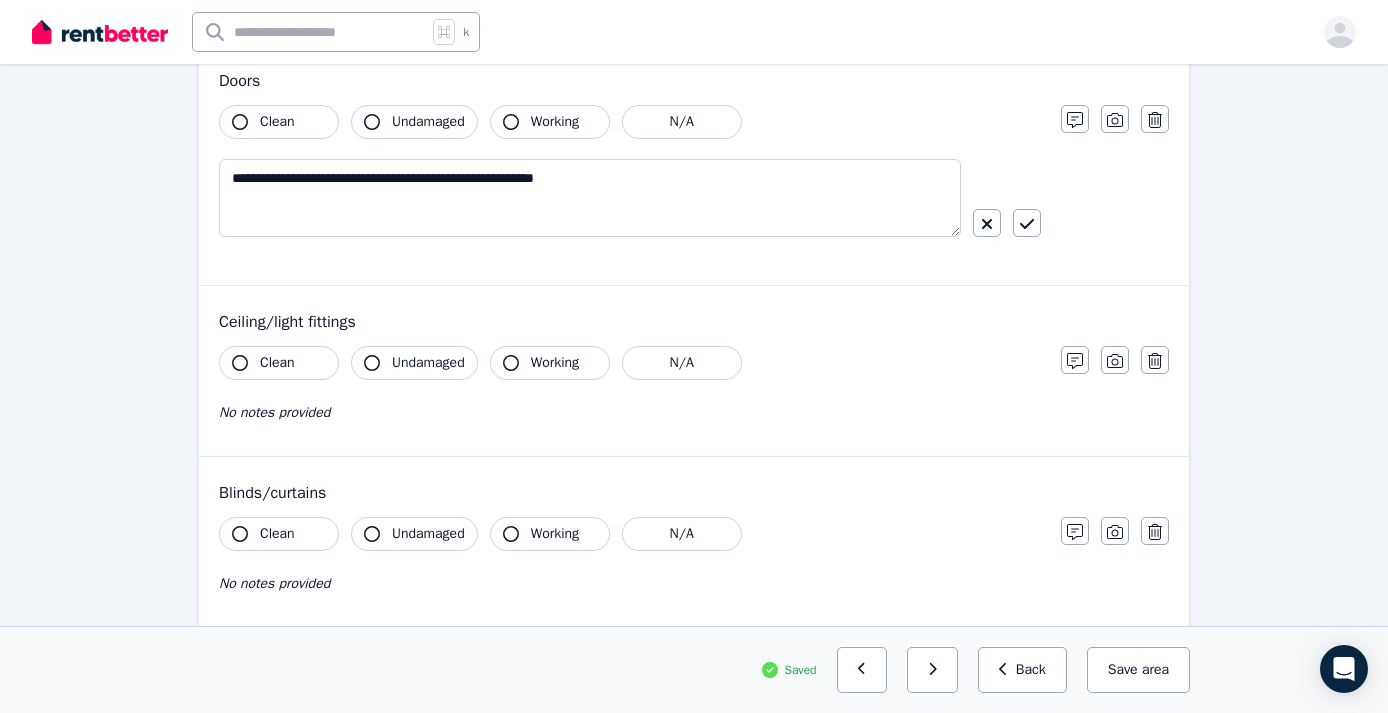 click 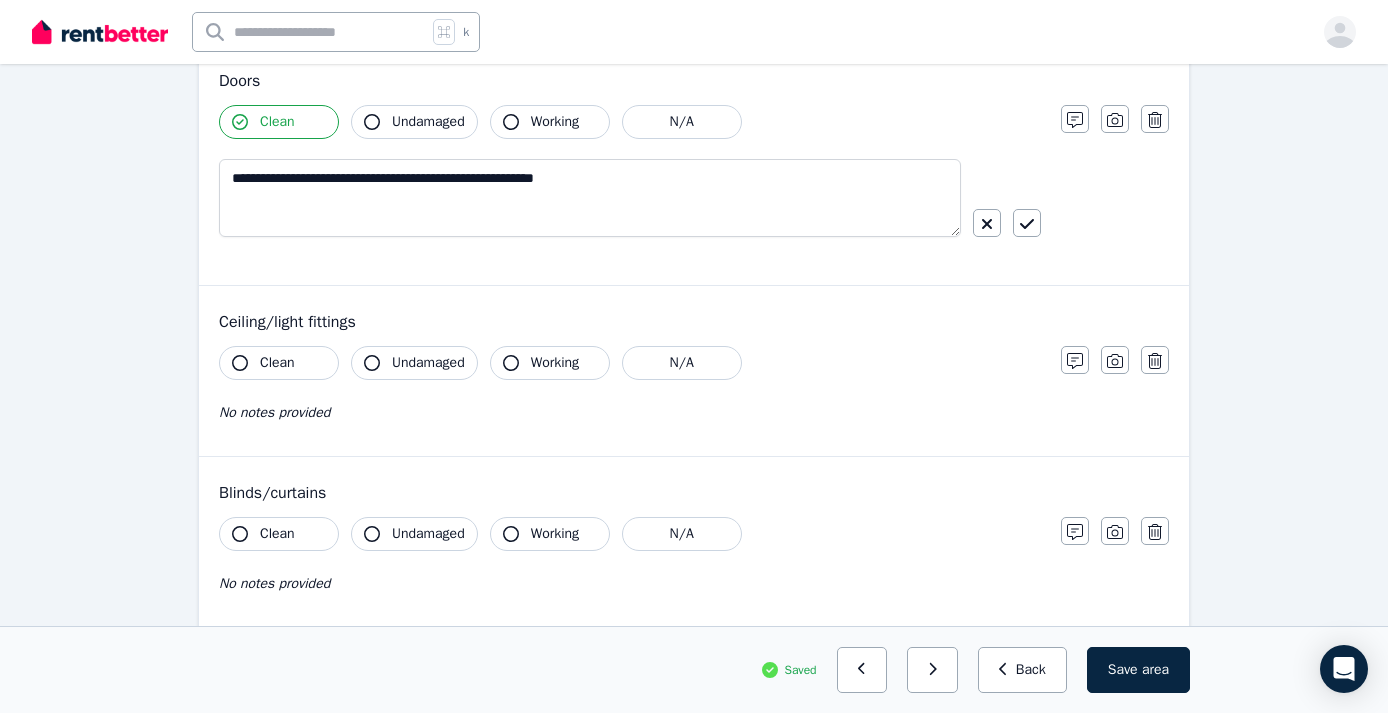click on "Undamaged" at bounding box center (414, 122) 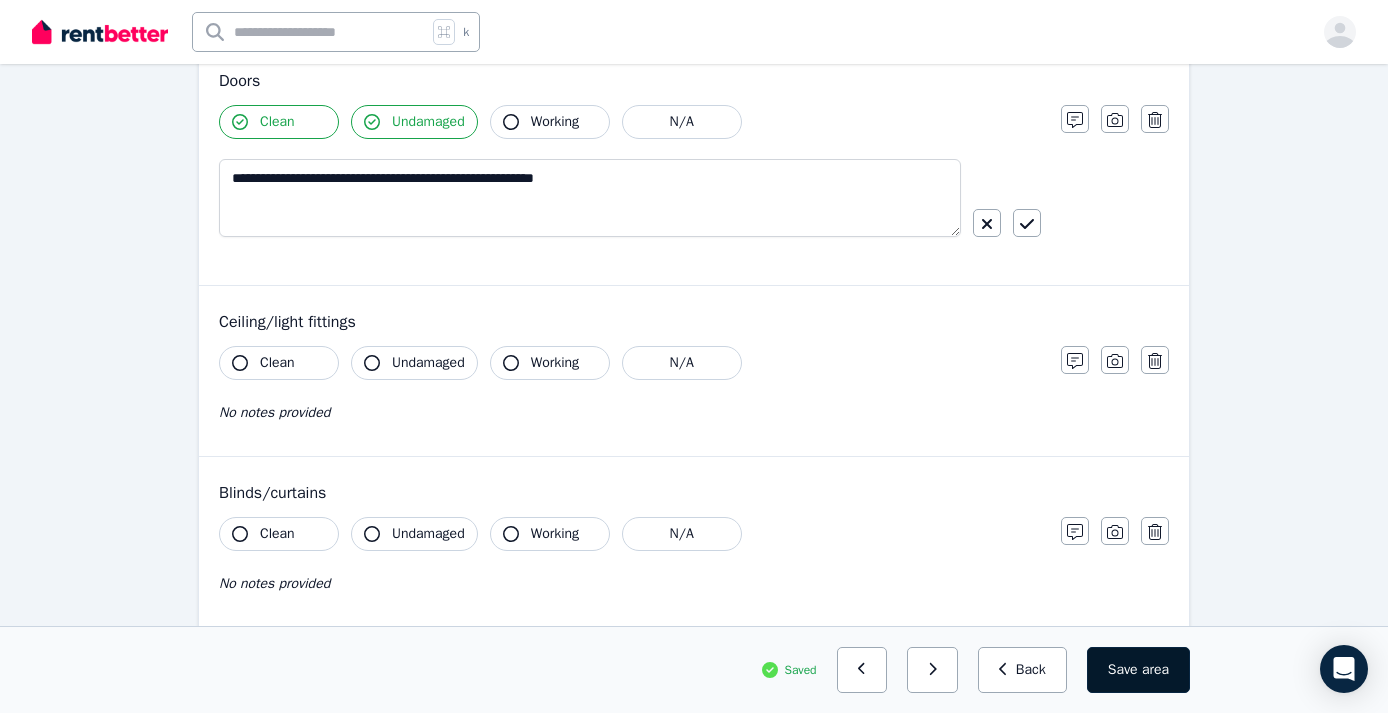 click on "Save   area" at bounding box center [1138, 670] 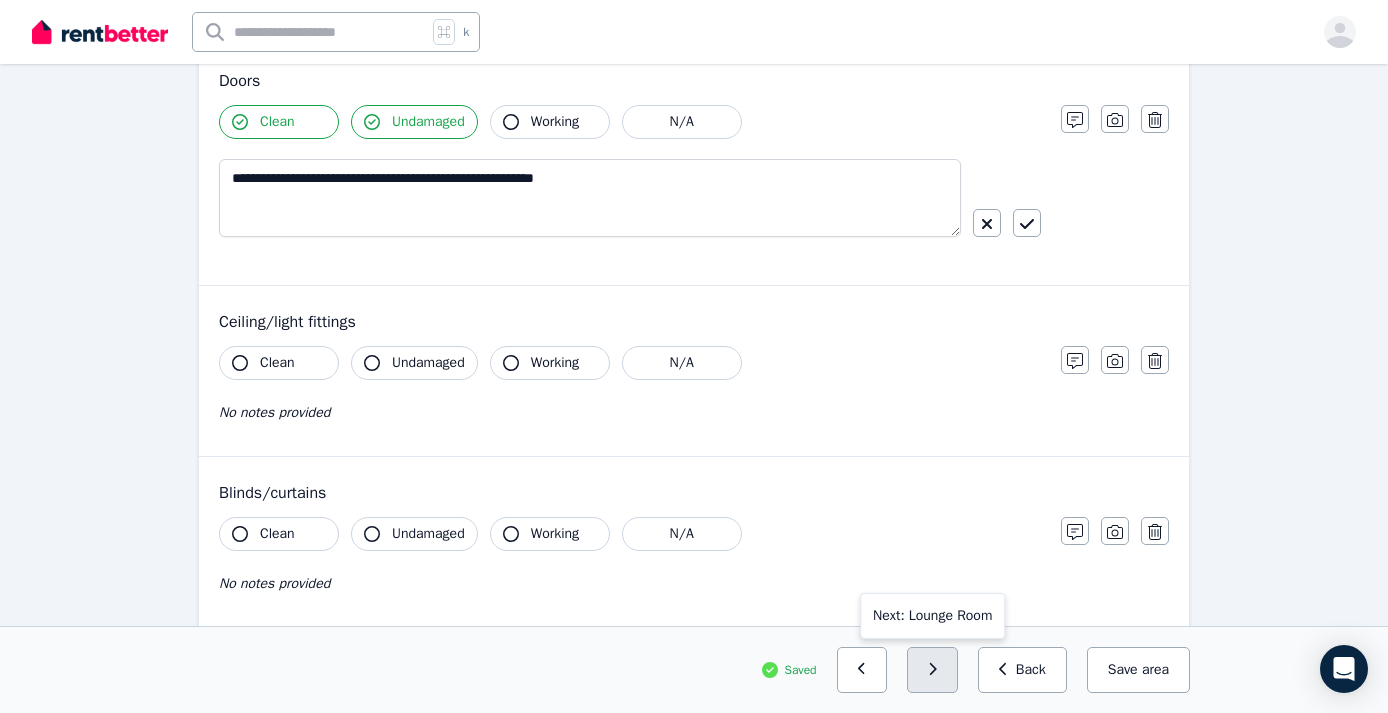 click 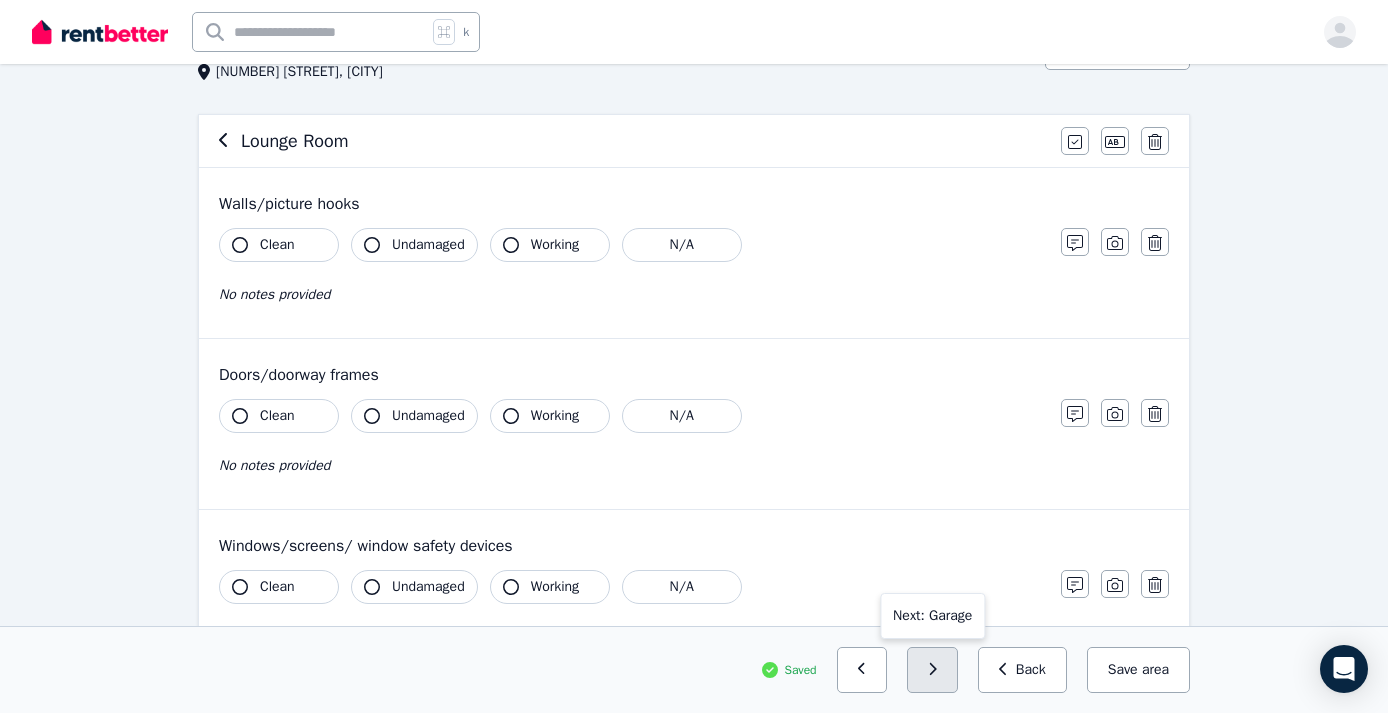 scroll, scrollTop: 185, scrollLeft: 0, axis: vertical 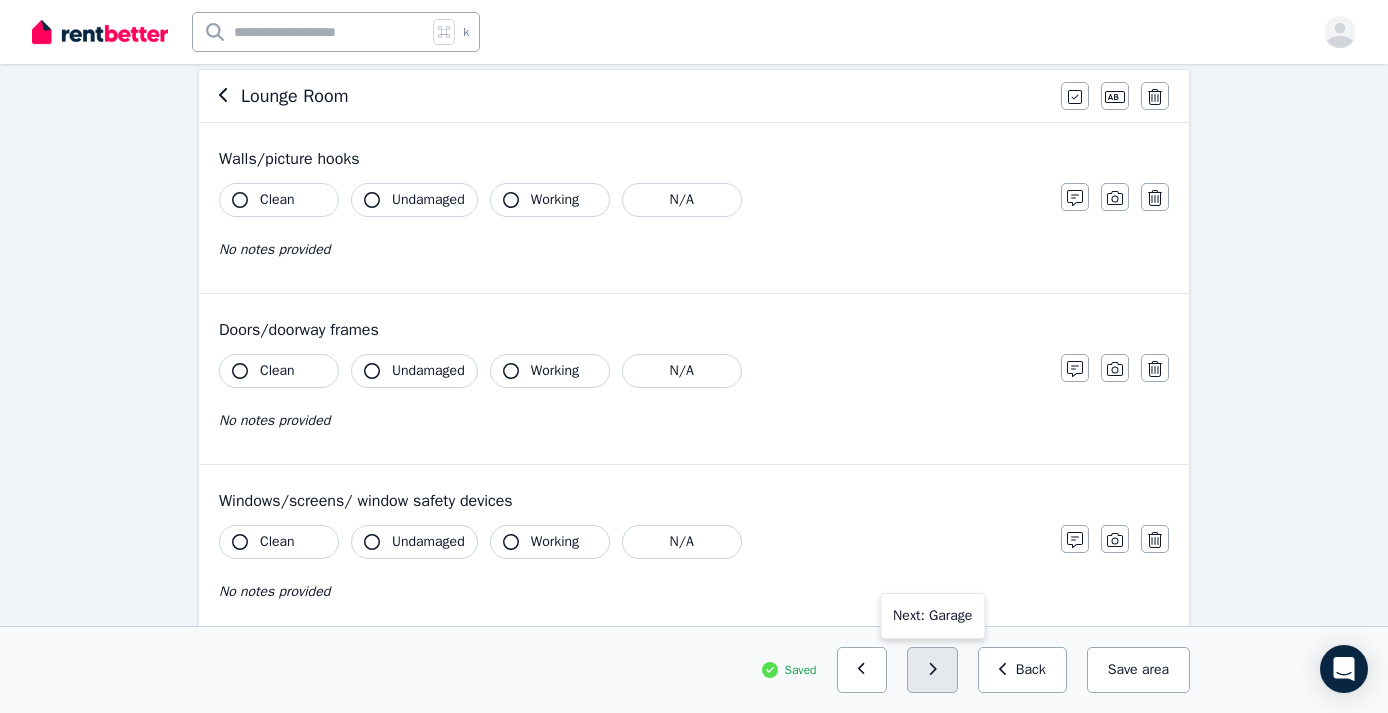 click 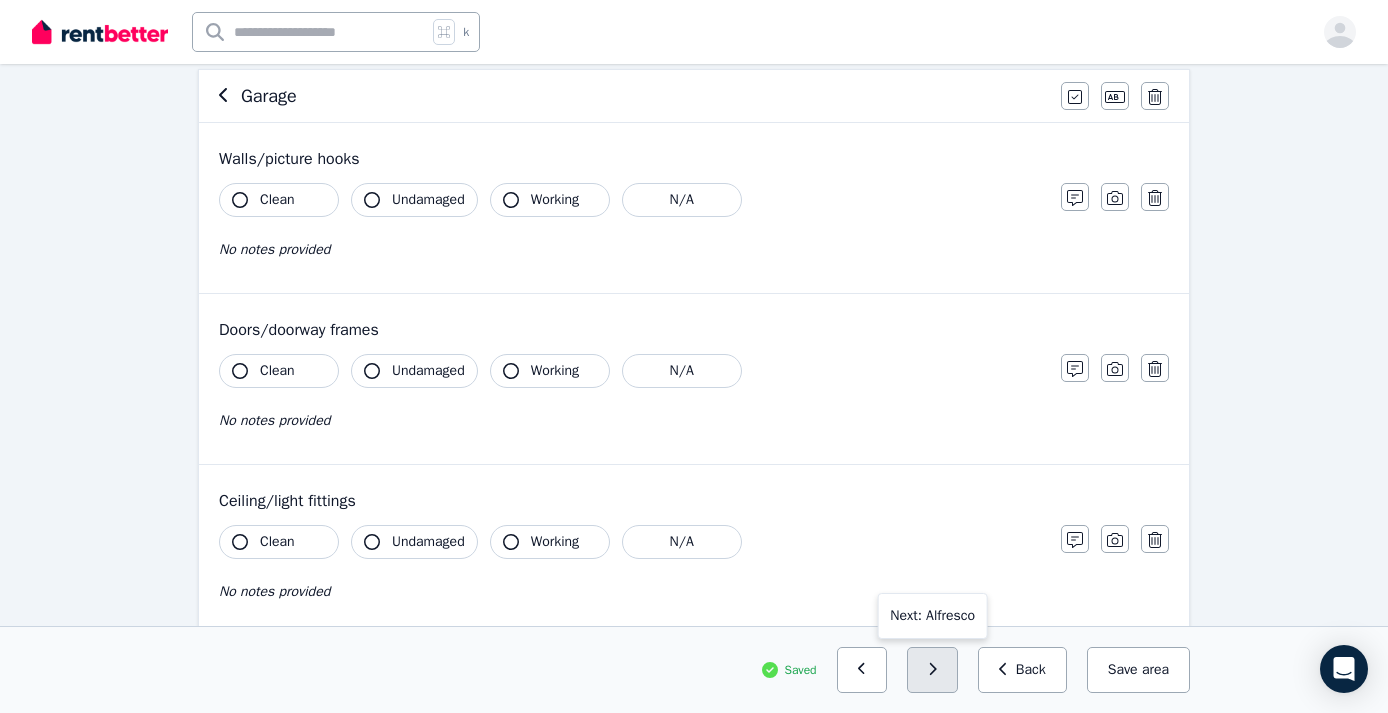 click 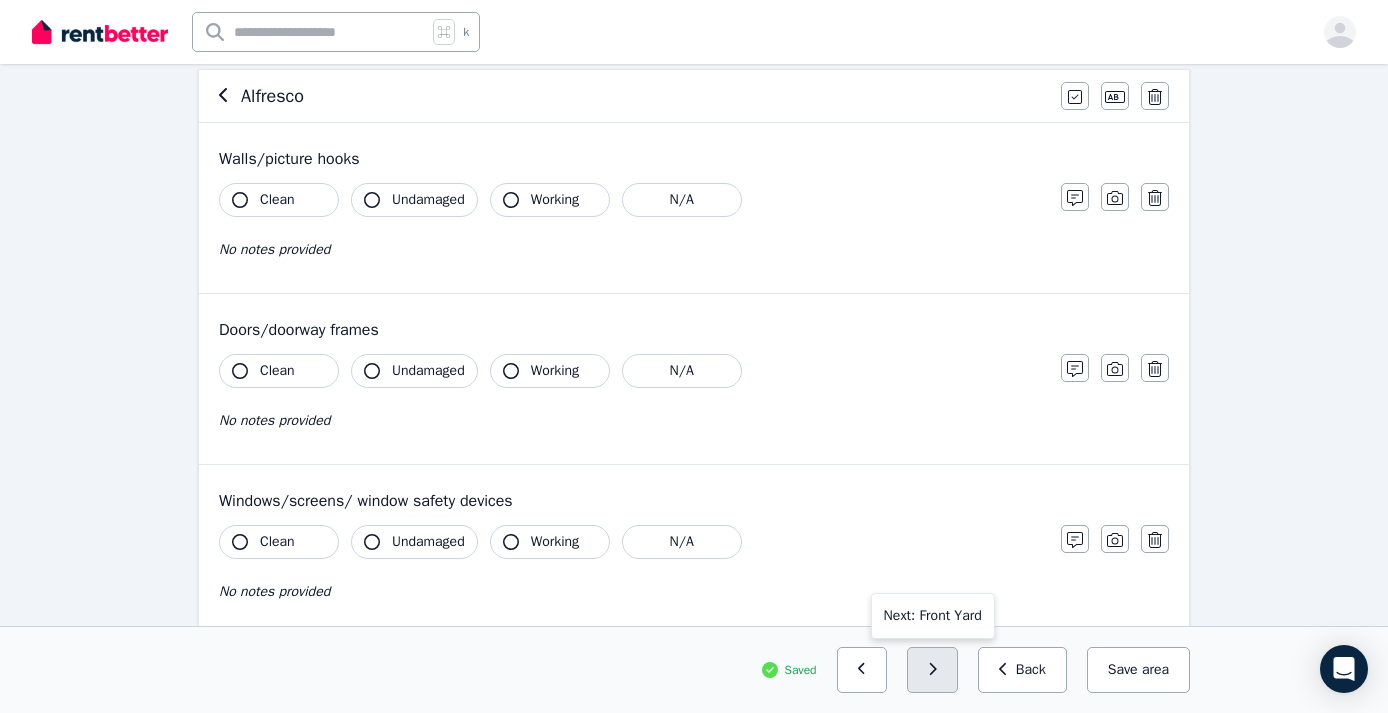 click 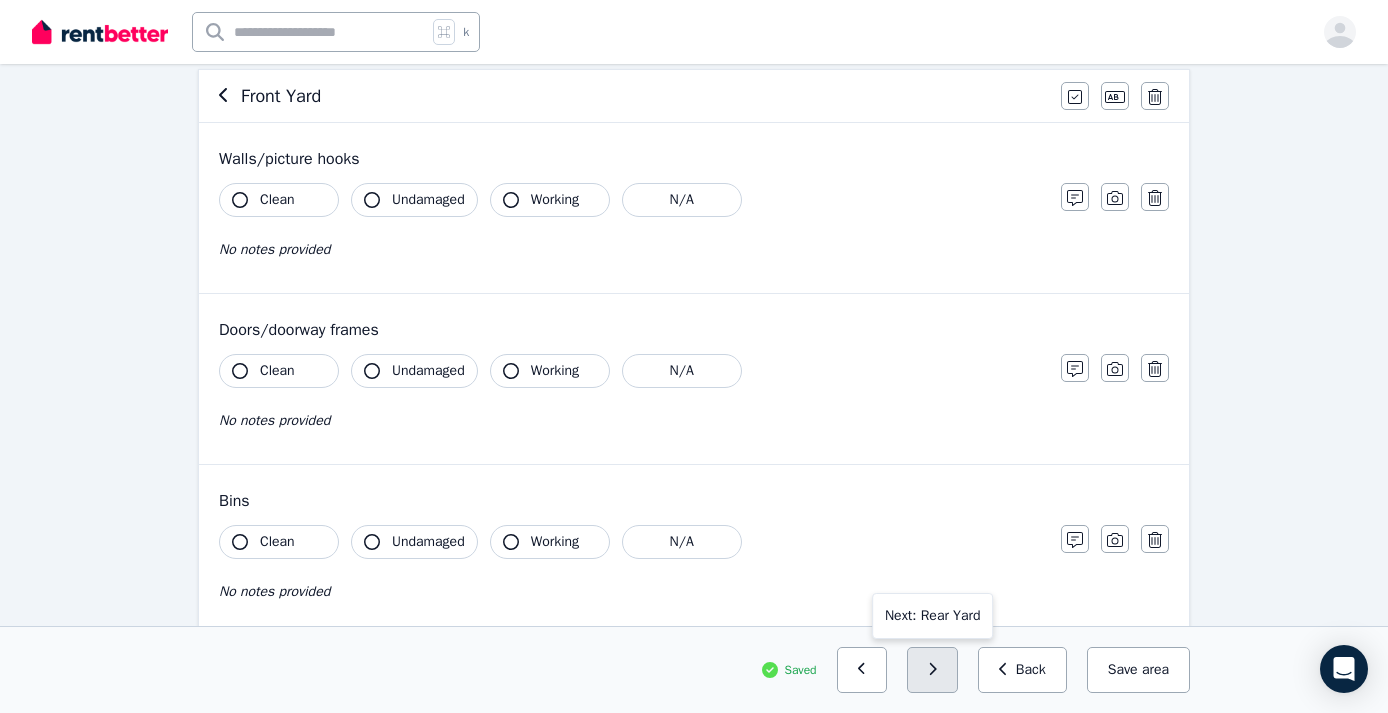 click 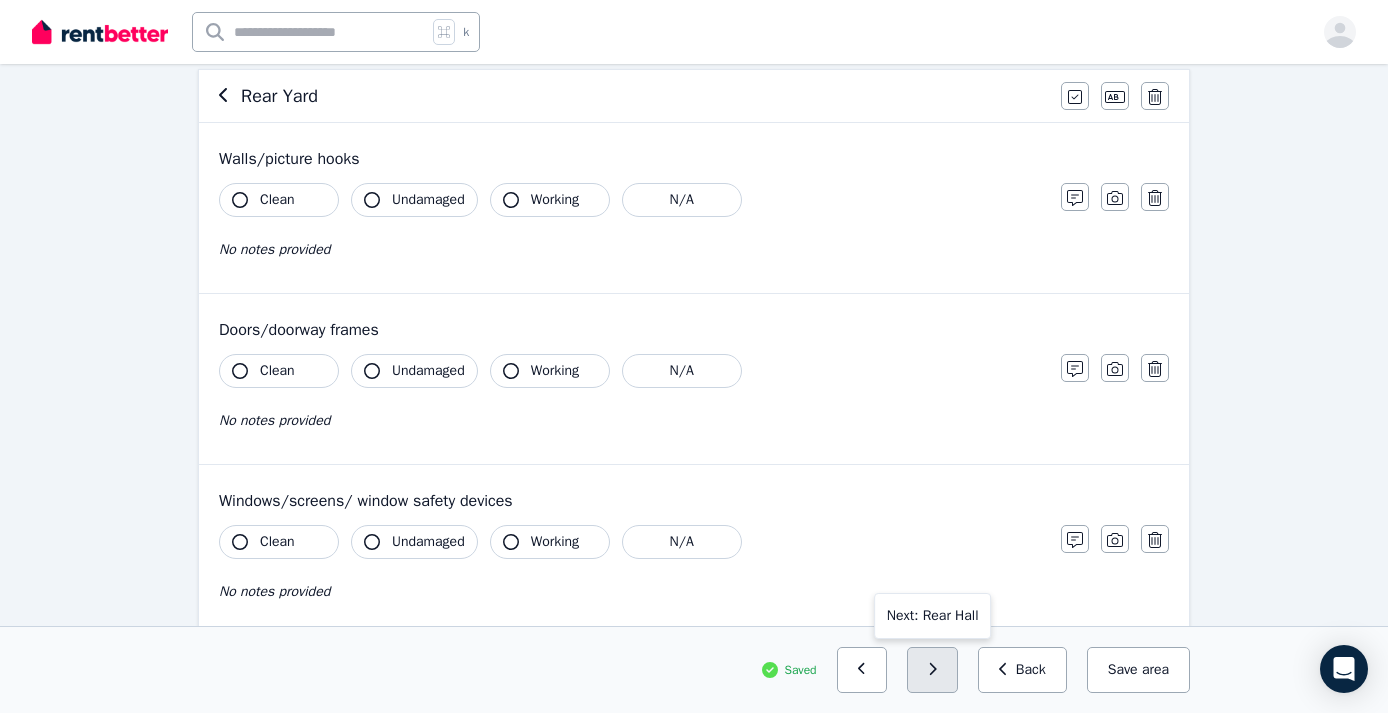 click 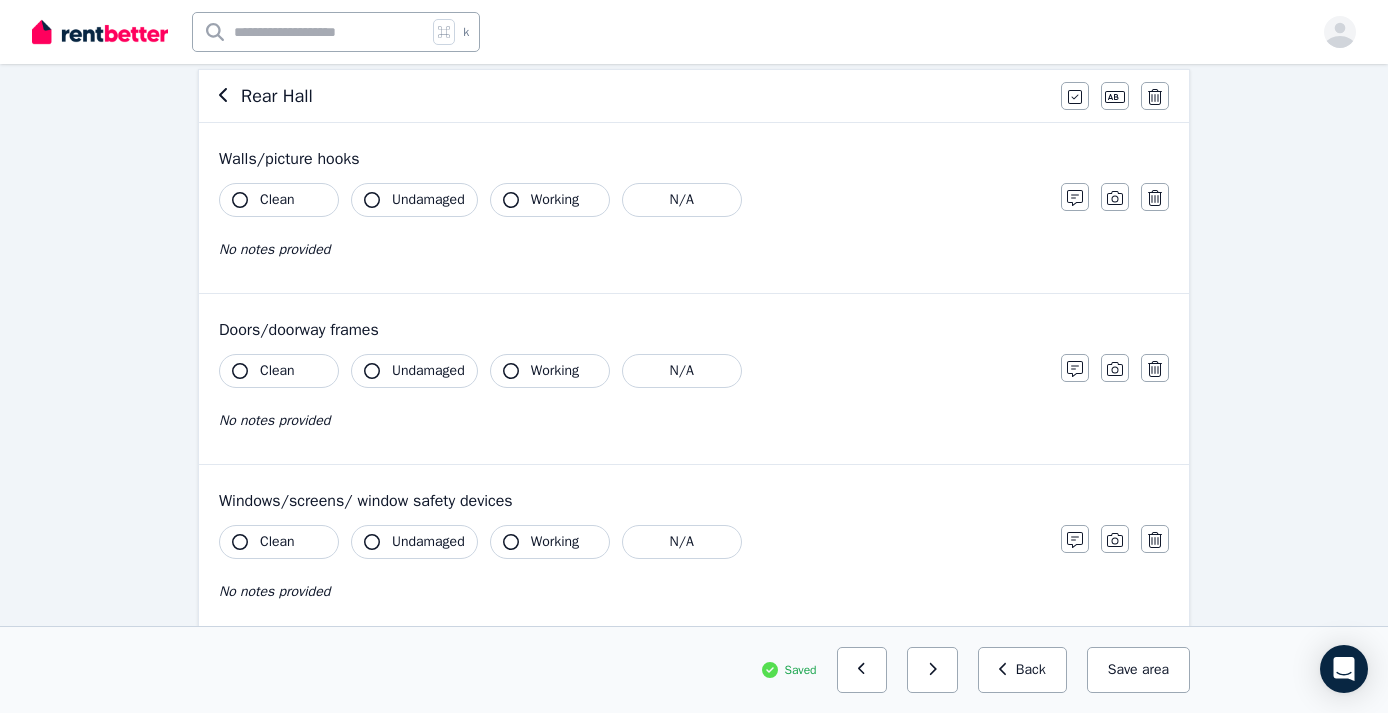 click 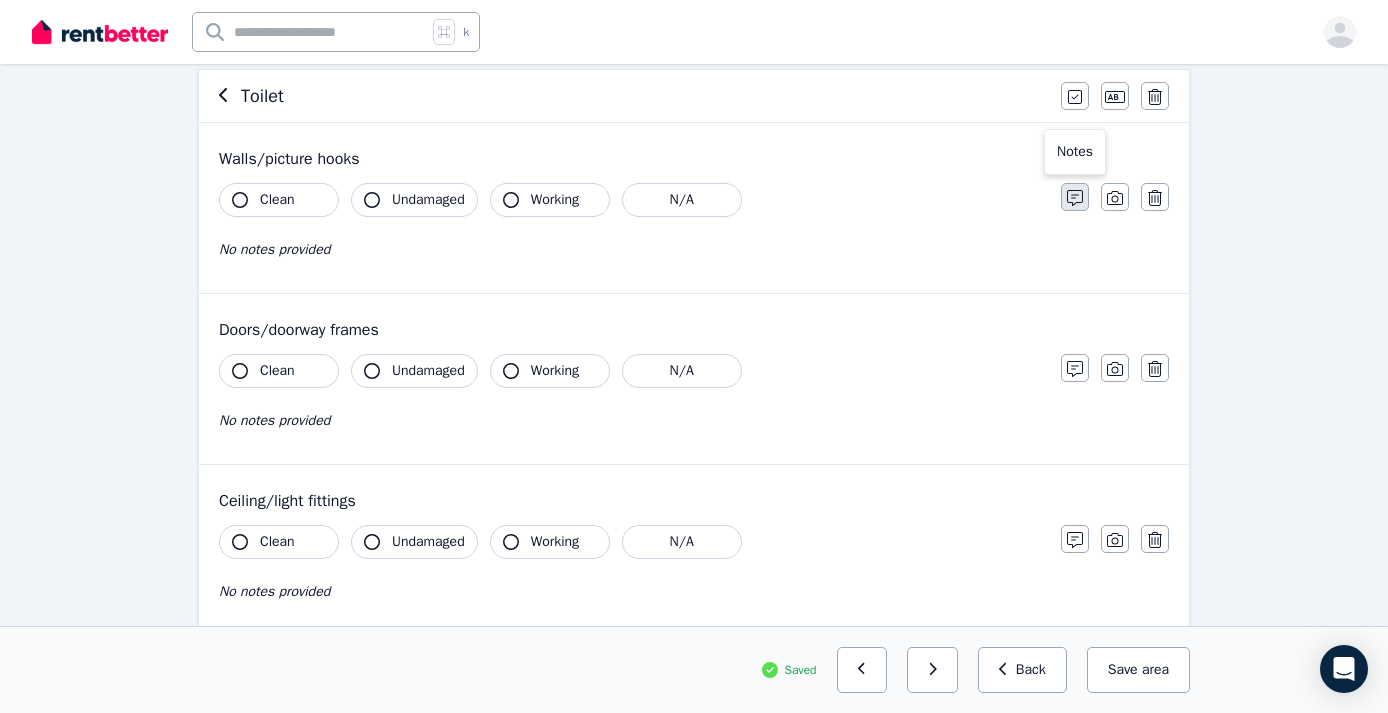 click 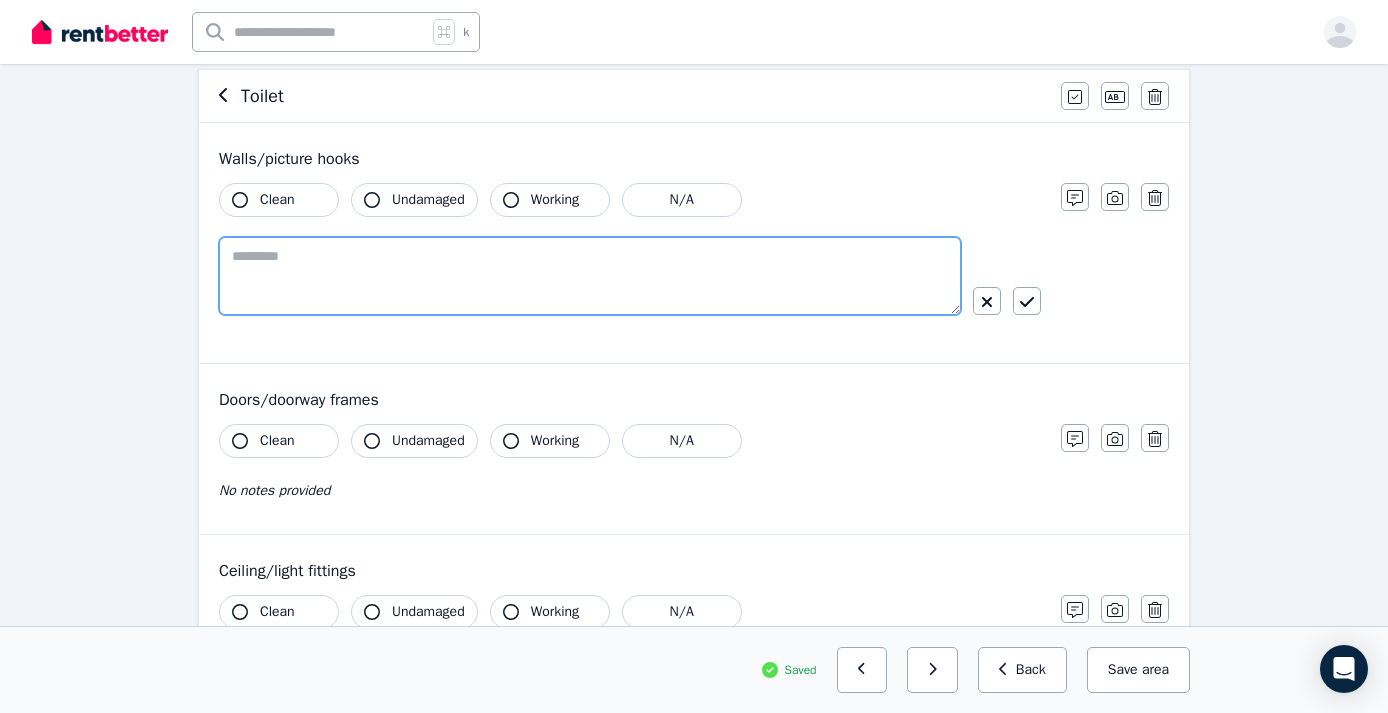 click at bounding box center [590, 276] 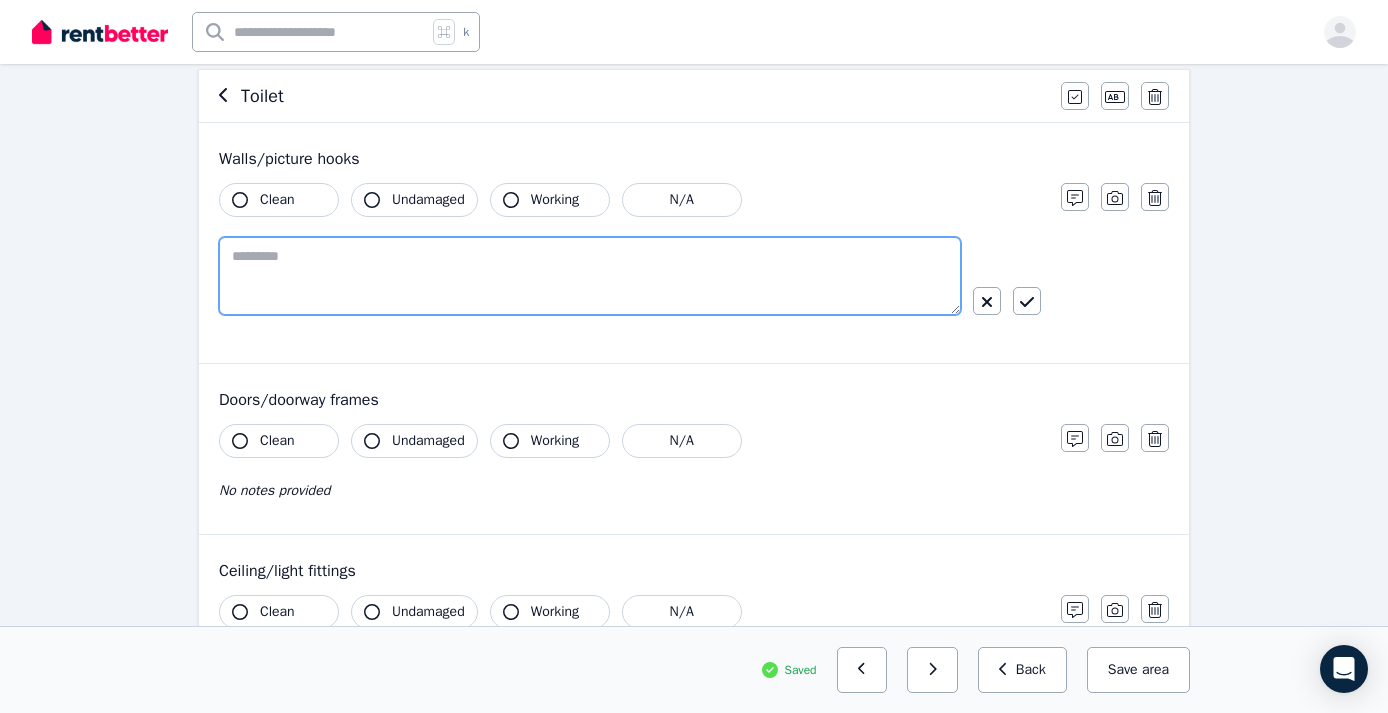 paste on "**********" 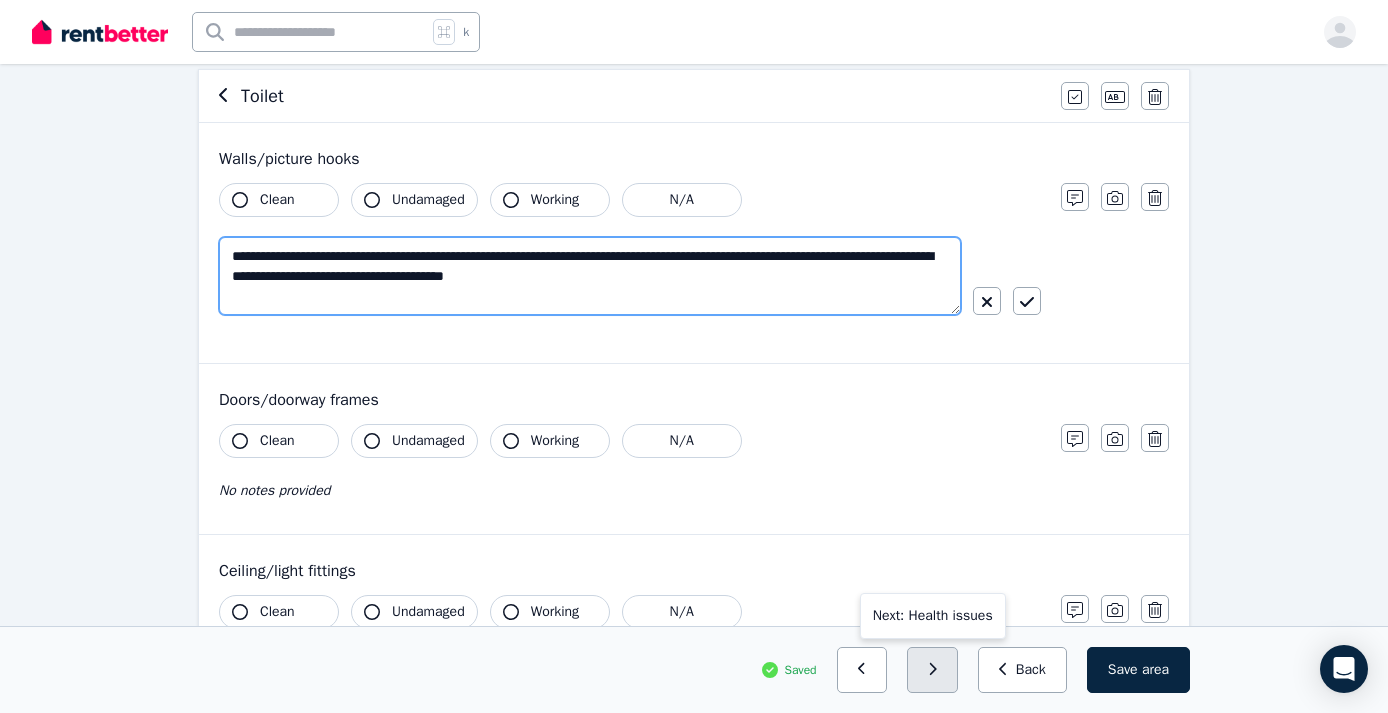 type on "**********" 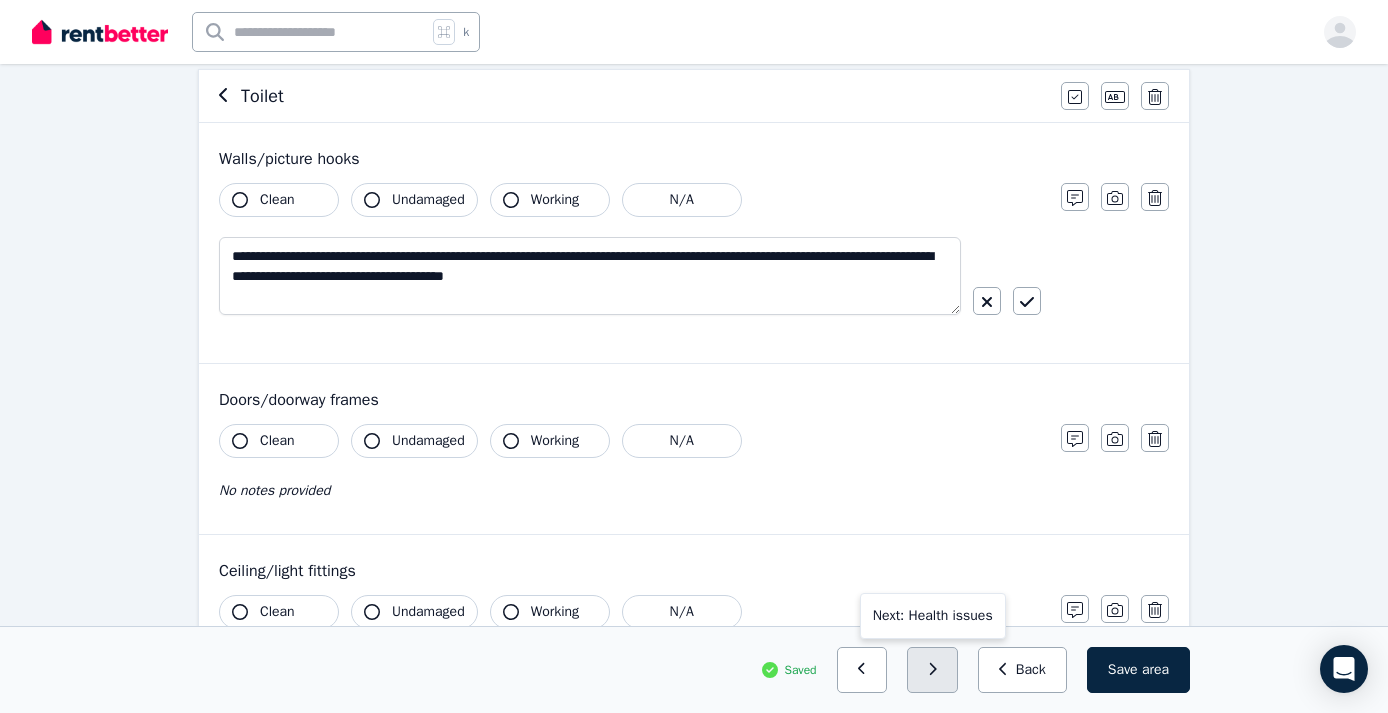 click 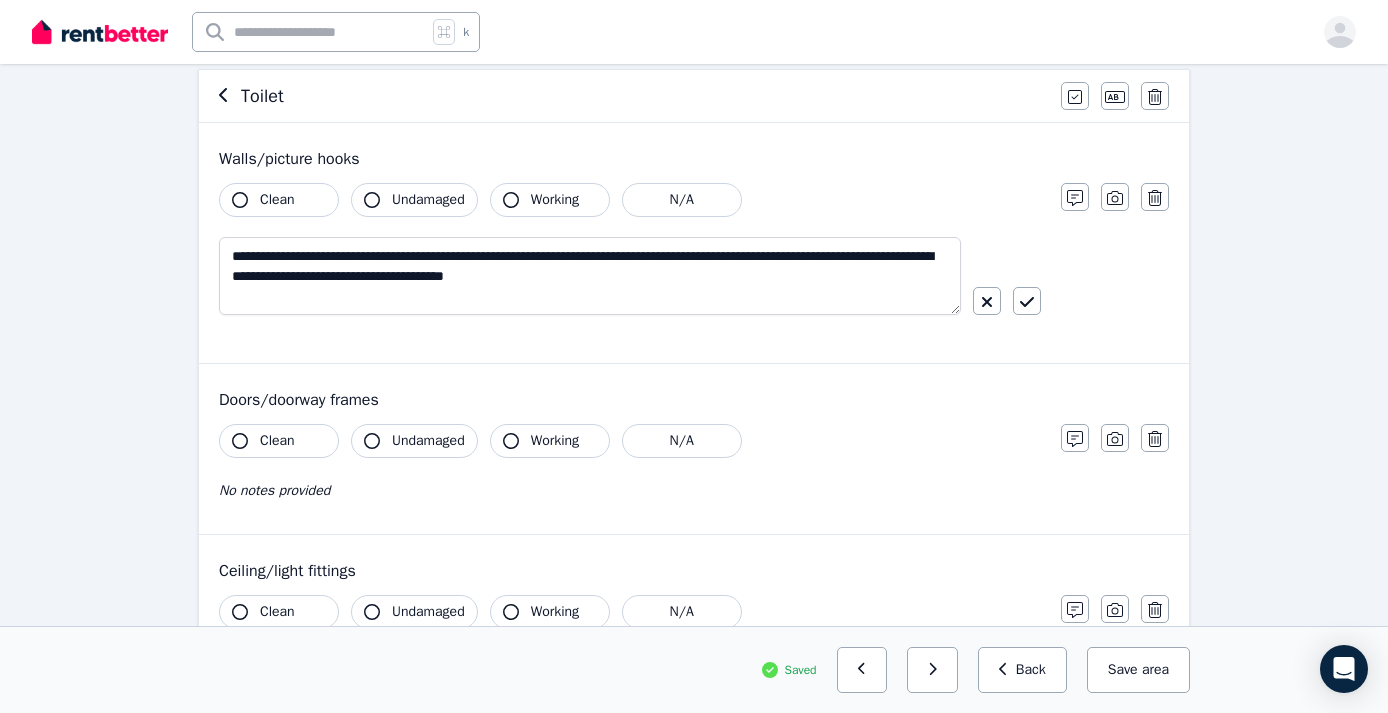 scroll, scrollTop: 33, scrollLeft: 0, axis: vertical 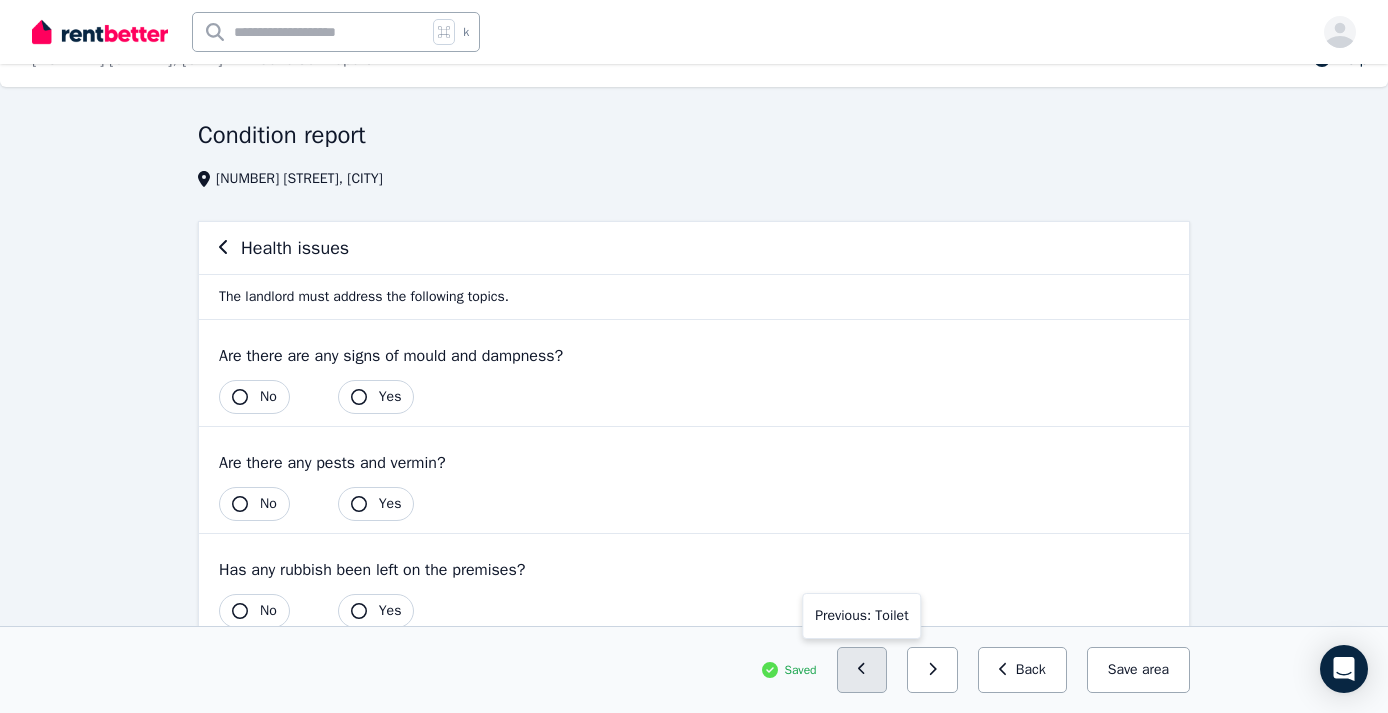 click 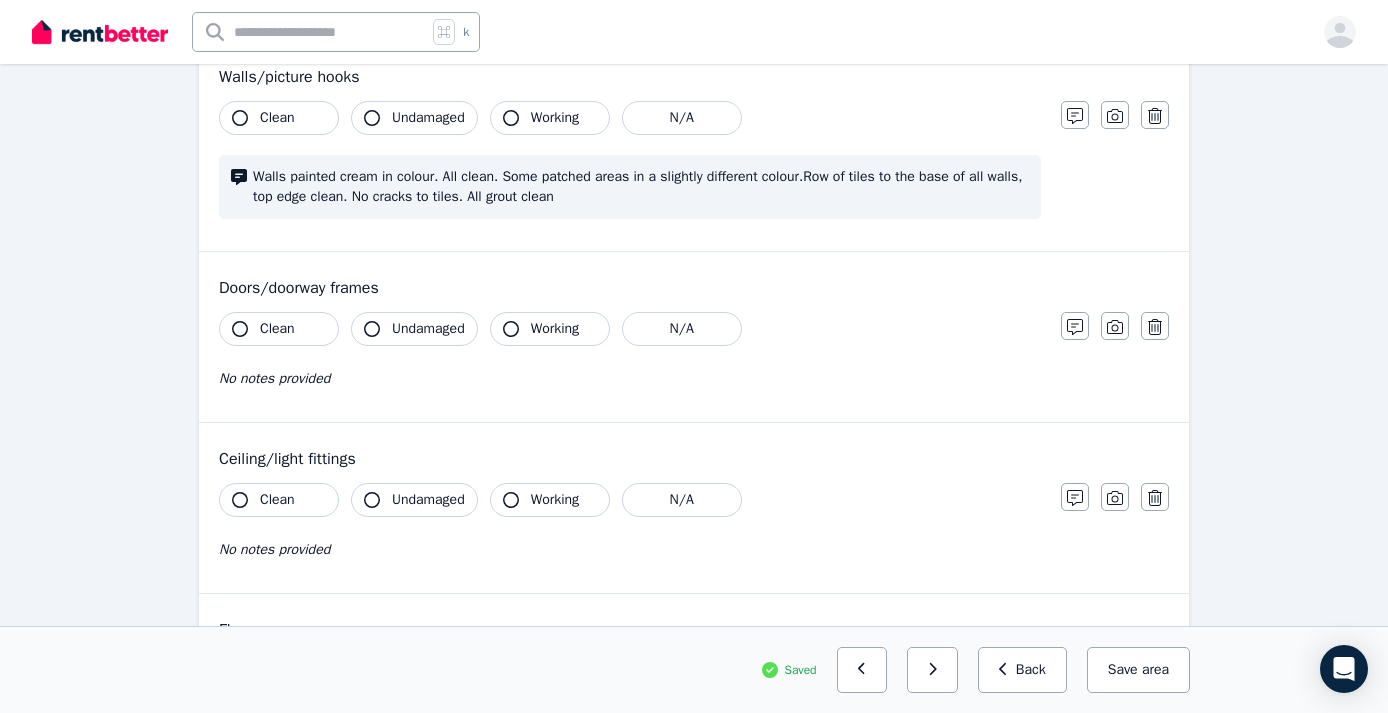 scroll, scrollTop: 271, scrollLeft: 0, axis: vertical 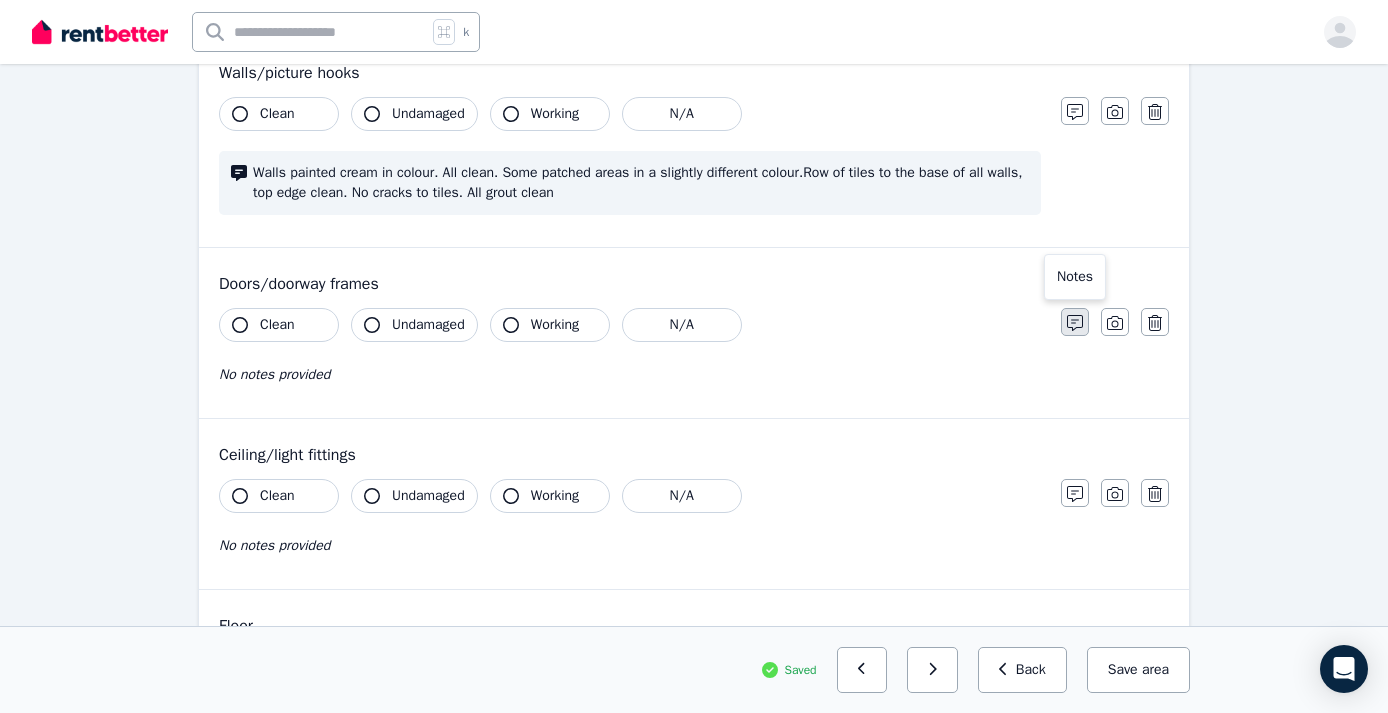click 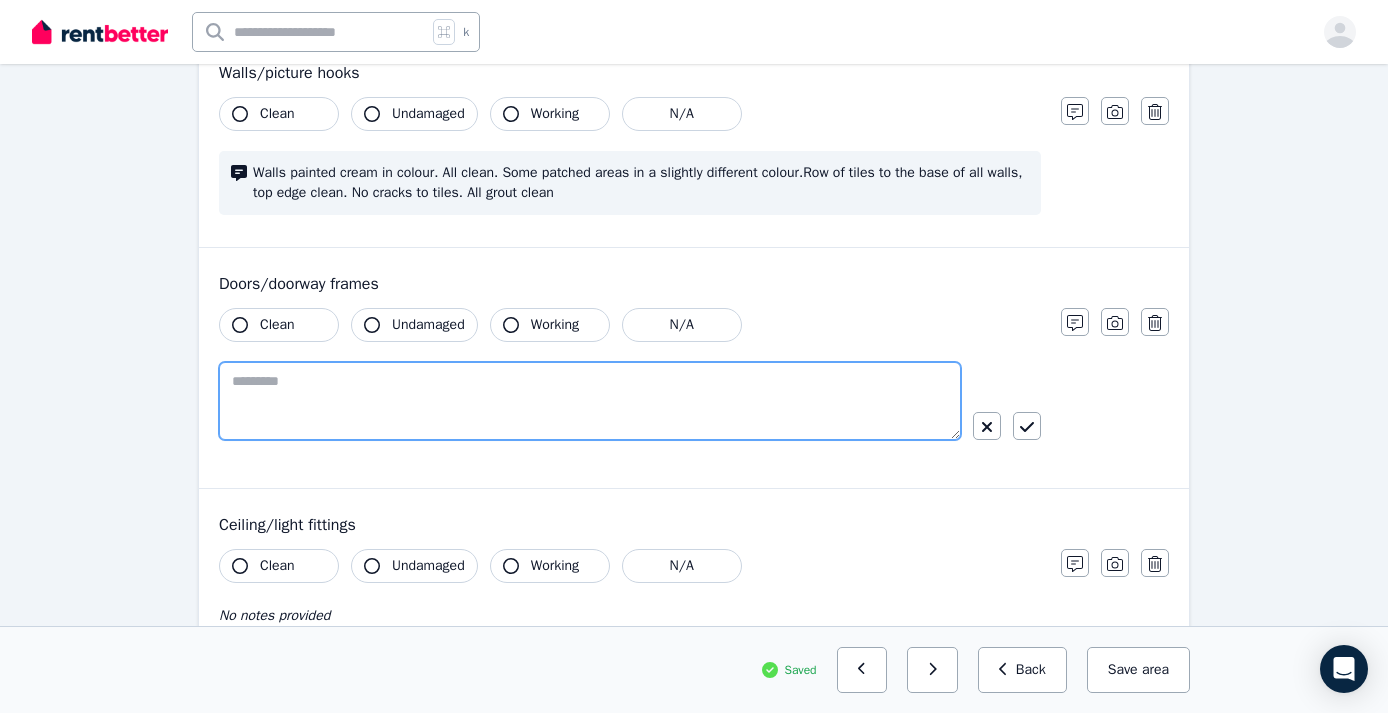 click at bounding box center (590, 401) 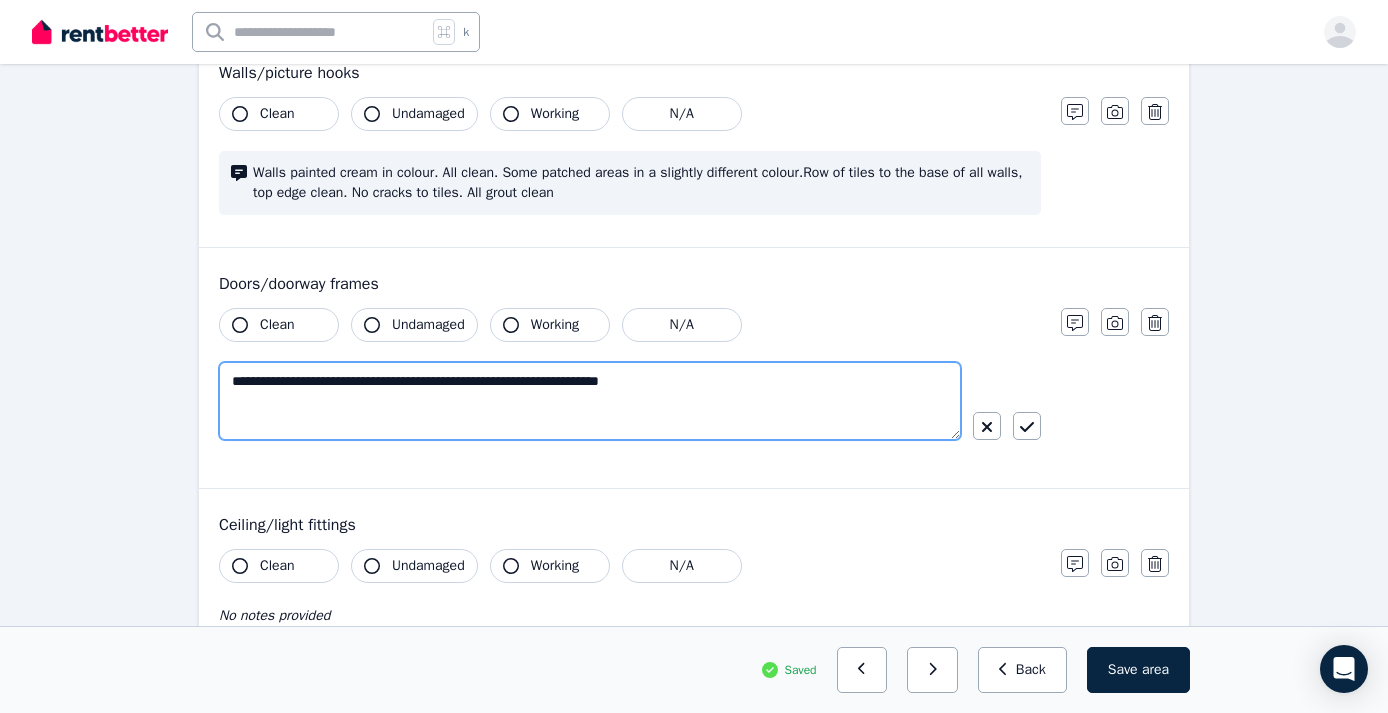 drag, startPoint x: 727, startPoint y: 385, endPoint x: 219, endPoint y: 376, distance: 508.0797 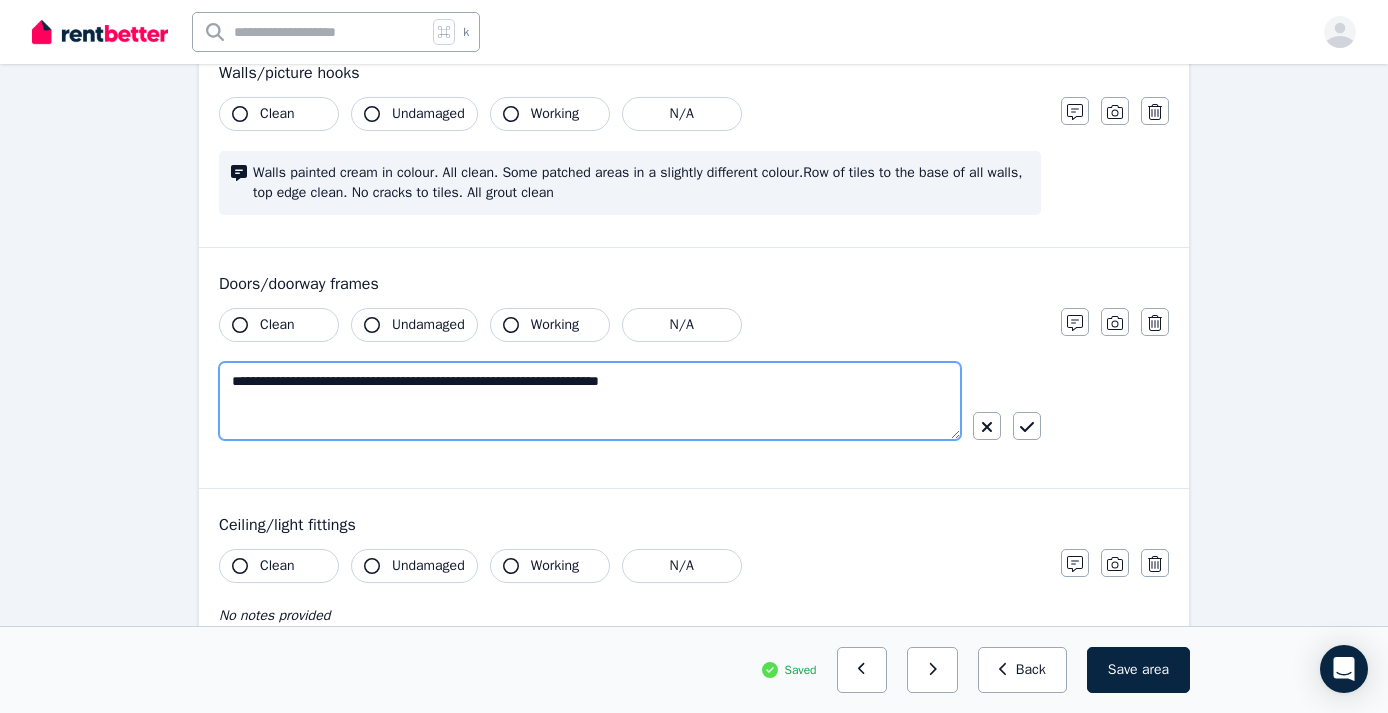 click on "**********" at bounding box center [590, 401] 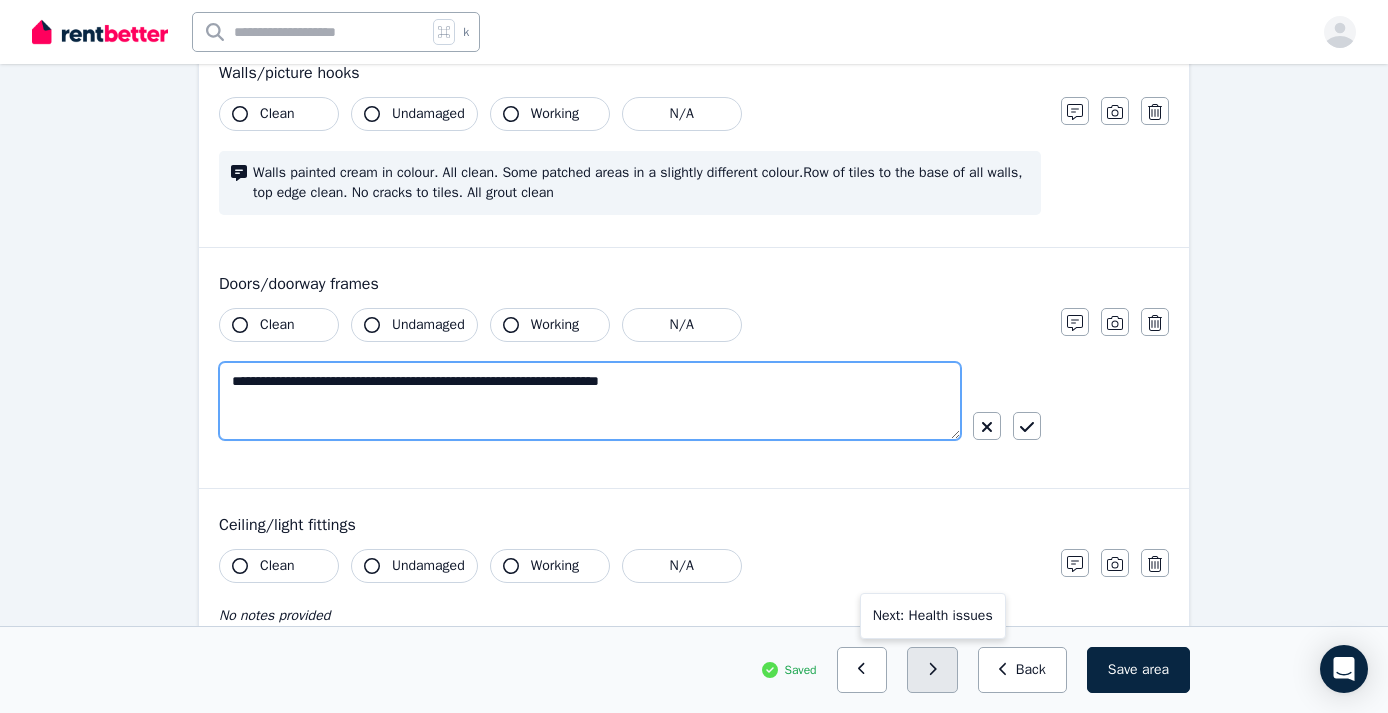 type on "**********" 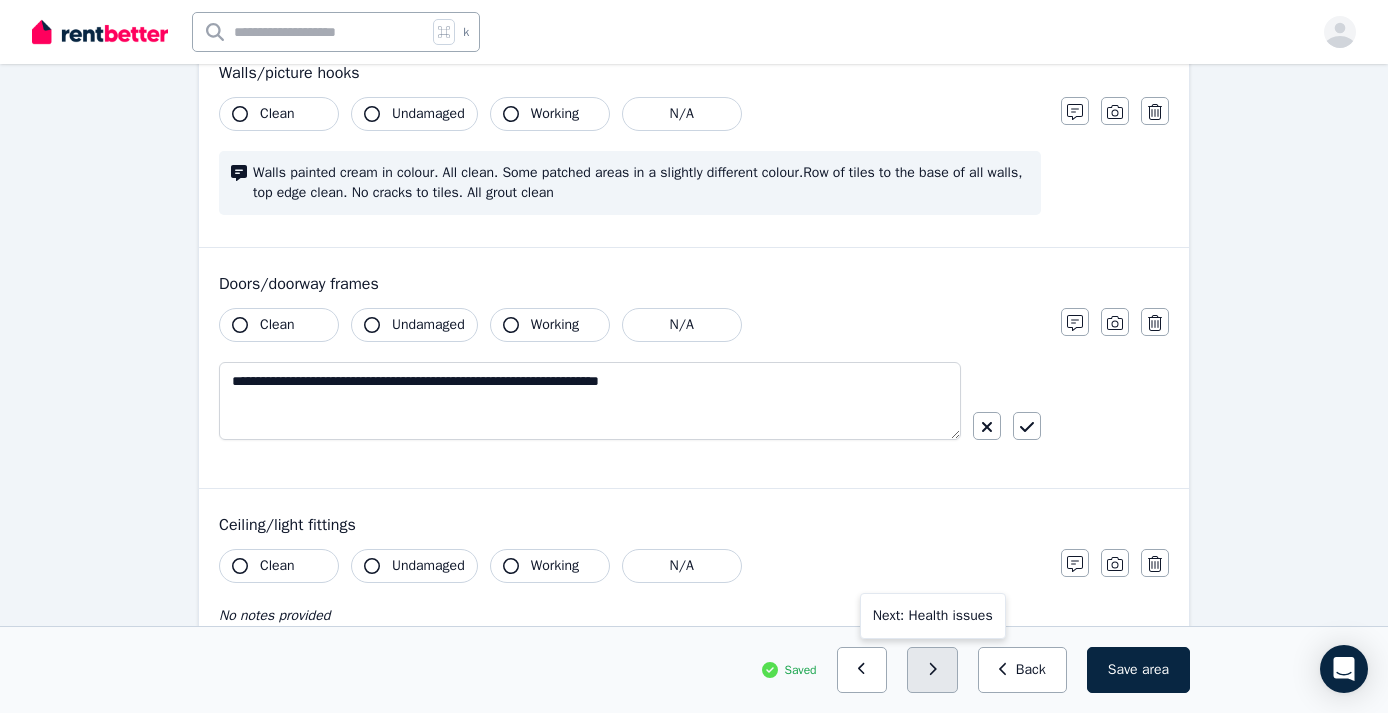click at bounding box center [932, 670] 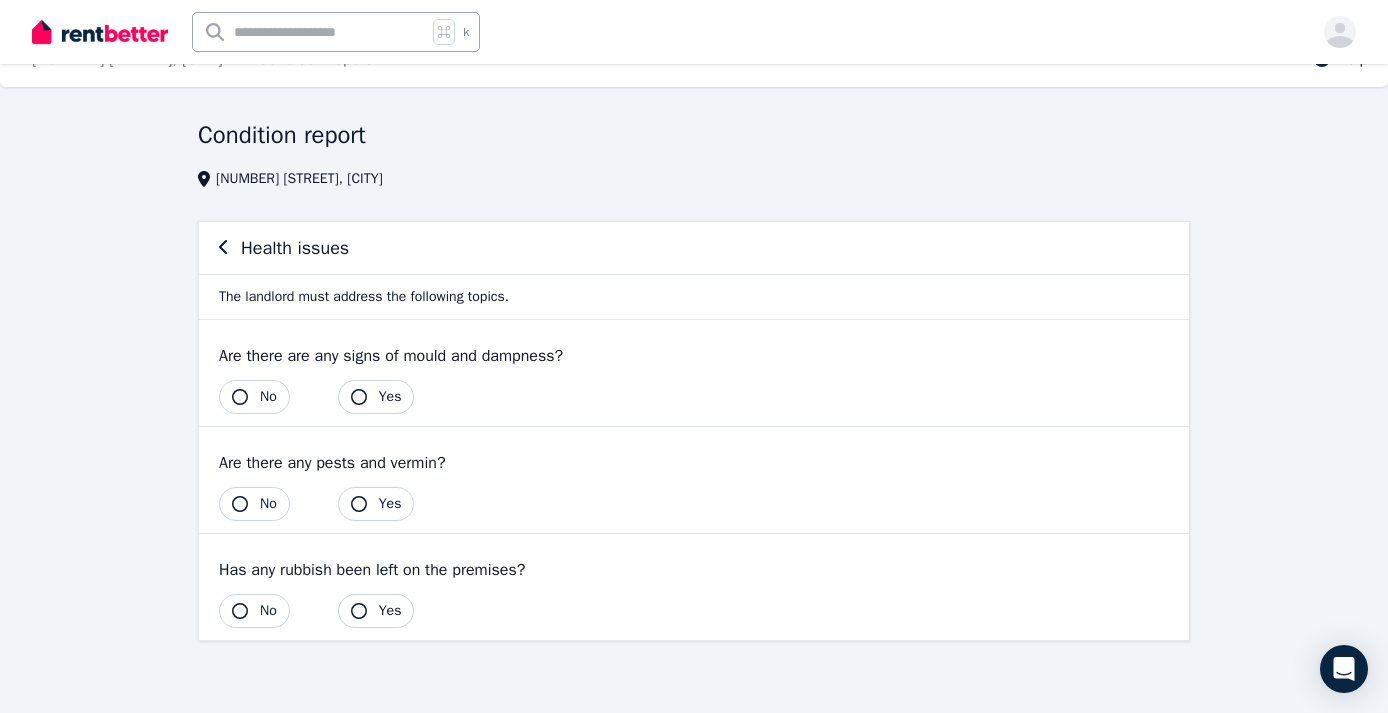 scroll, scrollTop: 33, scrollLeft: 0, axis: vertical 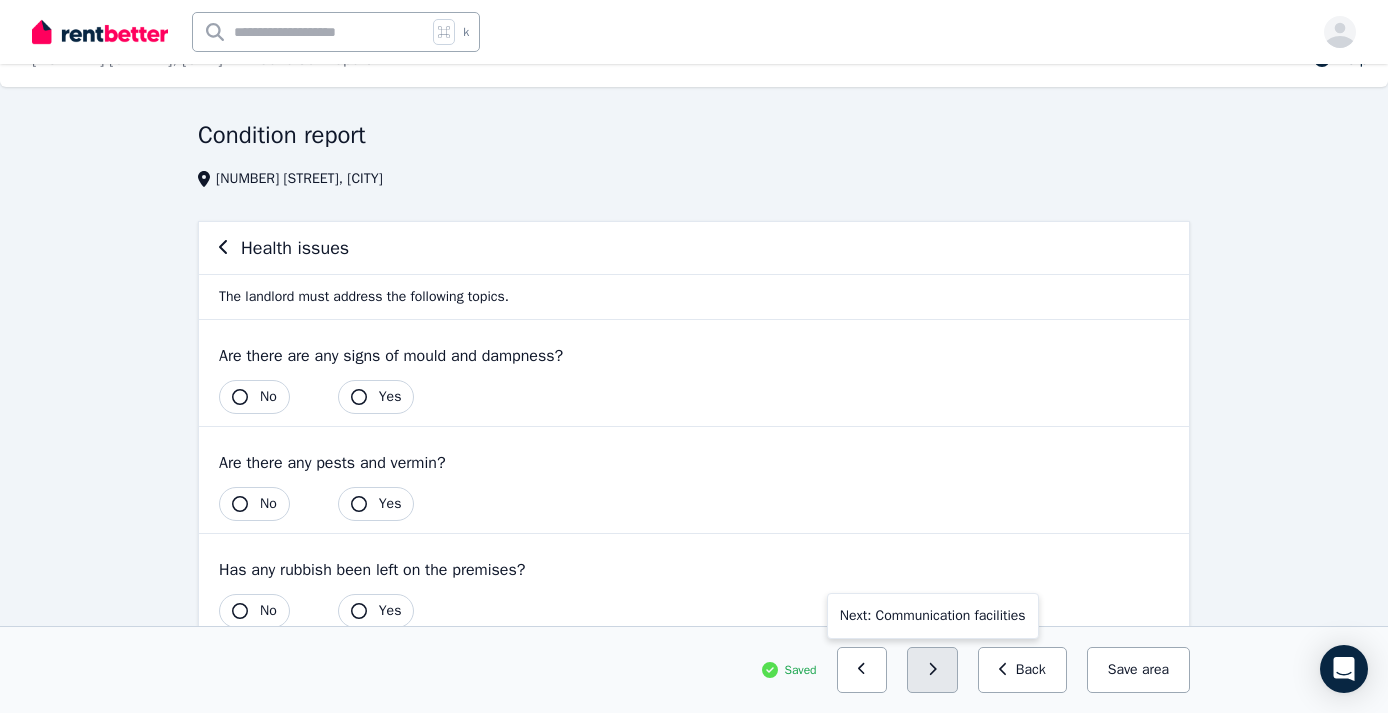 click 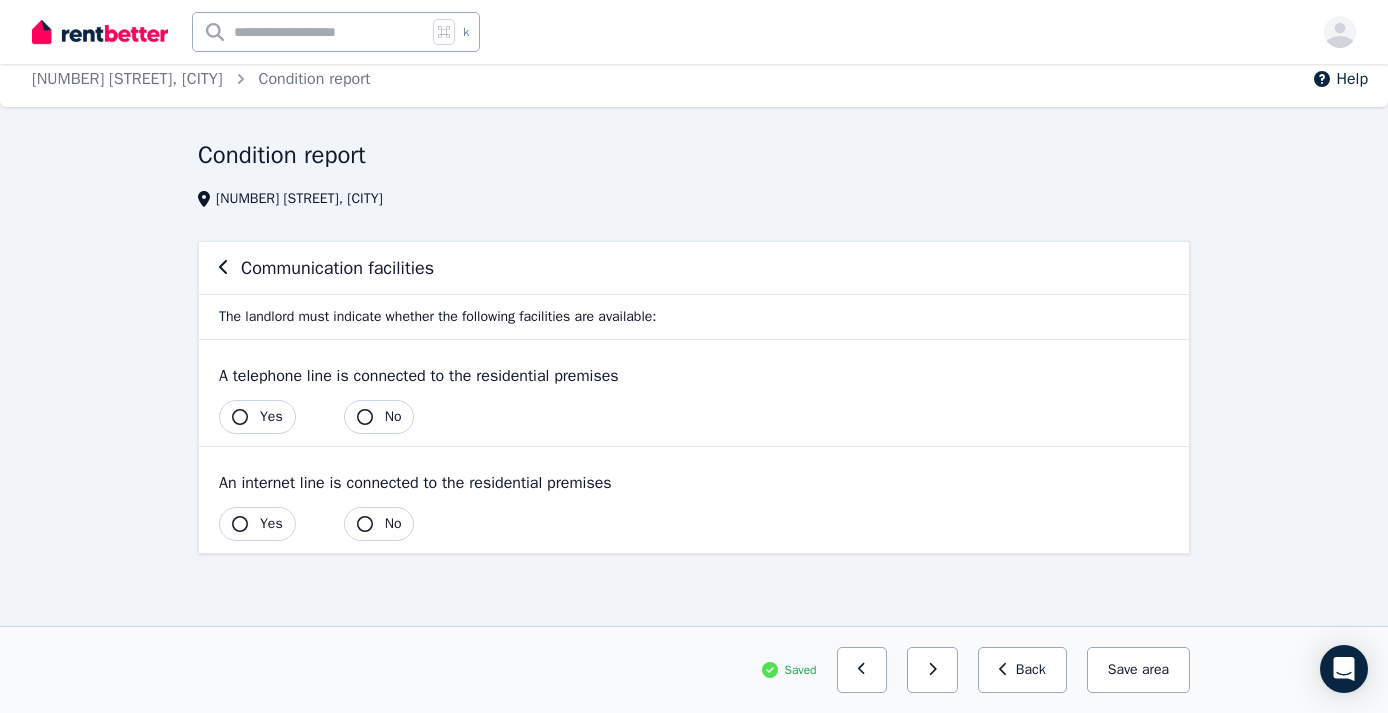 scroll, scrollTop: 0, scrollLeft: 0, axis: both 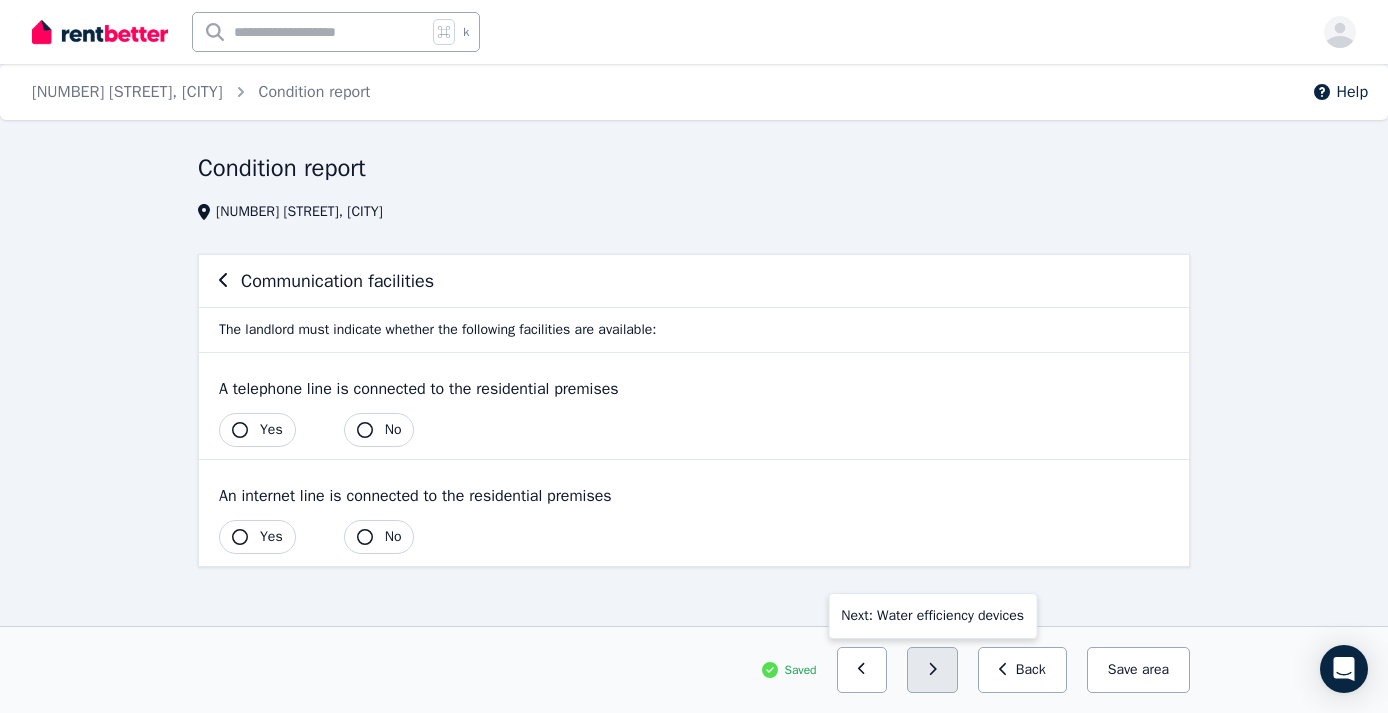 click 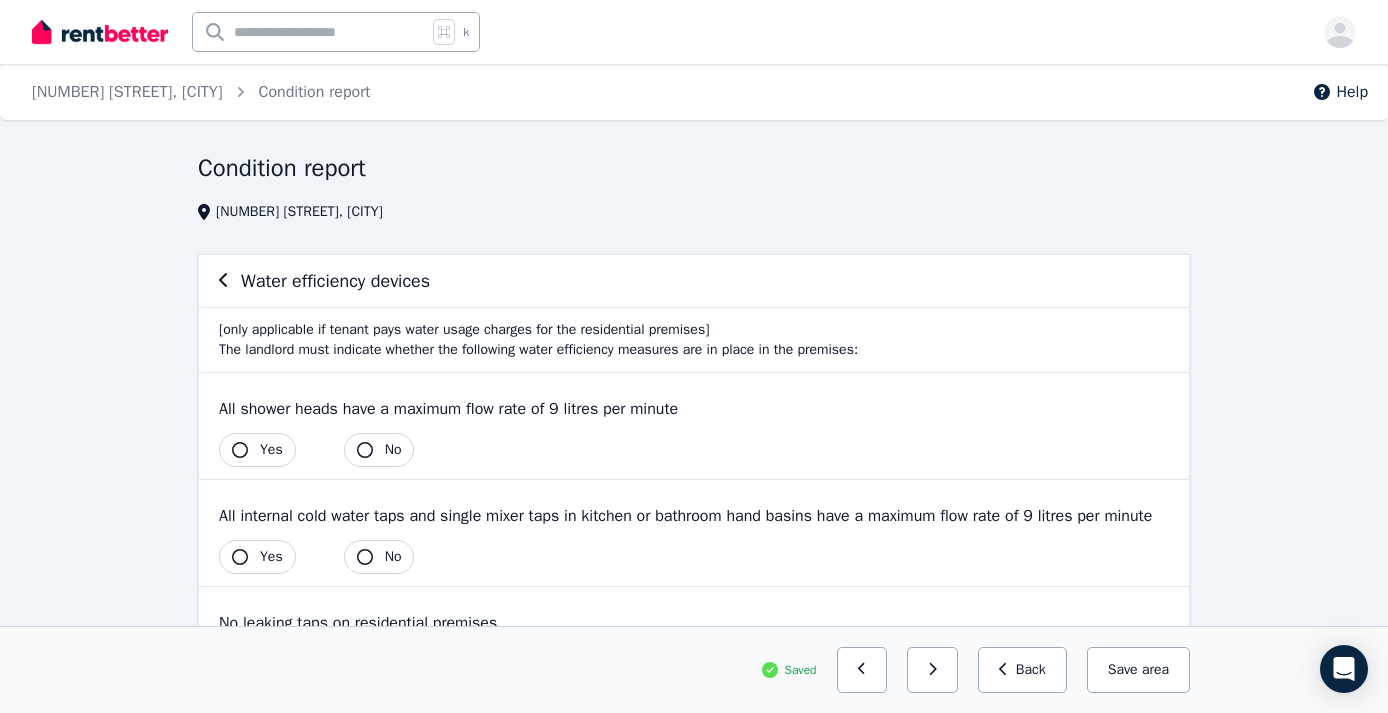 click 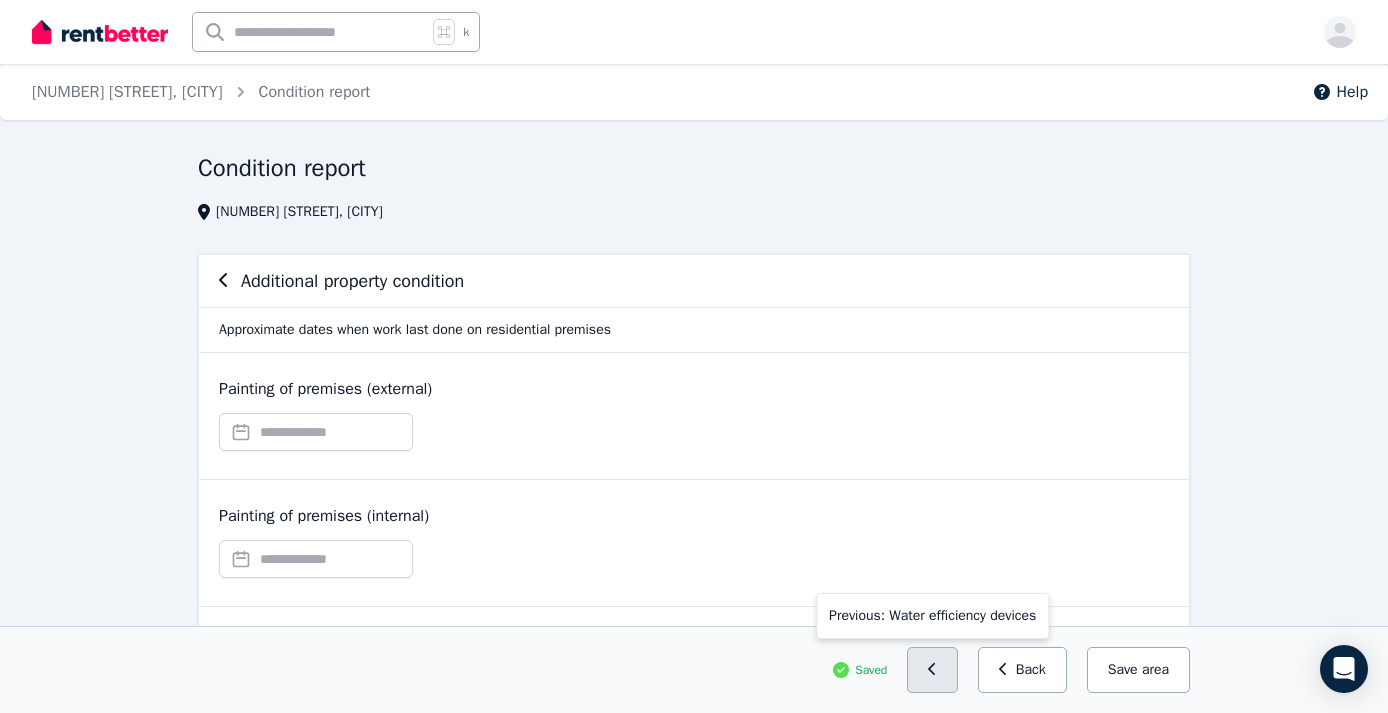 click 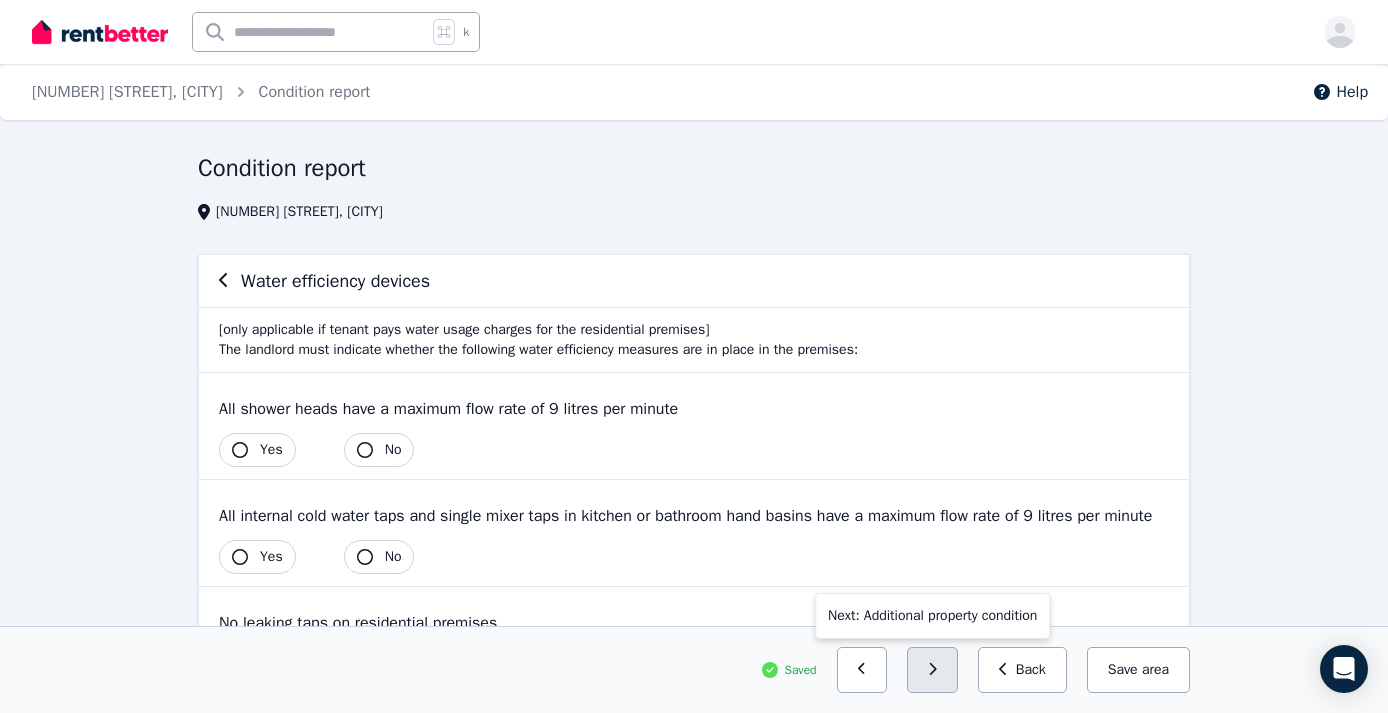 click 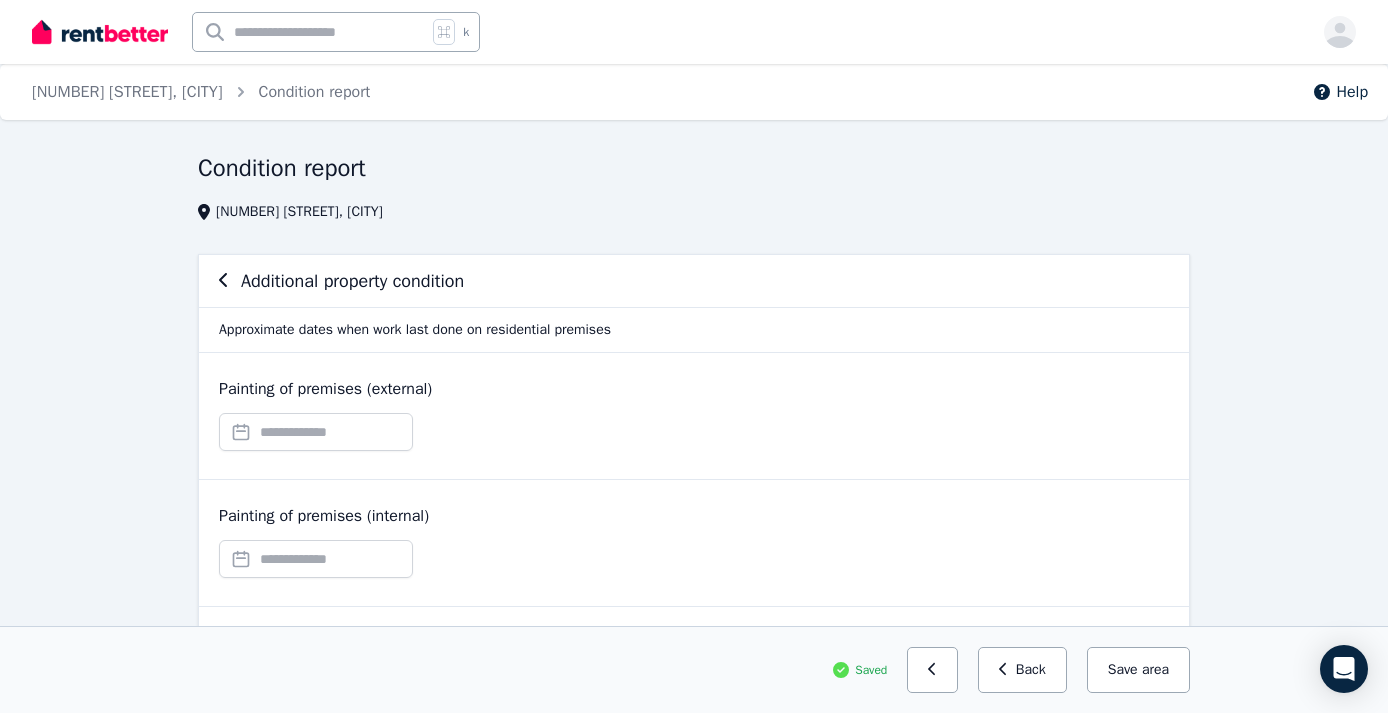 click 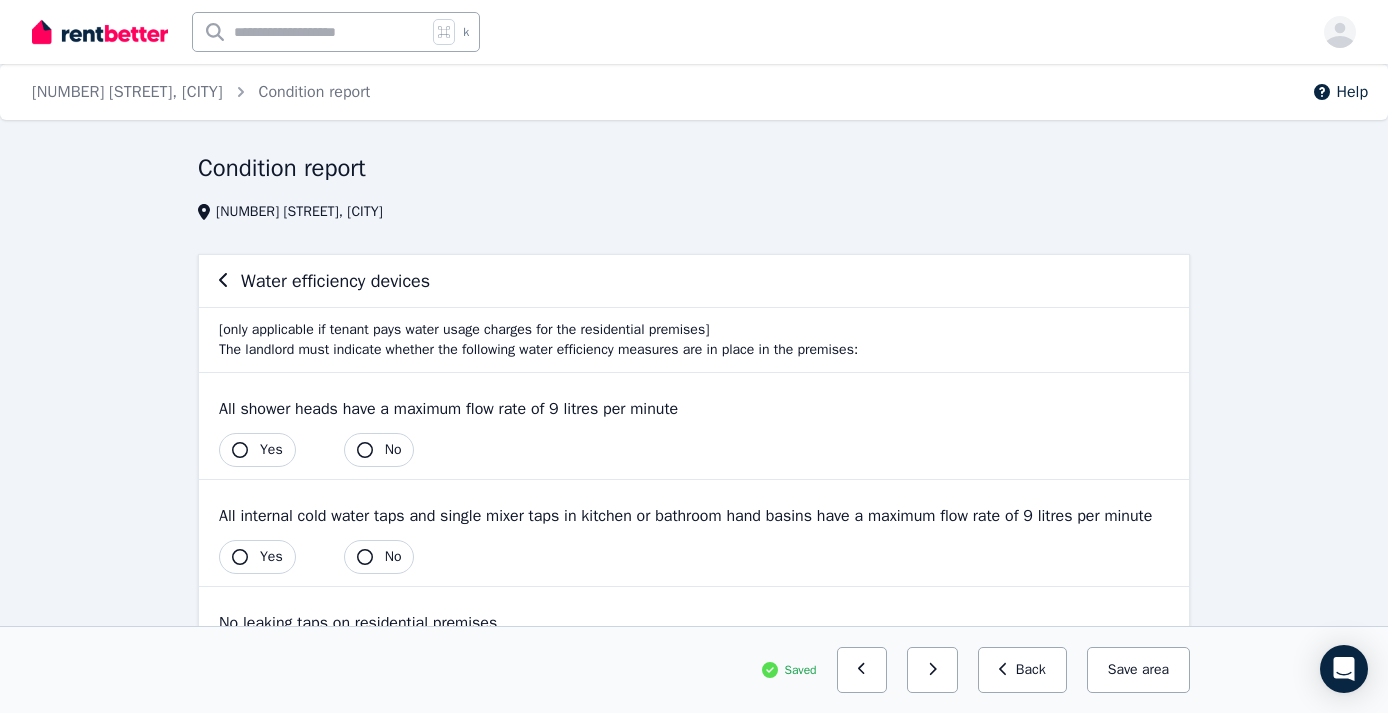 click 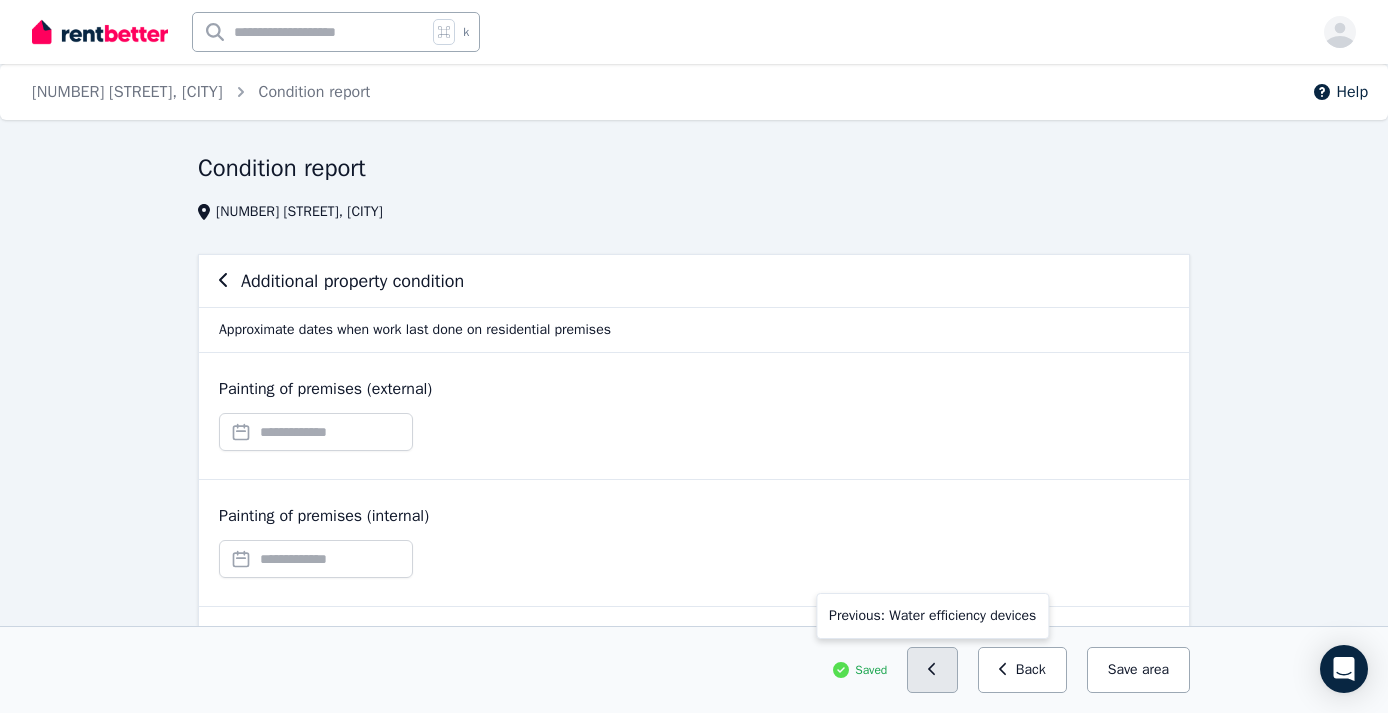 click 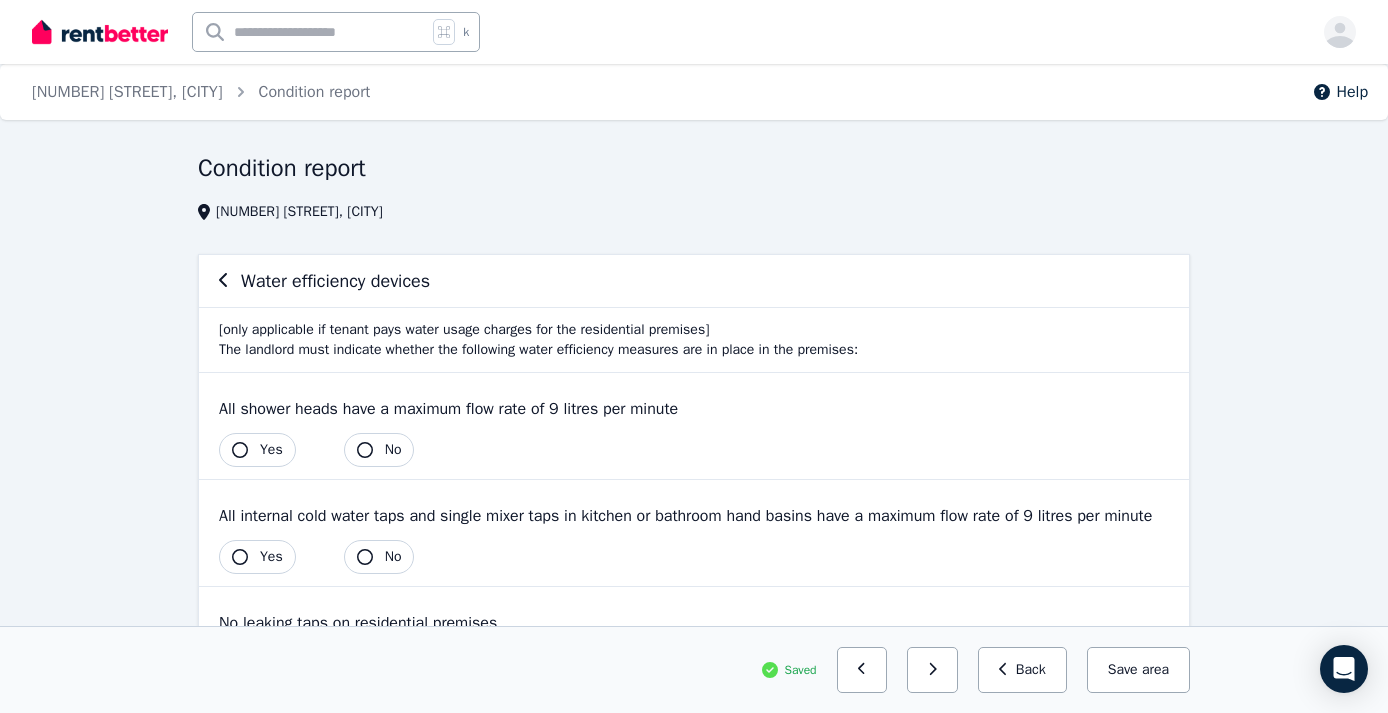 click 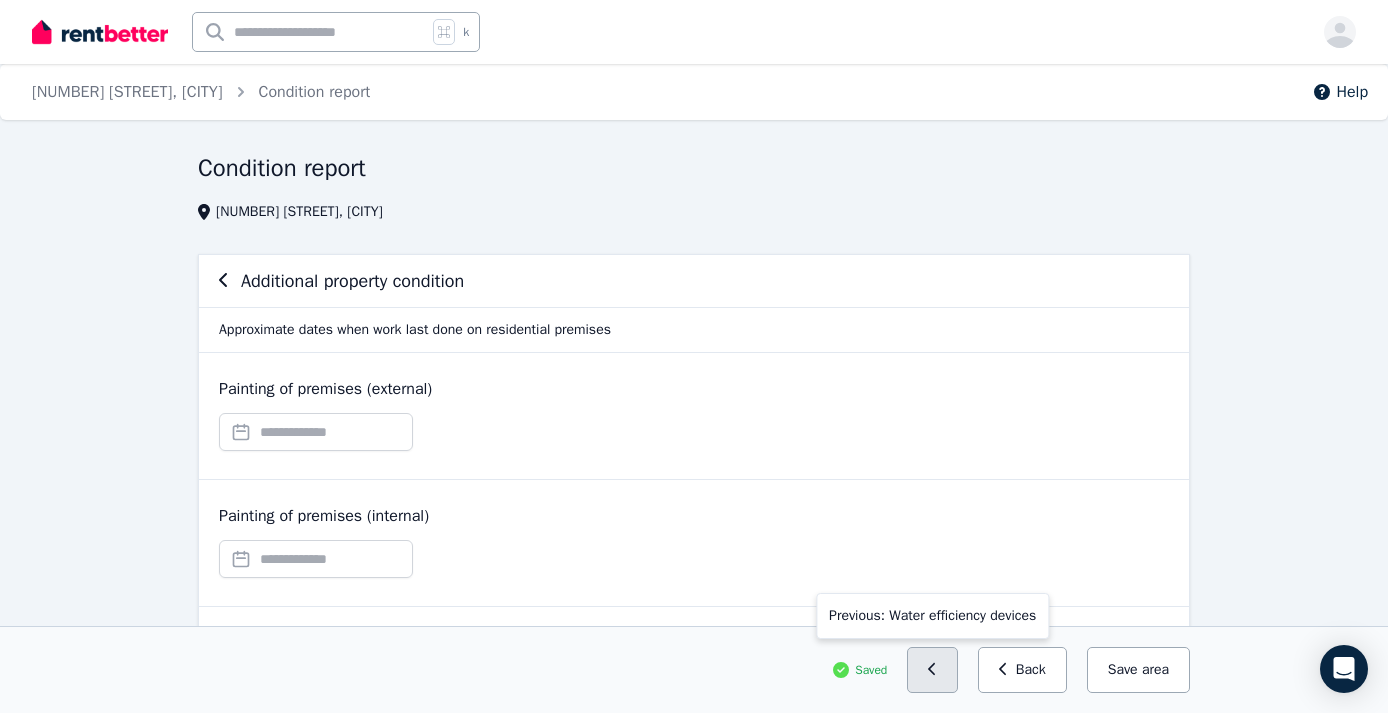 click 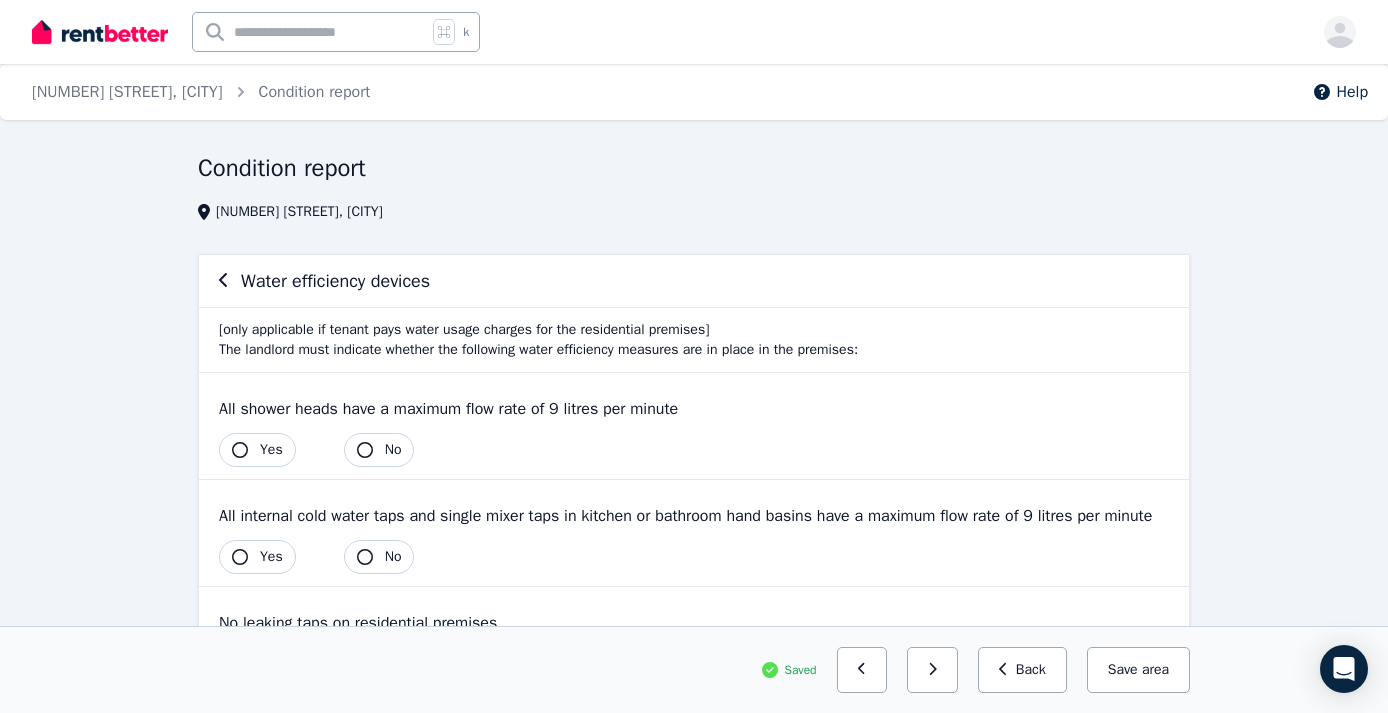 click 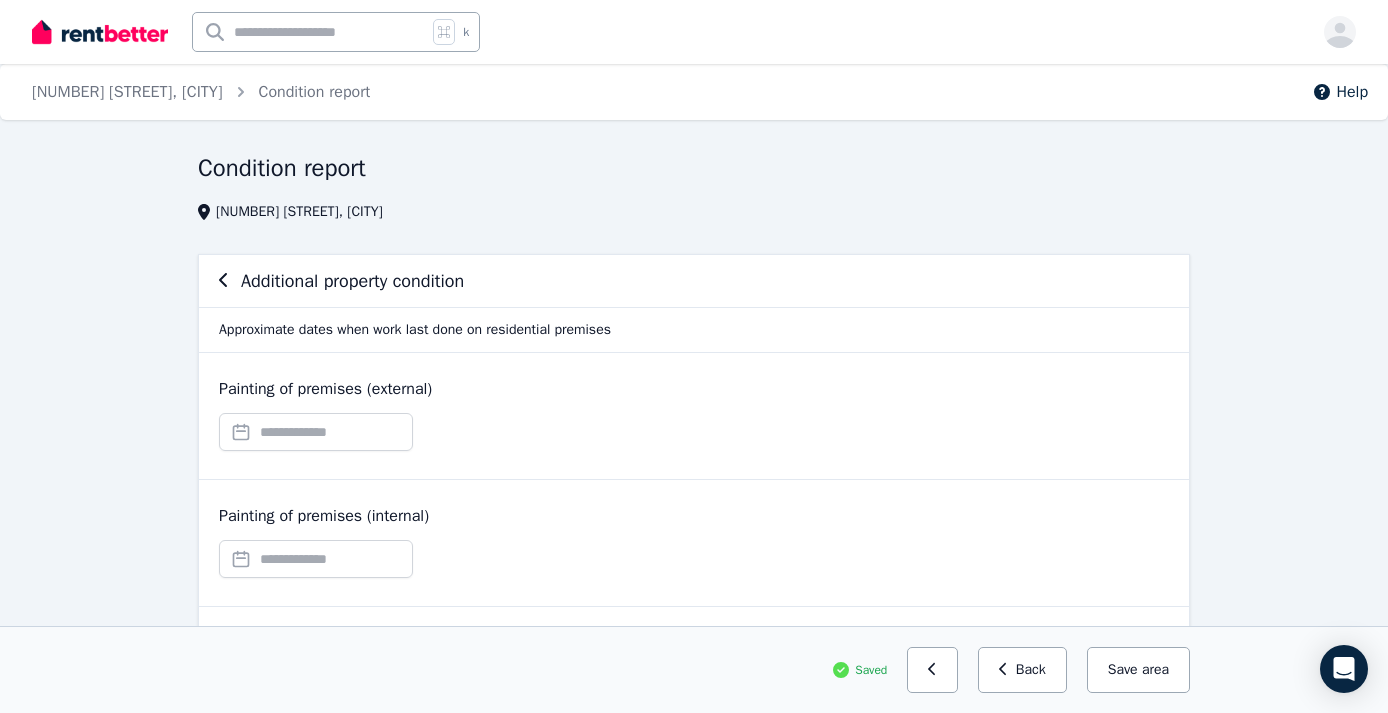 click 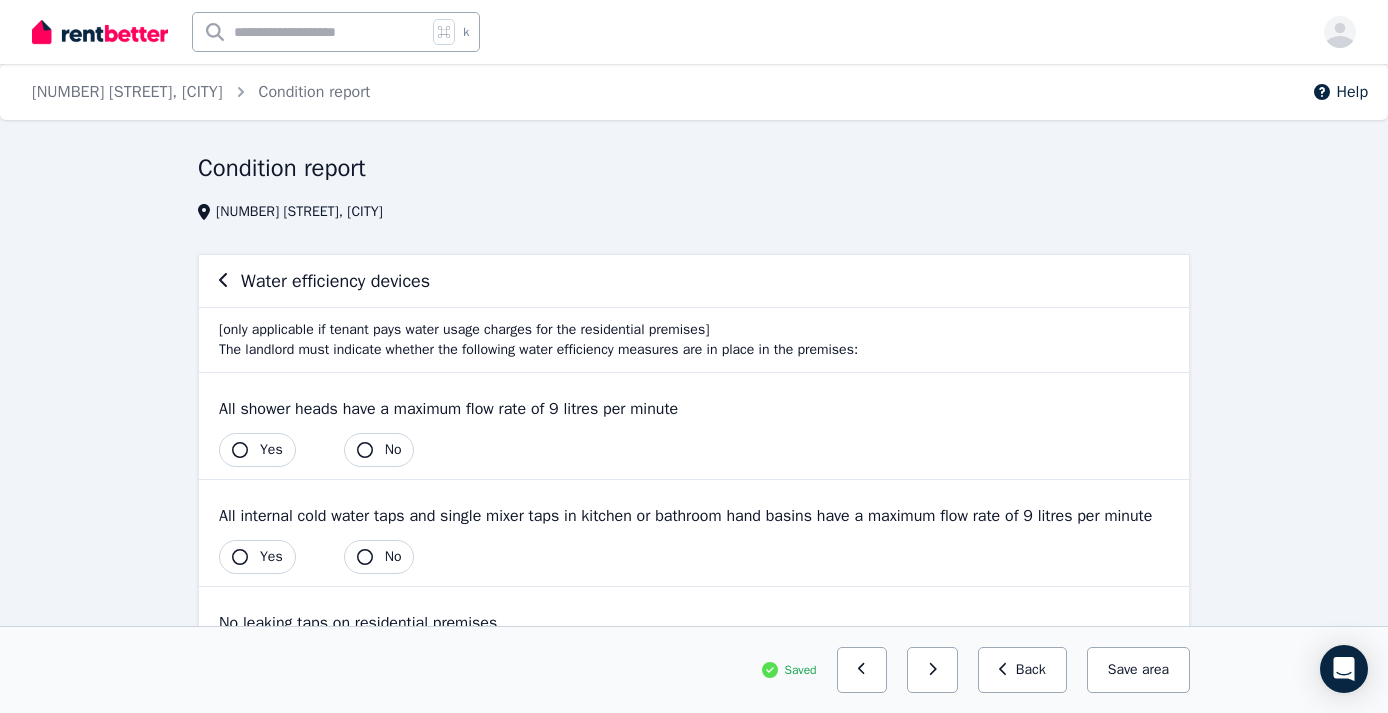 click 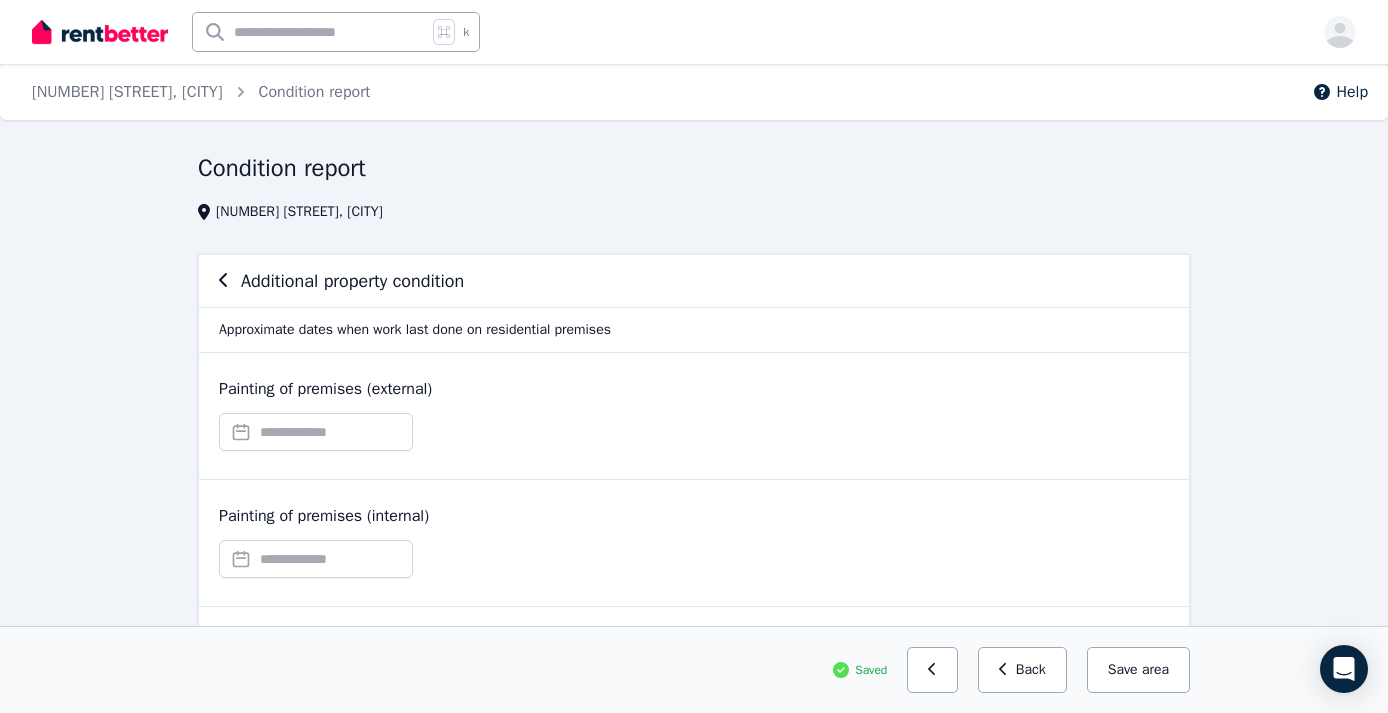 click 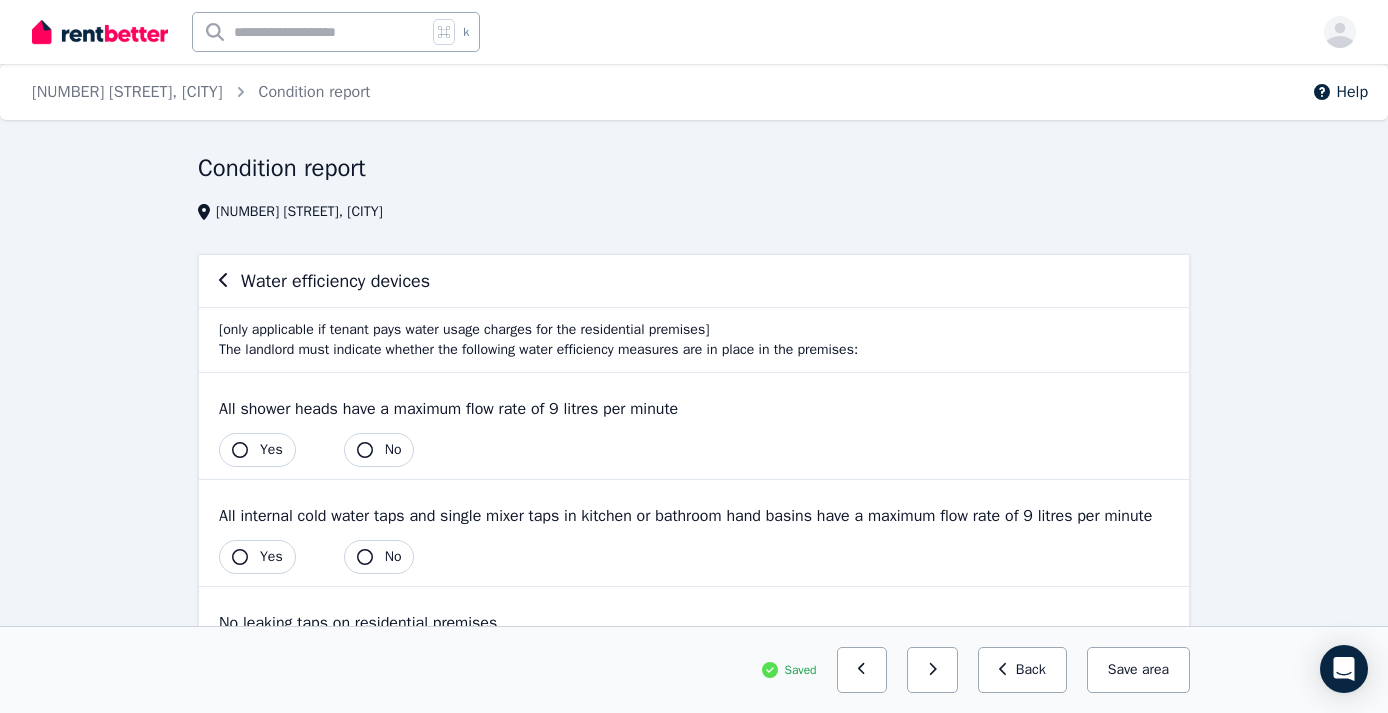 click 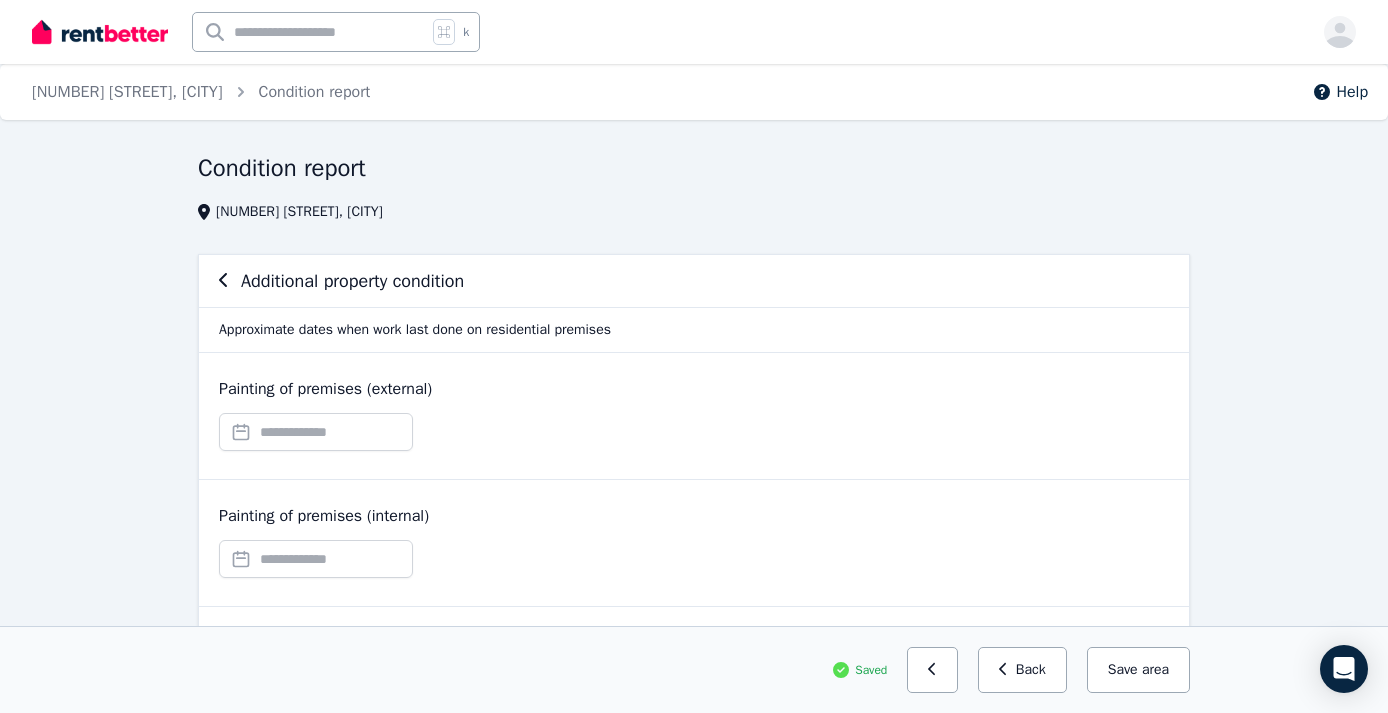 click 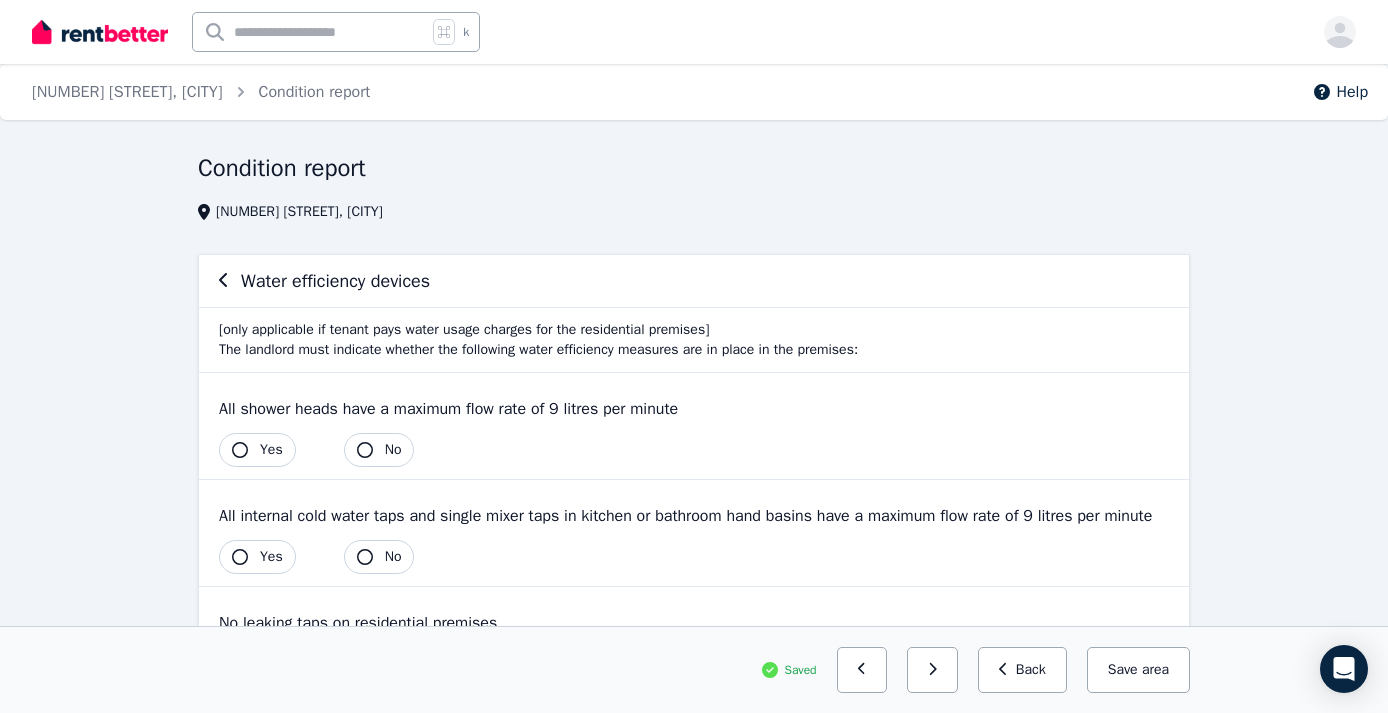 click 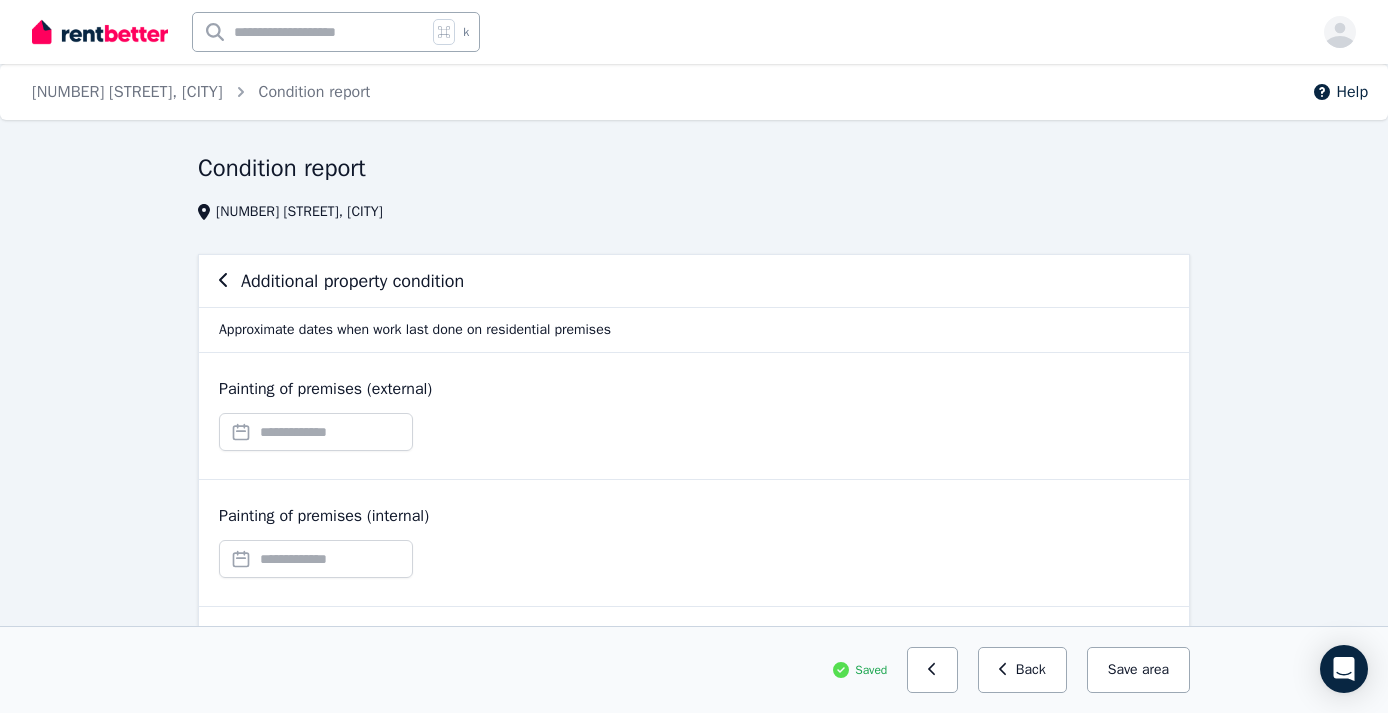 click 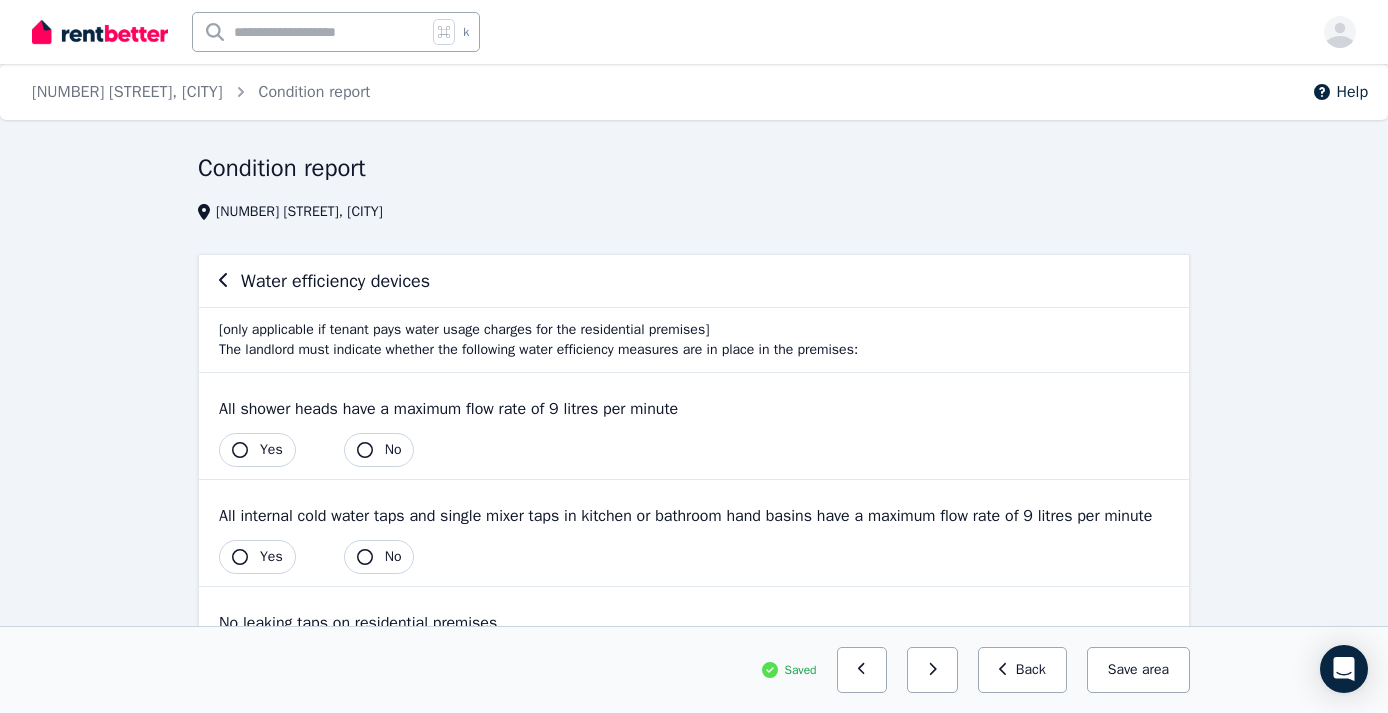click 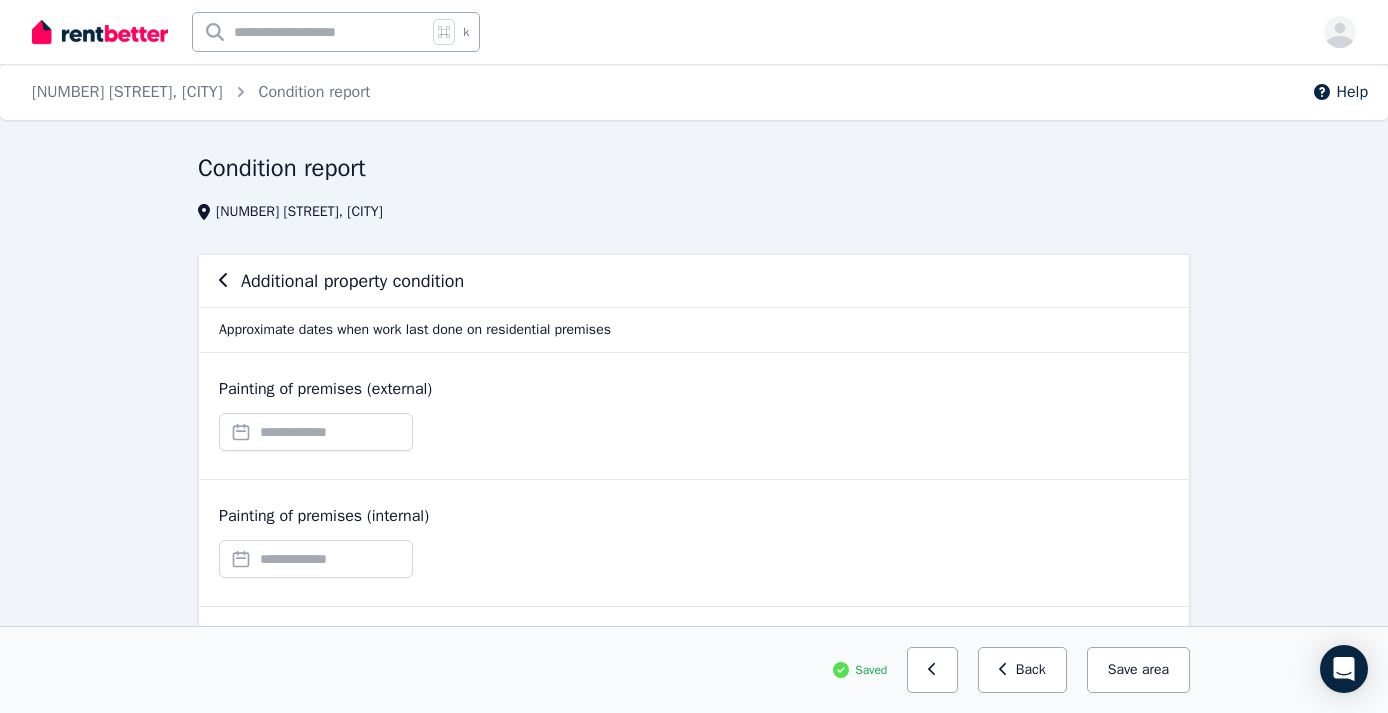click 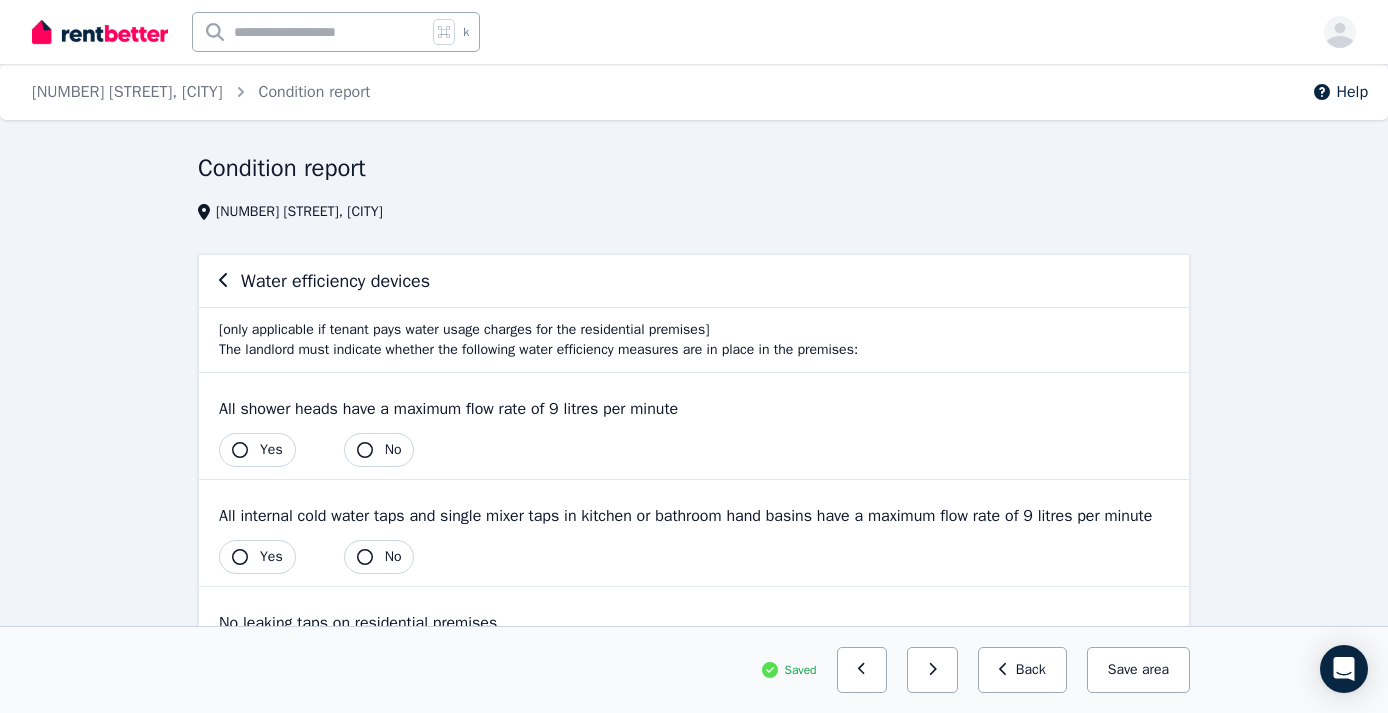 click 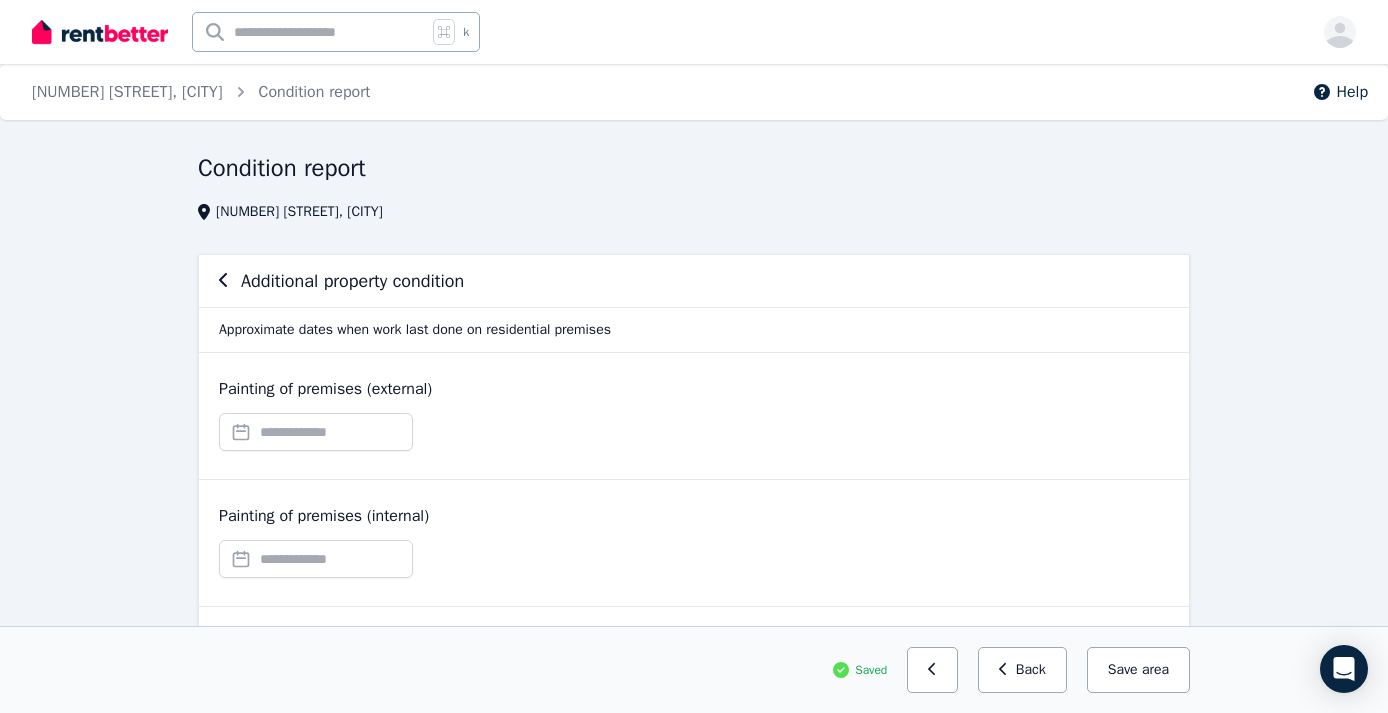 click 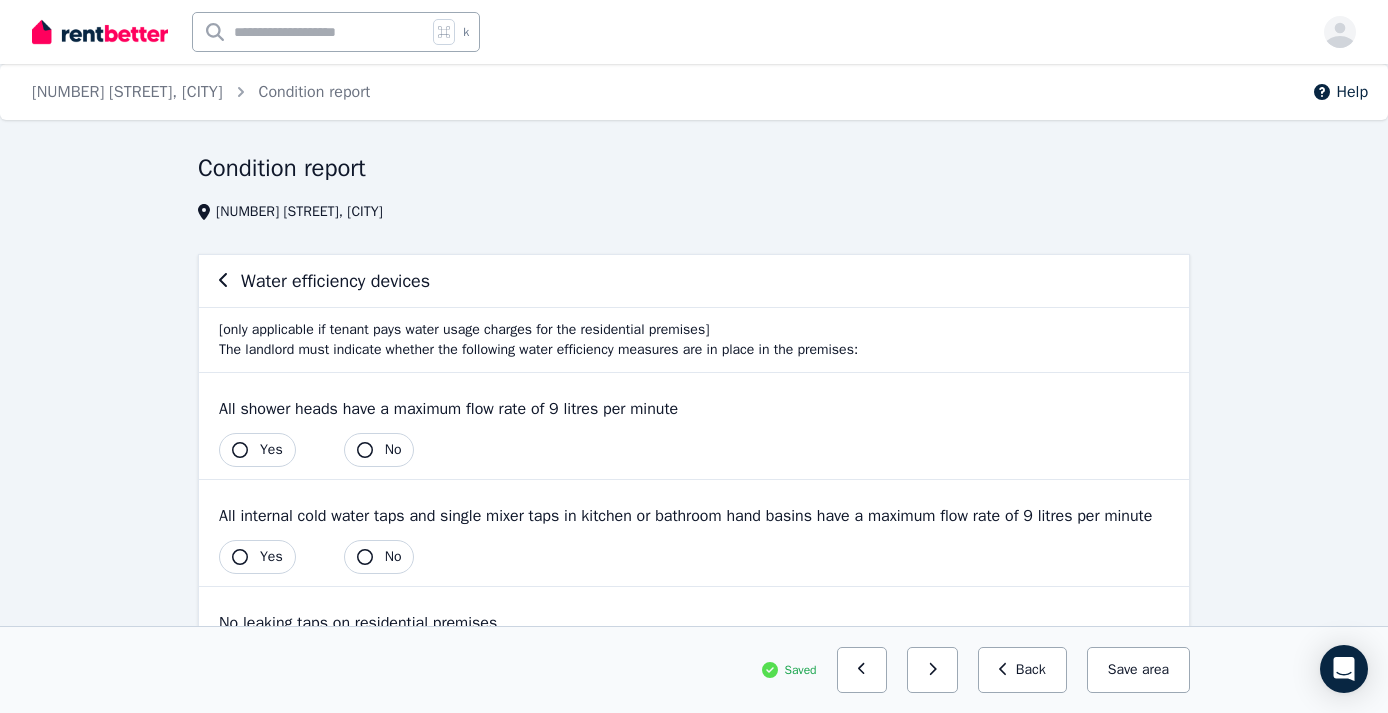 click 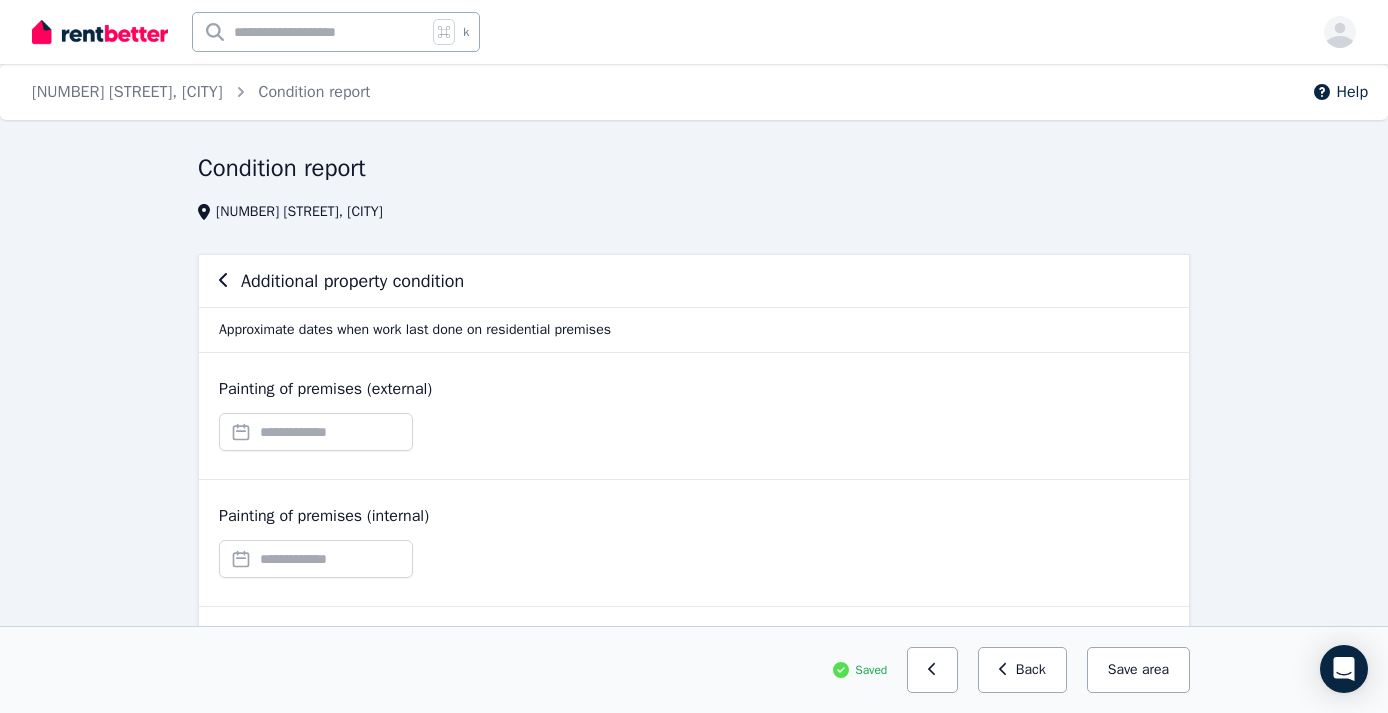 scroll, scrollTop: 0, scrollLeft: 0, axis: both 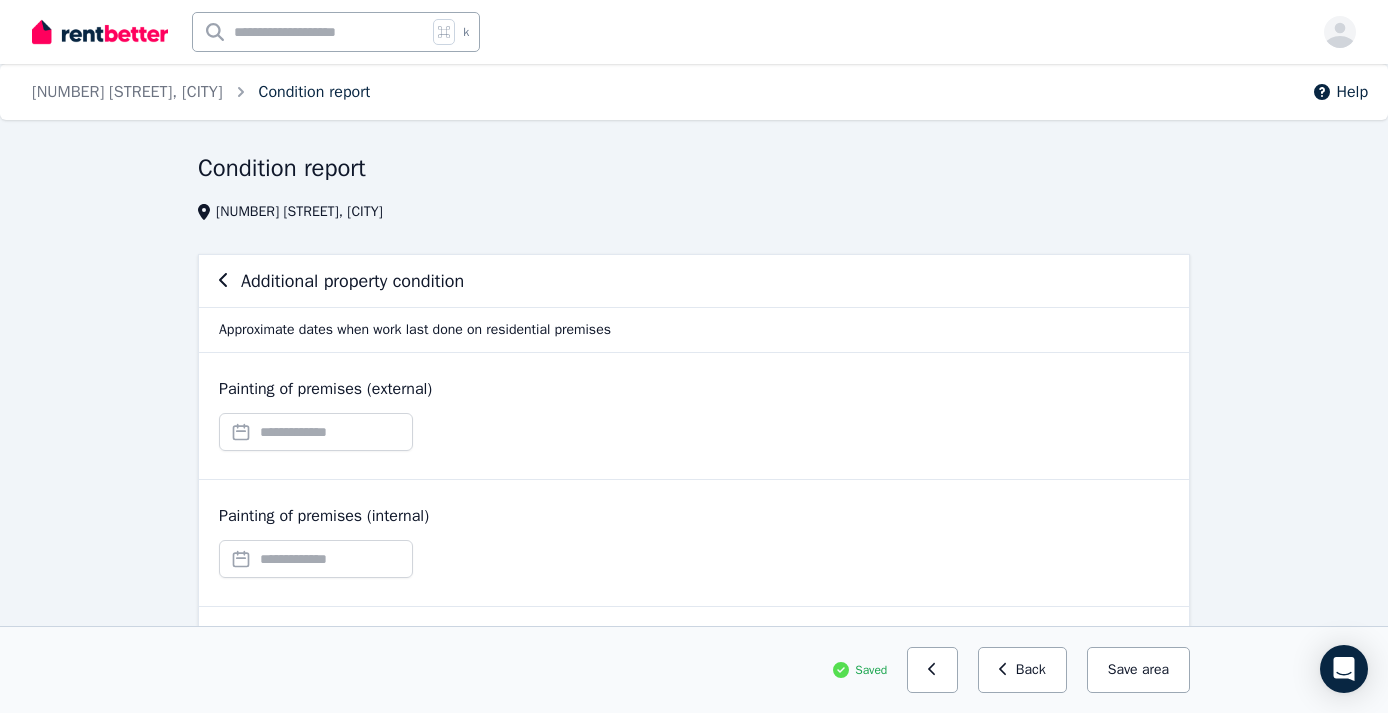 click on "Condition report" at bounding box center (315, 92) 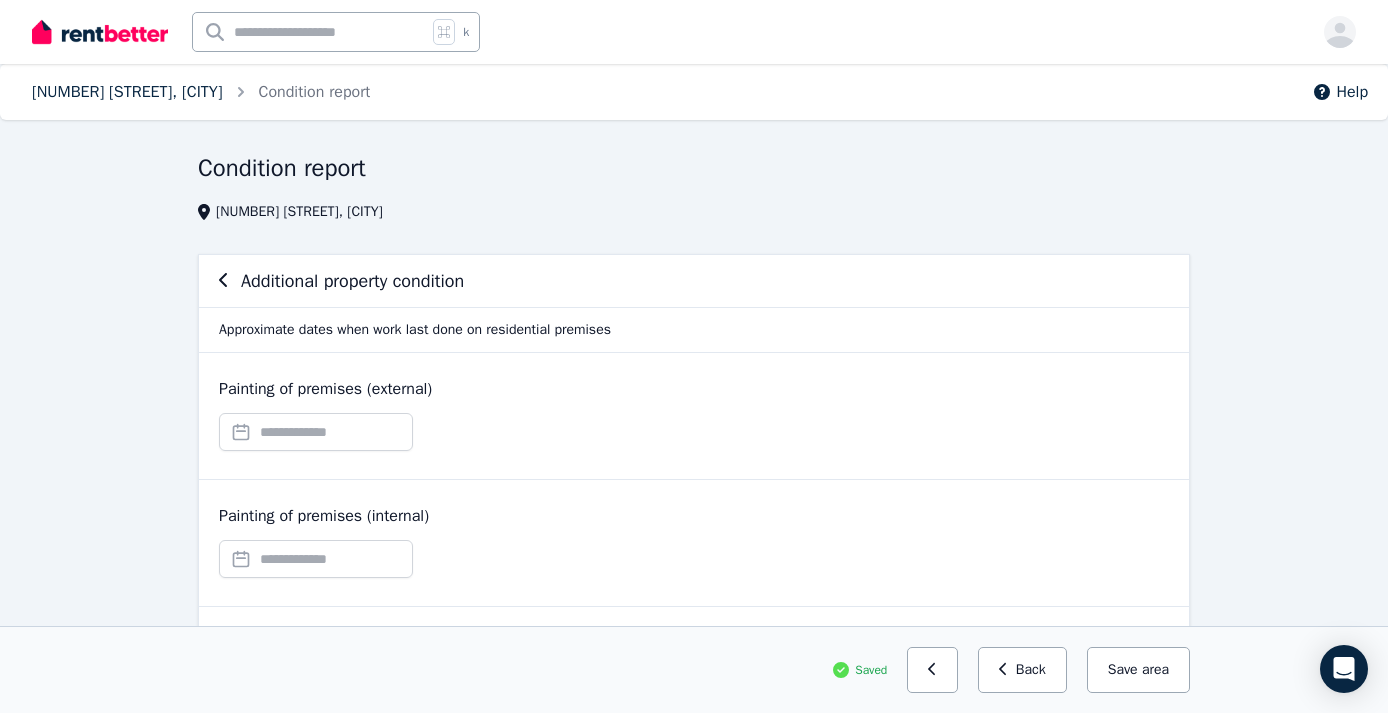click on "[NUMBER] [STREET], [CITY]" at bounding box center (127, 92) 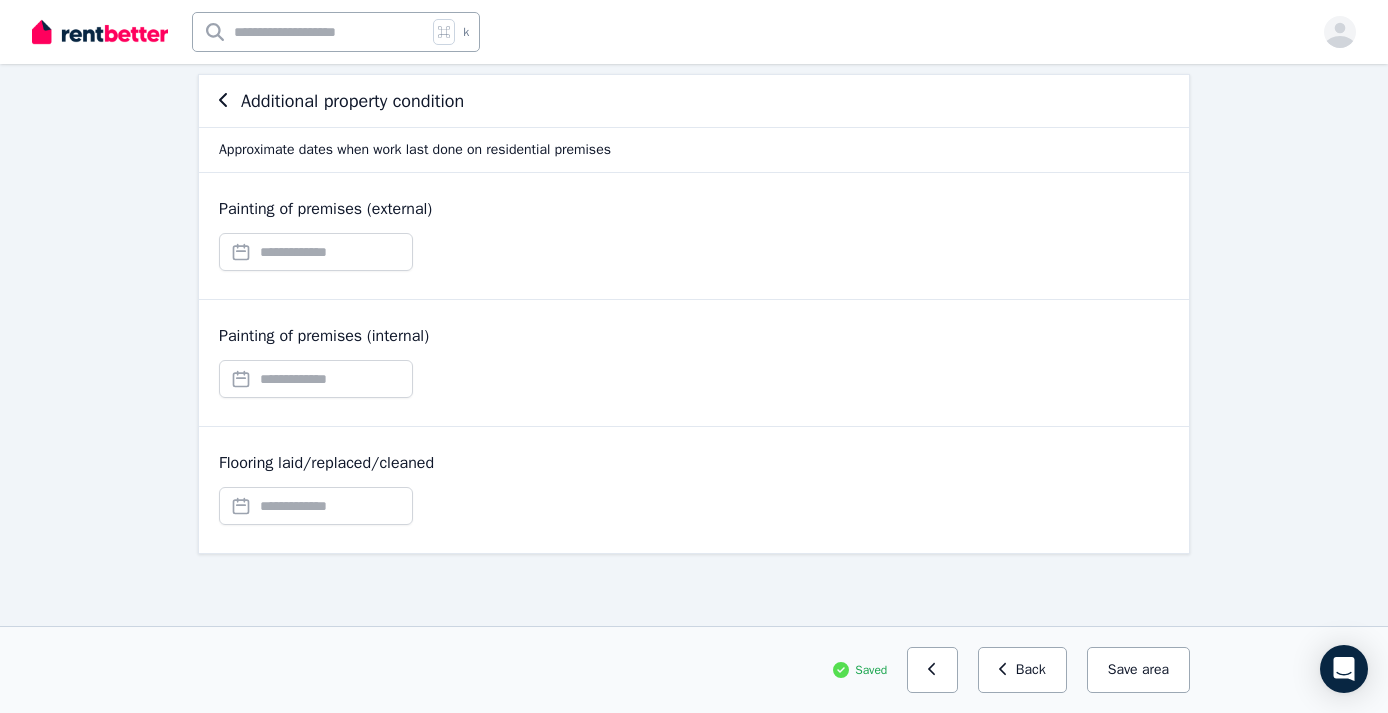 scroll, scrollTop: 180, scrollLeft: 0, axis: vertical 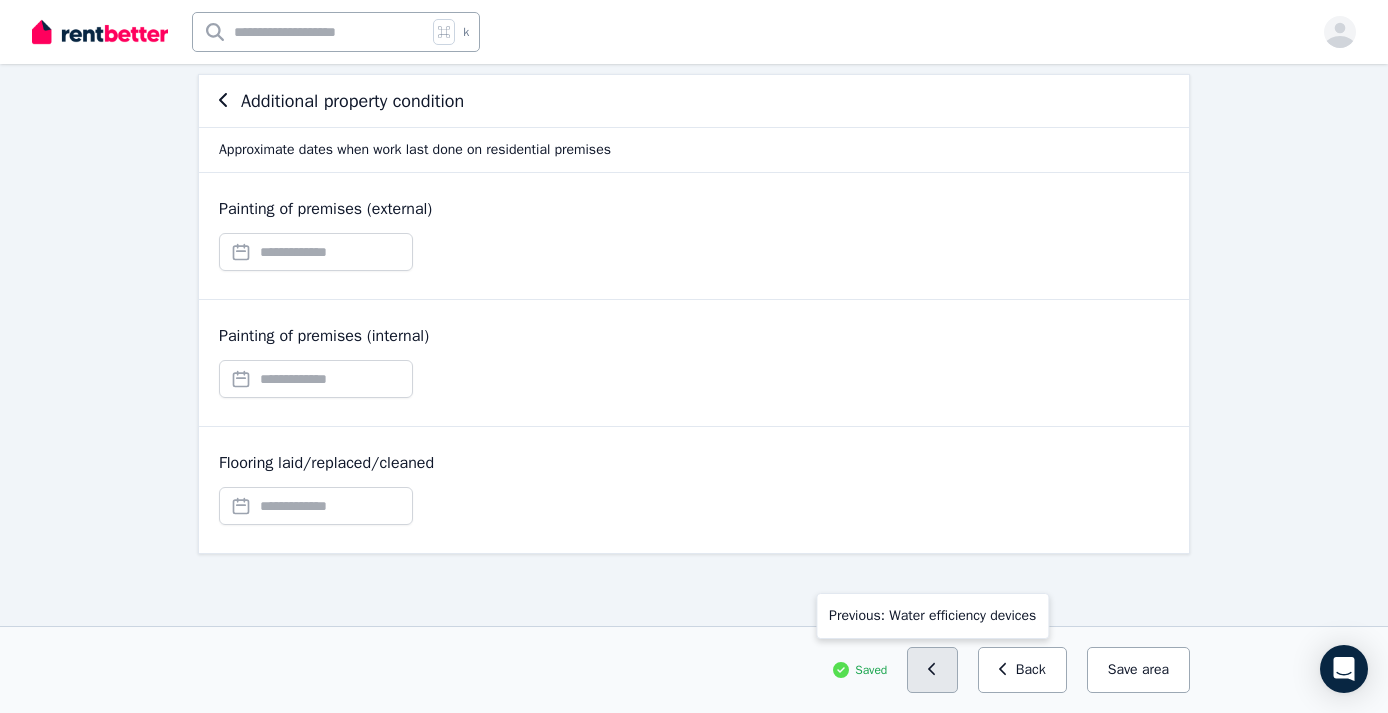click 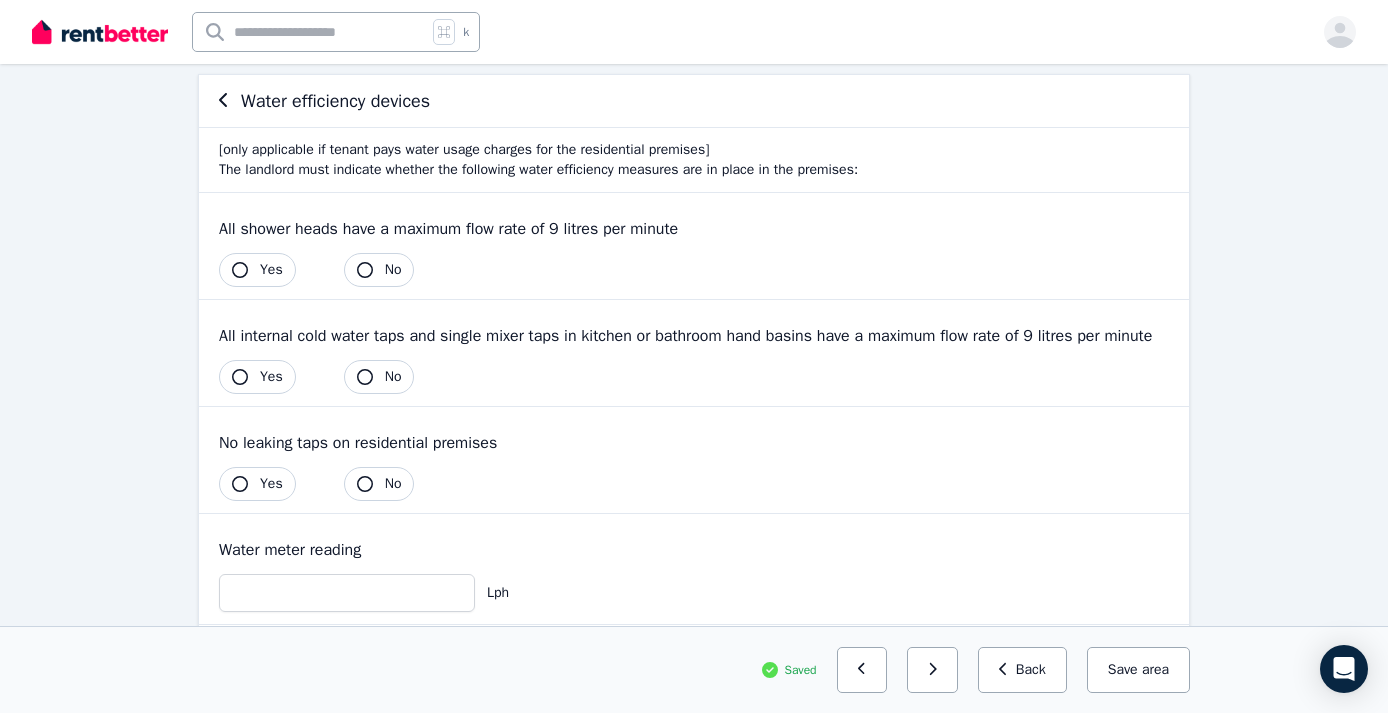click 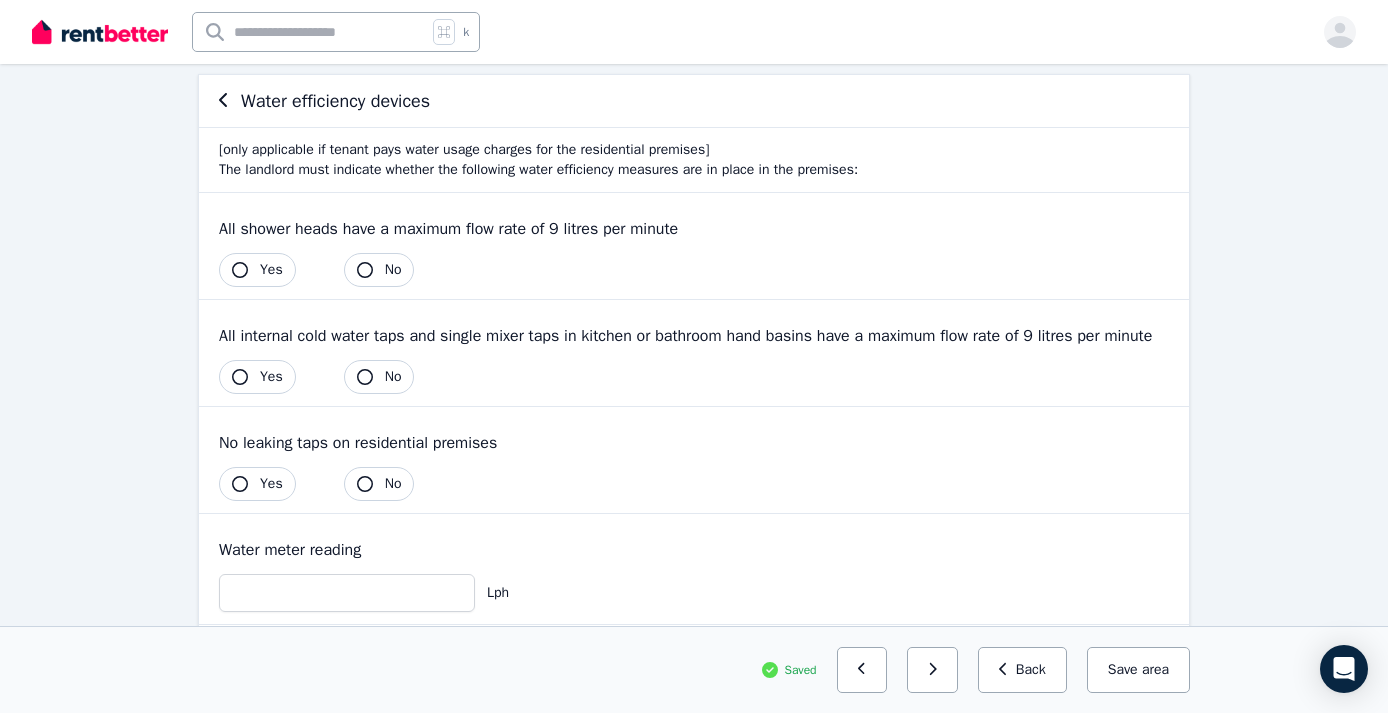 scroll, scrollTop: 93, scrollLeft: 0, axis: vertical 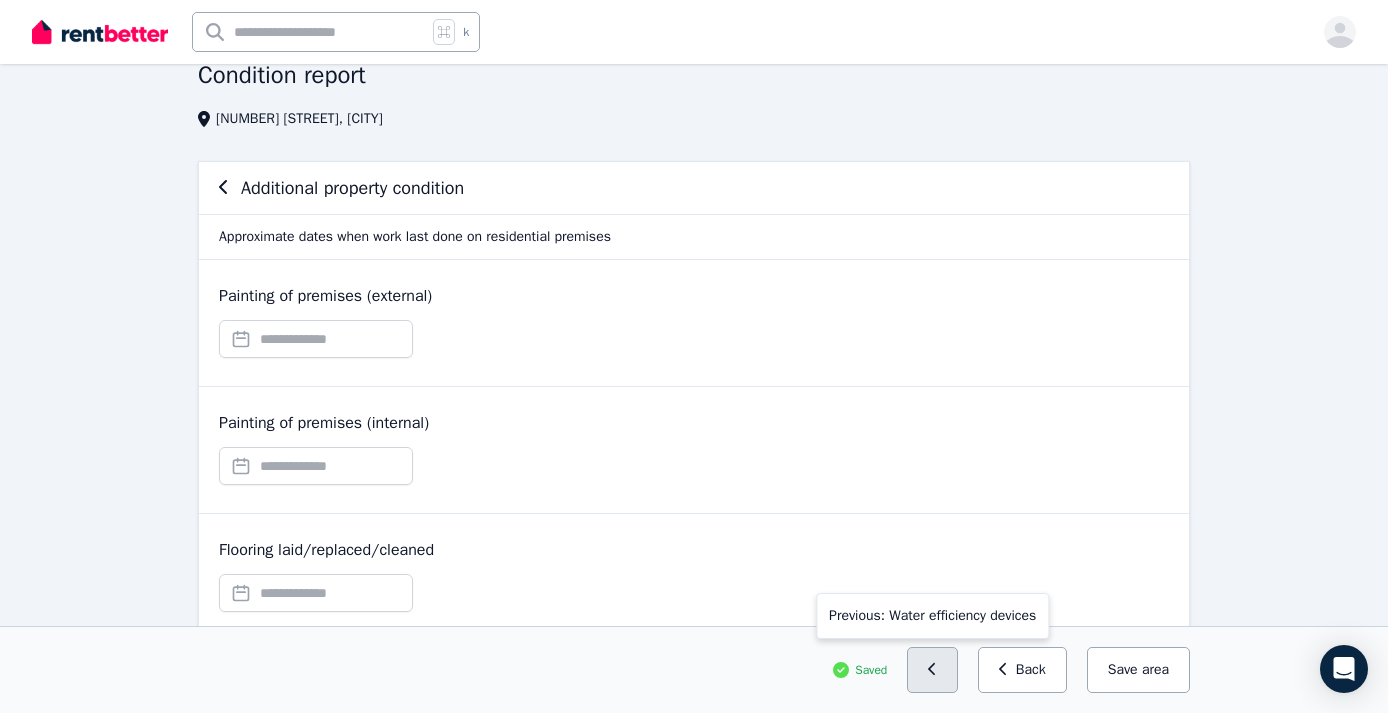 click 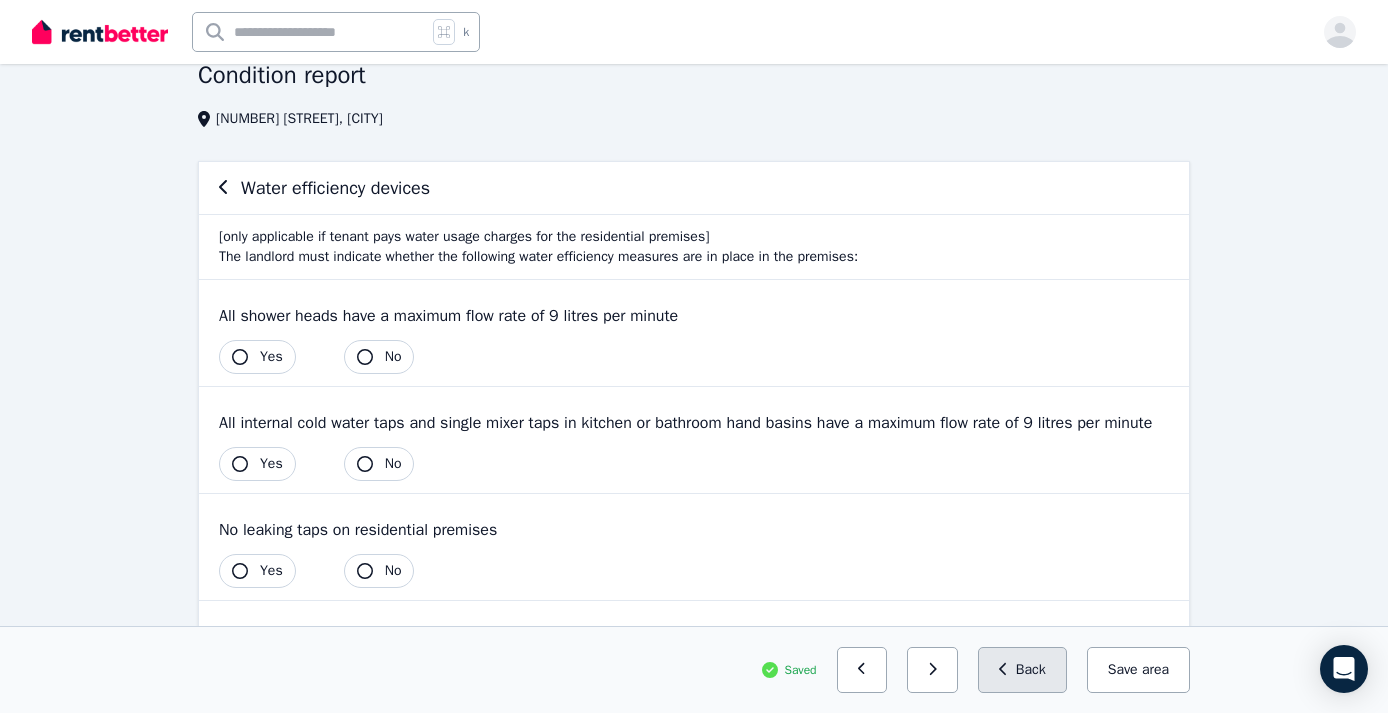 click 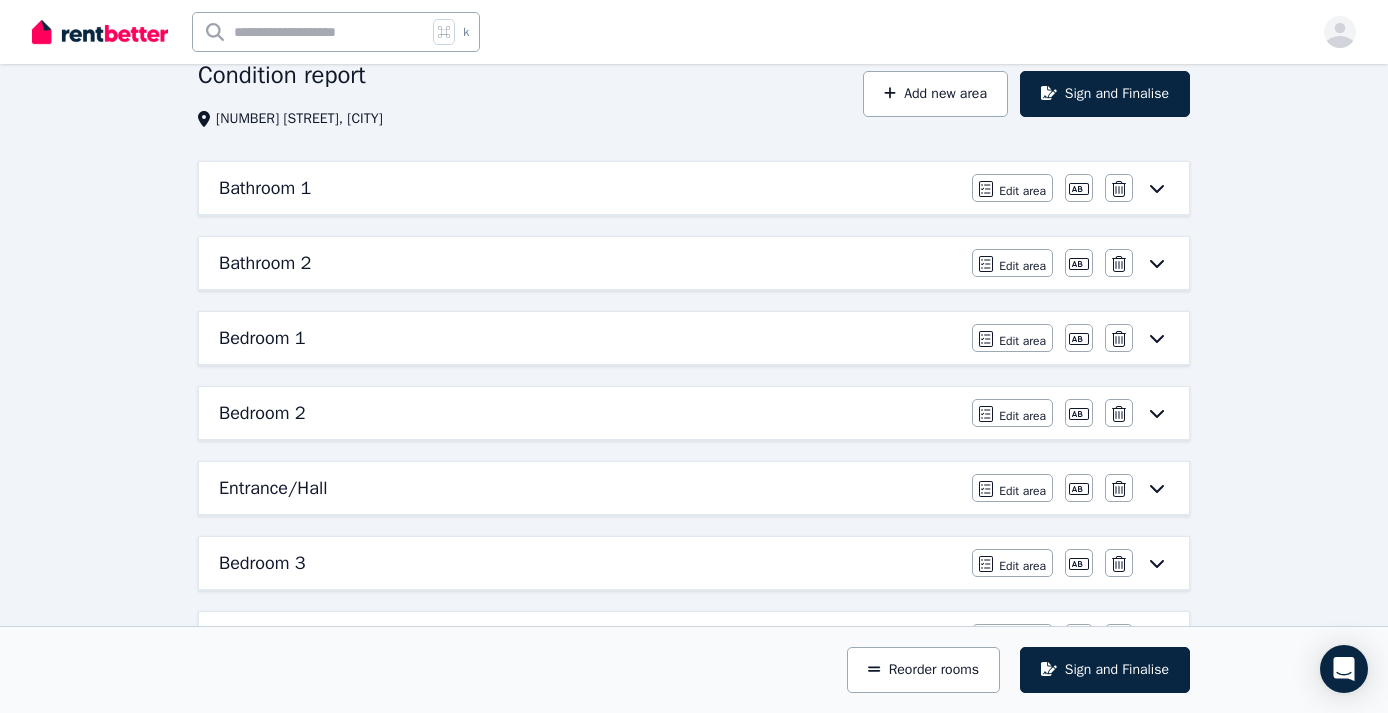 click on "Bathroom 1" at bounding box center (589, 188) 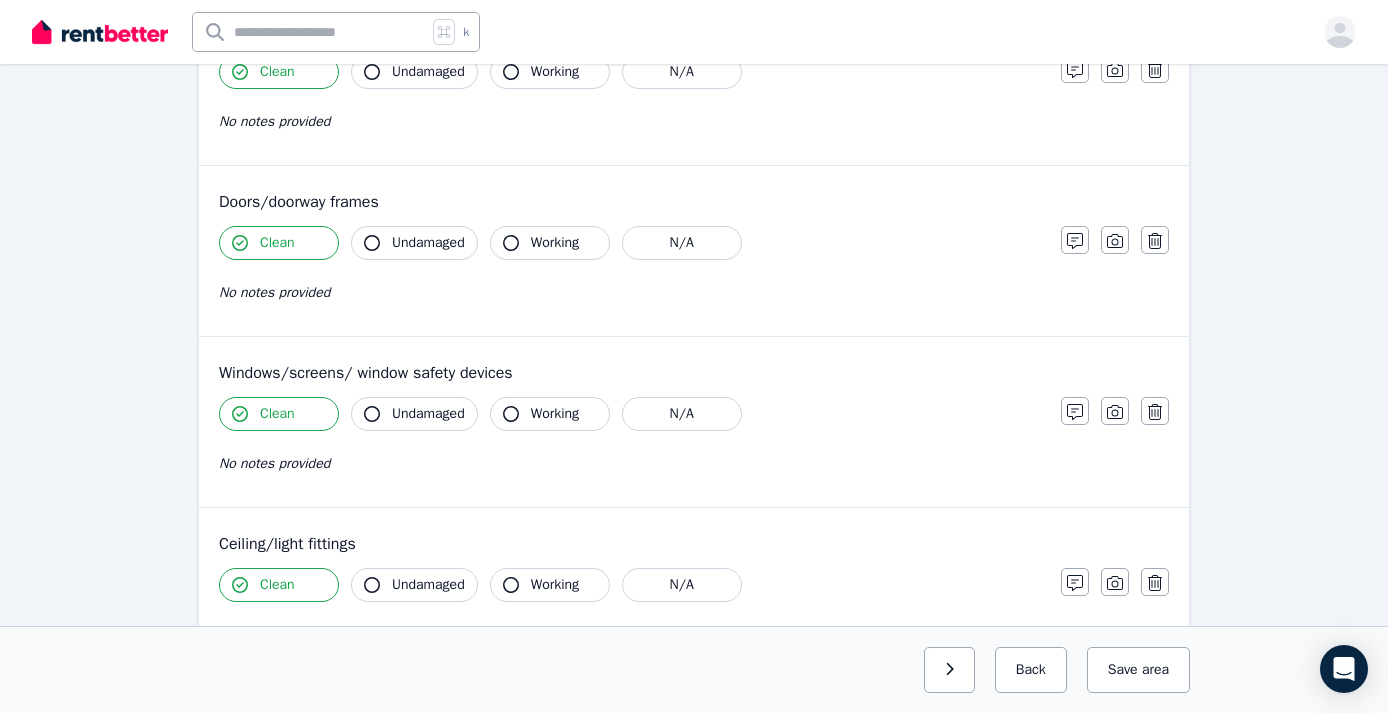 scroll, scrollTop: 528, scrollLeft: 0, axis: vertical 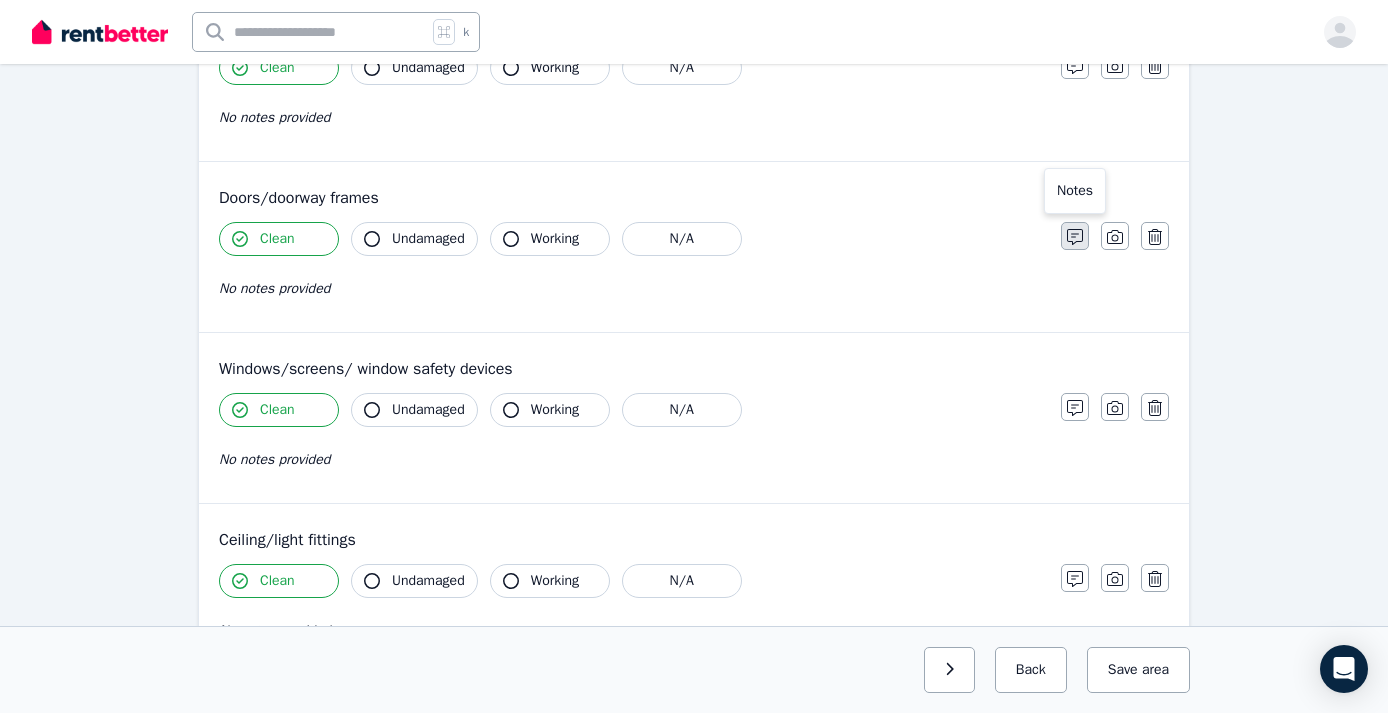 click 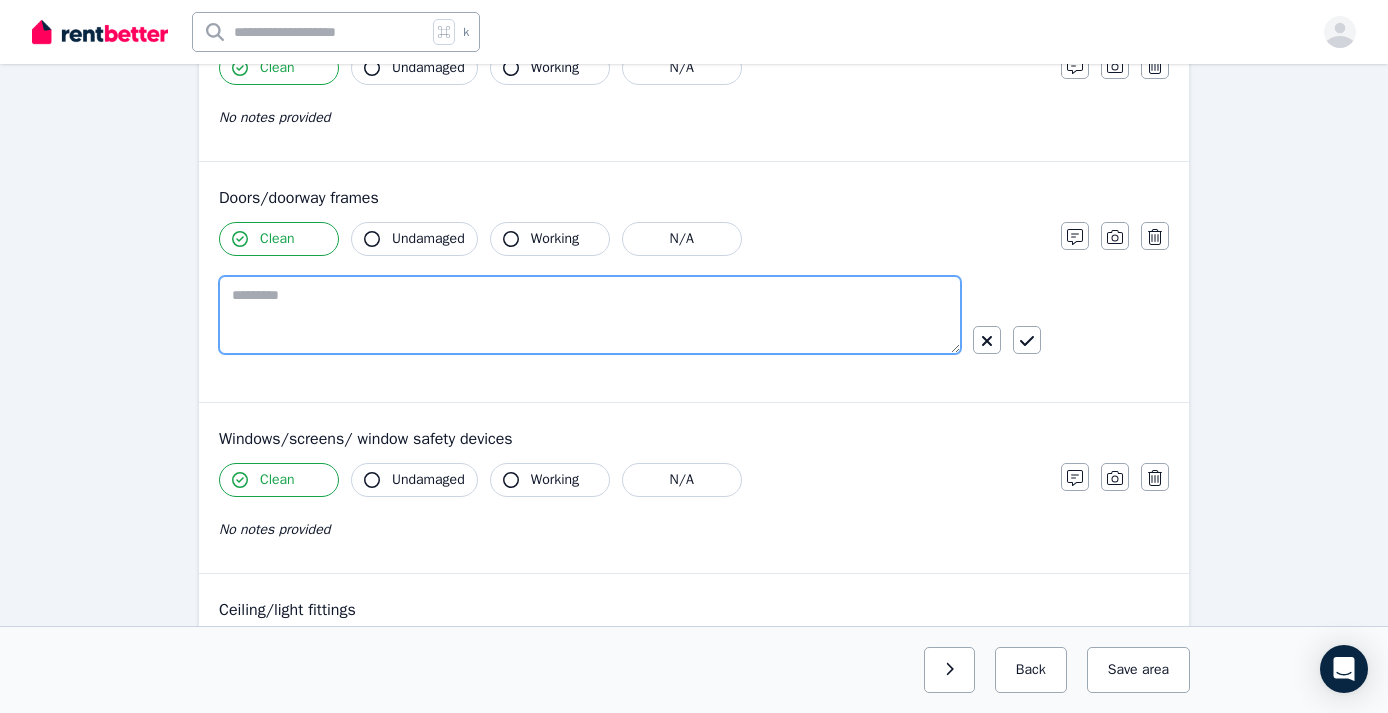 click at bounding box center [590, 315] 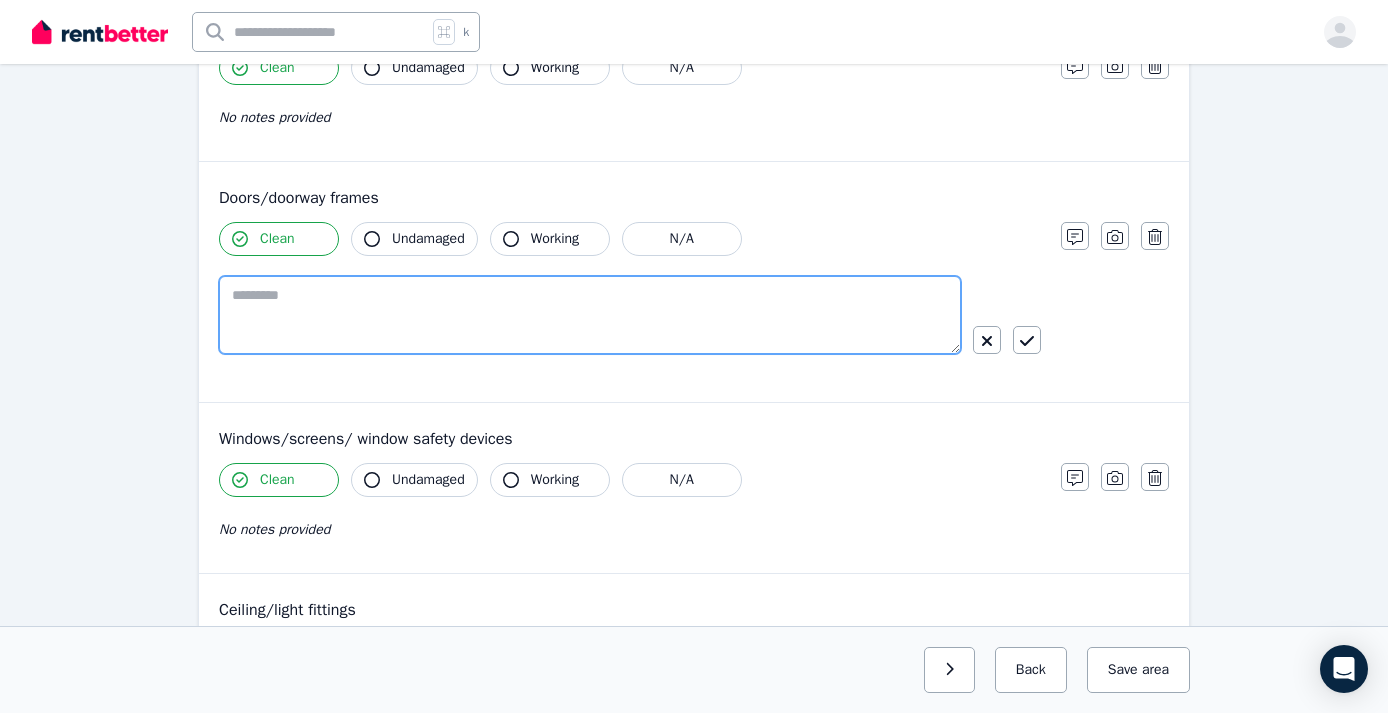 paste on "**********" 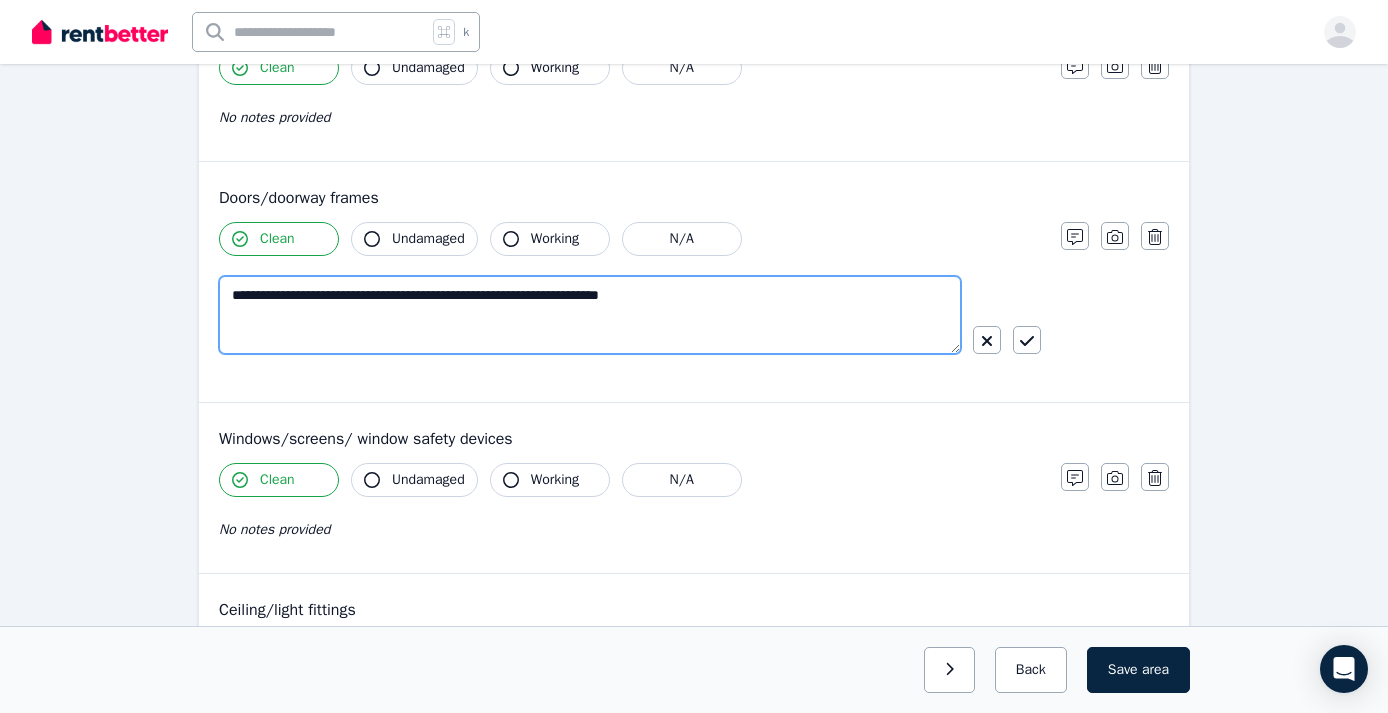 click on "**********" at bounding box center (590, 315) 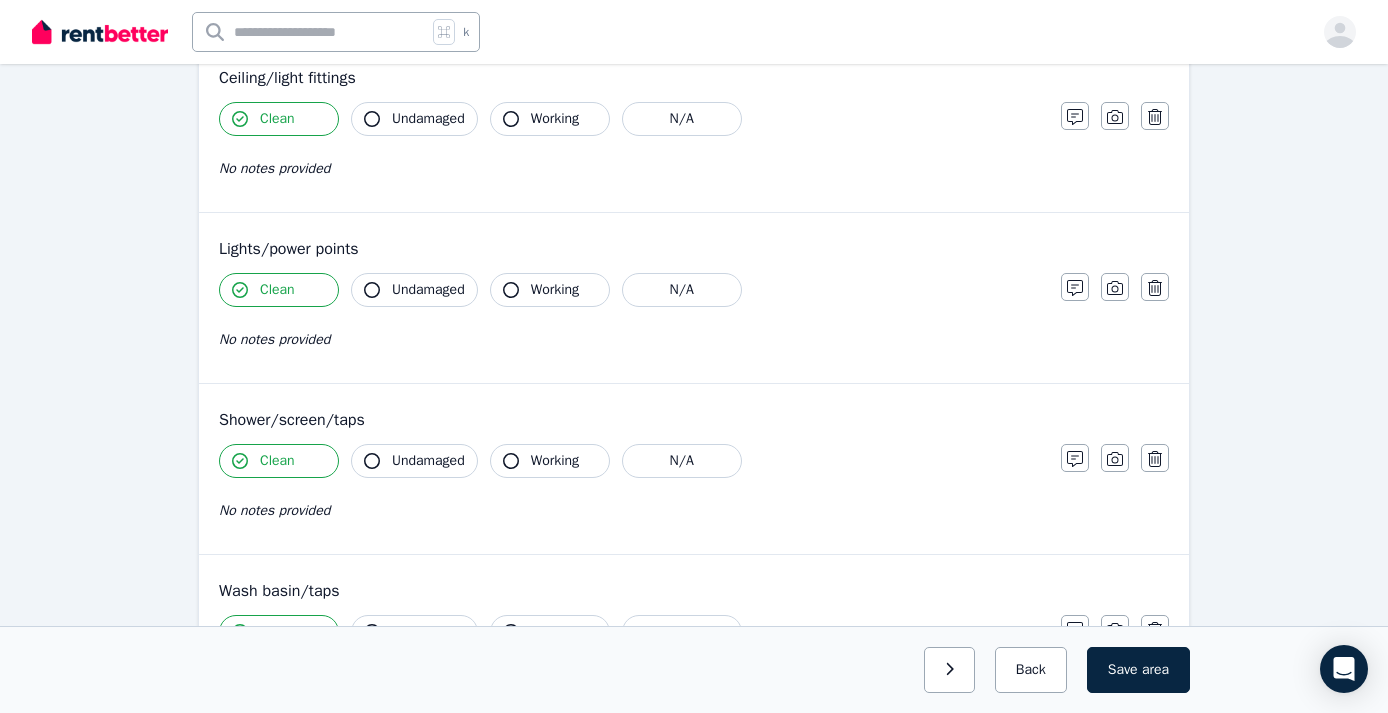 scroll, scrollTop: 1093, scrollLeft: 0, axis: vertical 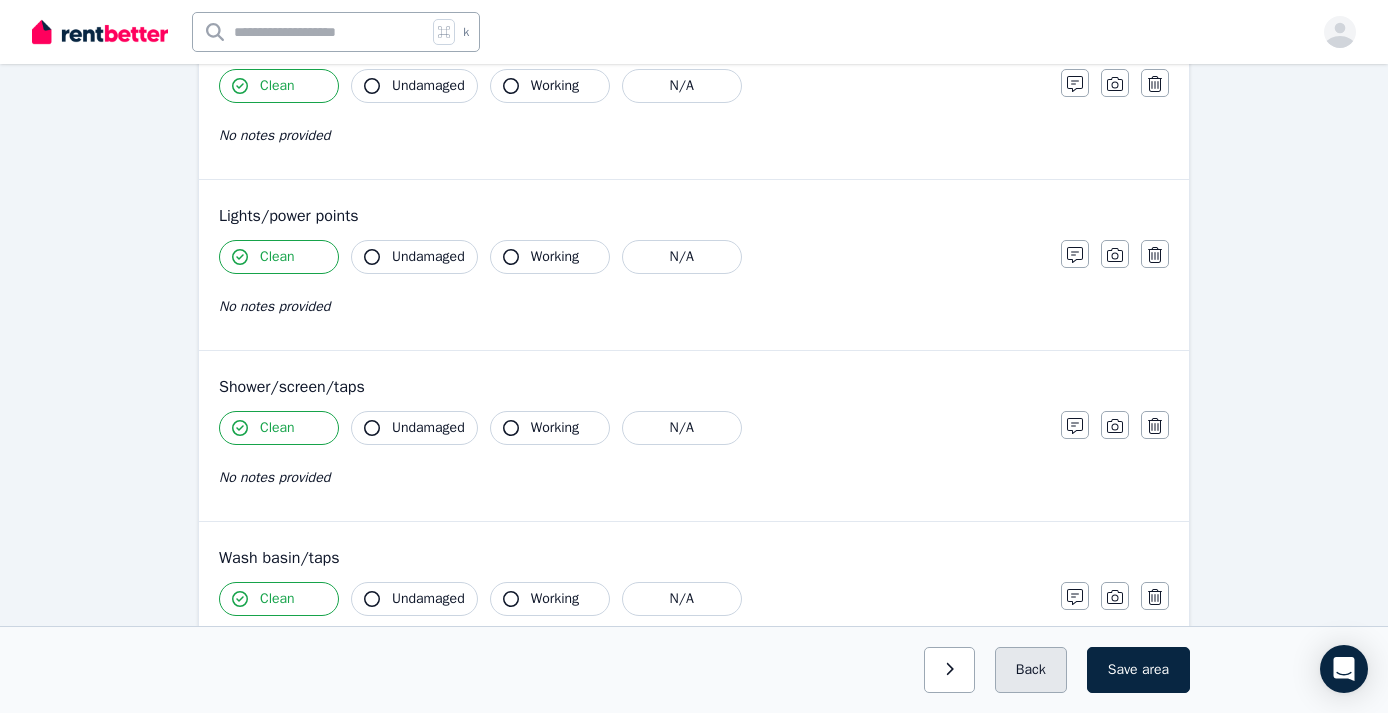 type on "**********" 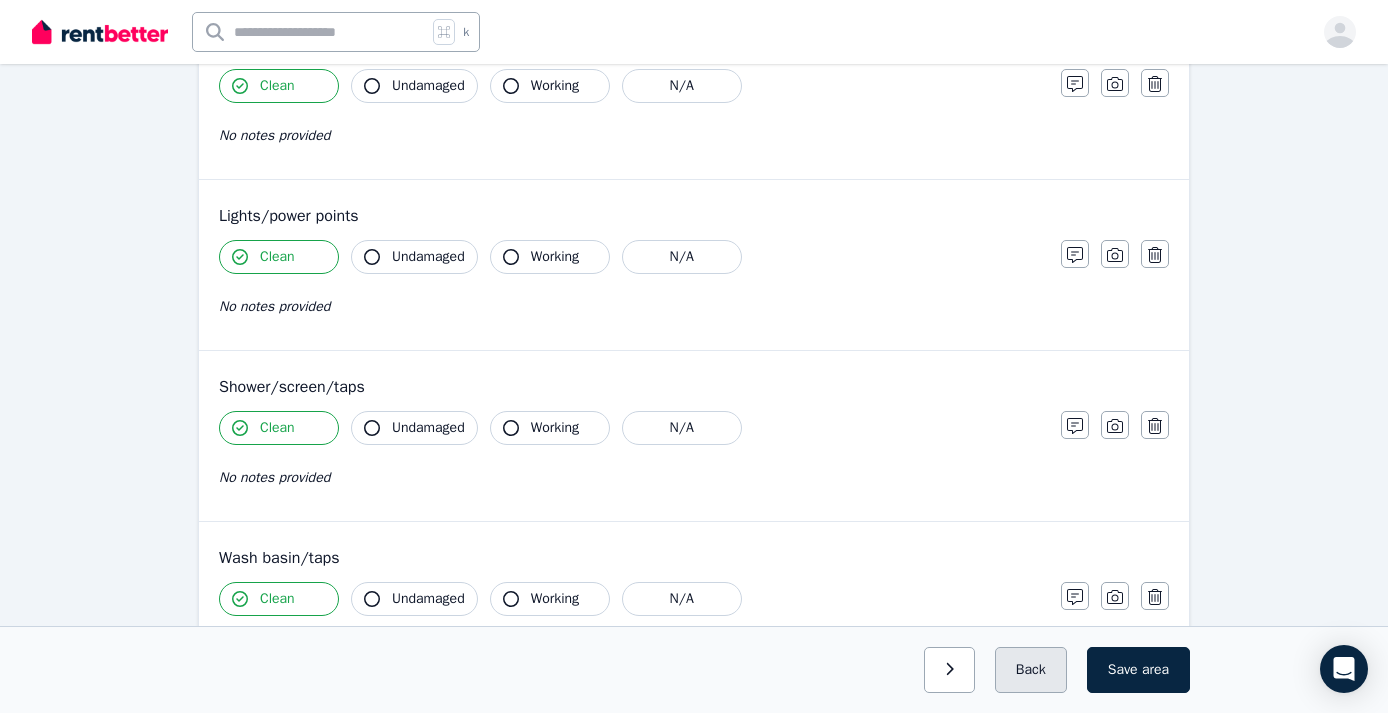 click on "Back" at bounding box center (1031, 670) 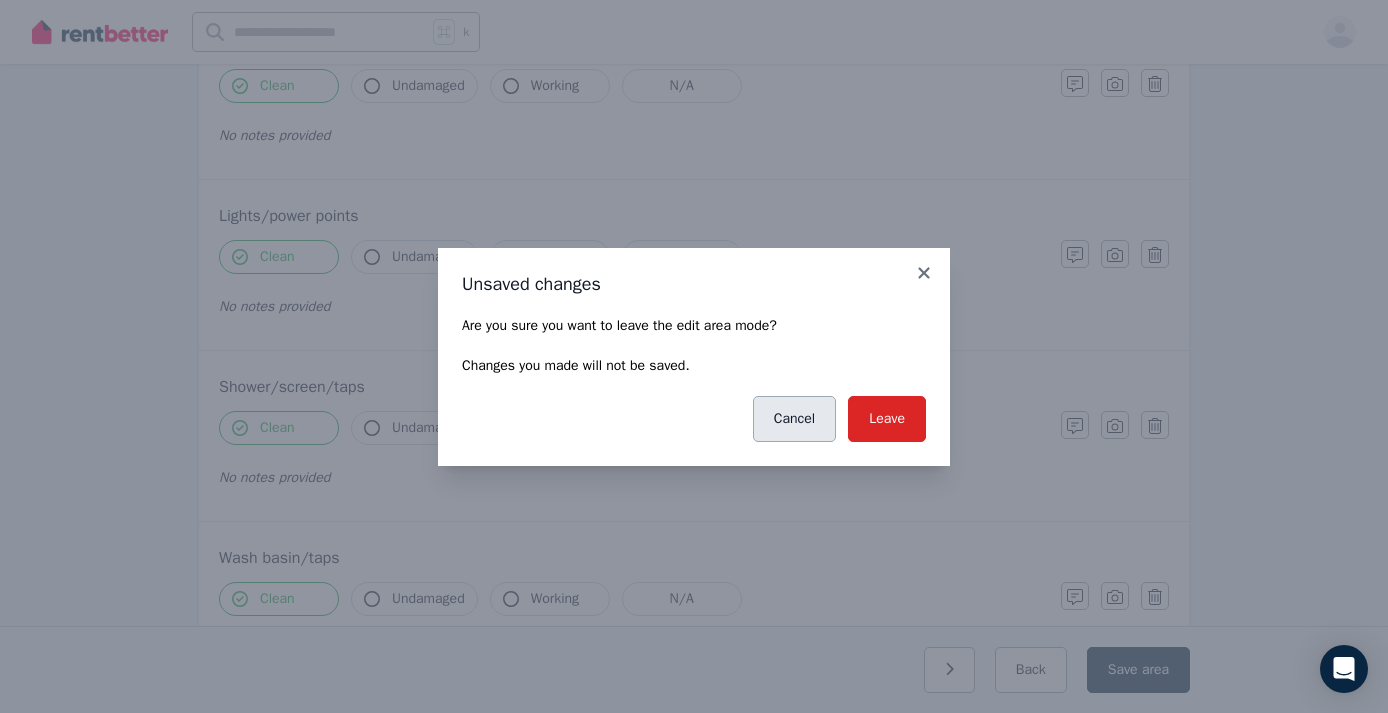 click on "Cancel" at bounding box center [794, 419] 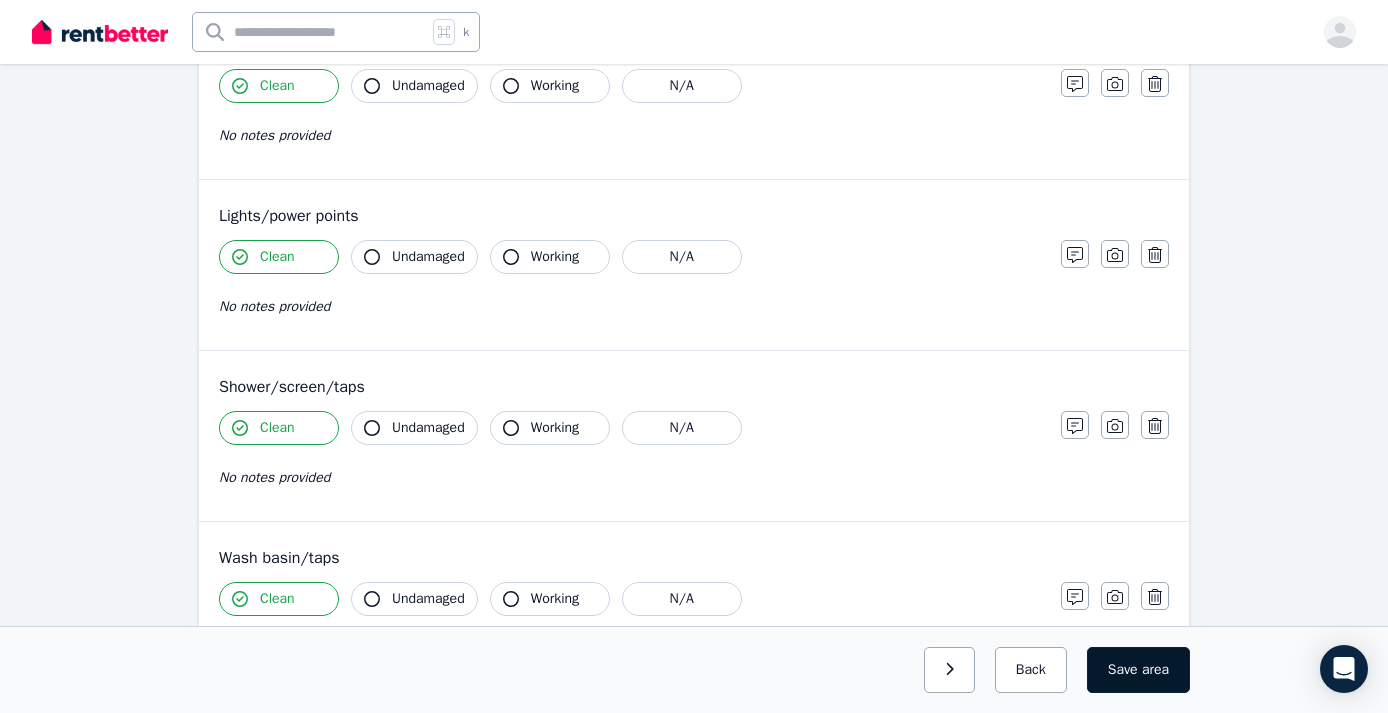 click on "area" at bounding box center [1155, 670] 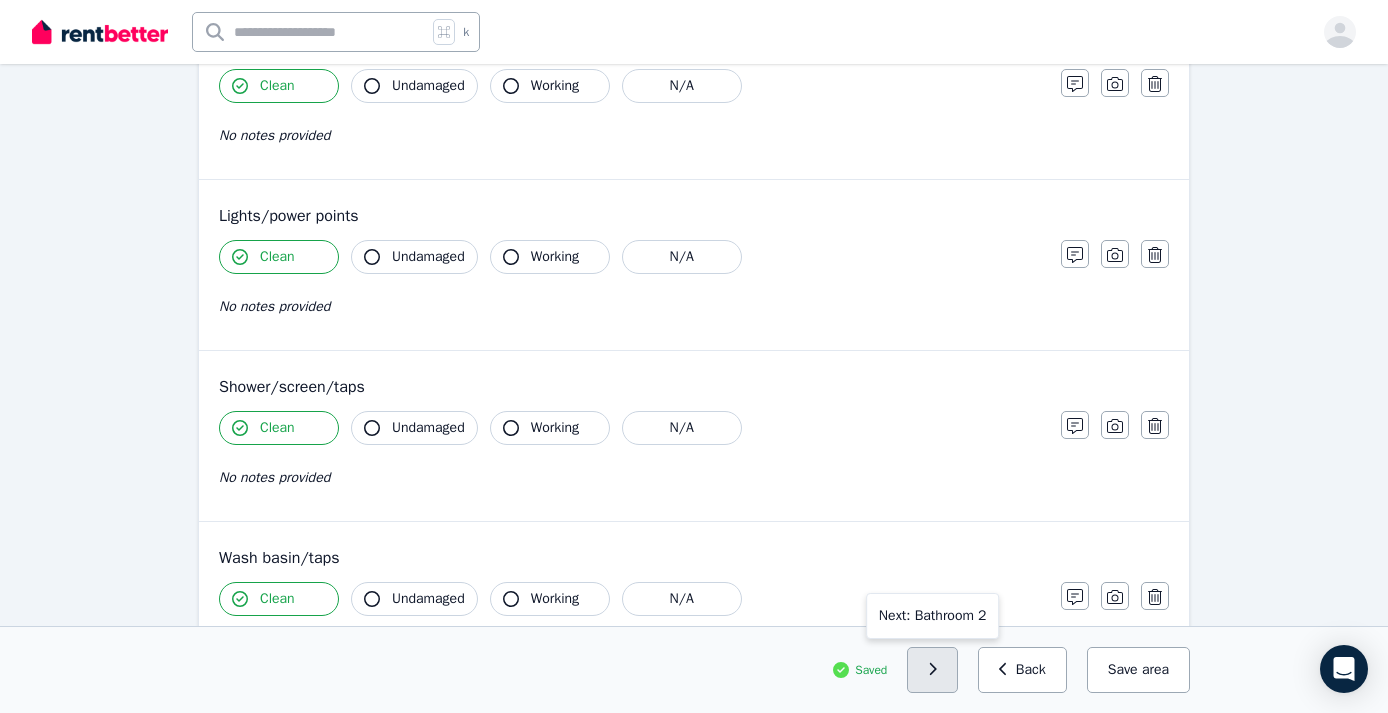 click 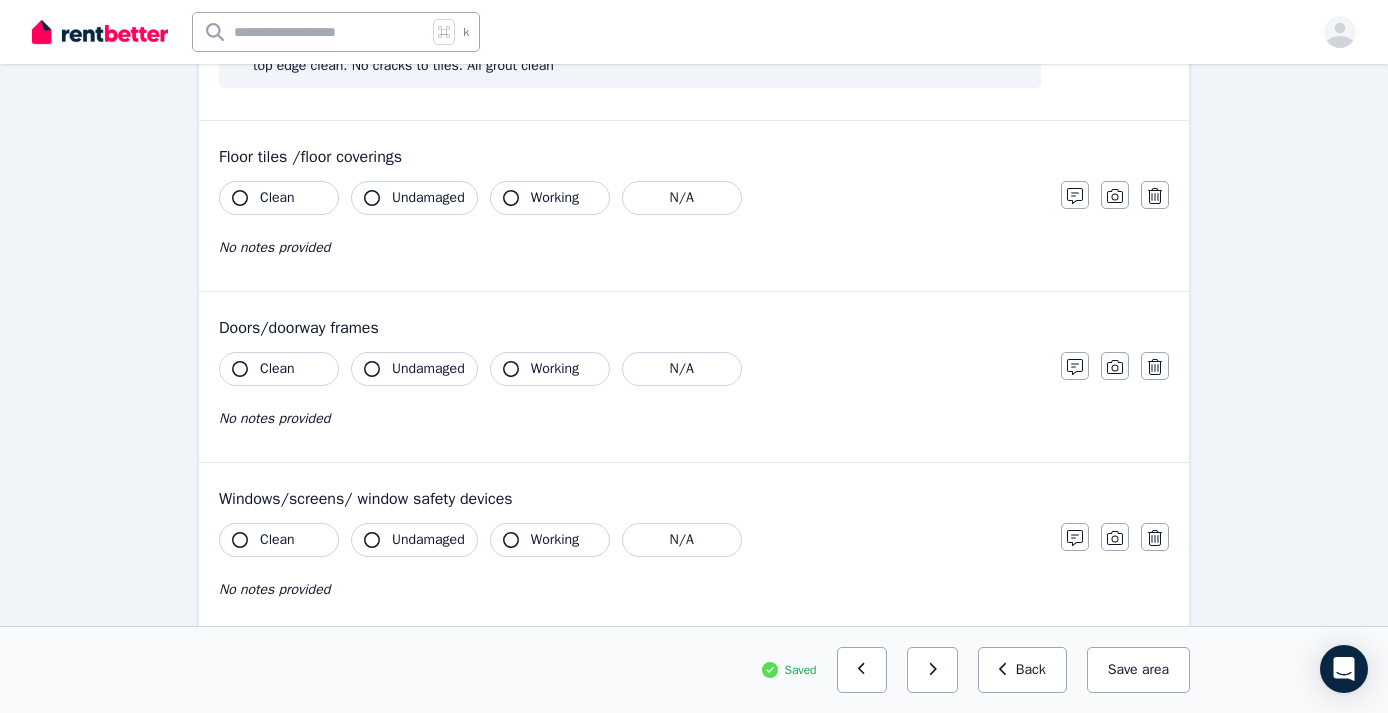 scroll, scrollTop: 479, scrollLeft: 0, axis: vertical 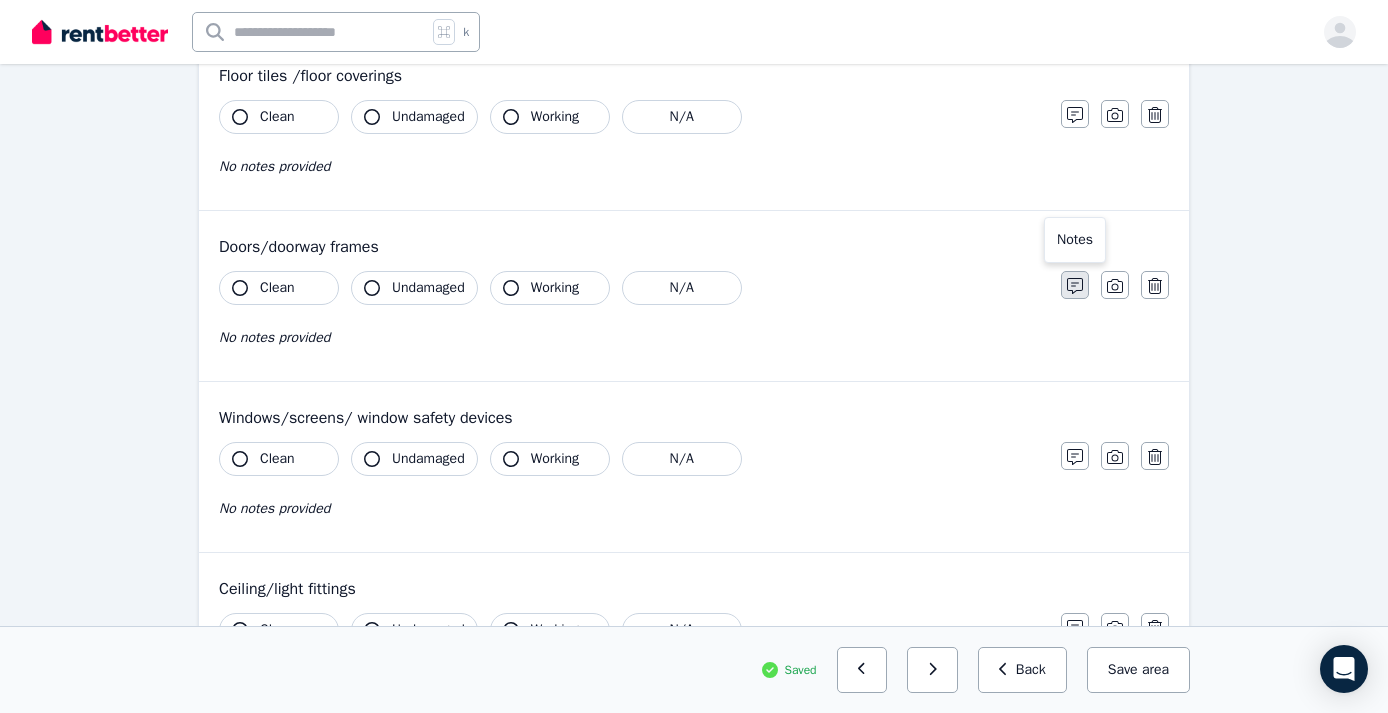 click 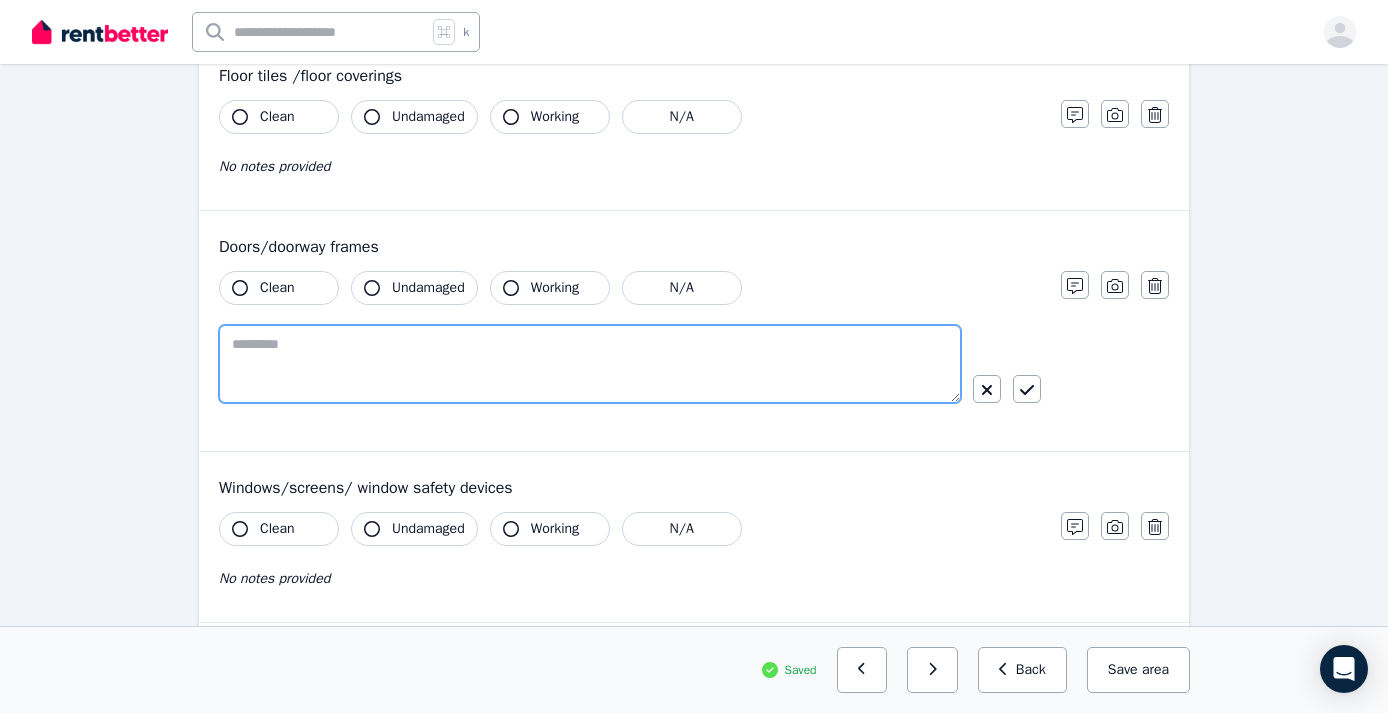 click at bounding box center [590, 364] 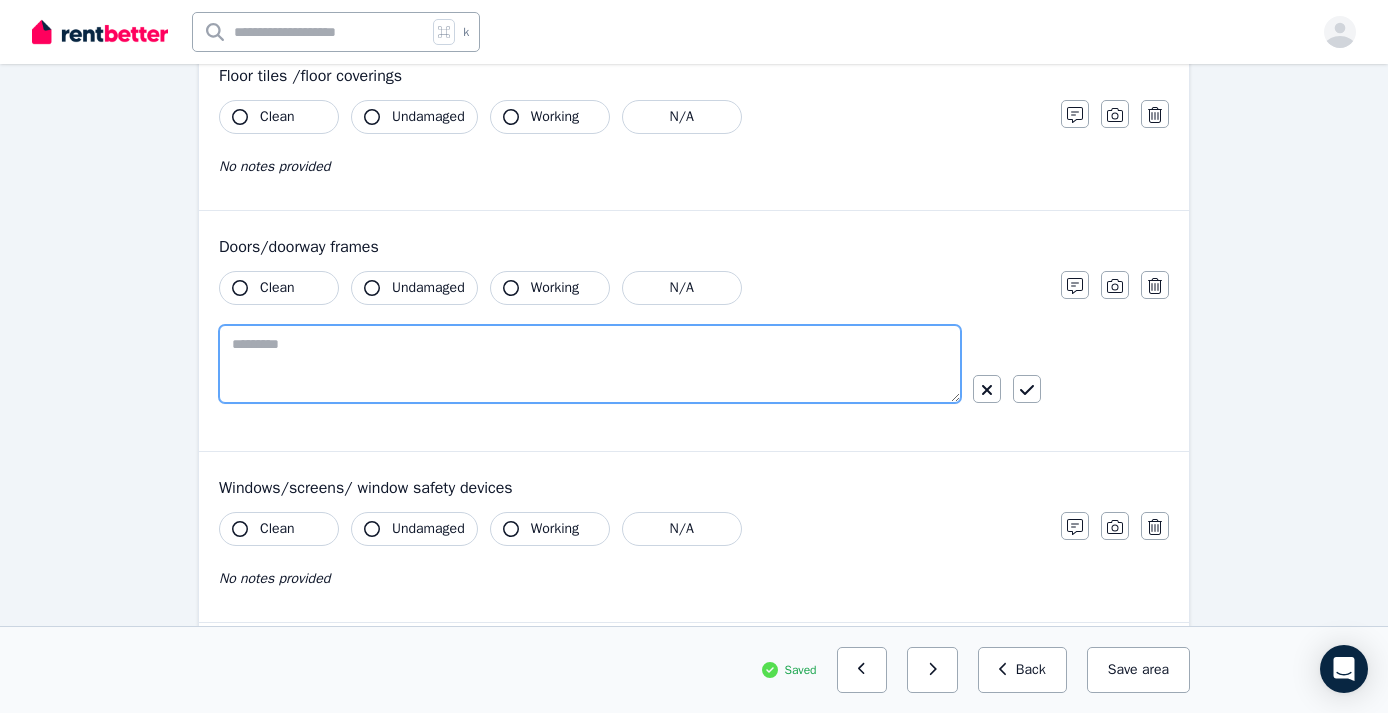 paste on "**********" 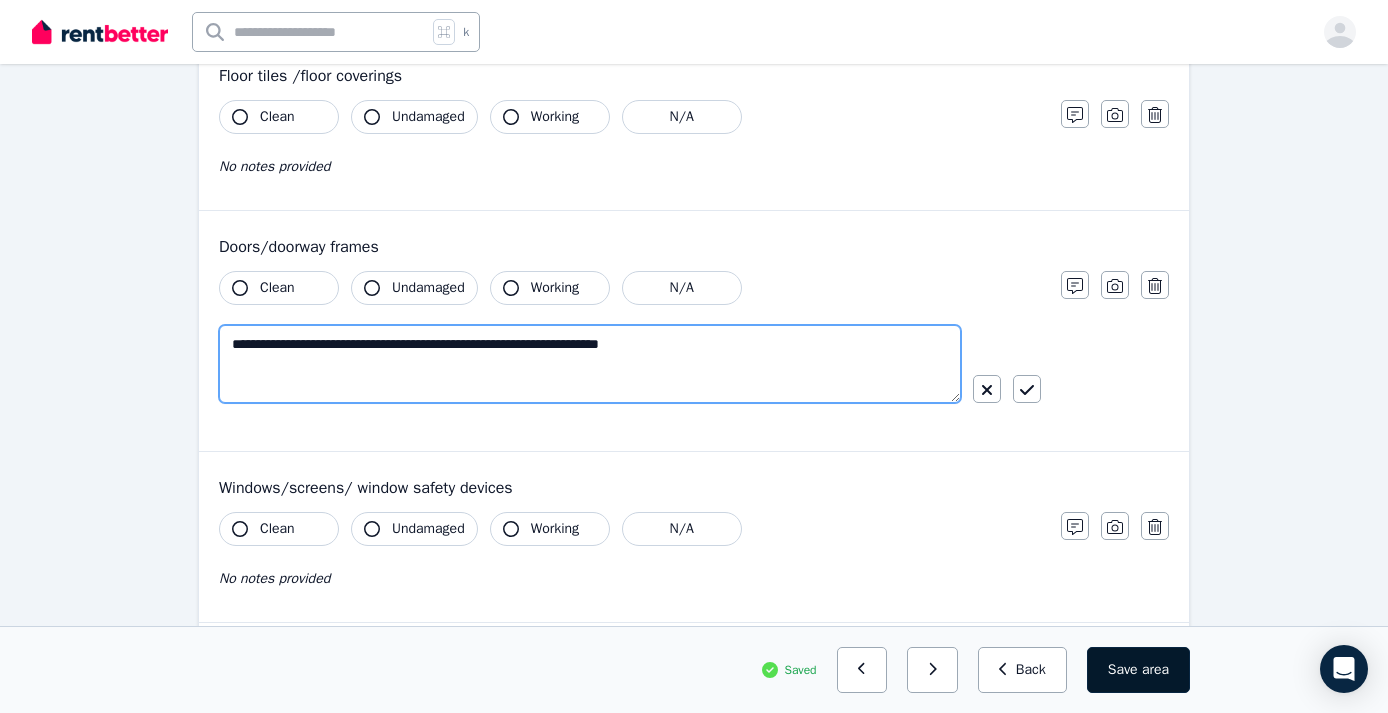 type on "**********" 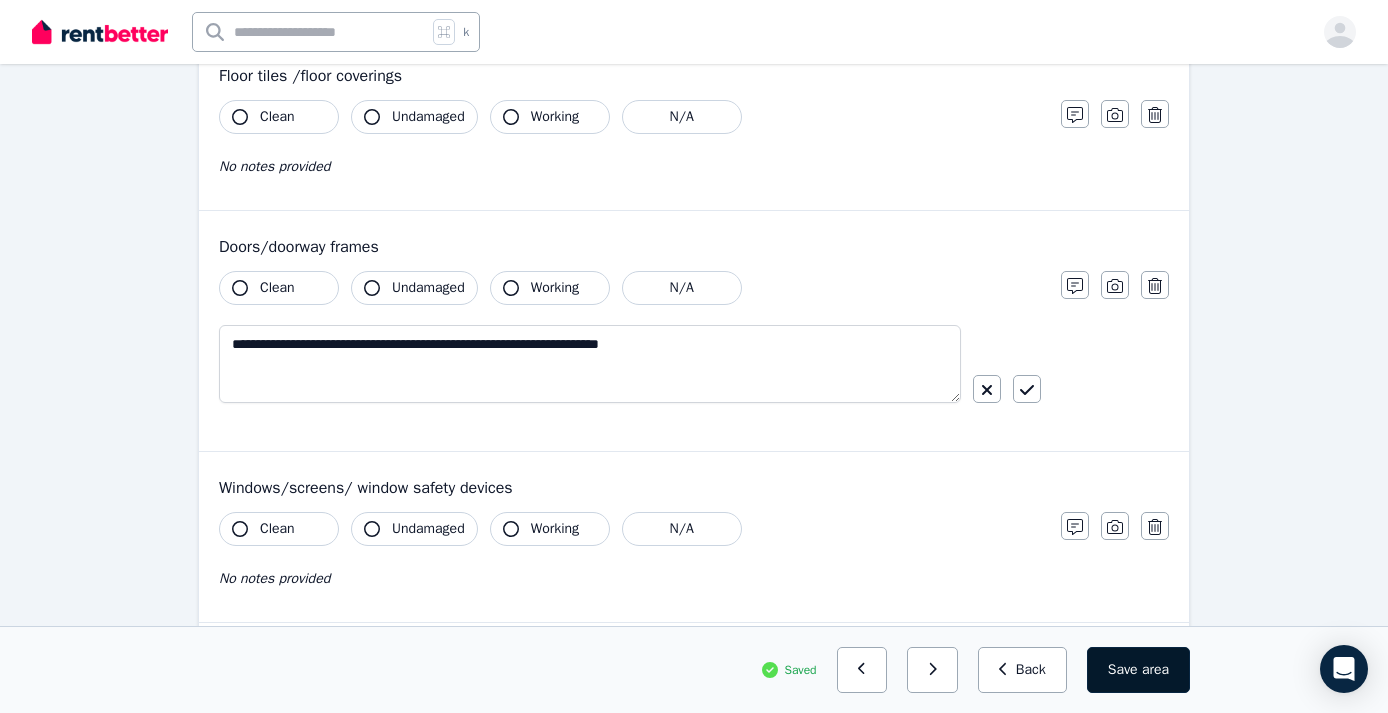 click on "Save   area" at bounding box center (1138, 670) 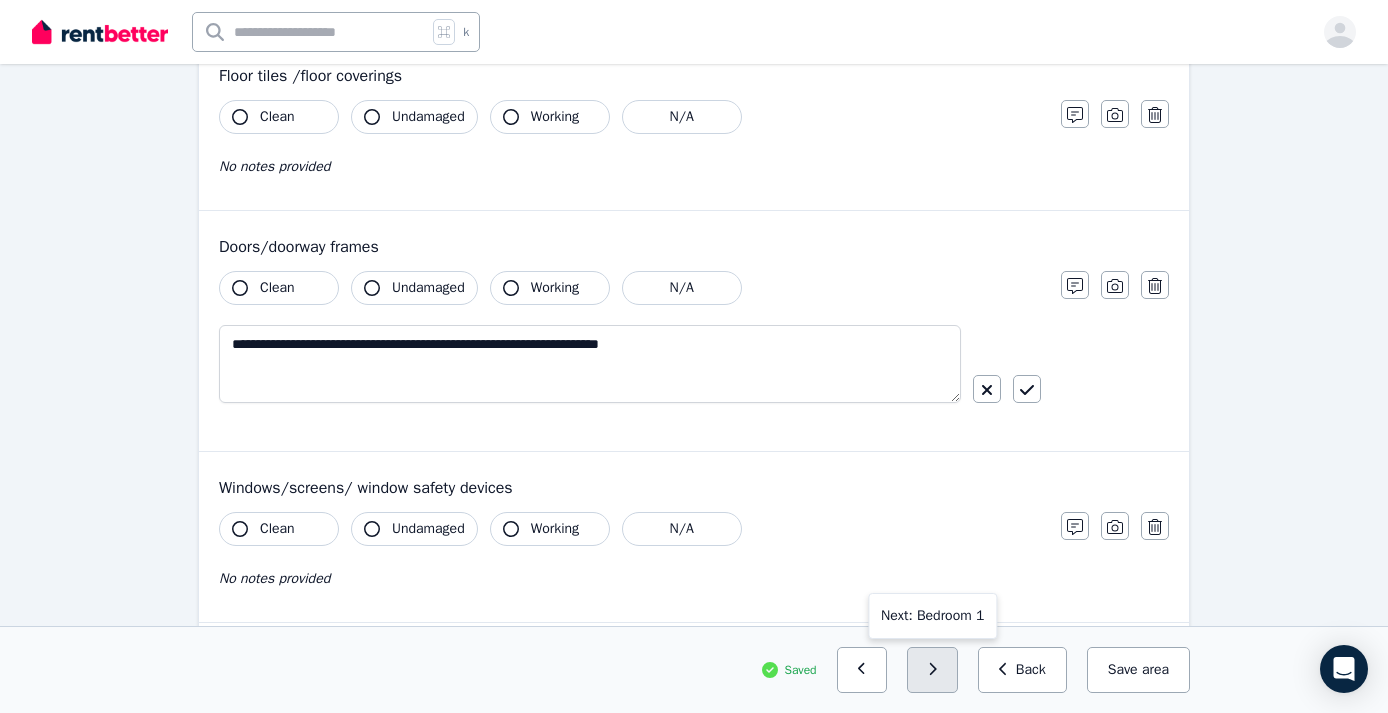 click at bounding box center [932, 670] 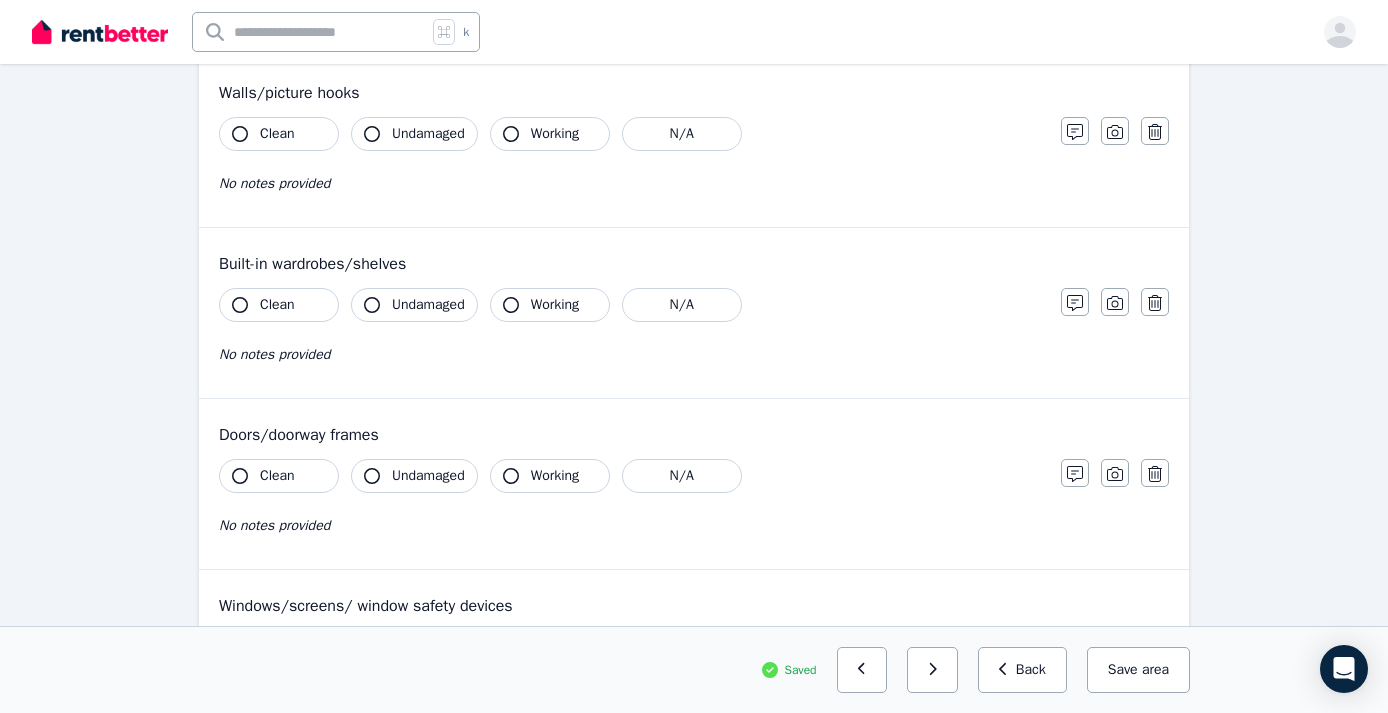 scroll, scrollTop: 254, scrollLeft: 0, axis: vertical 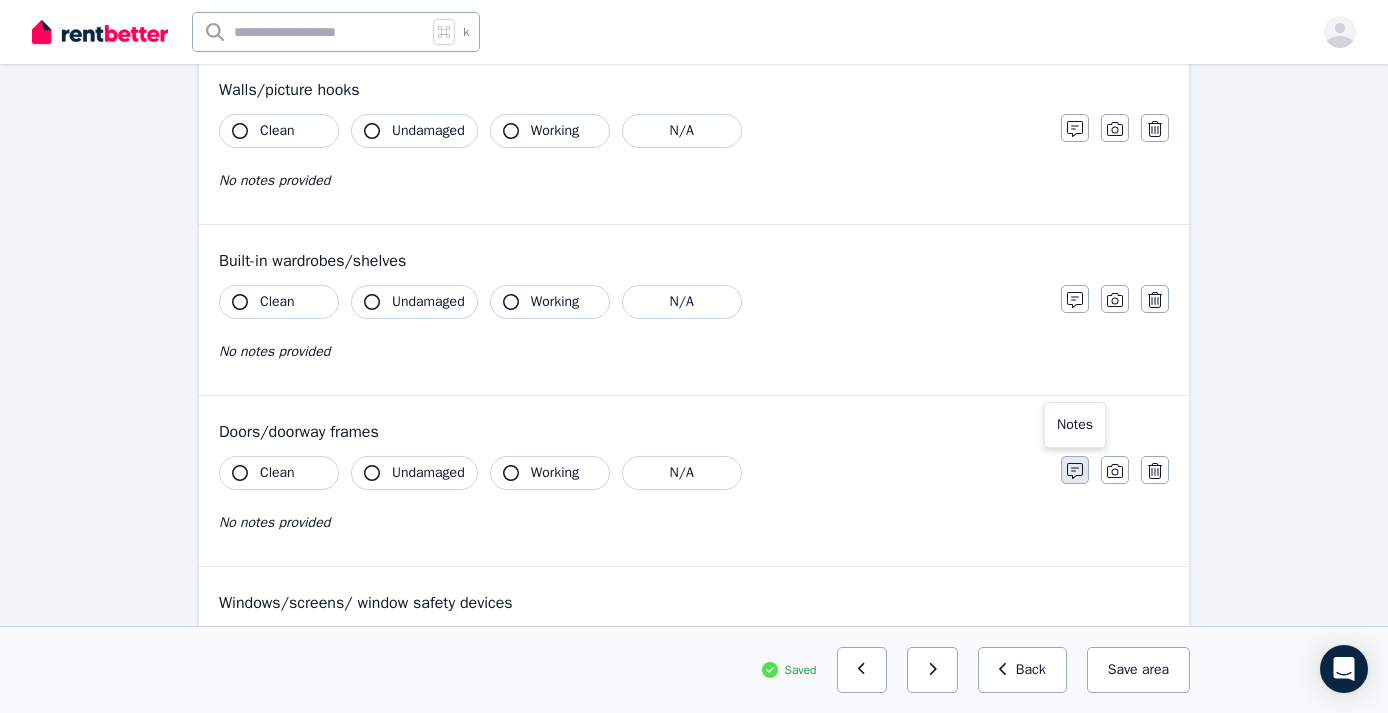 click 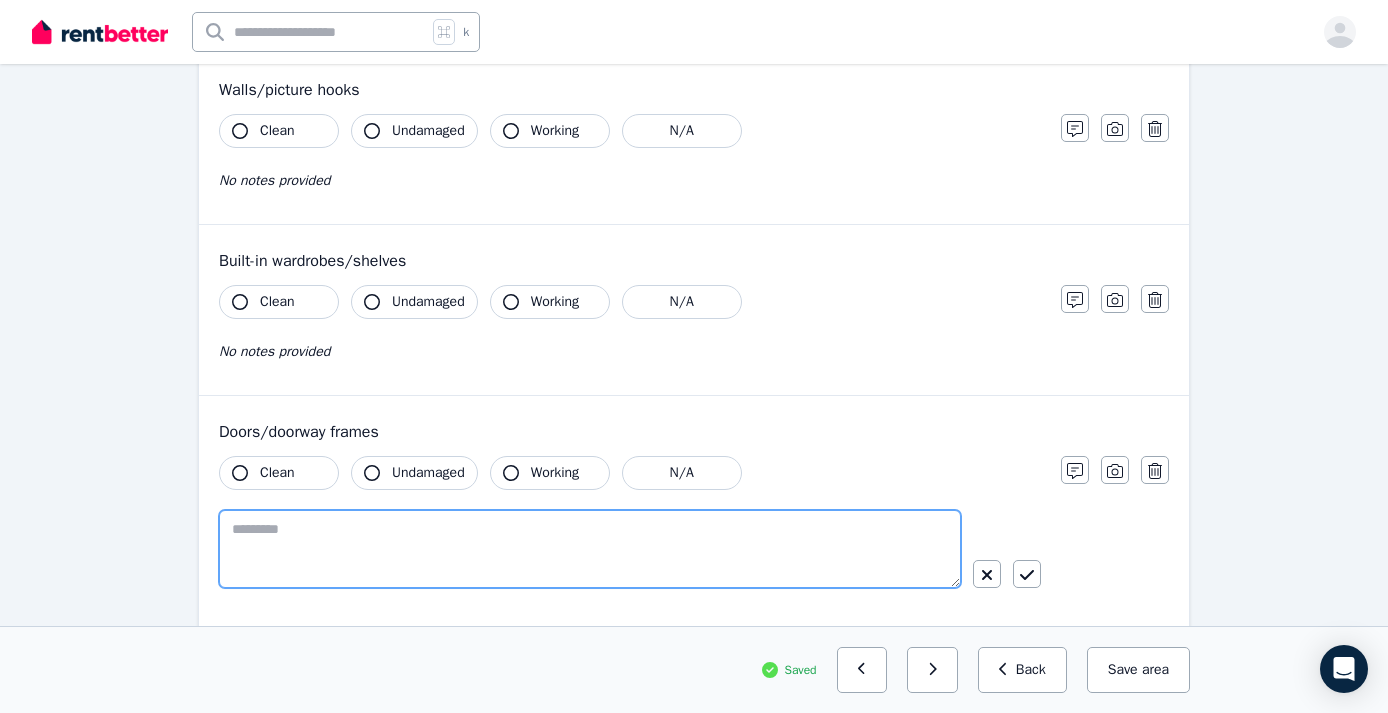 click at bounding box center [590, 549] 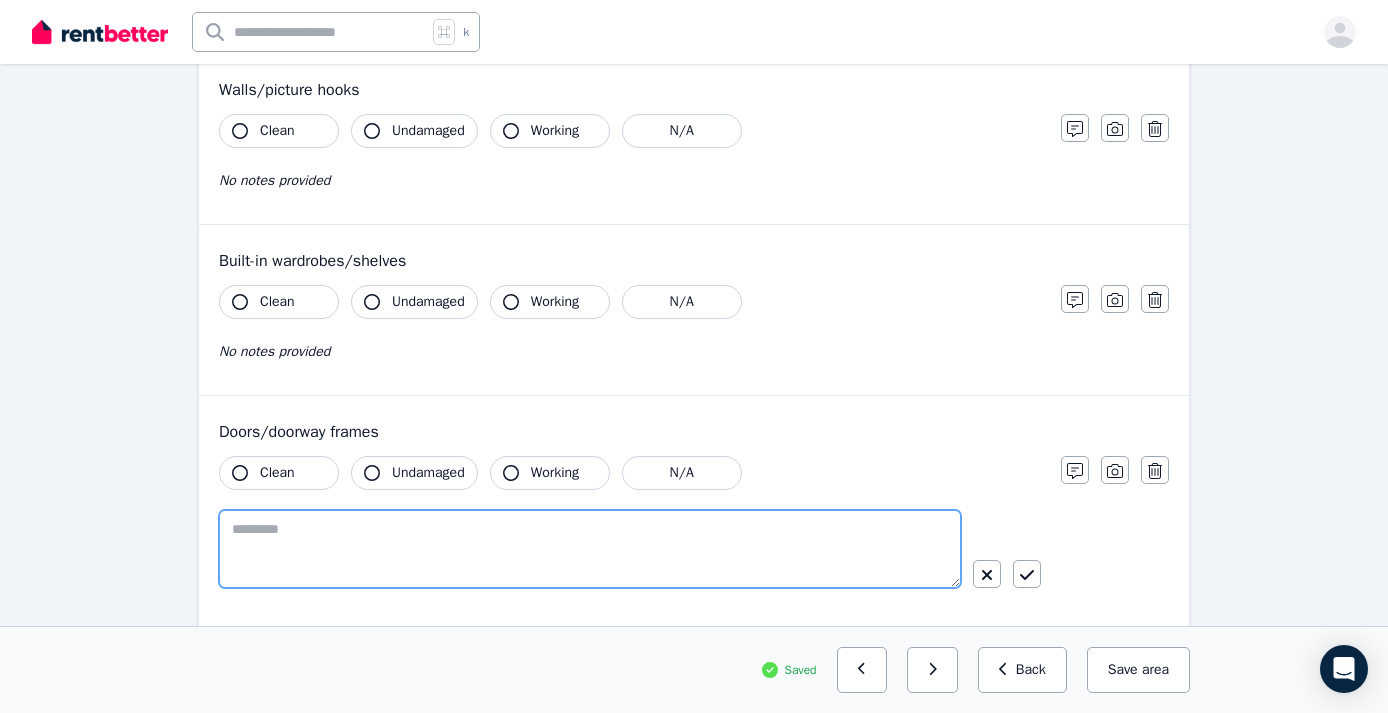 paste on "**********" 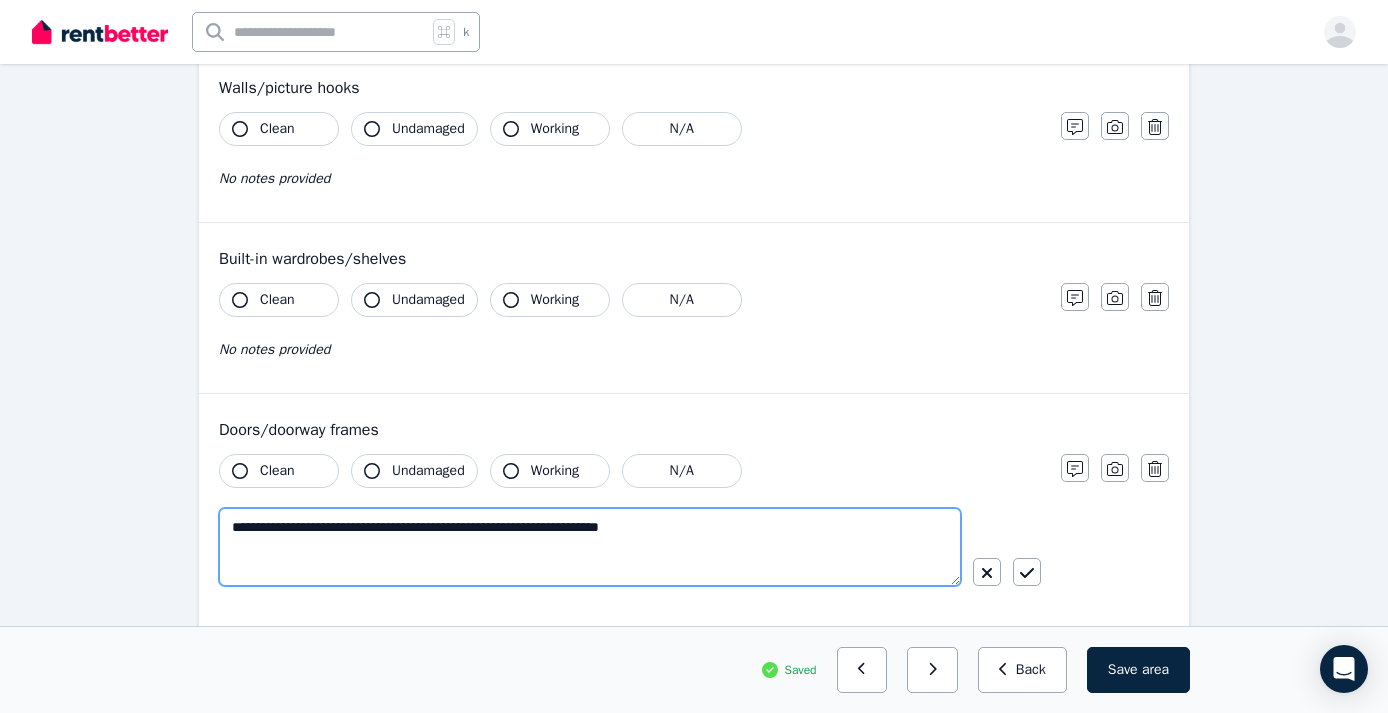 scroll, scrollTop: 257, scrollLeft: 0, axis: vertical 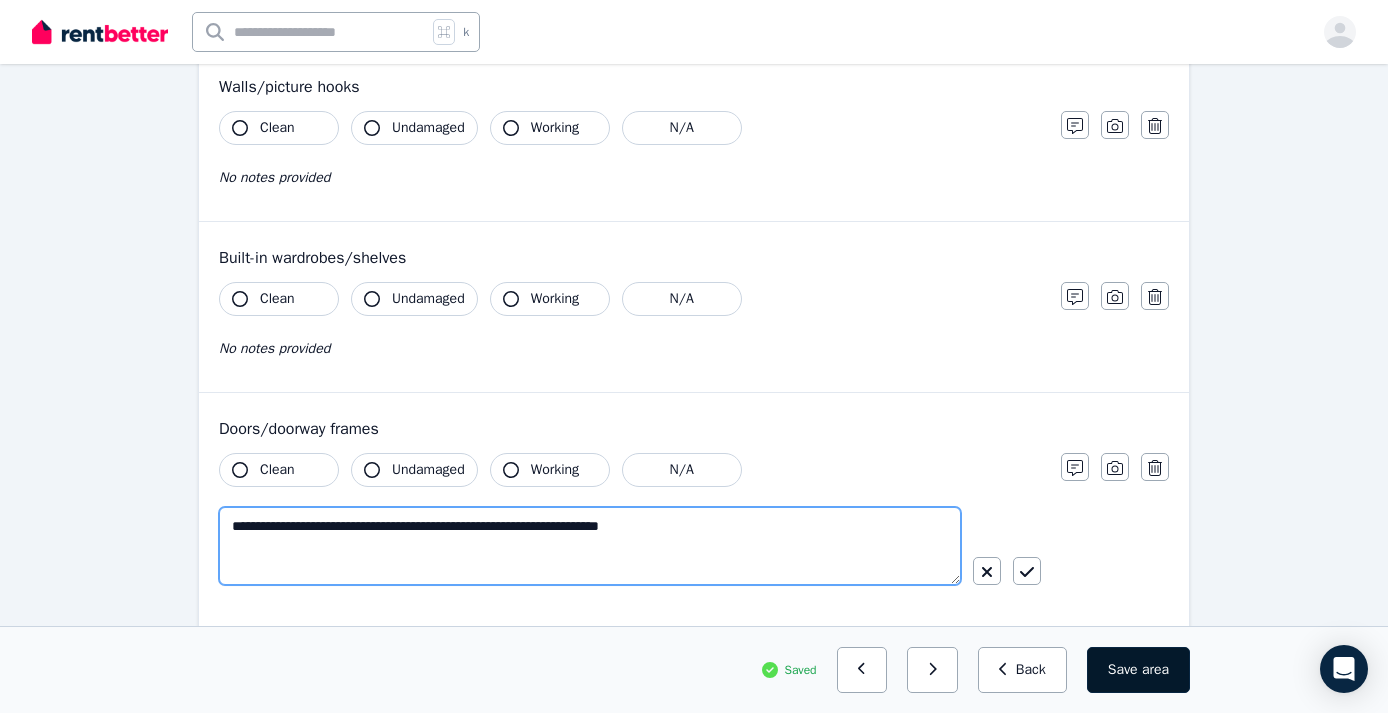 type on "**********" 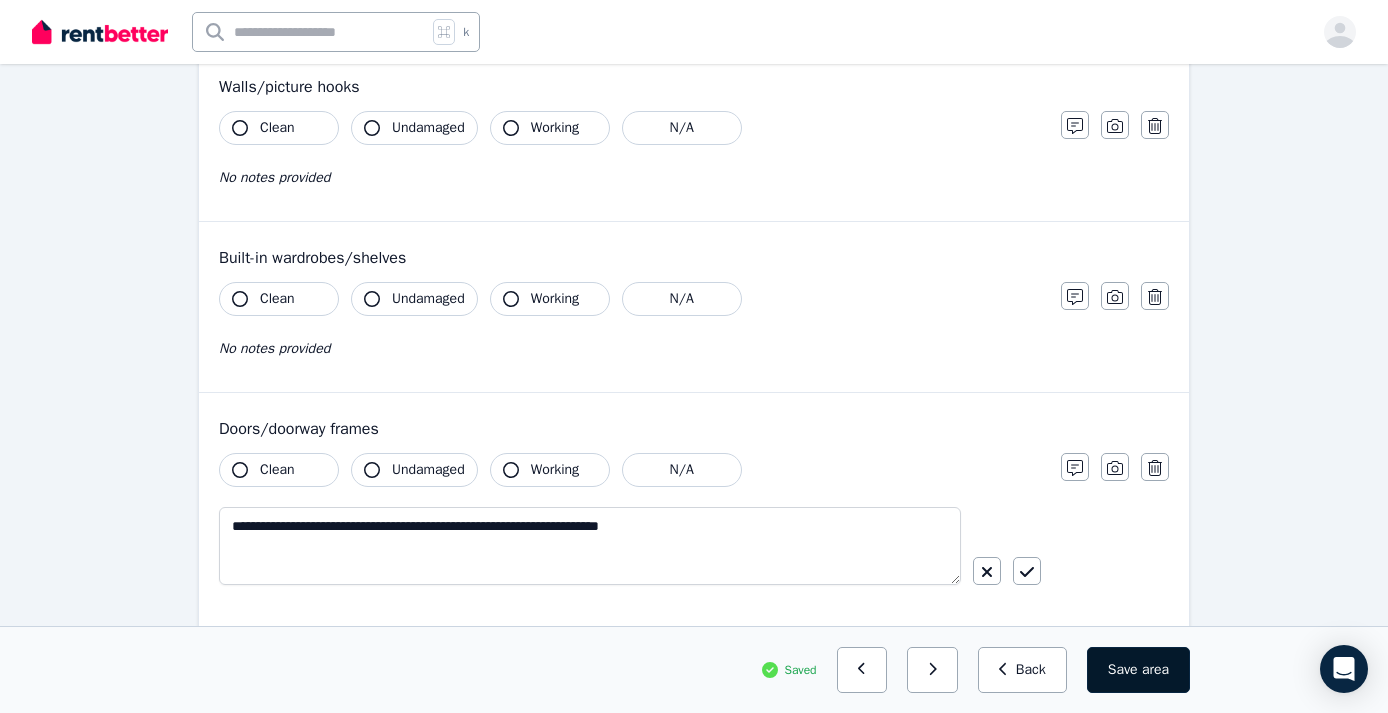 click on "Save   area" at bounding box center (1138, 670) 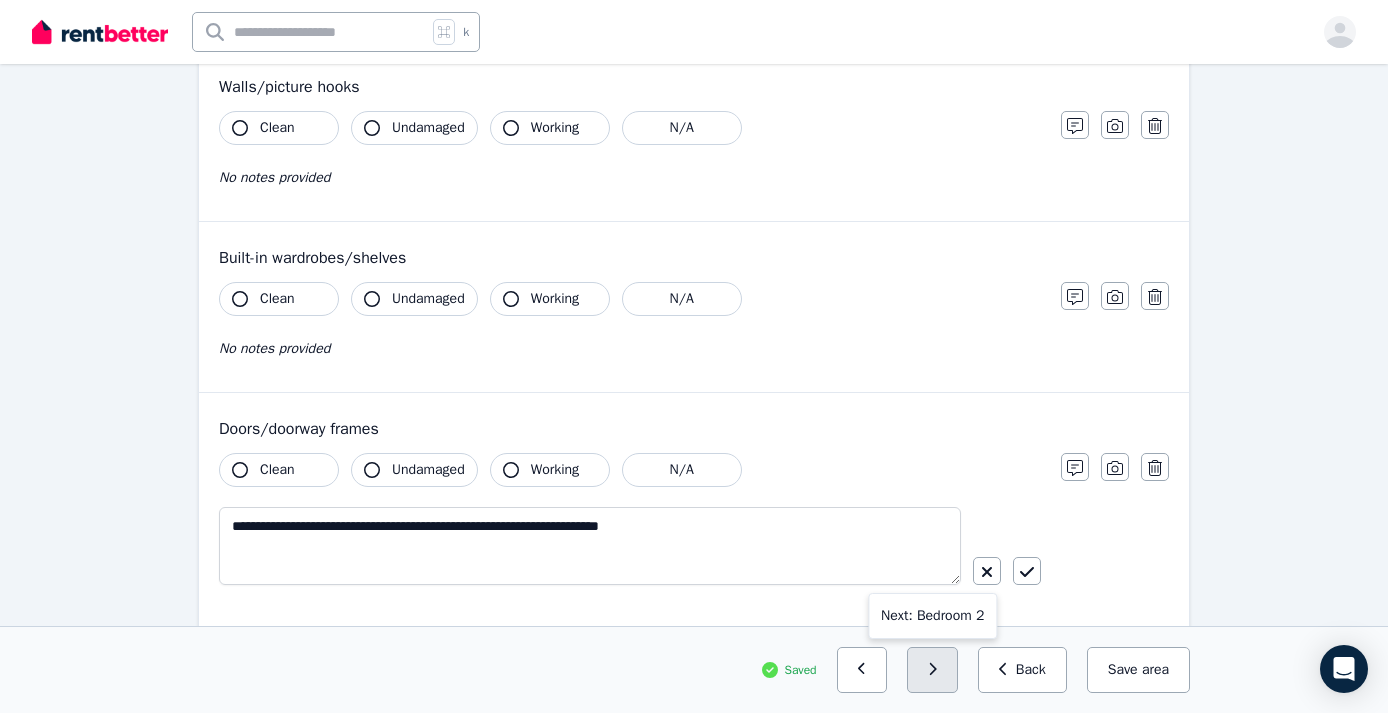 click 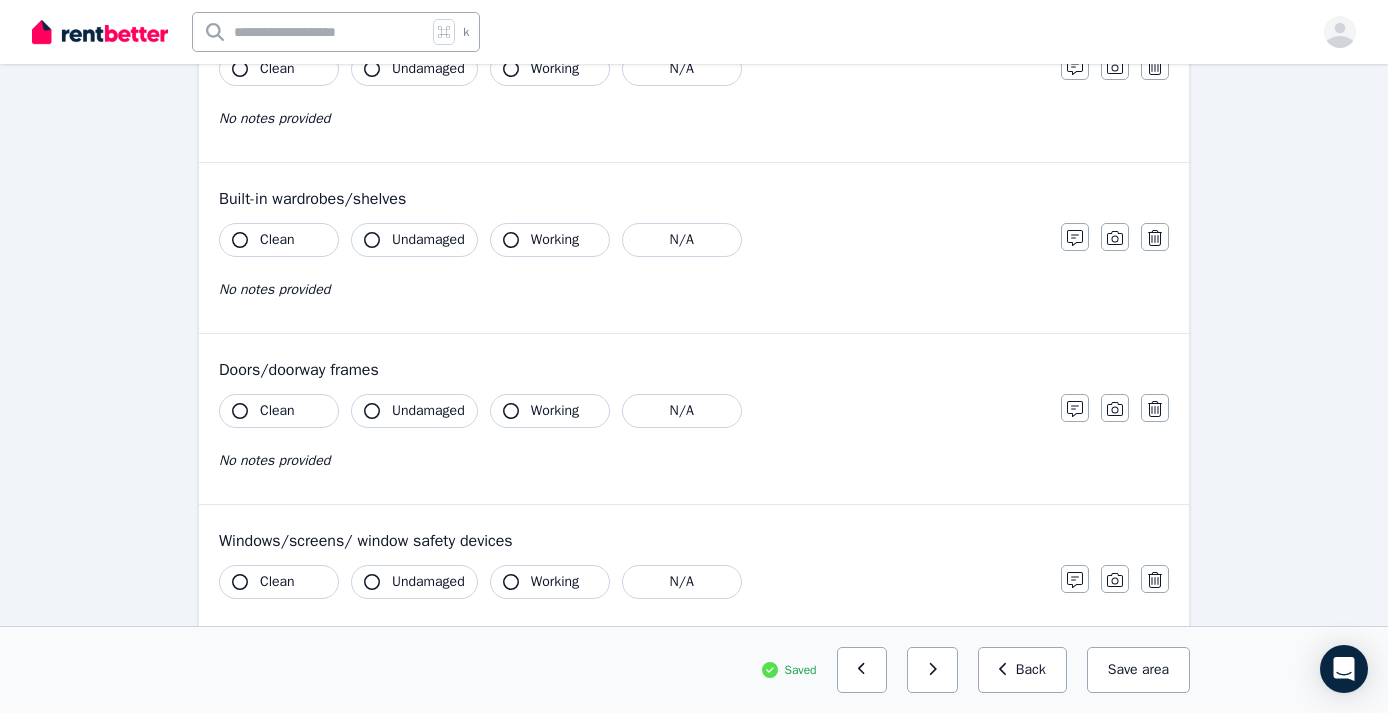 scroll, scrollTop: 345, scrollLeft: 0, axis: vertical 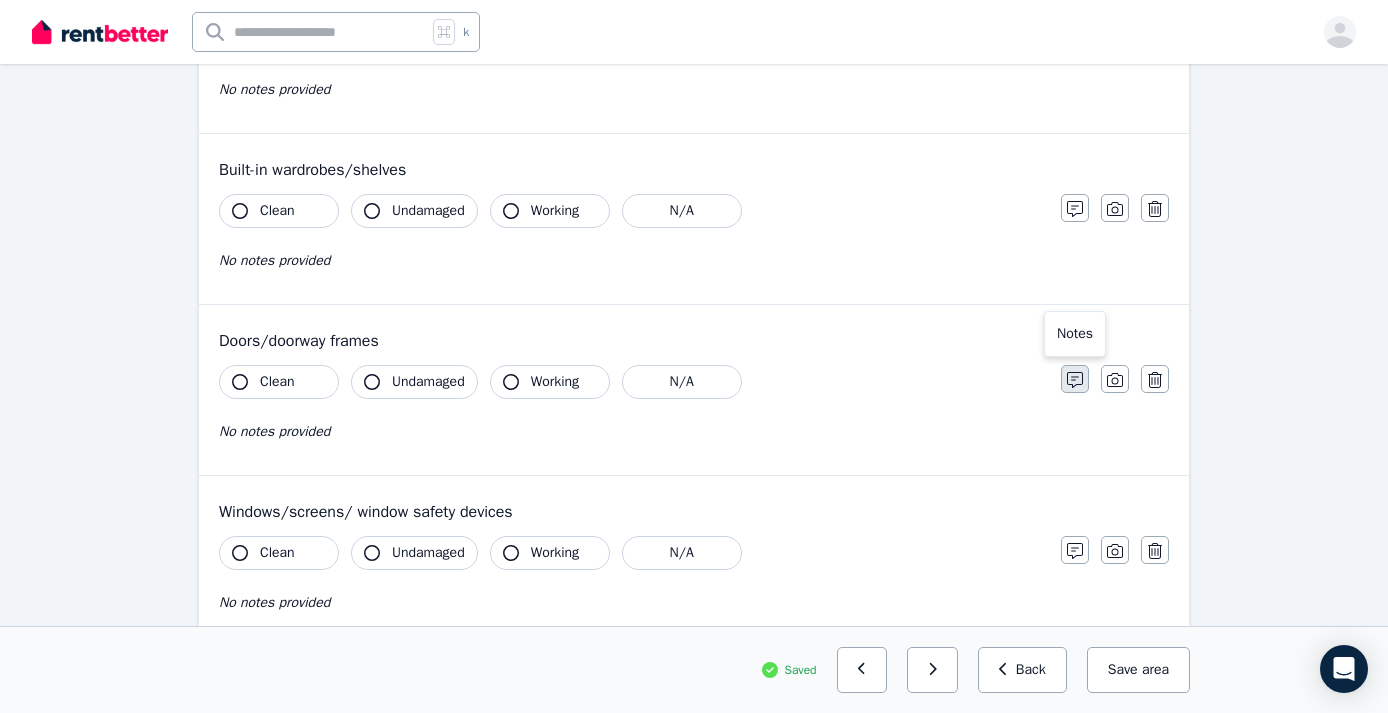 click 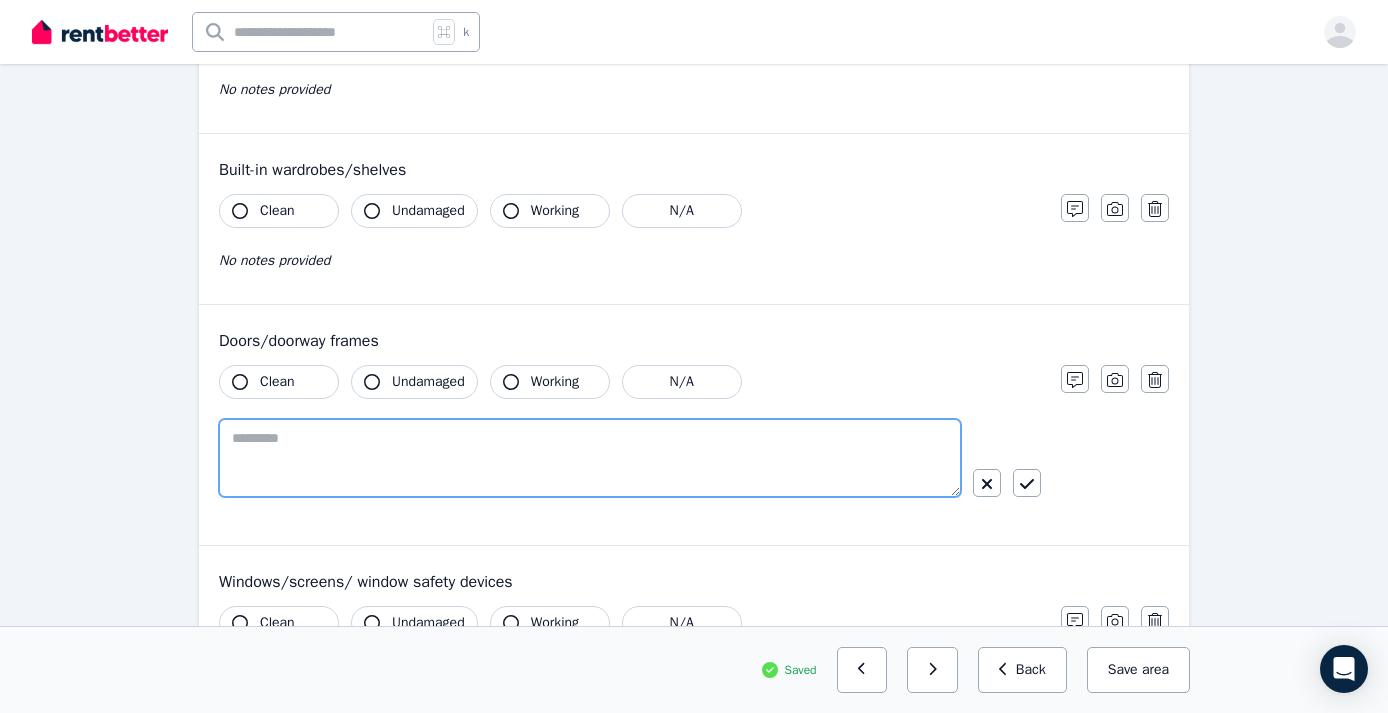 click at bounding box center (590, 458) 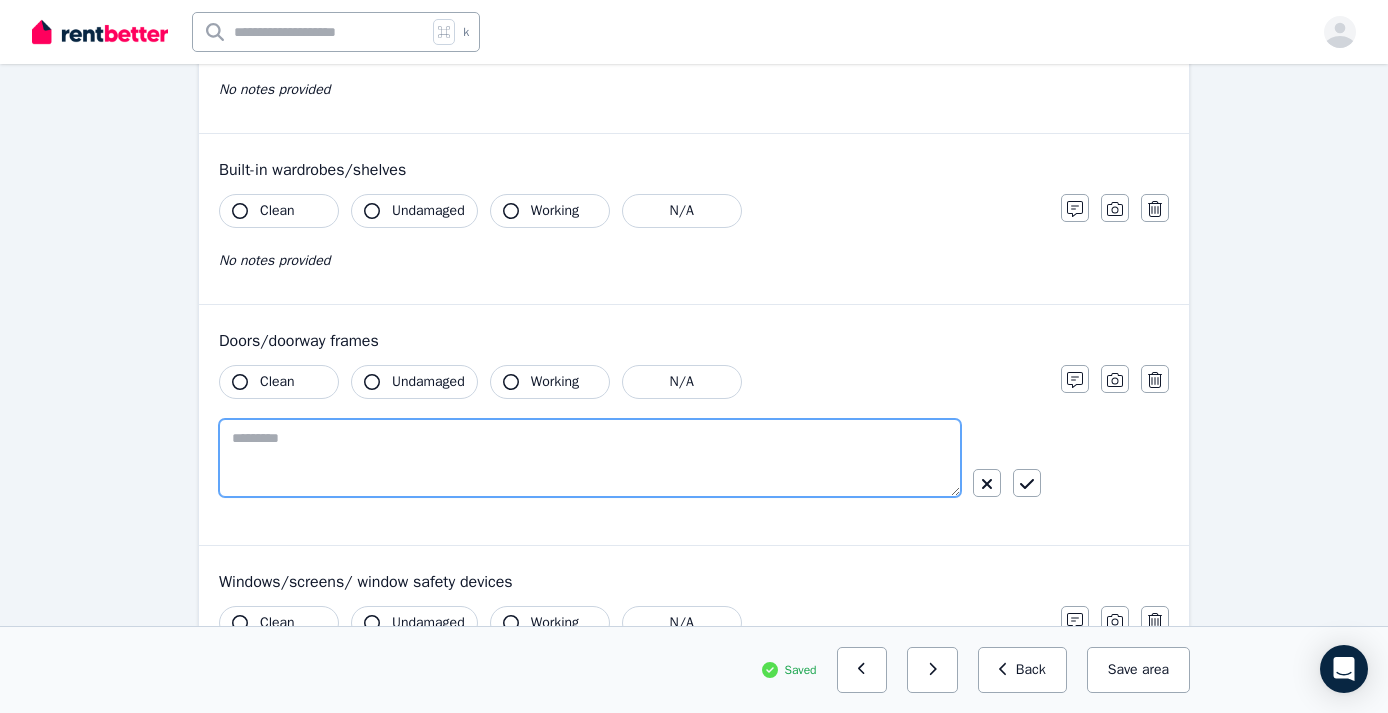 paste on "**********" 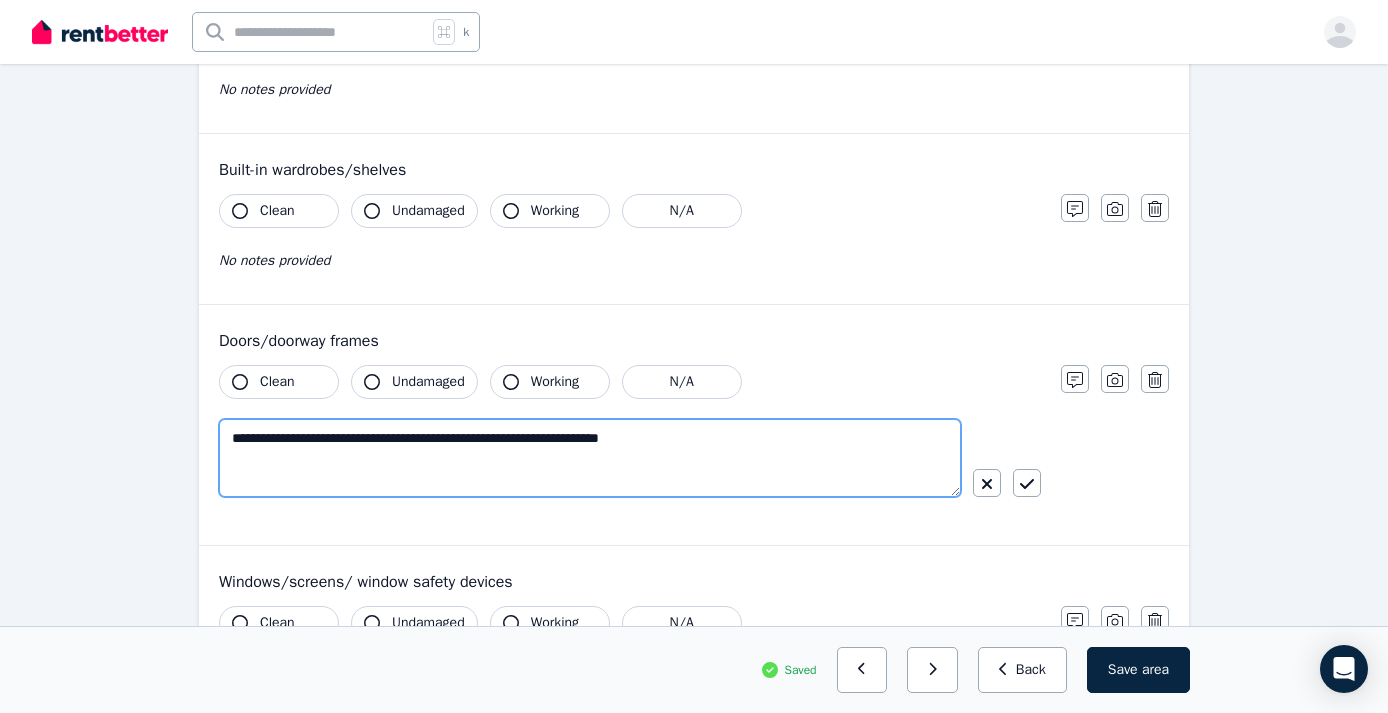 type on "**********" 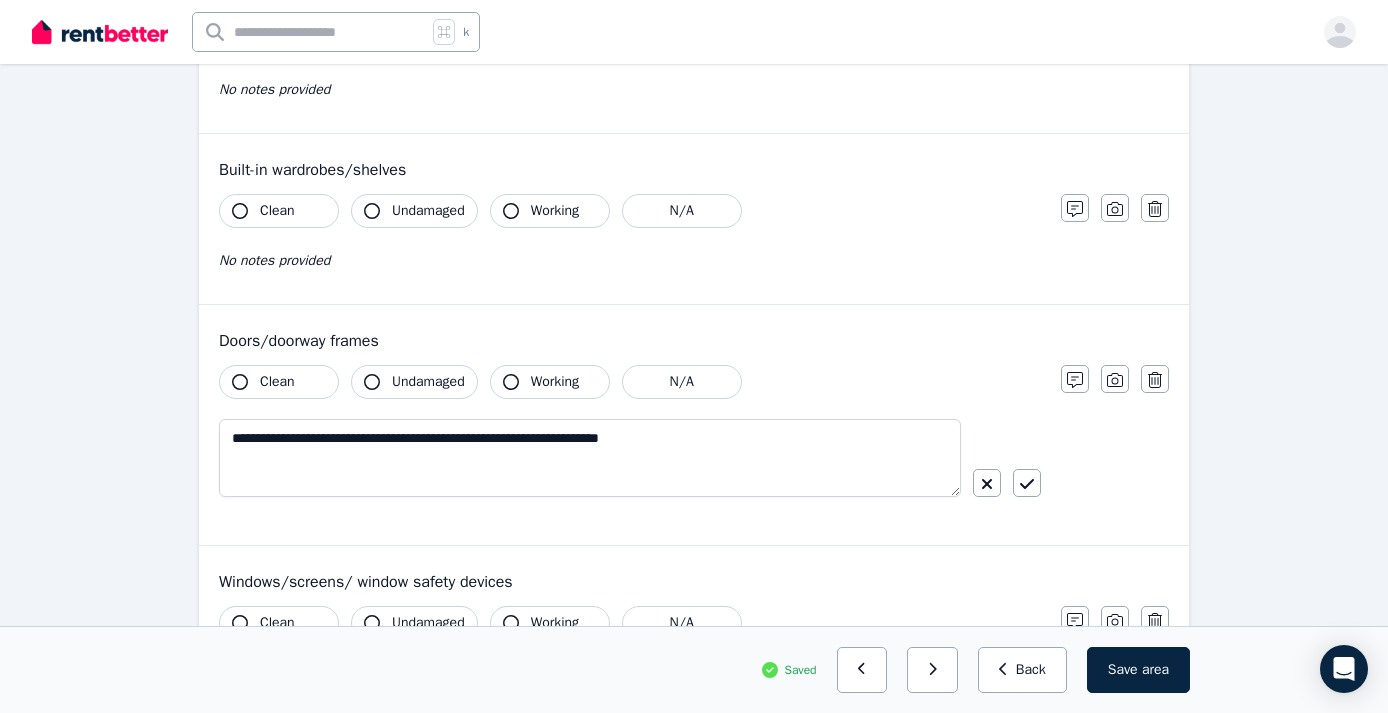 click 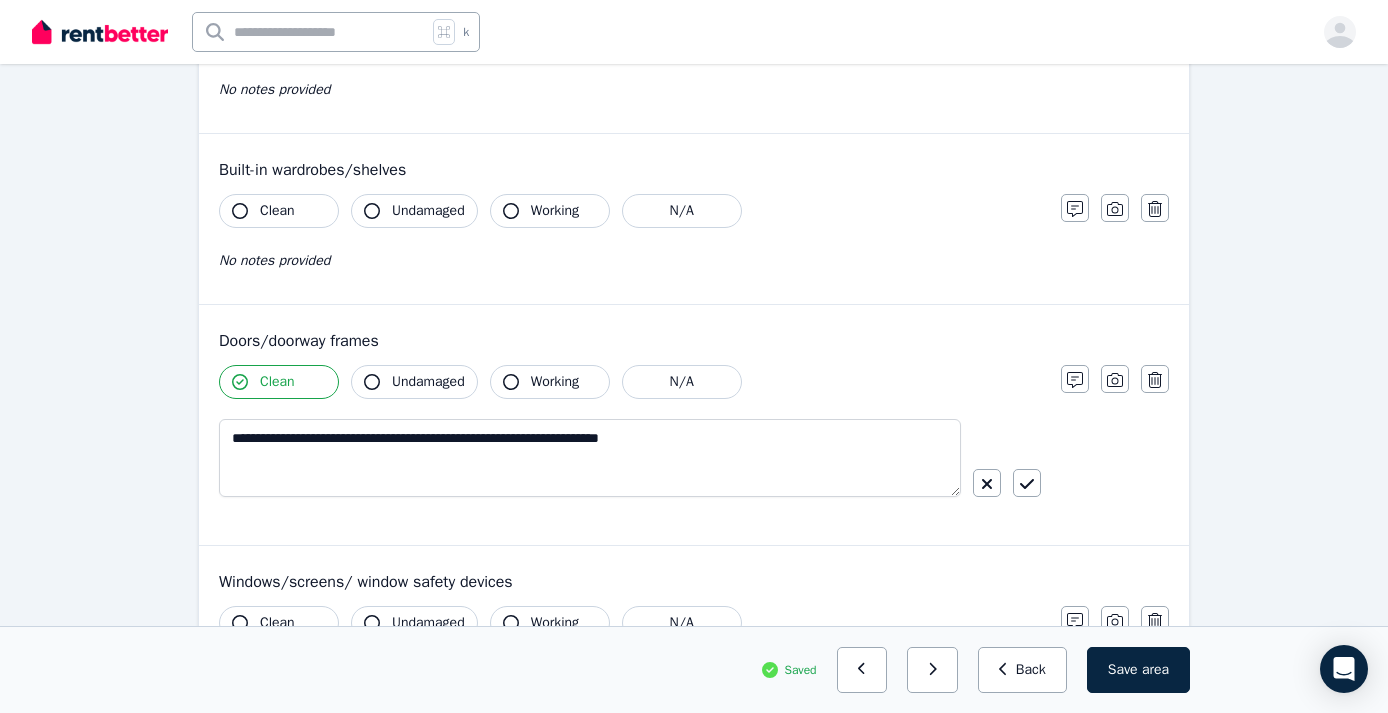 click 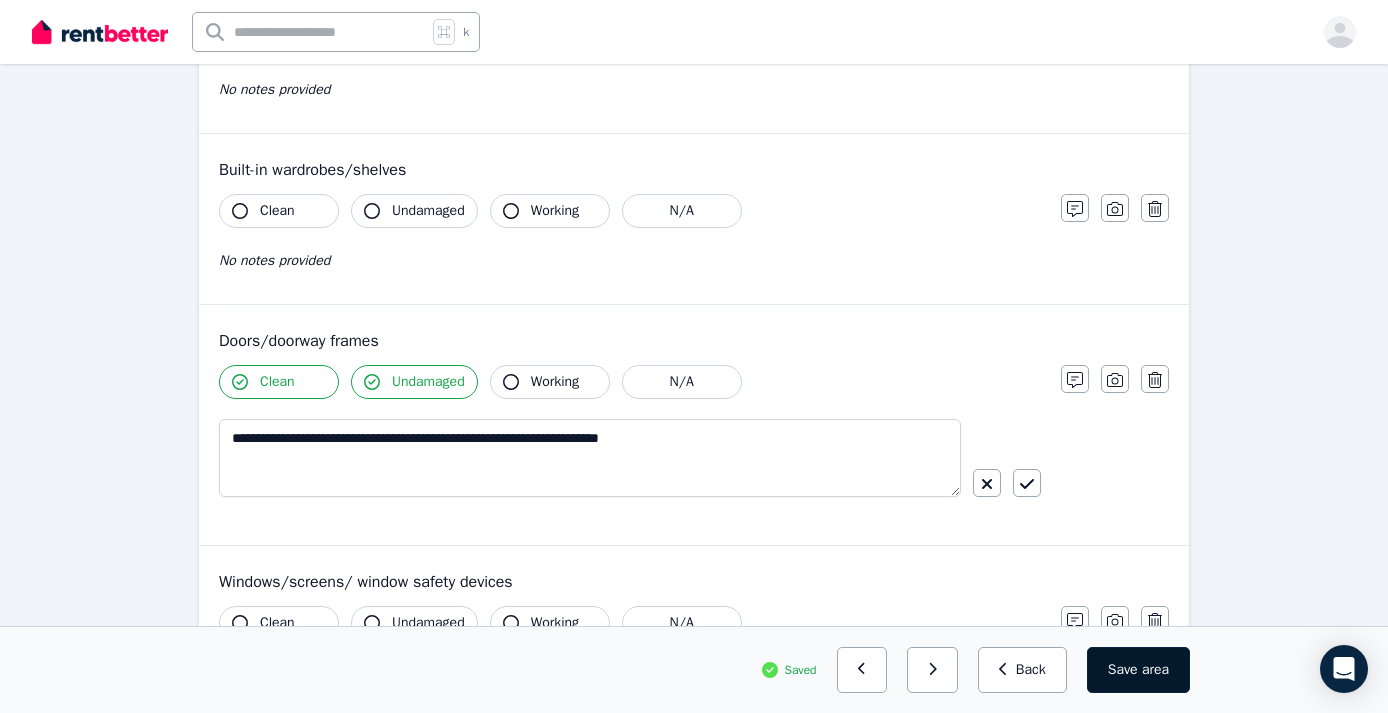 click on "Save   area" at bounding box center [1138, 670] 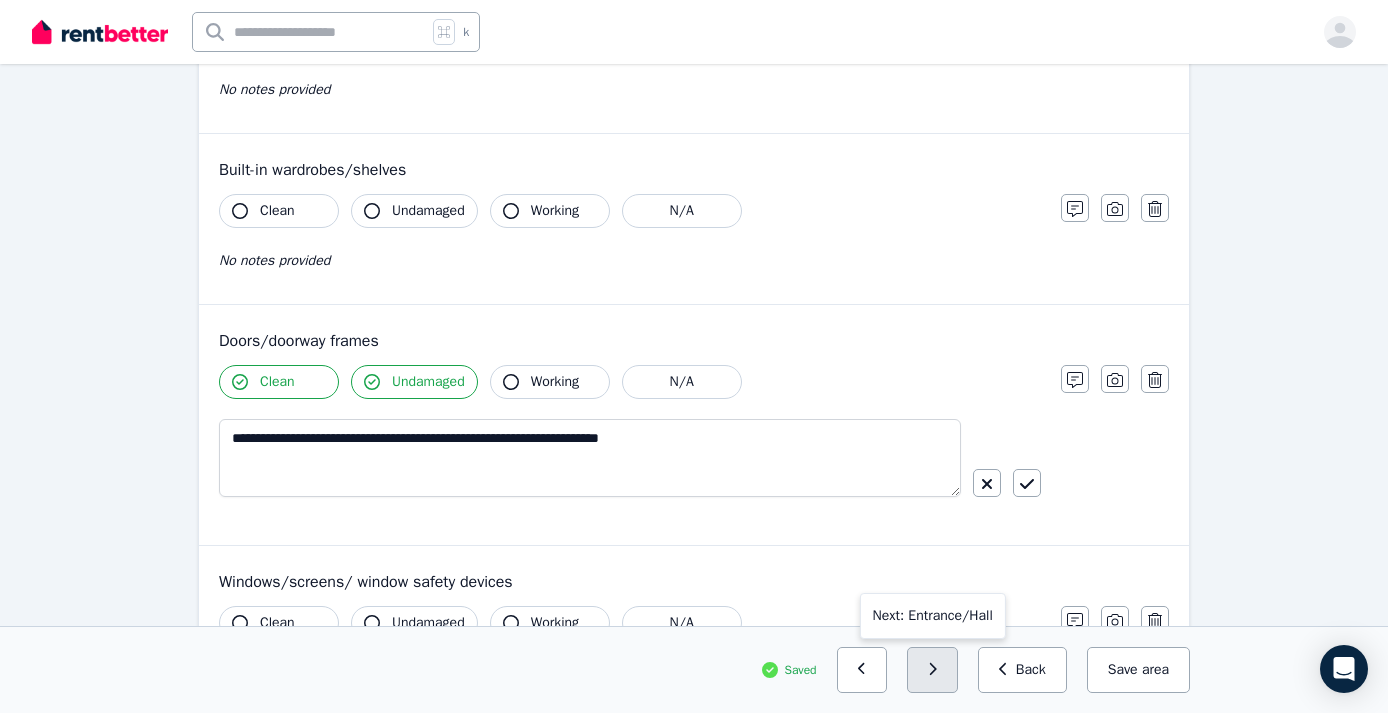 click at bounding box center [932, 670] 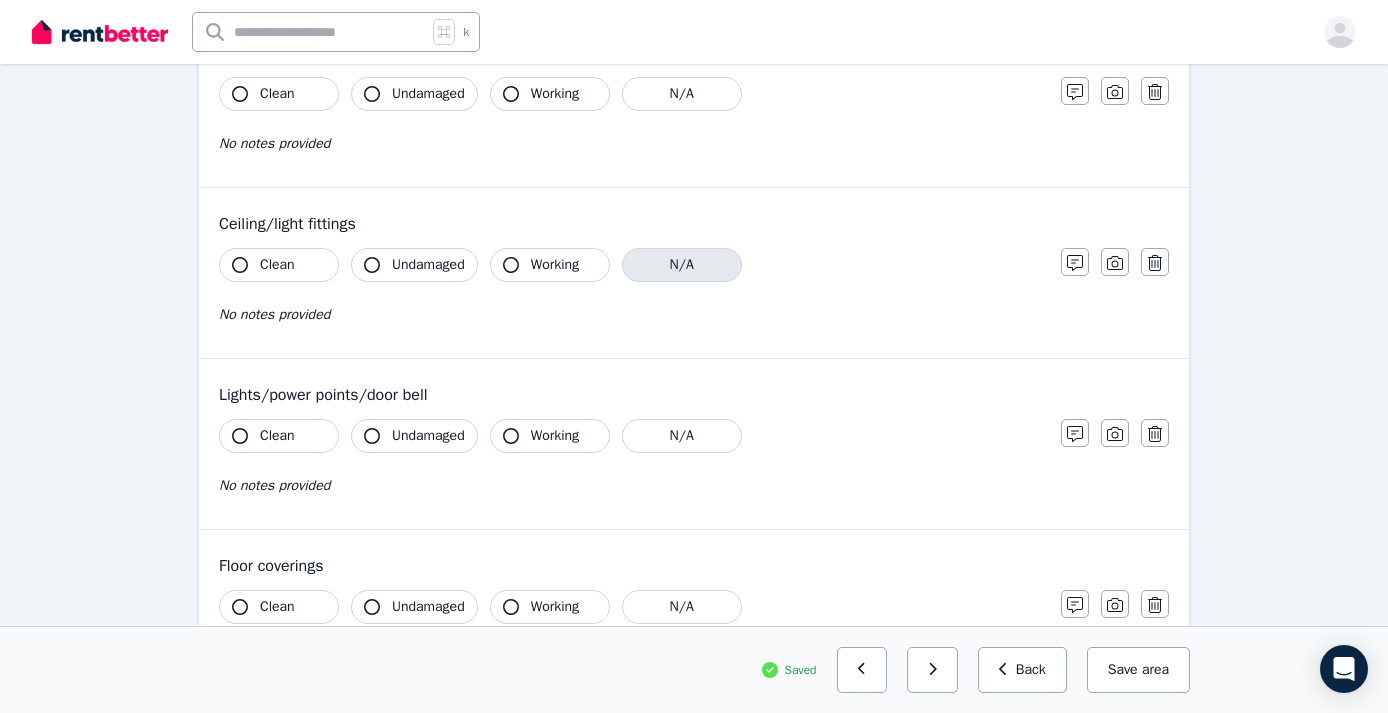 scroll, scrollTop: 513, scrollLeft: 0, axis: vertical 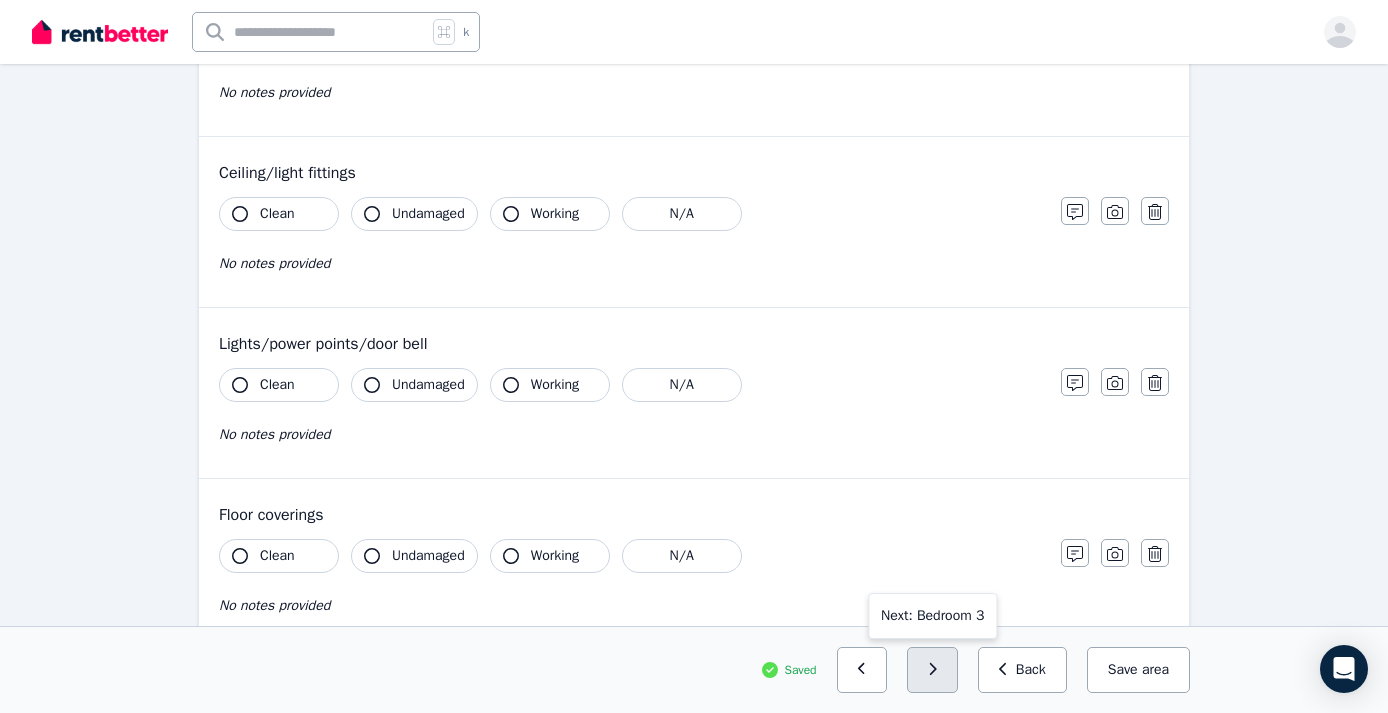 click 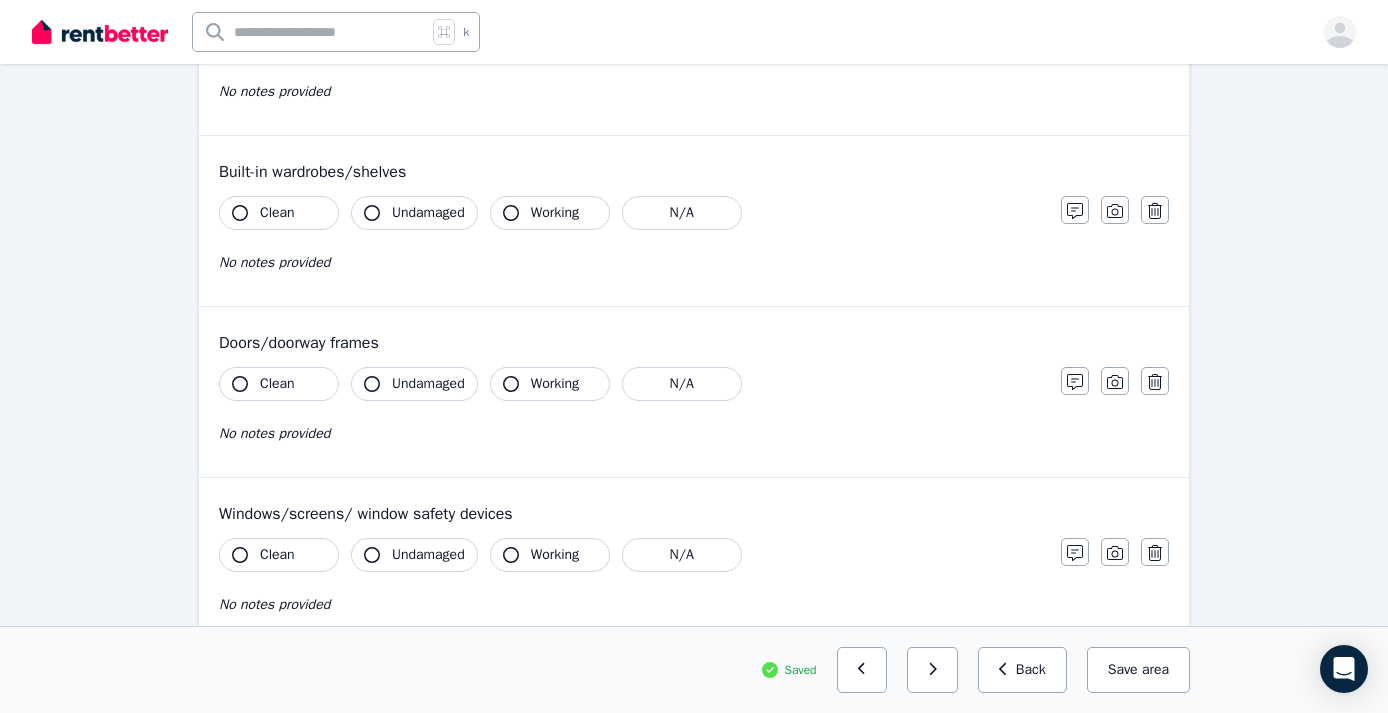 scroll, scrollTop: 353, scrollLeft: 0, axis: vertical 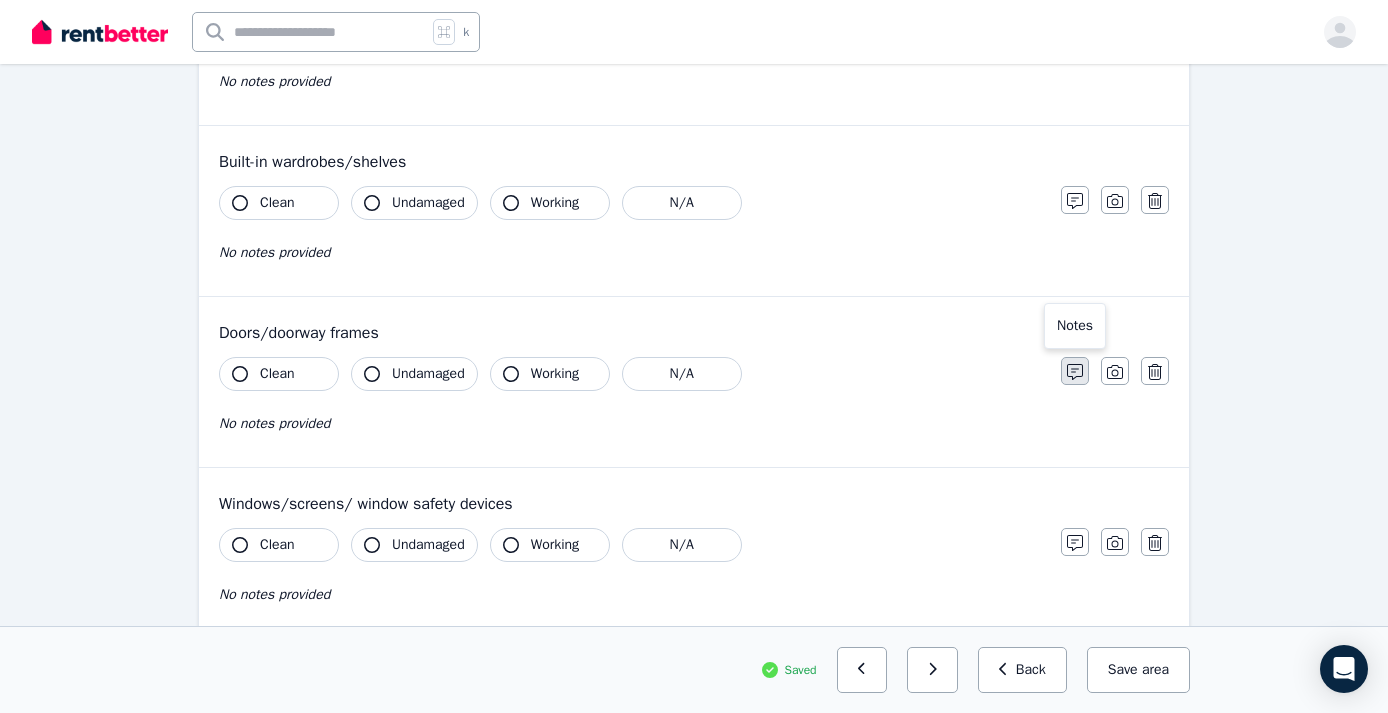 click 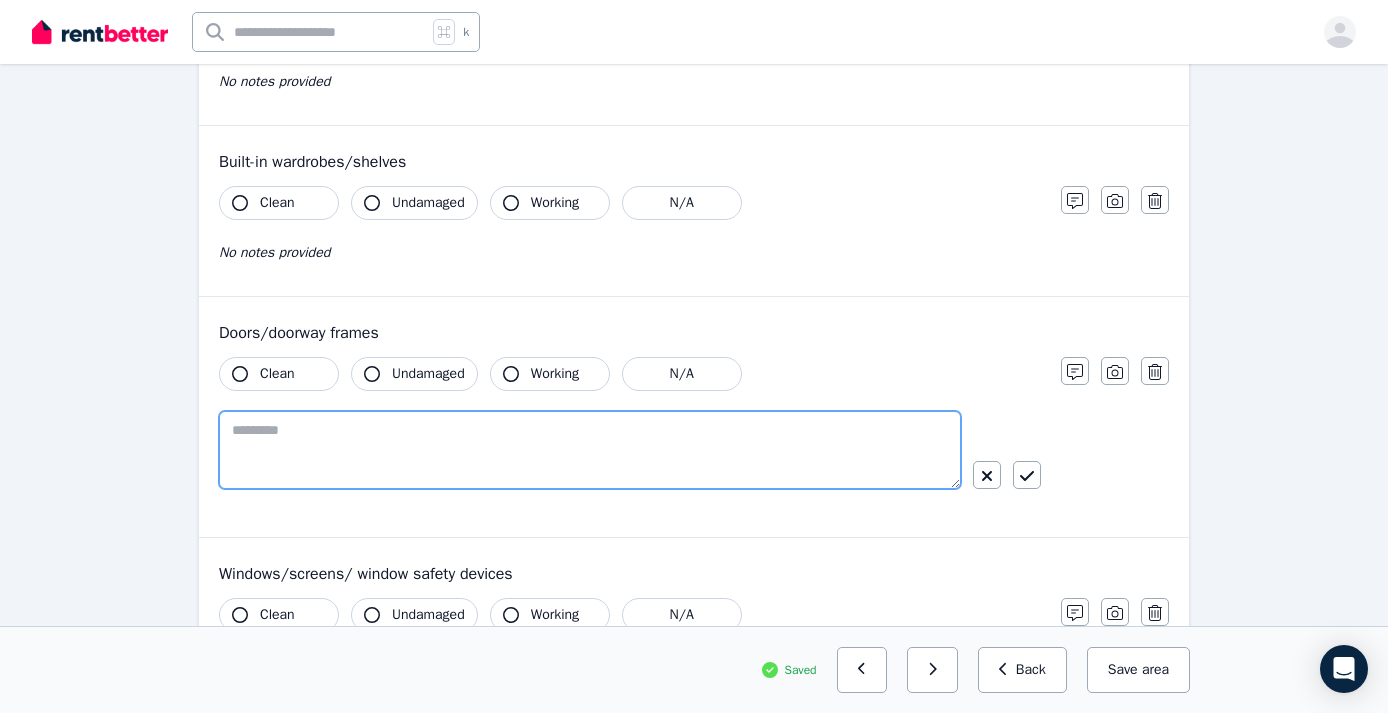 click at bounding box center (590, 450) 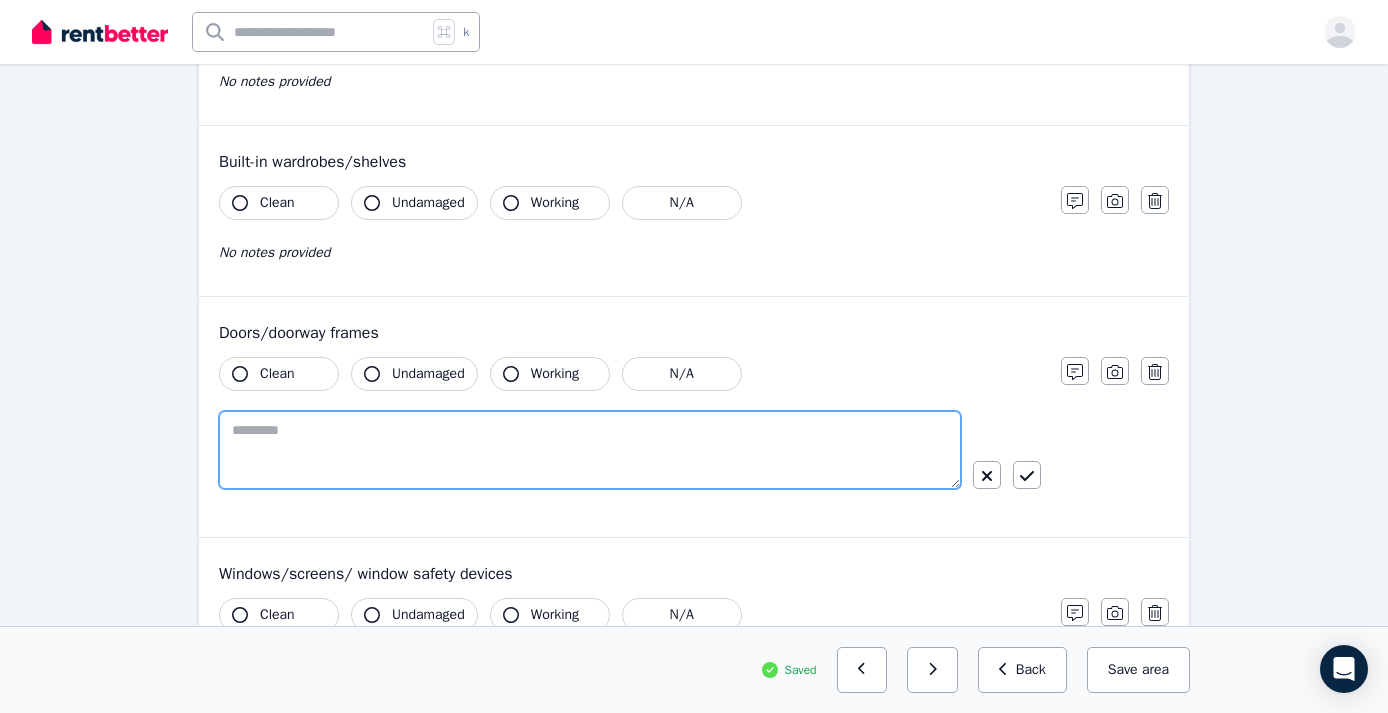 paste on "**********" 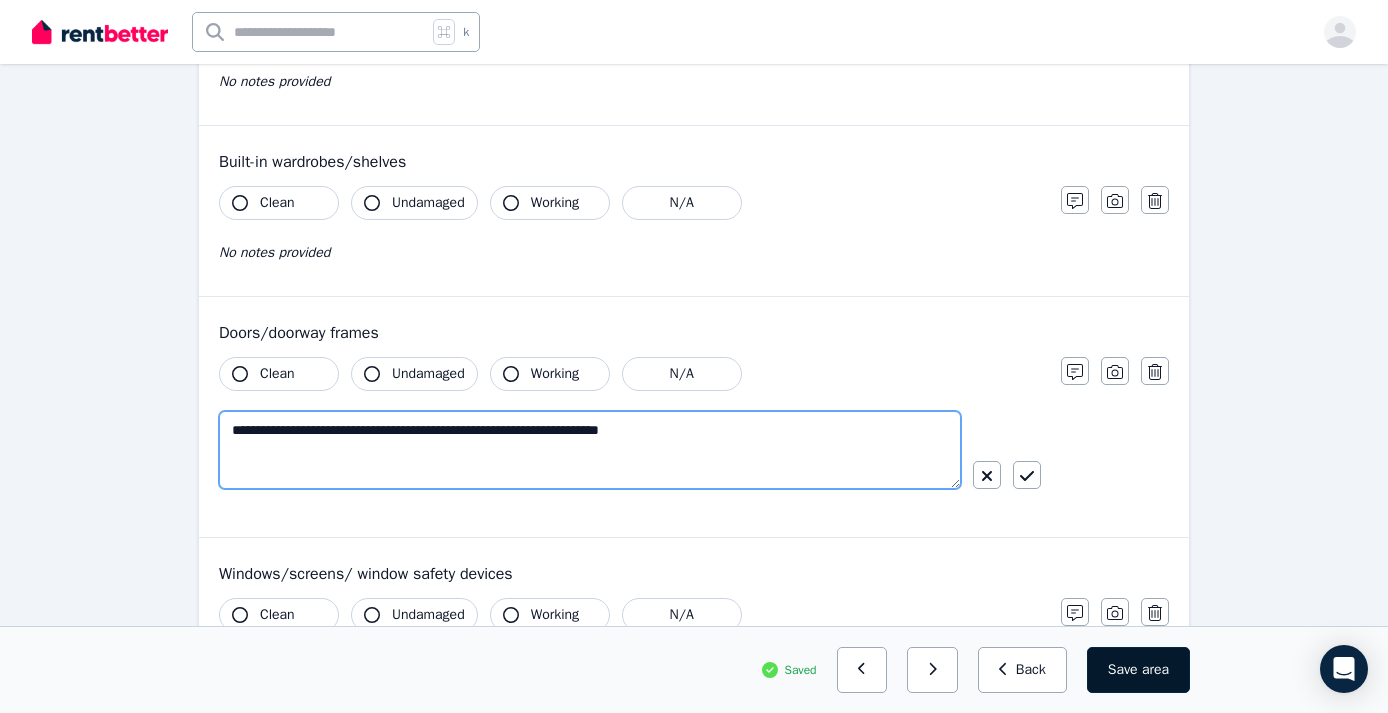 type on "**********" 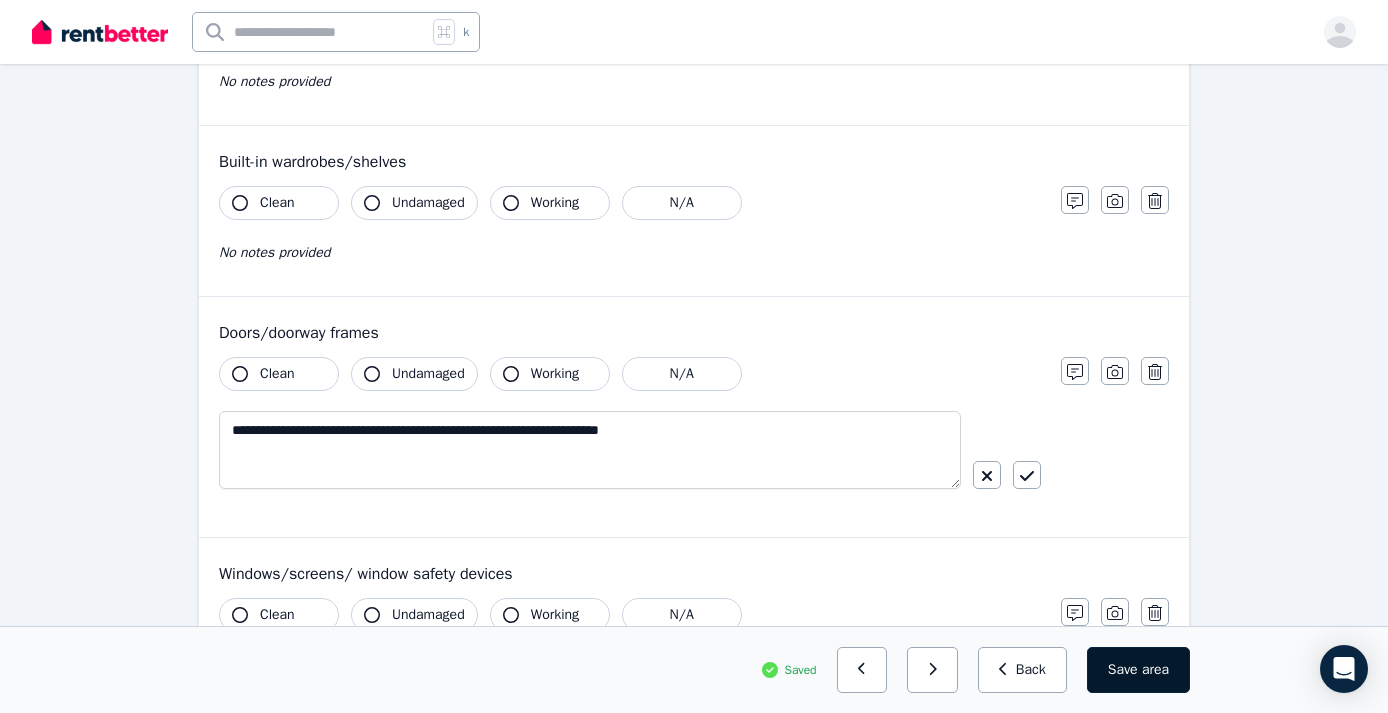 click on "Save   area" at bounding box center [1138, 670] 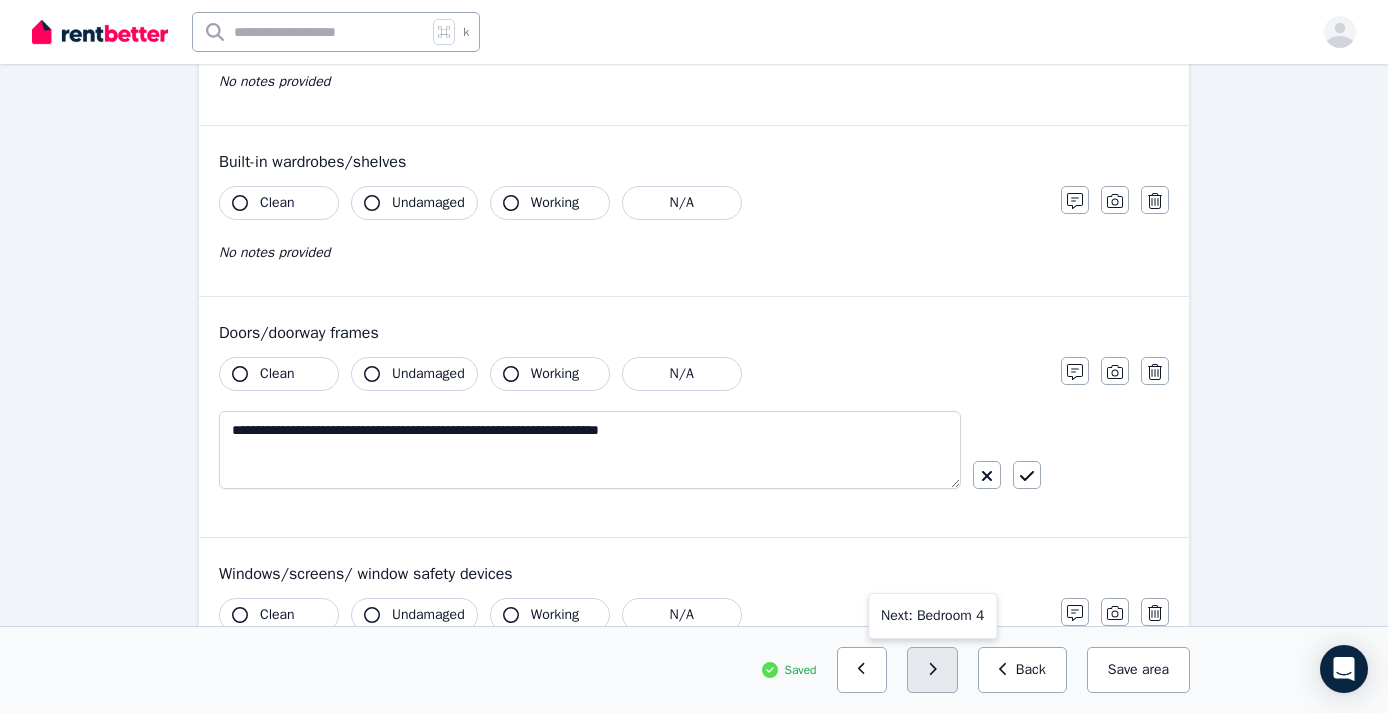 click at bounding box center [932, 670] 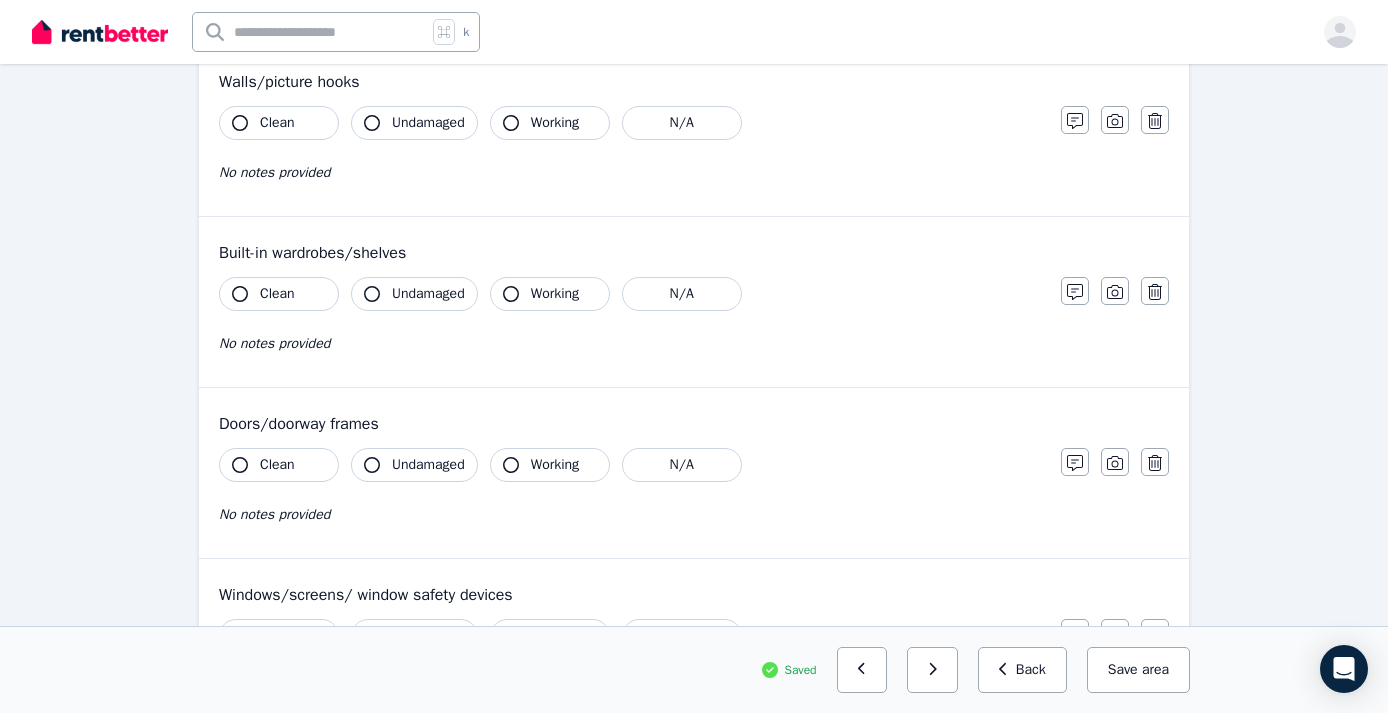 scroll, scrollTop: 268, scrollLeft: 0, axis: vertical 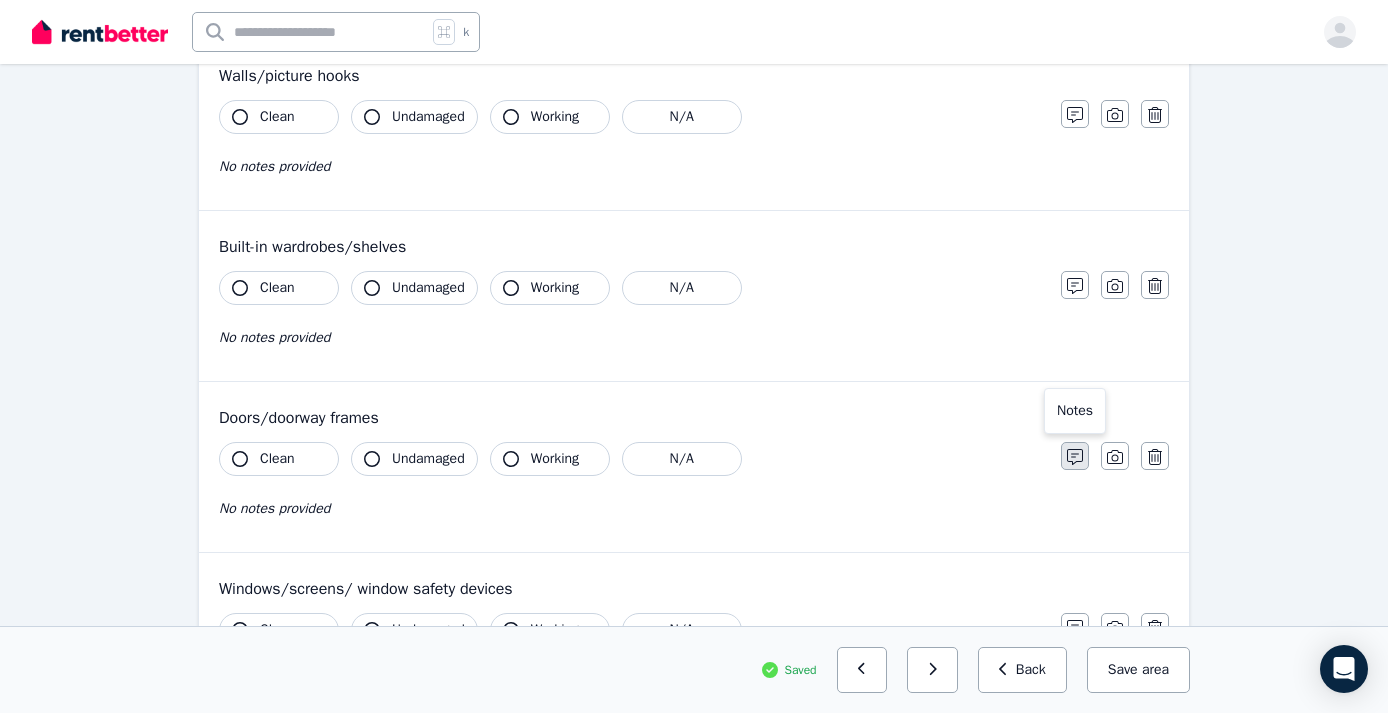 click 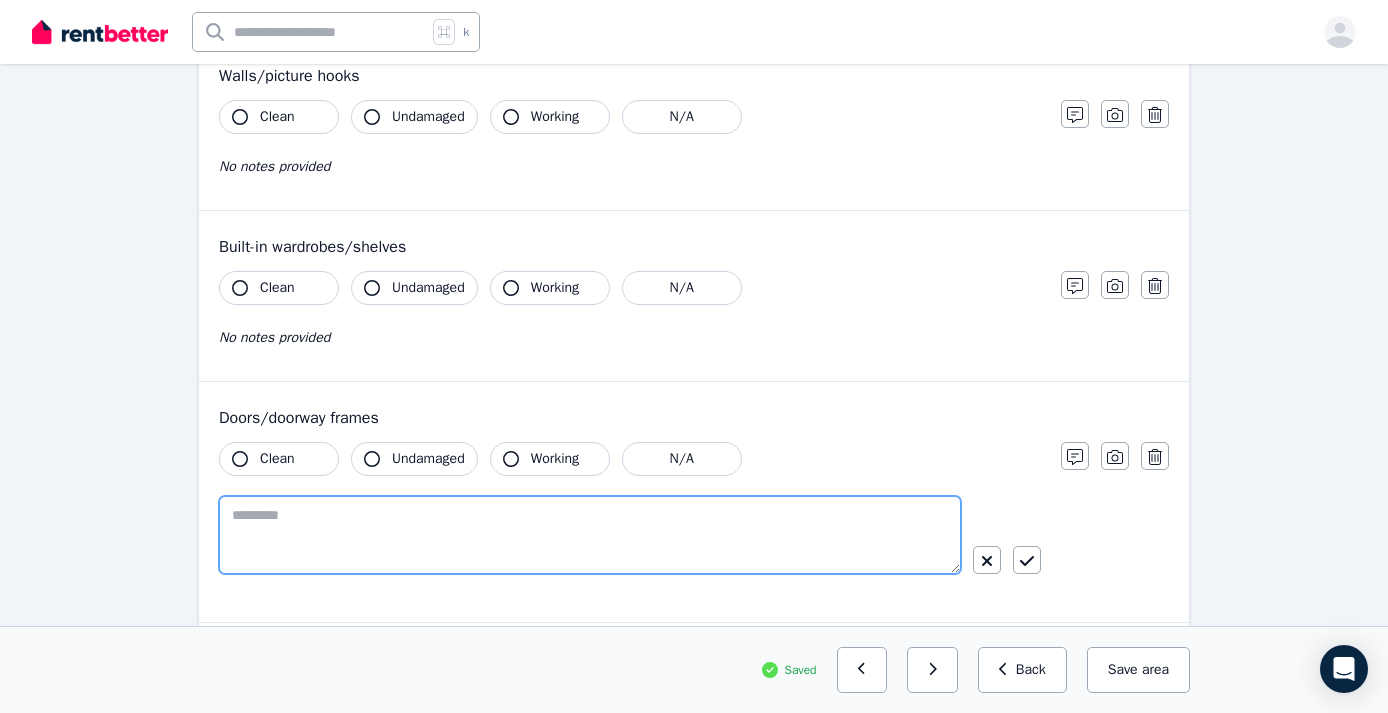 click at bounding box center [590, 535] 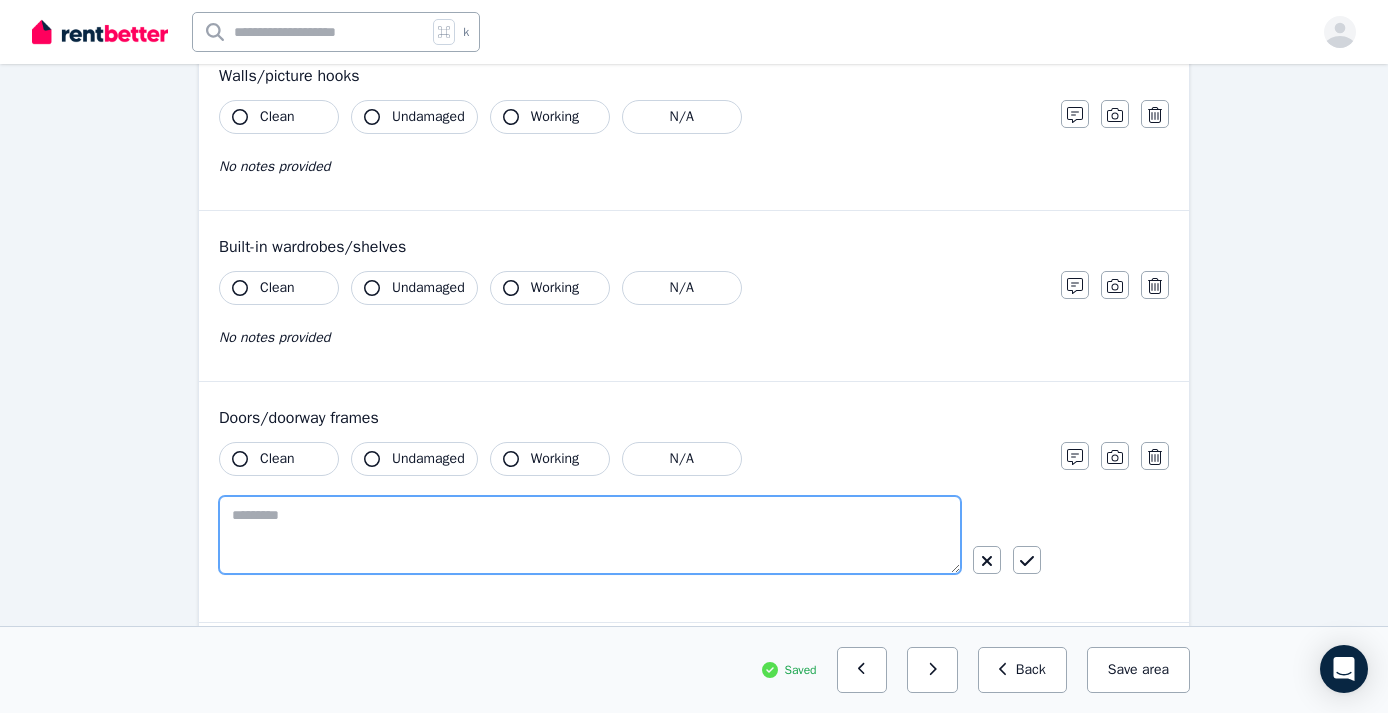 paste on "**********" 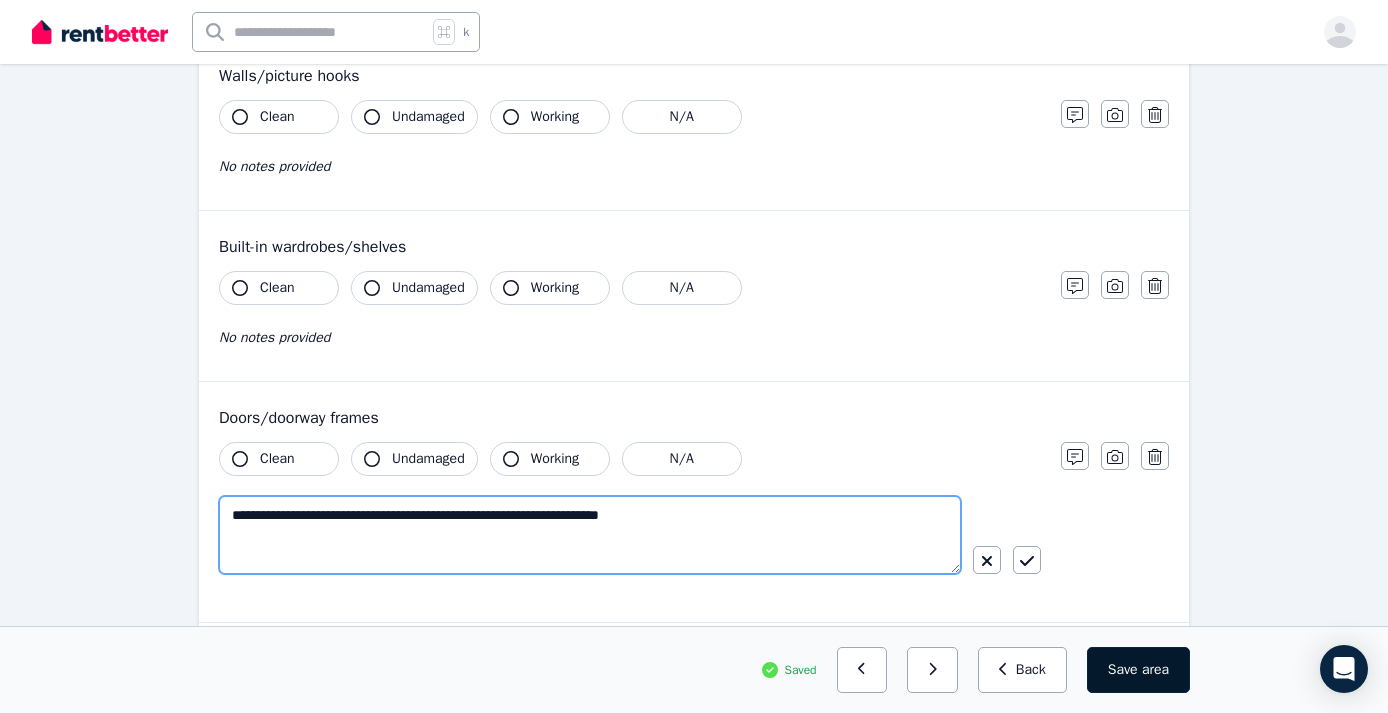 type on "**********" 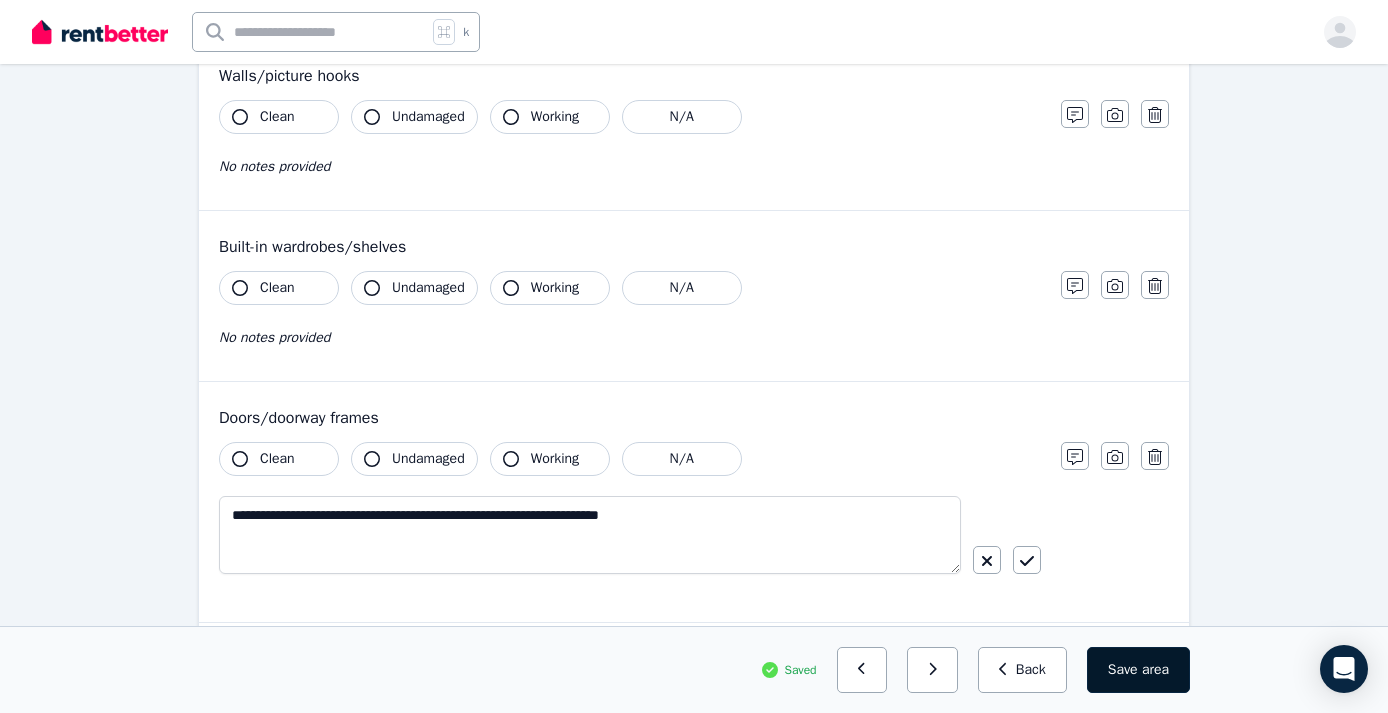 click on "Save   area" at bounding box center (1138, 670) 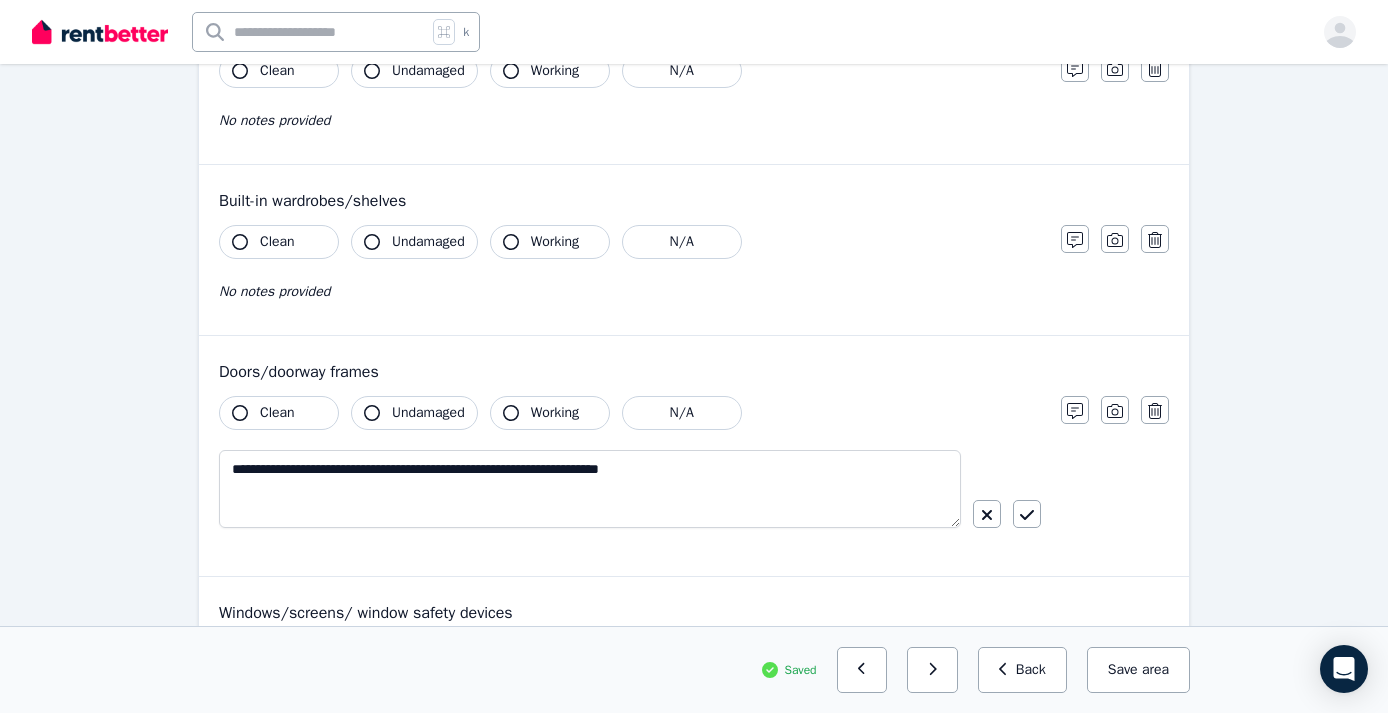 scroll, scrollTop: 315, scrollLeft: 0, axis: vertical 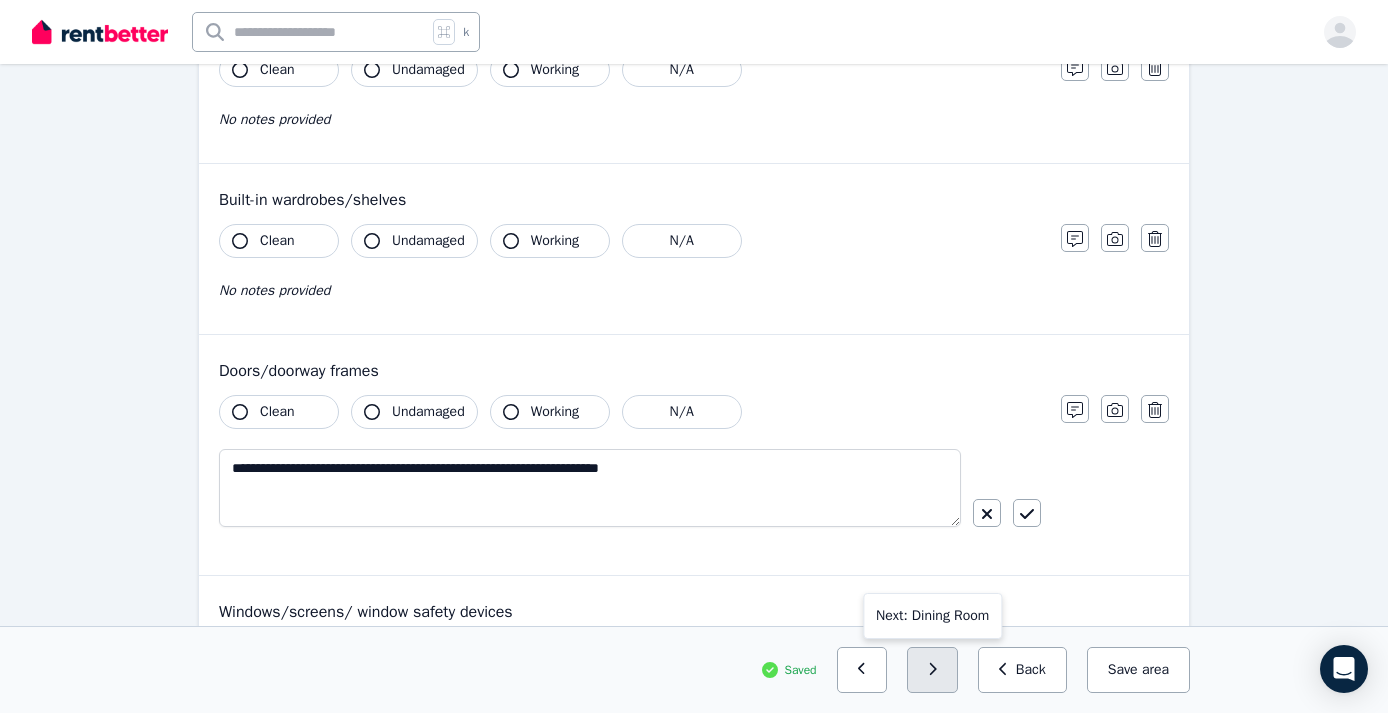 click 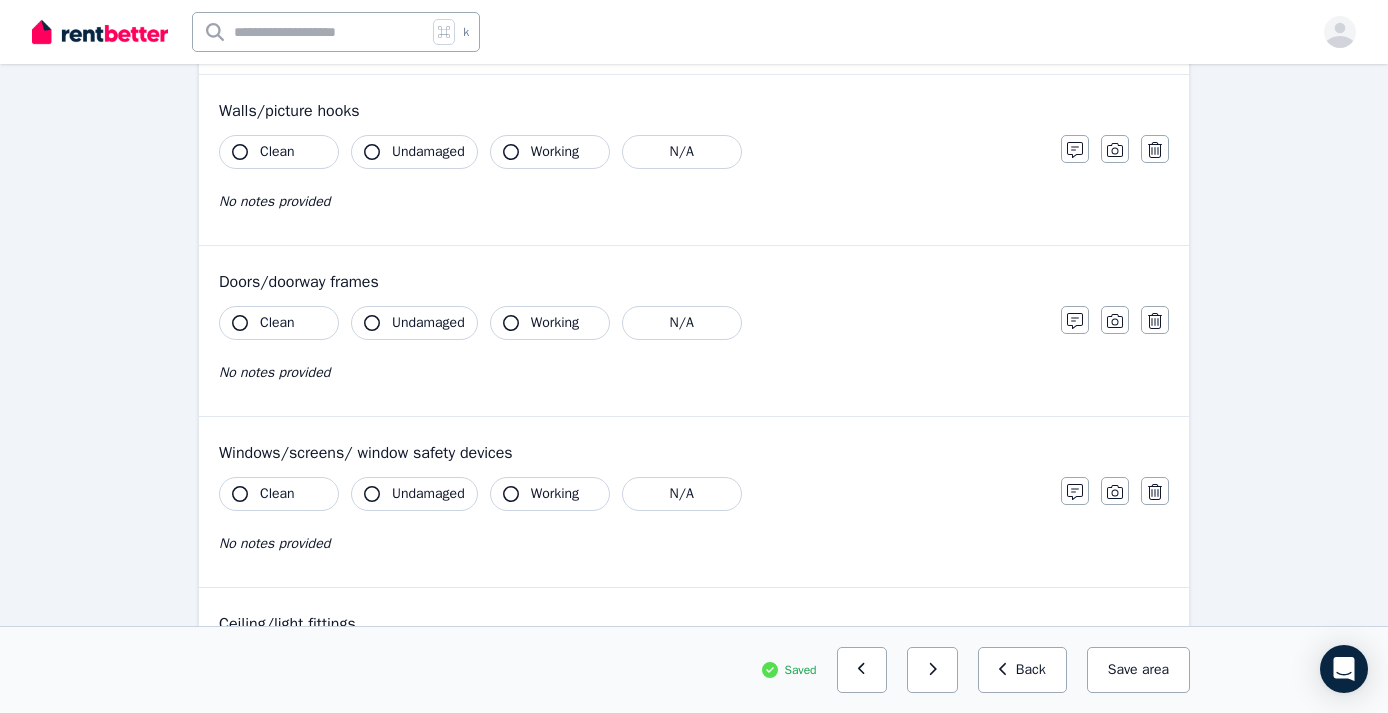 scroll, scrollTop: 272, scrollLeft: 0, axis: vertical 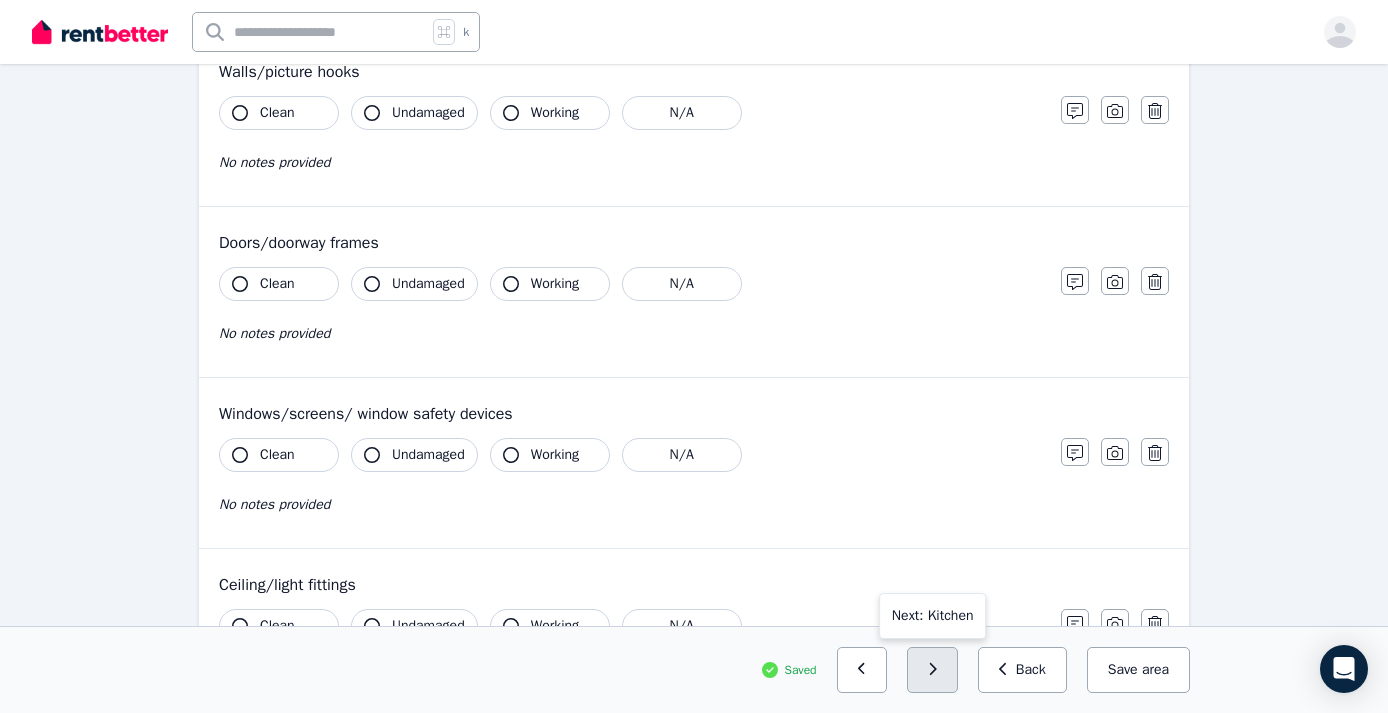 click 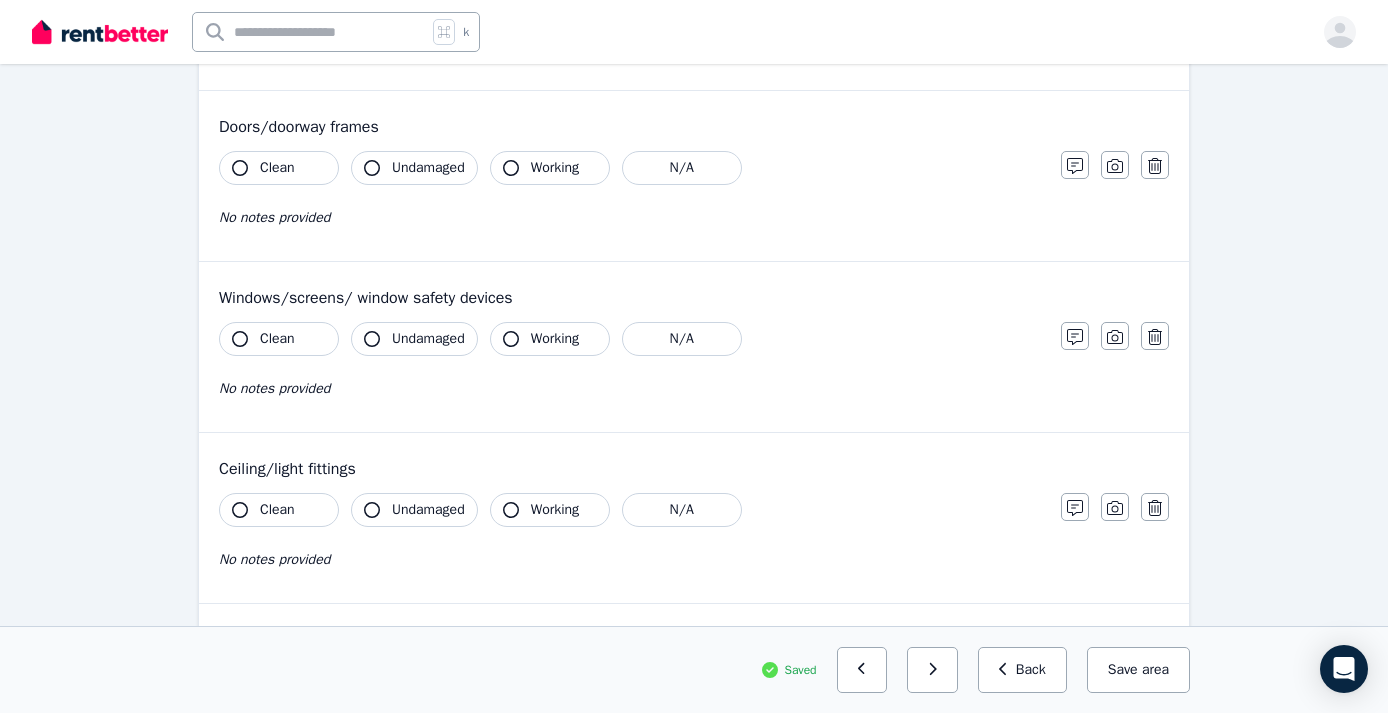 scroll, scrollTop: 415, scrollLeft: 0, axis: vertical 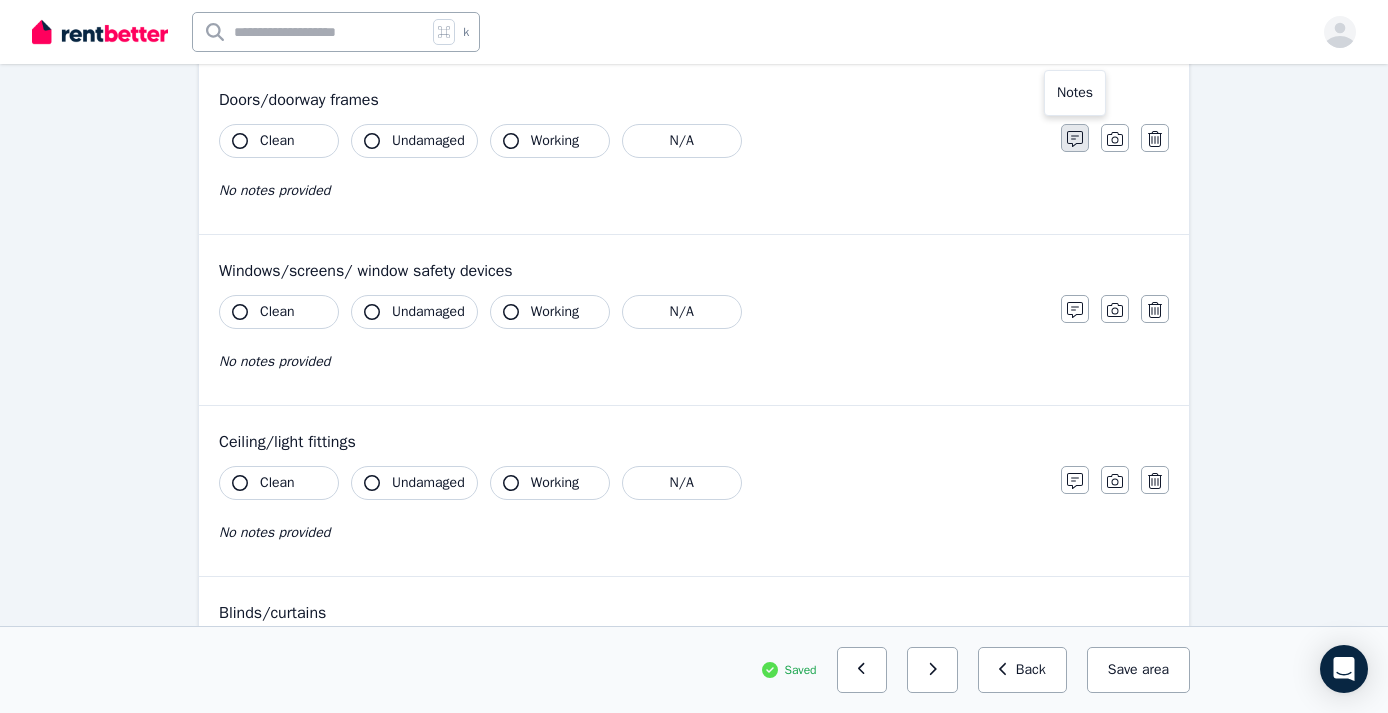 click 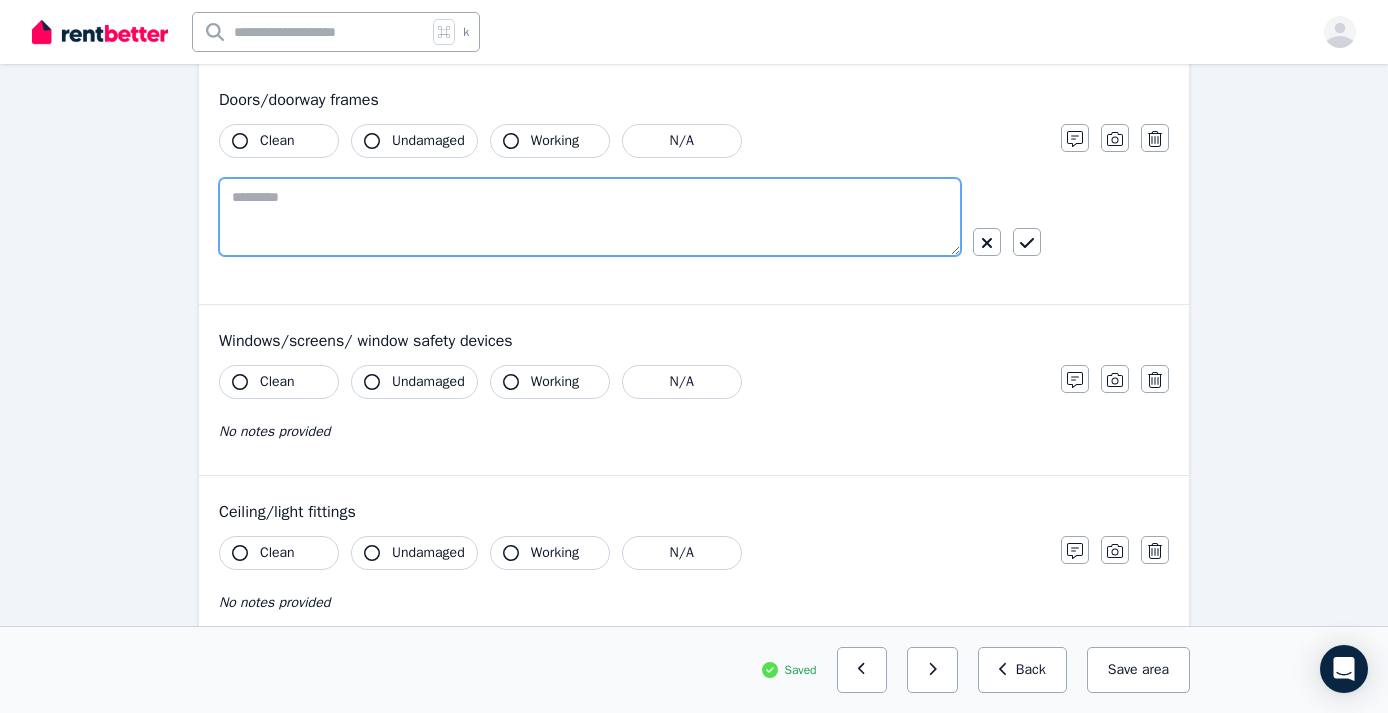 click at bounding box center [590, 217] 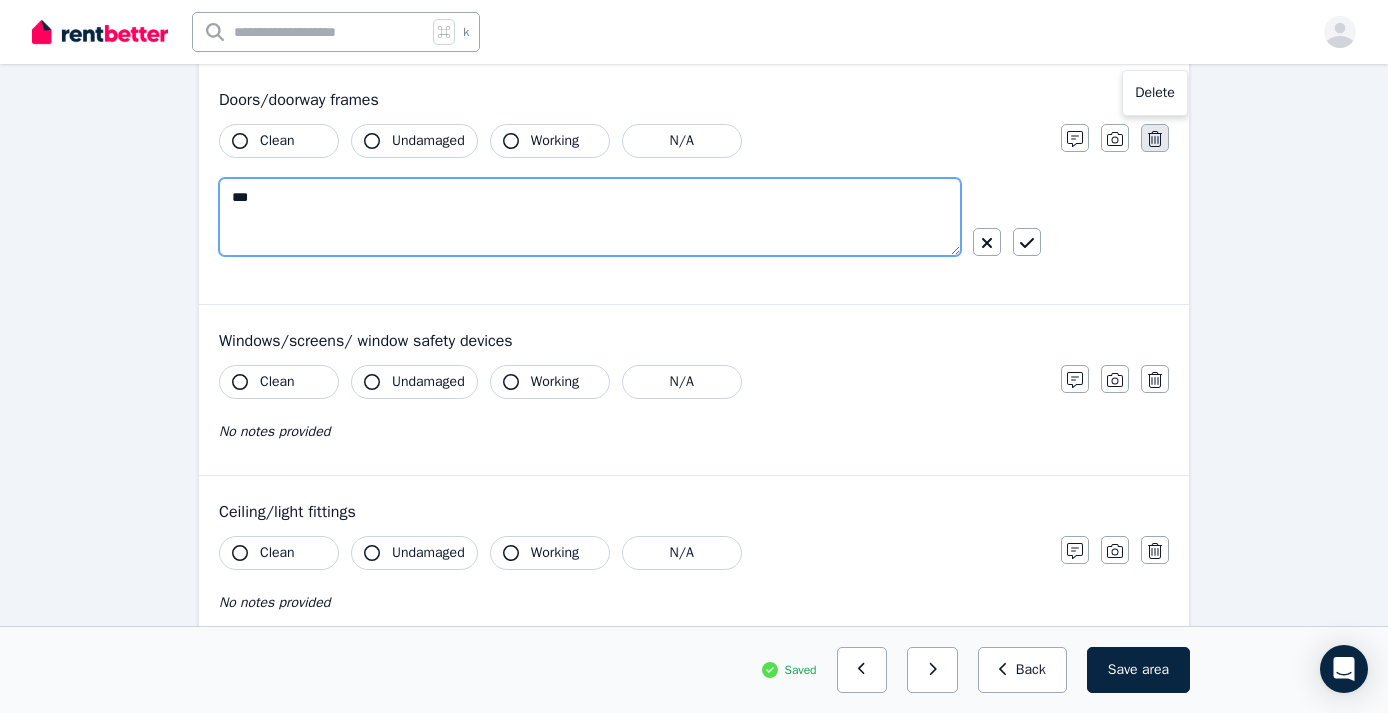 type on "***" 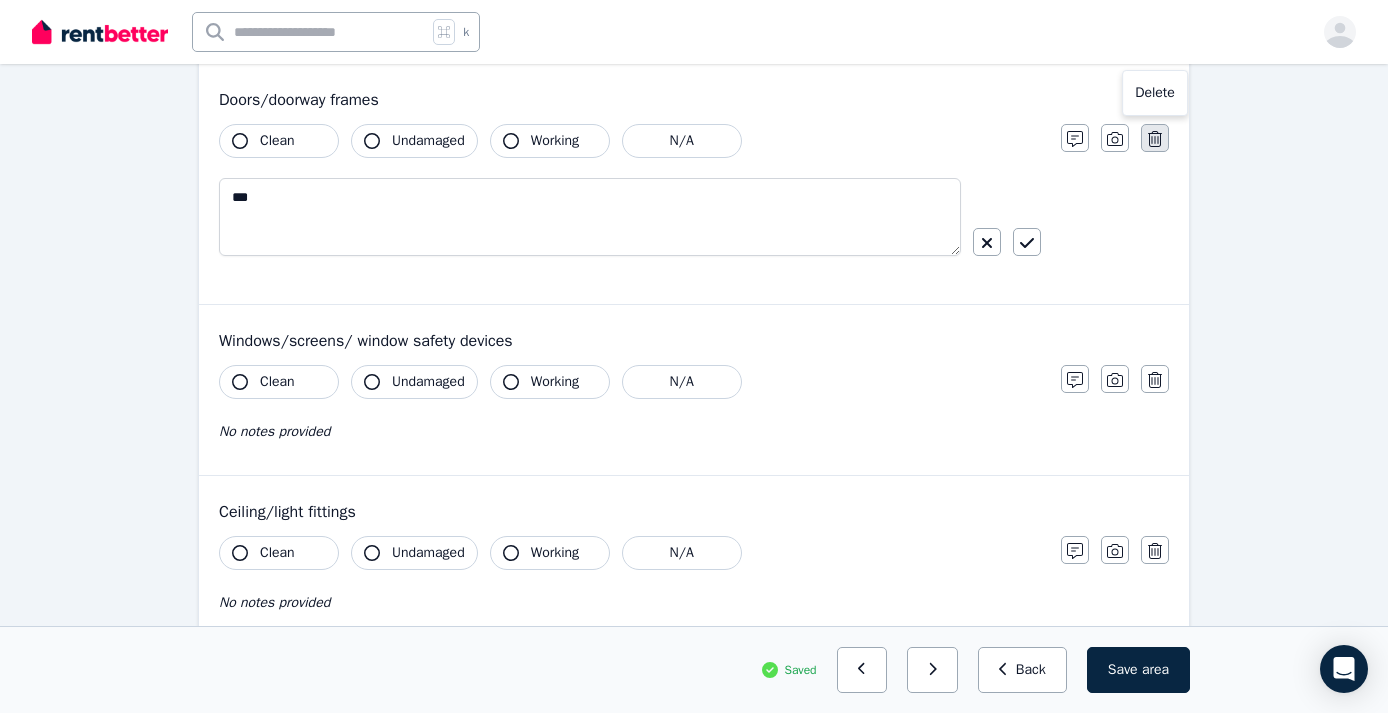 click 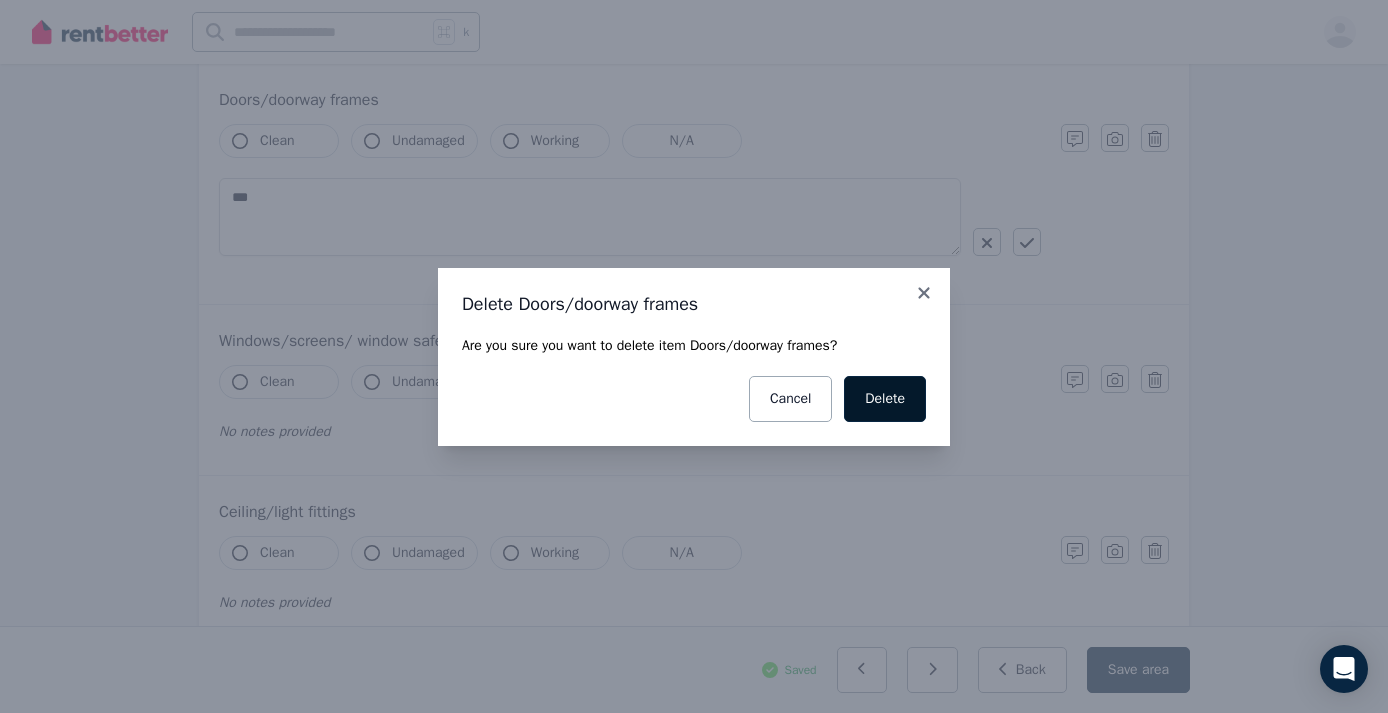 click on "Delete" at bounding box center [885, 399] 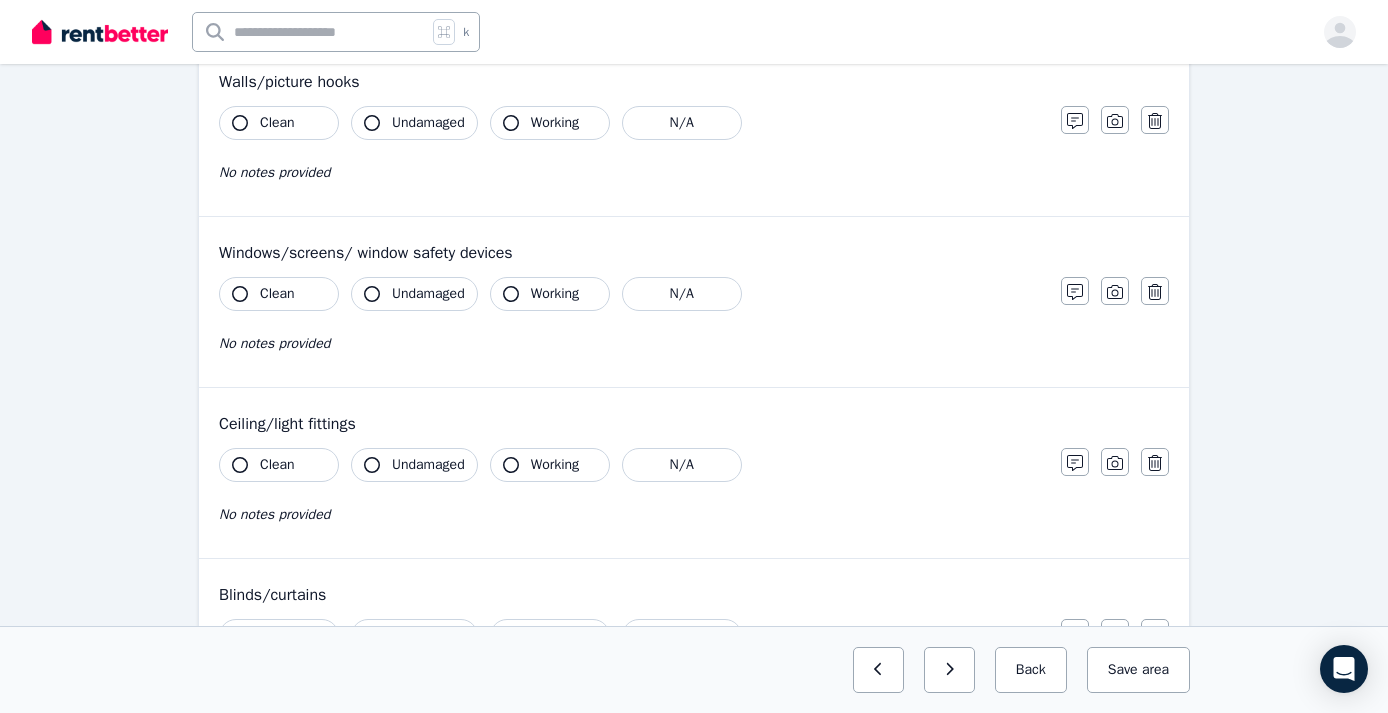 scroll, scrollTop: 263, scrollLeft: 0, axis: vertical 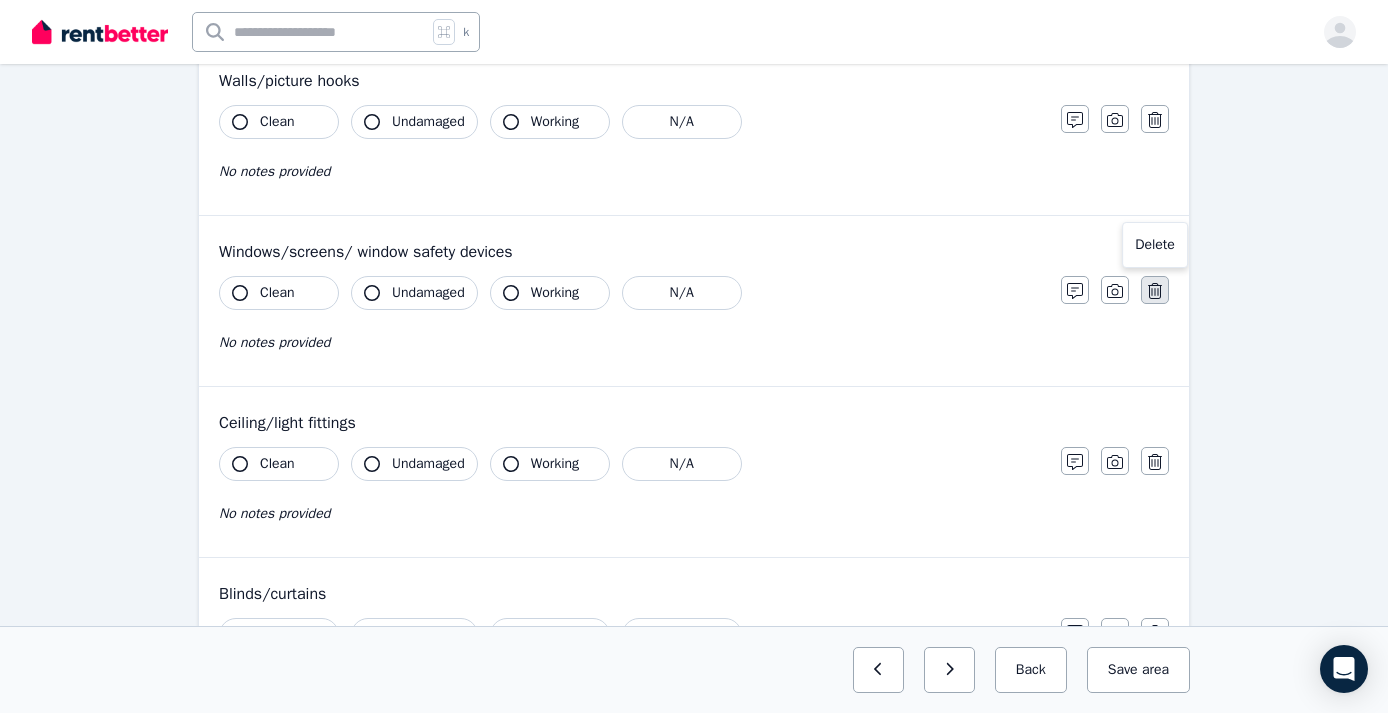 click 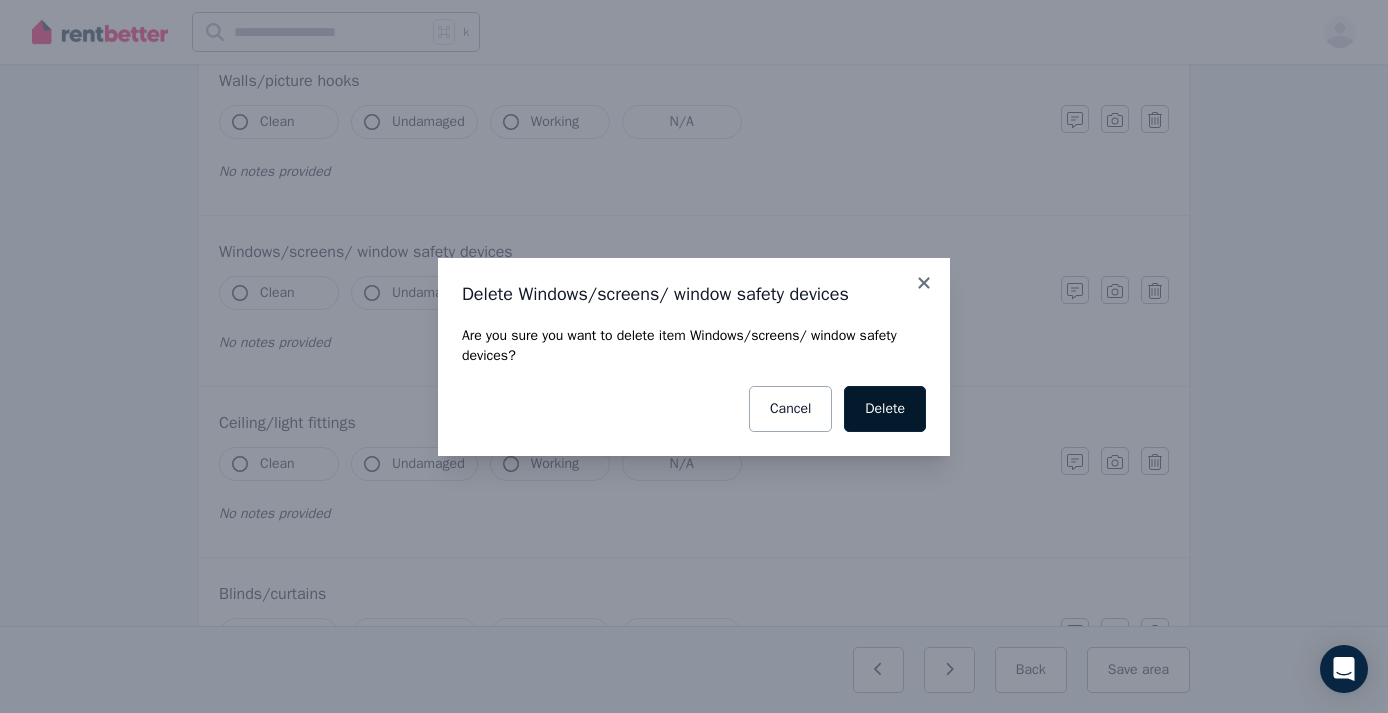 click on "Delete" at bounding box center (885, 409) 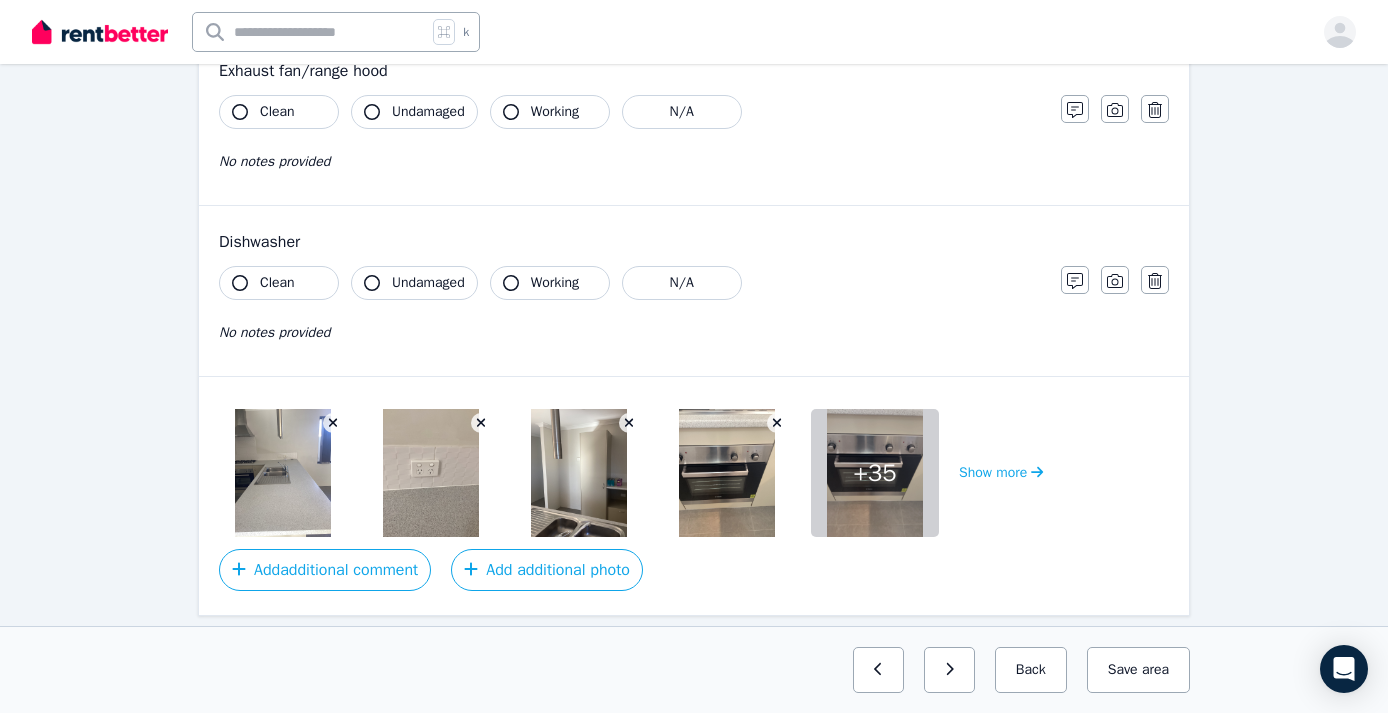 scroll, scrollTop: 2156, scrollLeft: 0, axis: vertical 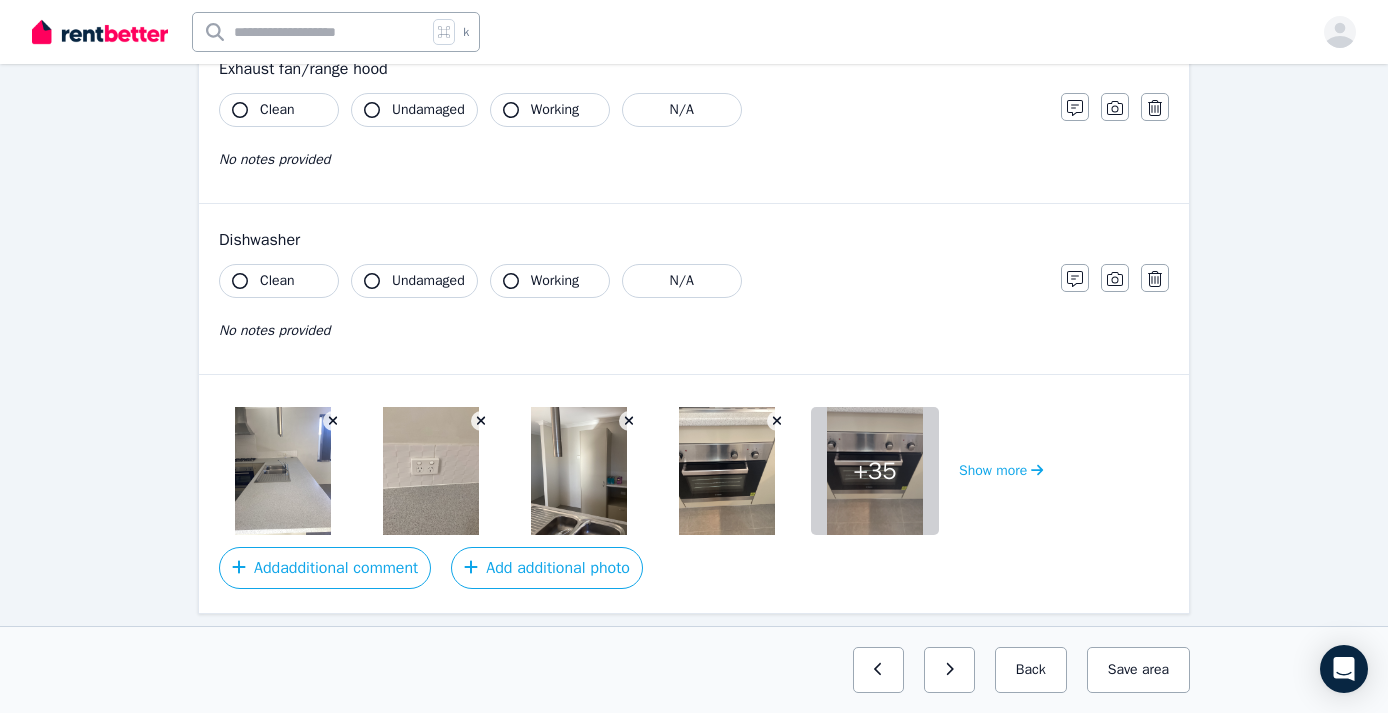 click 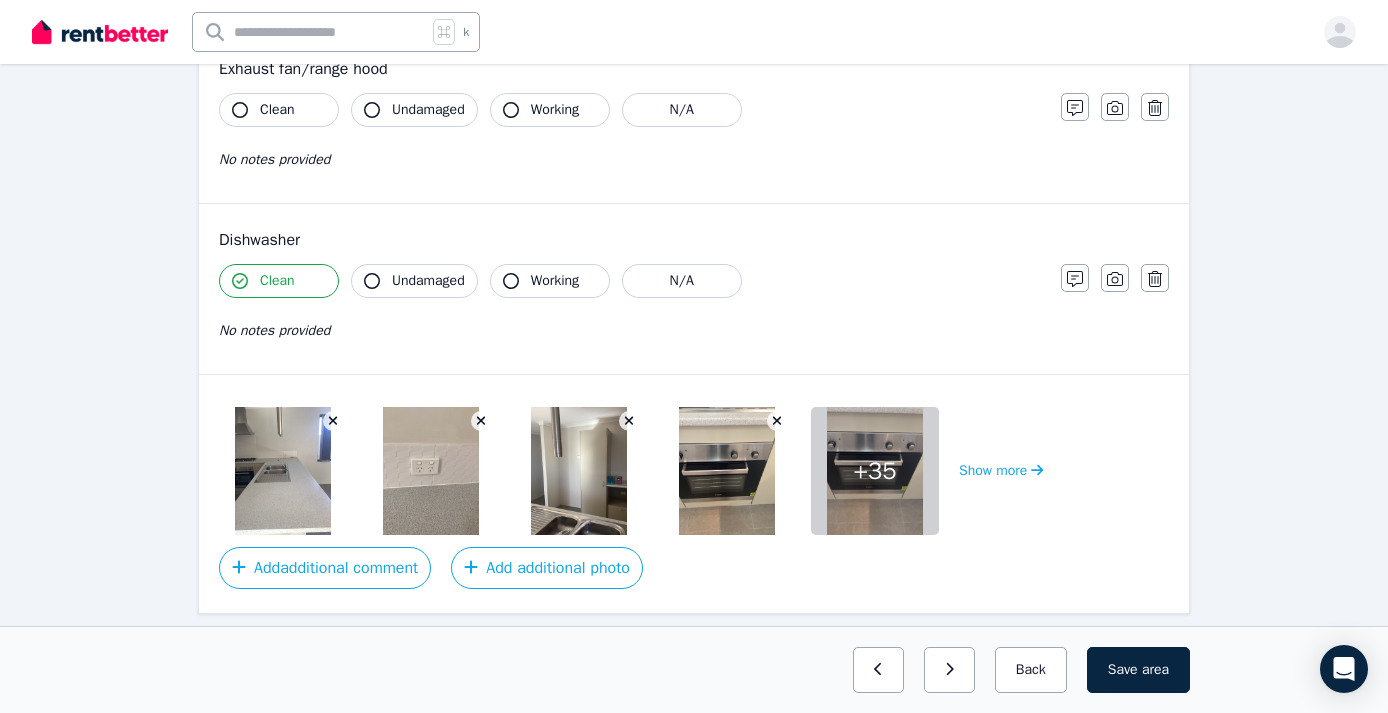 click 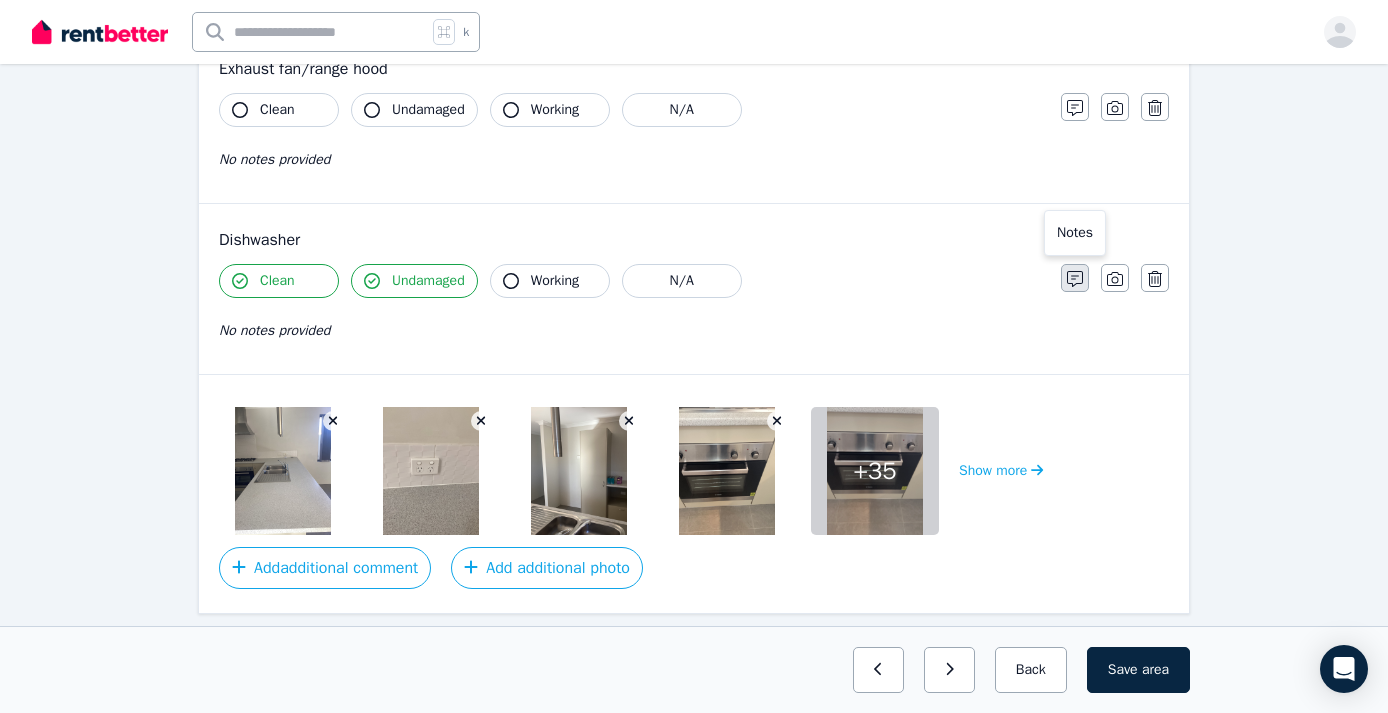 click at bounding box center (1075, 278) 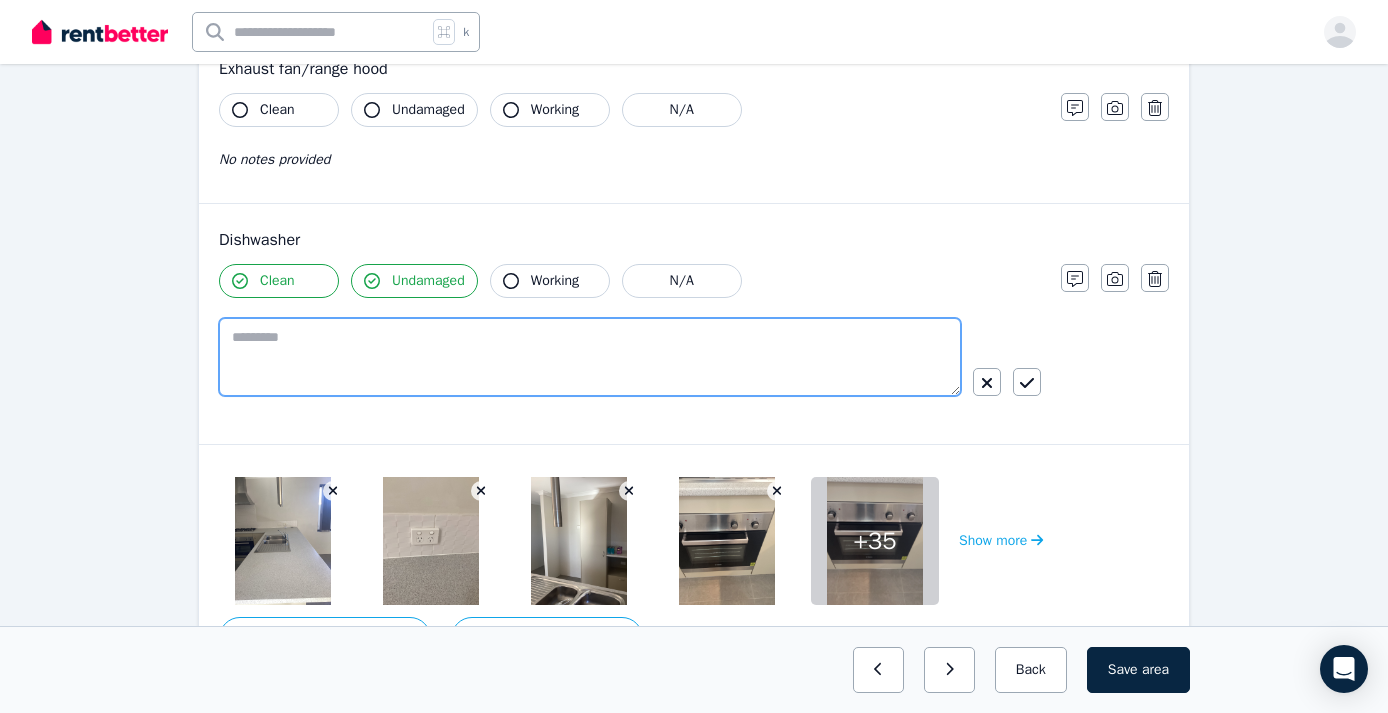 click at bounding box center [590, 357] 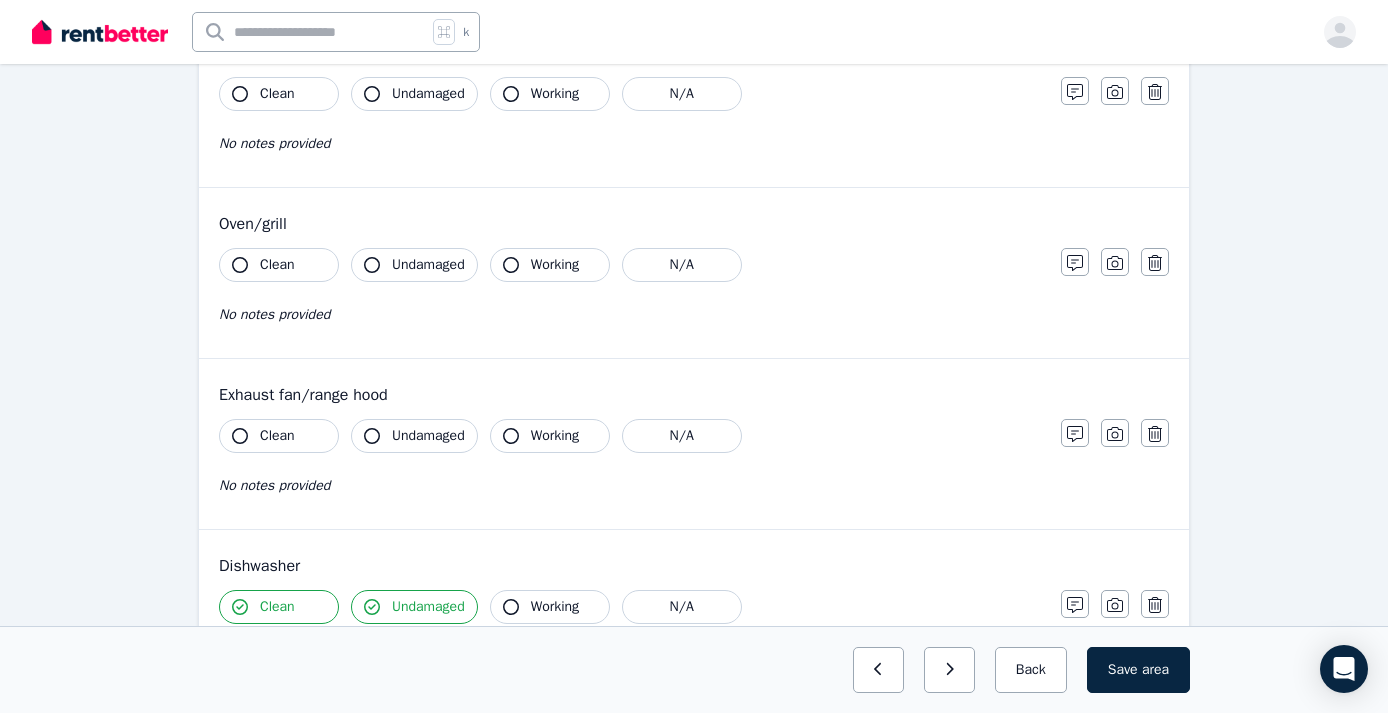 scroll, scrollTop: 1826, scrollLeft: 0, axis: vertical 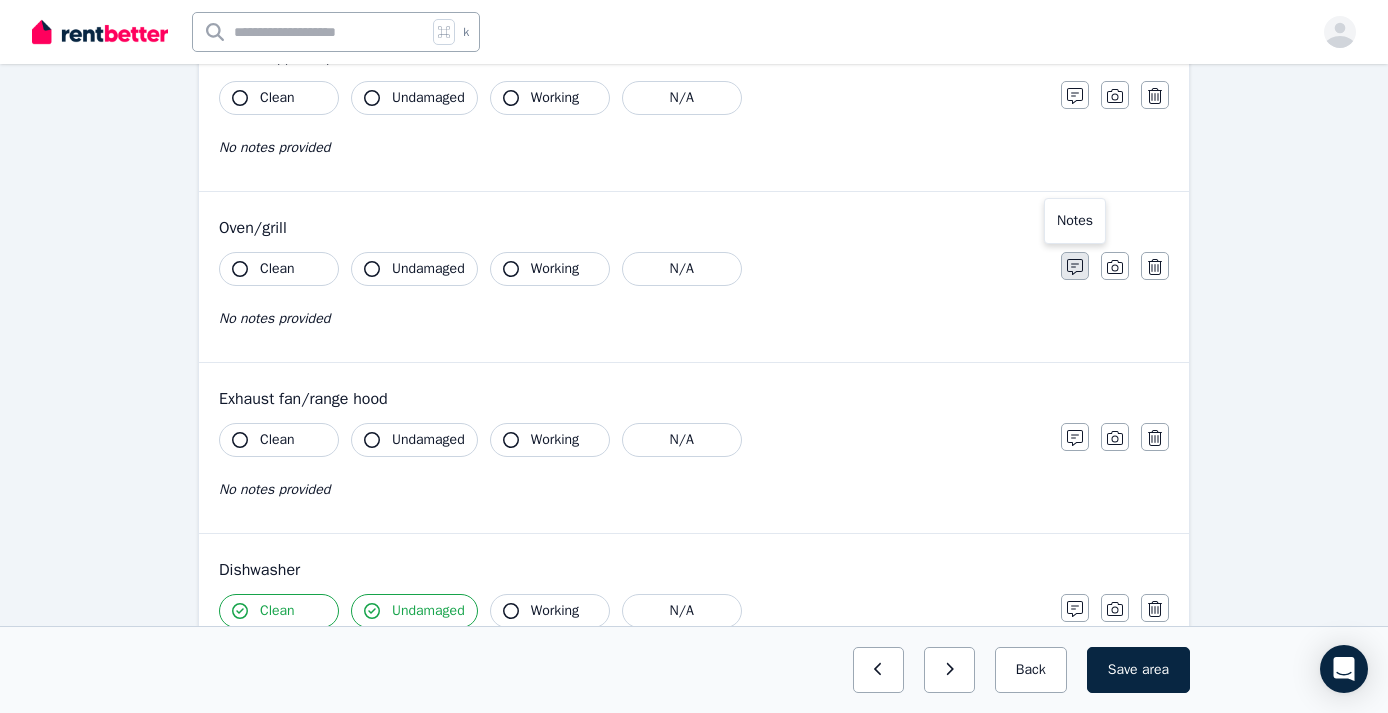 type on "**********" 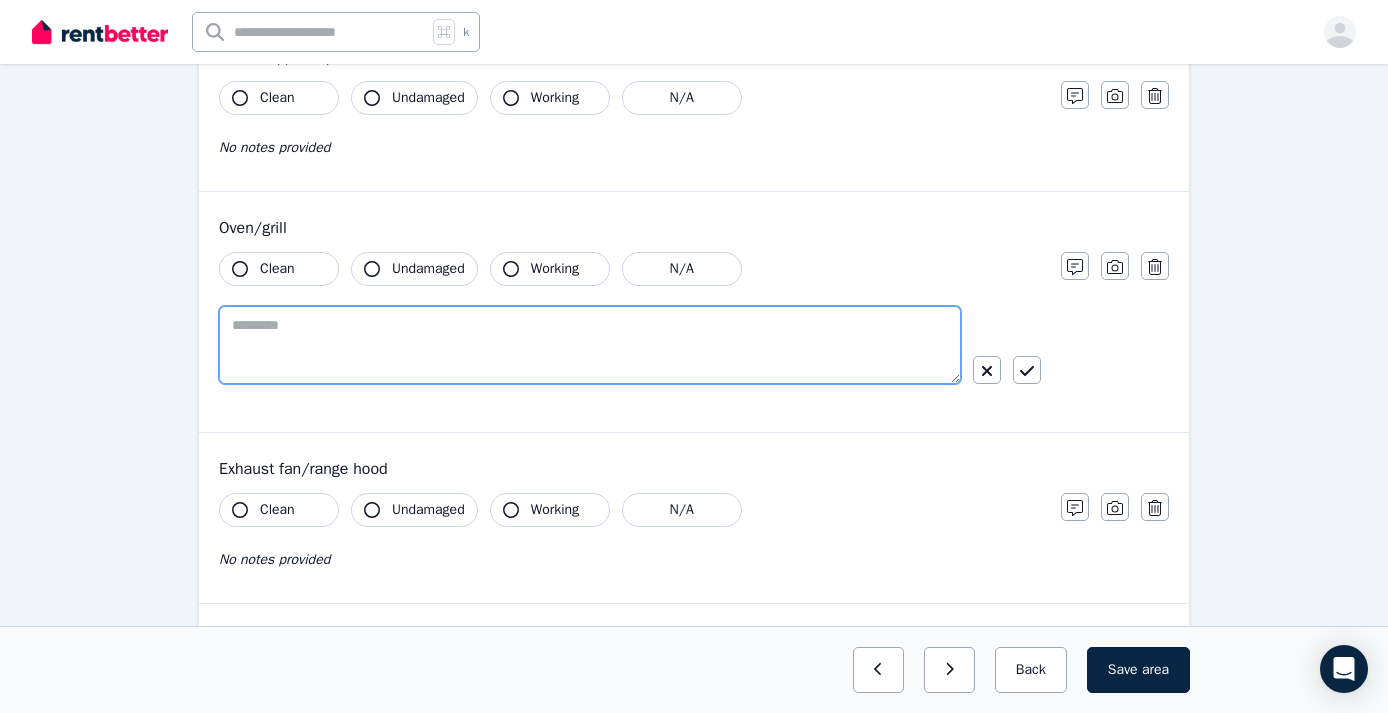 click at bounding box center [590, 345] 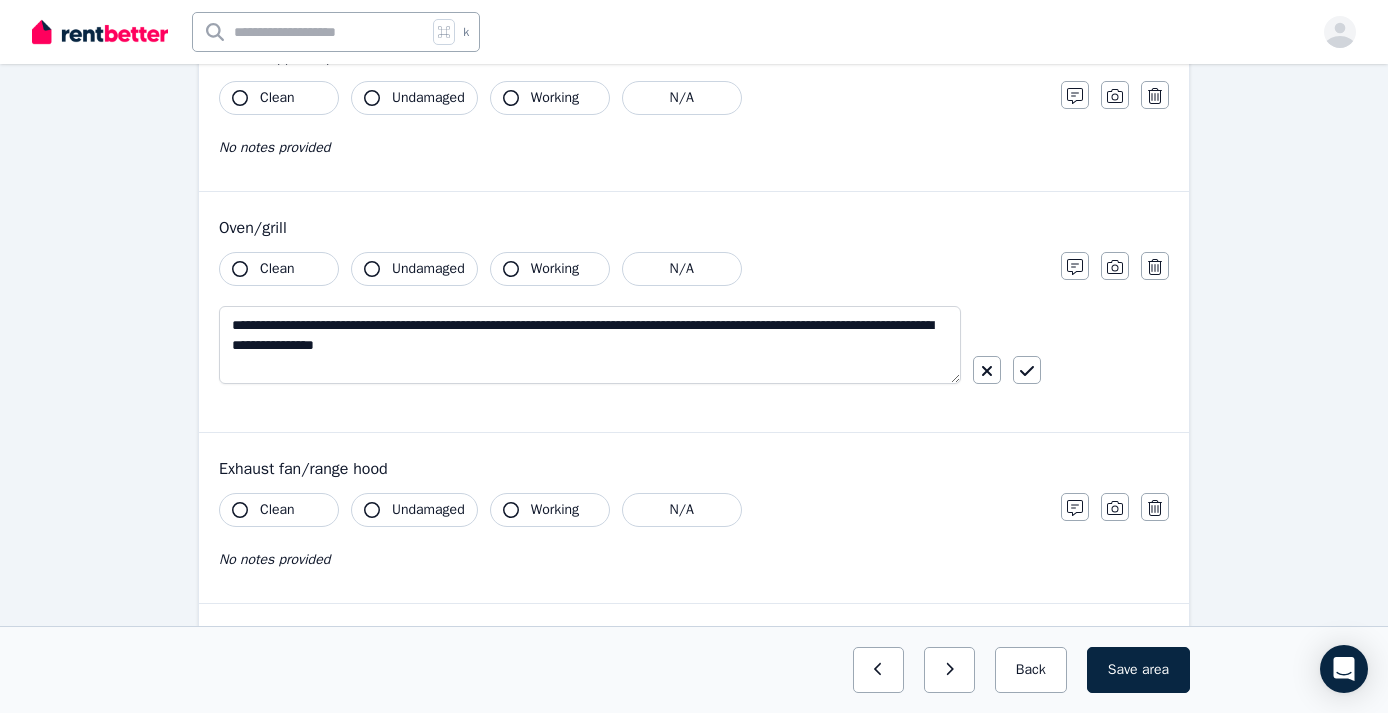 click on "Clean" at bounding box center [279, 269] 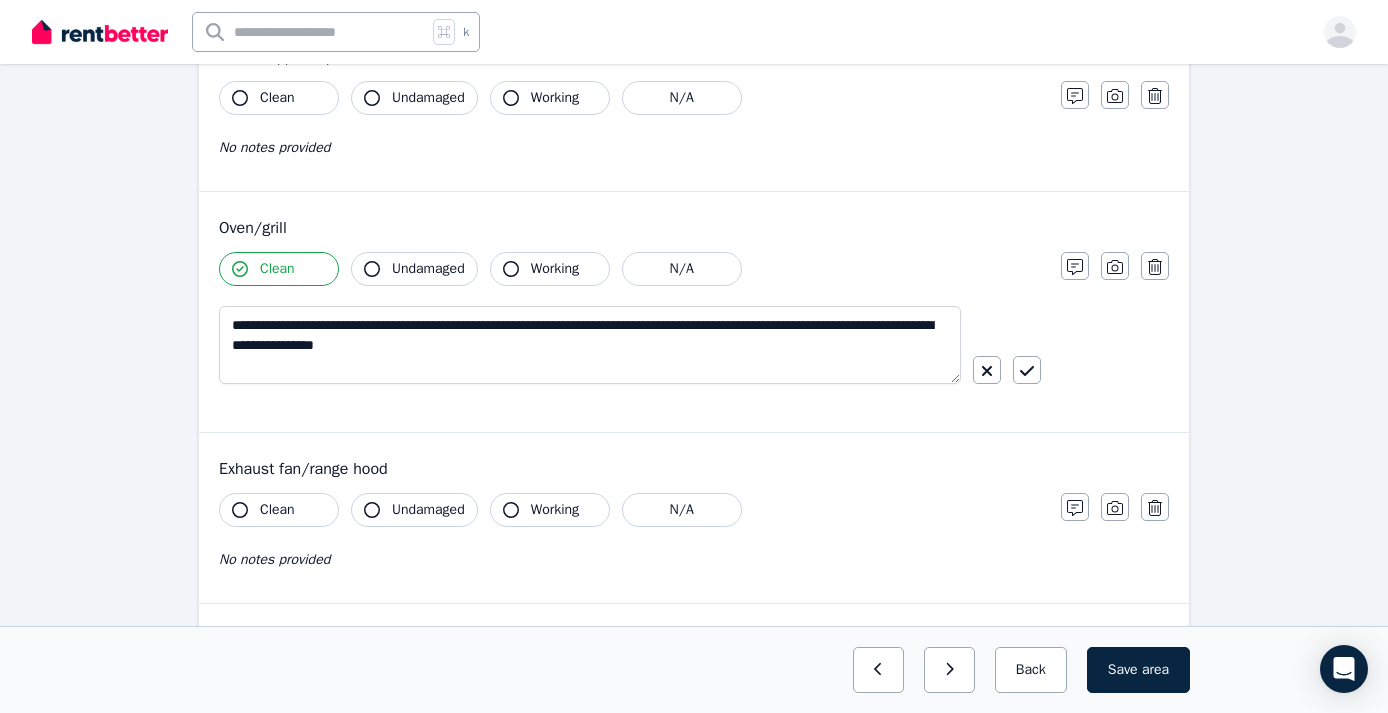 click on "Undamaged" at bounding box center (414, 269) 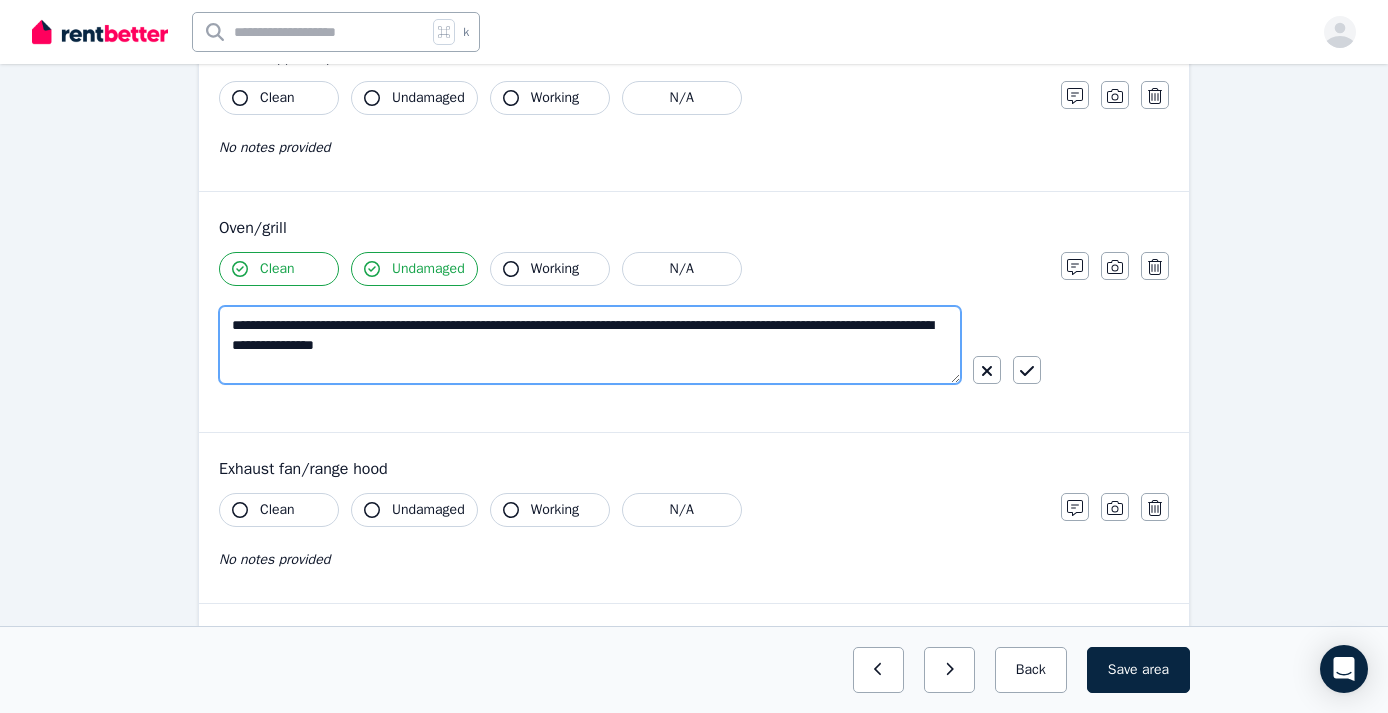 click on "**********" at bounding box center [590, 345] 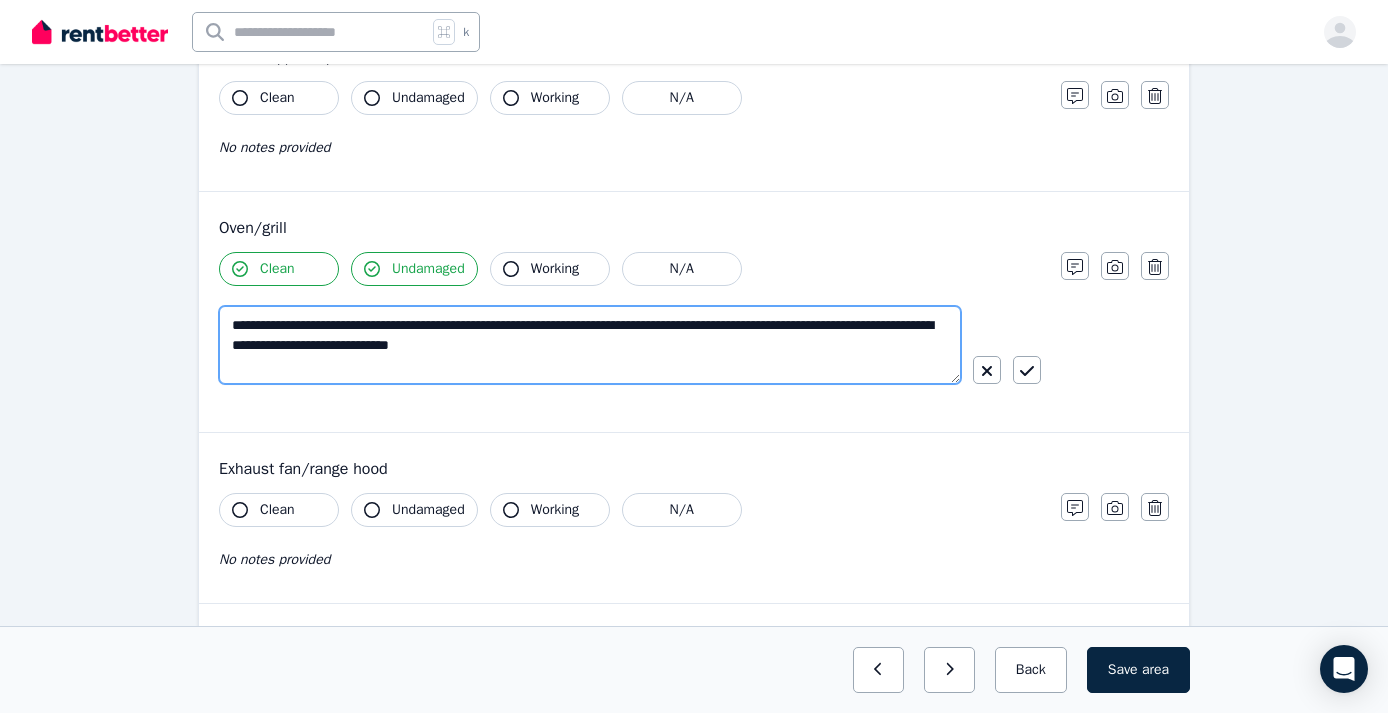 type on "**********" 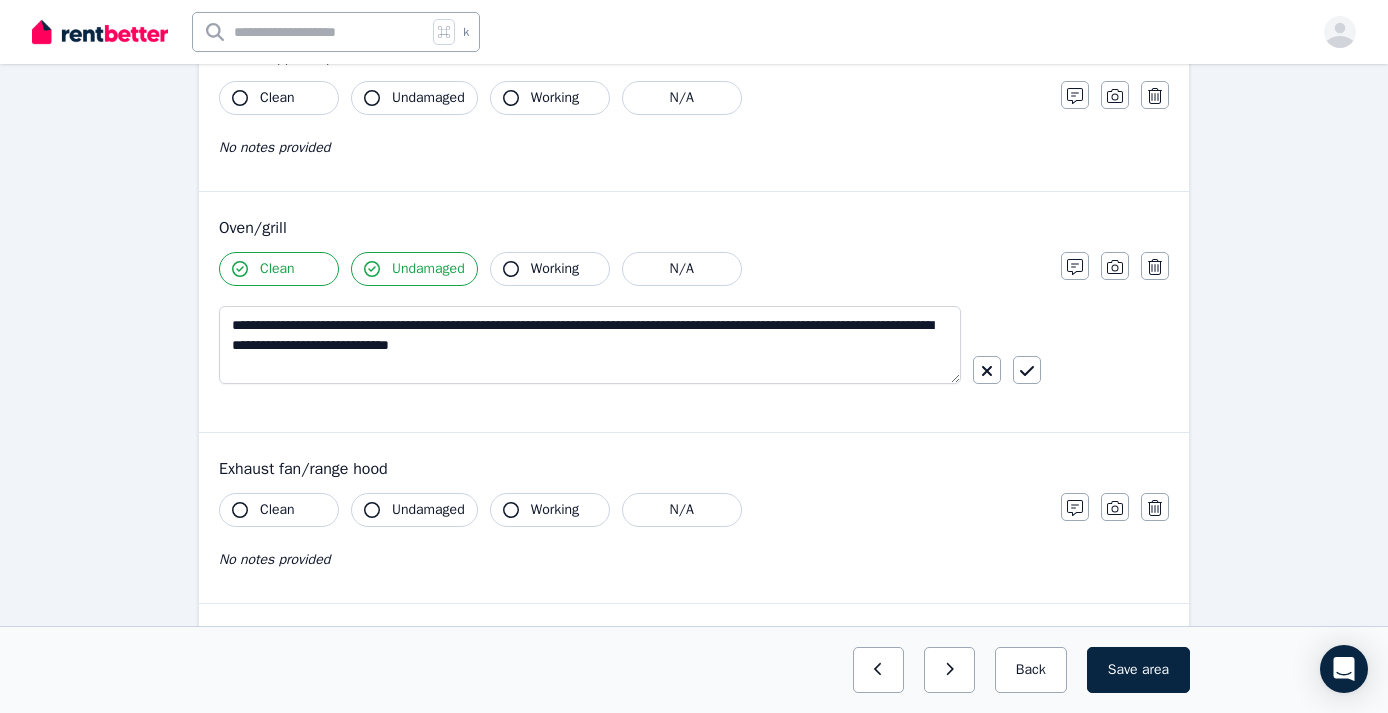 click 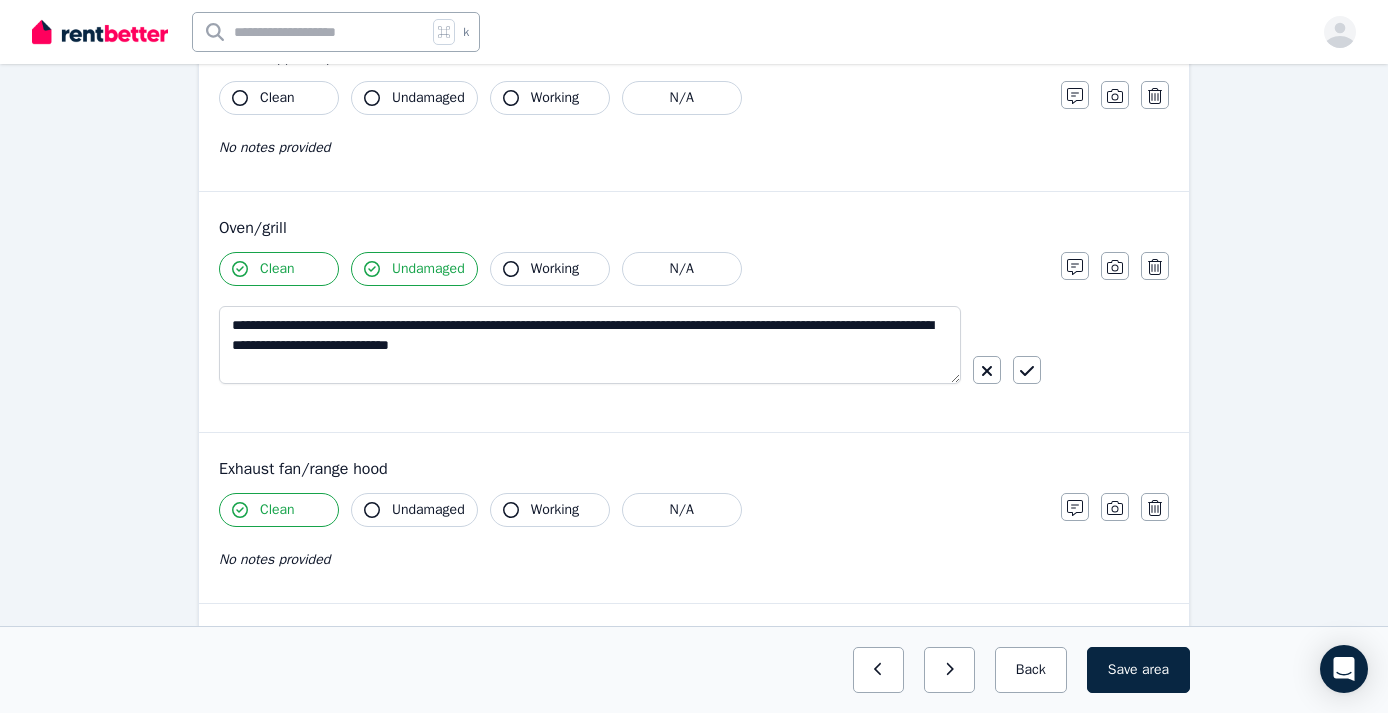 click 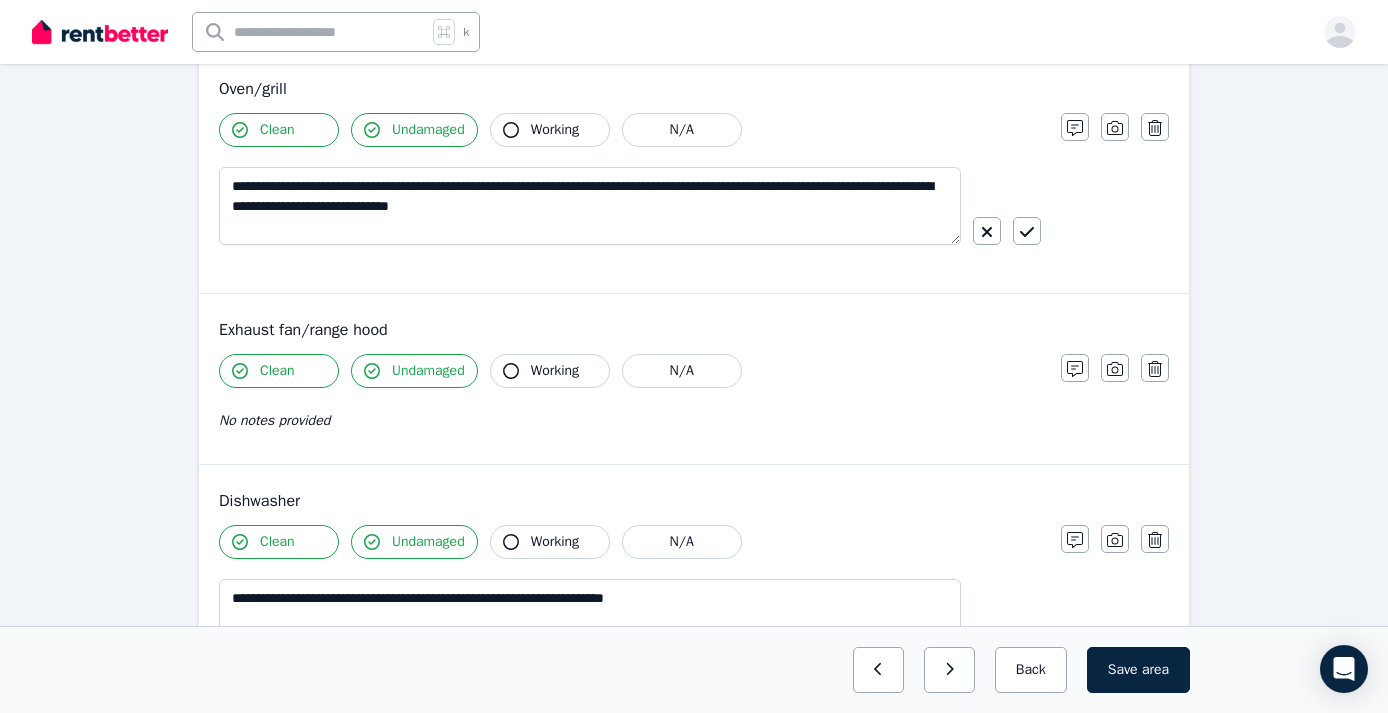 scroll, scrollTop: 1967, scrollLeft: 0, axis: vertical 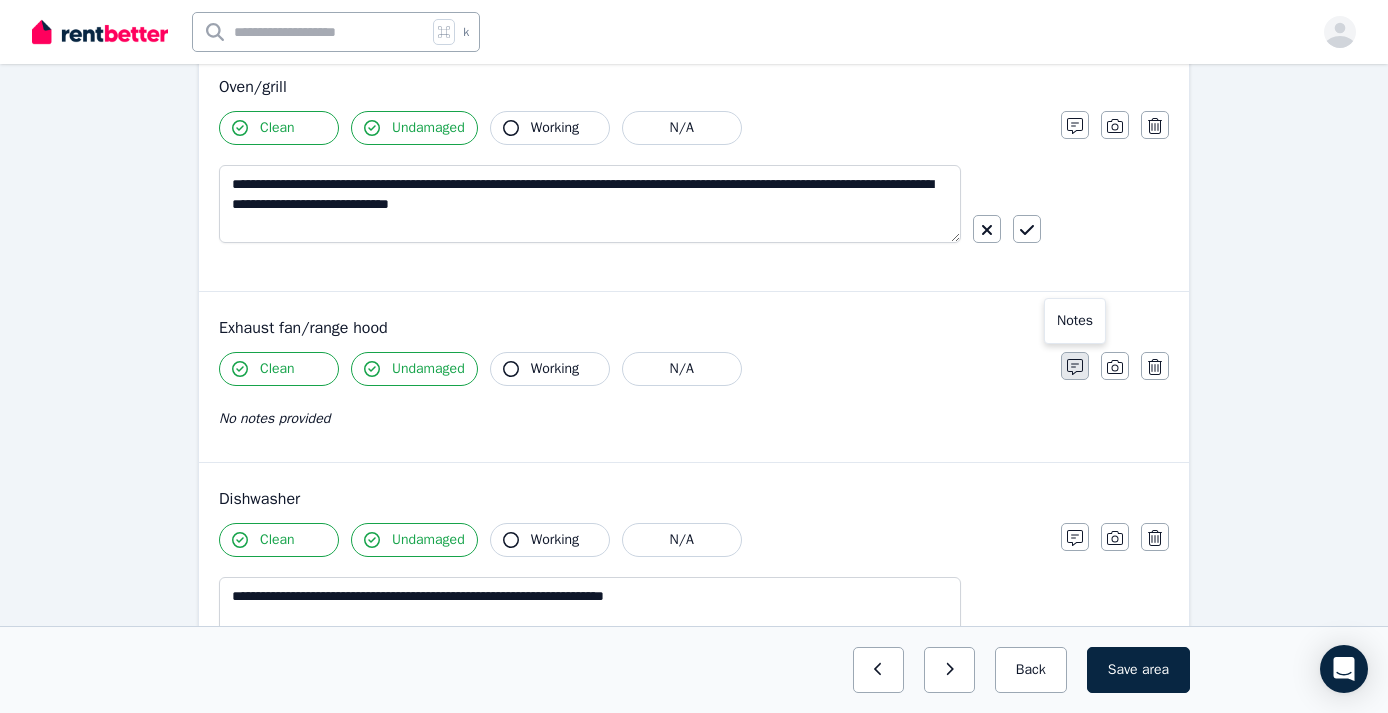 click 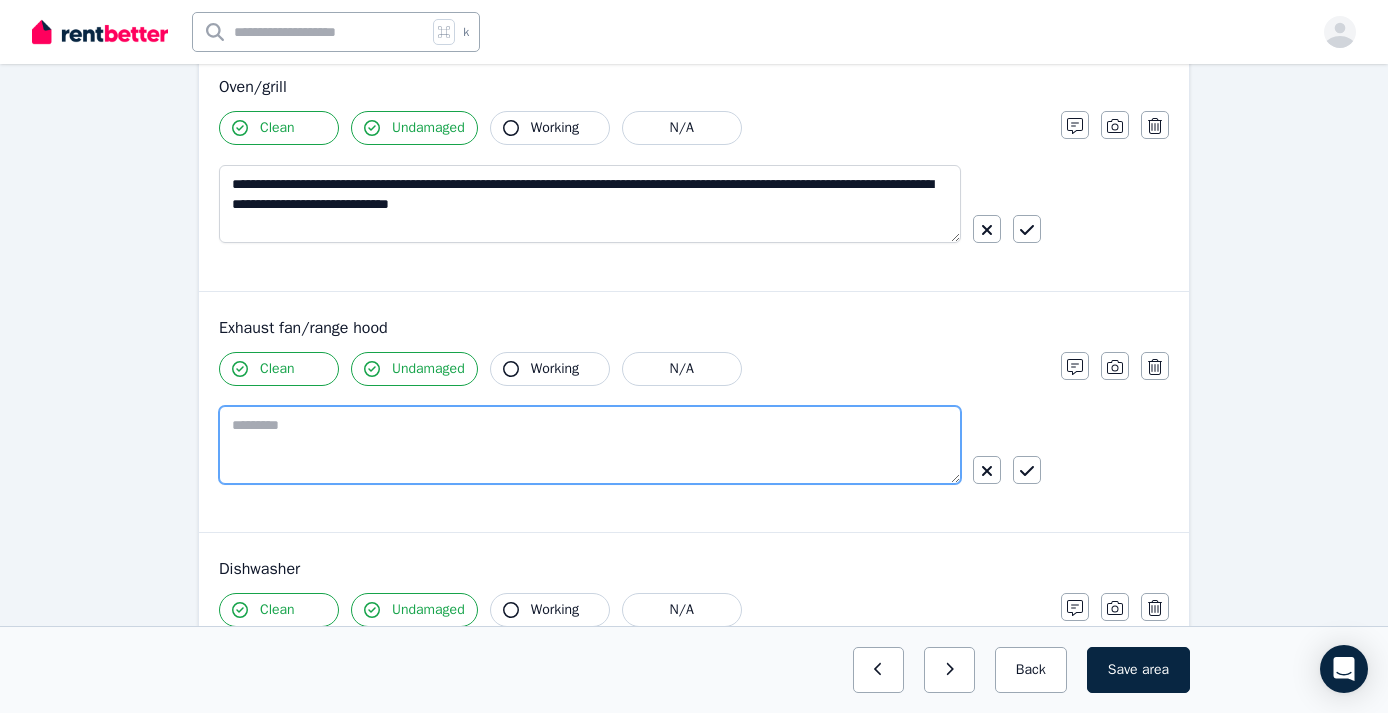click at bounding box center (590, 445) 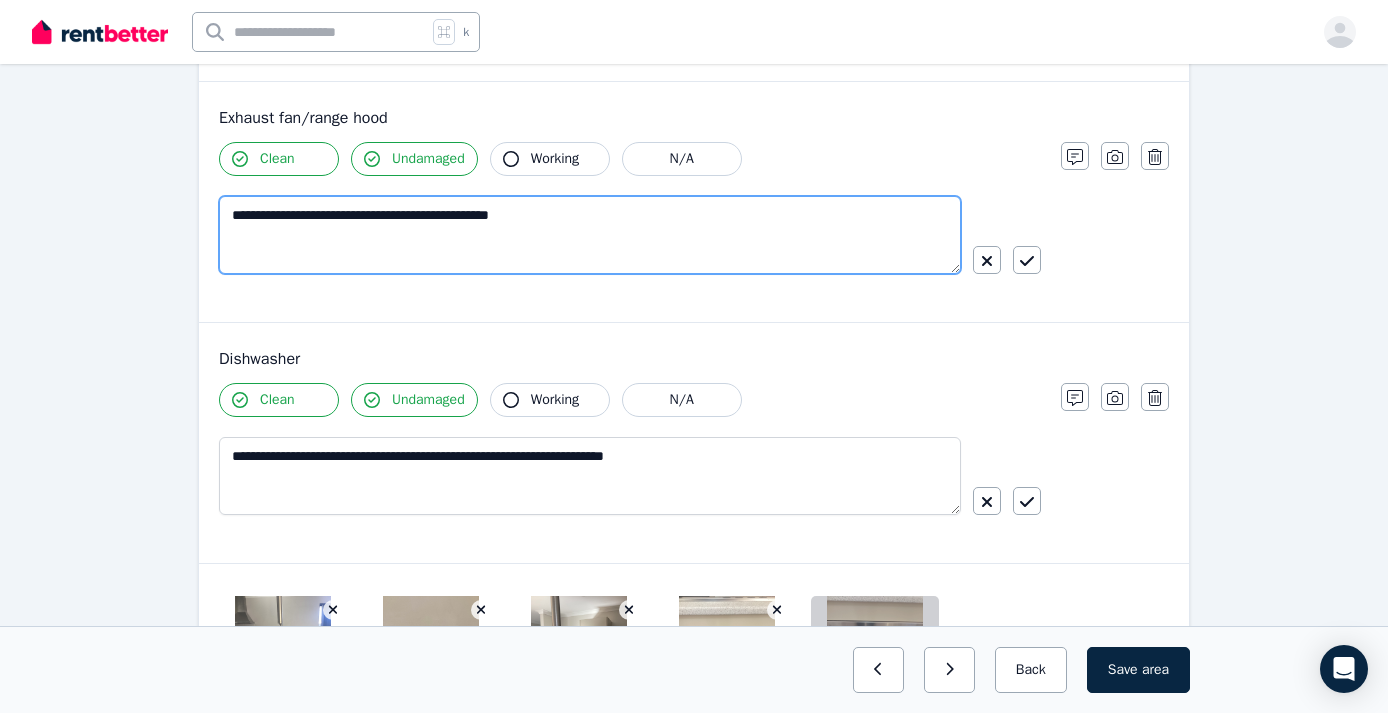 scroll, scrollTop: 2198, scrollLeft: 0, axis: vertical 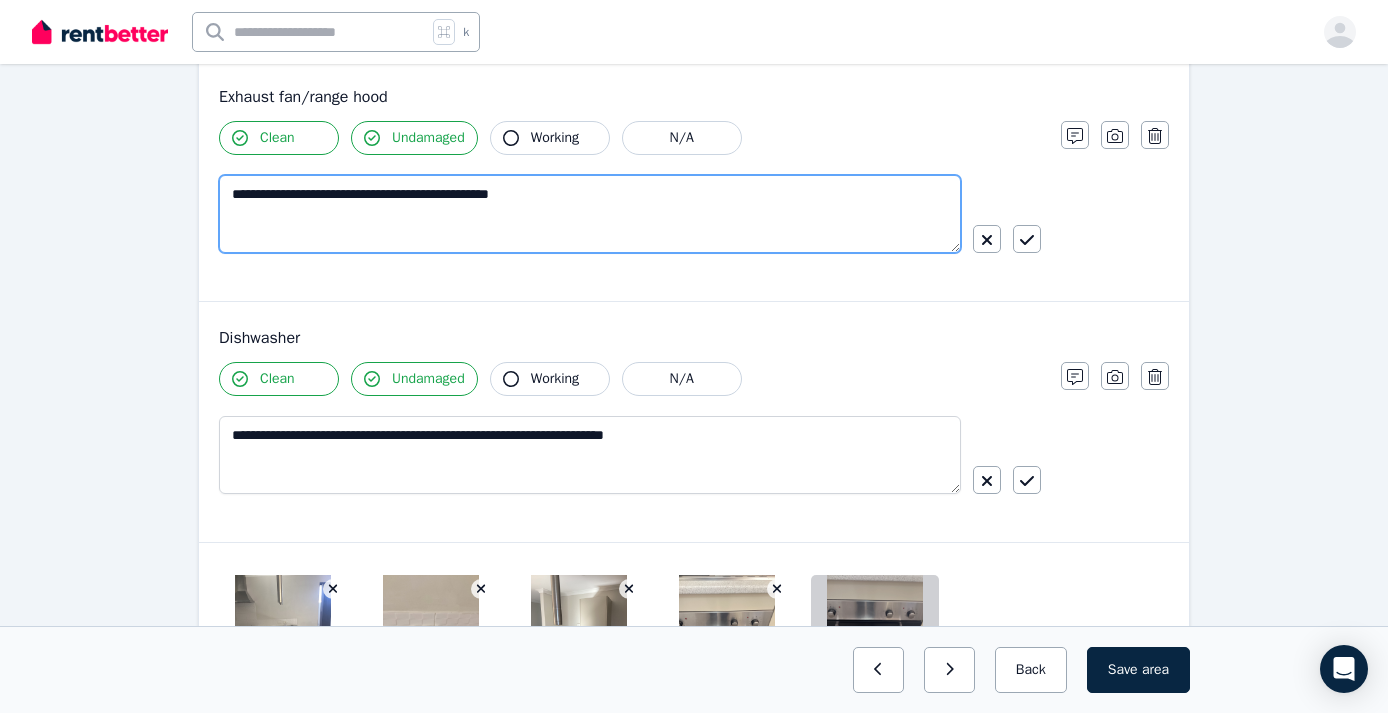 type on "**********" 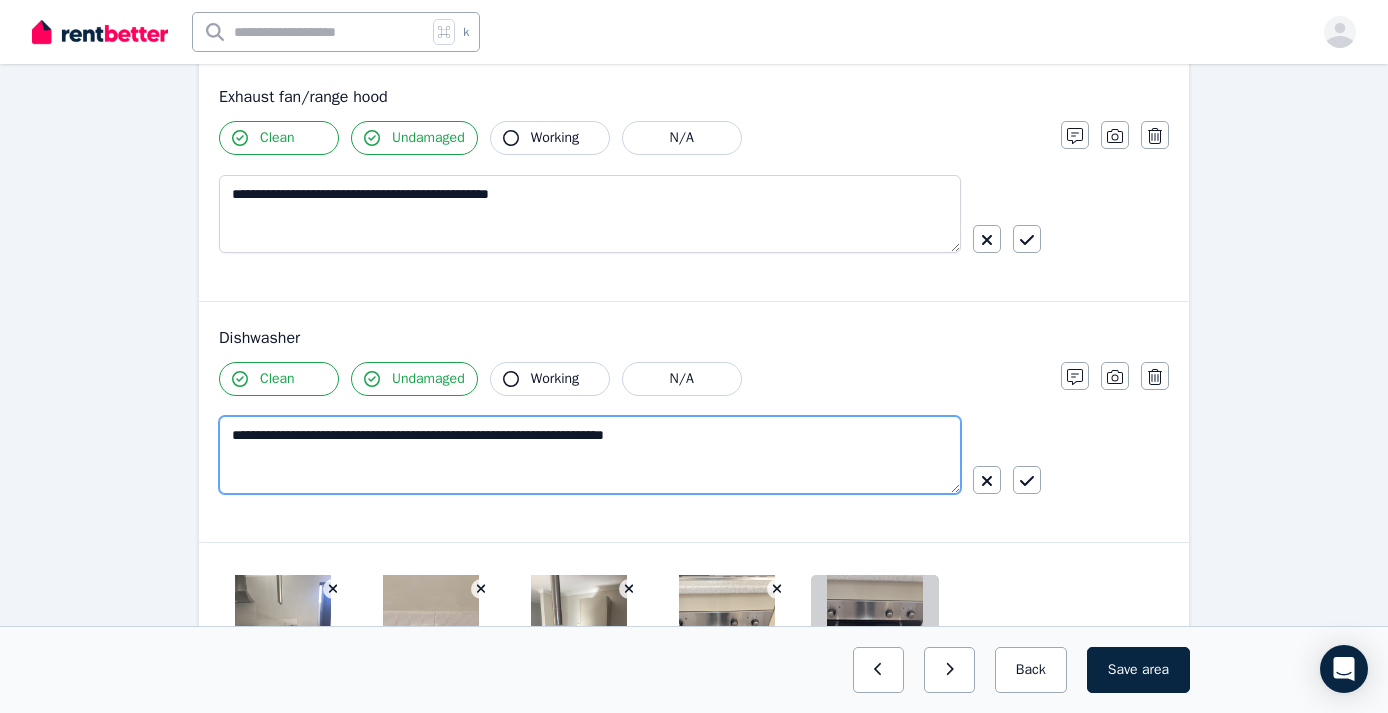 click on "**********" at bounding box center (590, 455) 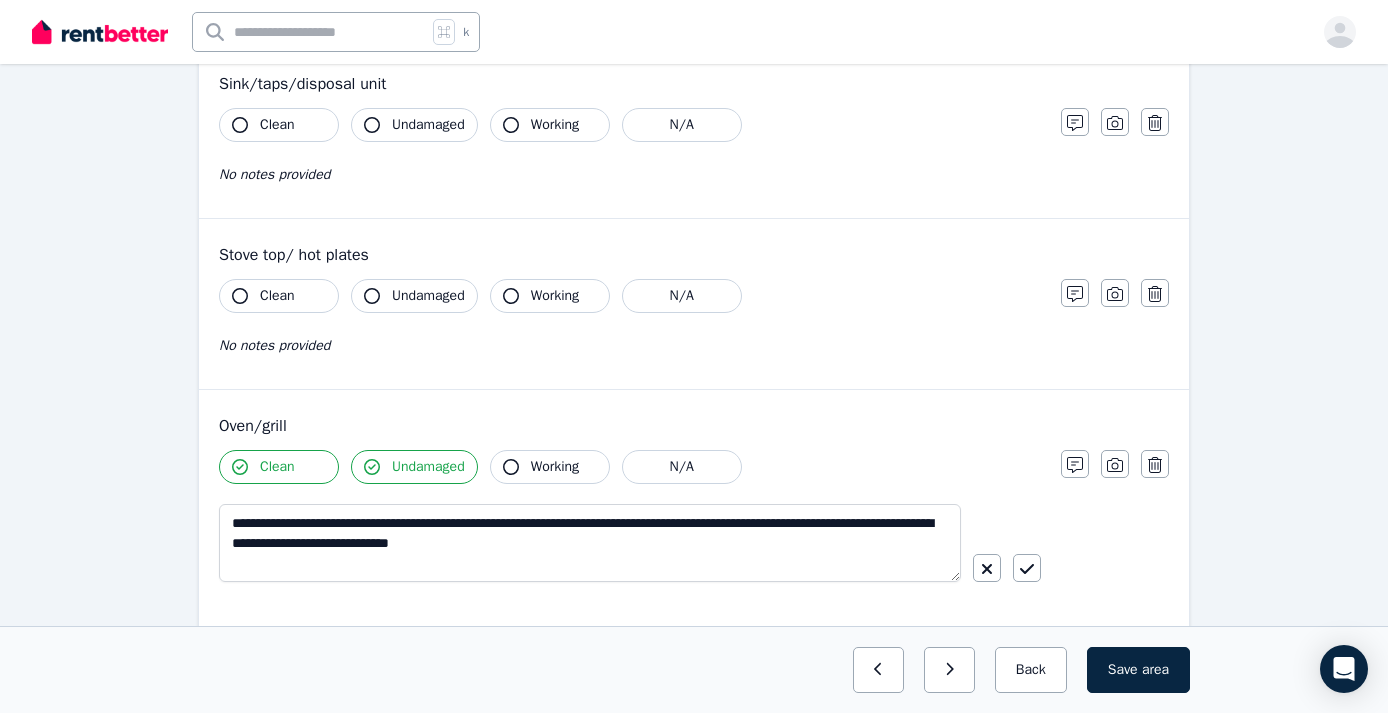 scroll, scrollTop: 1624, scrollLeft: 0, axis: vertical 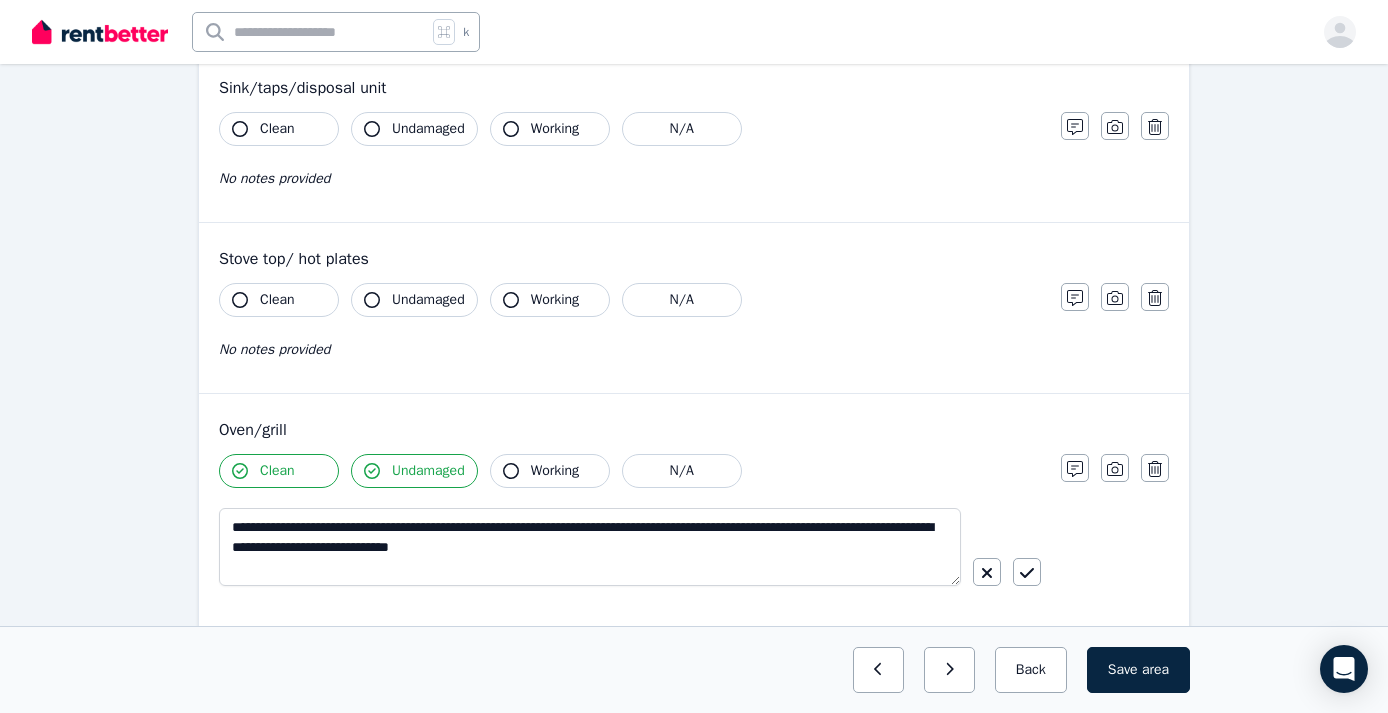 type on "**********" 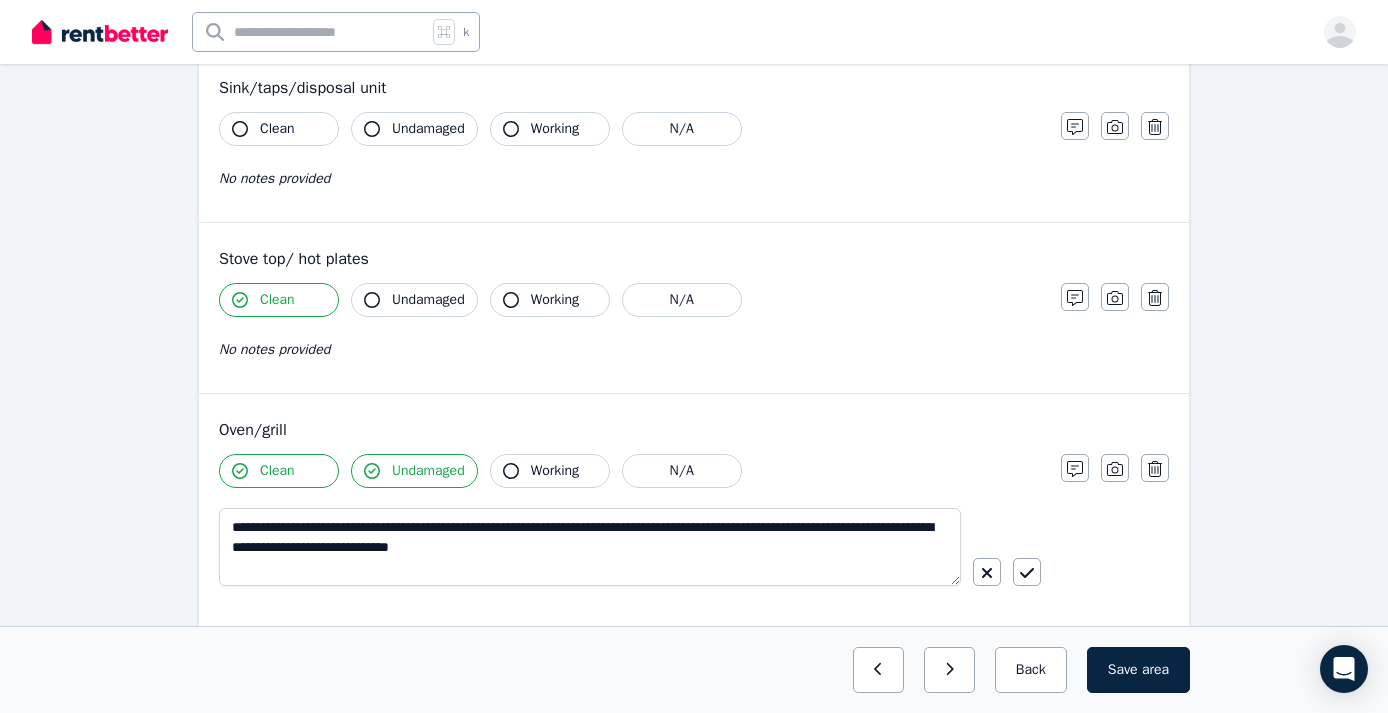 click 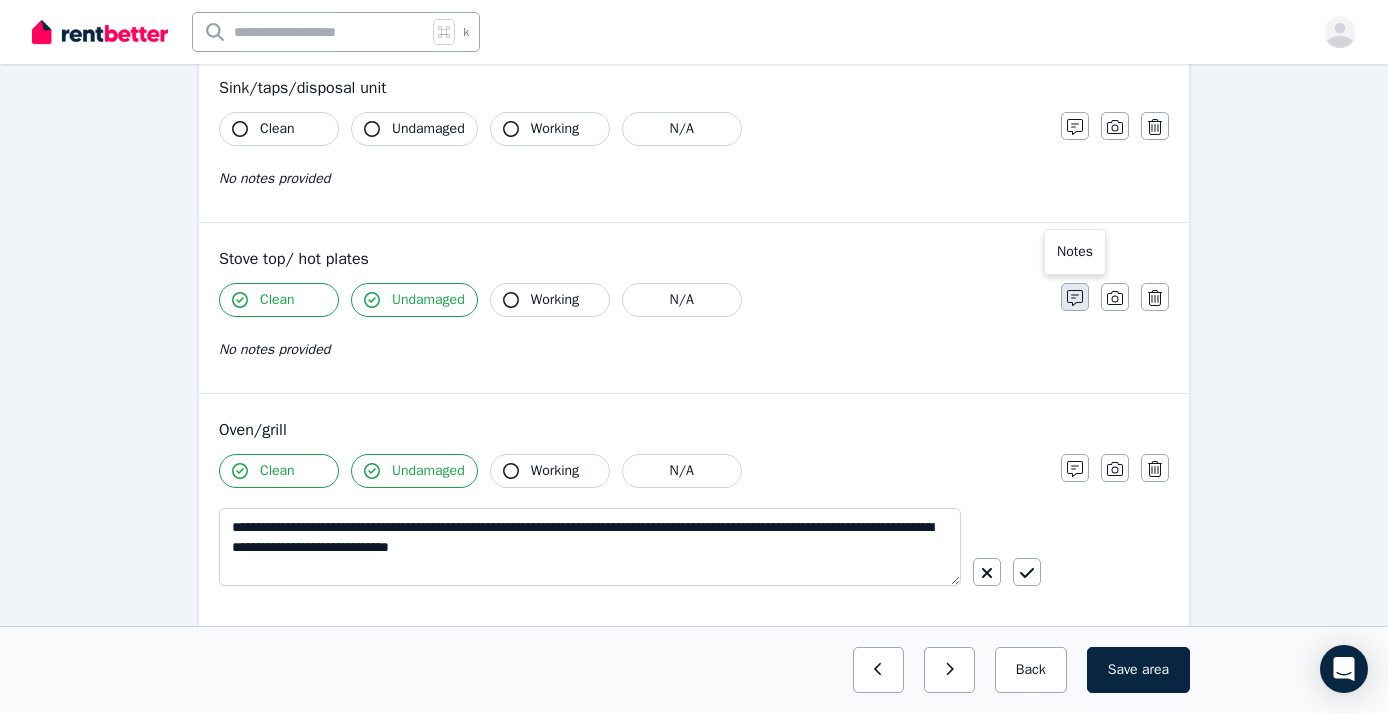 click 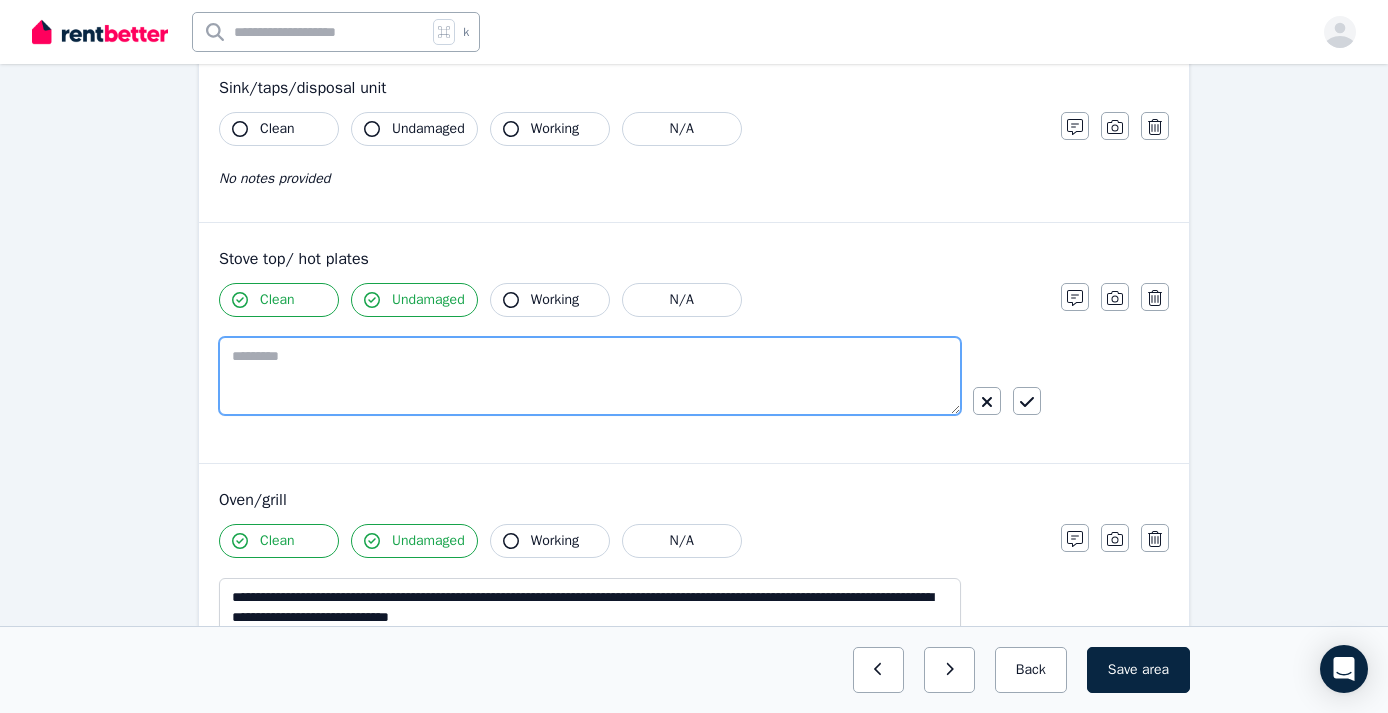 click at bounding box center (590, 376) 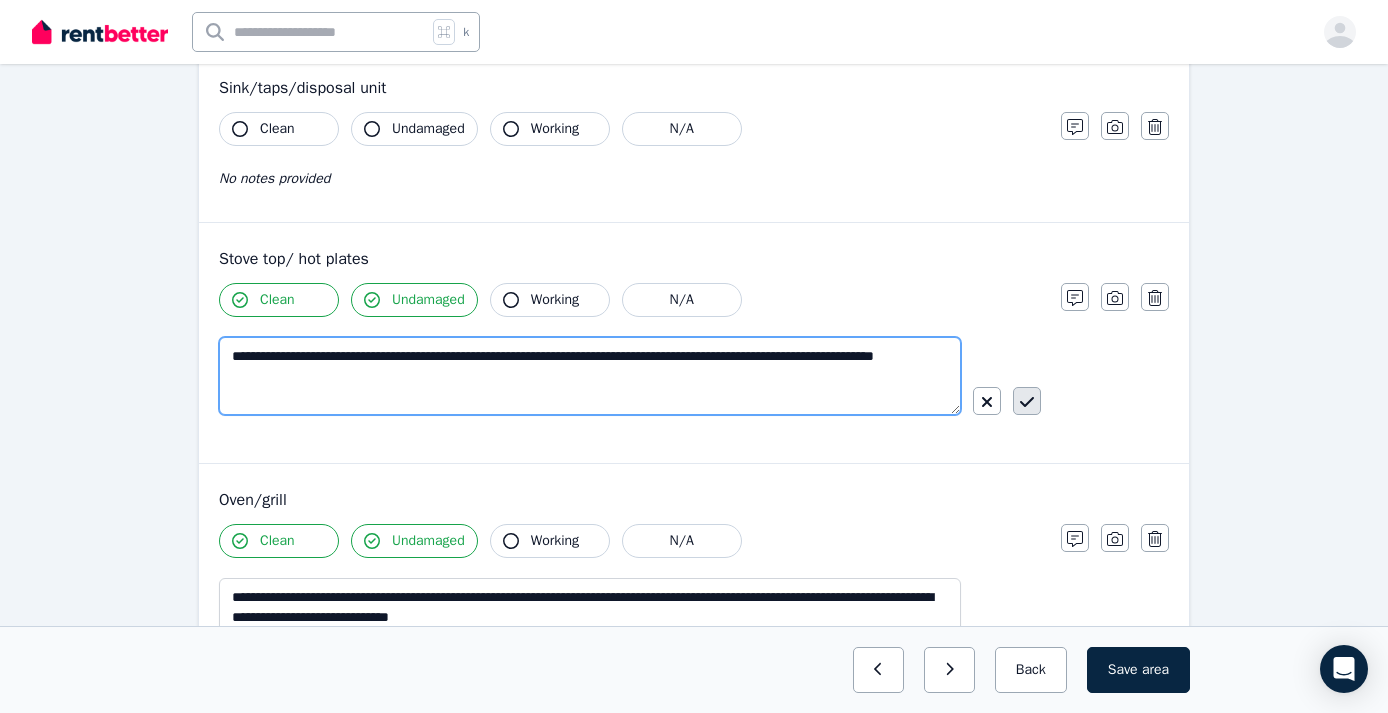 type on "**********" 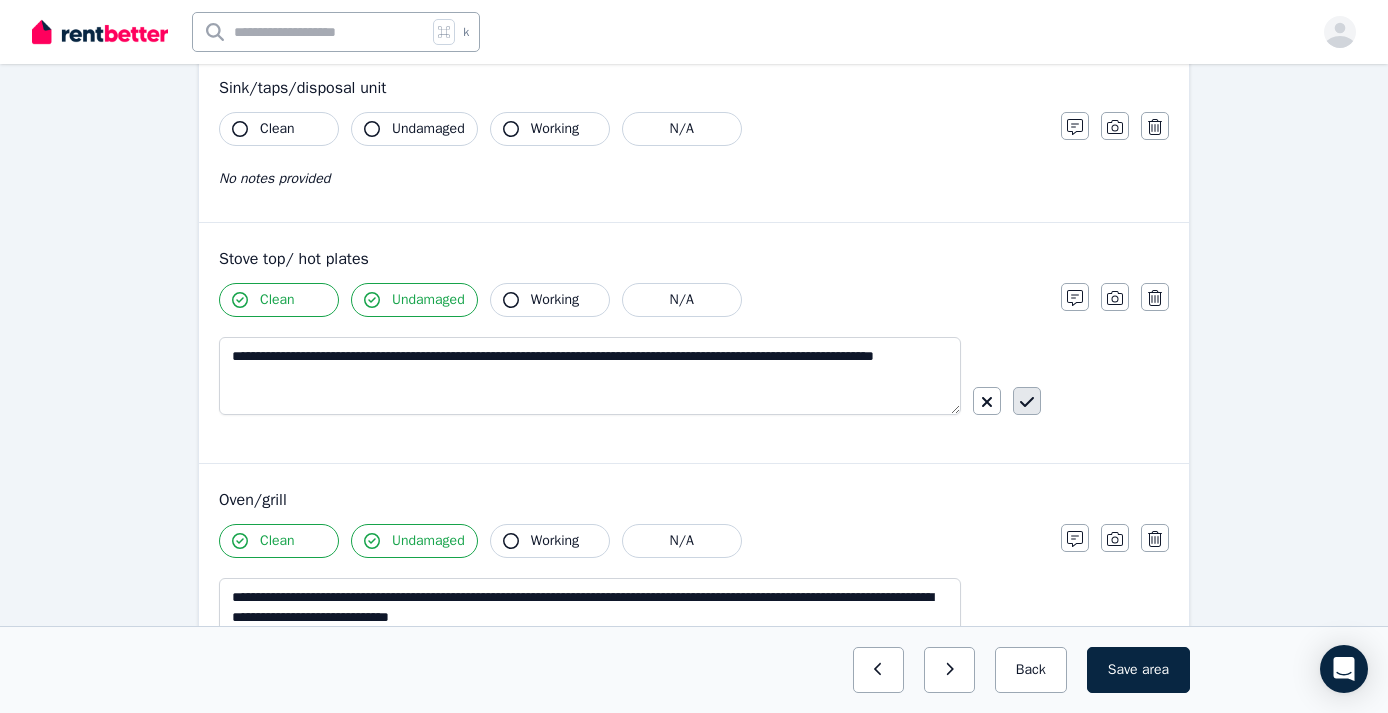 click 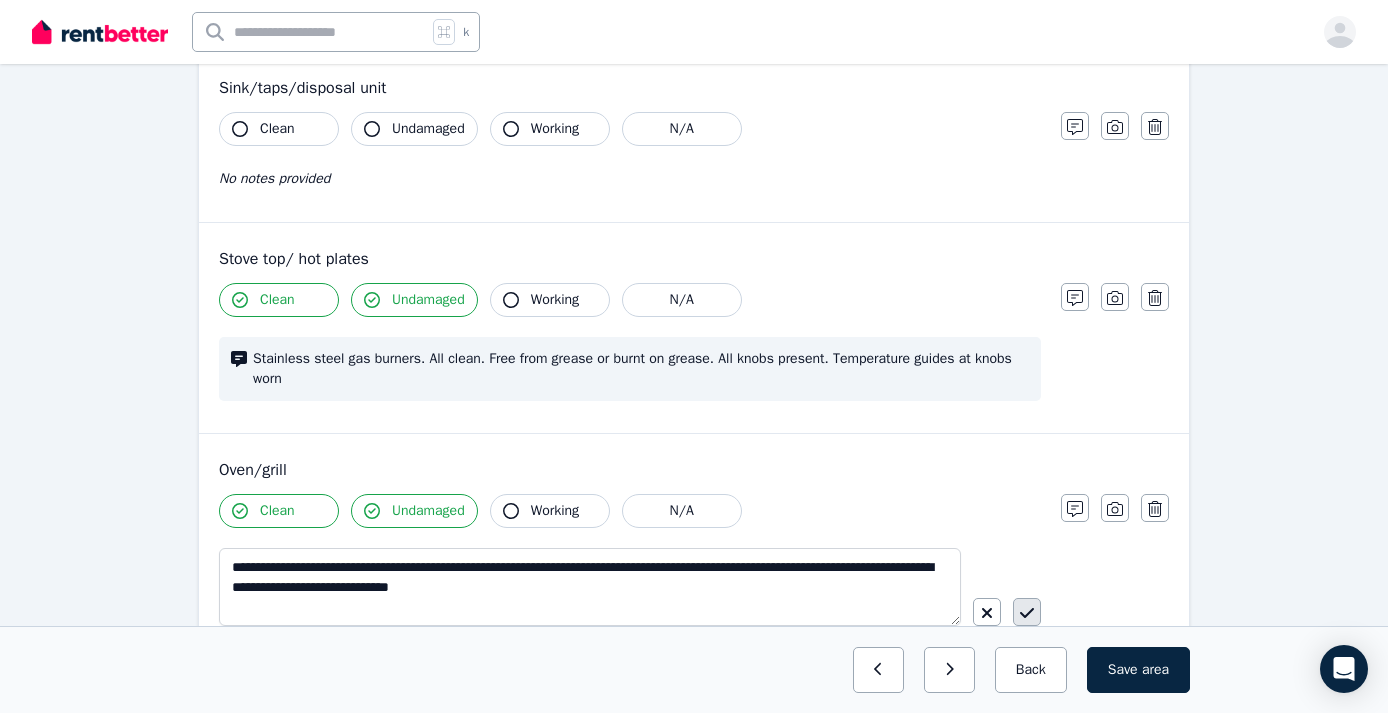 click 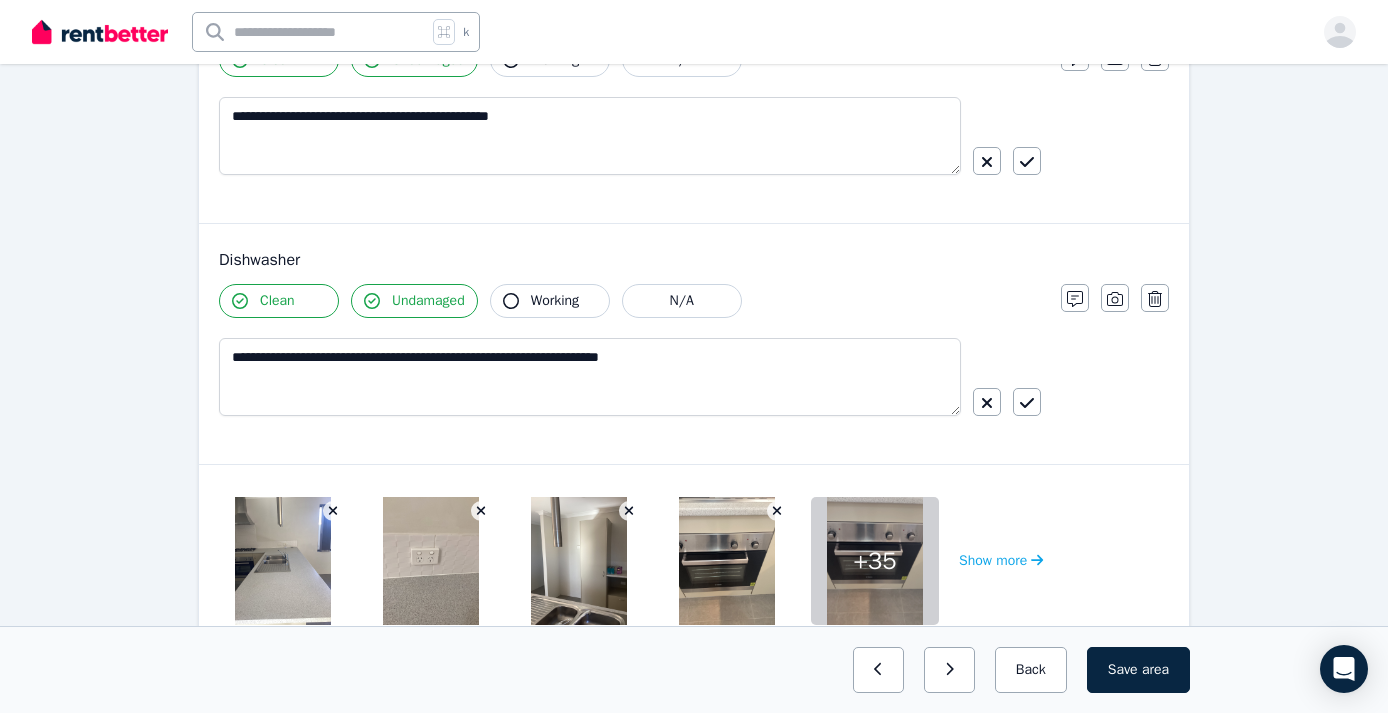 scroll, scrollTop: 2283, scrollLeft: 0, axis: vertical 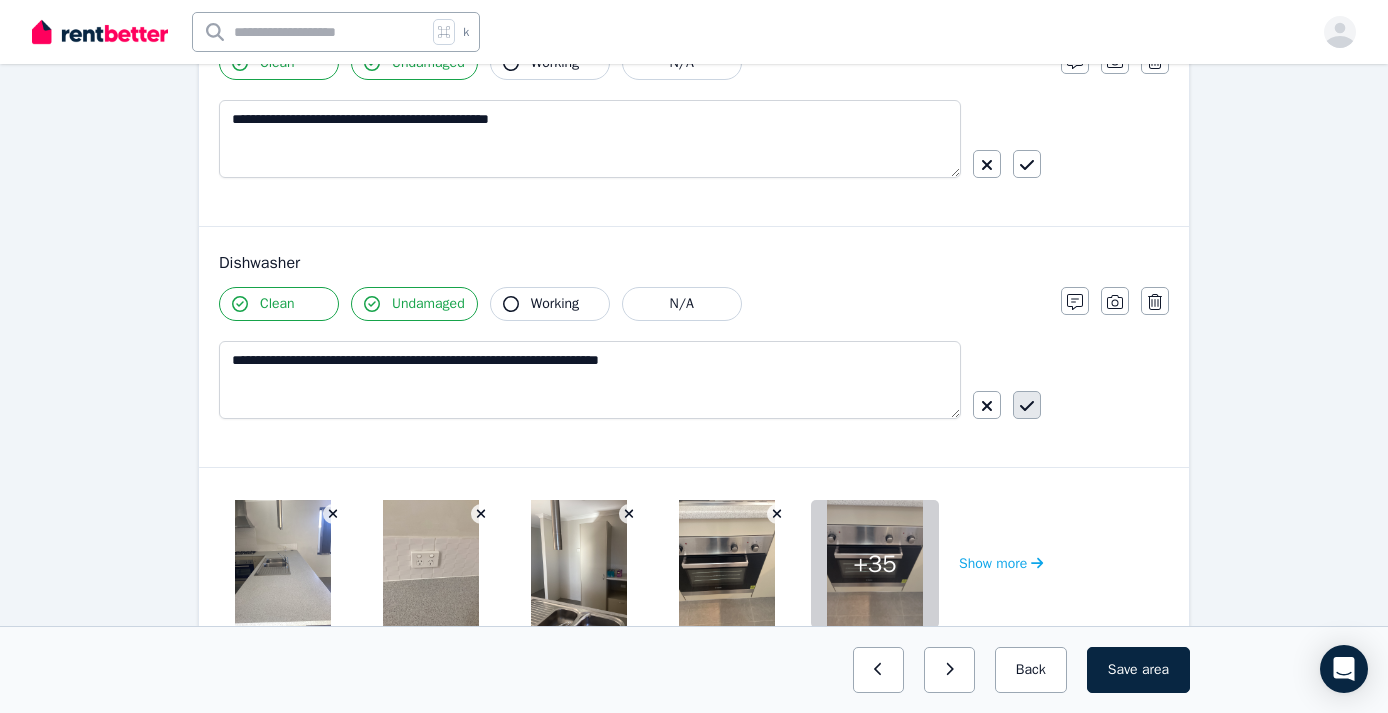 click at bounding box center (1027, 405) 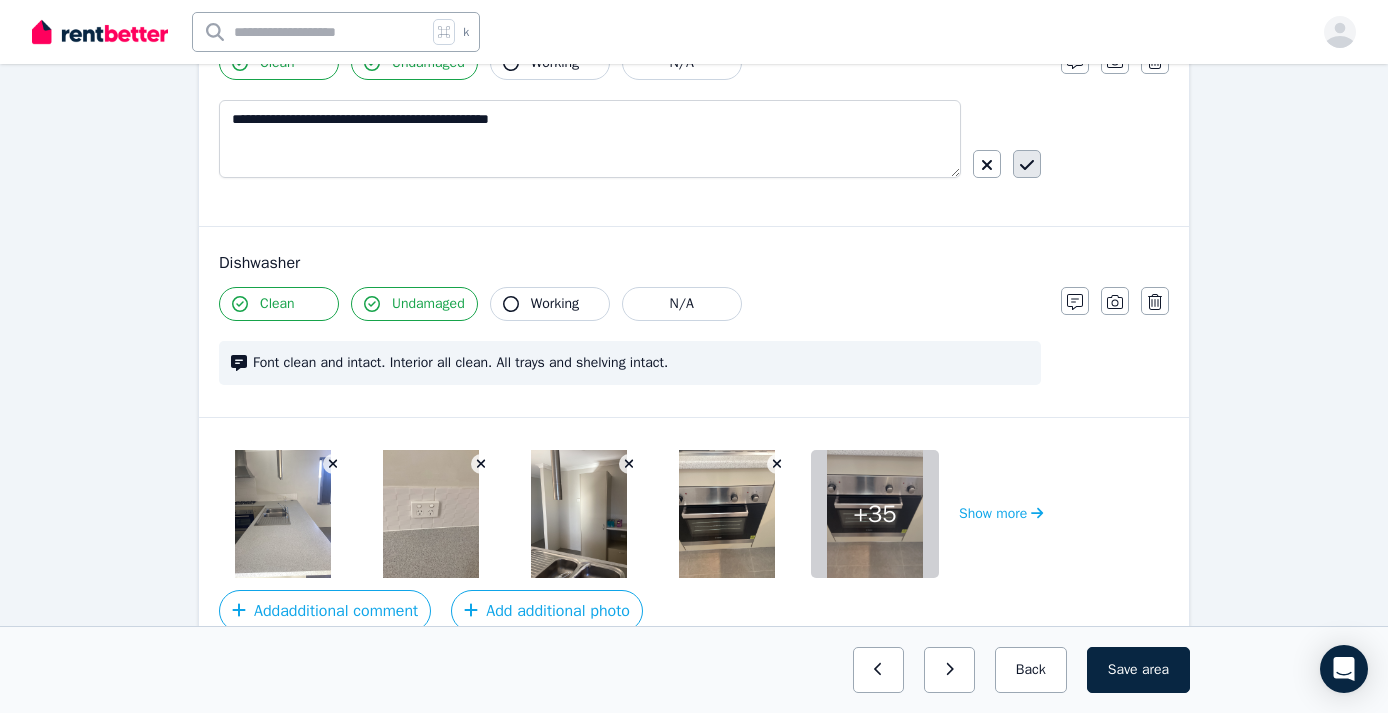 click 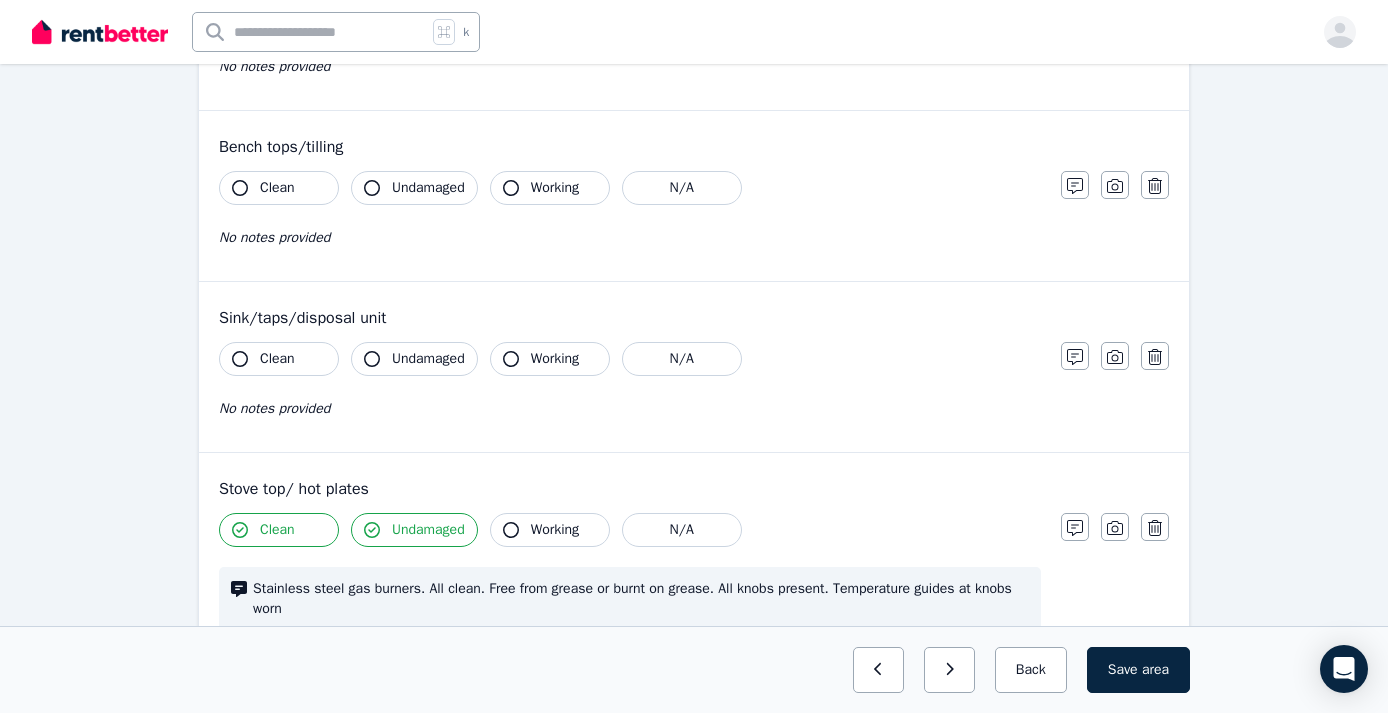 scroll, scrollTop: 1386, scrollLeft: 0, axis: vertical 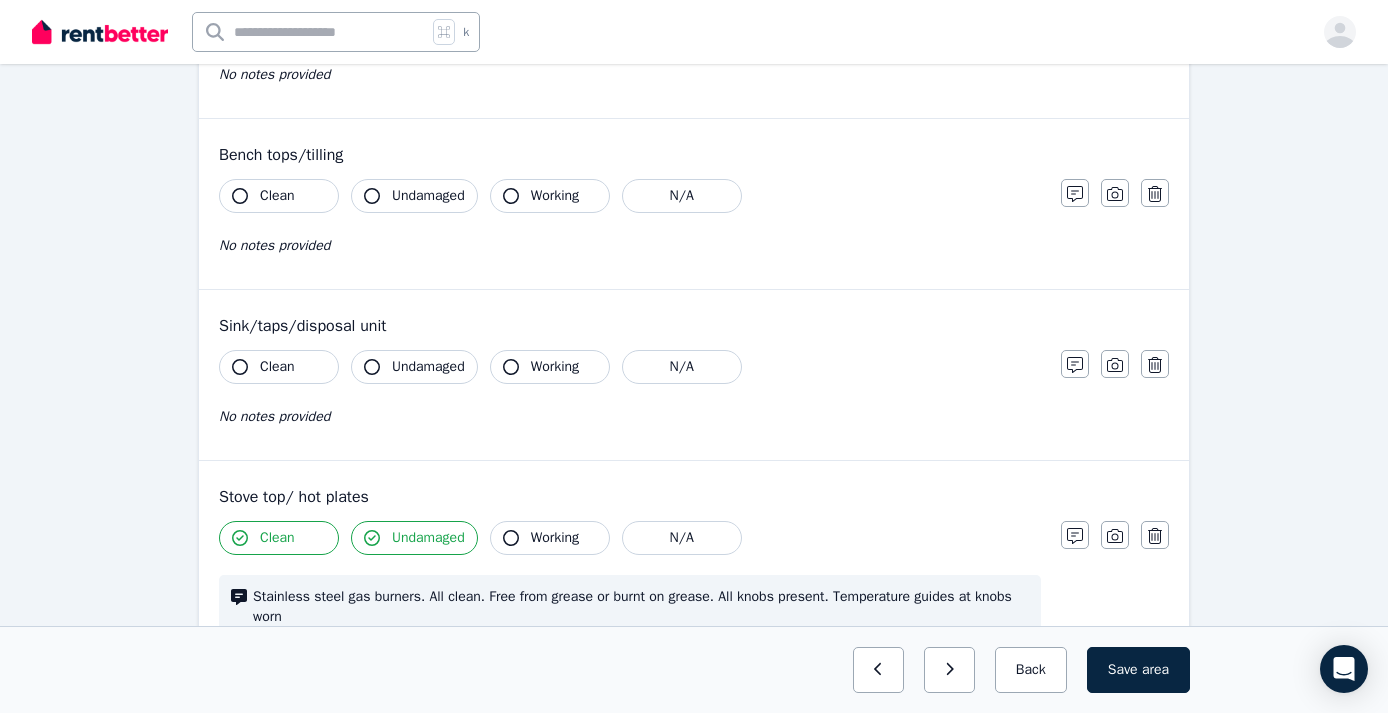 click on "Clean" at bounding box center [279, 367] 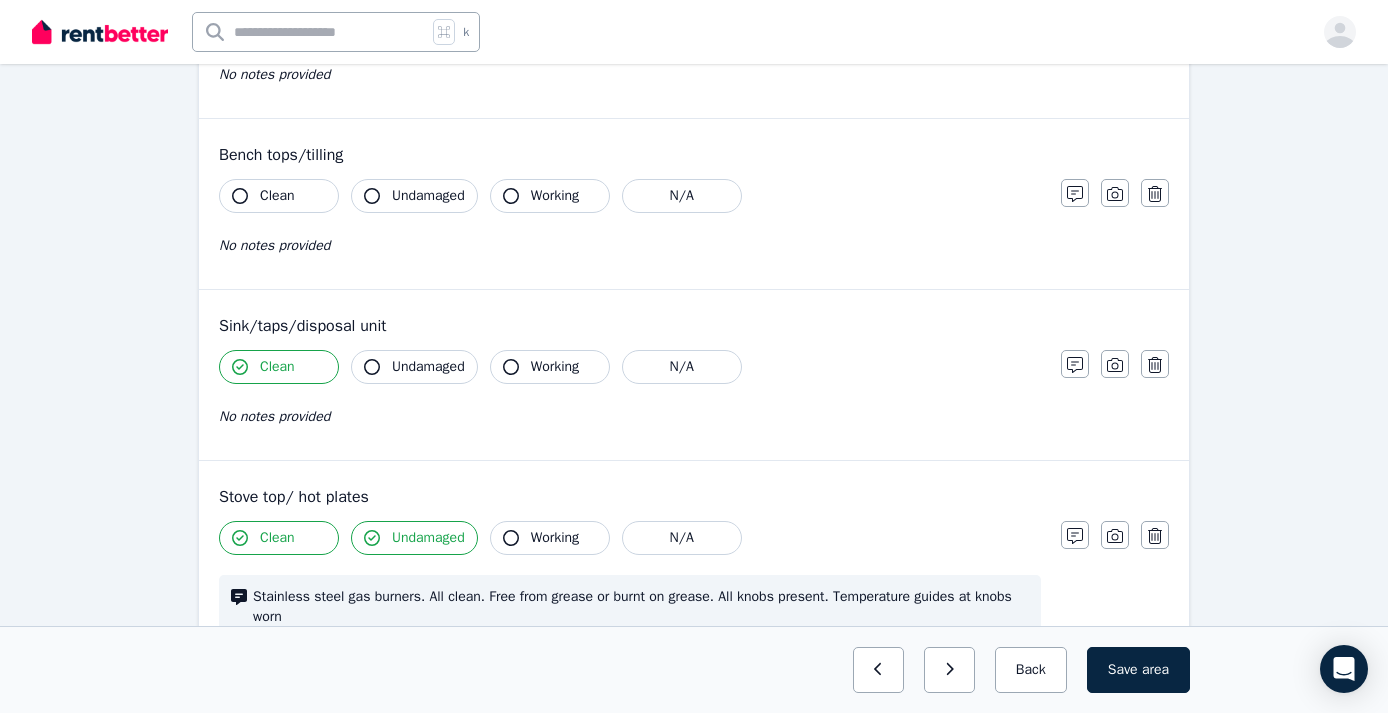 click 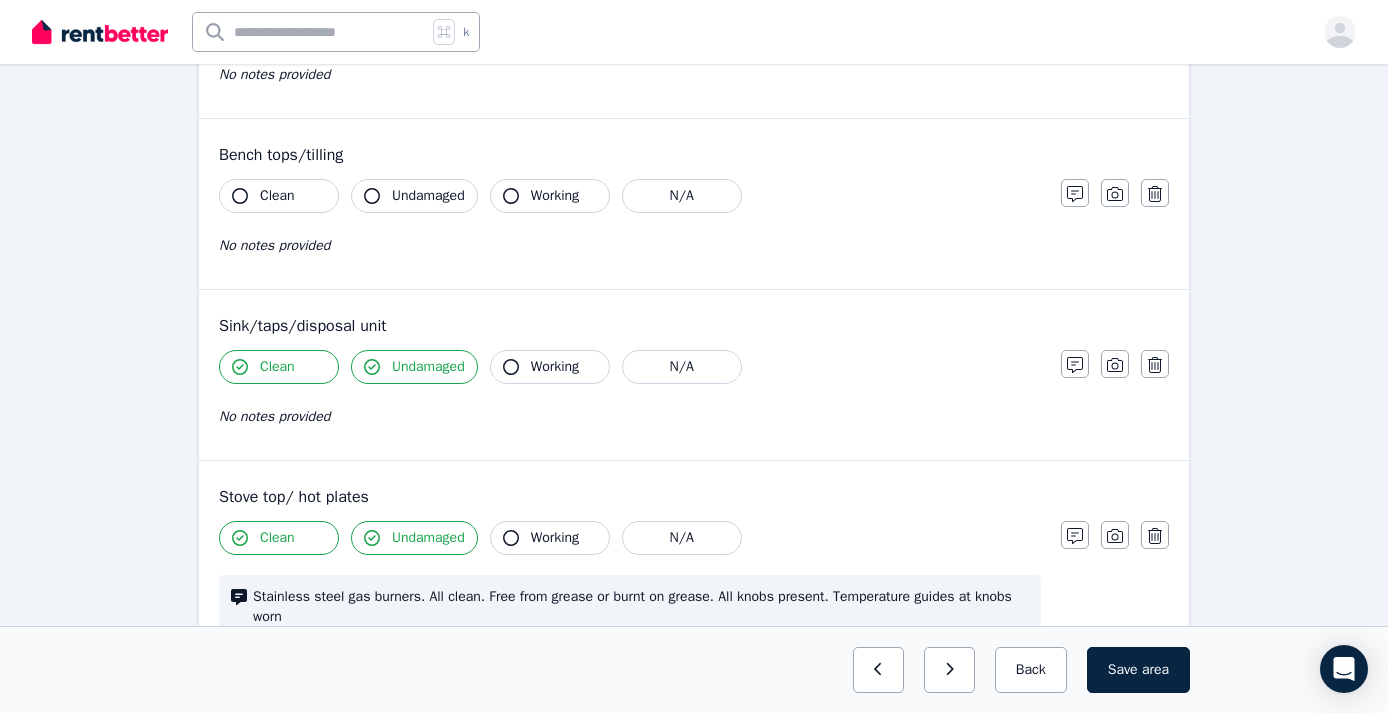click on "No notes provided" at bounding box center [274, 416] 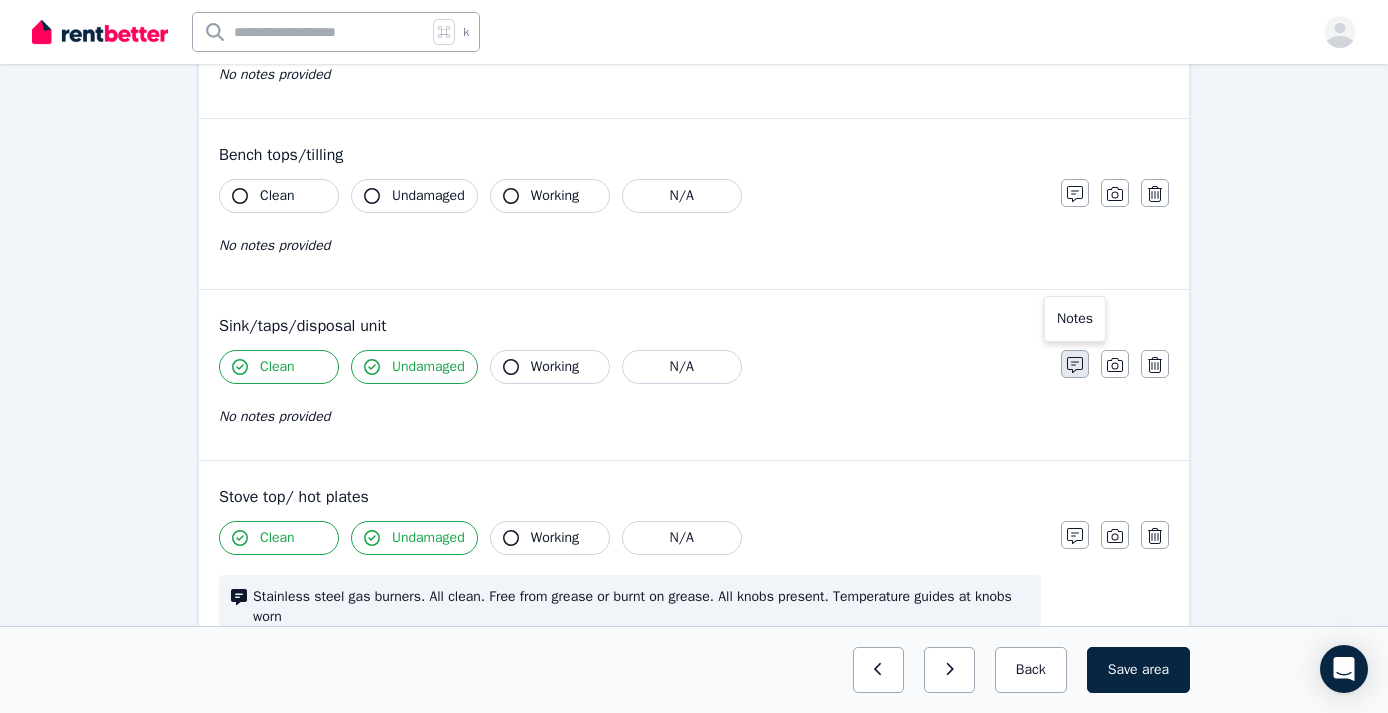 click 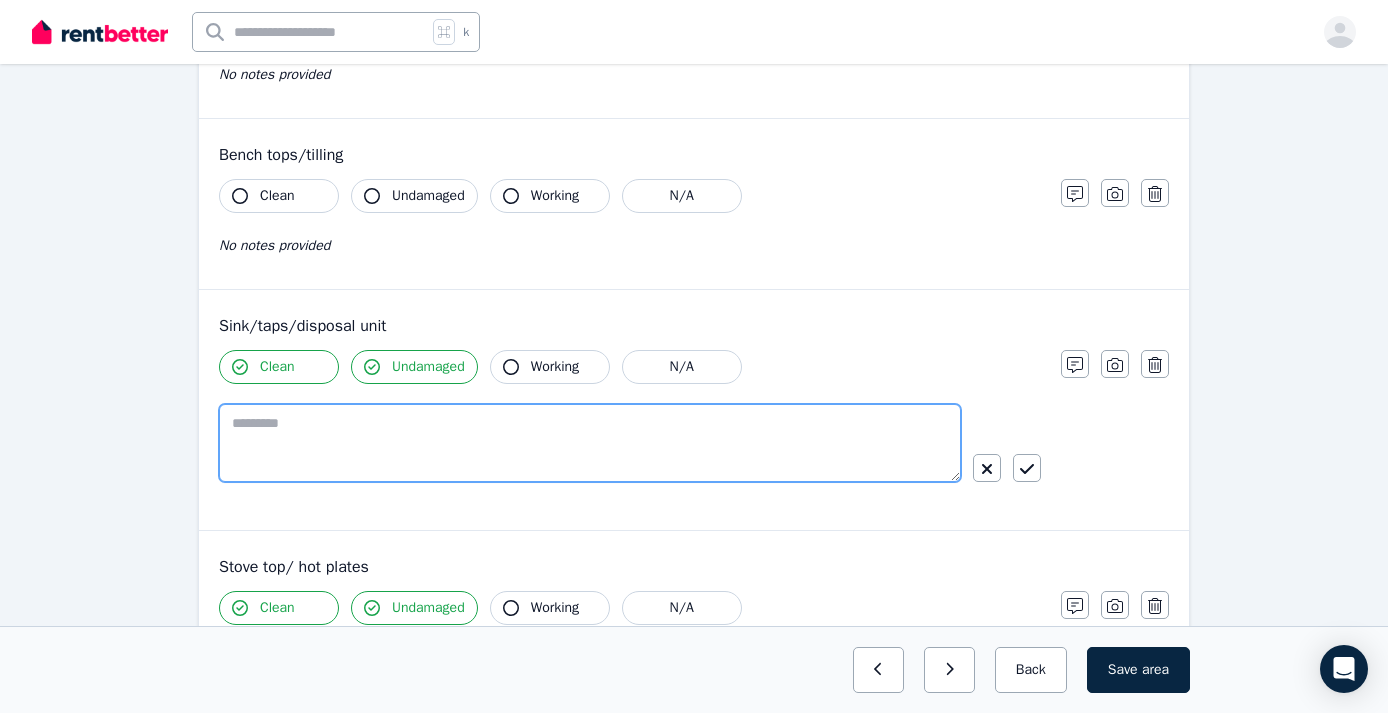 click at bounding box center (590, 443) 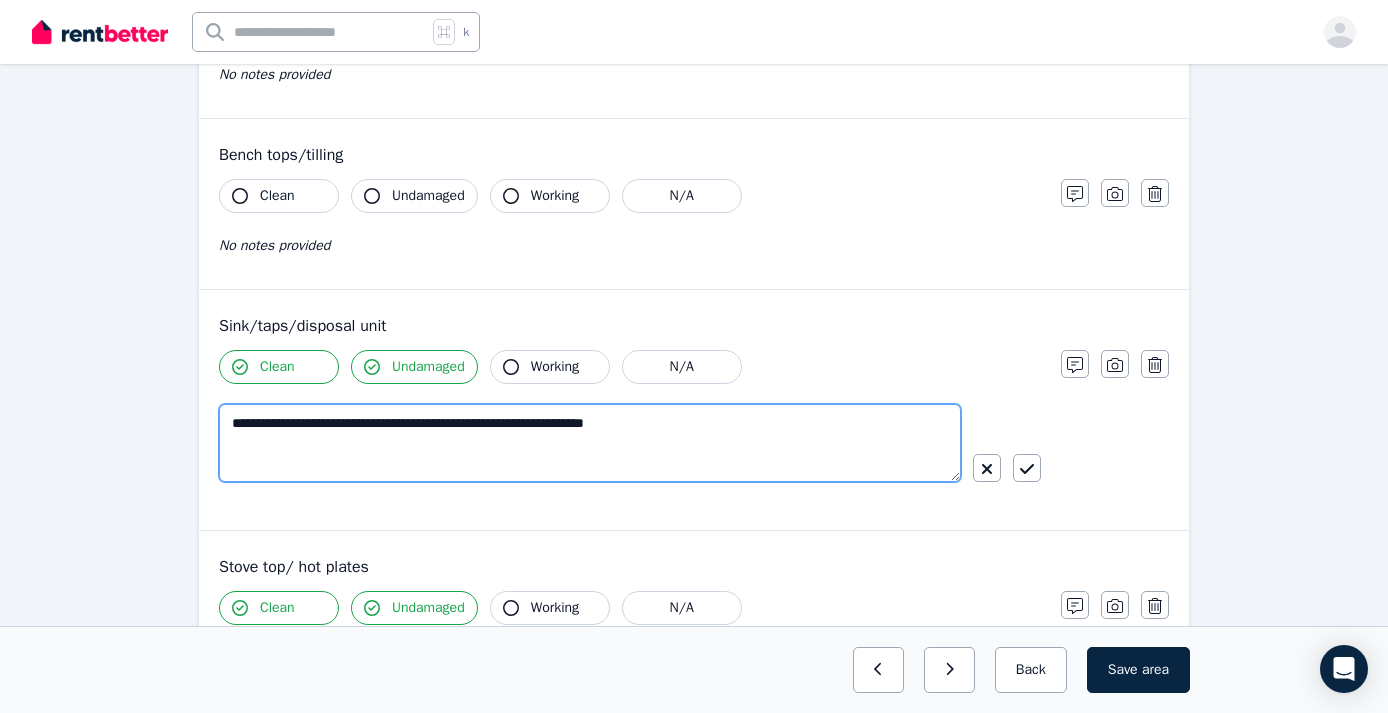 click on "**********" at bounding box center [590, 443] 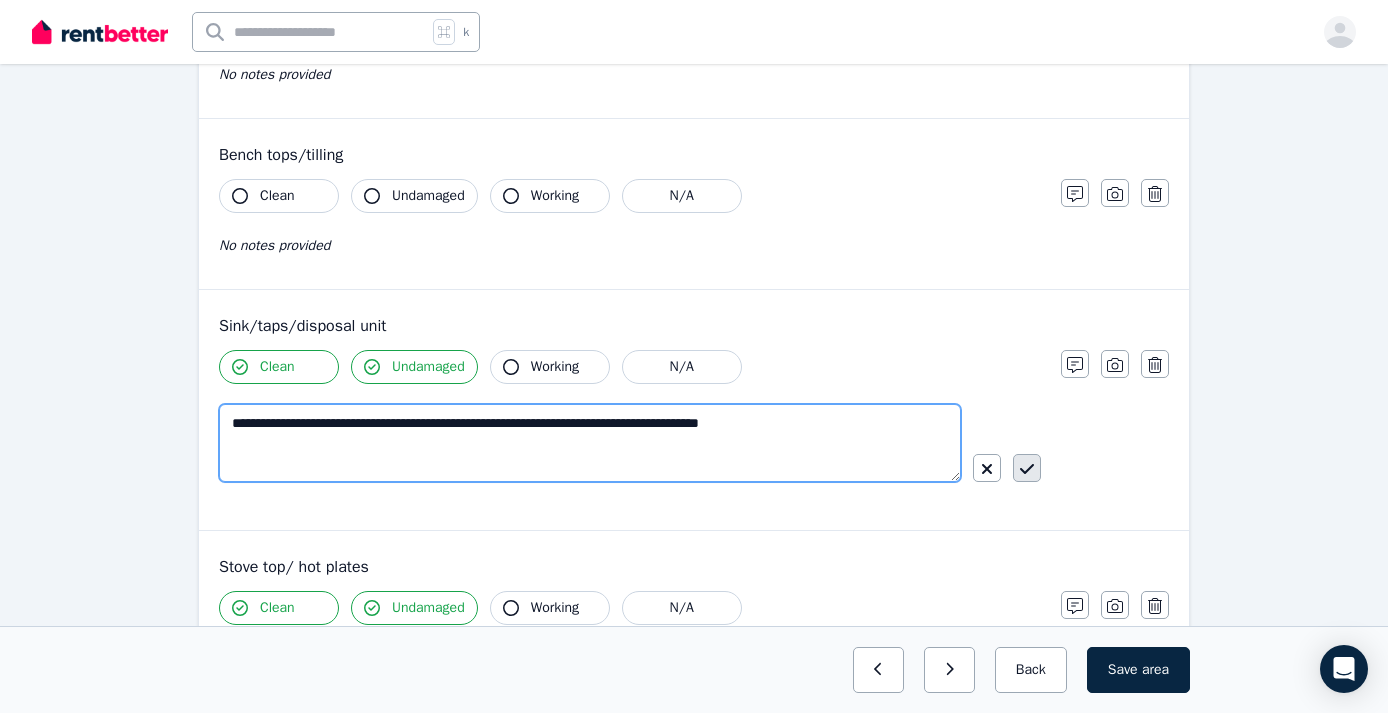 type on "**********" 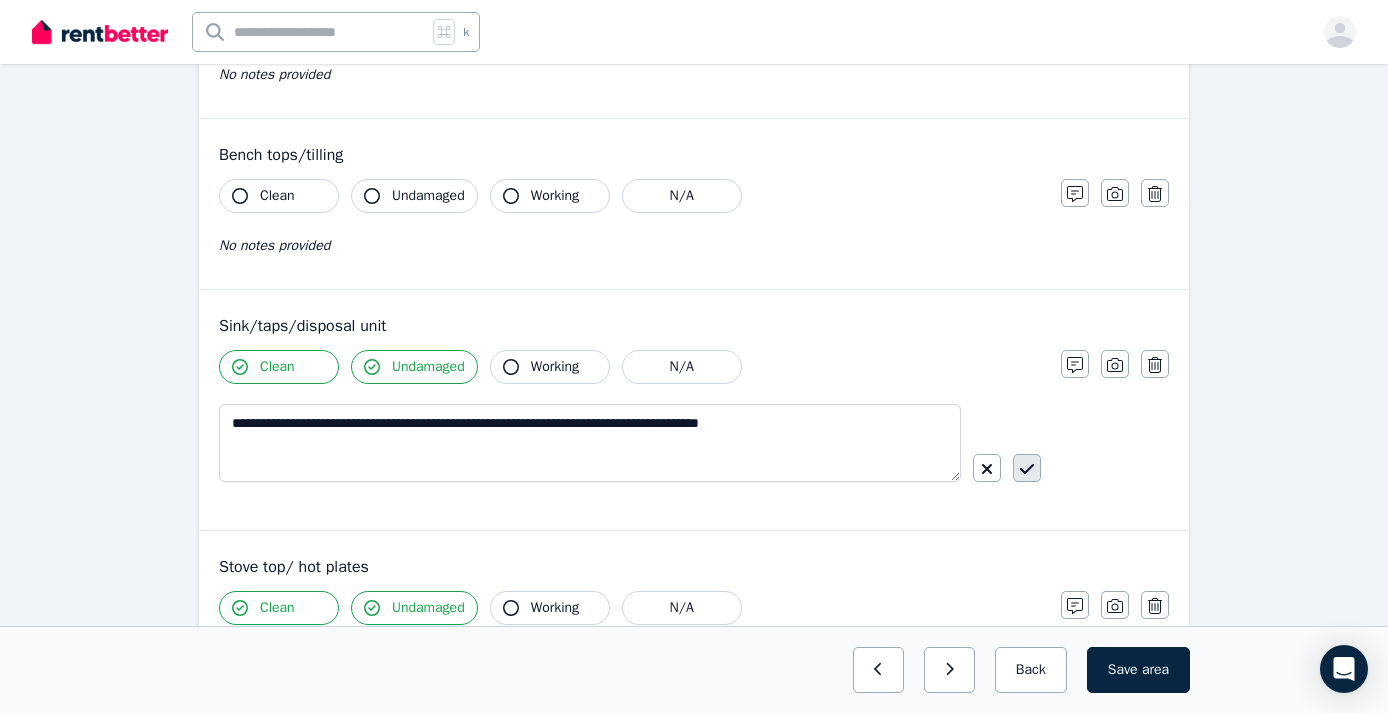 click at bounding box center [1027, 468] 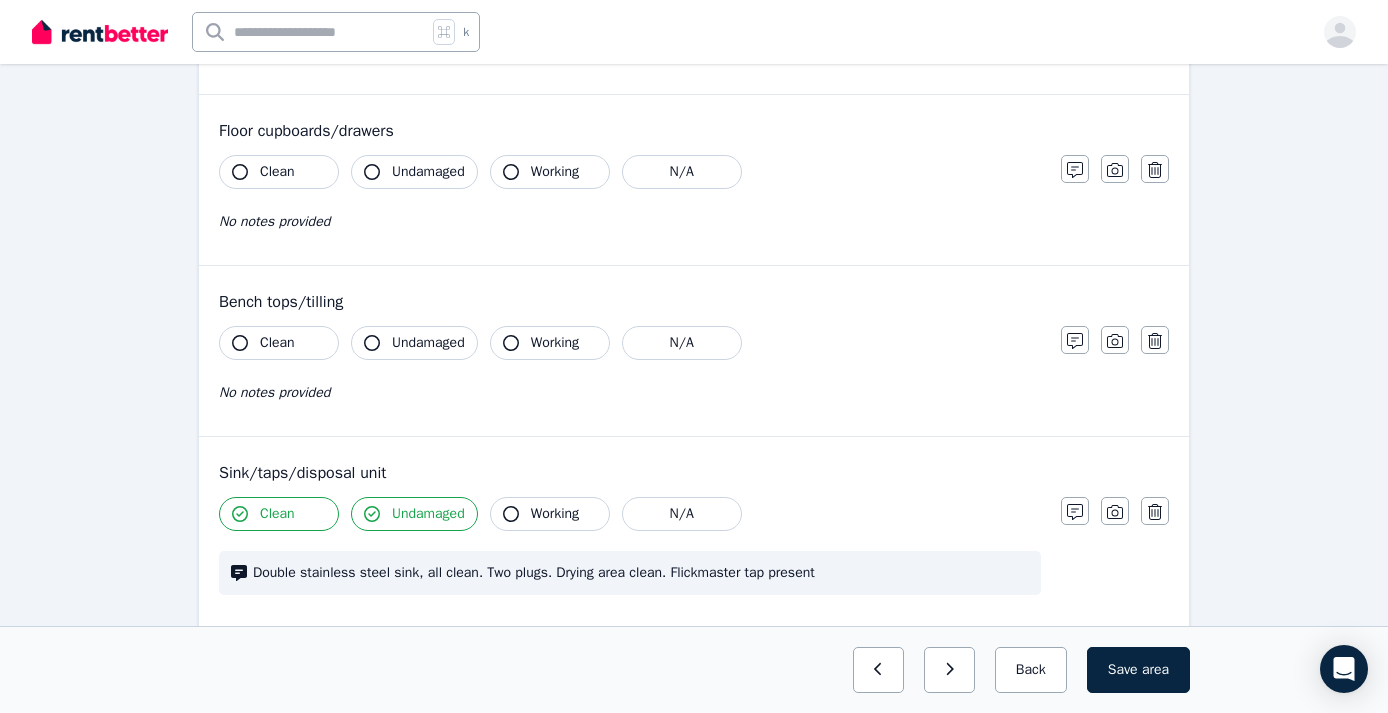 scroll, scrollTop: 1236, scrollLeft: 0, axis: vertical 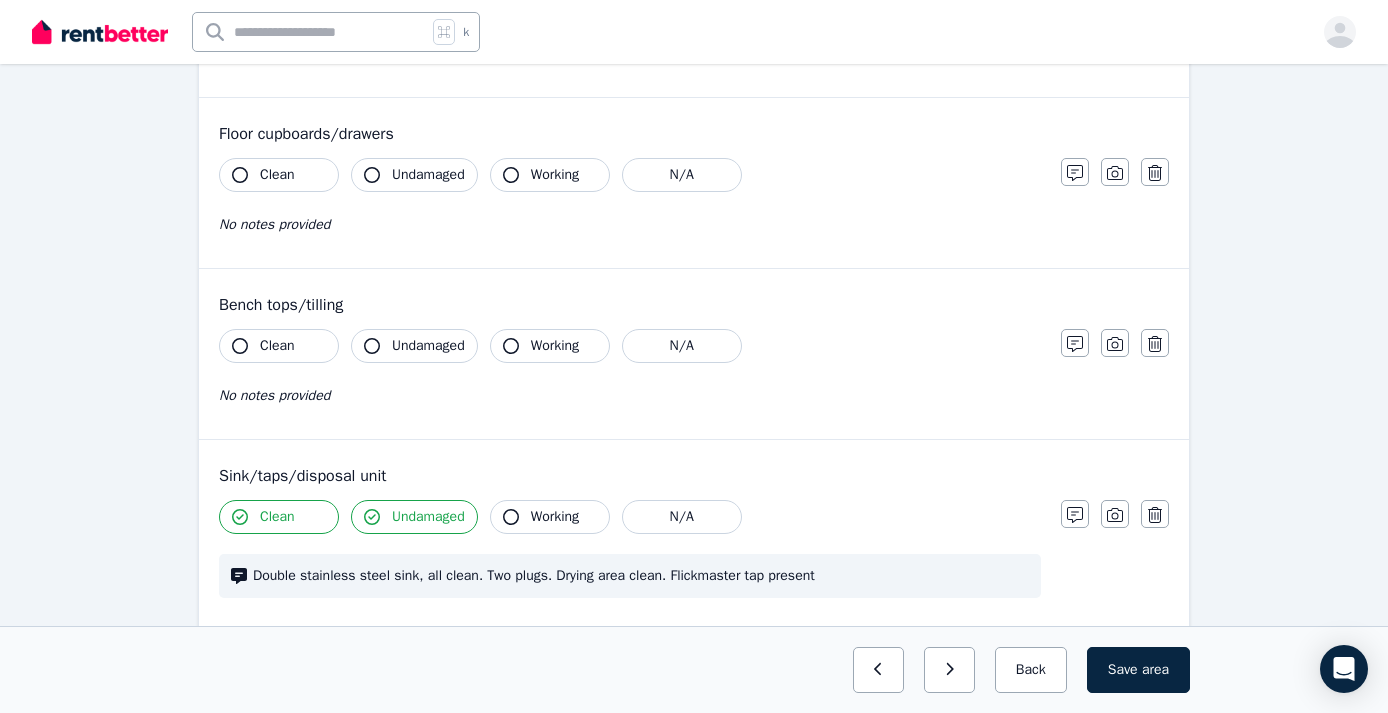 click 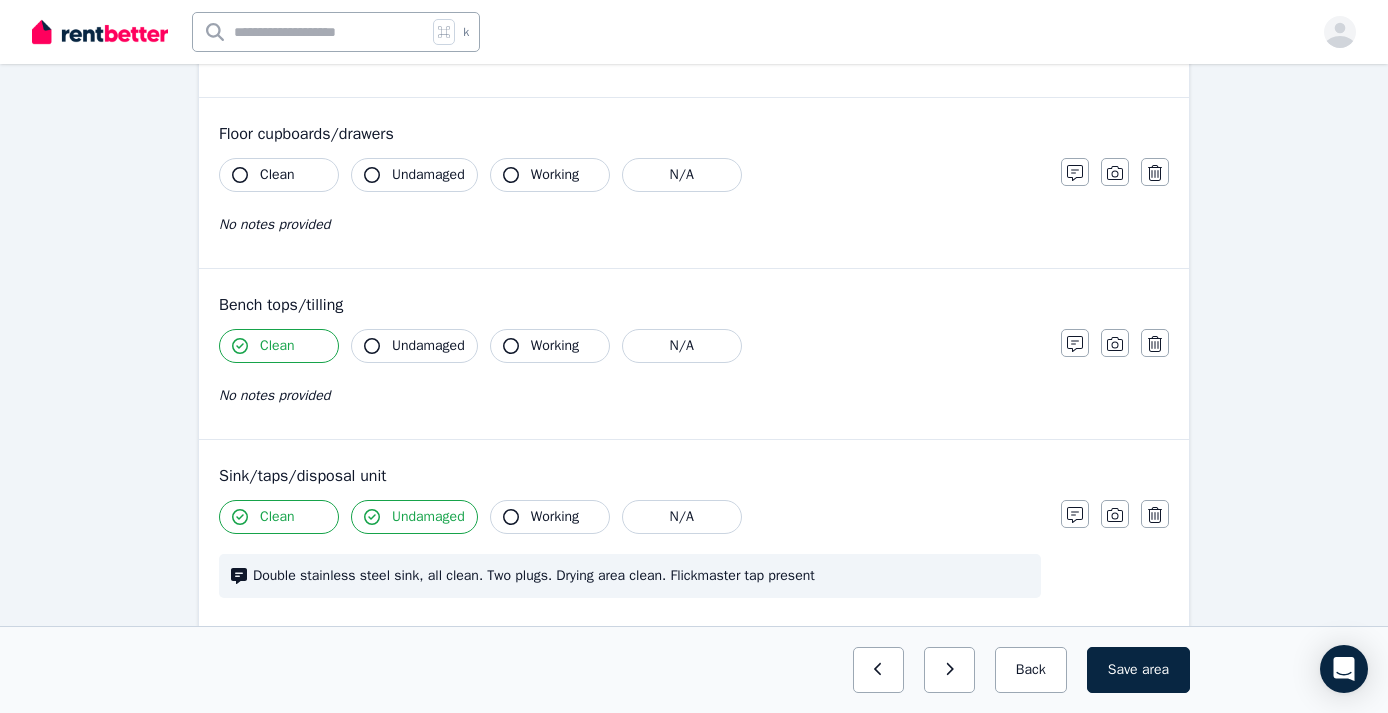 click 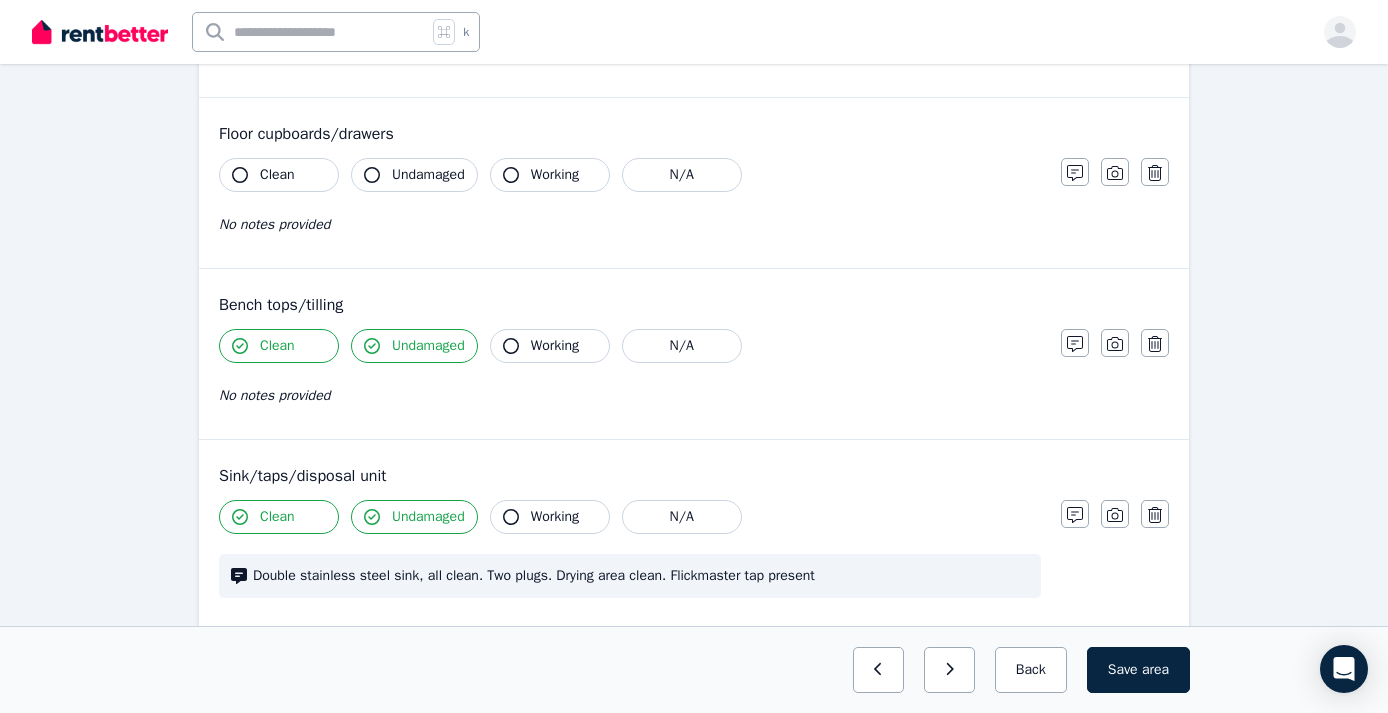 click on "No notes provided" at bounding box center (274, 395) 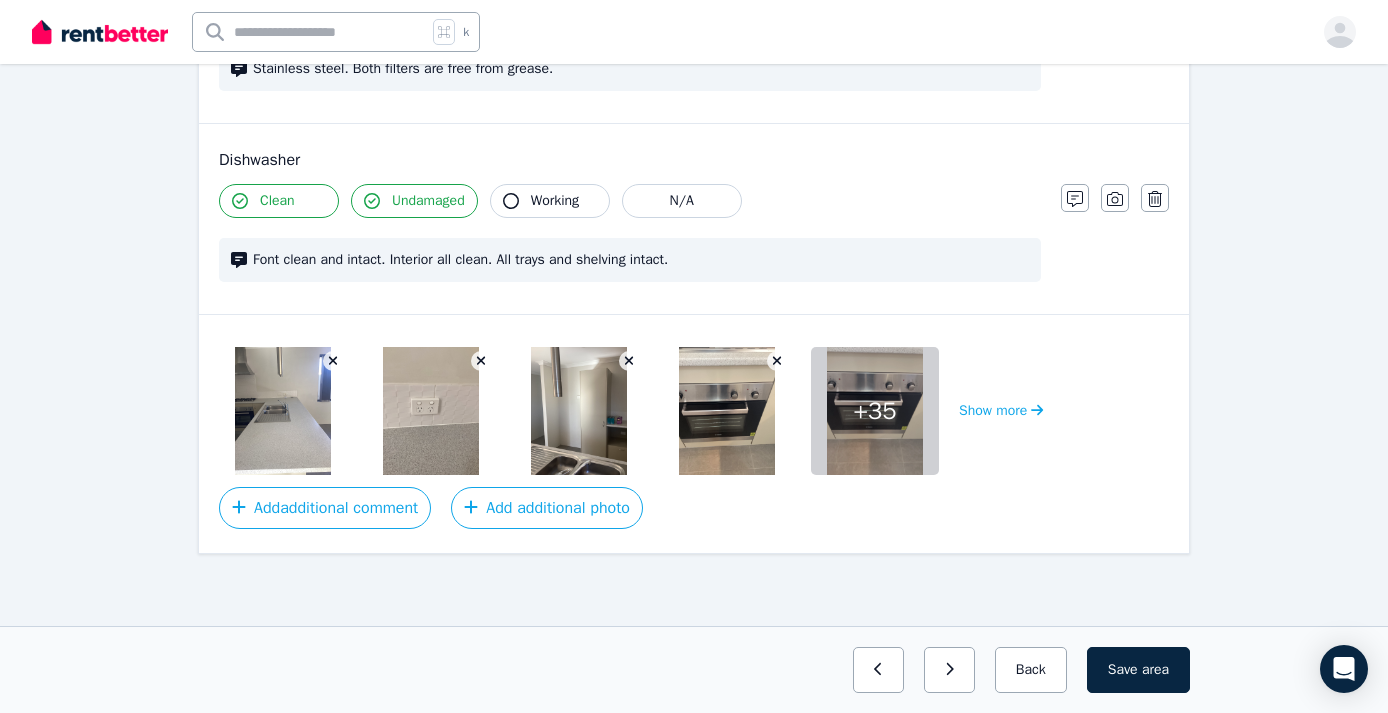 scroll, scrollTop: 2356, scrollLeft: 0, axis: vertical 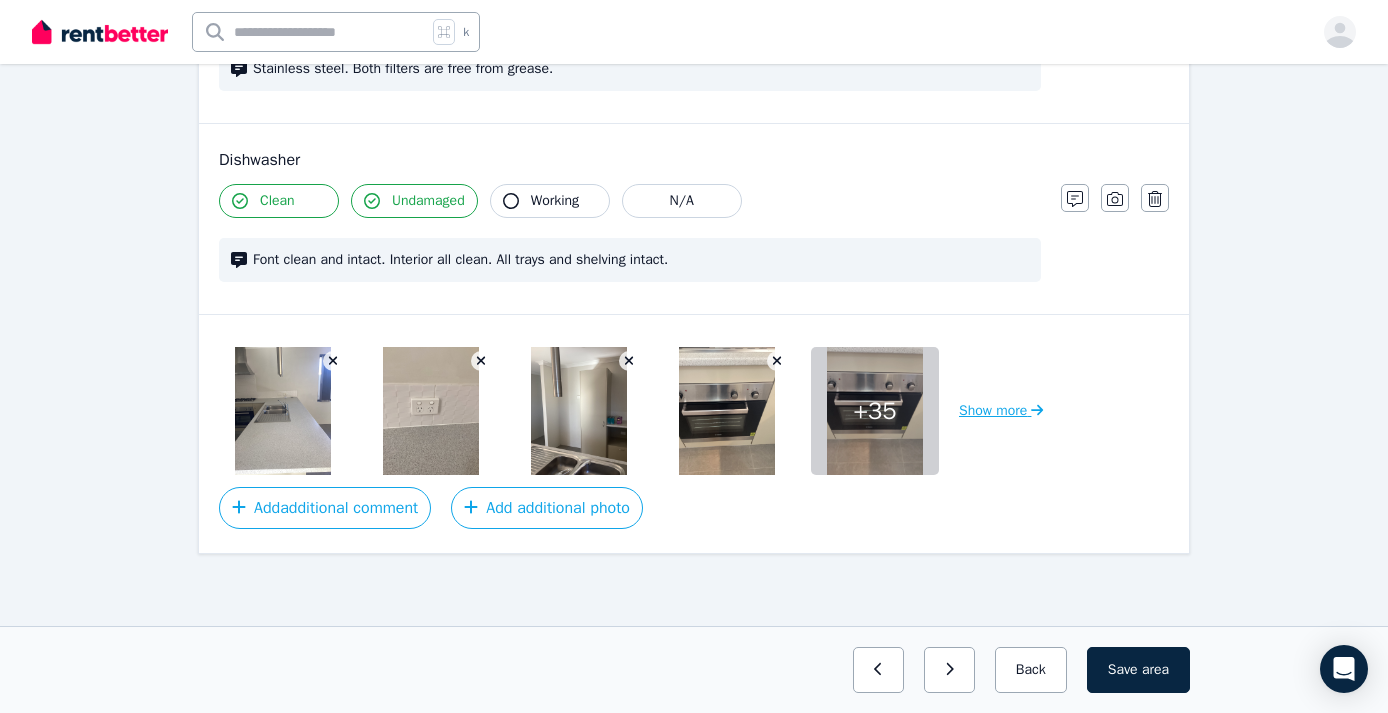 click on "Show more" at bounding box center [1001, 411] 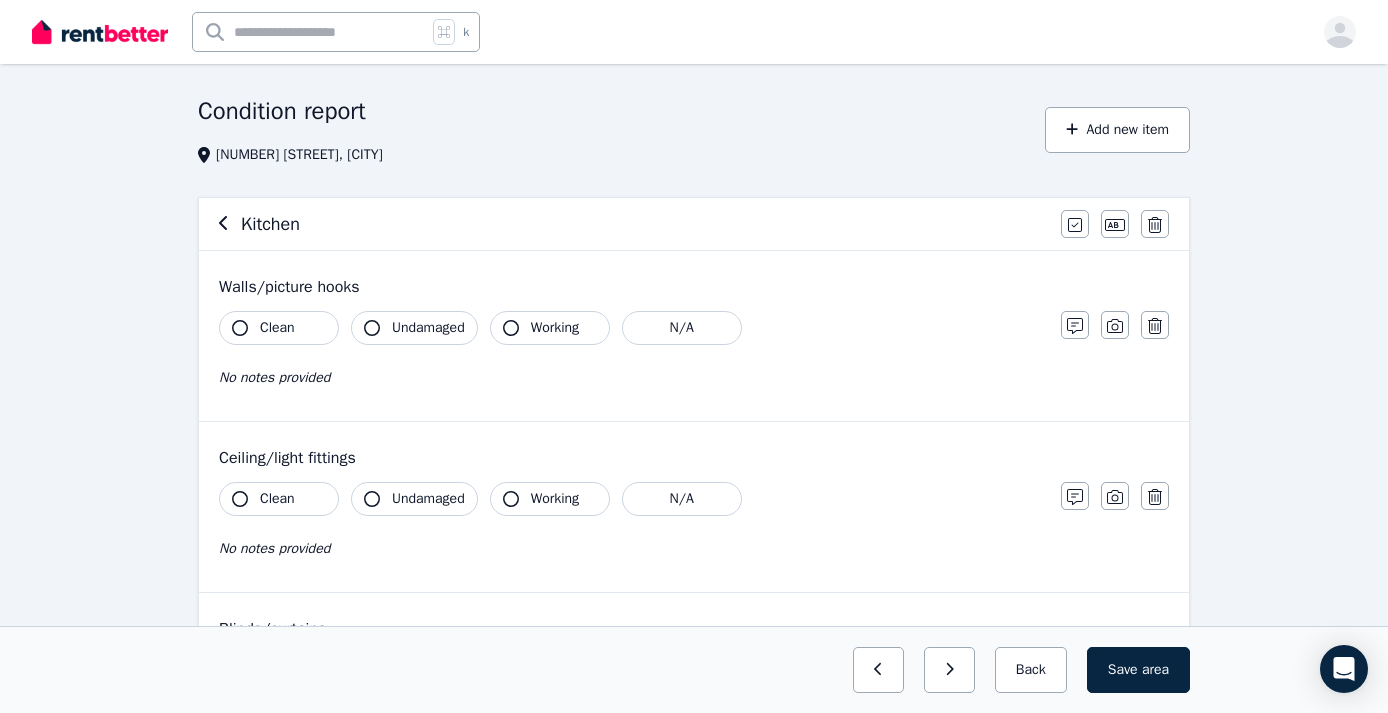 scroll, scrollTop: 55, scrollLeft: 0, axis: vertical 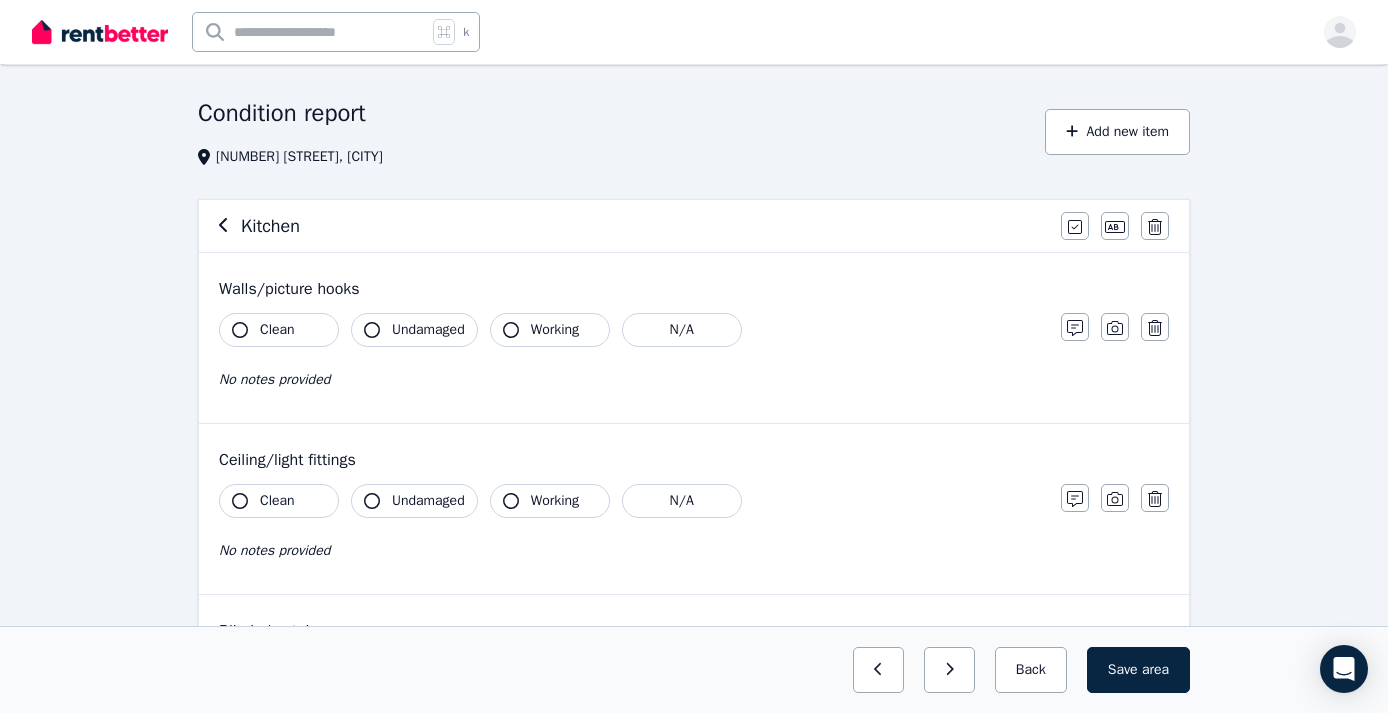 click 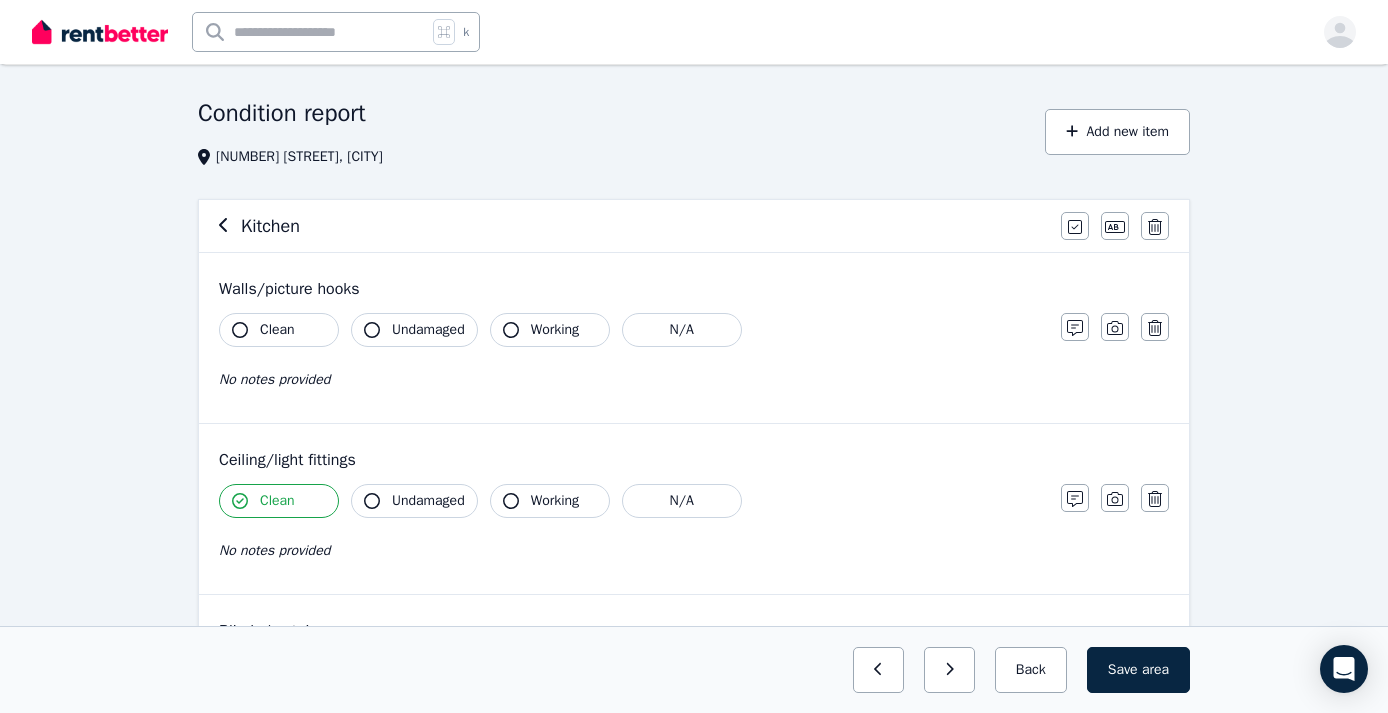 click 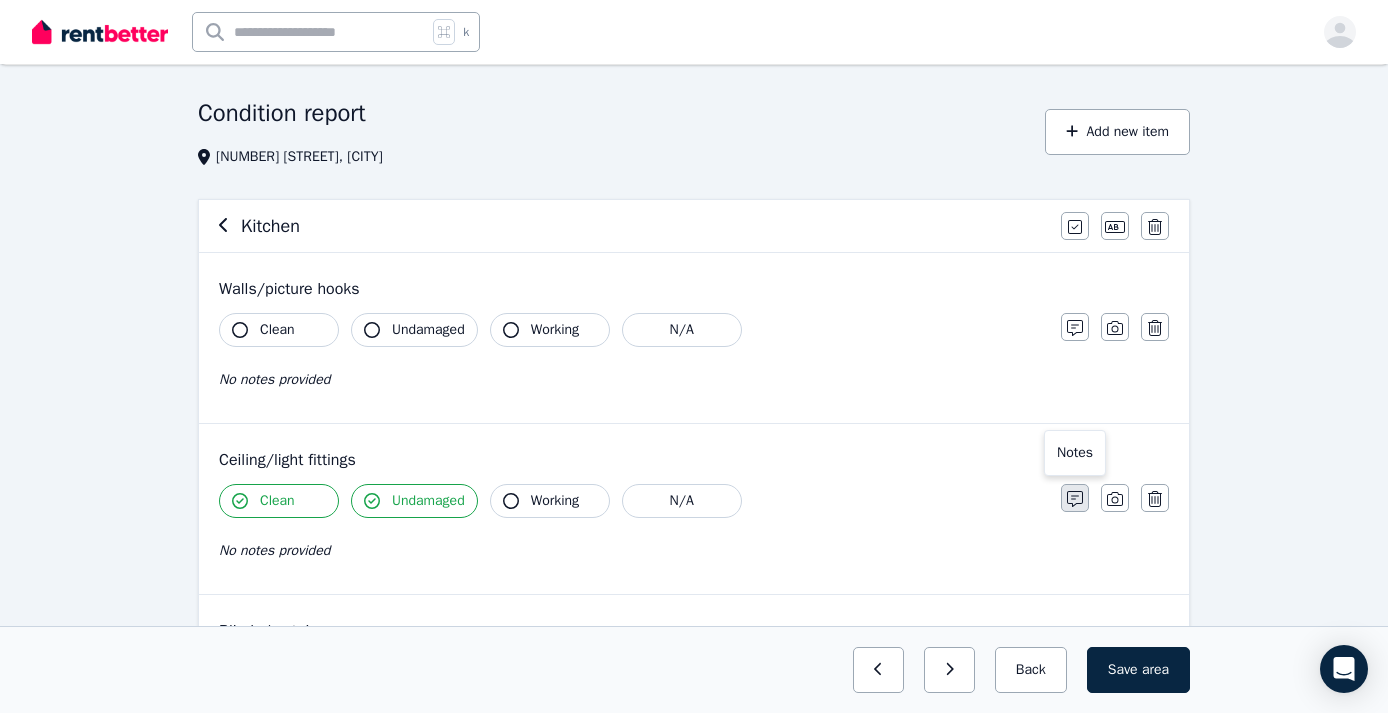 click 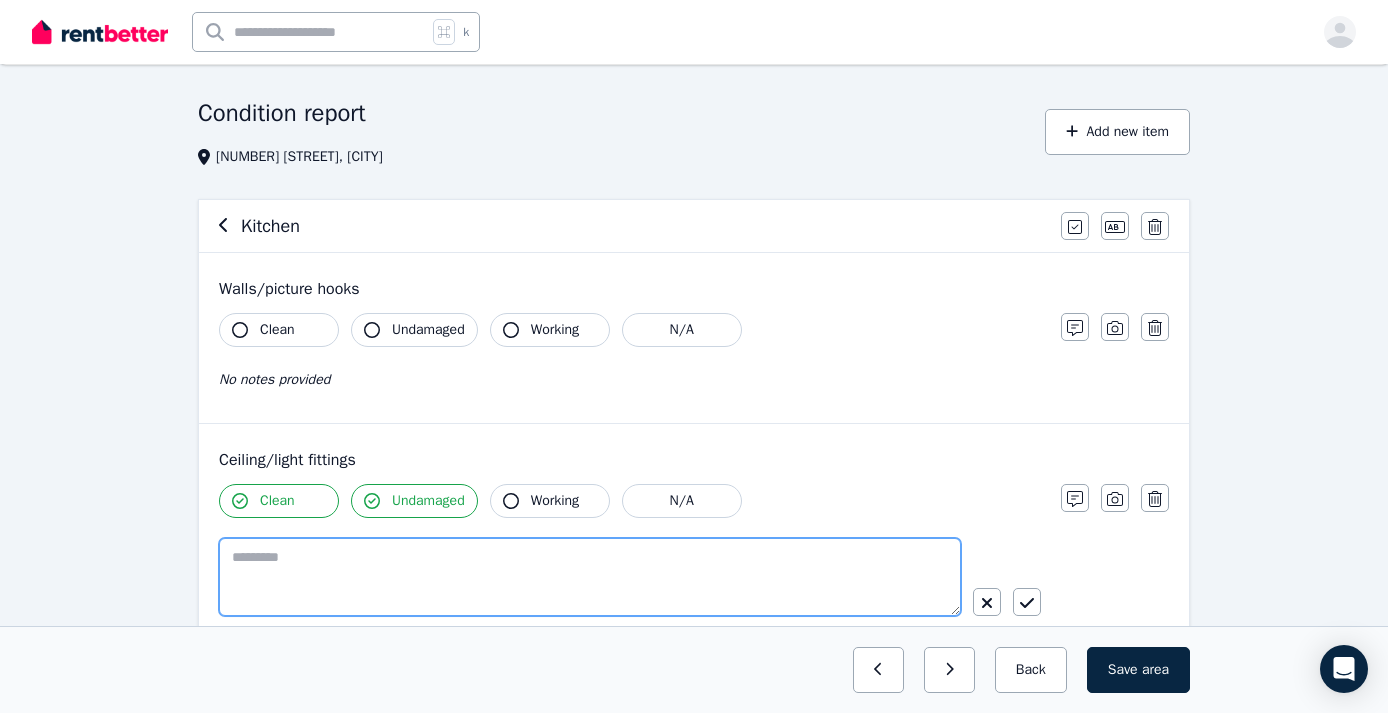 click at bounding box center (590, 577) 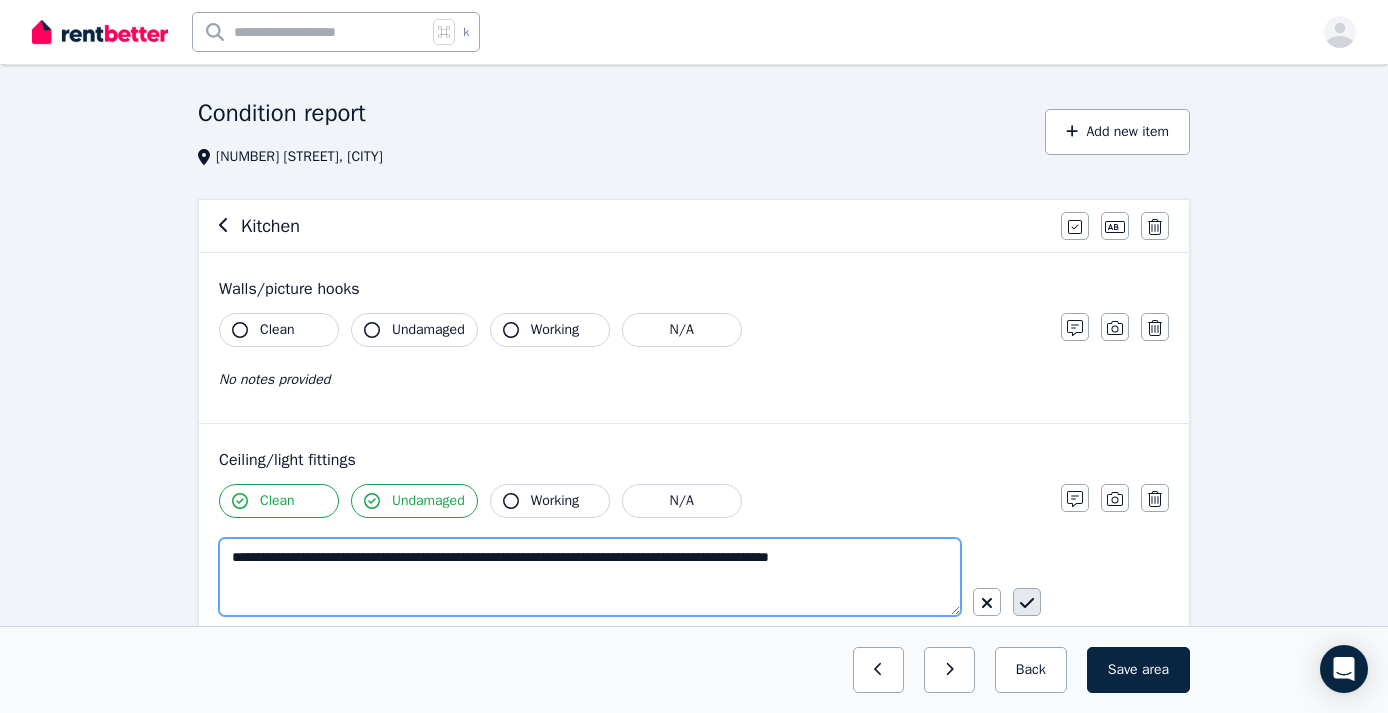 type on "**********" 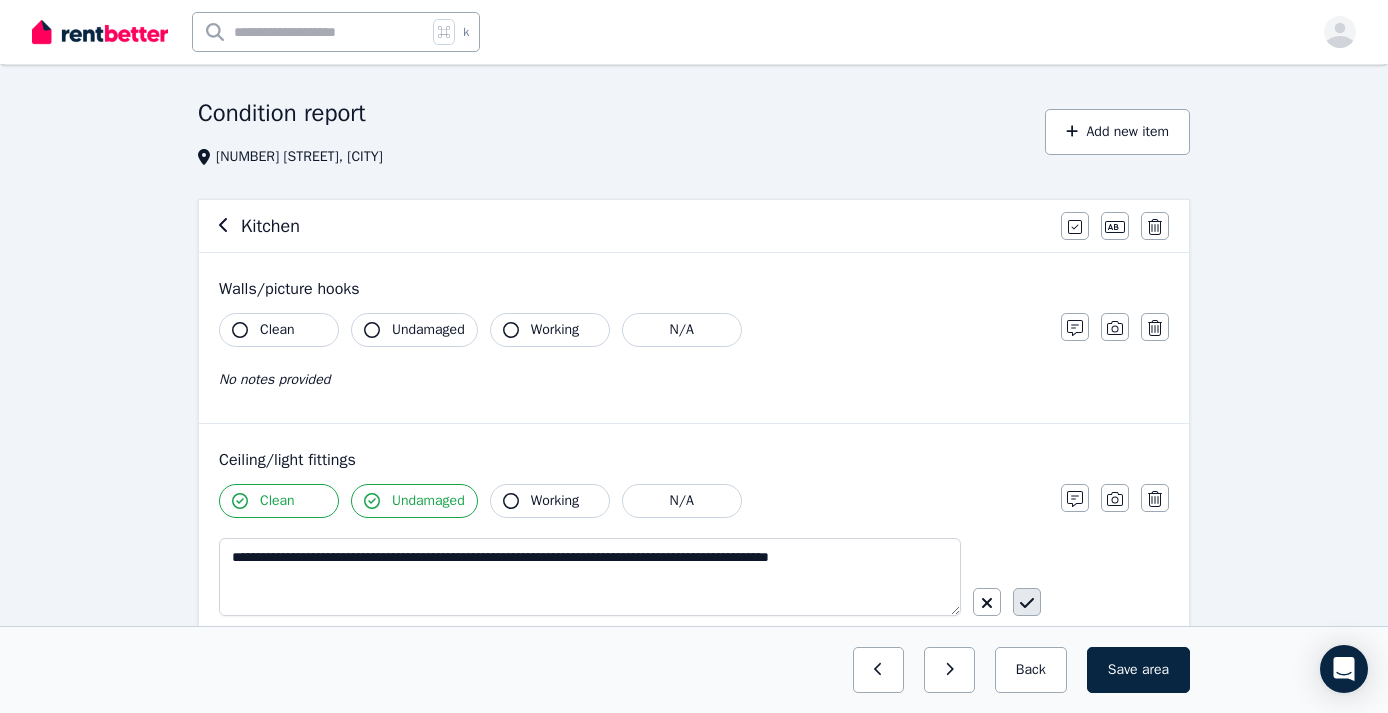 click 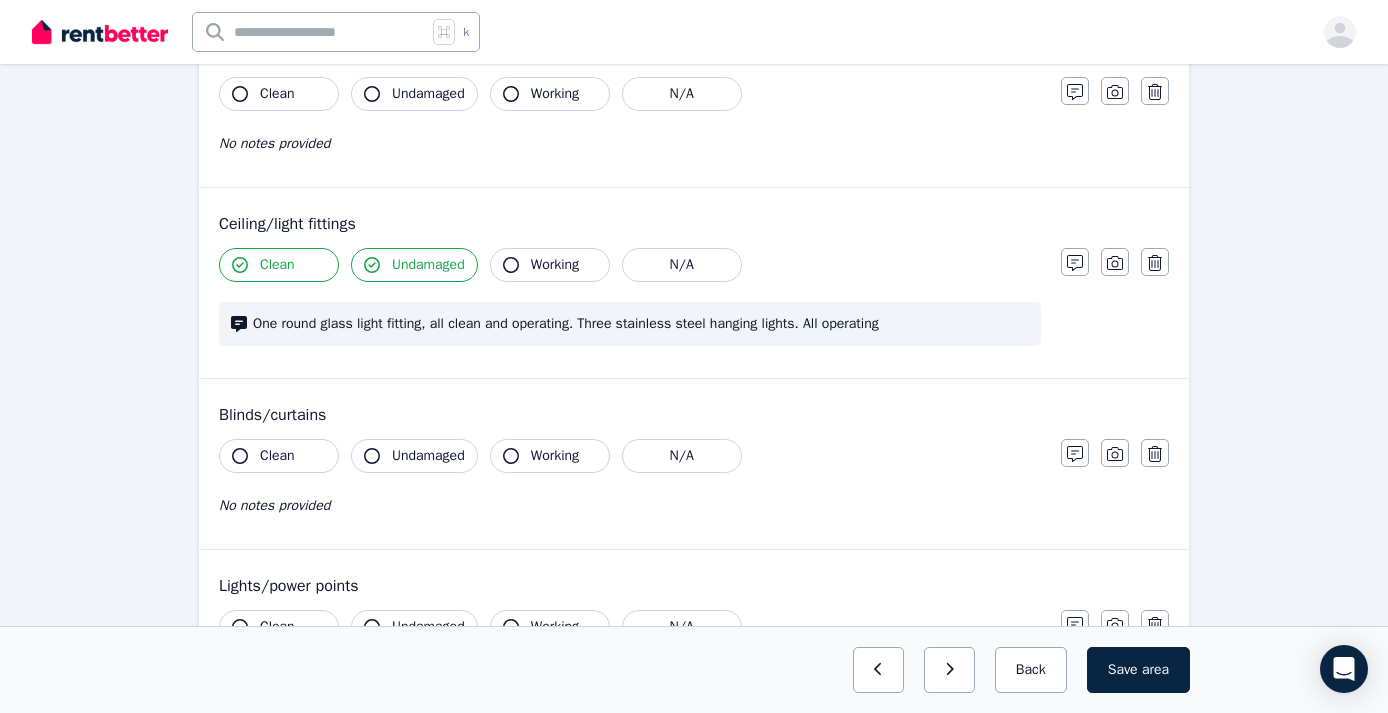 scroll, scrollTop: 297, scrollLeft: 0, axis: vertical 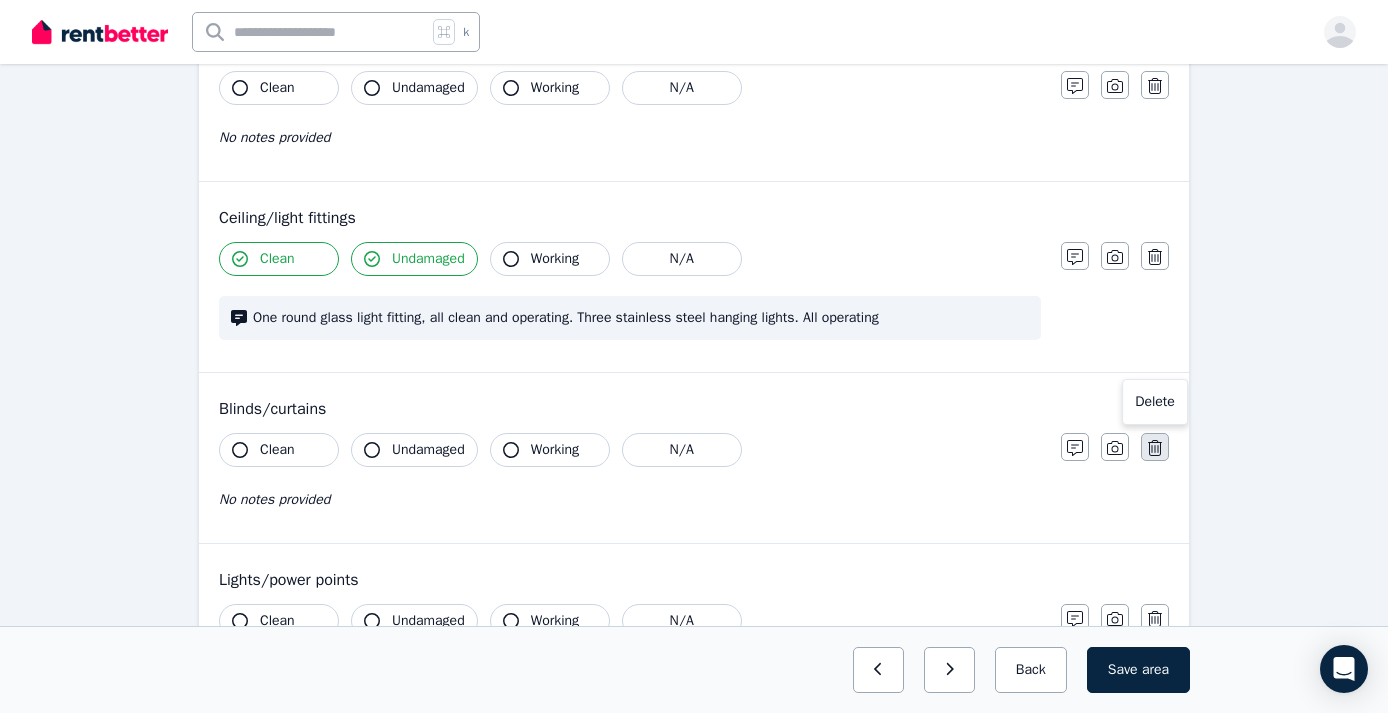 click 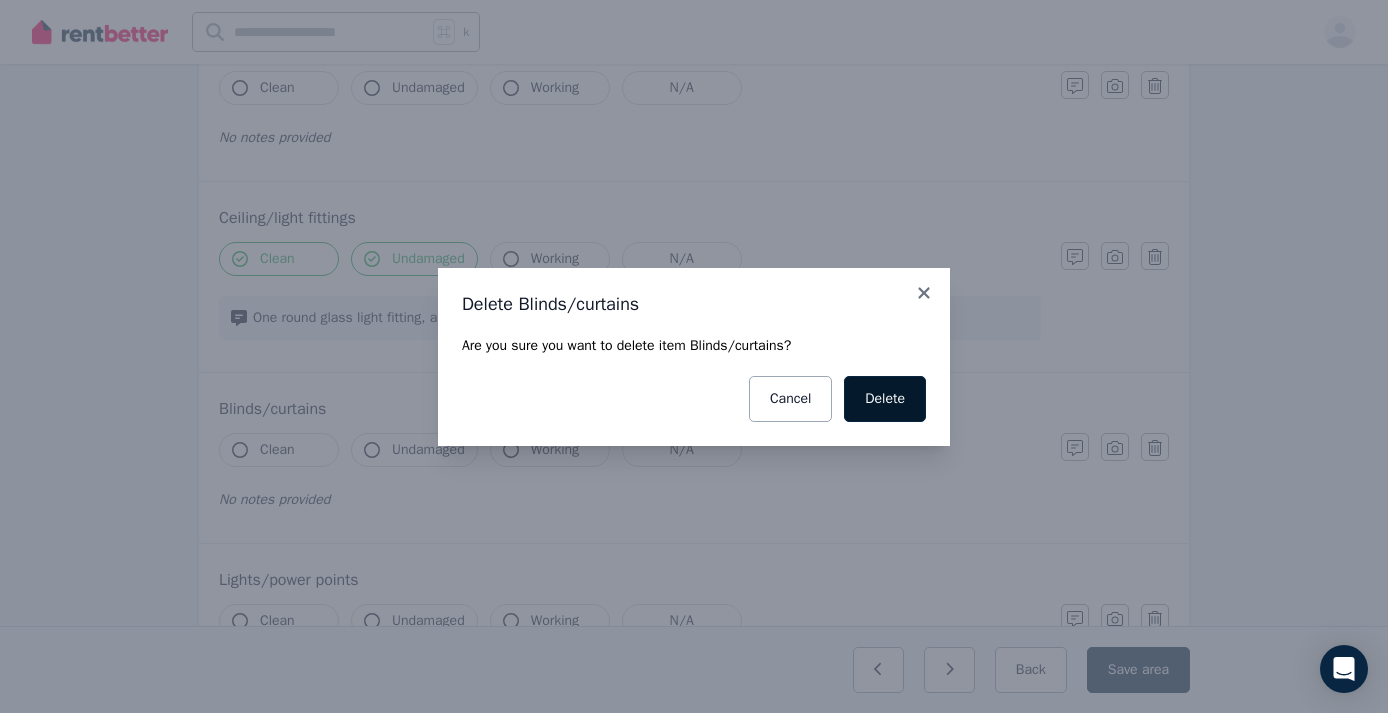 click on "Delete" at bounding box center [885, 399] 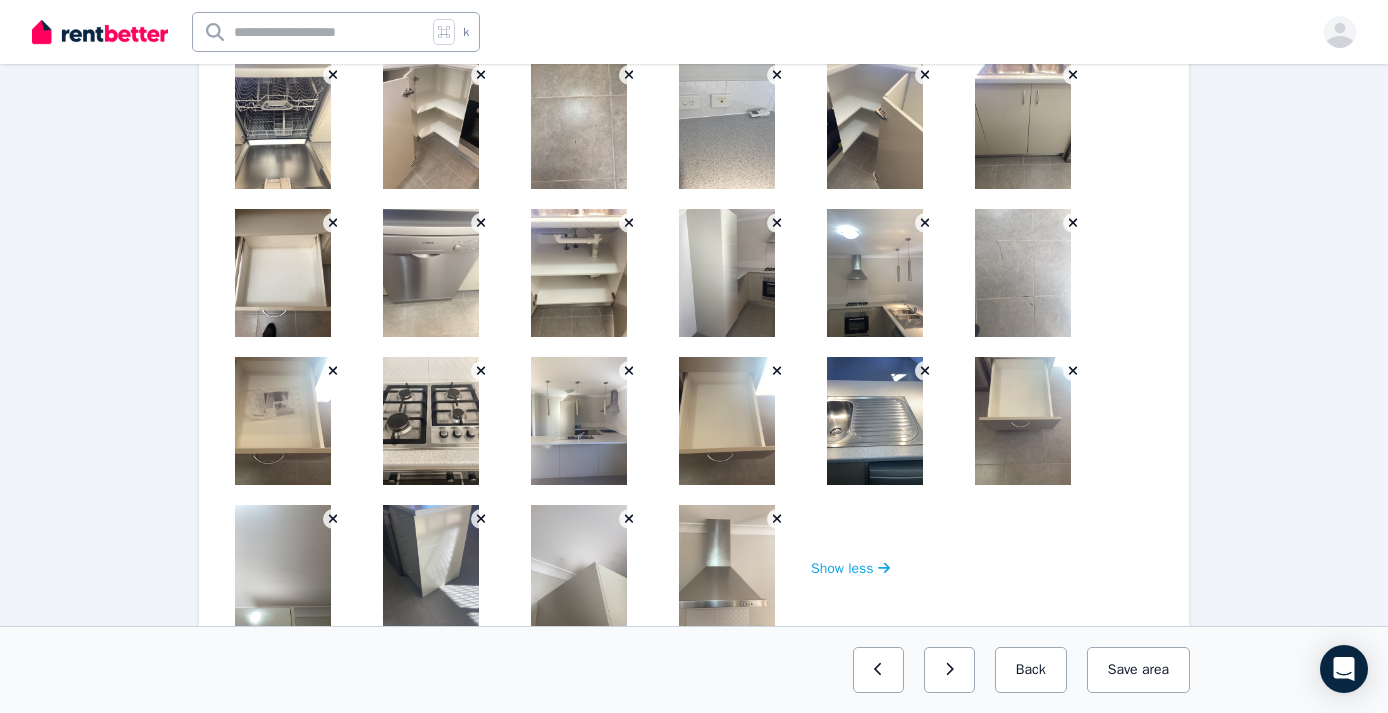 scroll, scrollTop: 2935, scrollLeft: 0, axis: vertical 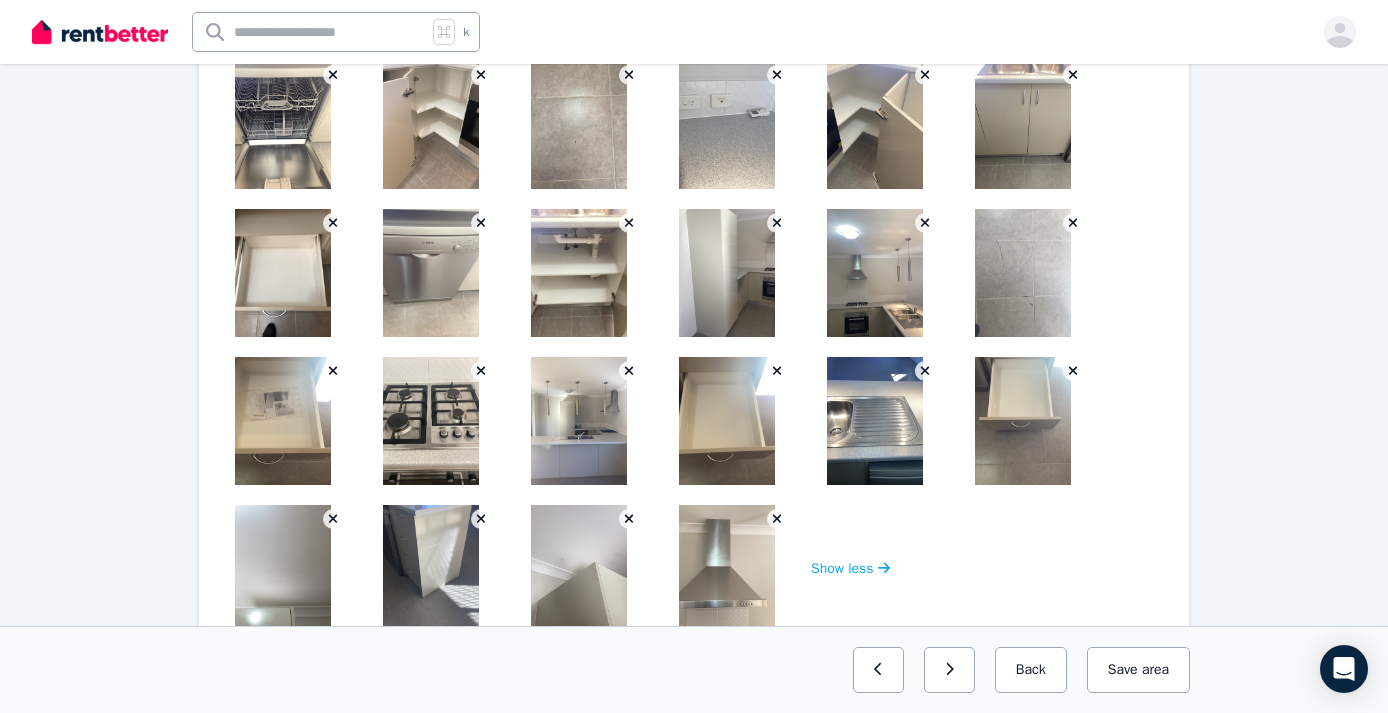 click at bounding box center [1023, 273] 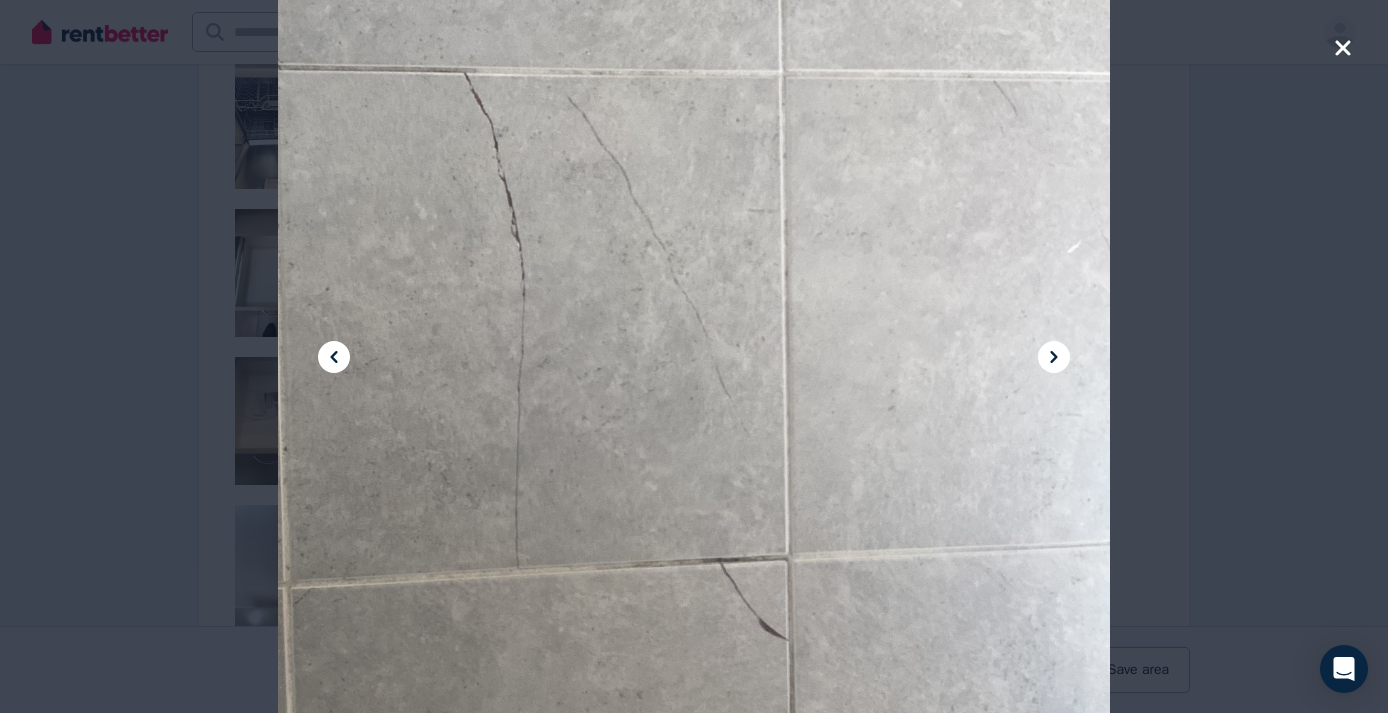 click 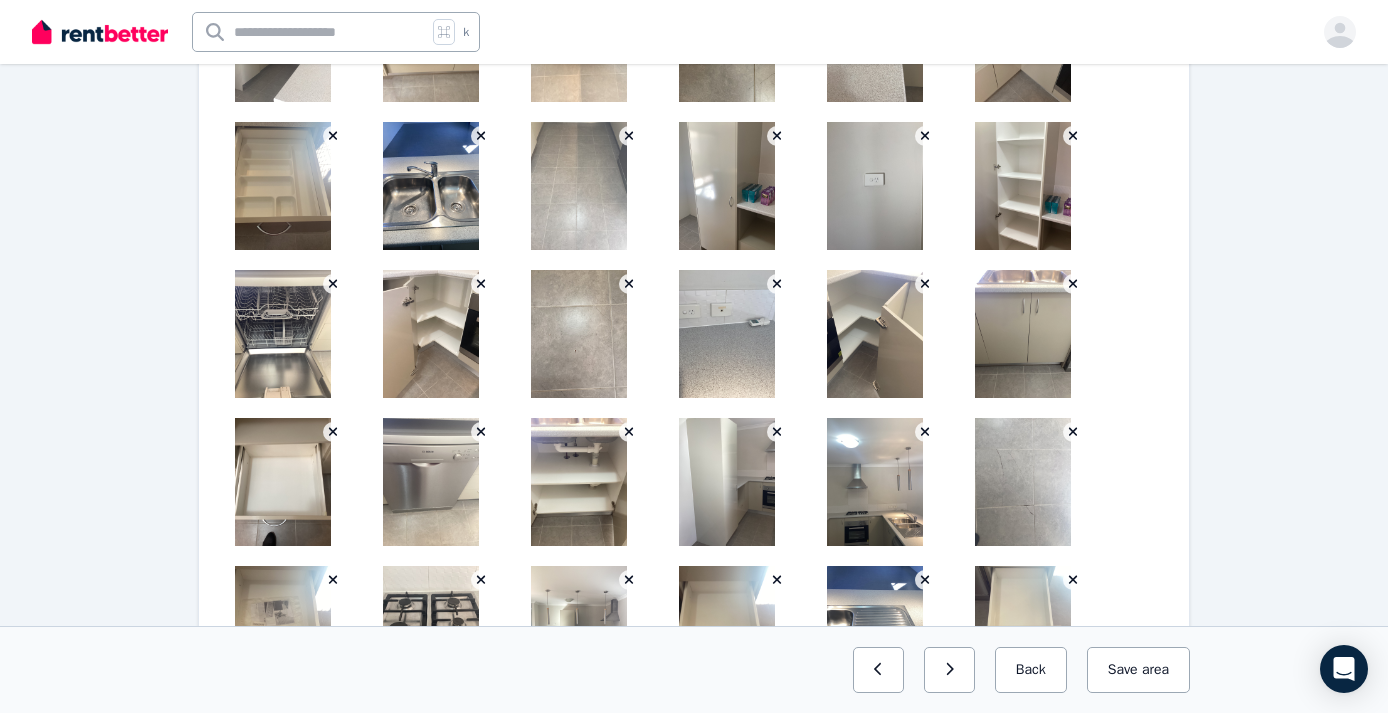 scroll, scrollTop: 2764, scrollLeft: 0, axis: vertical 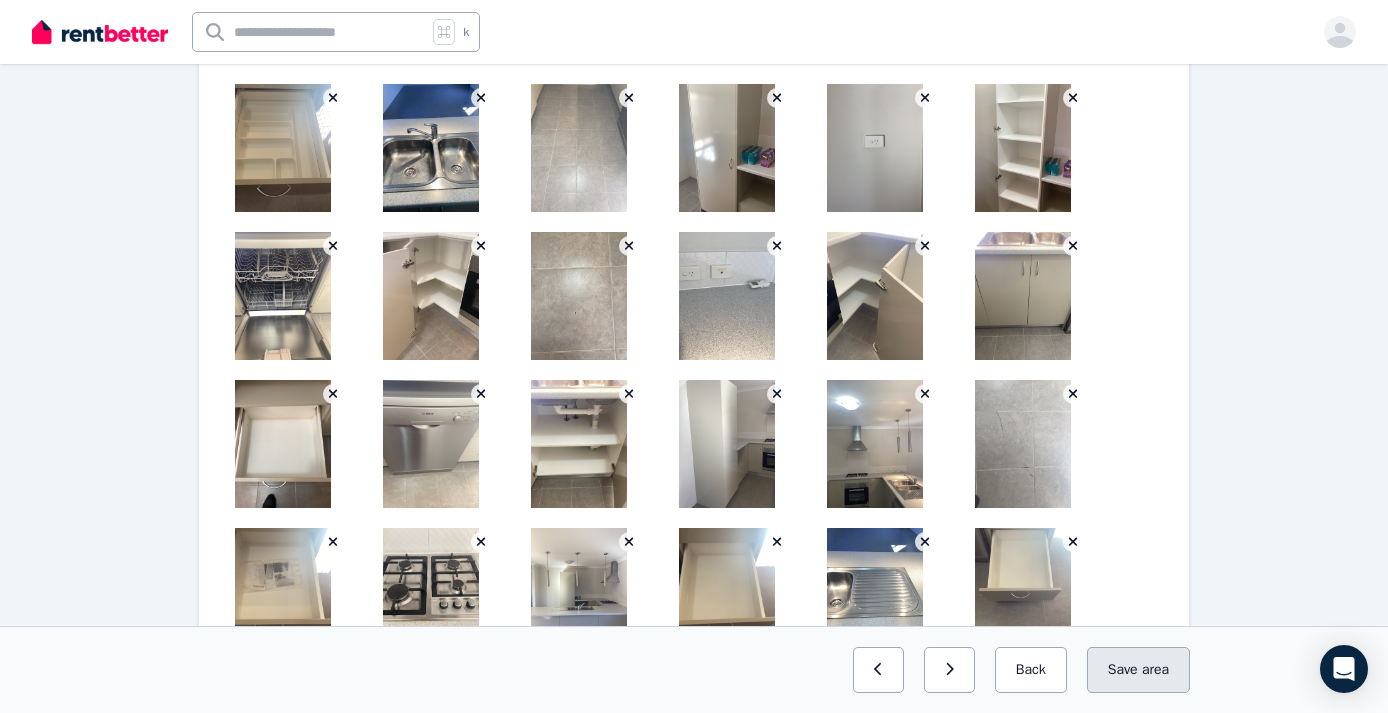 click on "Save   area" at bounding box center (1138, 670) 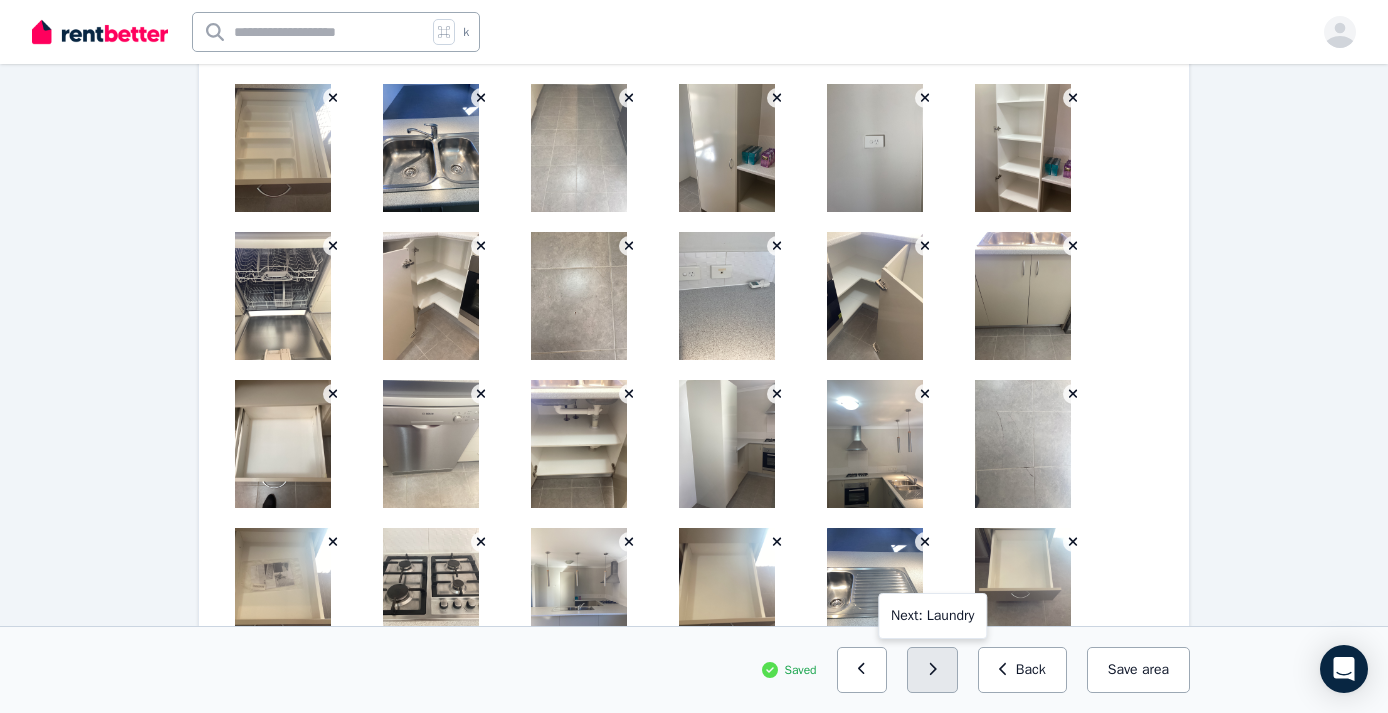 click 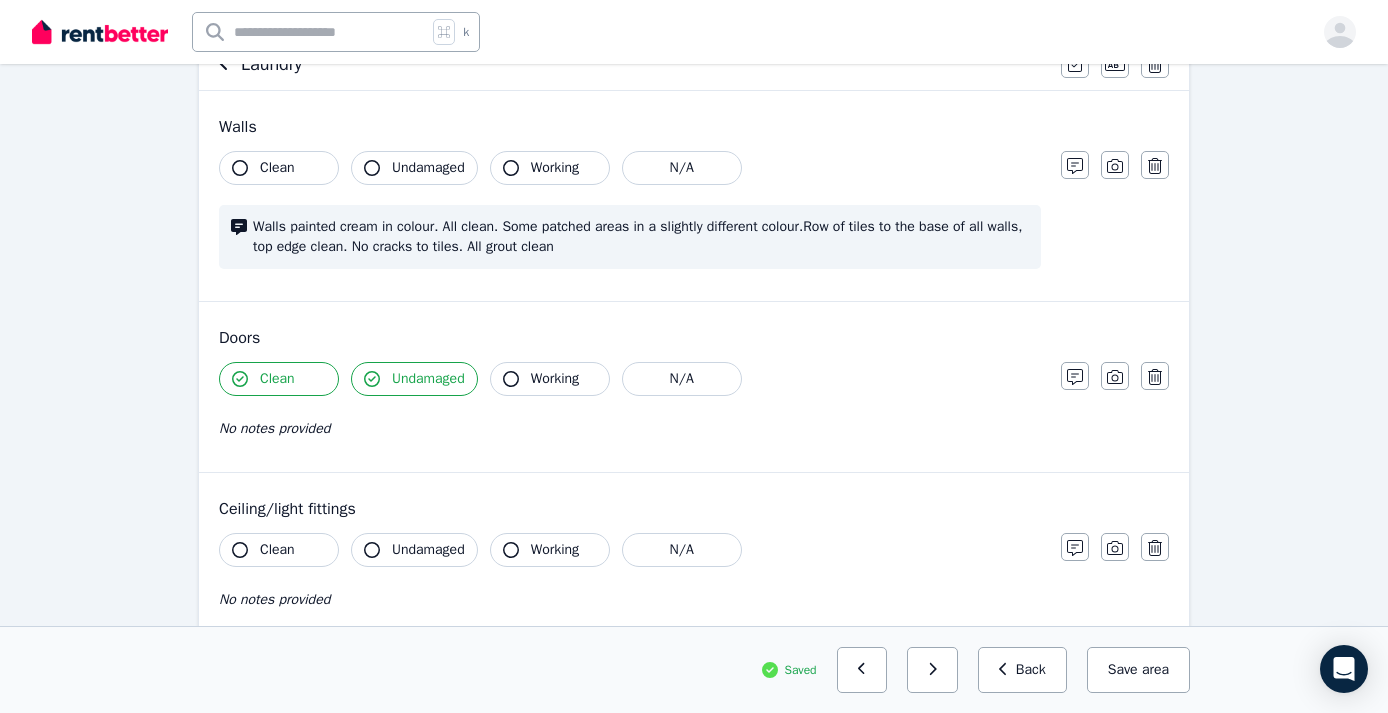 scroll, scrollTop: 227, scrollLeft: 0, axis: vertical 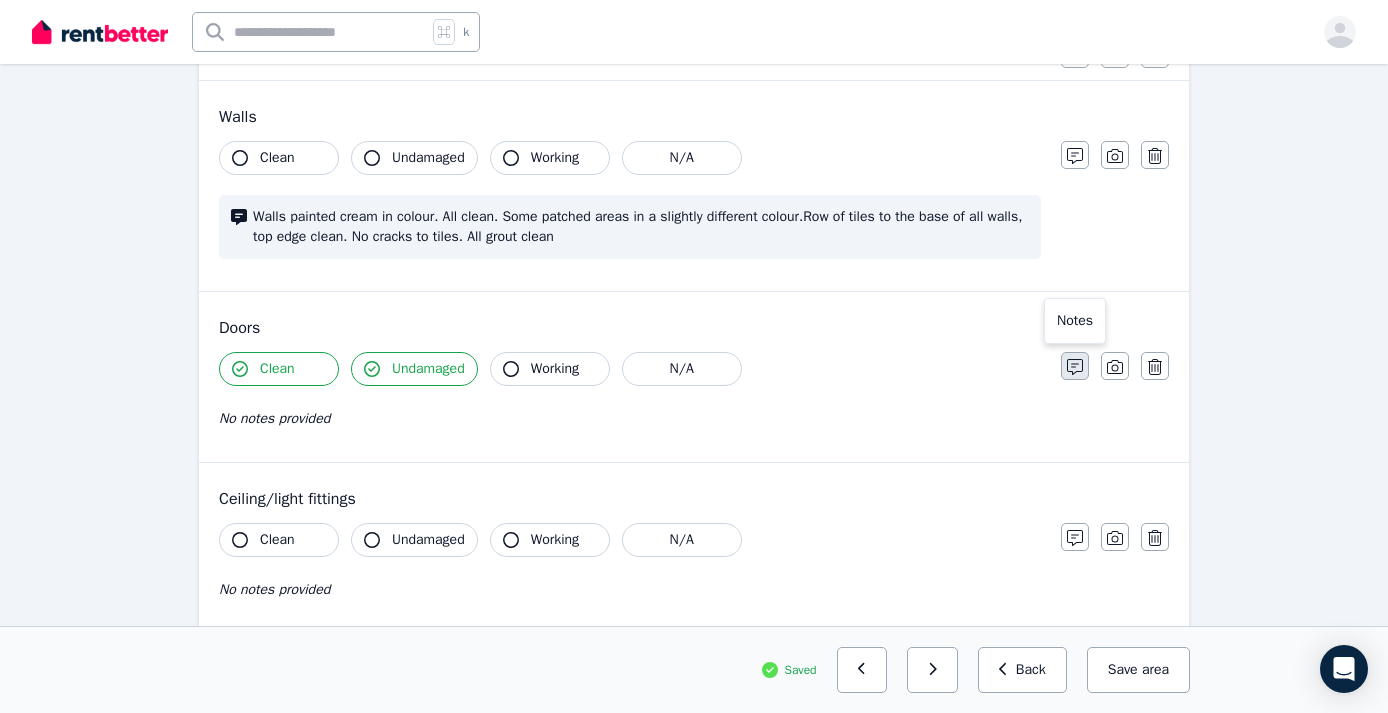 click 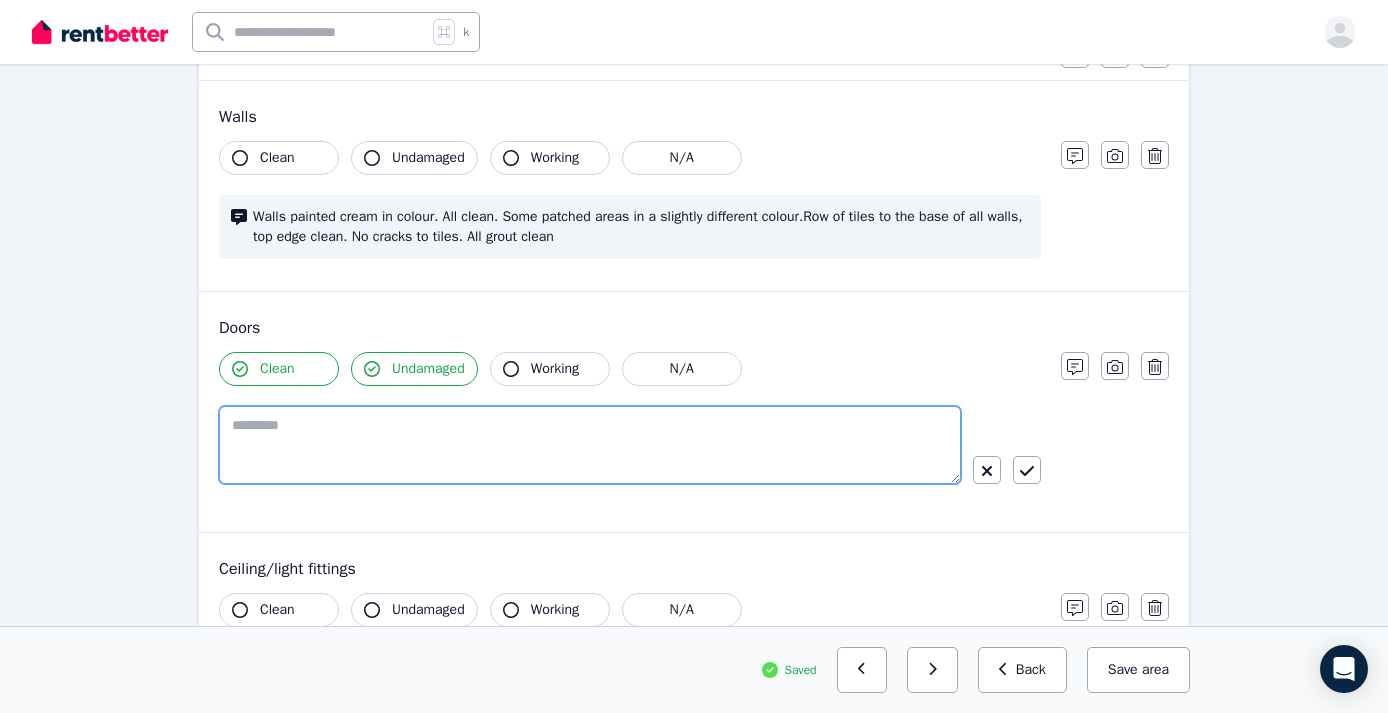 click at bounding box center (590, 445) 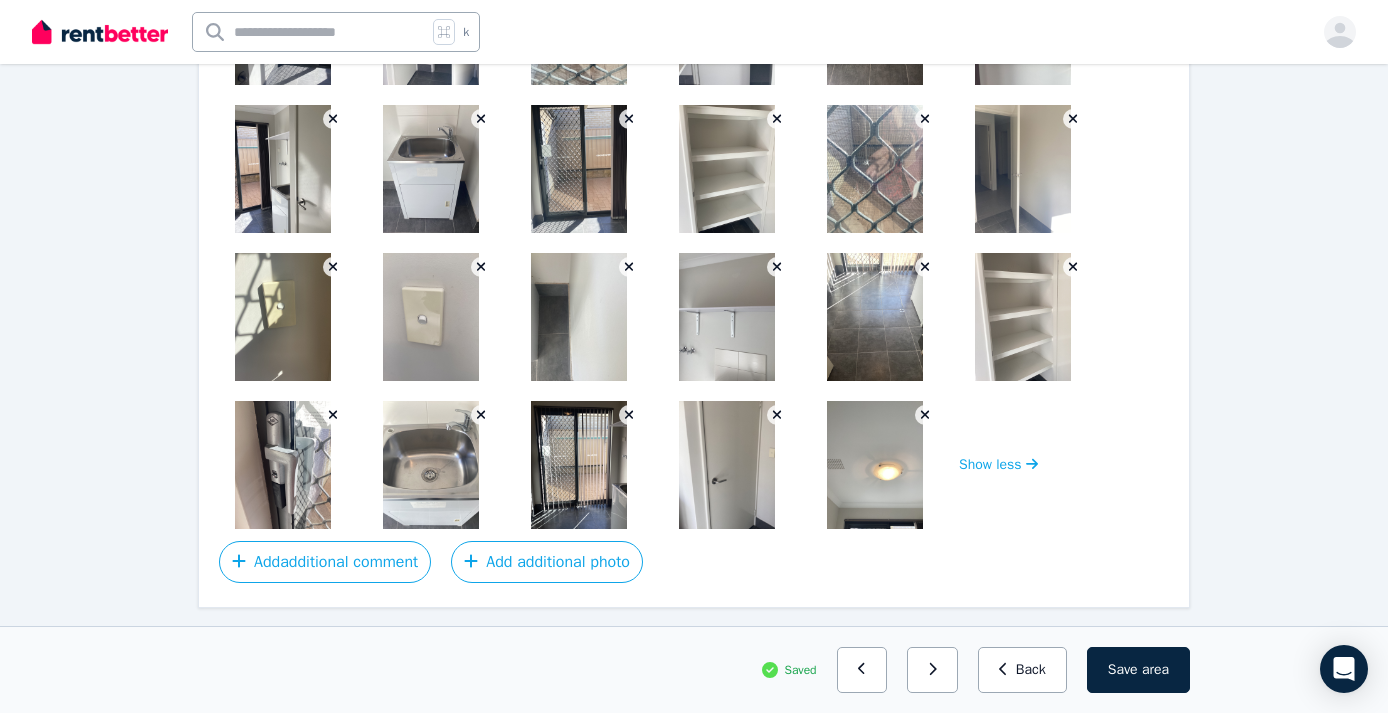 scroll, scrollTop: 1800, scrollLeft: 0, axis: vertical 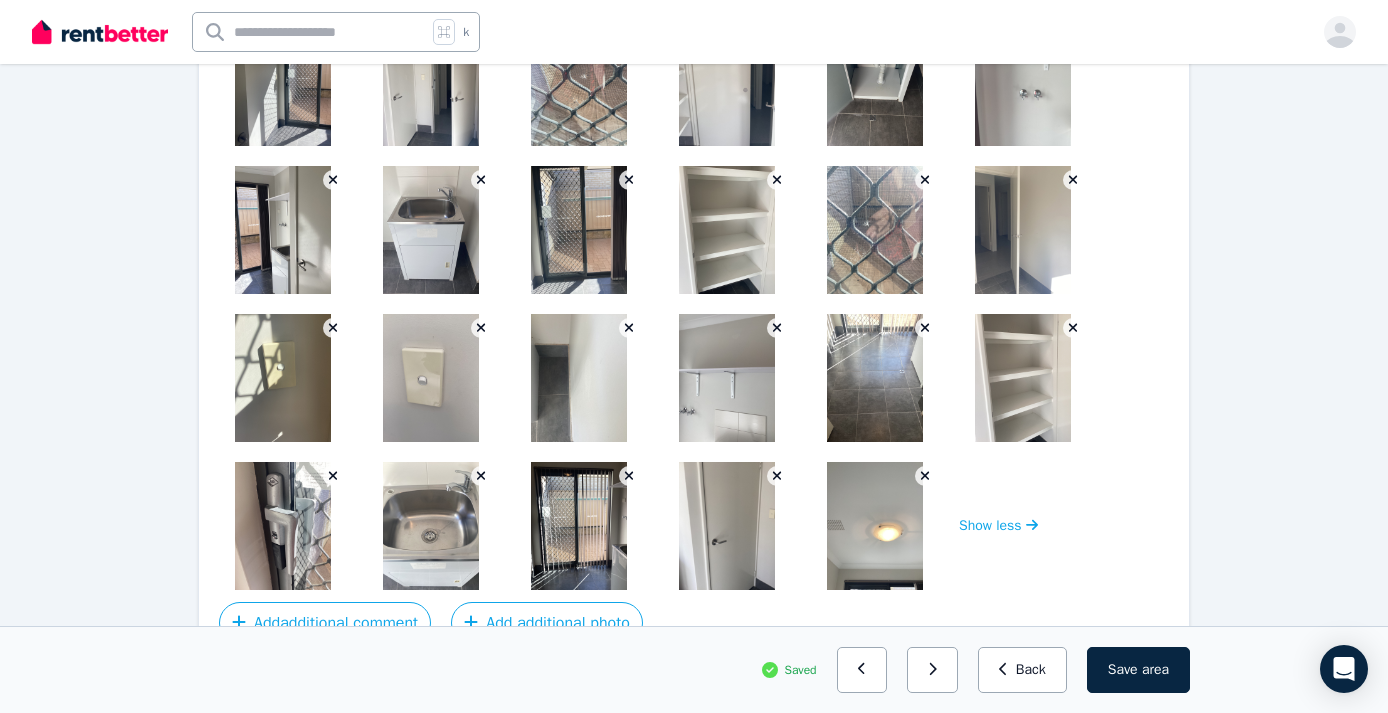 click at bounding box center [875, 230] 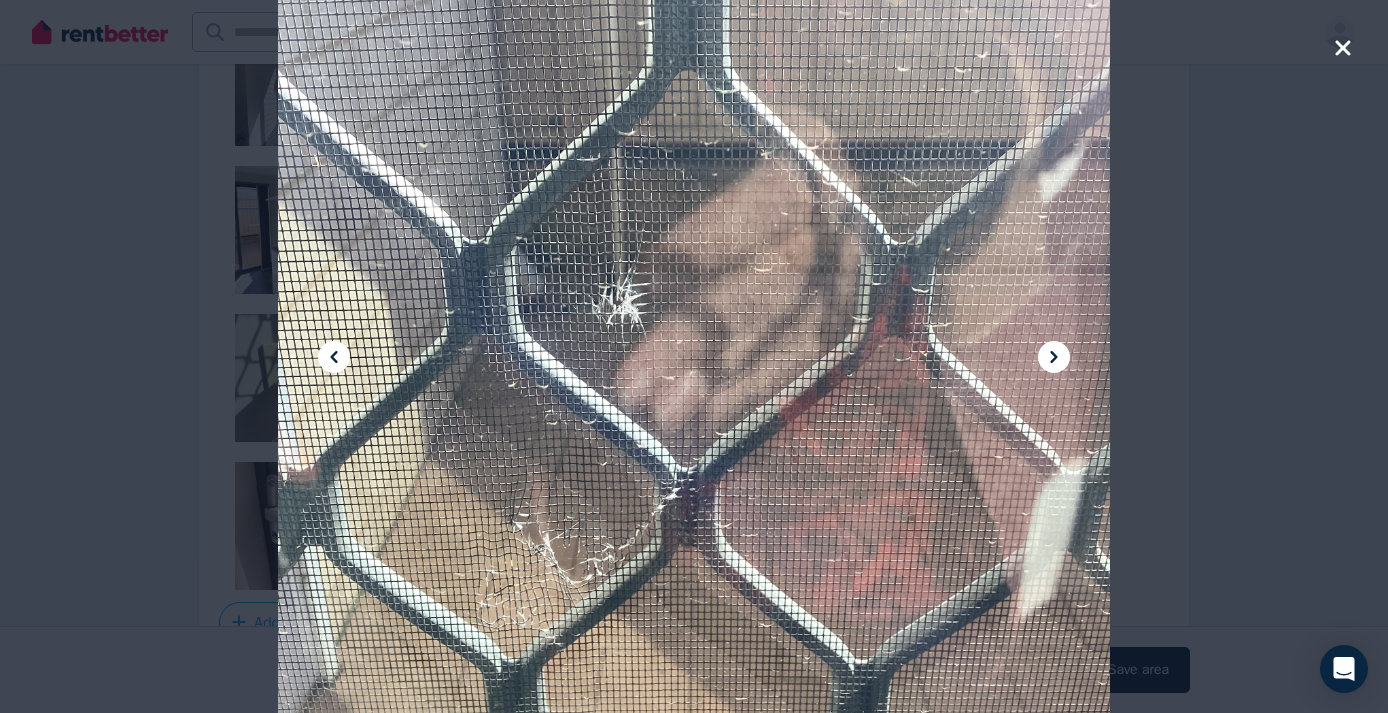 click 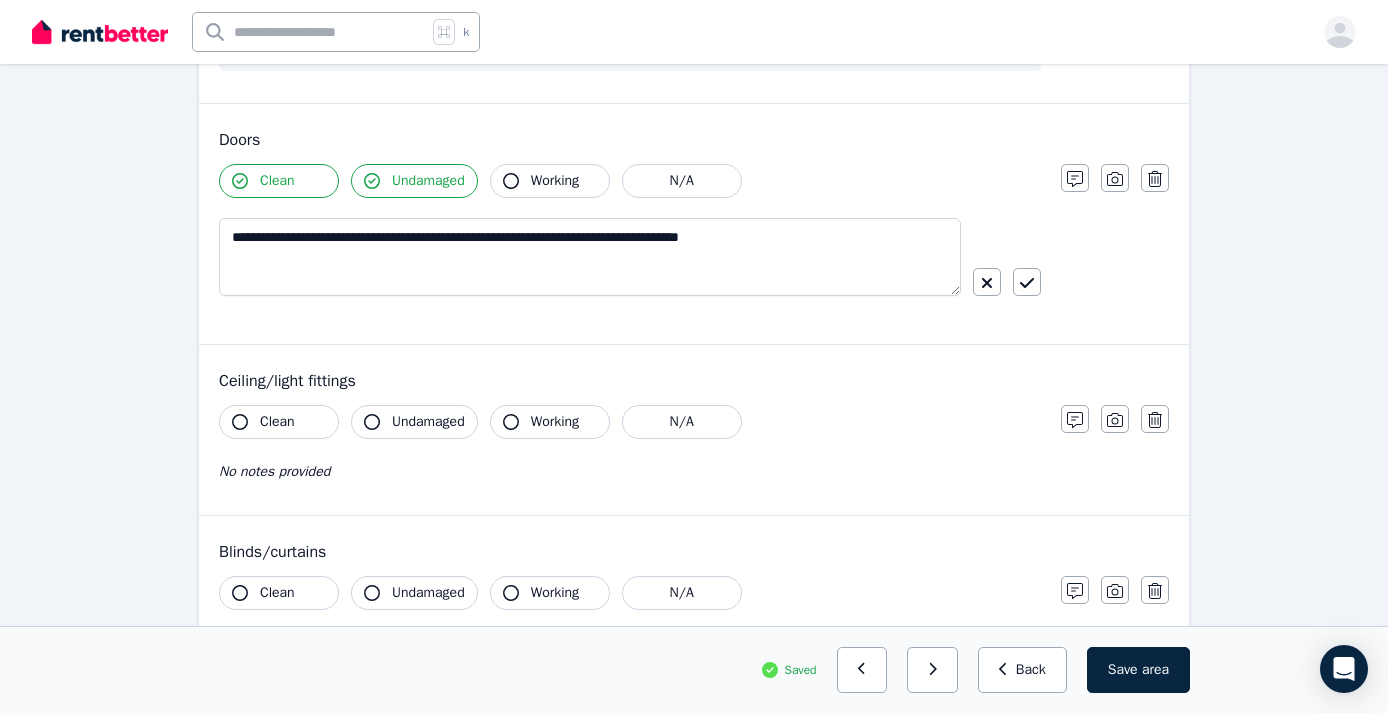 scroll, scrollTop: 301, scrollLeft: 0, axis: vertical 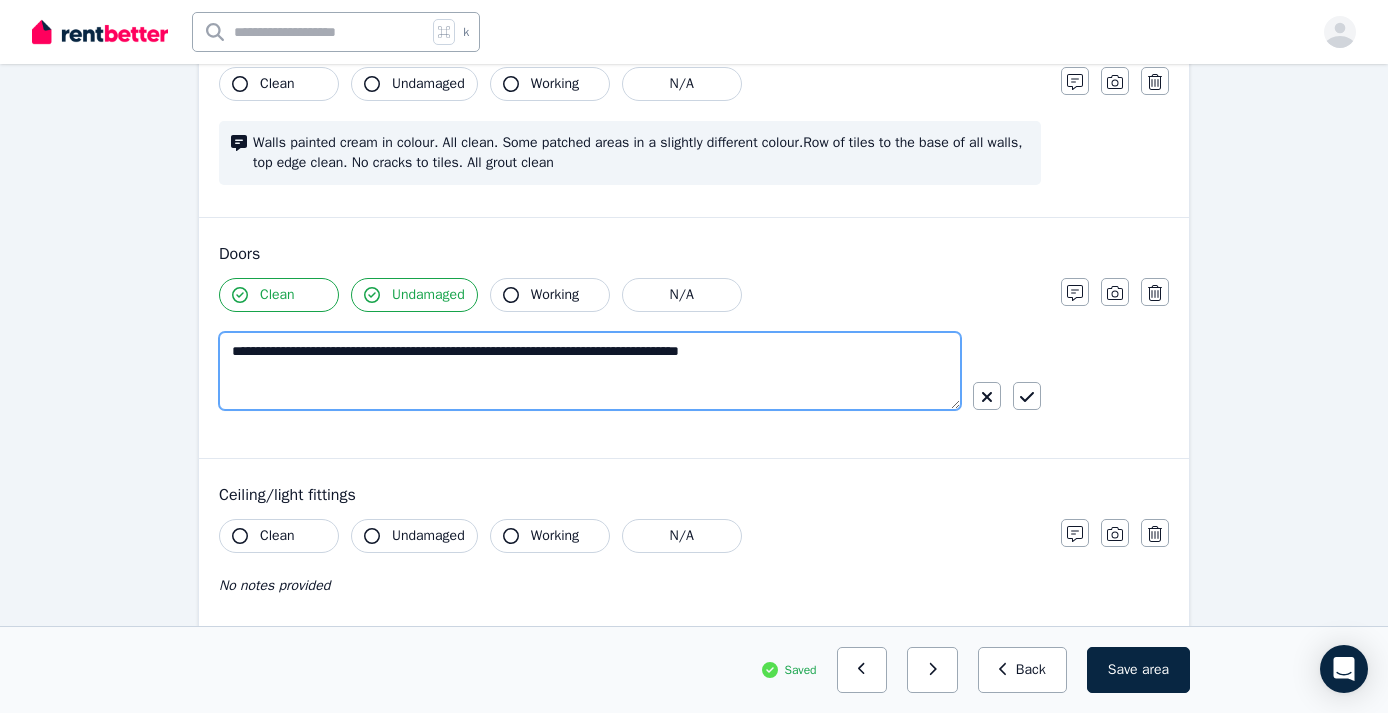 click on "**********" at bounding box center (590, 371) 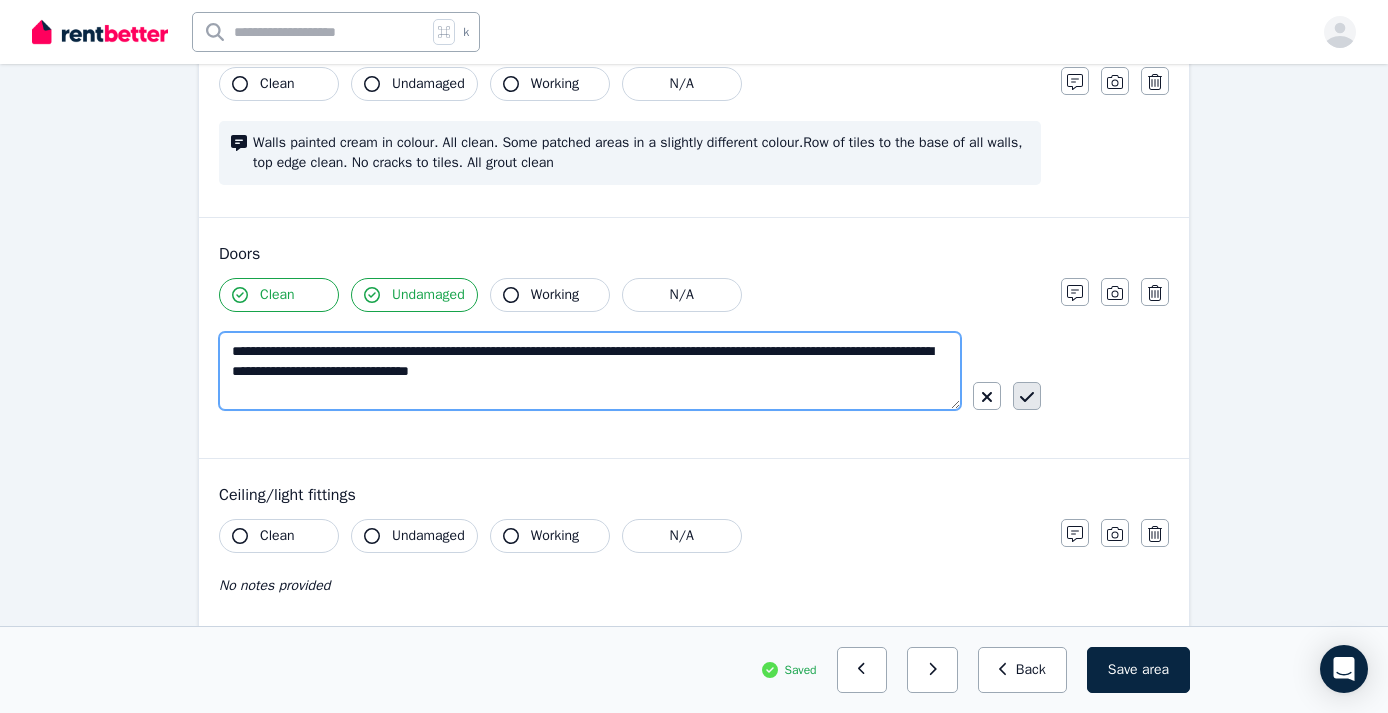 type on "**********" 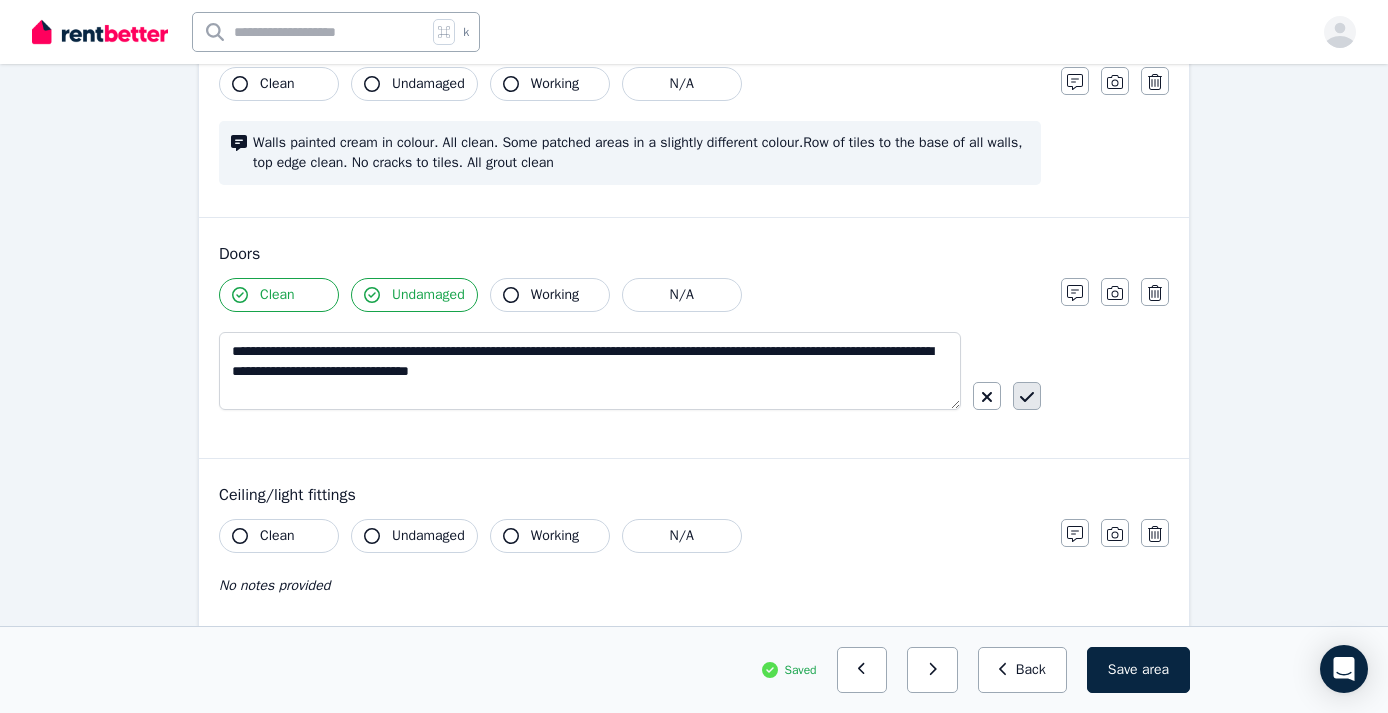 click 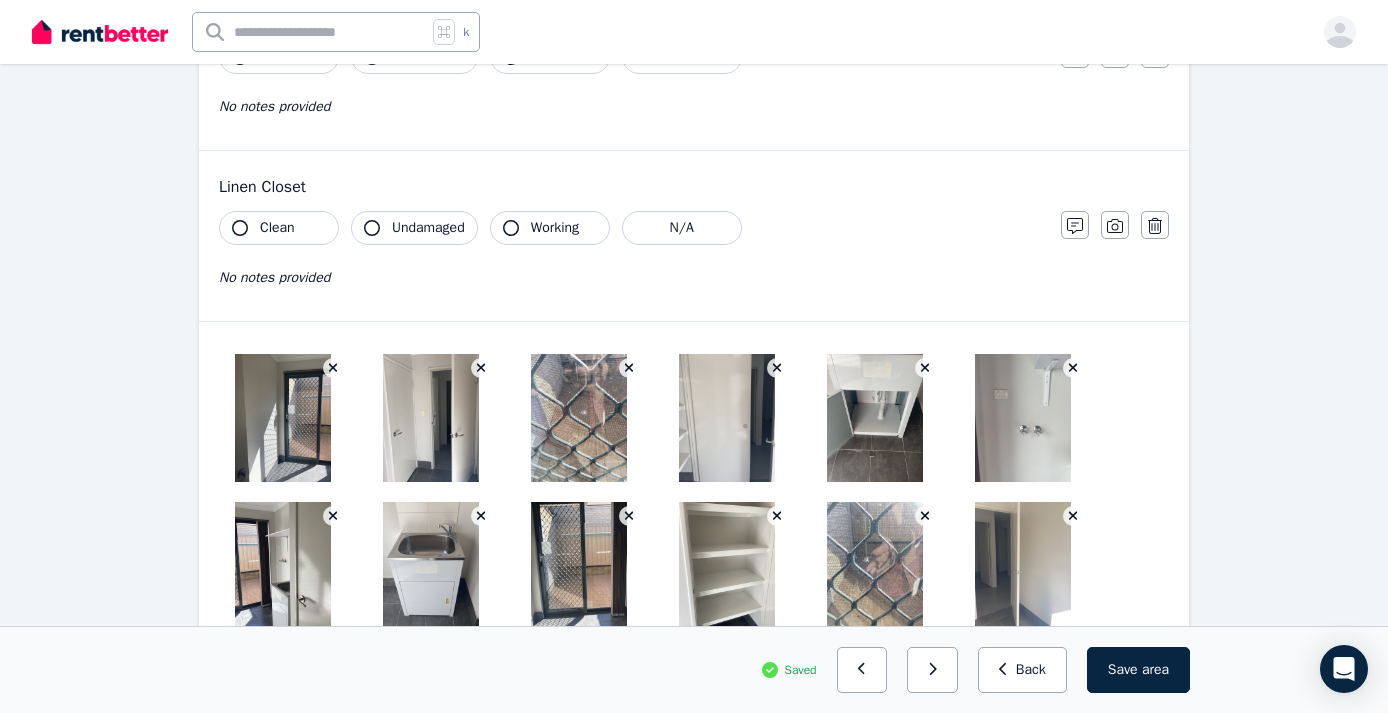 scroll, scrollTop: 1471, scrollLeft: 0, axis: vertical 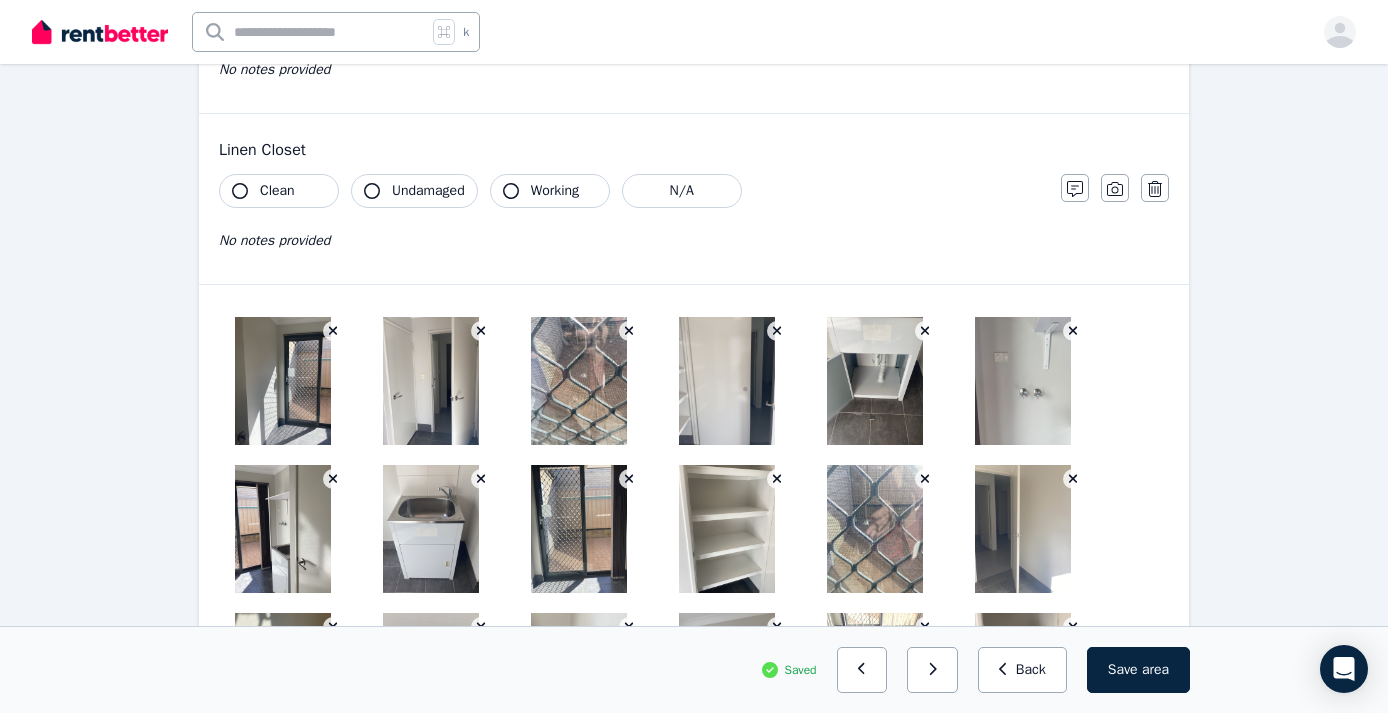 click 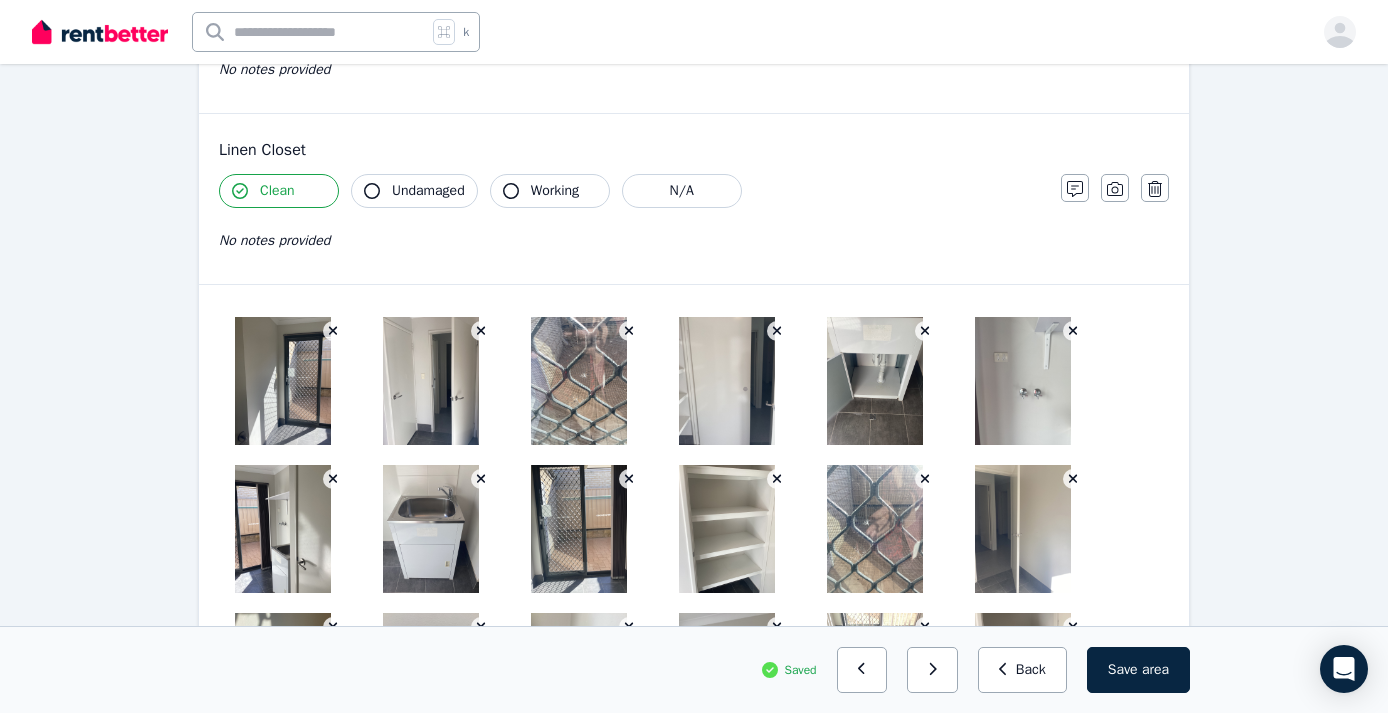 click 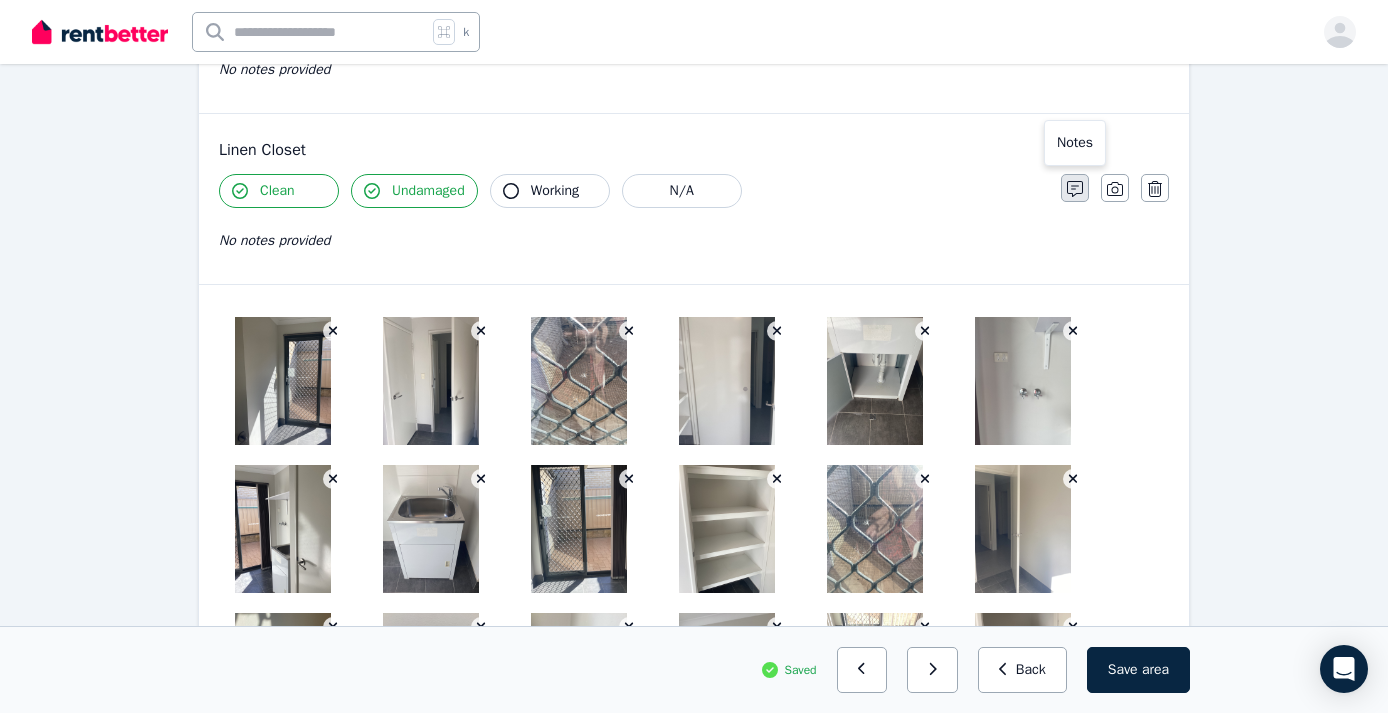 click 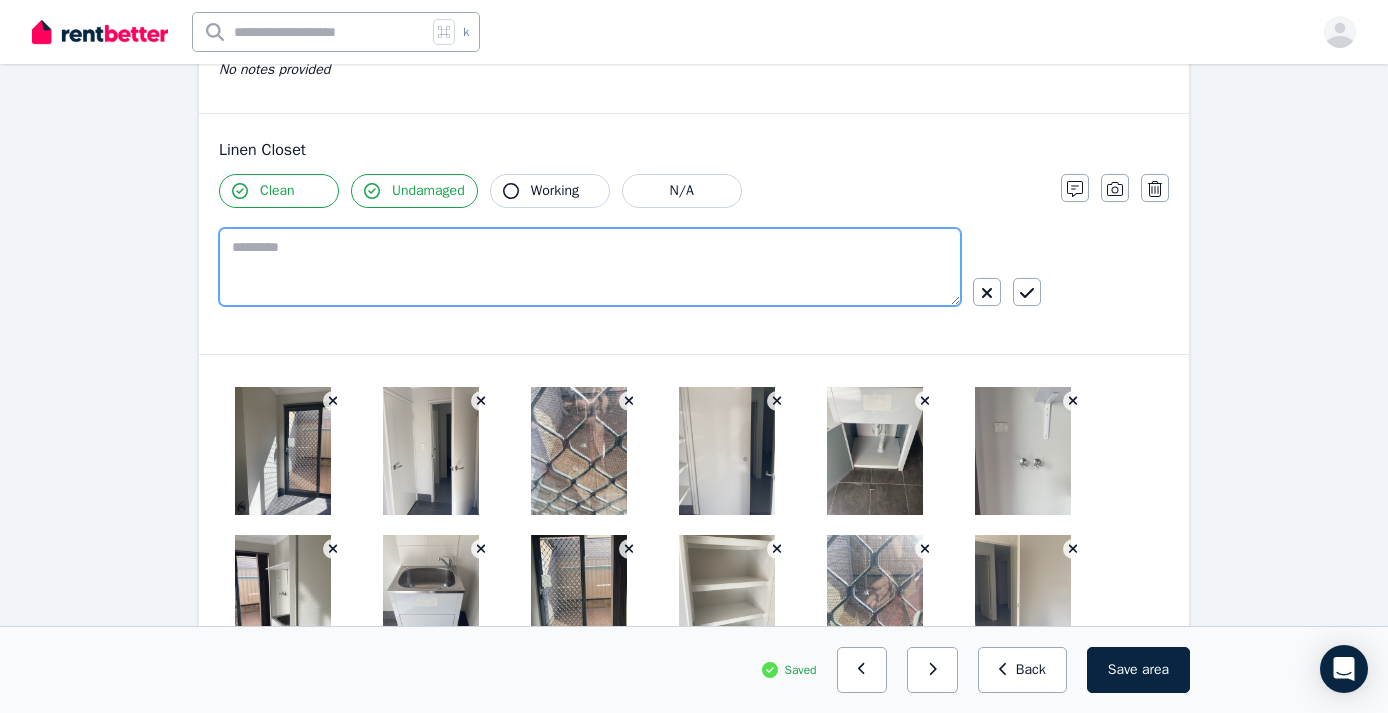 click at bounding box center (590, 267) 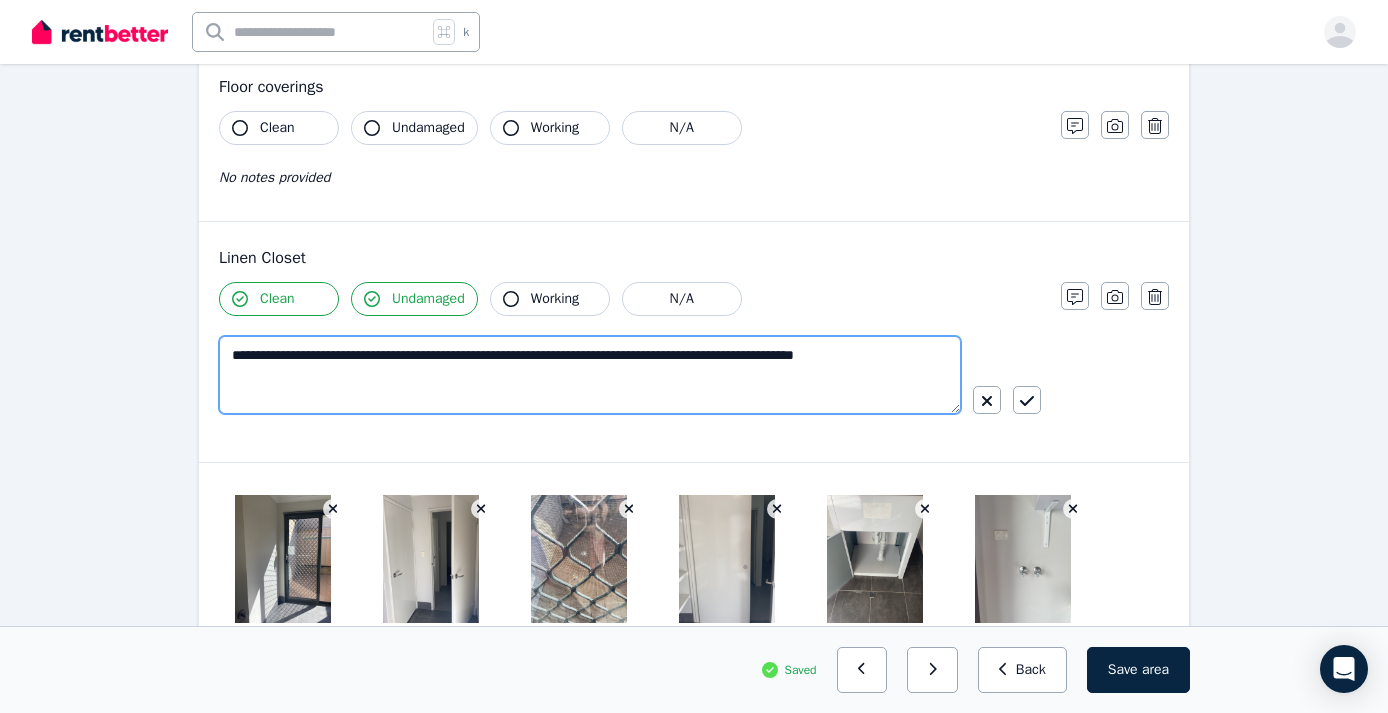 scroll, scrollTop: 1355, scrollLeft: 0, axis: vertical 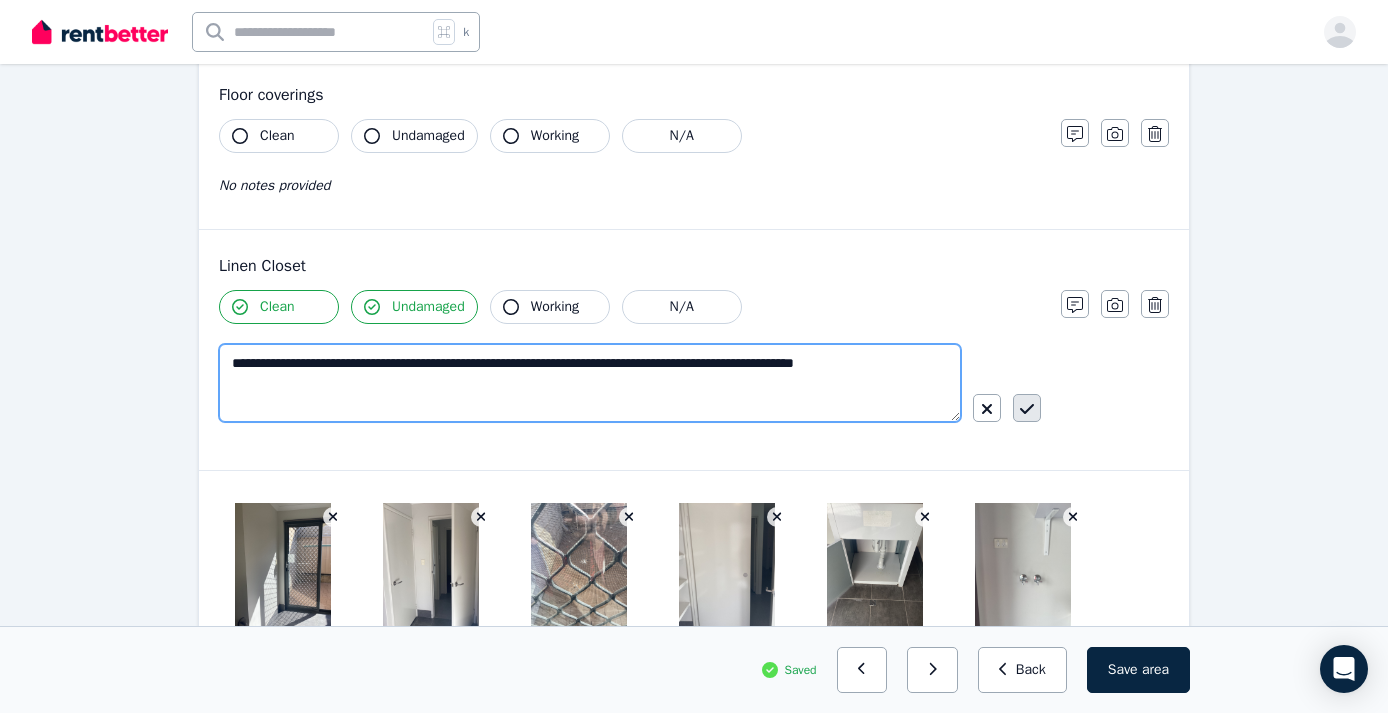 type on "**********" 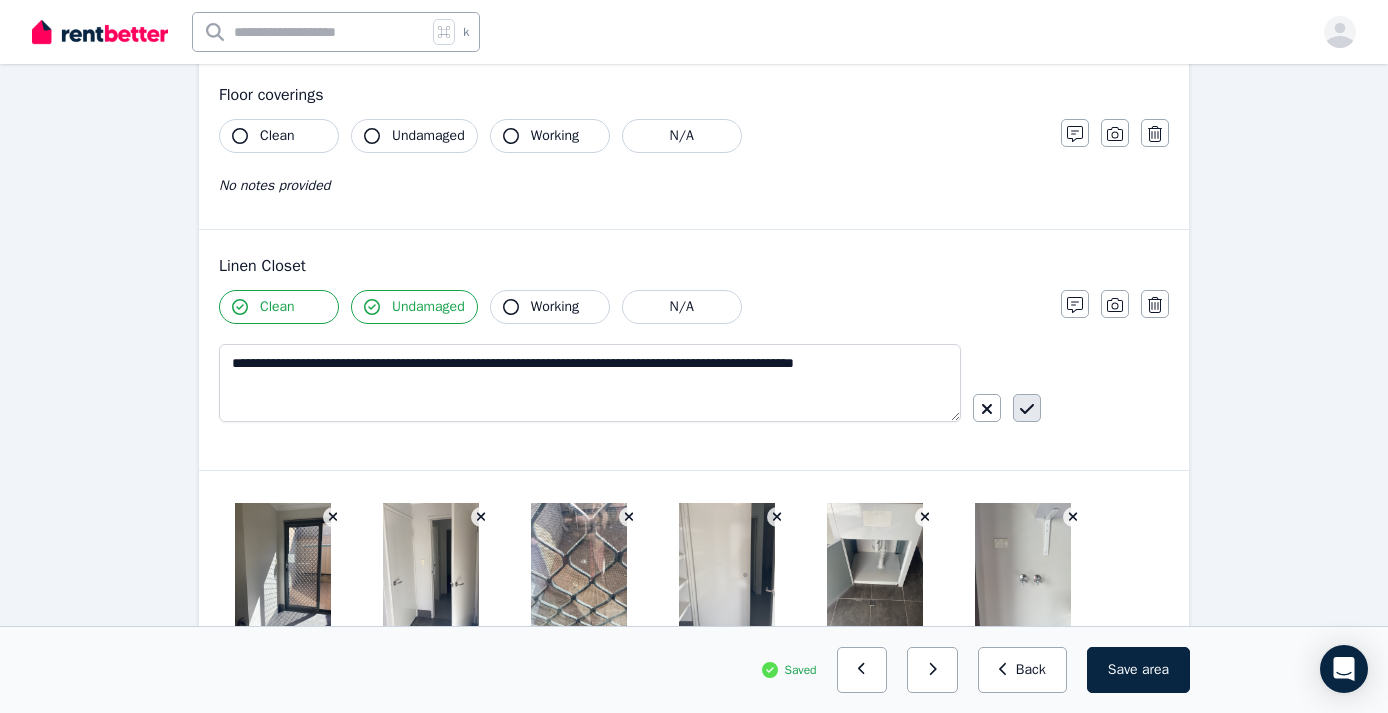 click 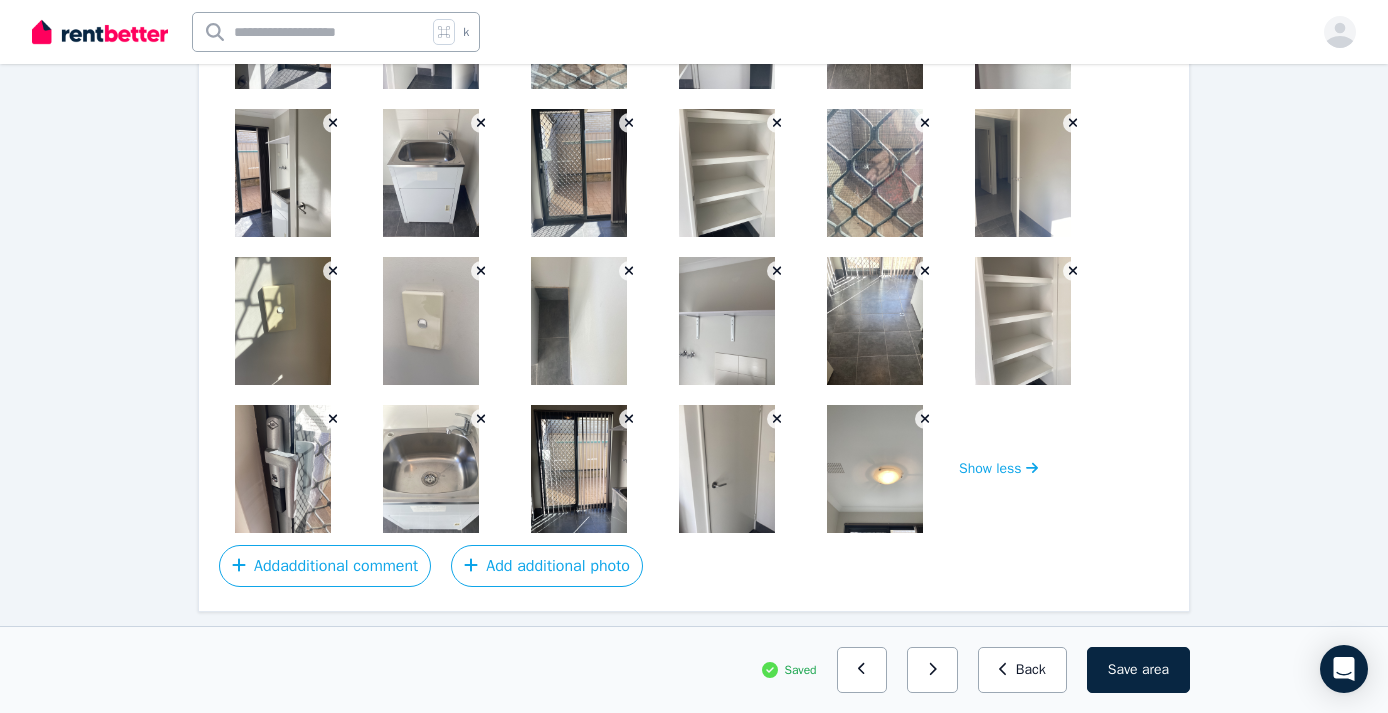 scroll, scrollTop: 1905, scrollLeft: 0, axis: vertical 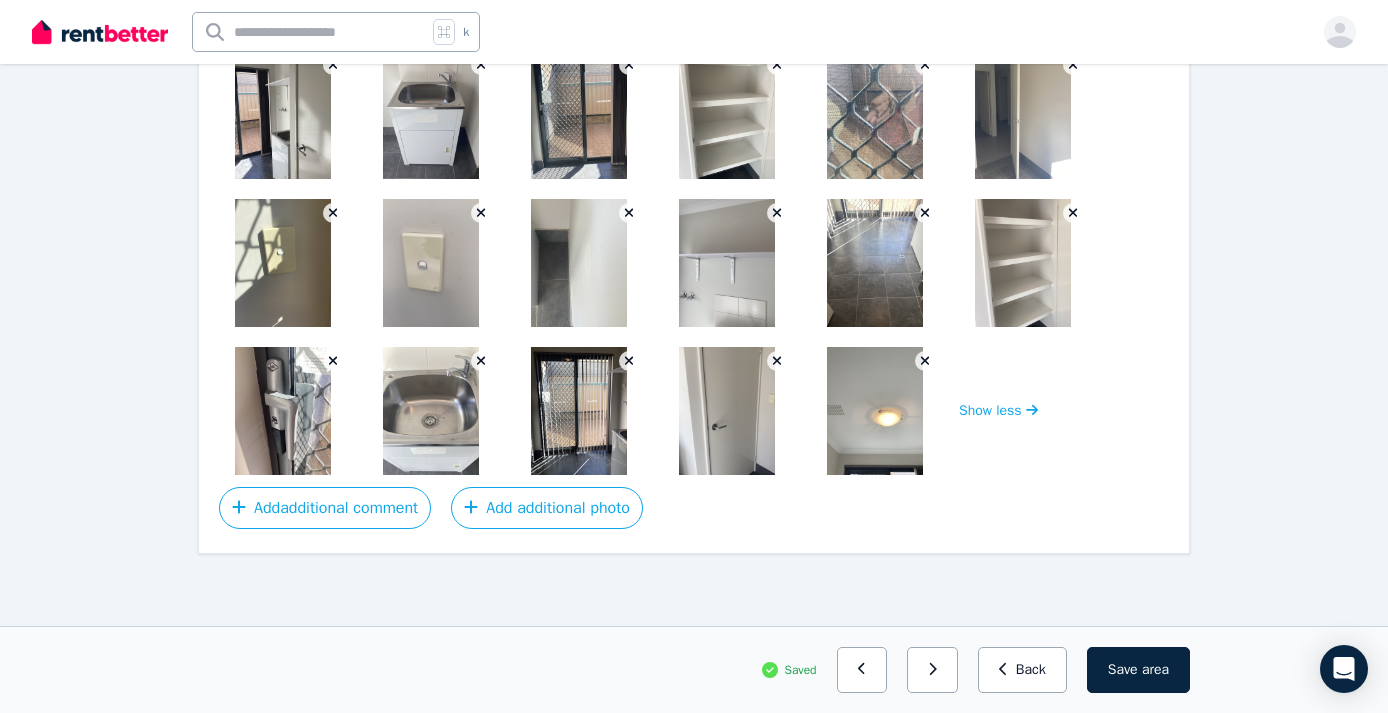 click at bounding box center [875, 263] 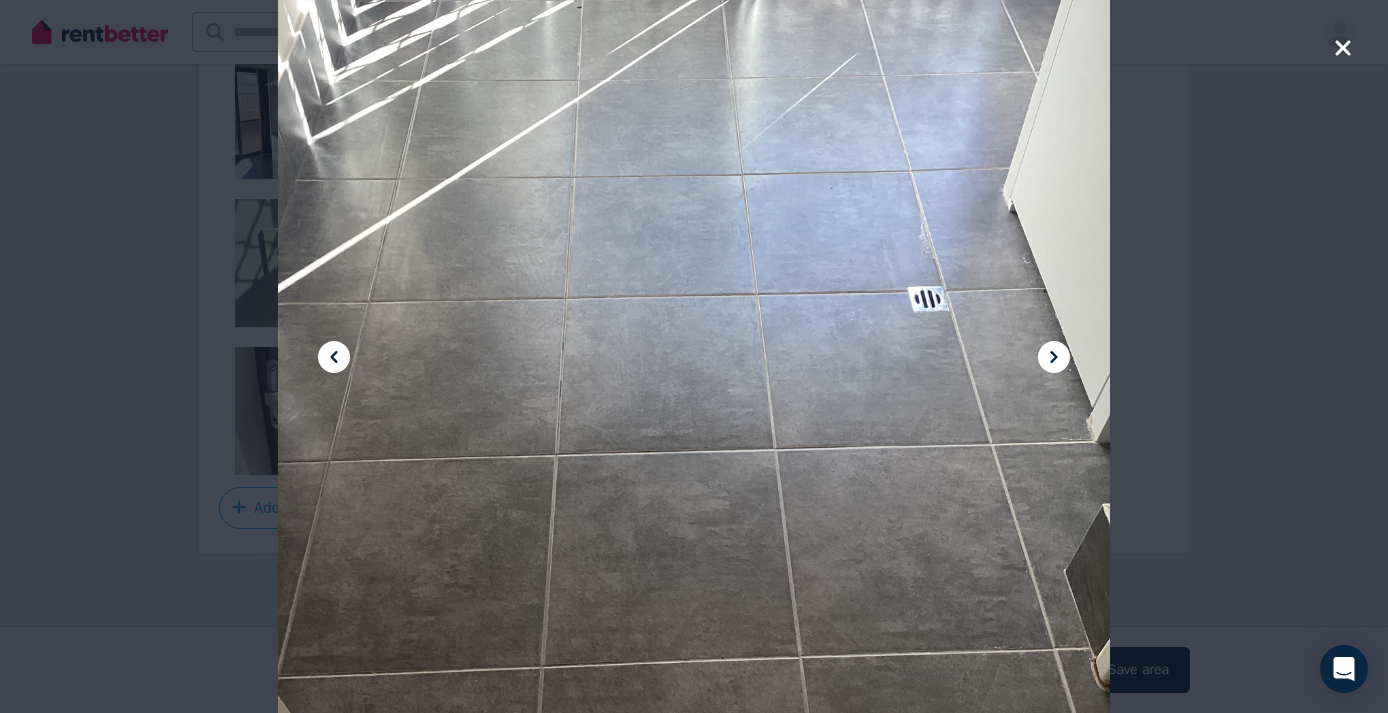 click 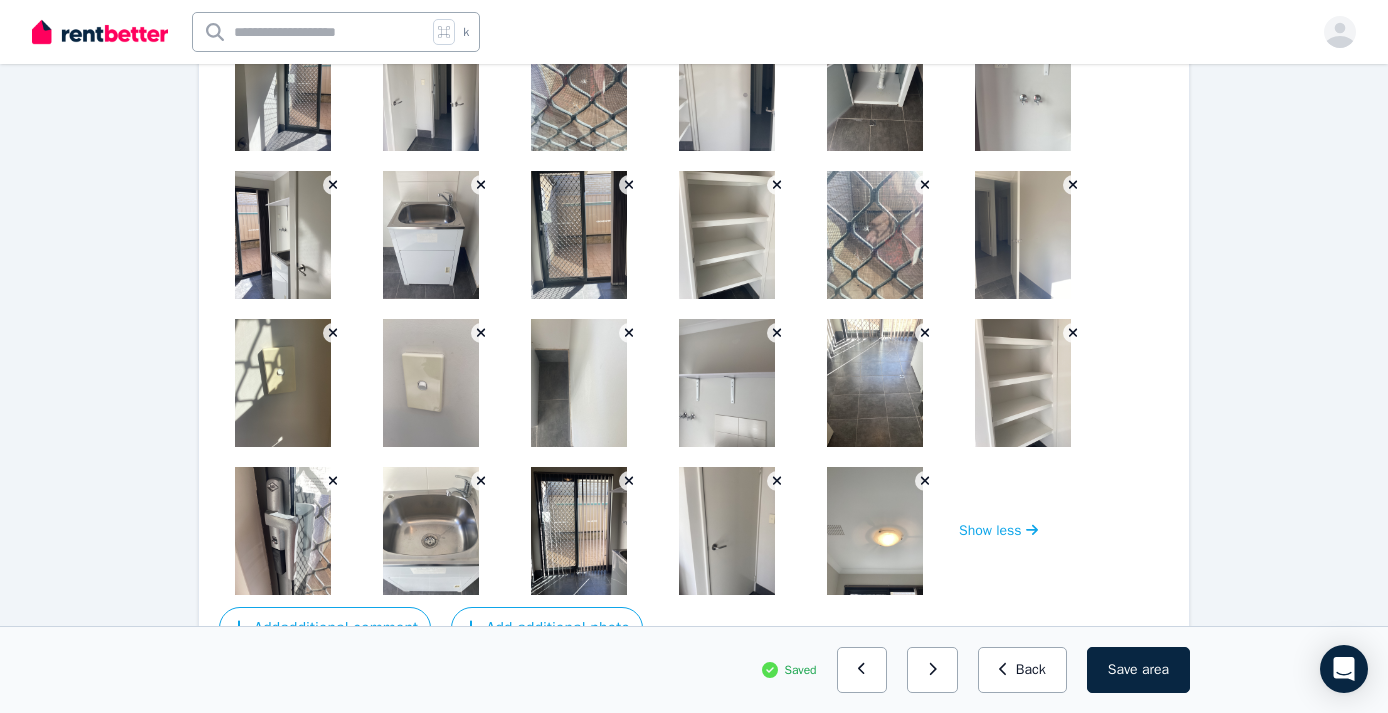 scroll, scrollTop: 1789, scrollLeft: 0, axis: vertical 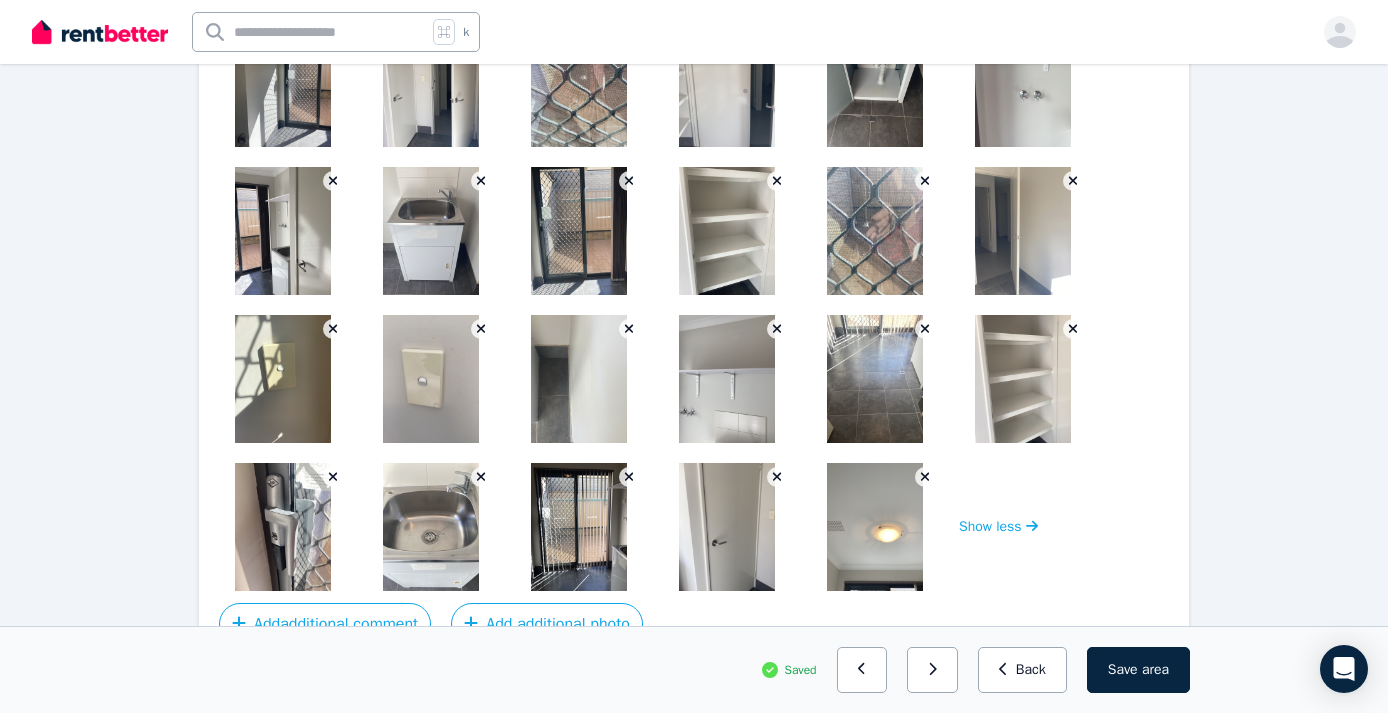 click at bounding box center [875, 379] 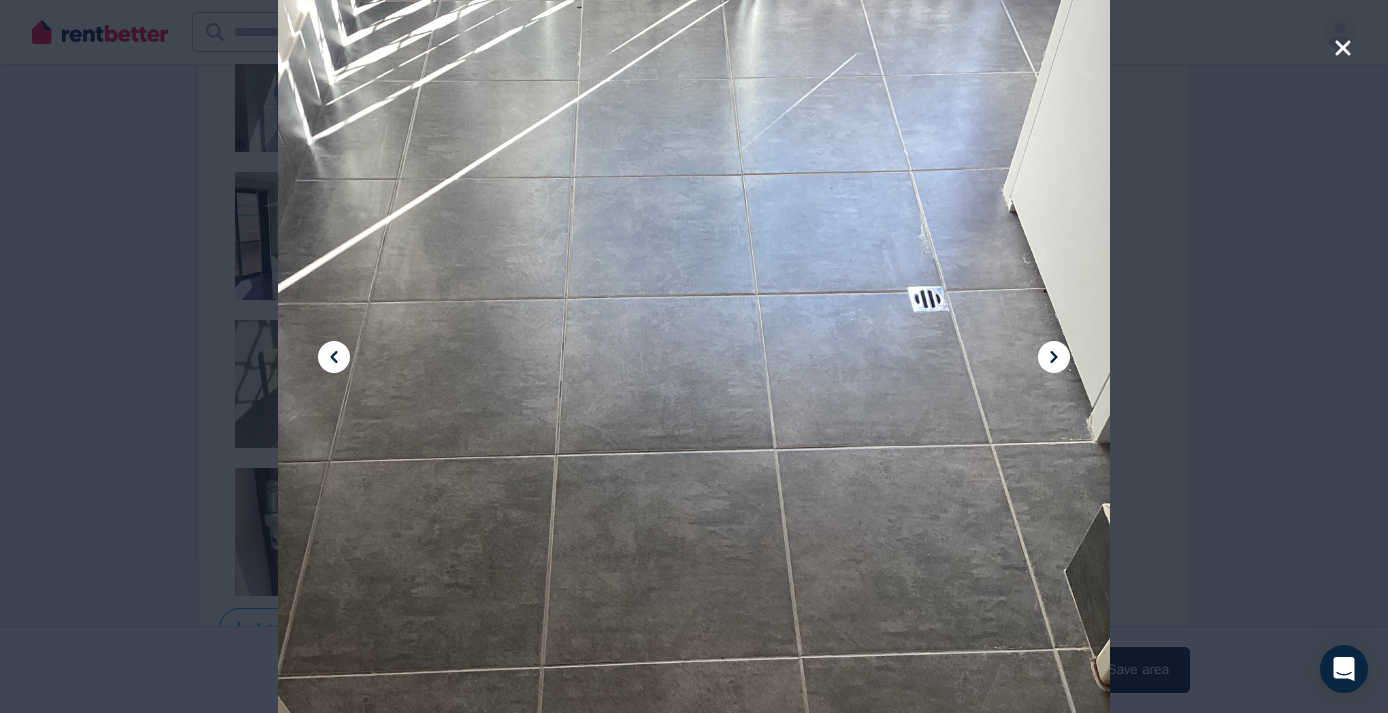 scroll, scrollTop: 1781, scrollLeft: 0, axis: vertical 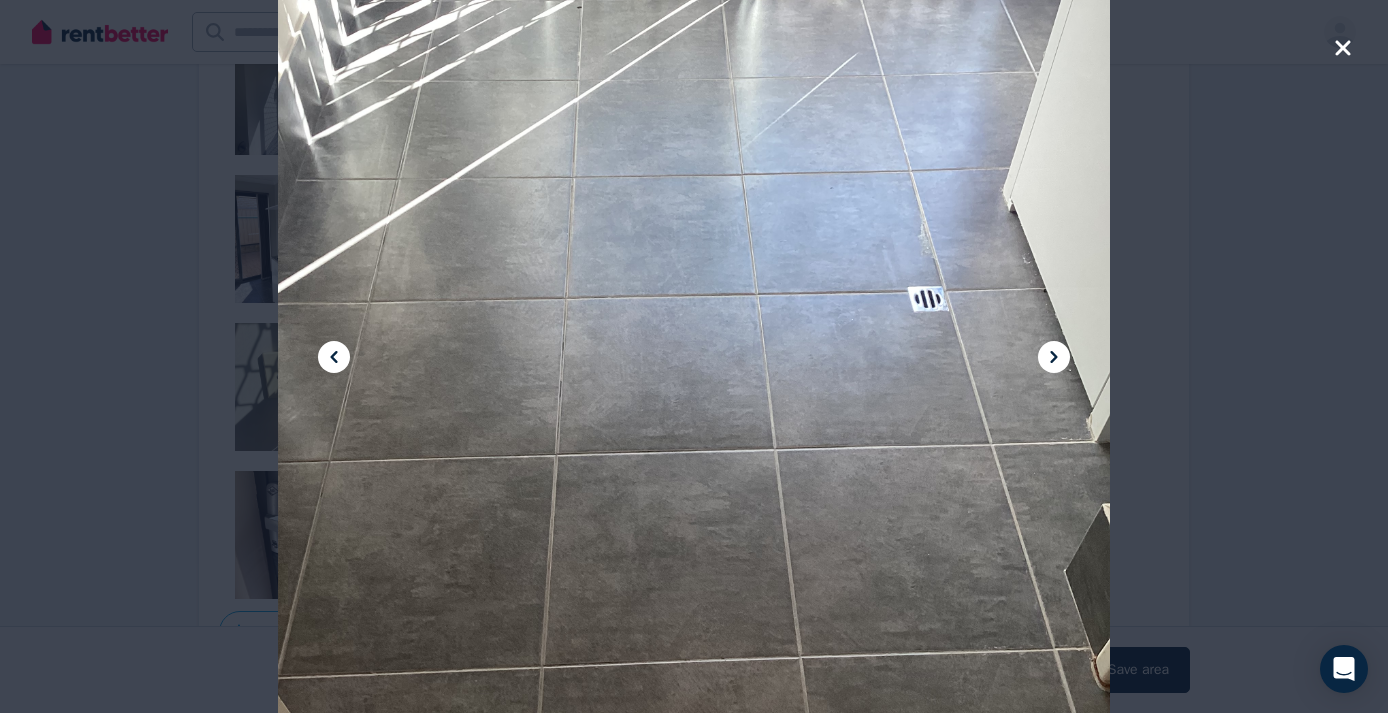 click 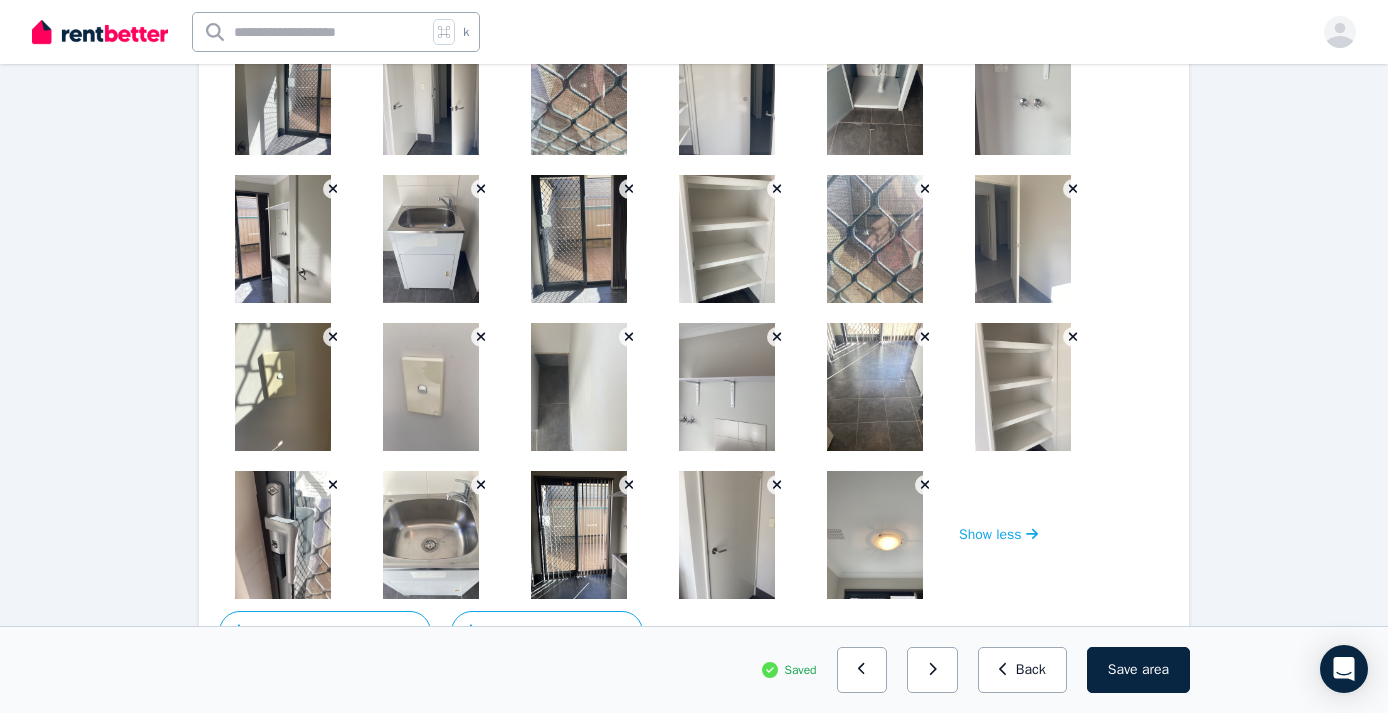 click at bounding box center (579, 535) 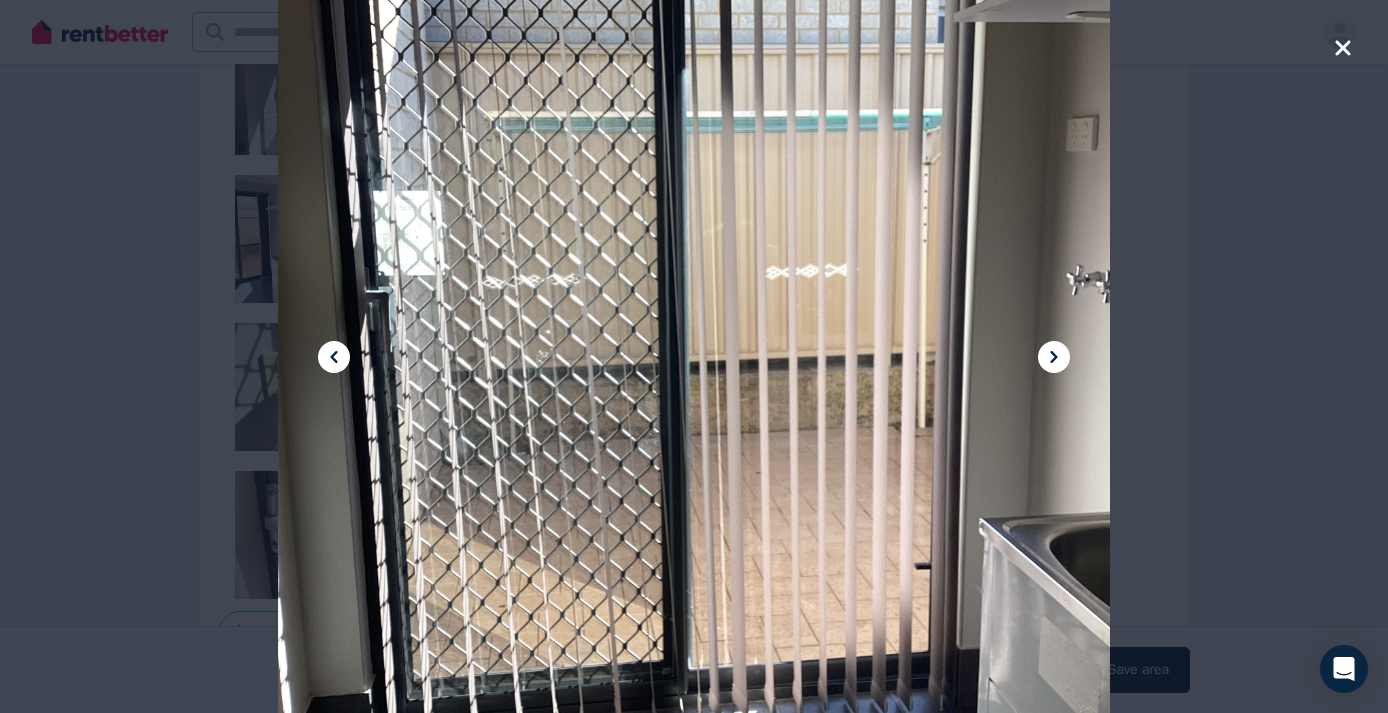 click 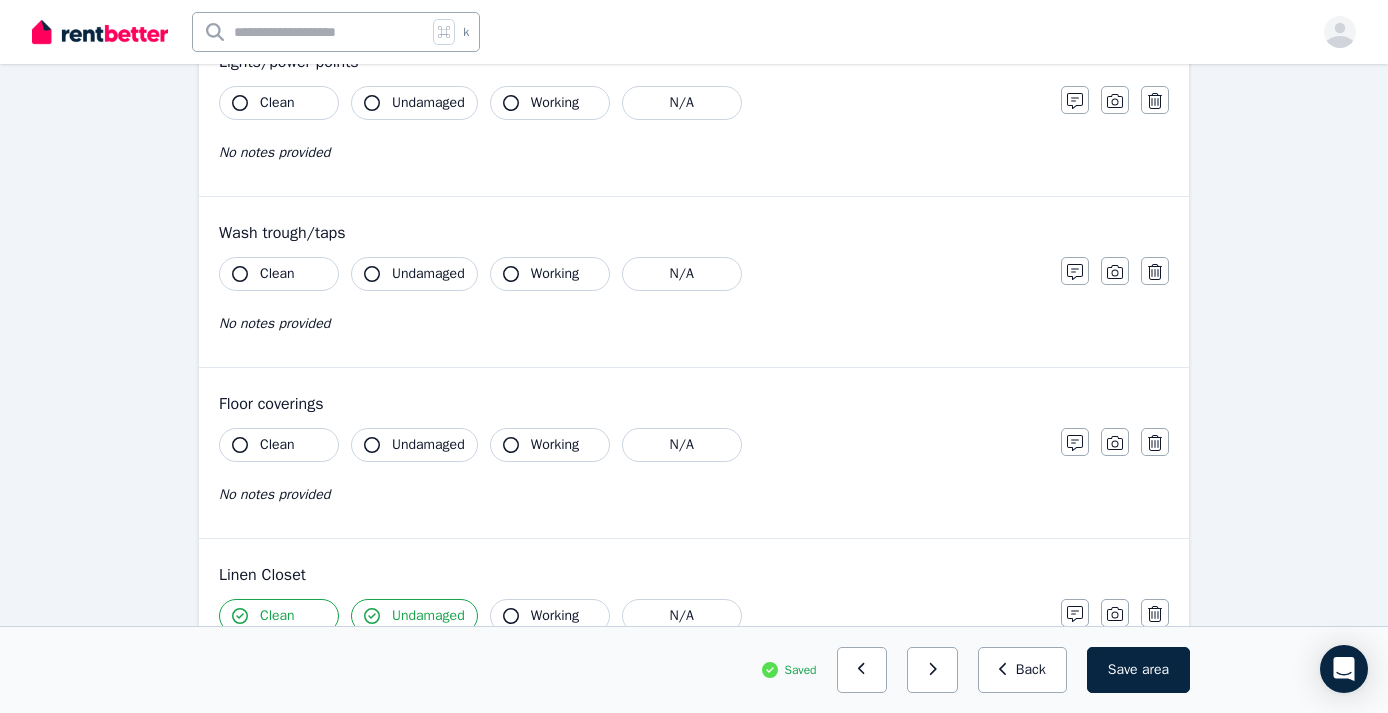 scroll, scrollTop: 1068, scrollLeft: 0, axis: vertical 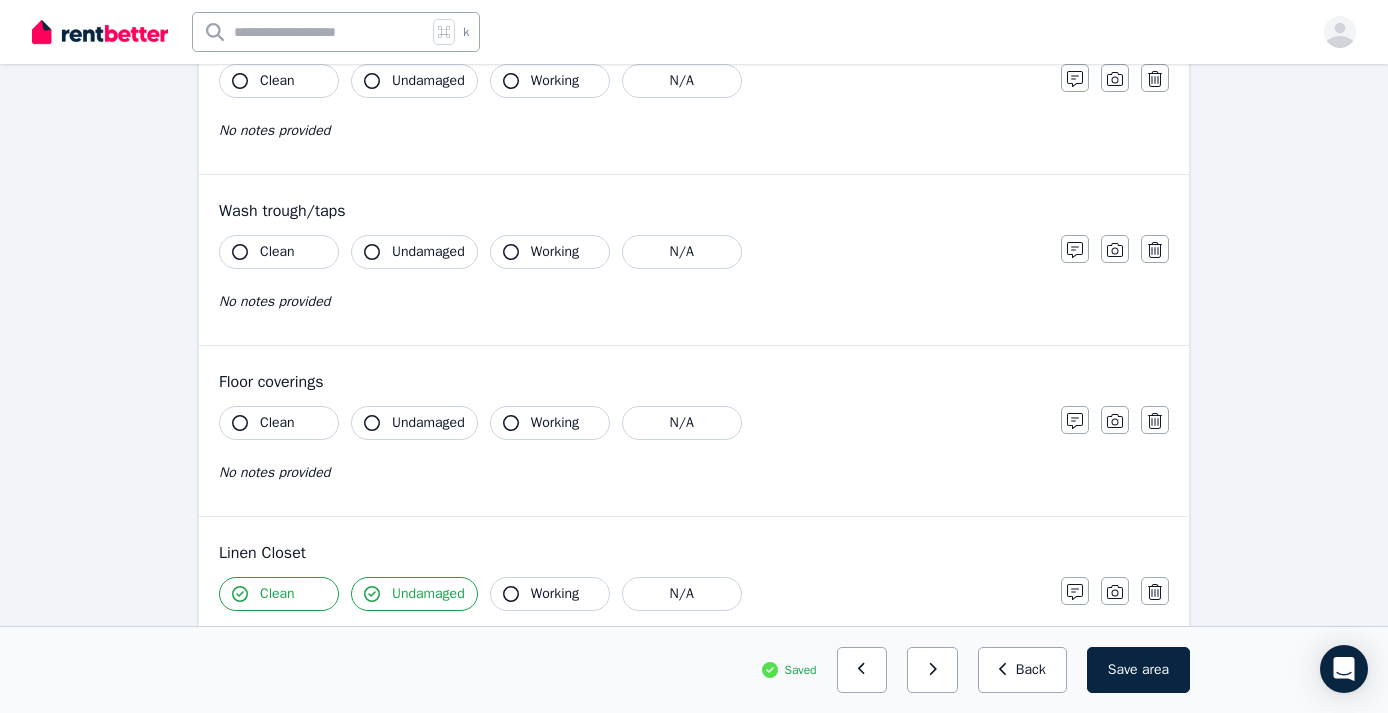 click 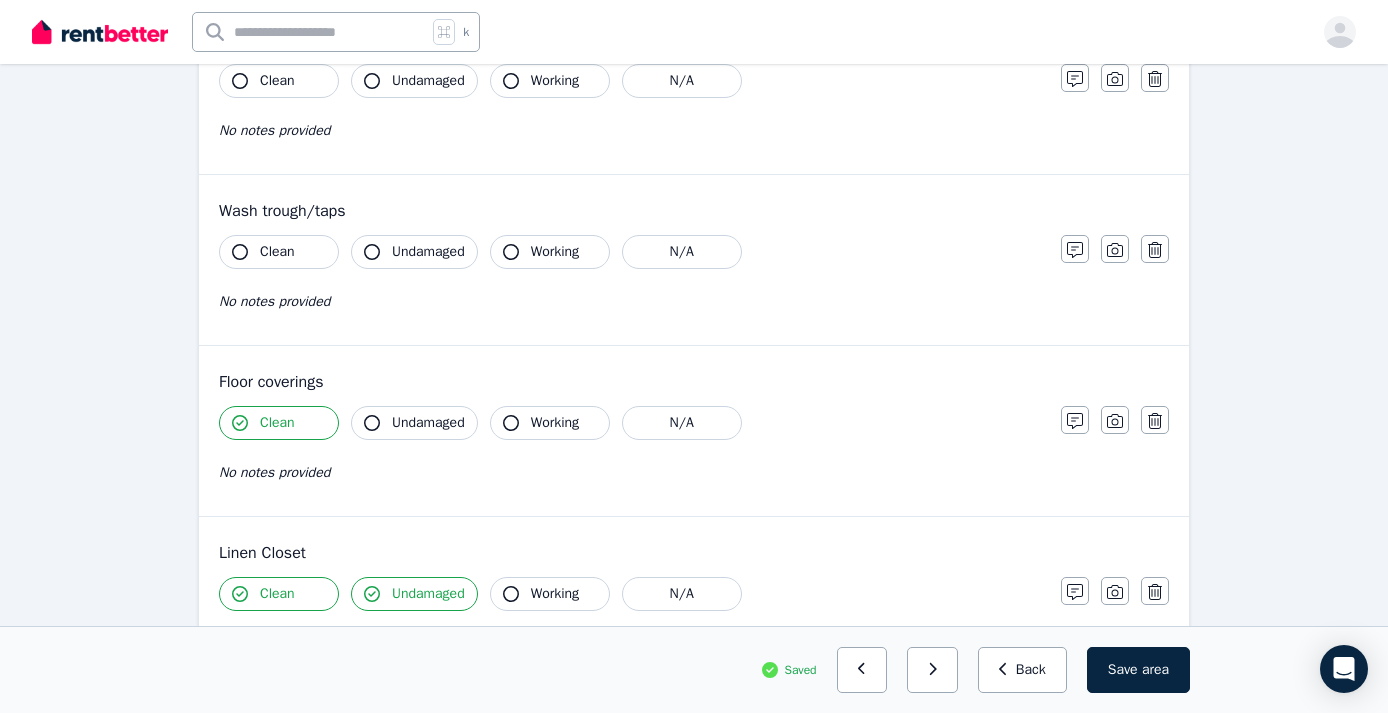 click 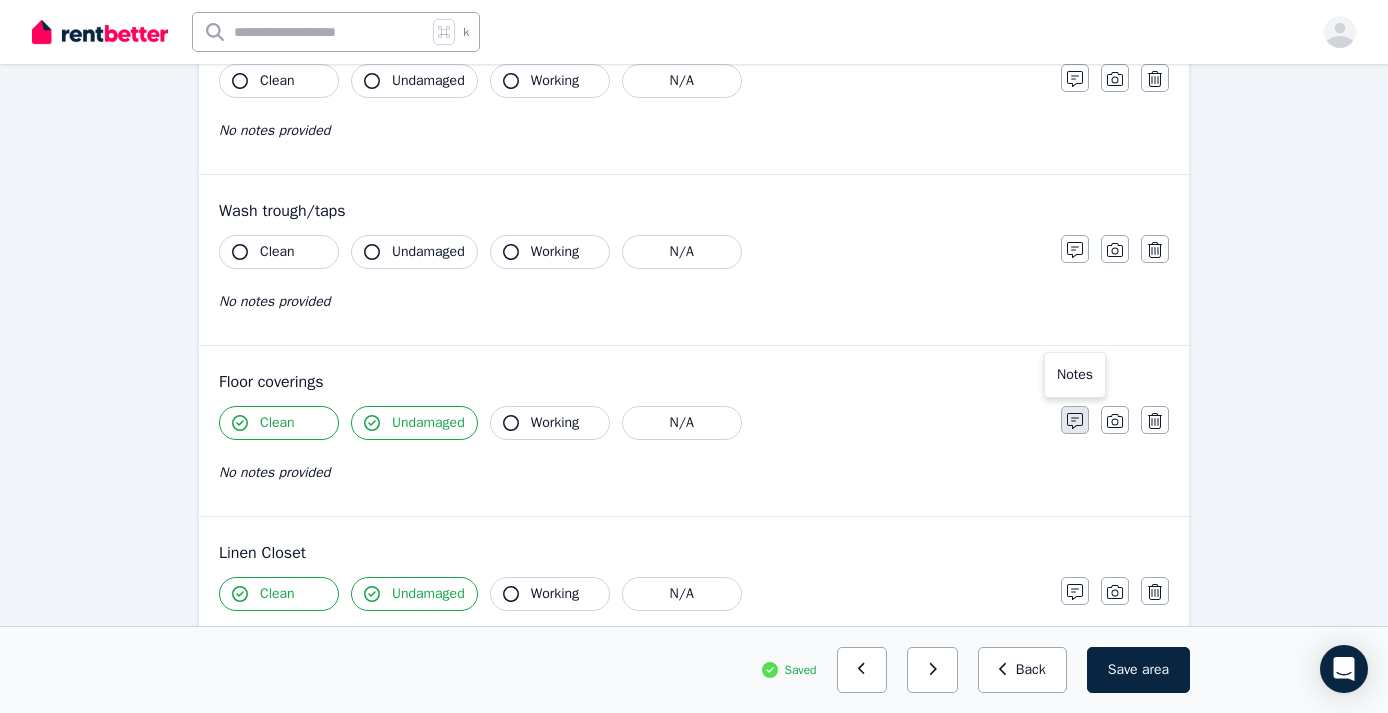 click 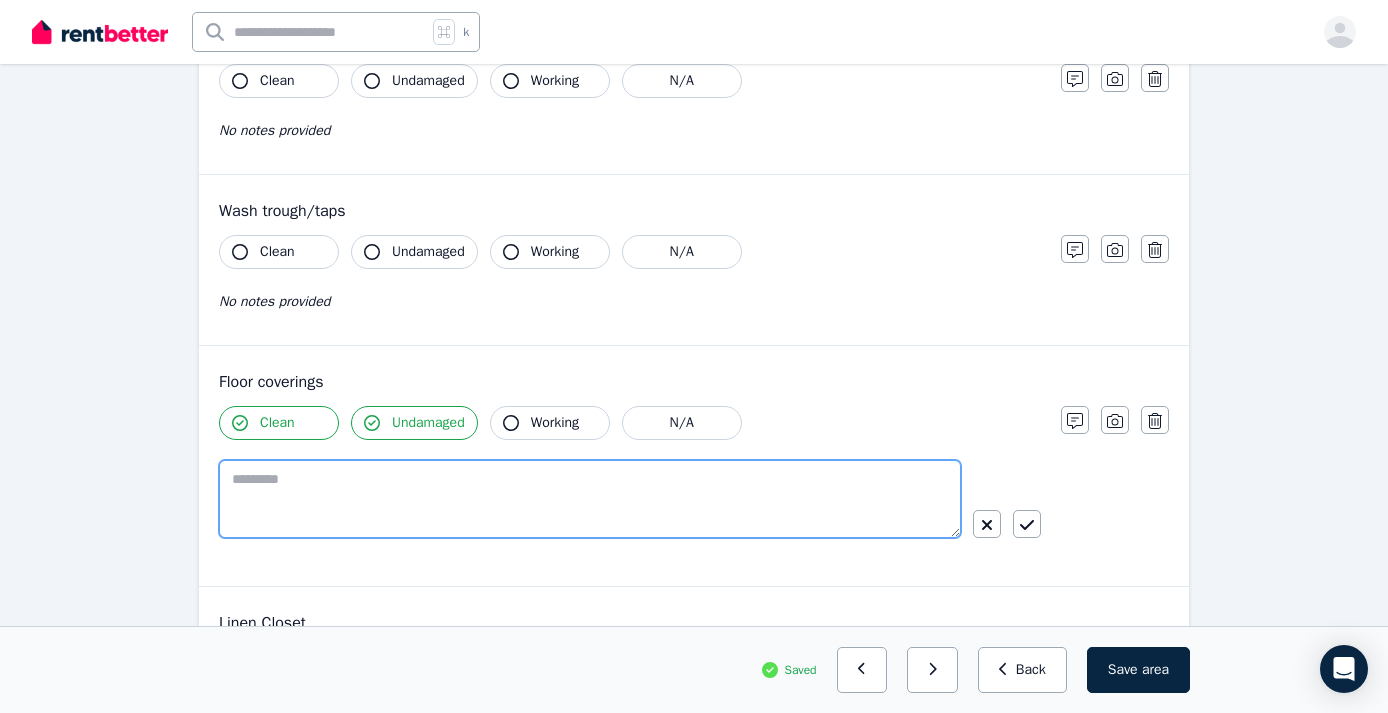click at bounding box center (590, 499) 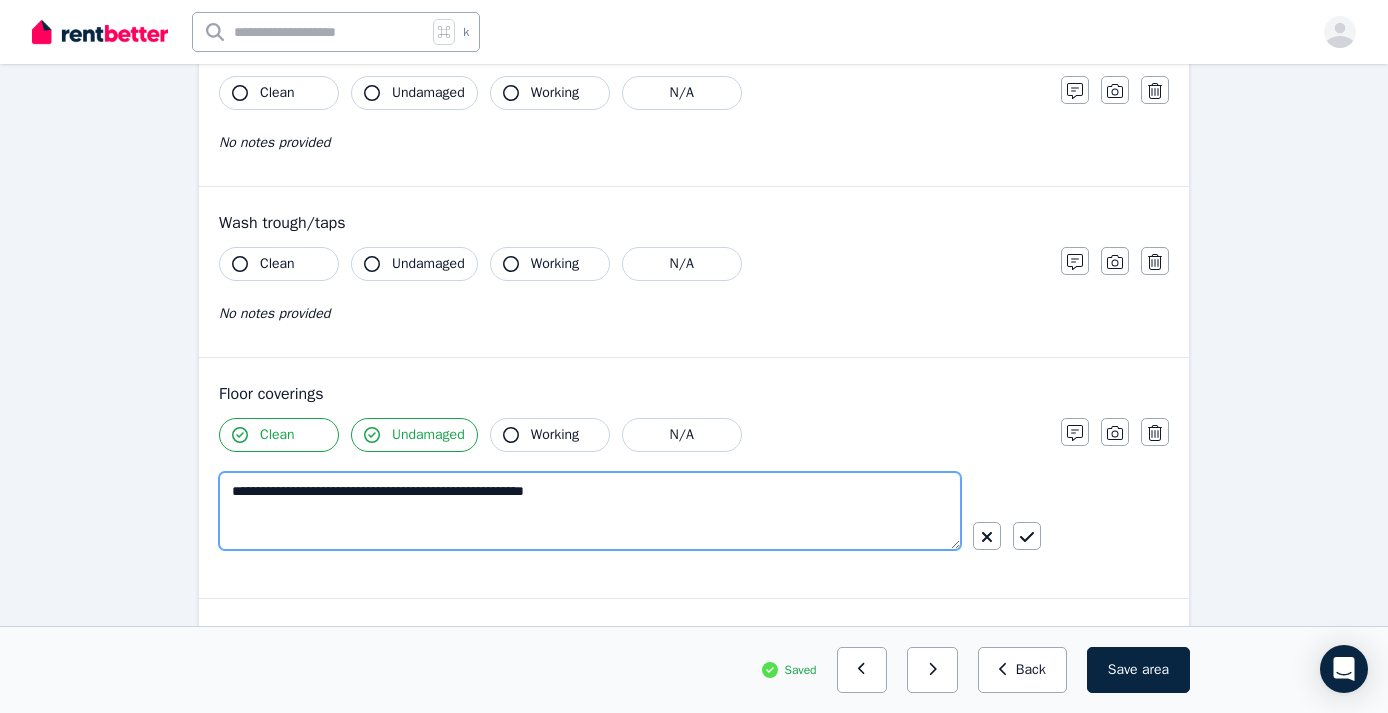 scroll, scrollTop: 1065, scrollLeft: 0, axis: vertical 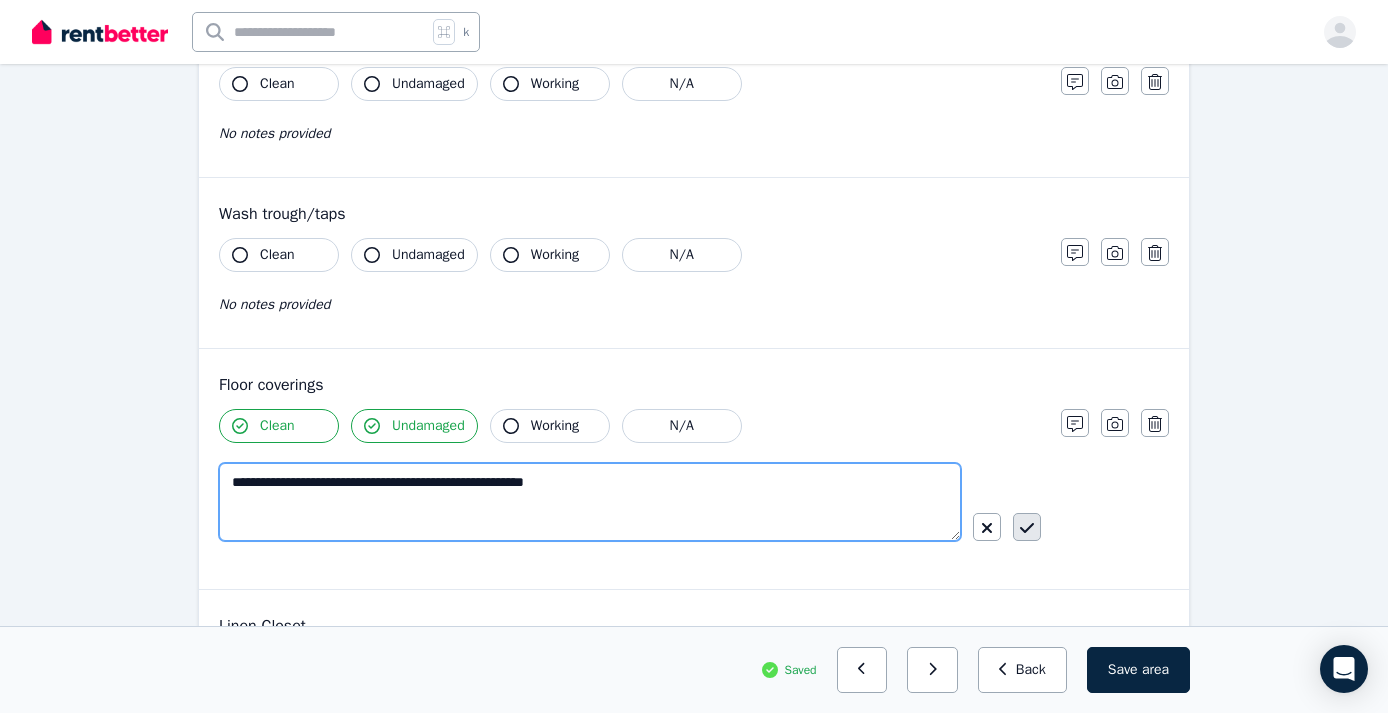type on "**********" 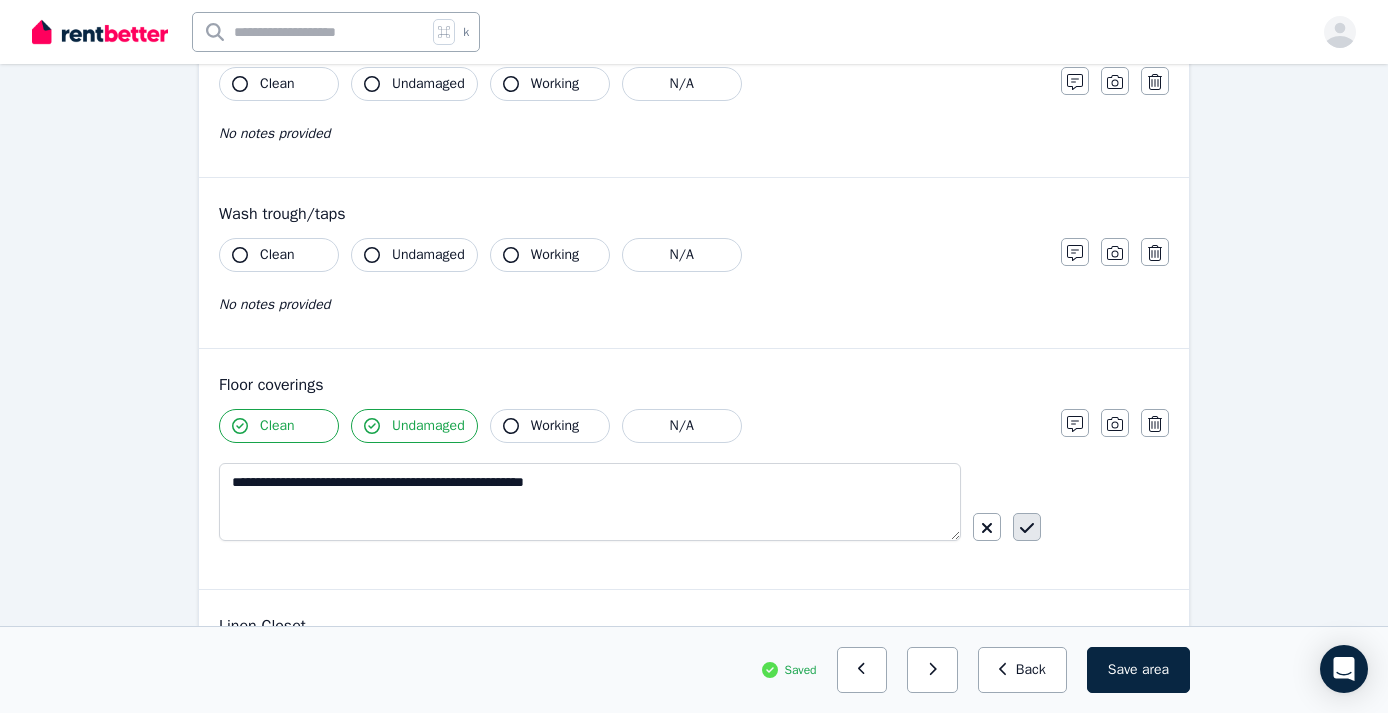 click 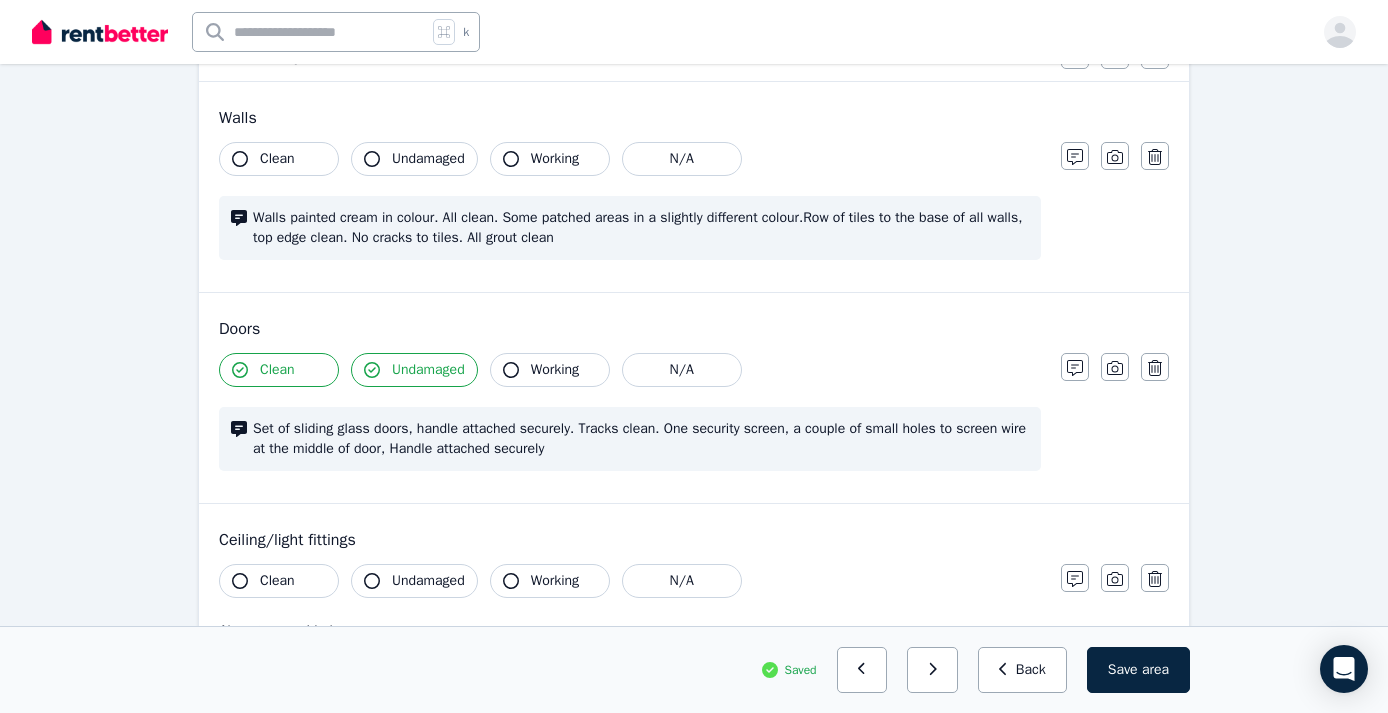 scroll, scrollTop: 226, scrollLeft: 0, axis: vertical 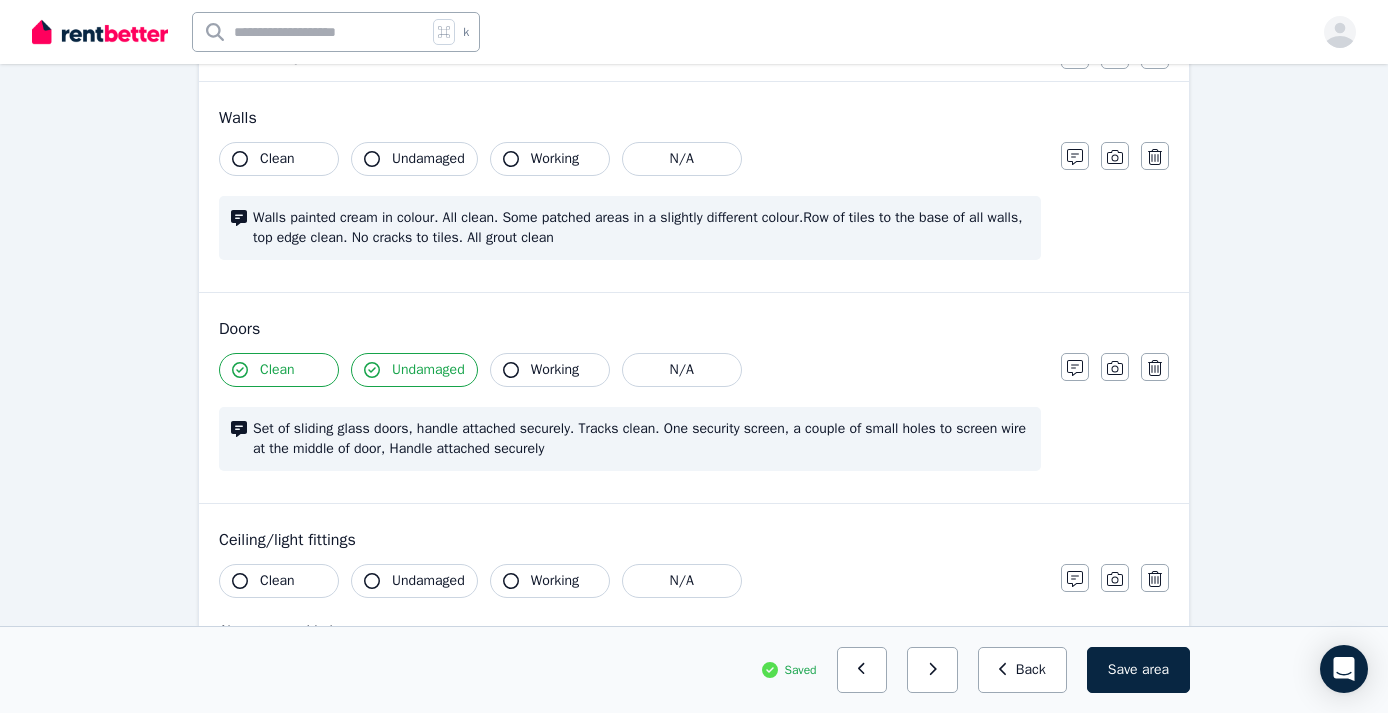 click on "Walls painted cream in colour. All clean. Some patched areas in a slightly different colour.Row of tiles to the base of all walls, top edge clean. No cracks to tiles. All grout clean" at bounding box center [641, 228] 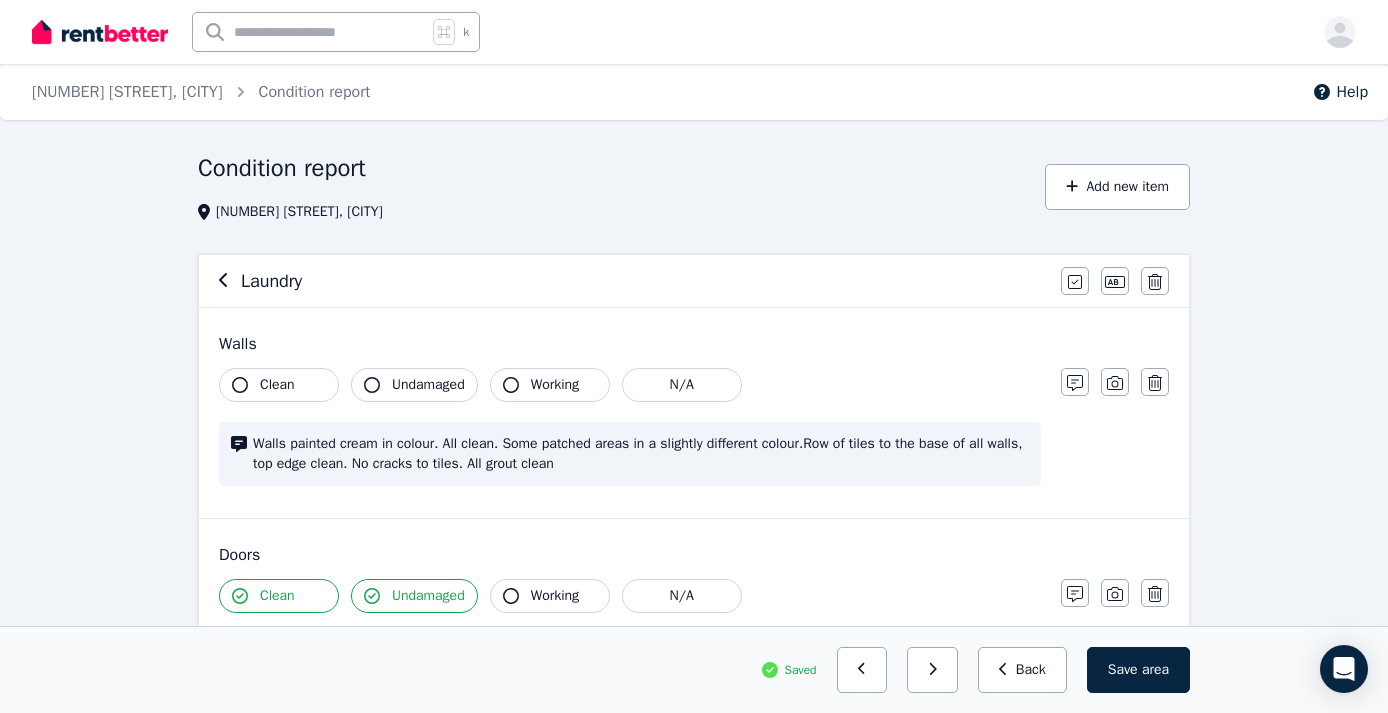 scroll, scrollTop: 0, scrollLeft: 0, axis: both 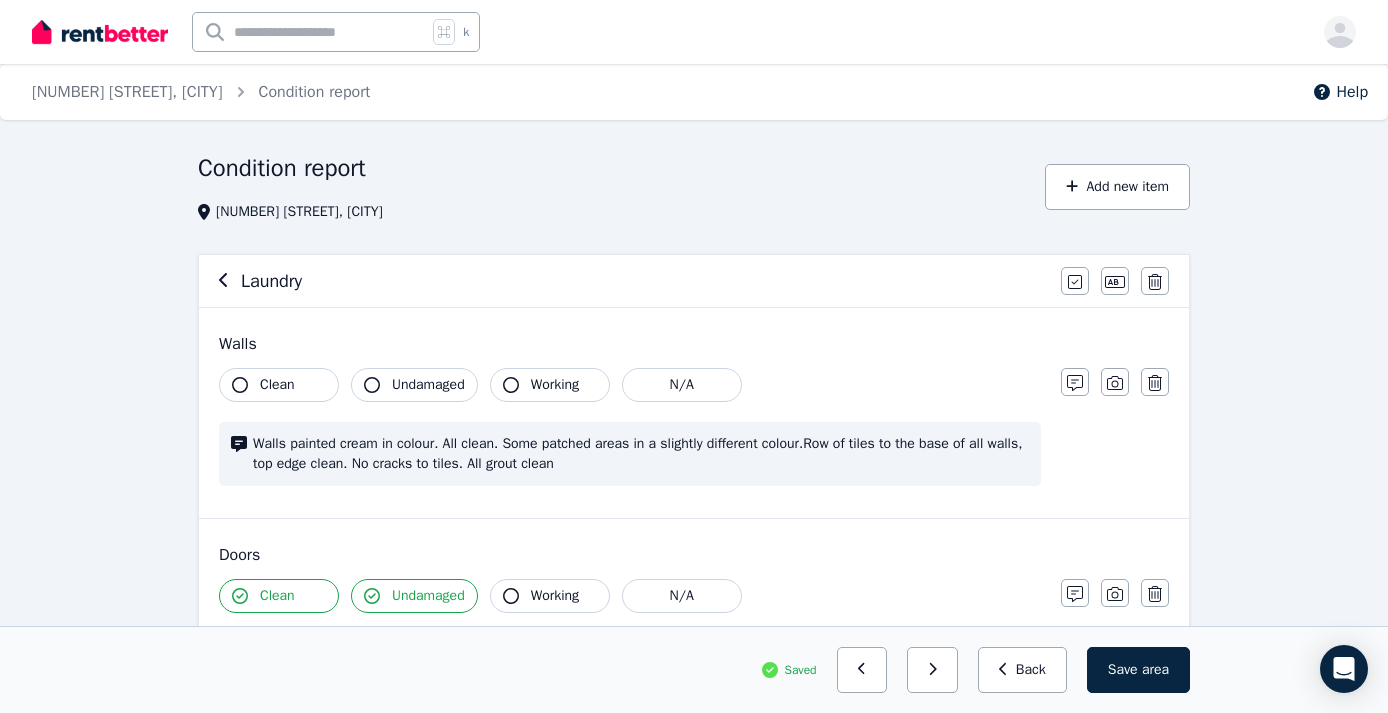 click on "Walls painted cream in colour. All clean. Some patched areas in a slightly different colour.Row of tiles to the base of all walls, top edge clean. No cracks to tiles. All grout clean" at bounding box center [641, 454] 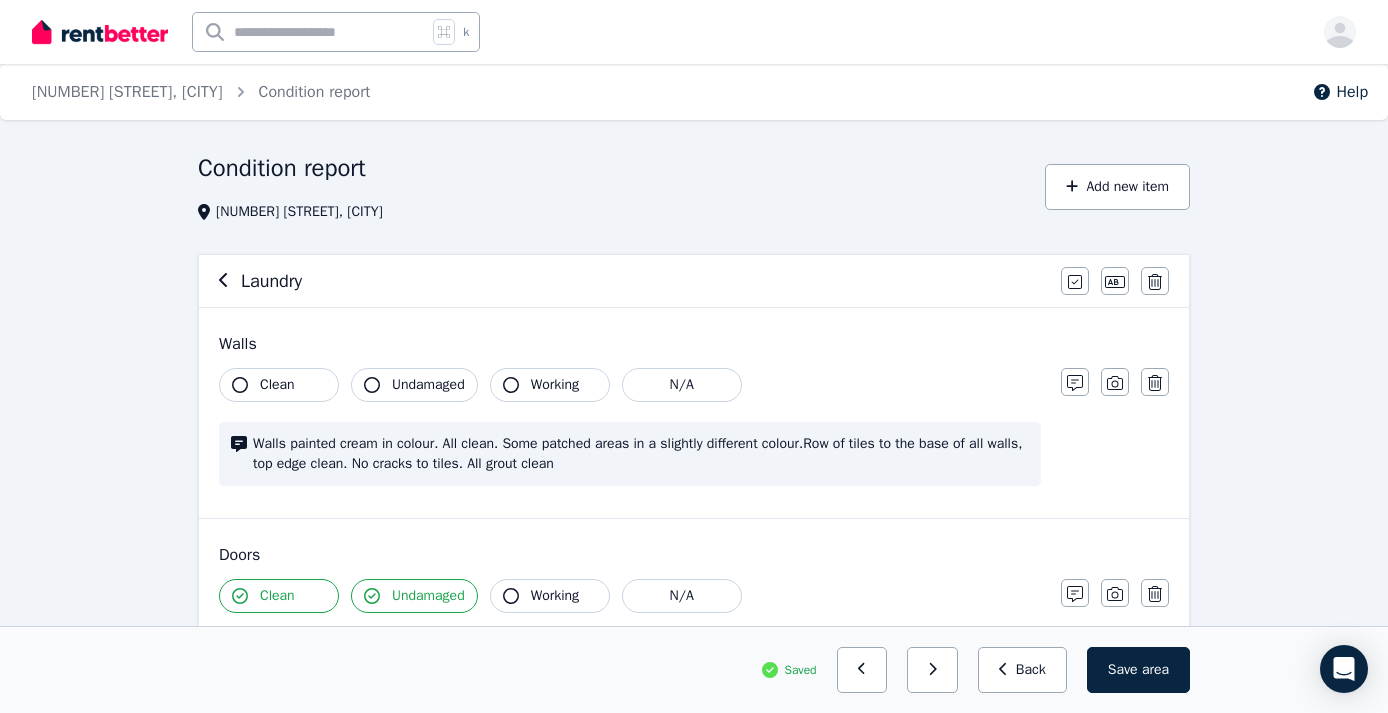 scroll, scrollTop: 0, scrollLeft: 0, axis: both 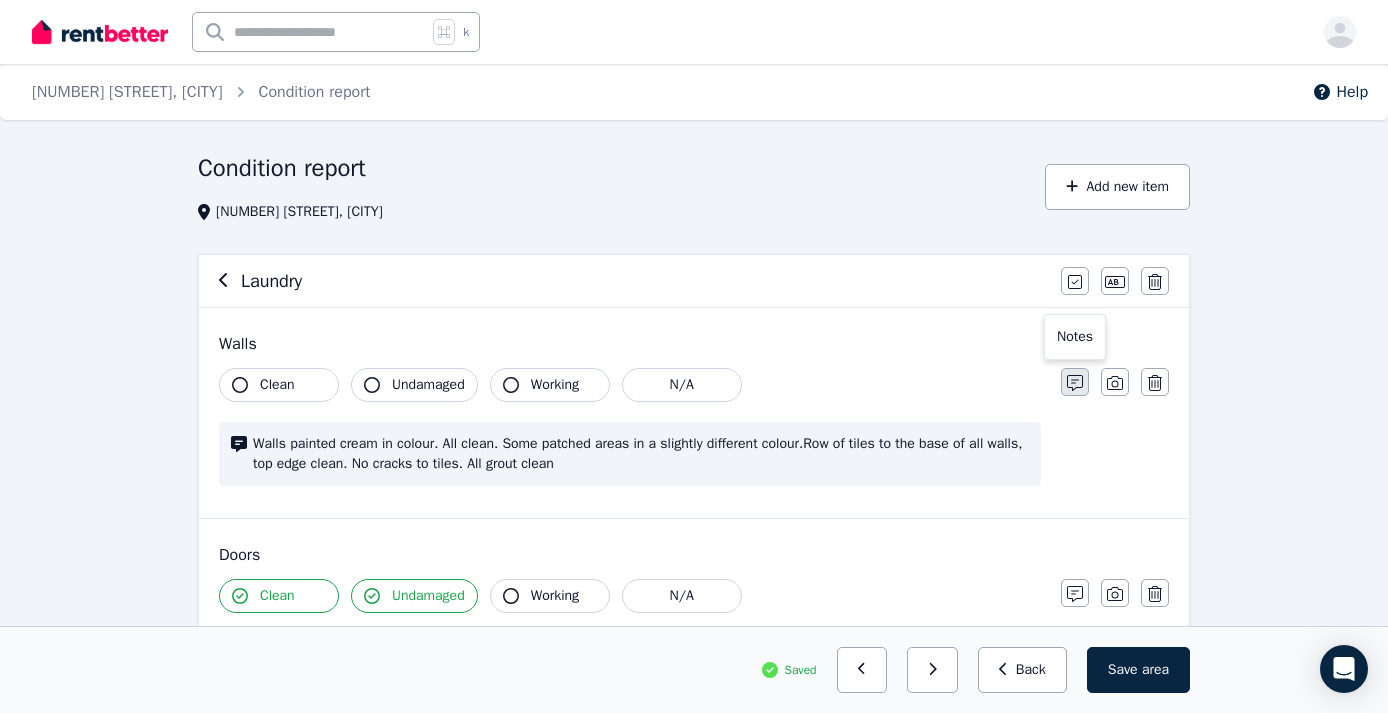 click 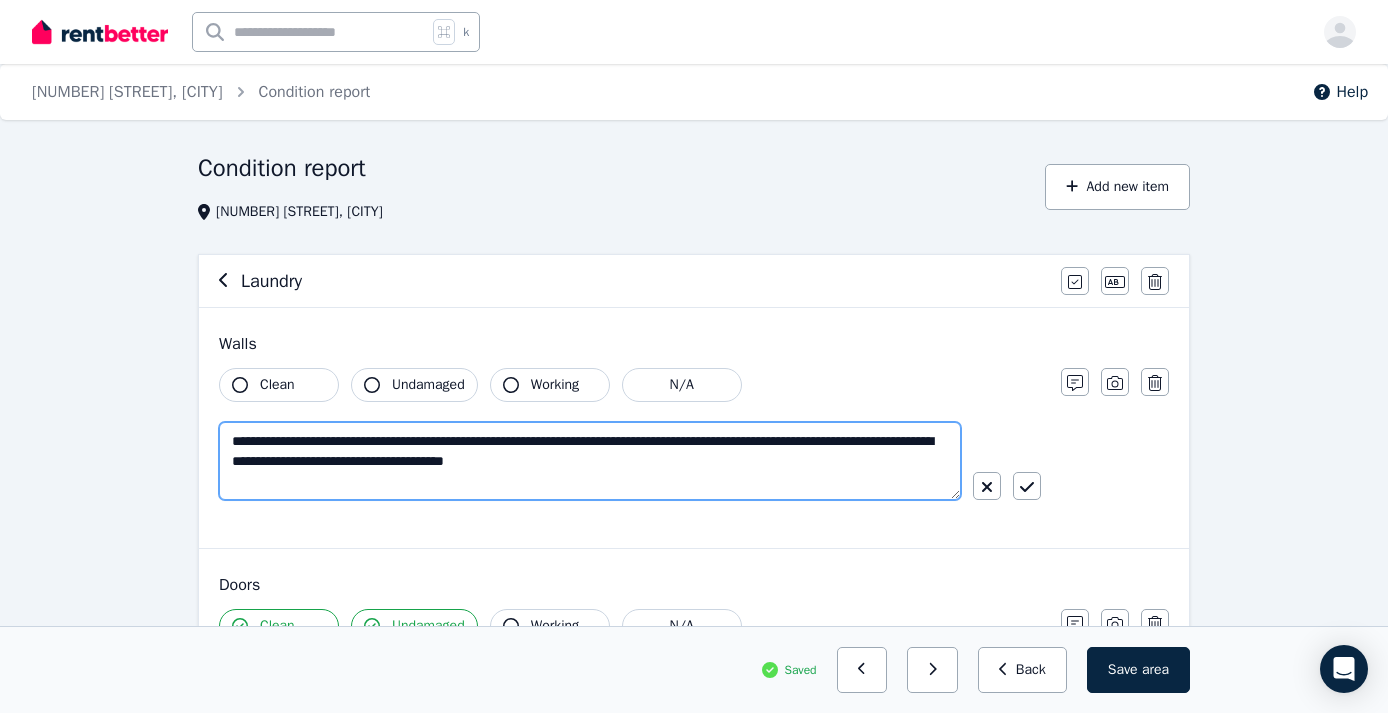 click on "**********" at bounding box center [590, 461] 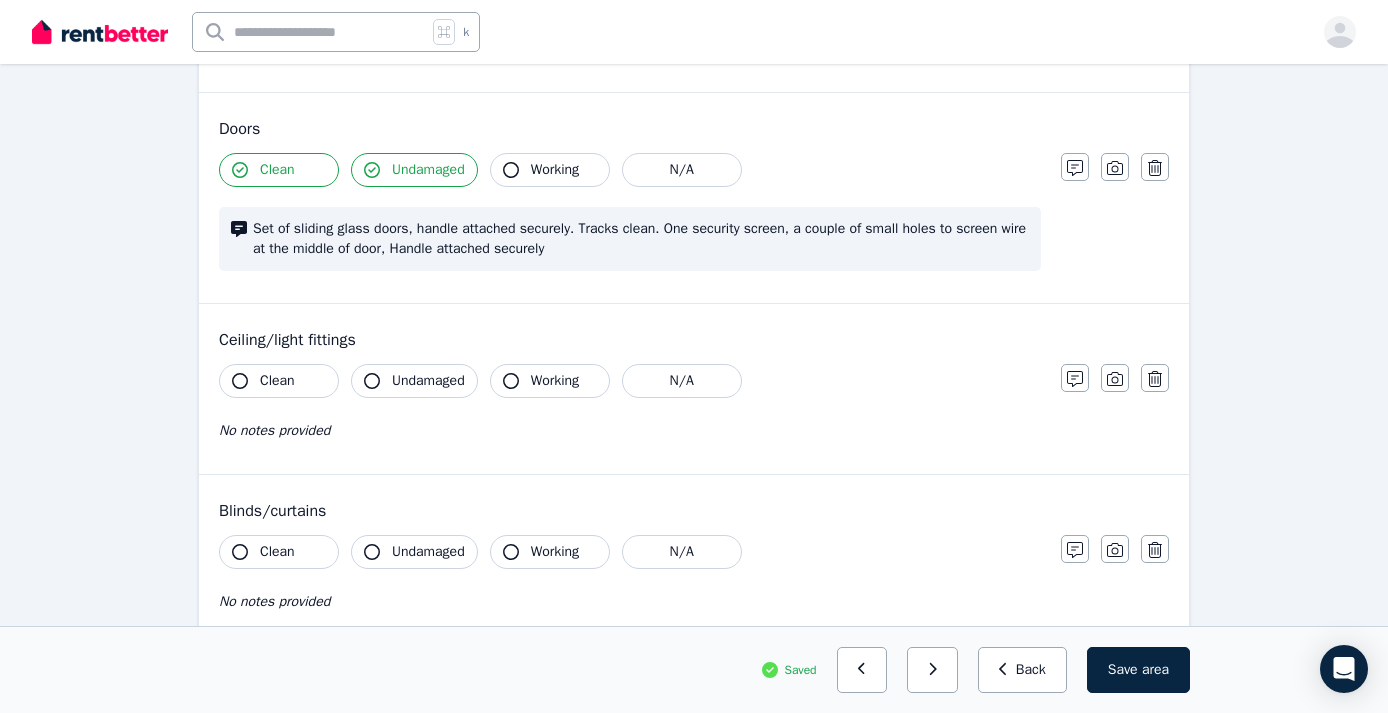 scroll, scrollTop: 470, scrollLeft: 0, axis: vertical 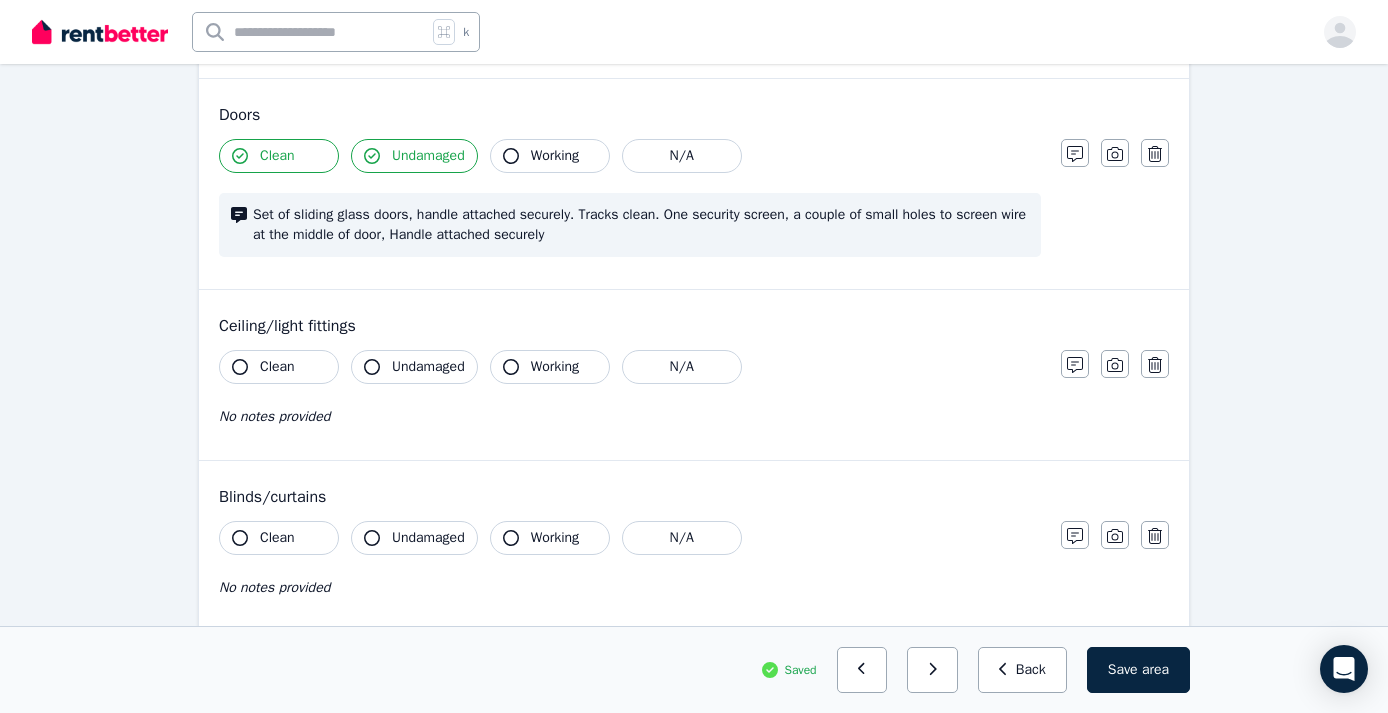 type on "**********" 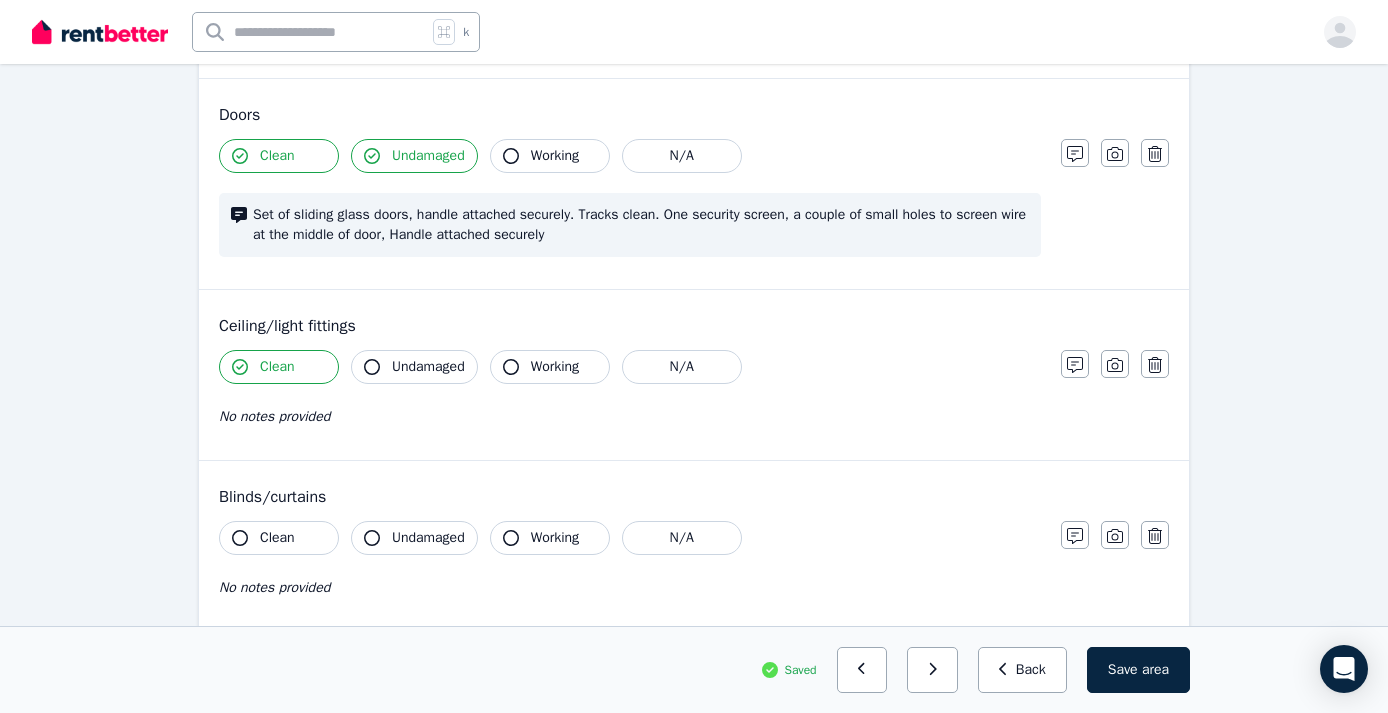 click 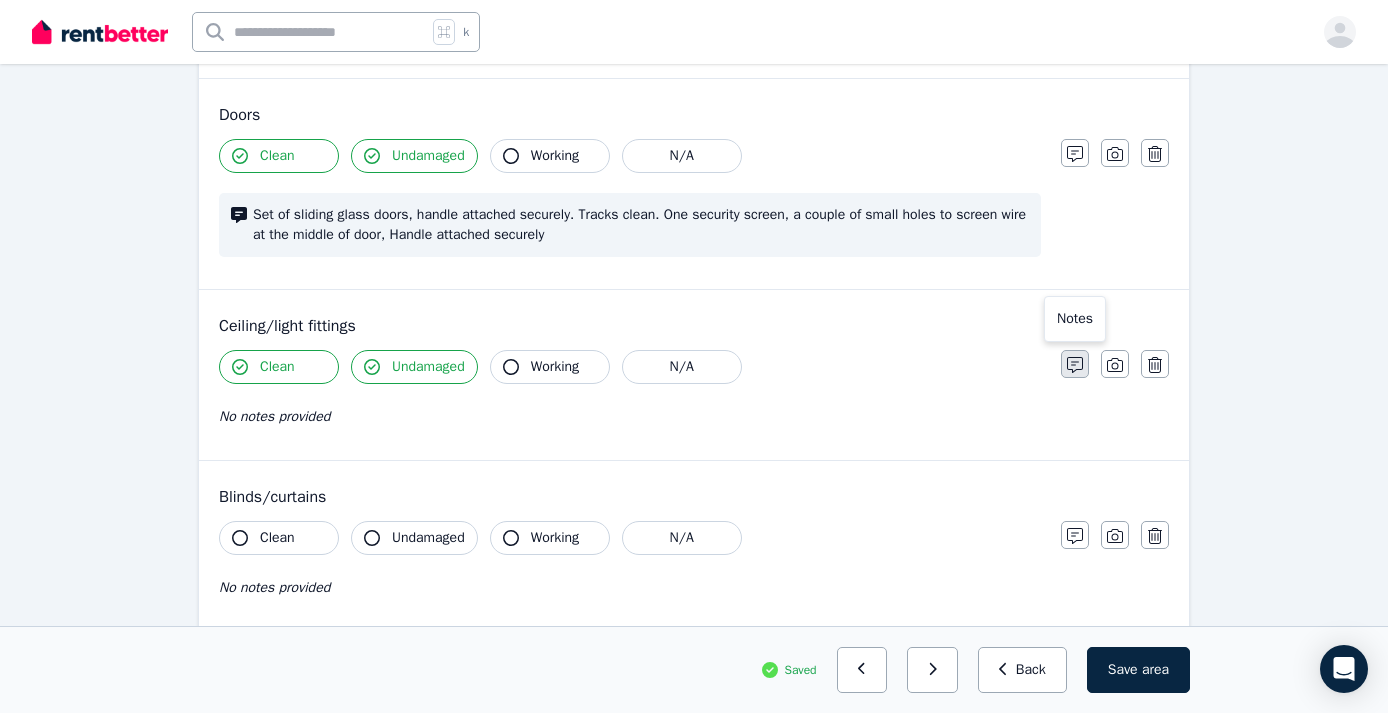 click 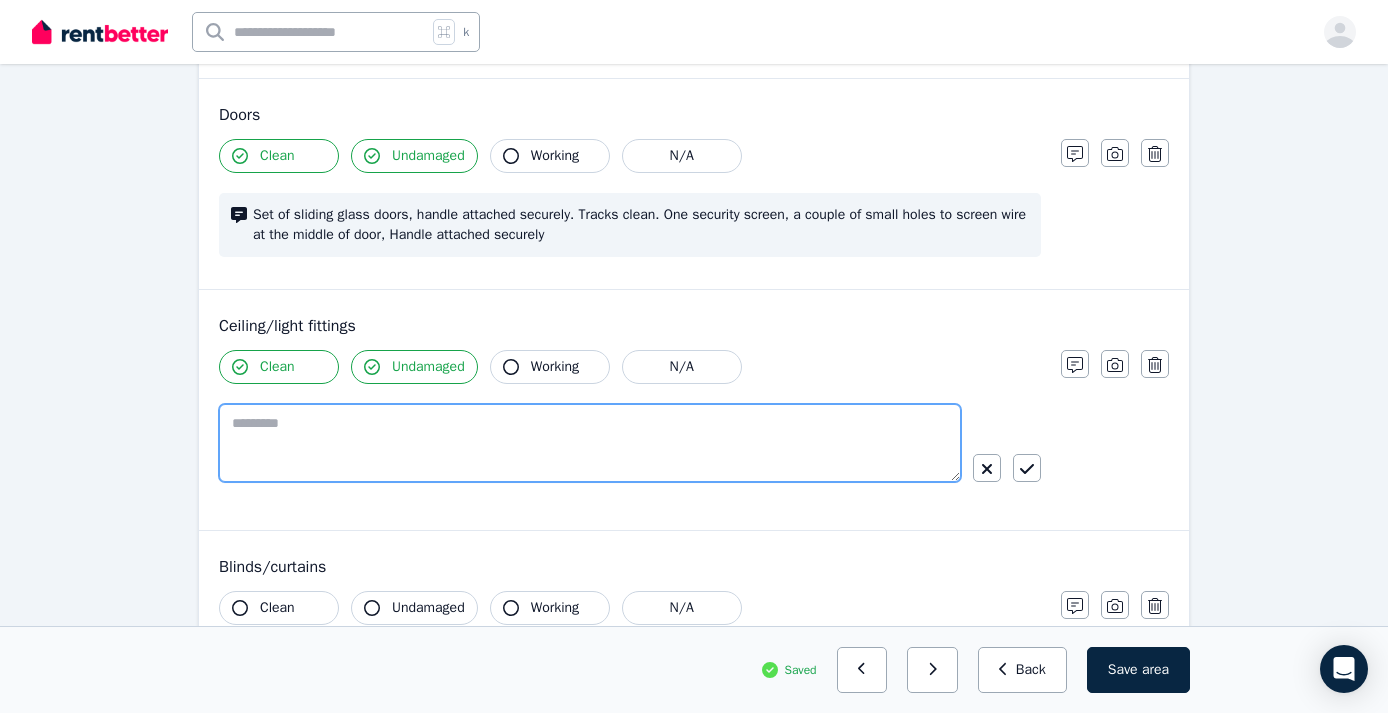 click at bounding box center (590, 443) 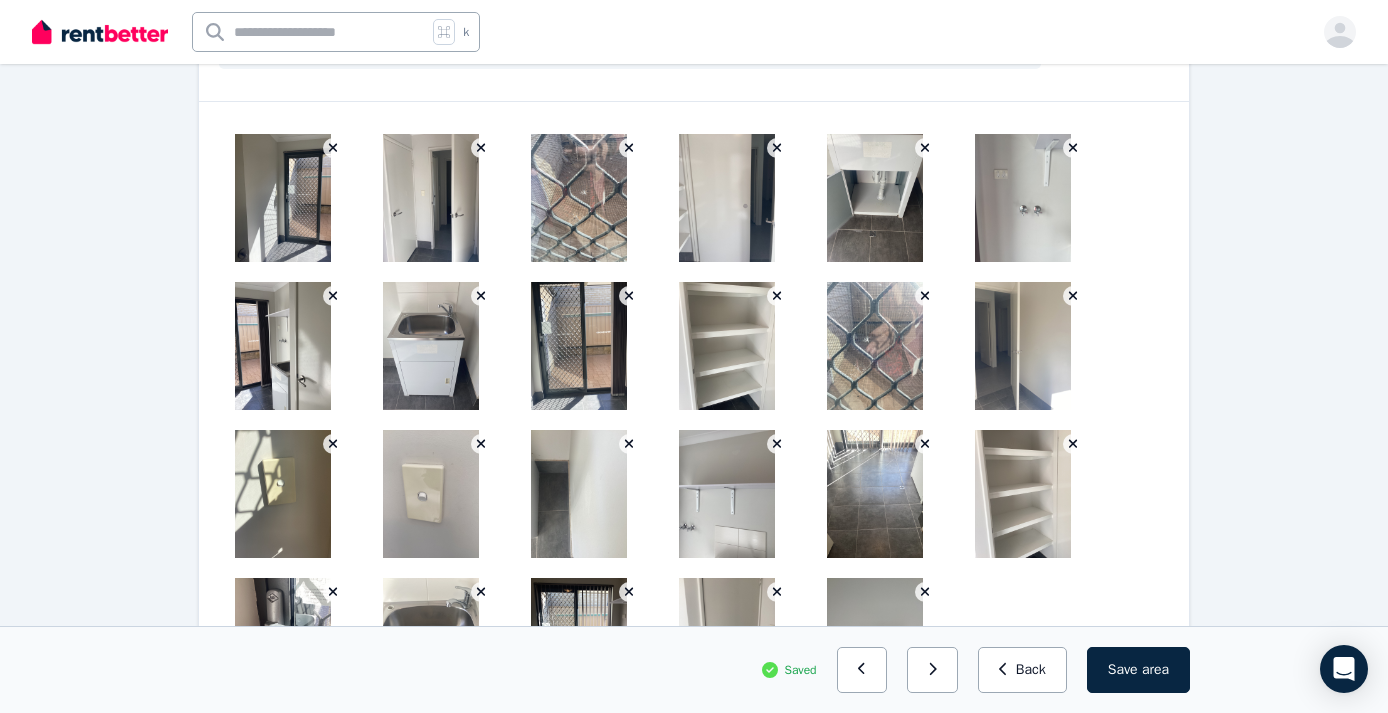 scroll, scrollTop: 1932, scrollLeft: 0, axis: vertical 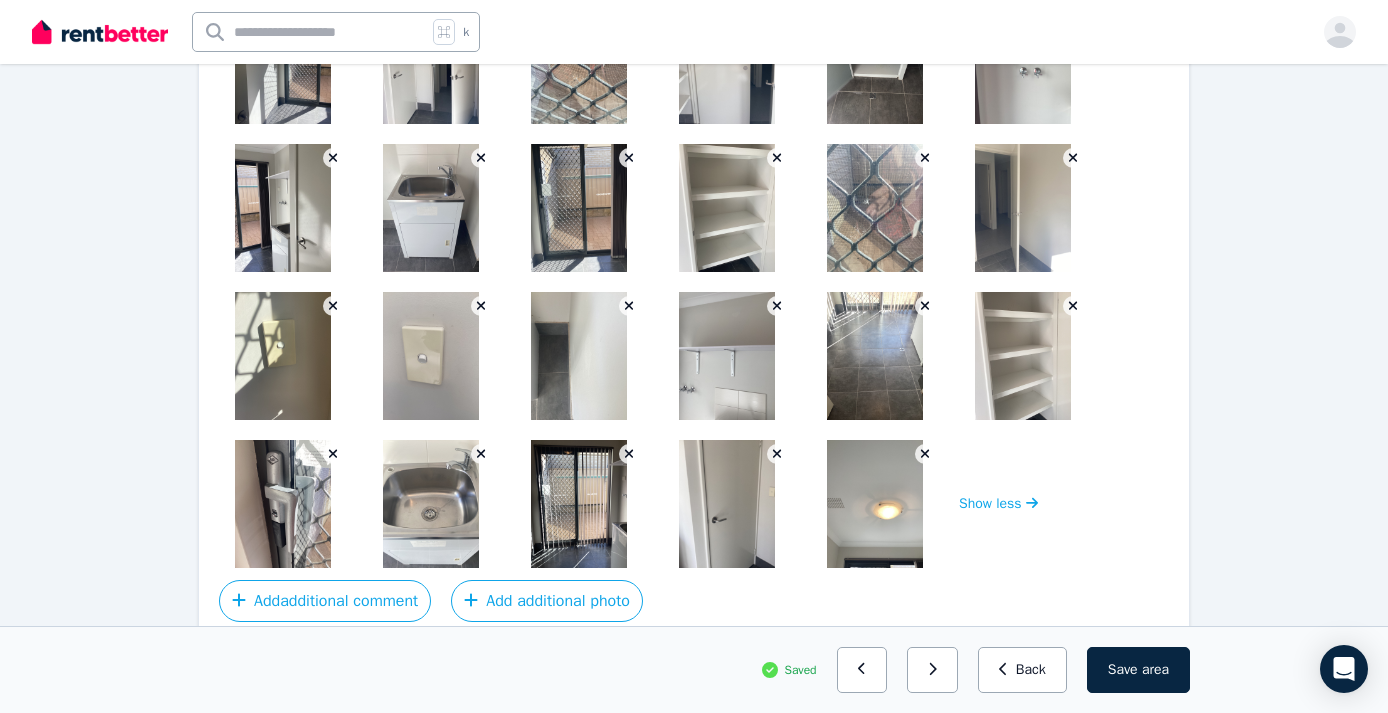 click at bounding box center [875, 504] 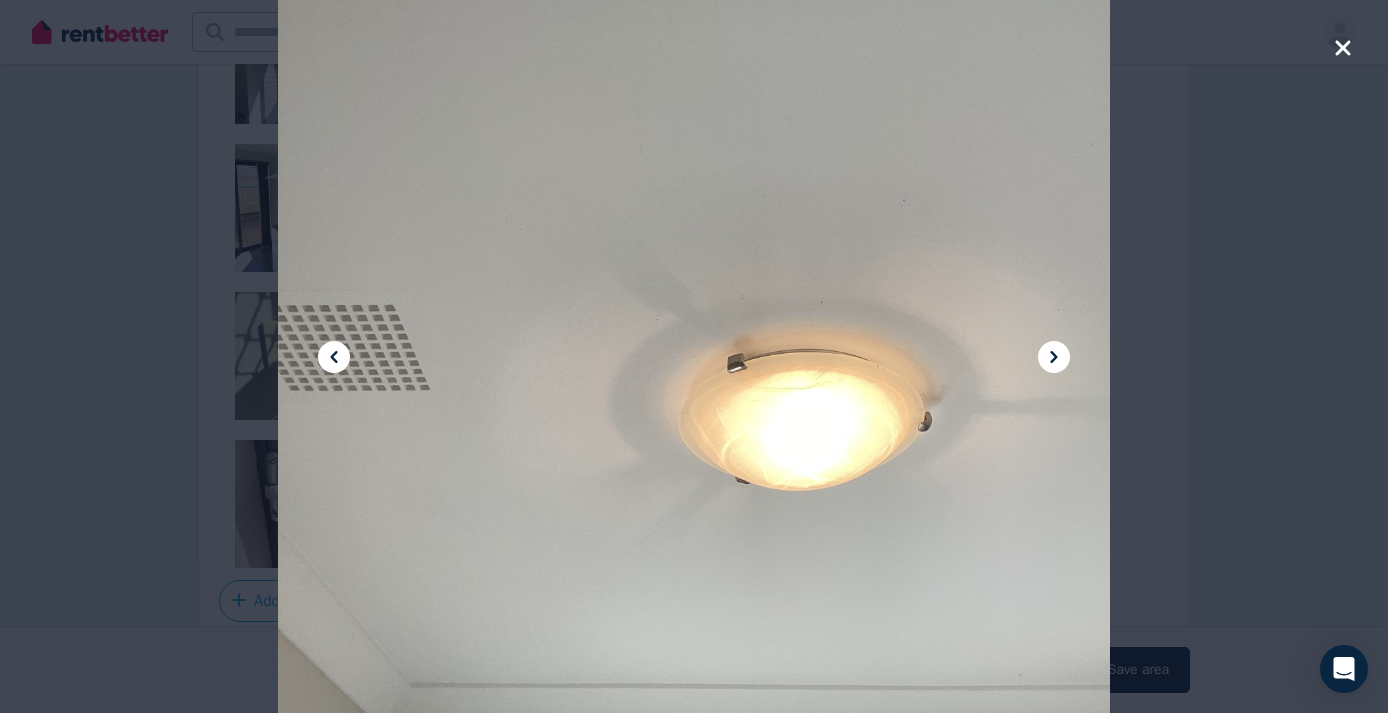 click 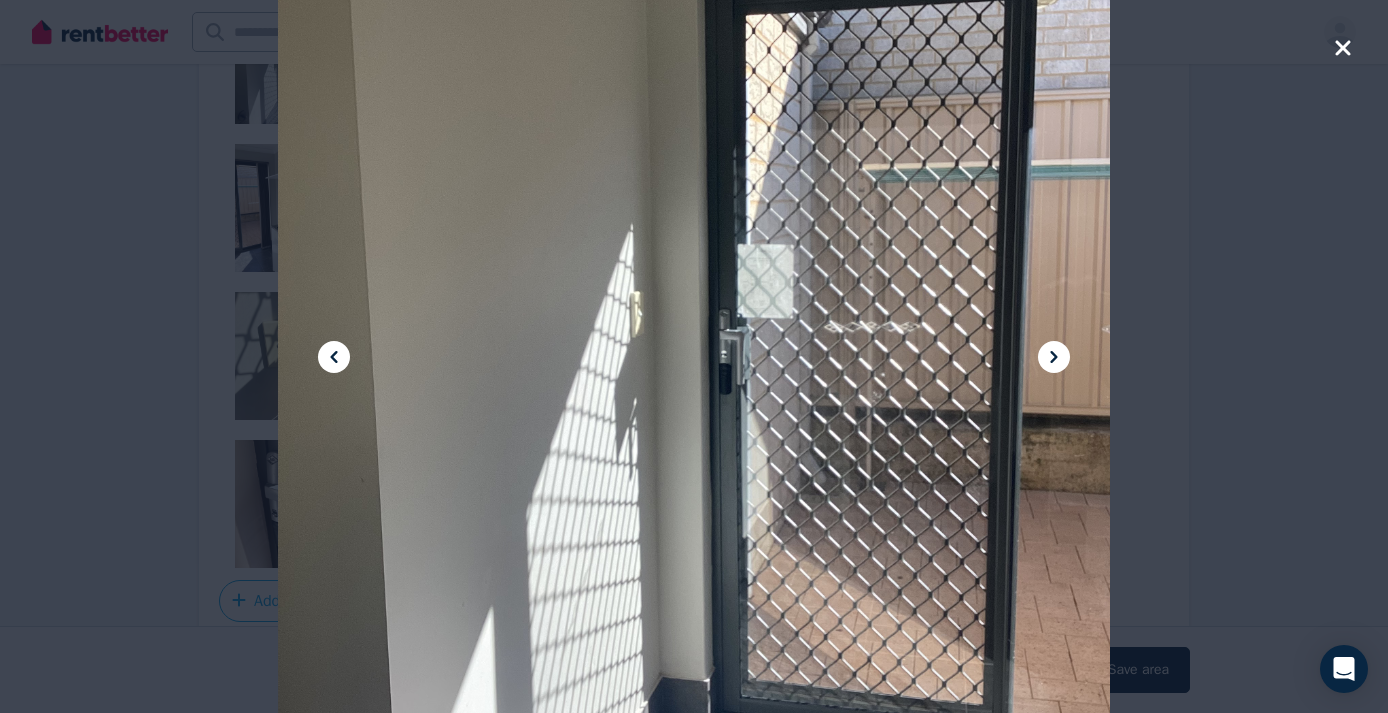 click 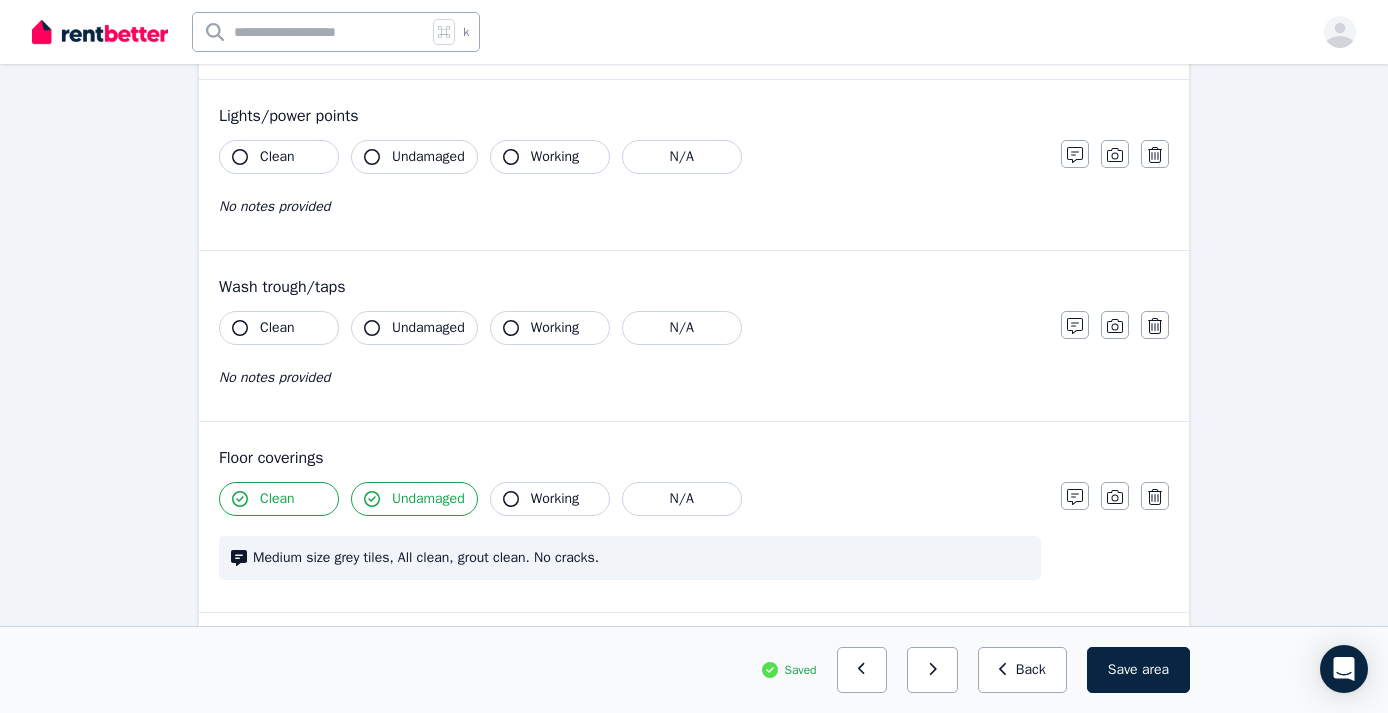 scroll, scrollTop: 647, scrollLeft: 0, axis: vertical 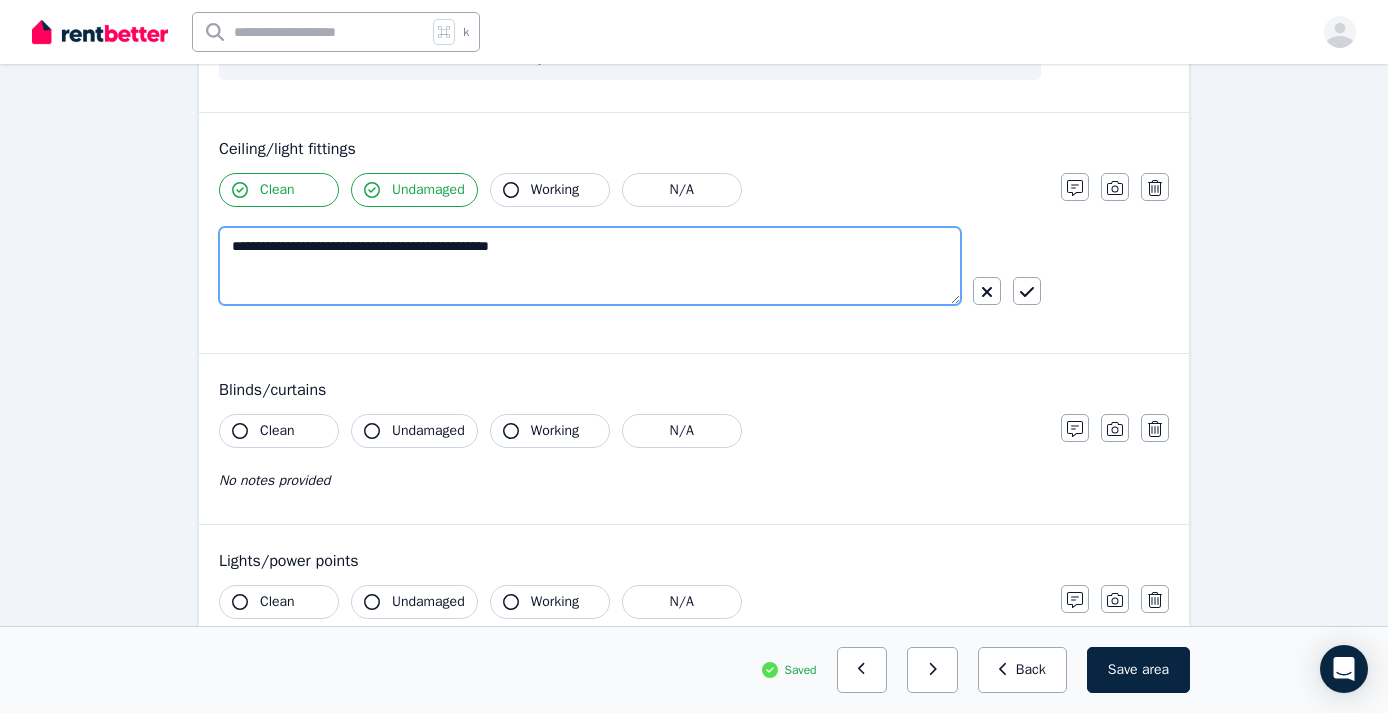 click on "**********" at bounding box center [590, 266] 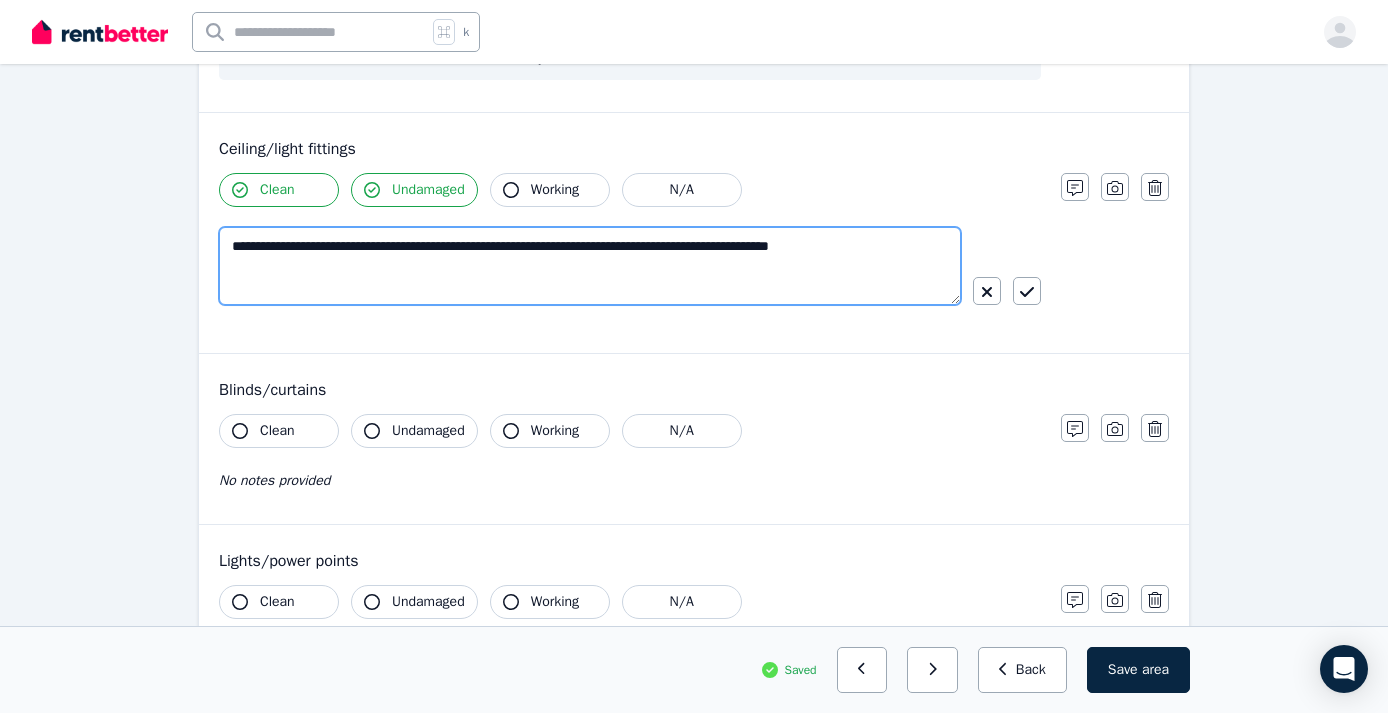 drag, startPoint x: 908, startPoint y: 247, endPoint x: 339, endPoint y: 233, distance: 569.1722 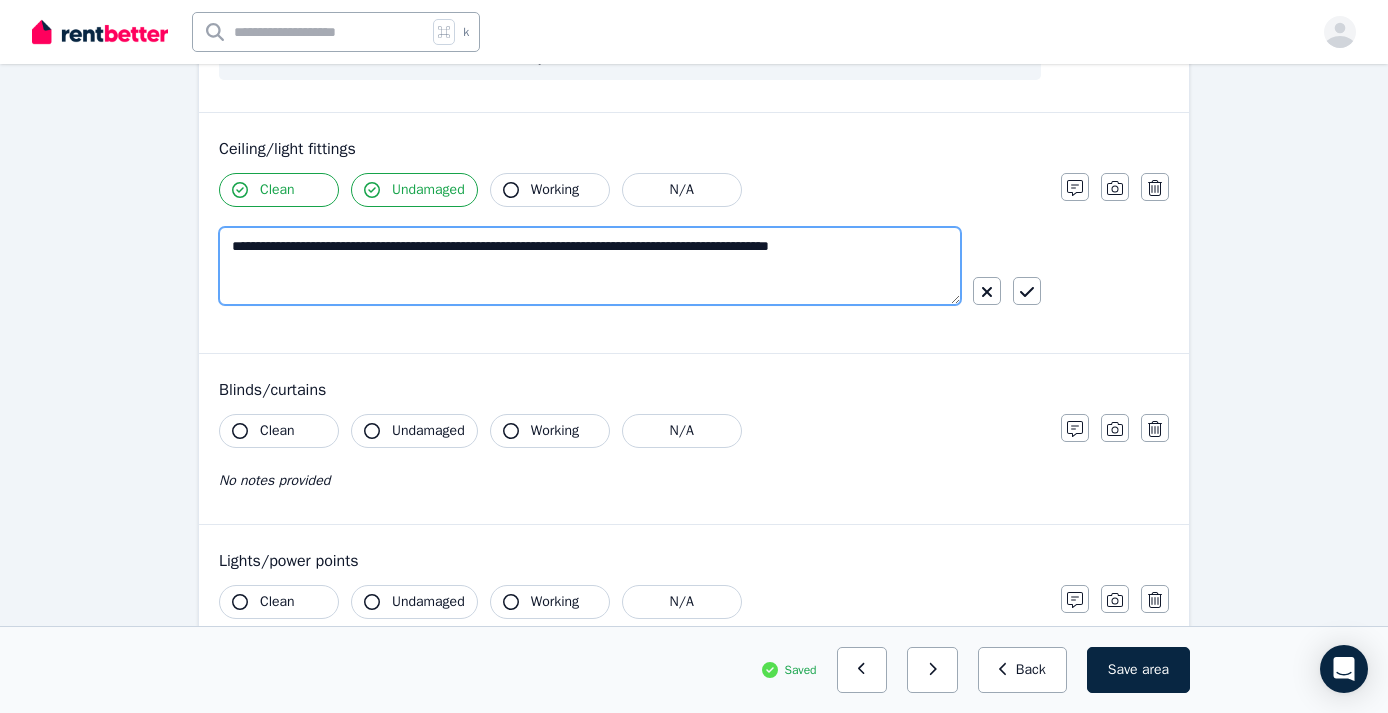 click on "**********" at bounding box center (590, 266) 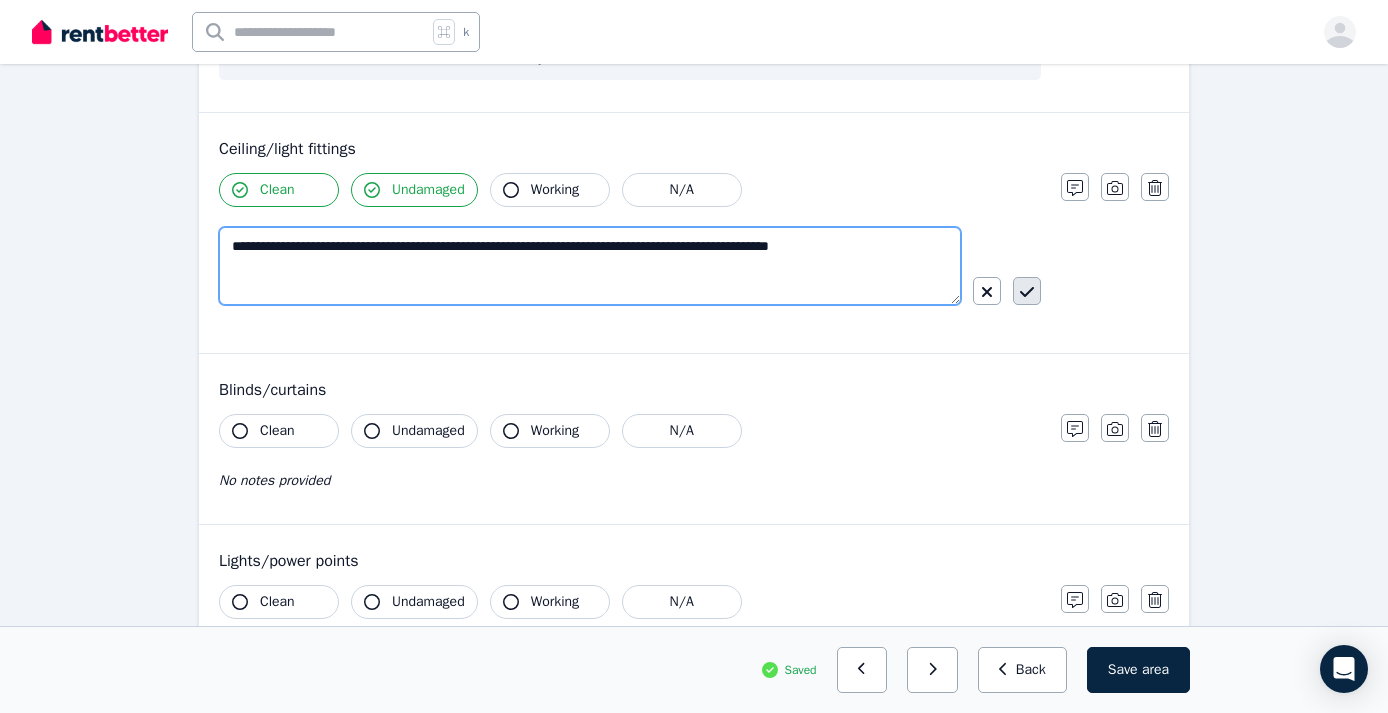 type on "**********" 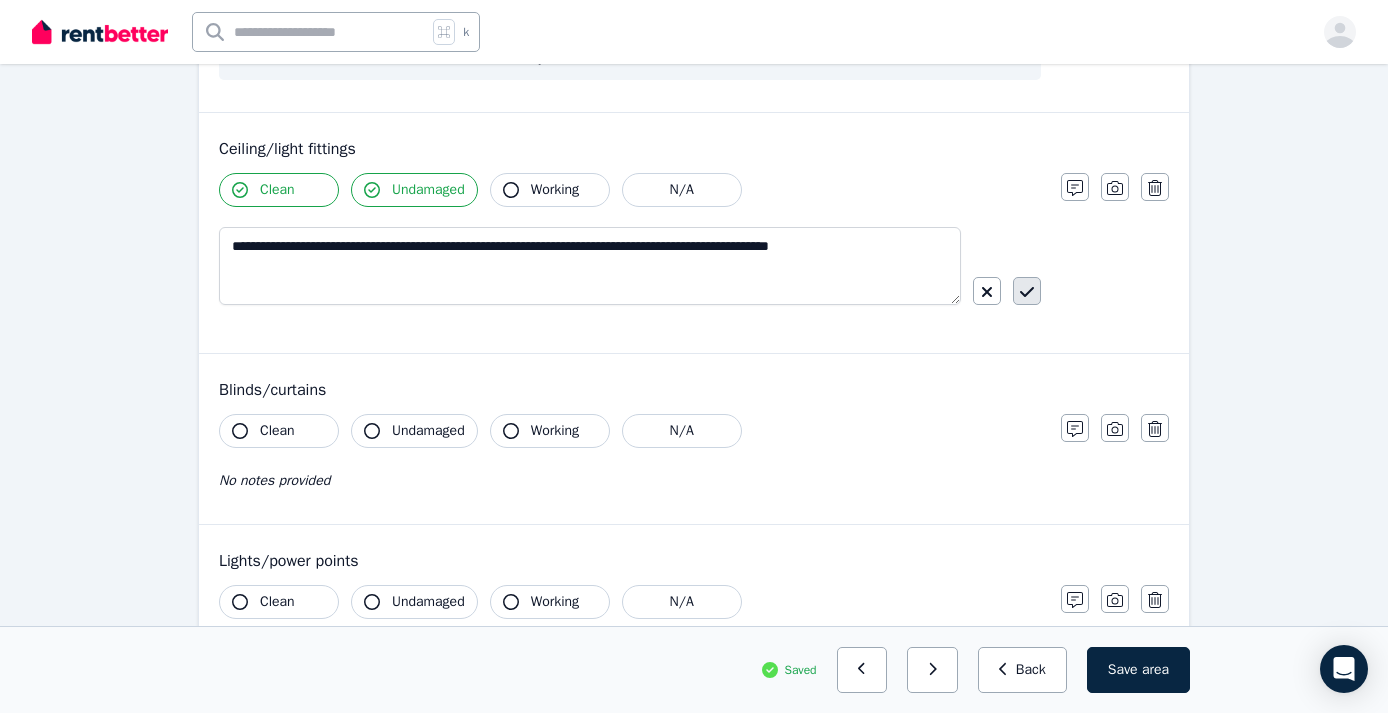 click 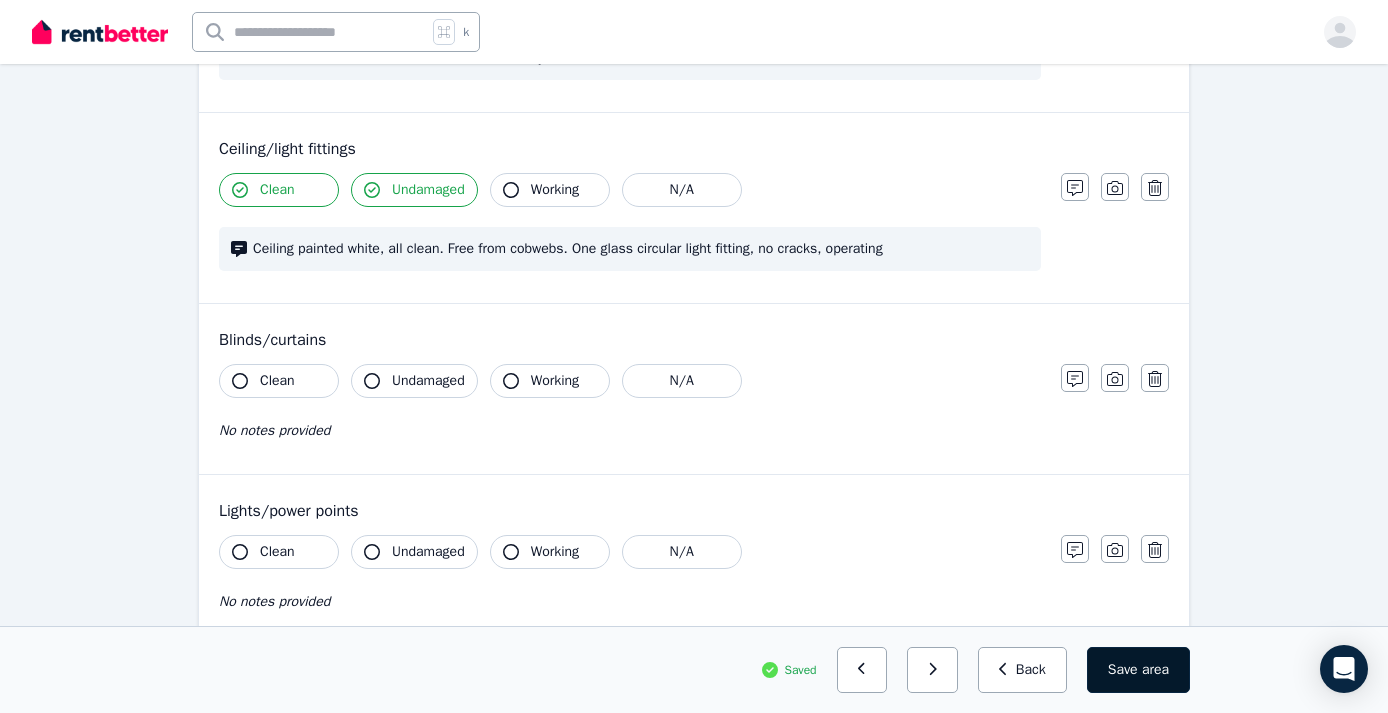 click on "Save   area" at bounding box center [1138, 670] 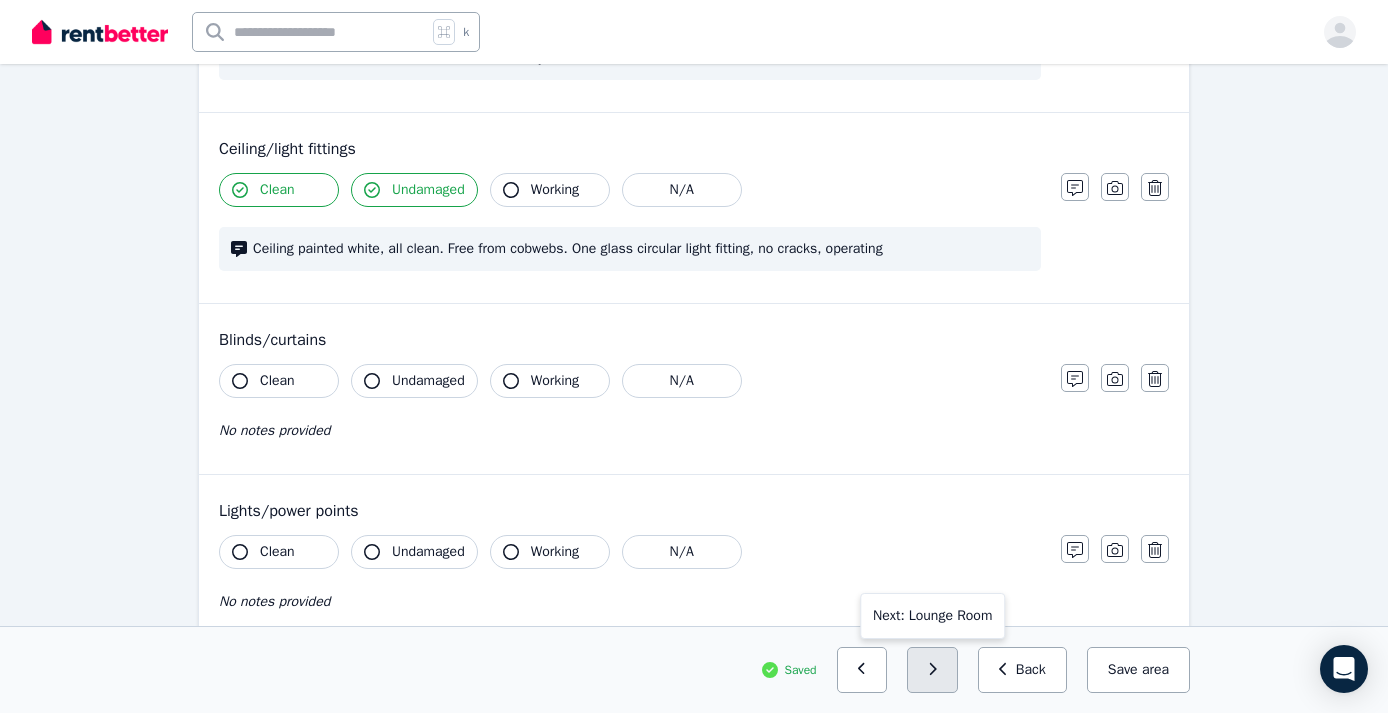click 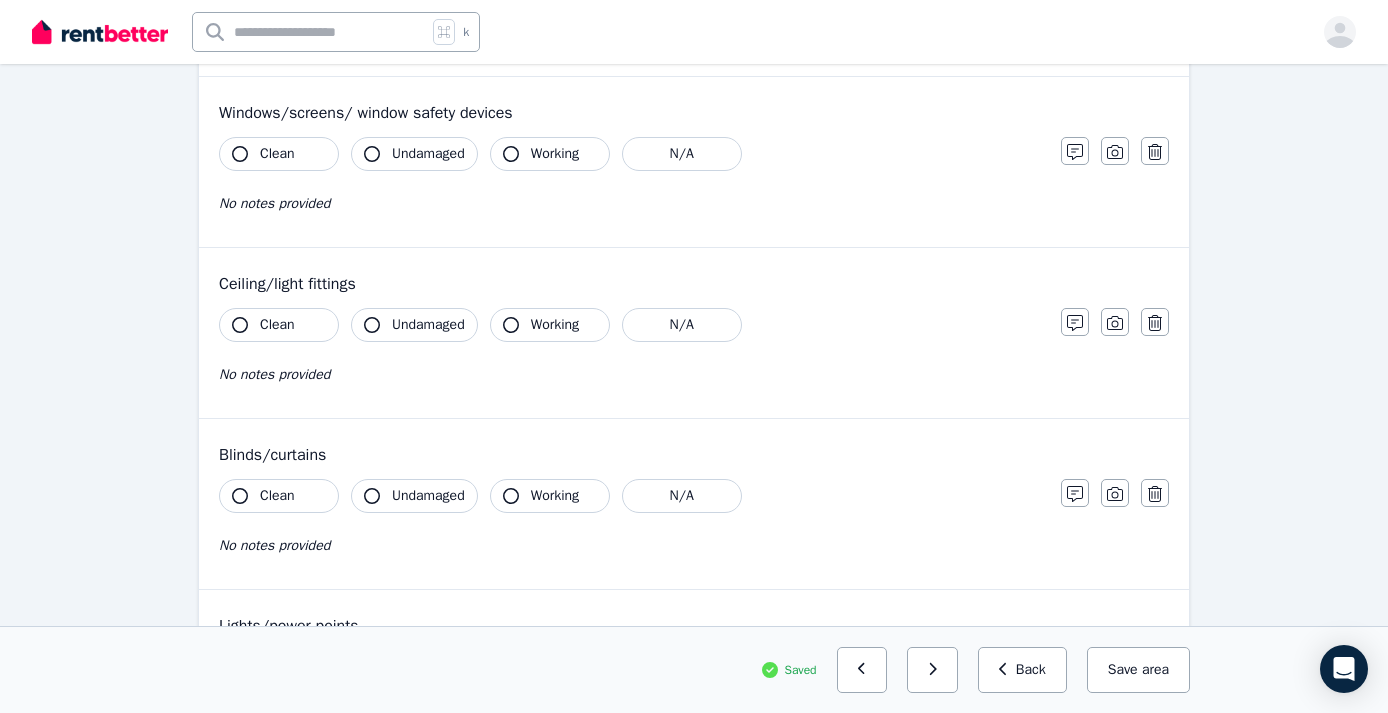 scroll, scrollTop: 564, scrollLeft: 0, axis: vertical 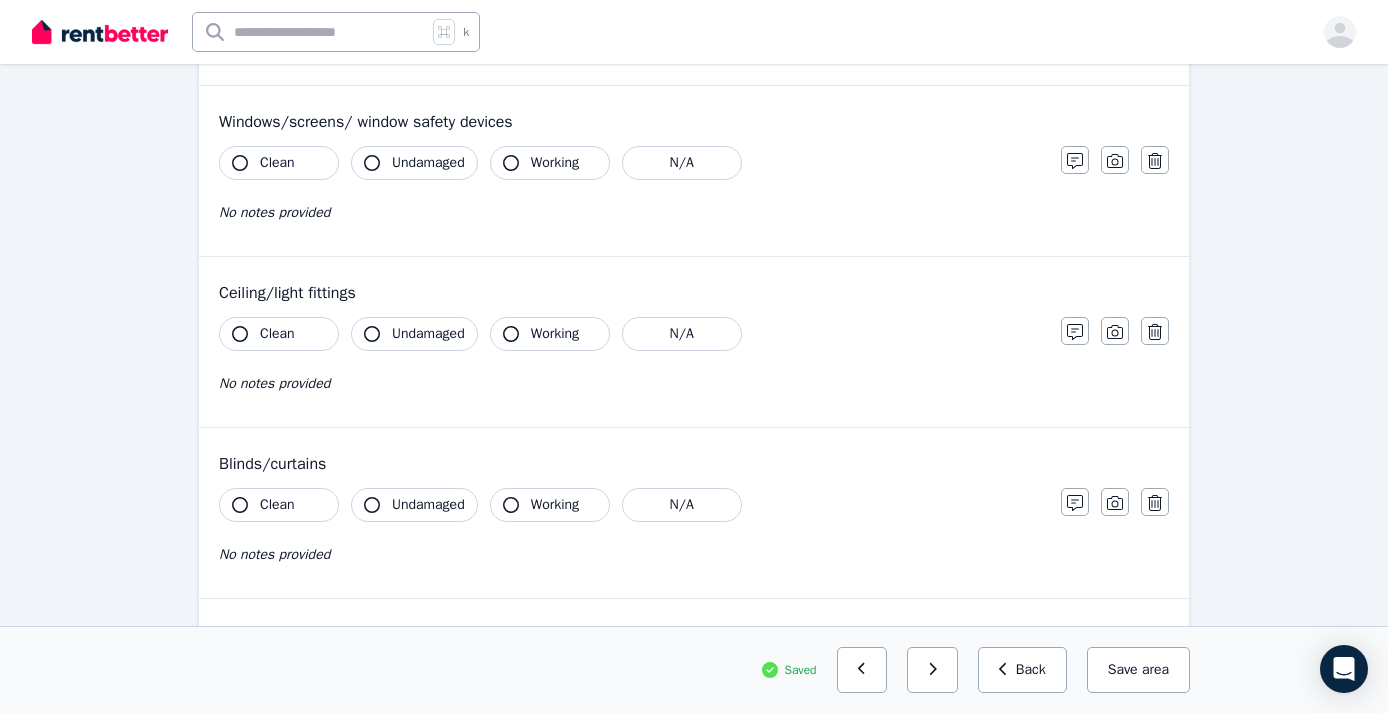 click 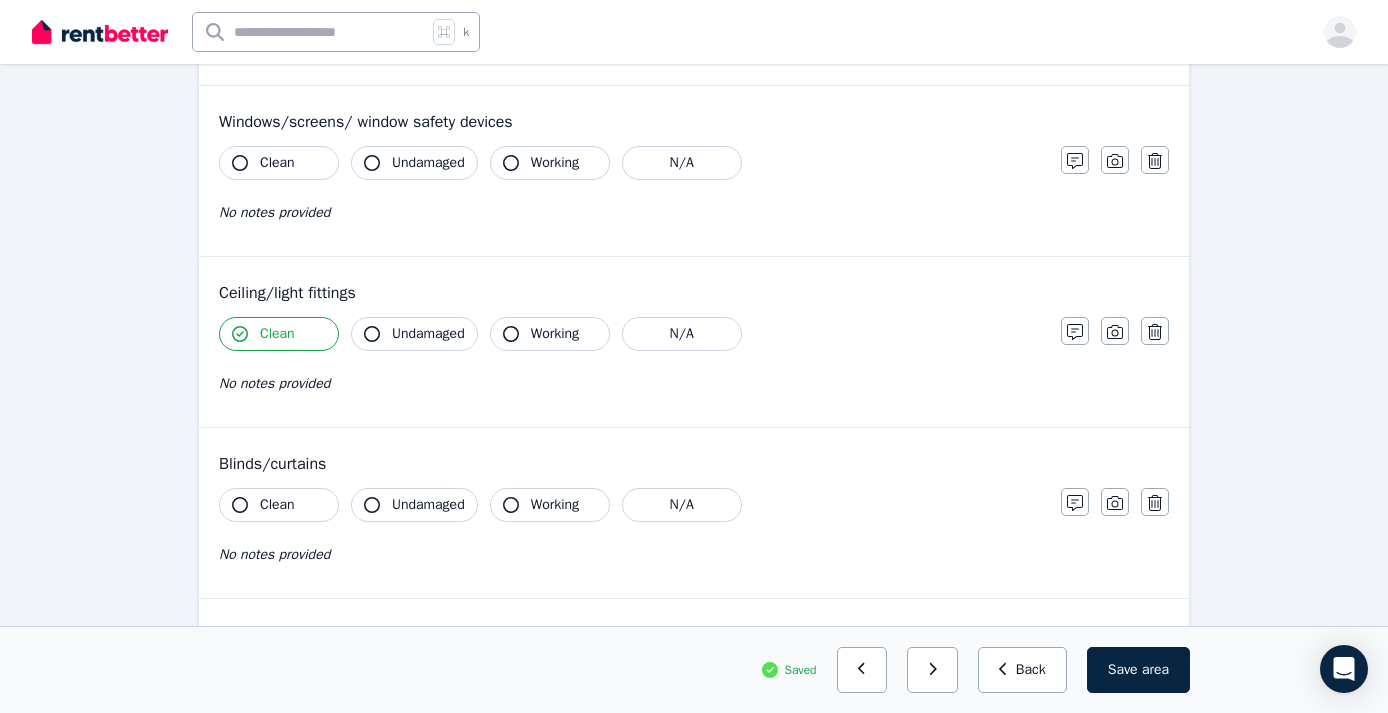 click 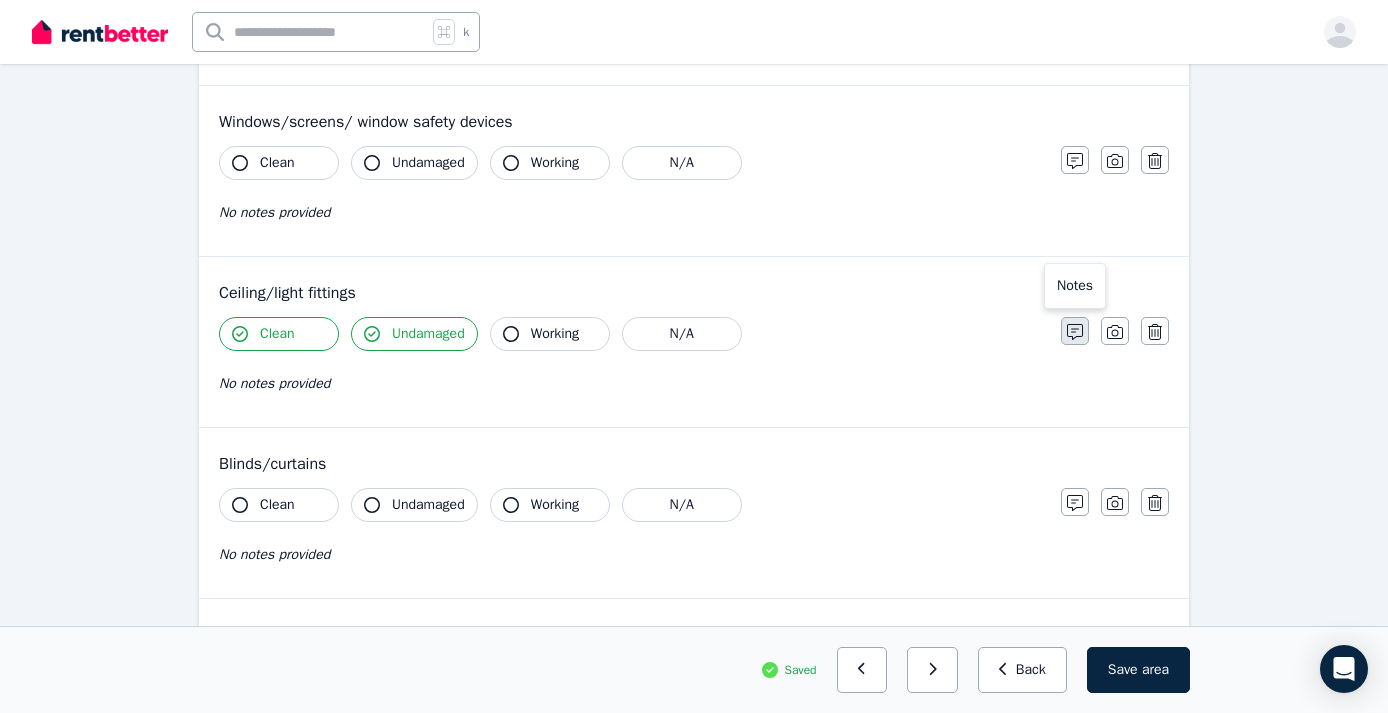 click 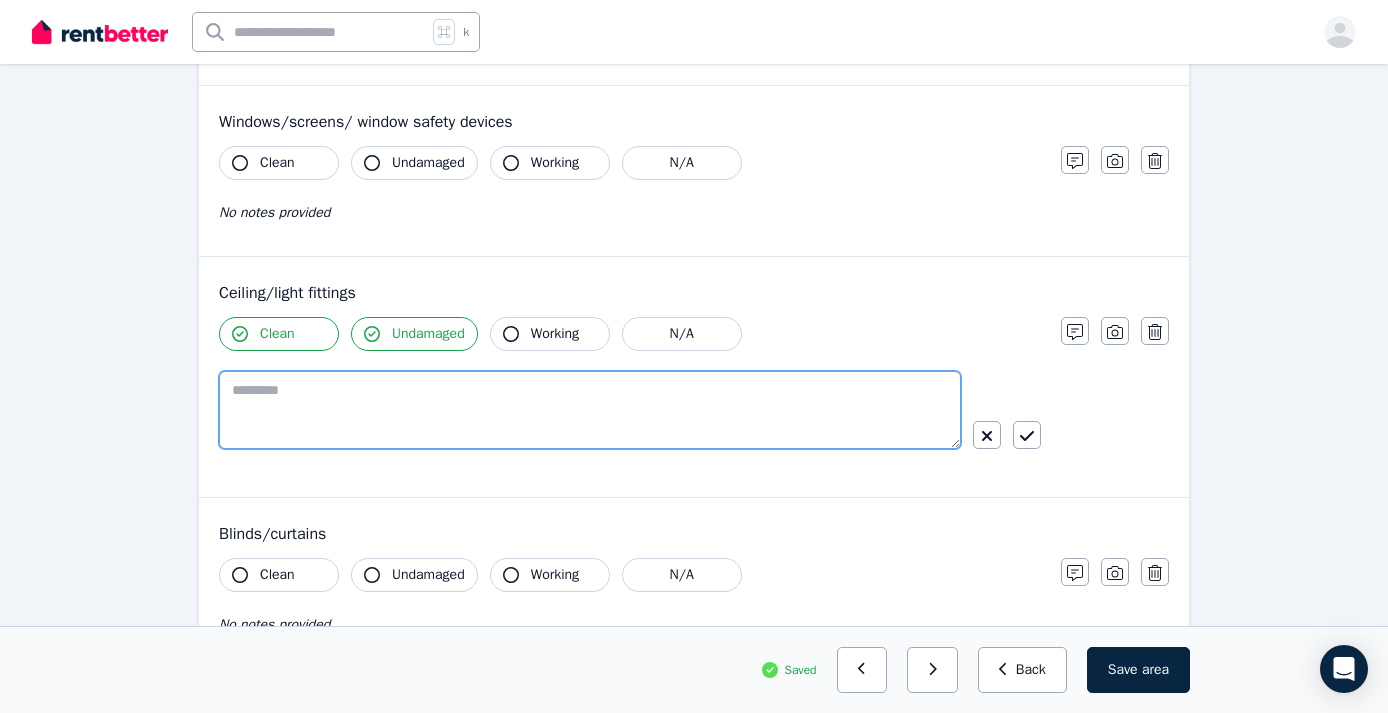 click at bounding box center (590, 410) 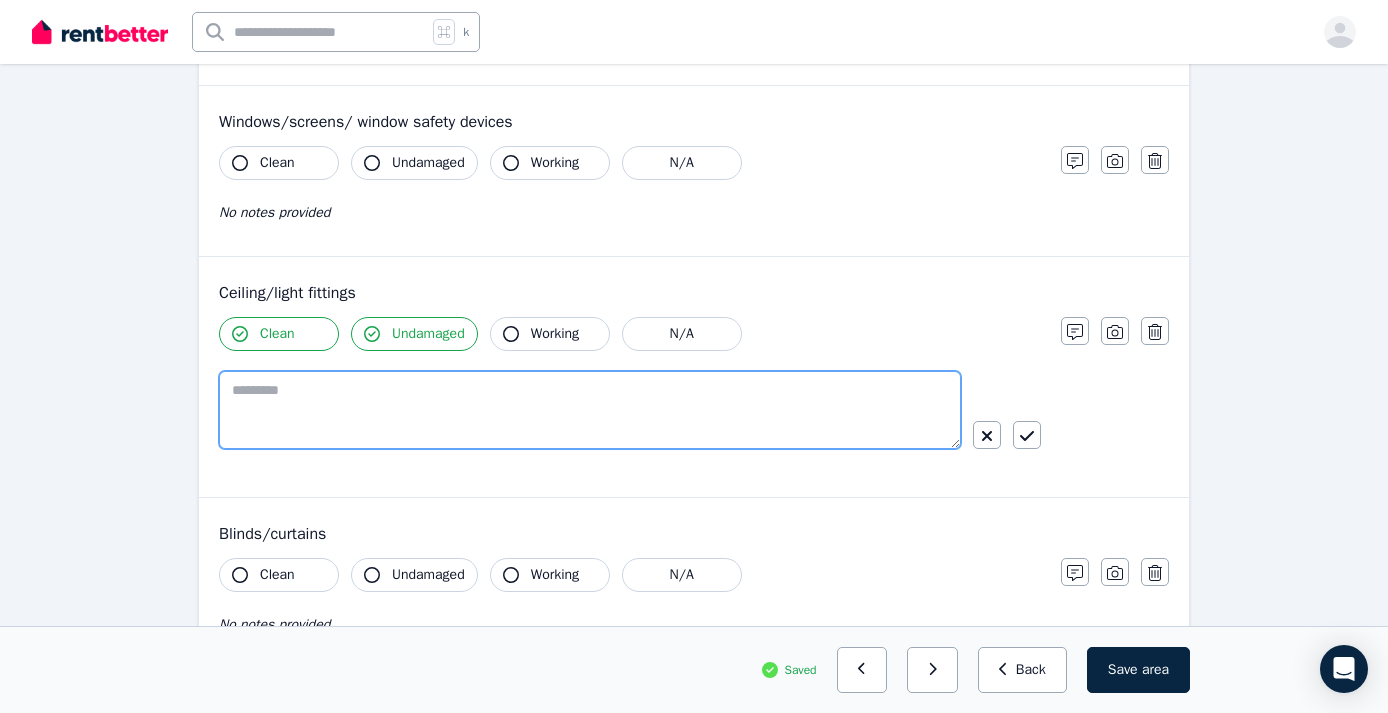 paste on "**********" 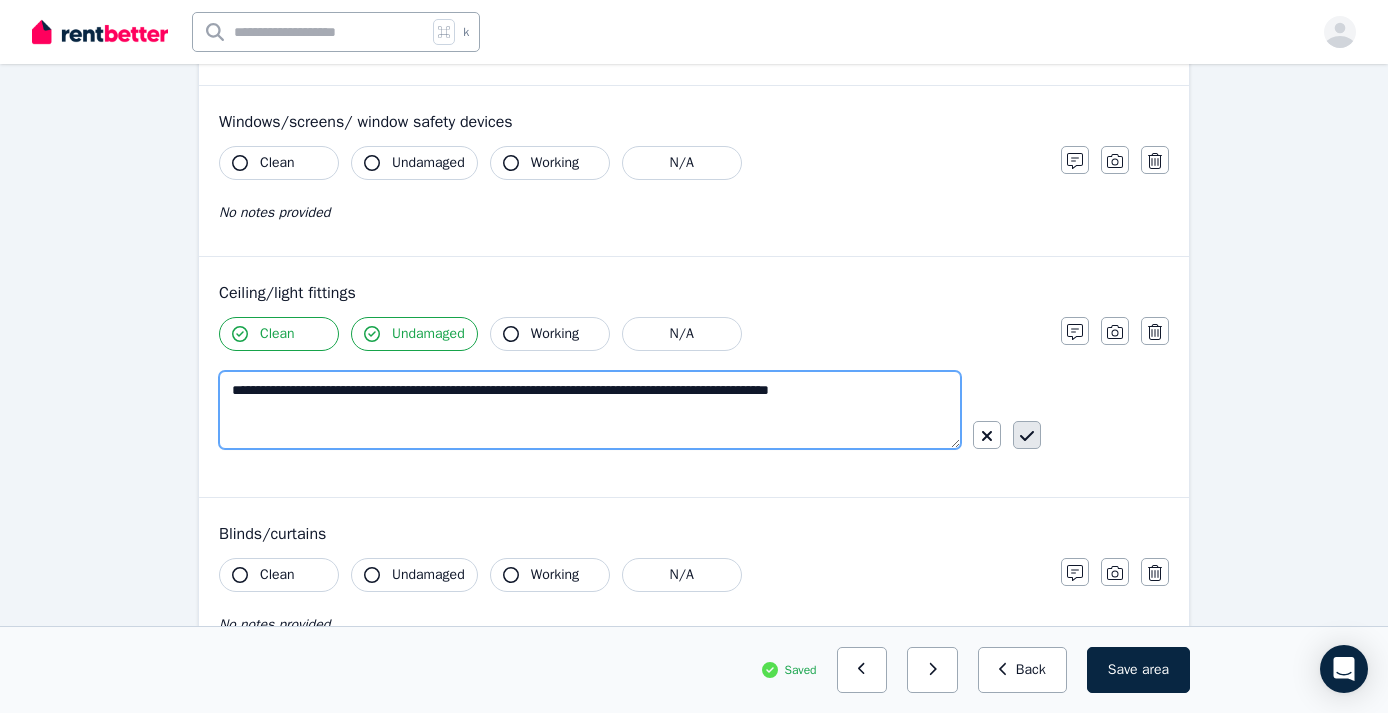 type on "**********" 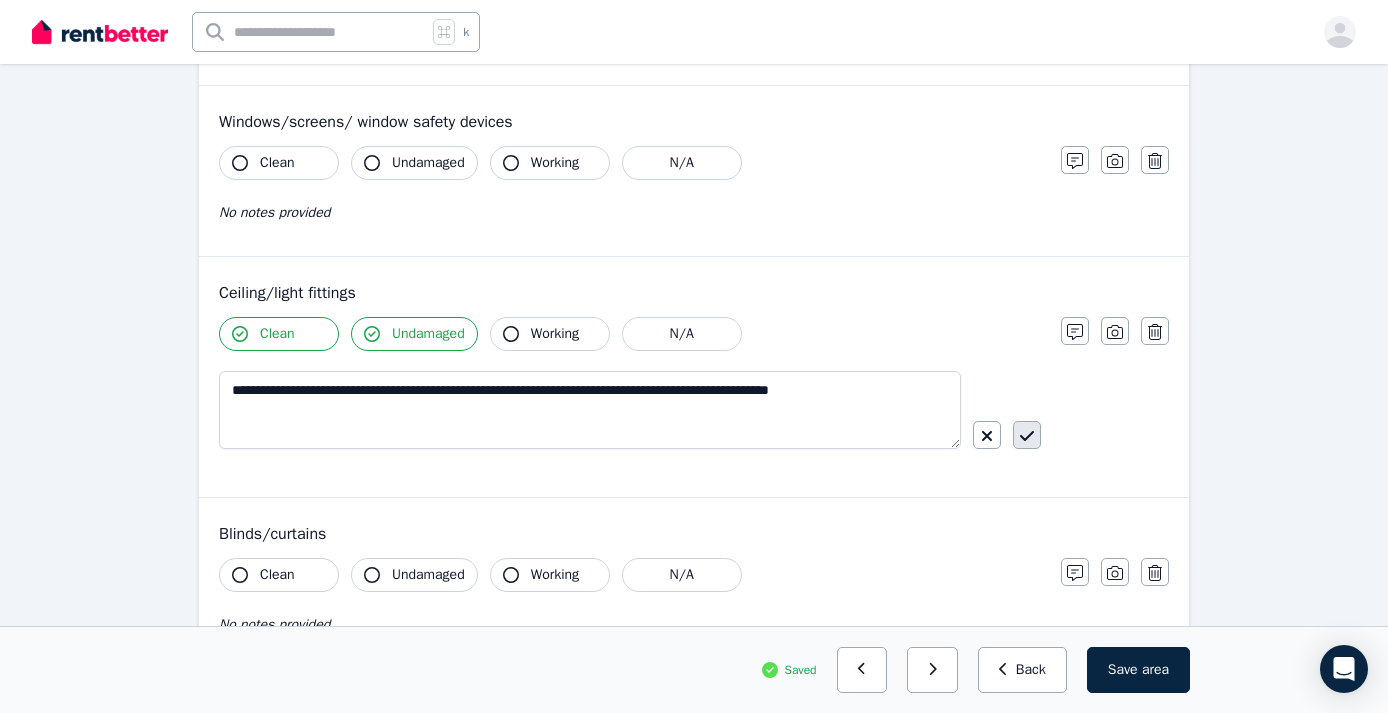 click 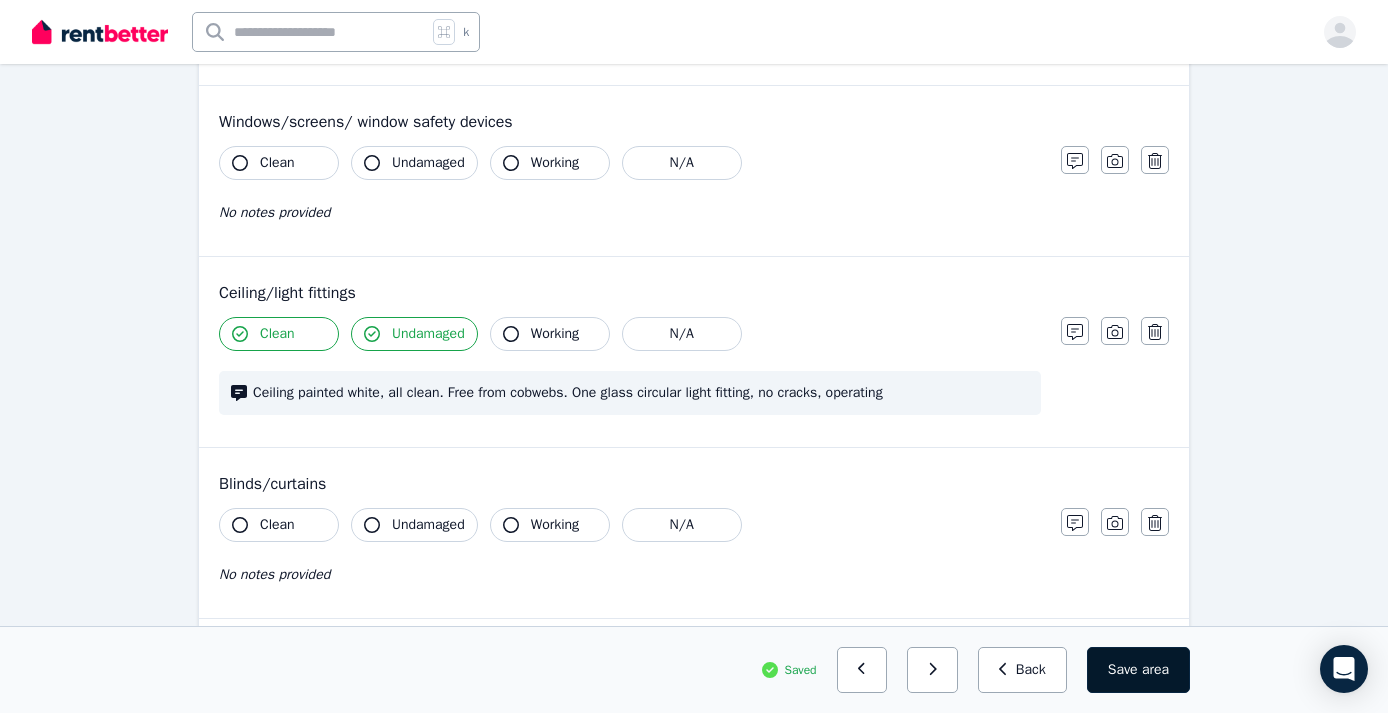 click on "Save   area" at bounding box center [1138, 670] 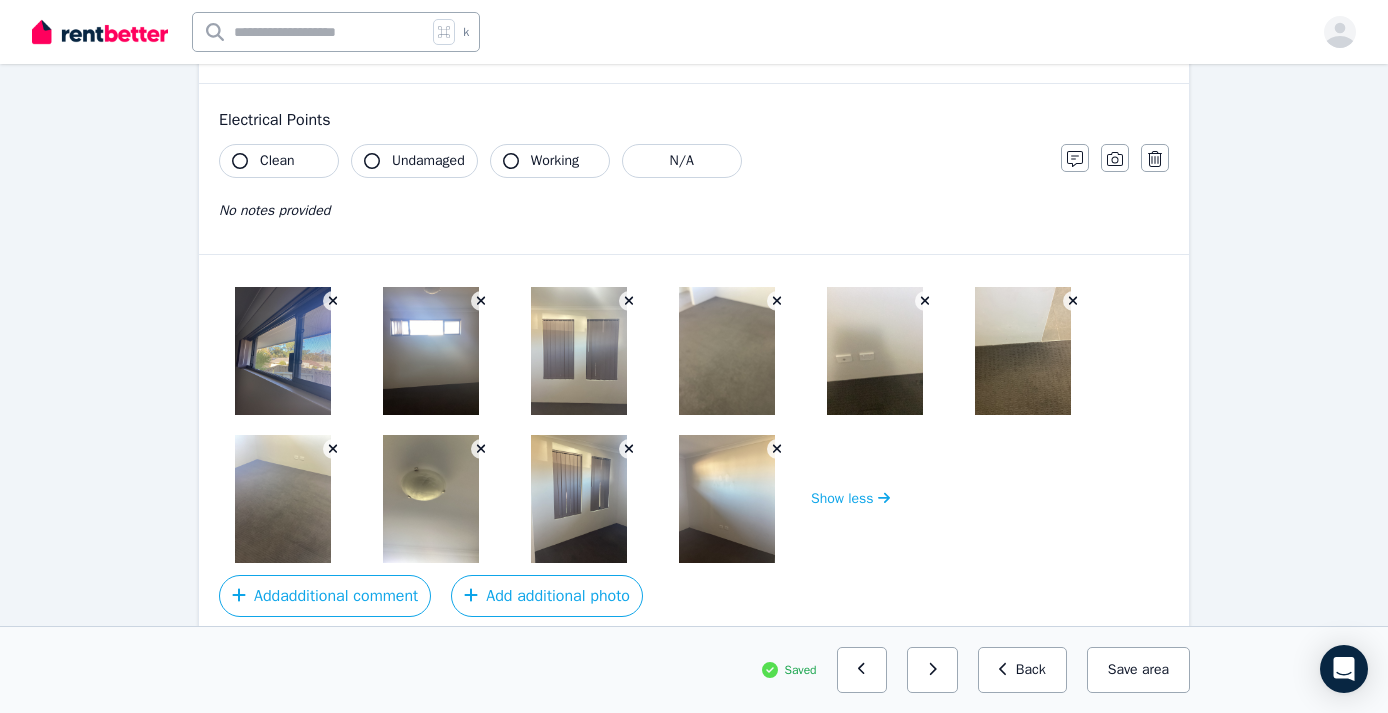 scroll, scrollTop: 1499, scrollLeft: 0, axis: vertical 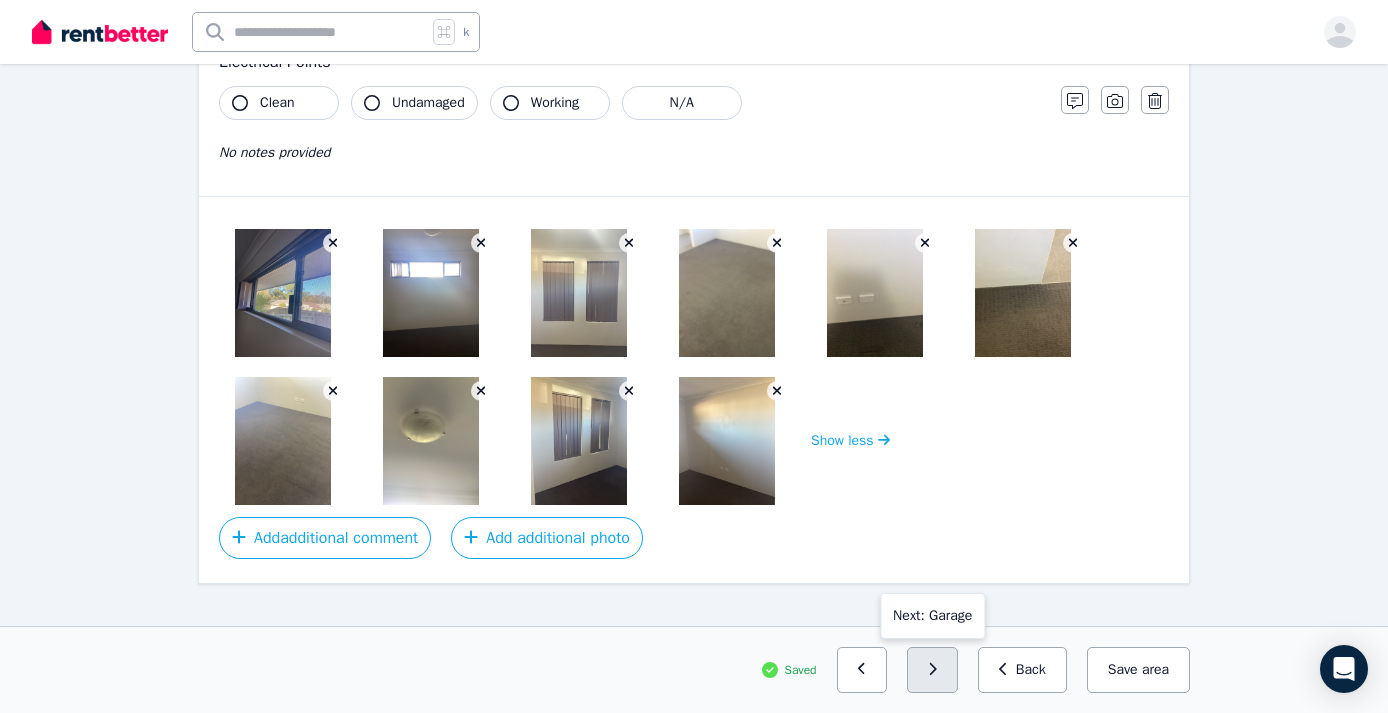 click 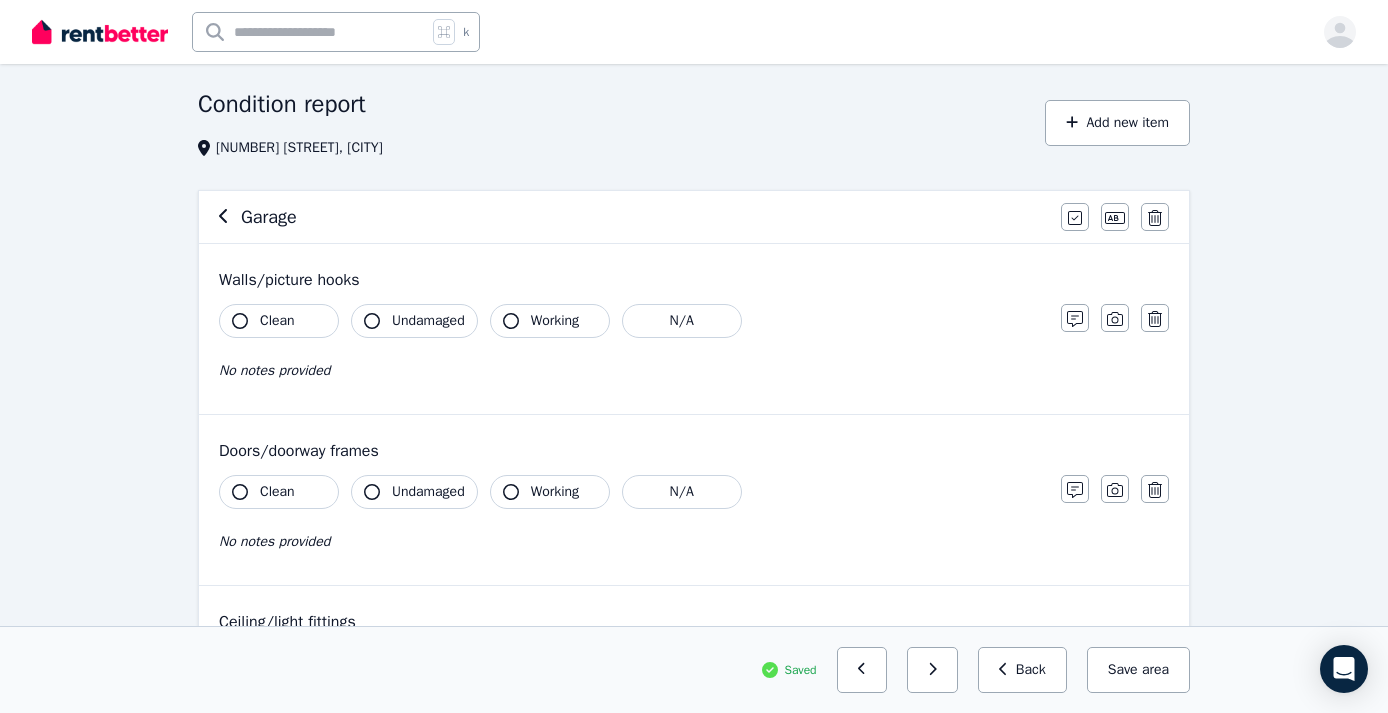 scroll, scrollTop: 56, scrollLeft: 0, axis: vertical 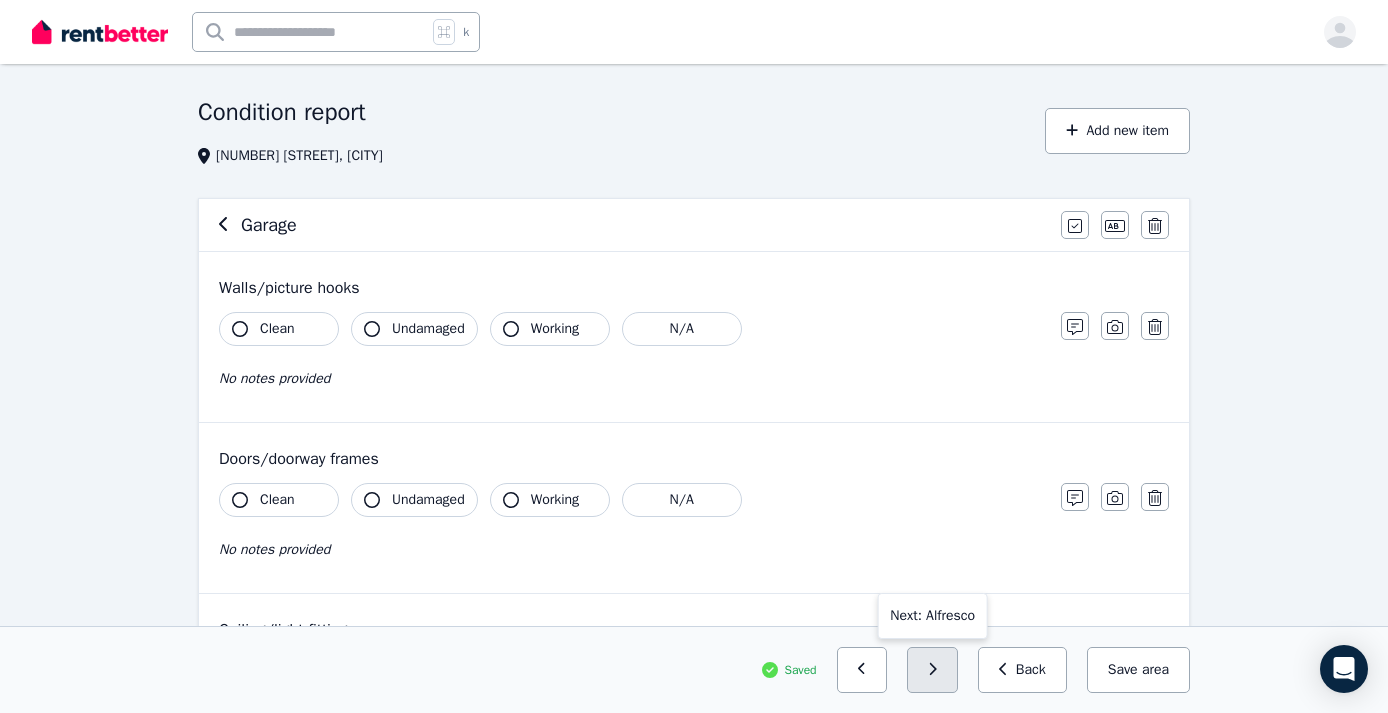 click 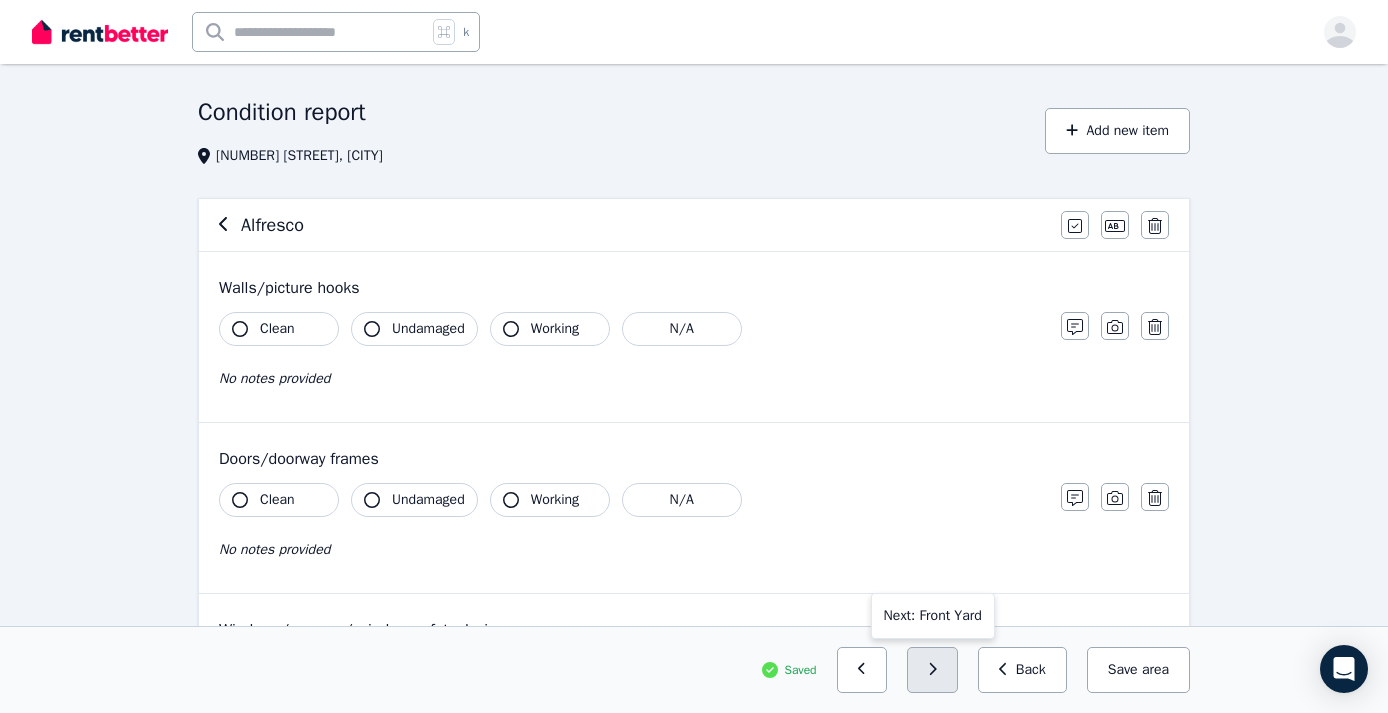 click 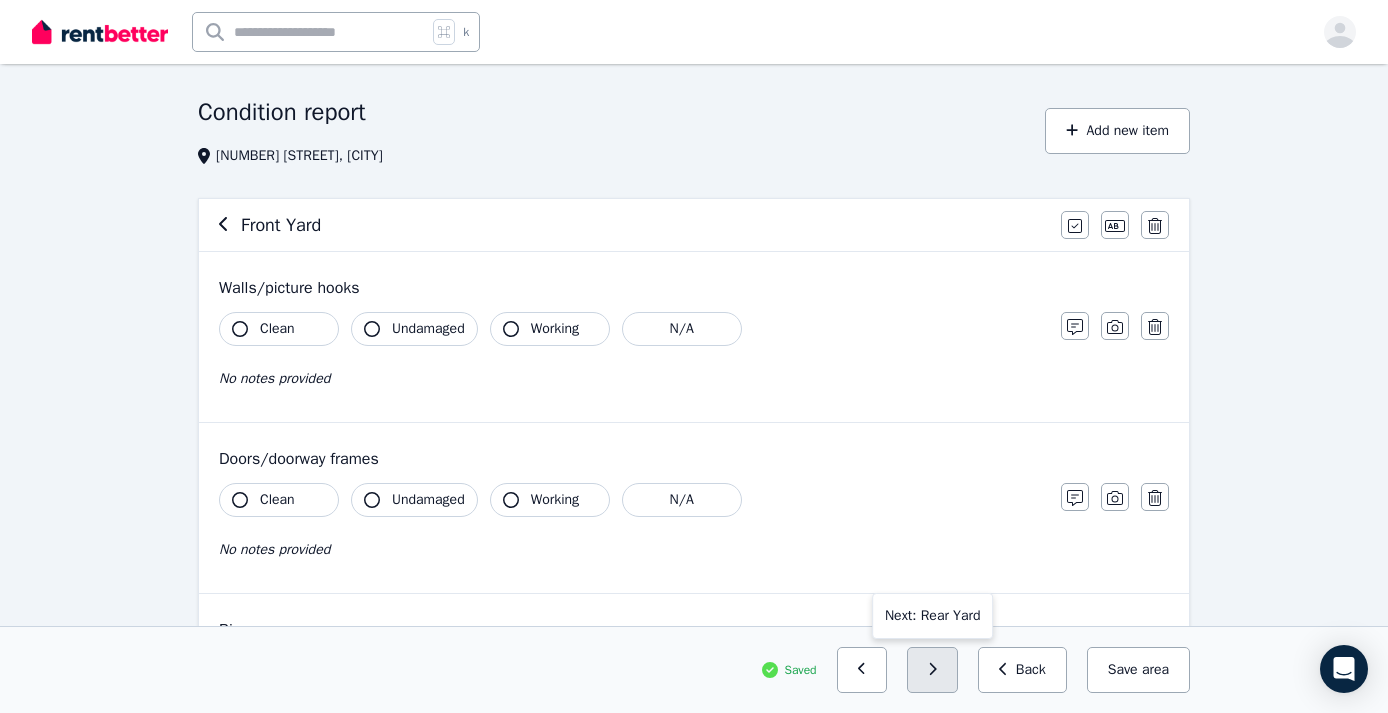 click 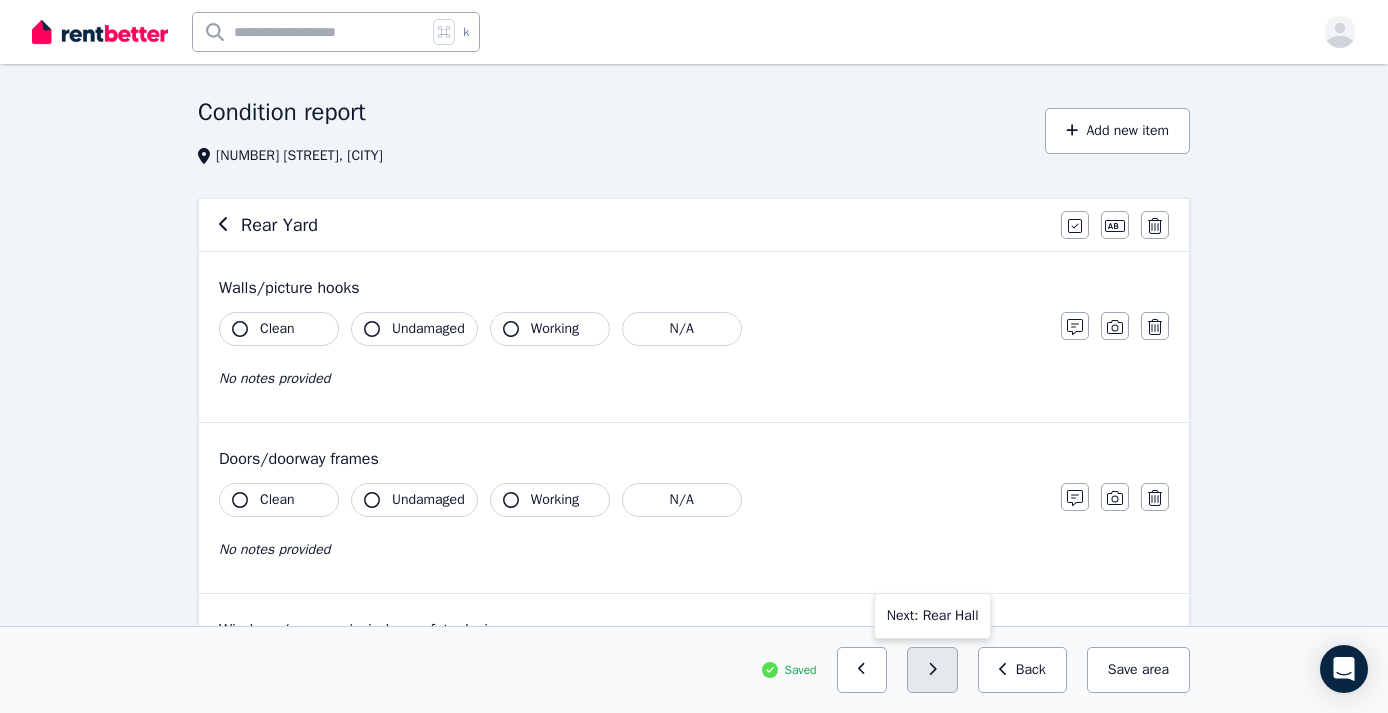 click 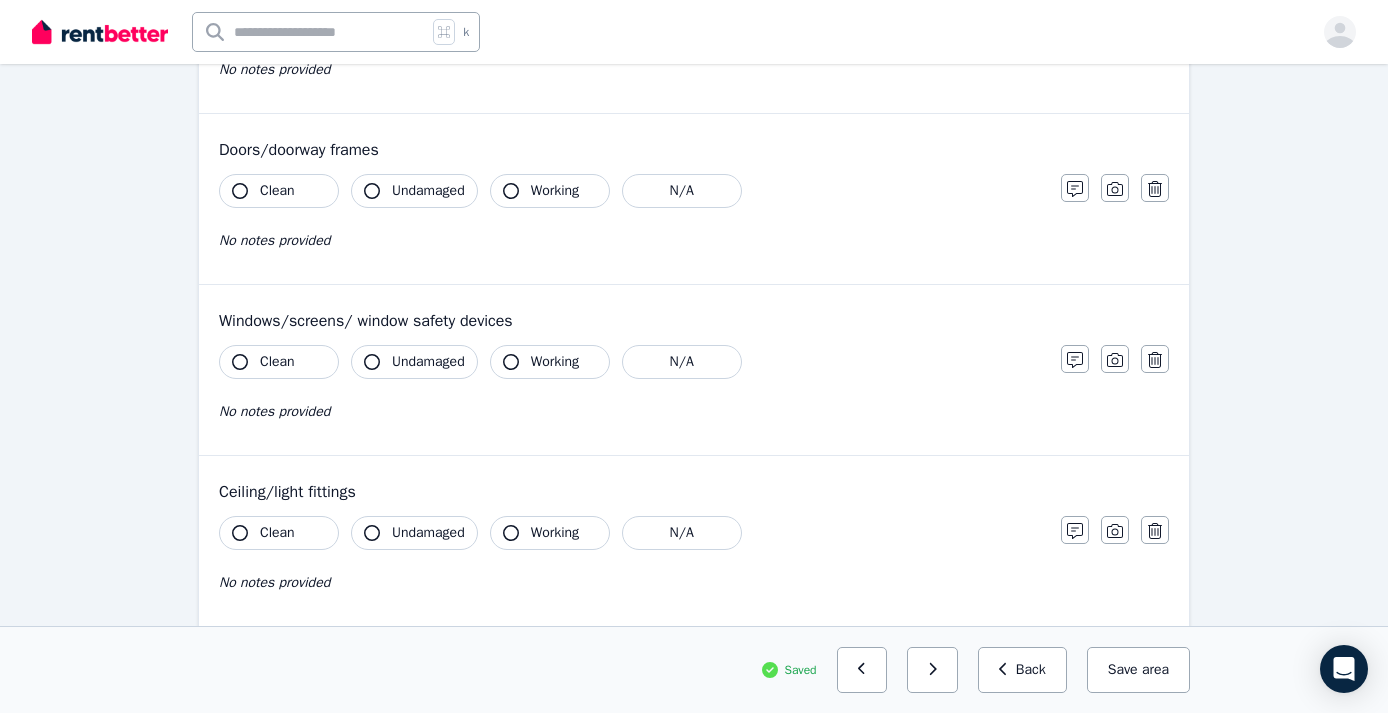 scroll, scrollTop: 375, scrollLeft: 0, axis: vertical 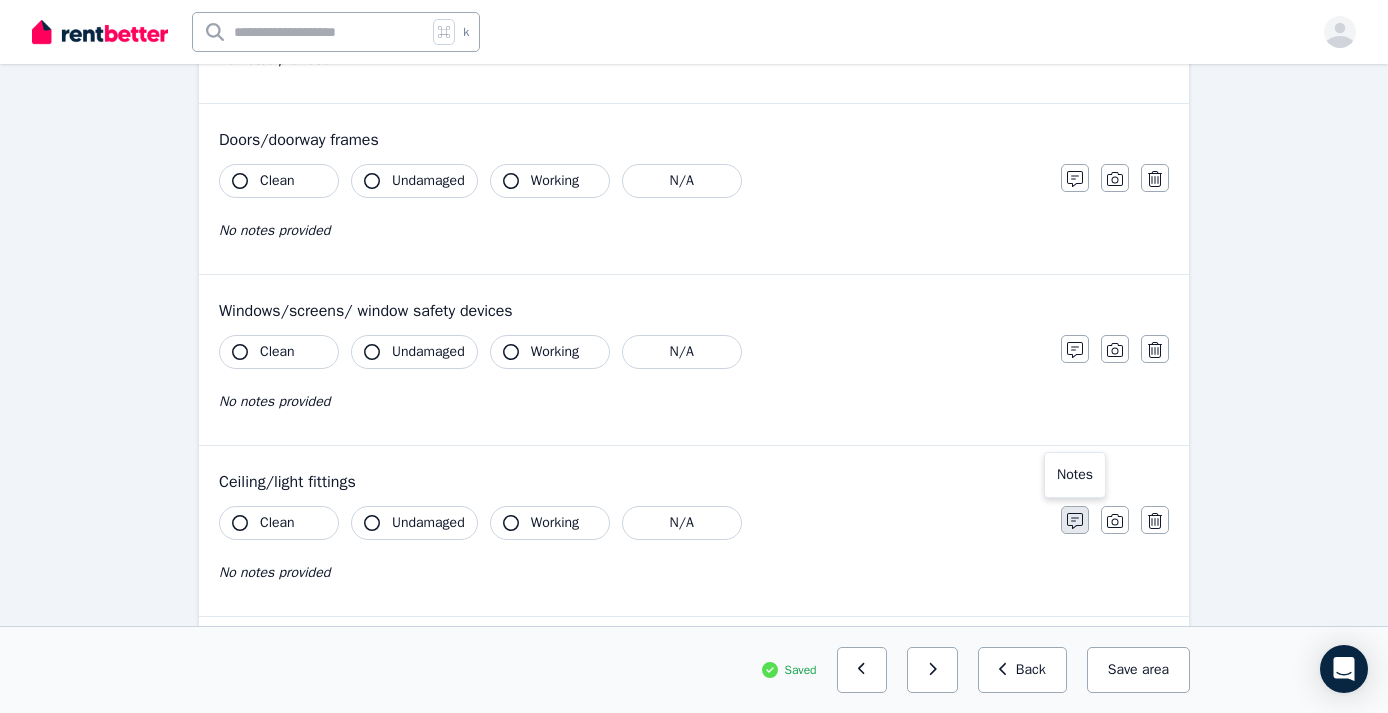 click 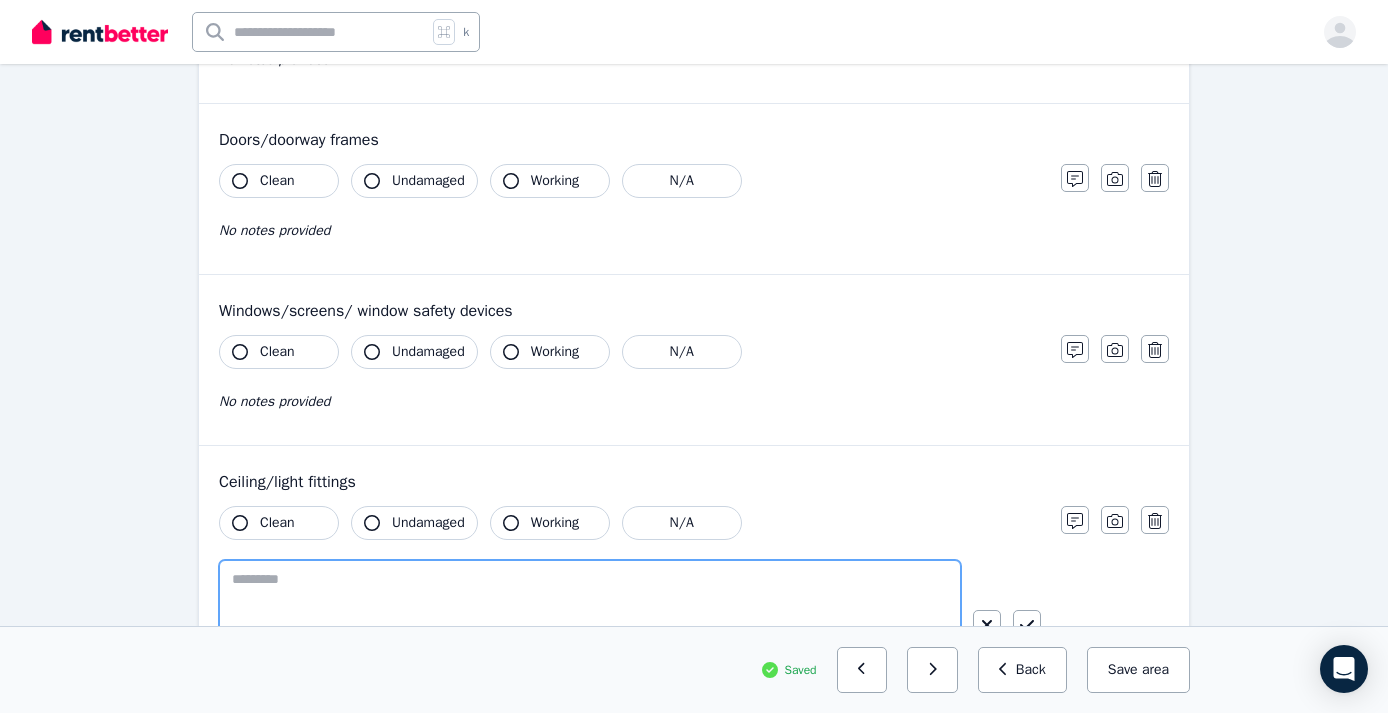 click at bounding box center (590, 599) 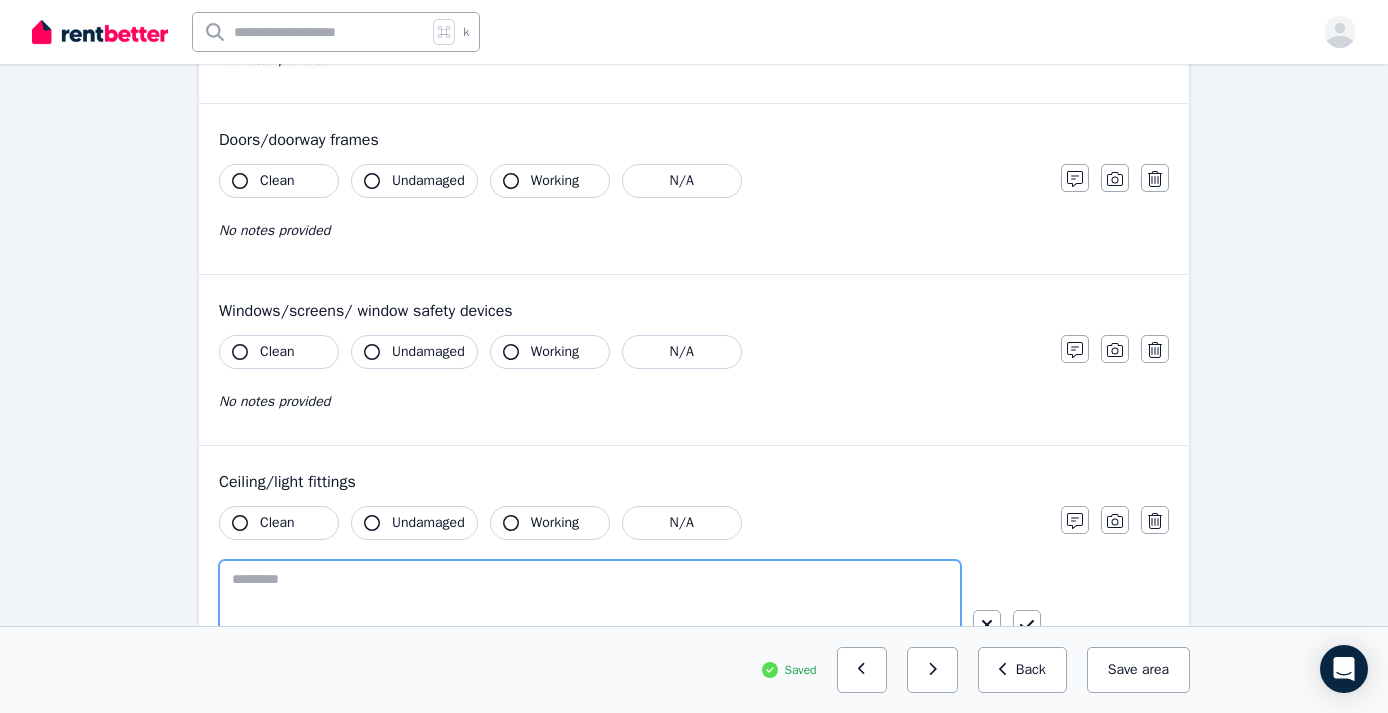 paste on "**********" 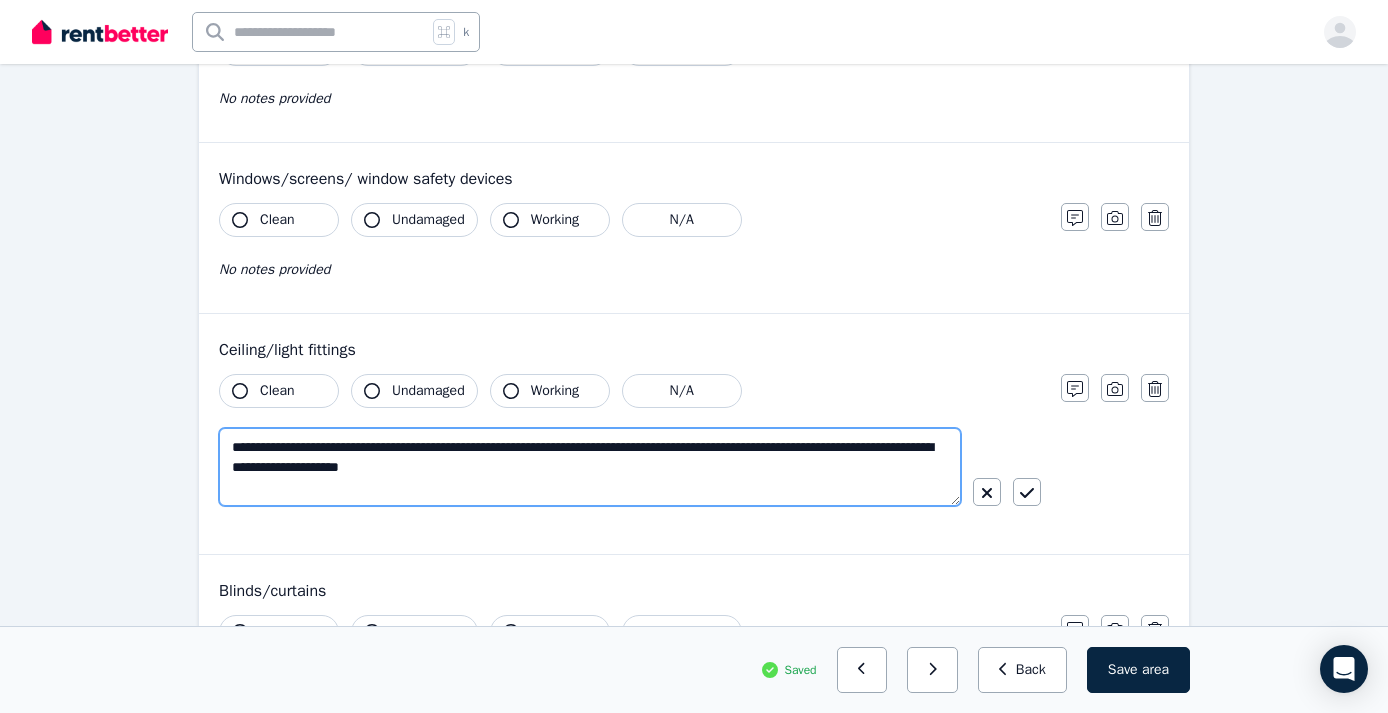 scroll, scrollTop: 518, scrollLeft: 0, axis: vertical 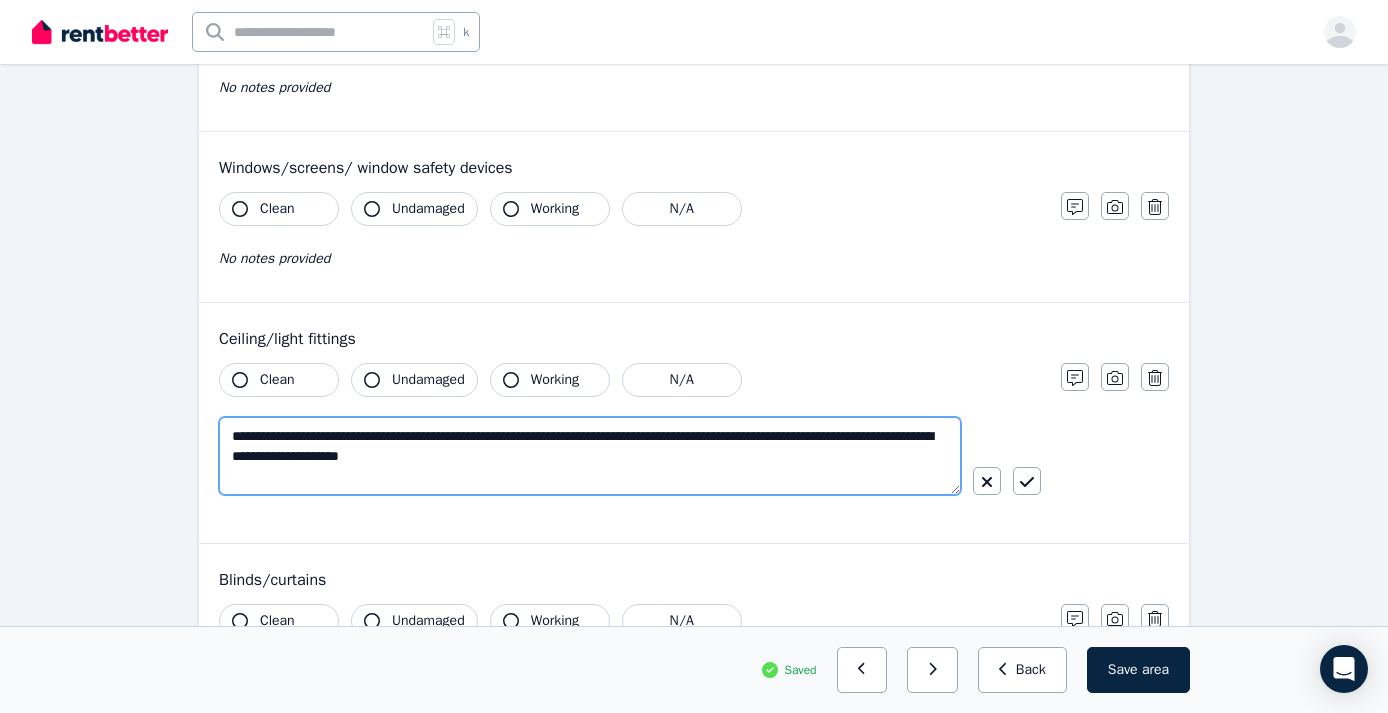 type on "**********" 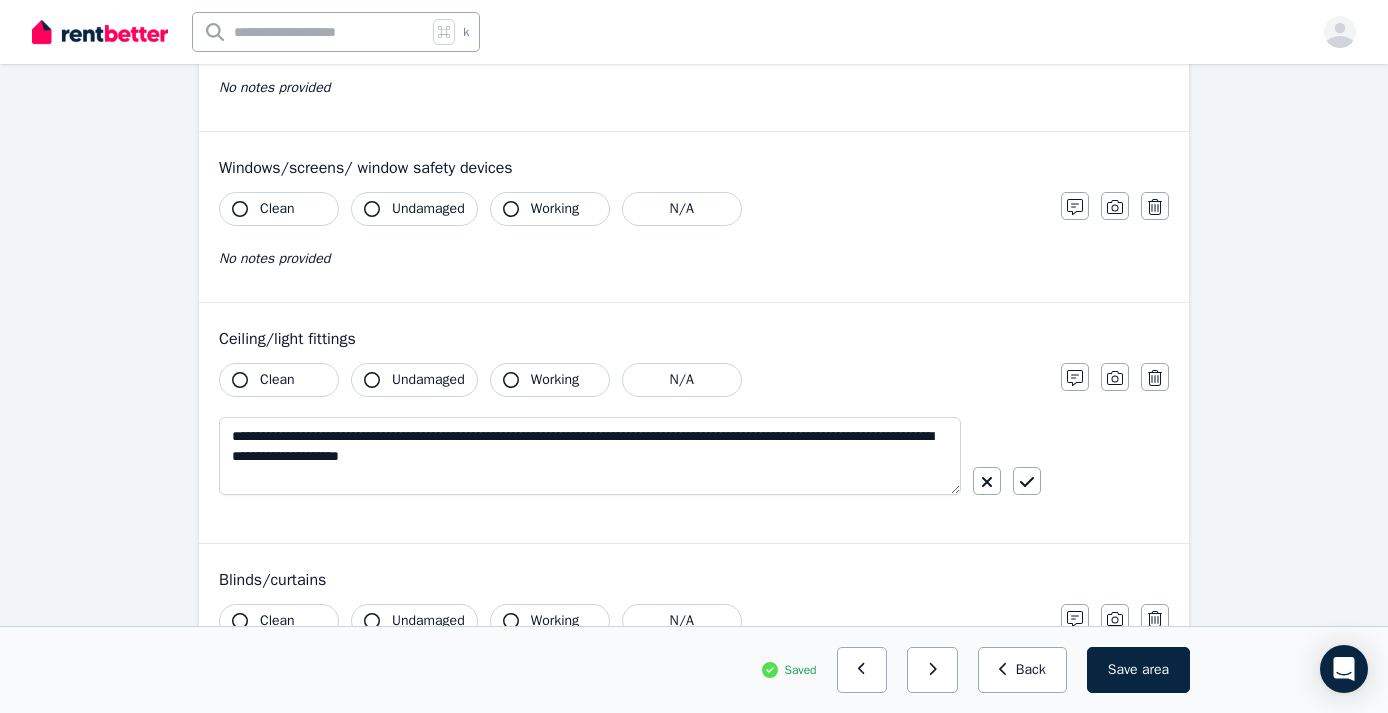 click 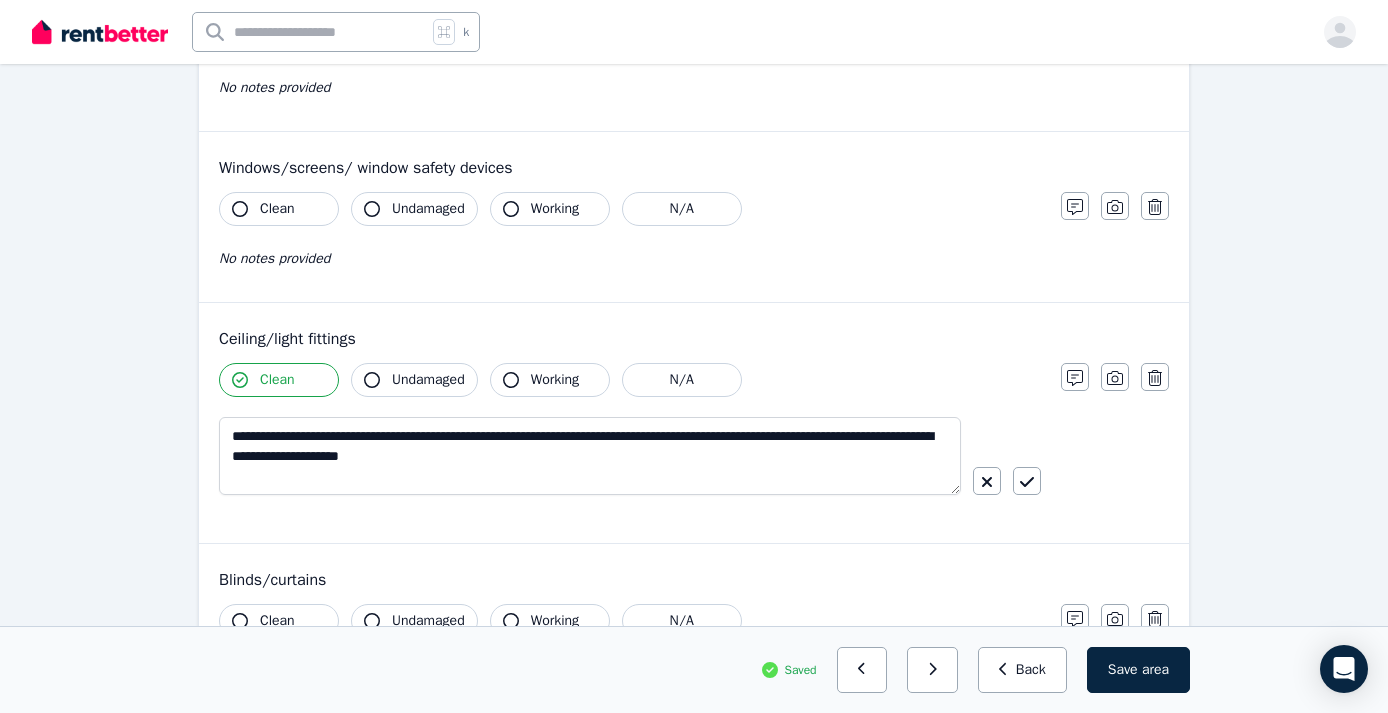 click 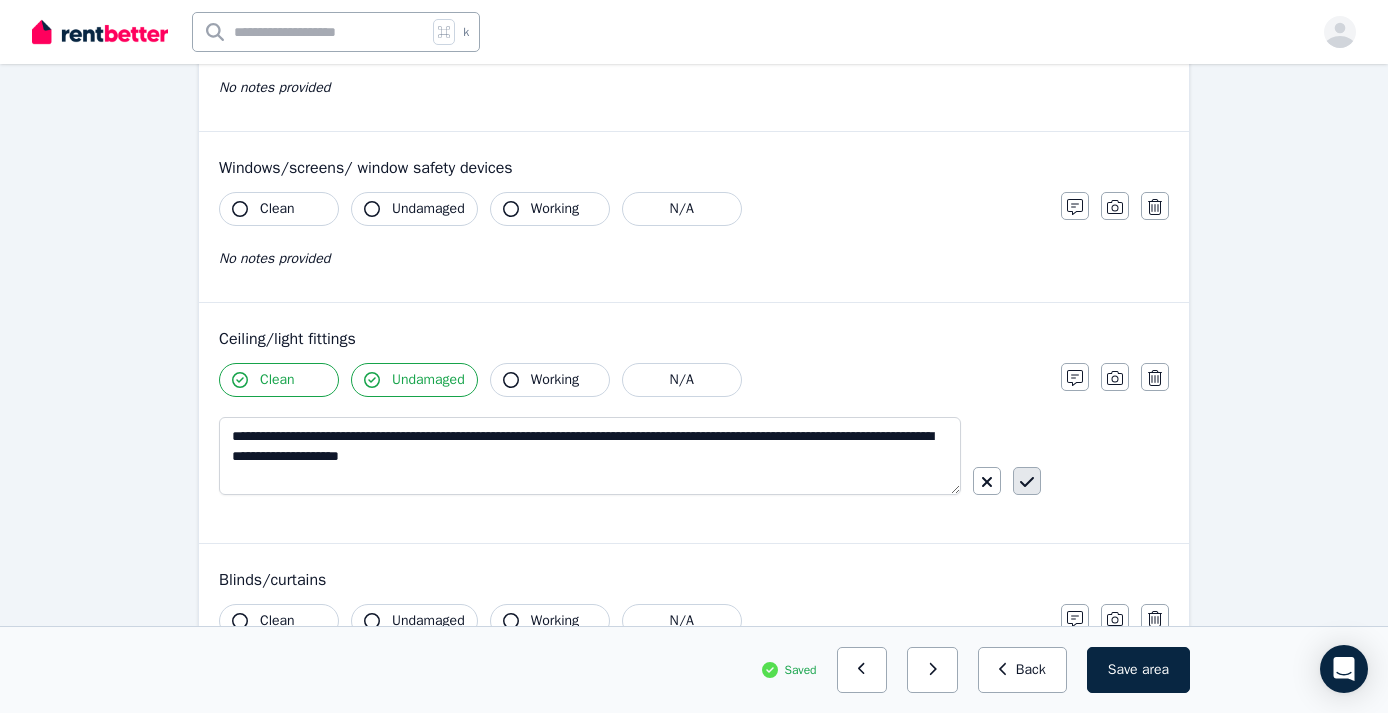 click 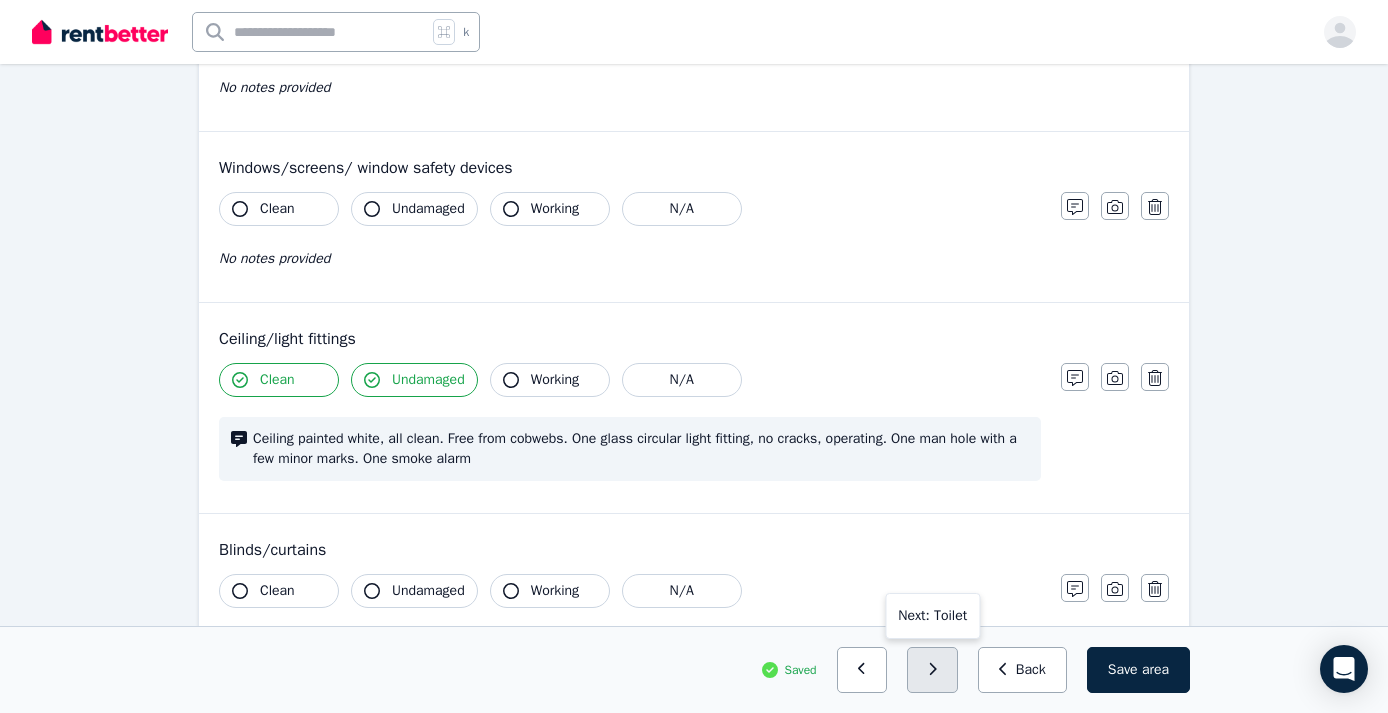 click 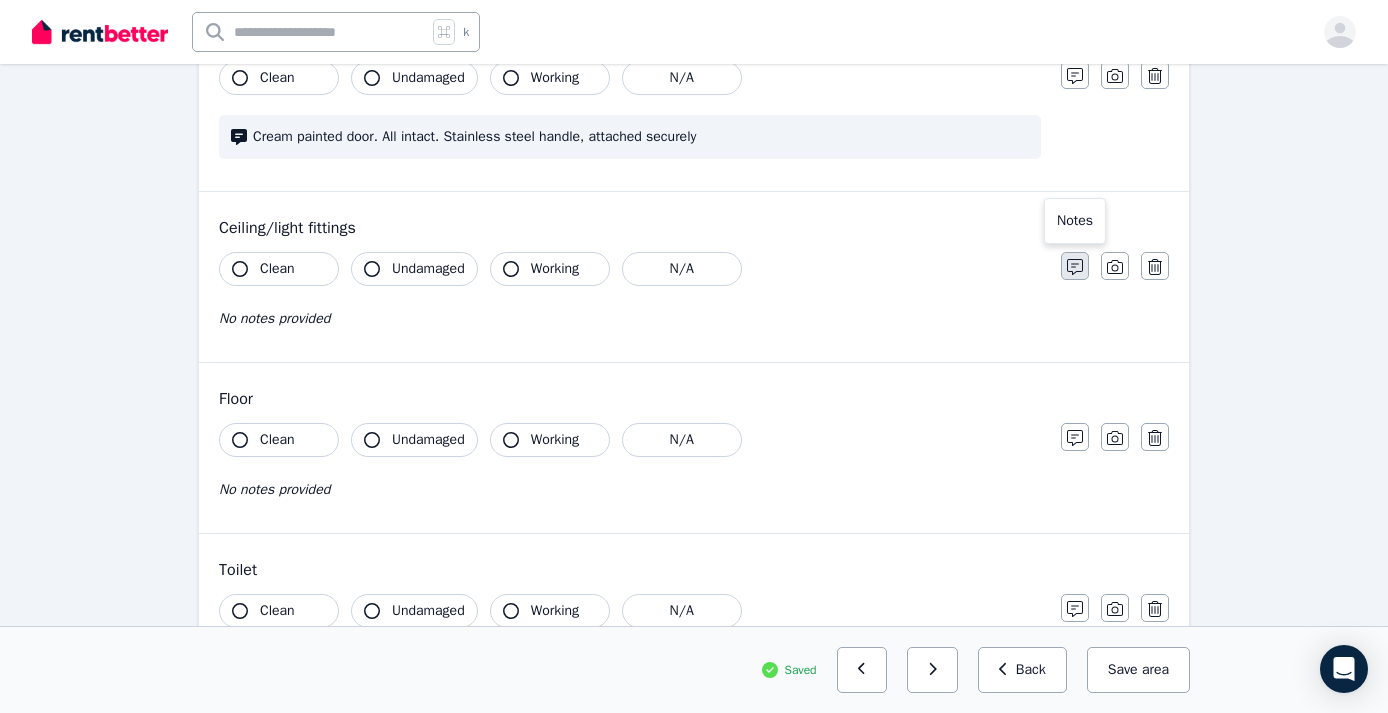 click 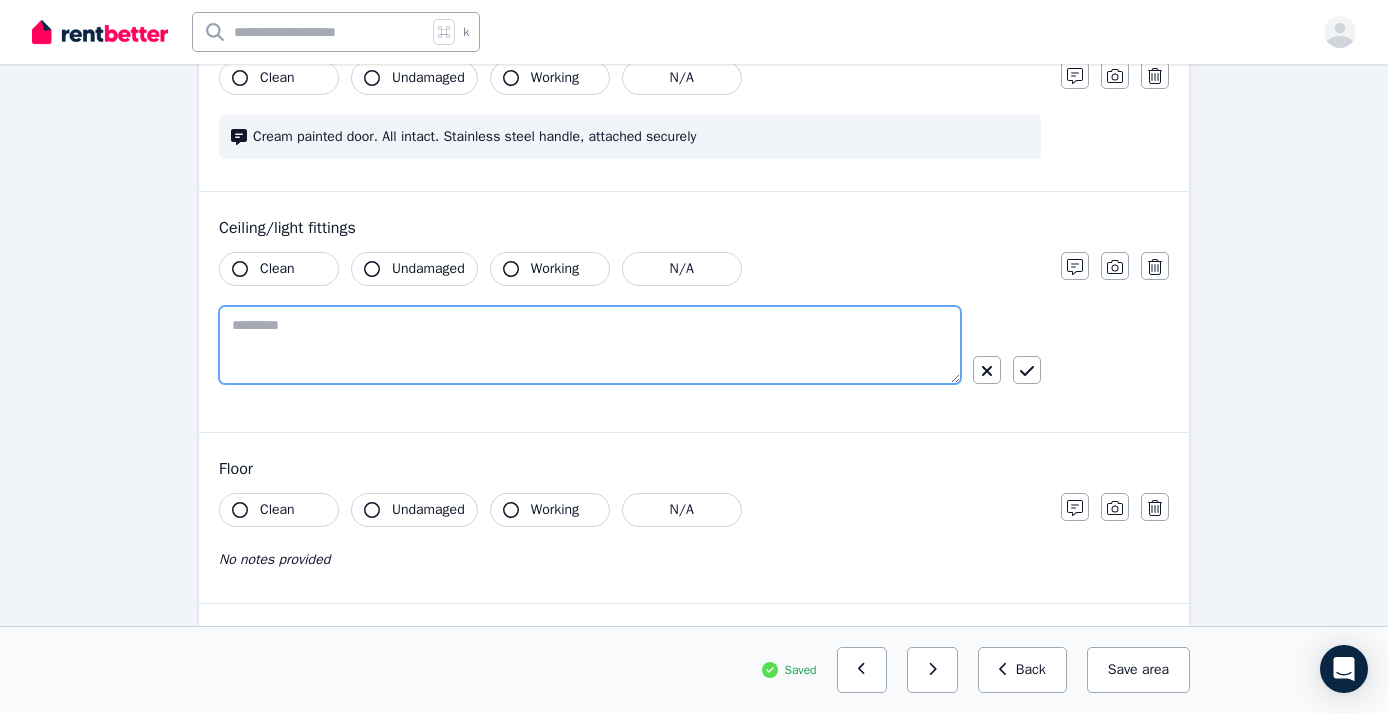 click at bounding box center [590, 345] 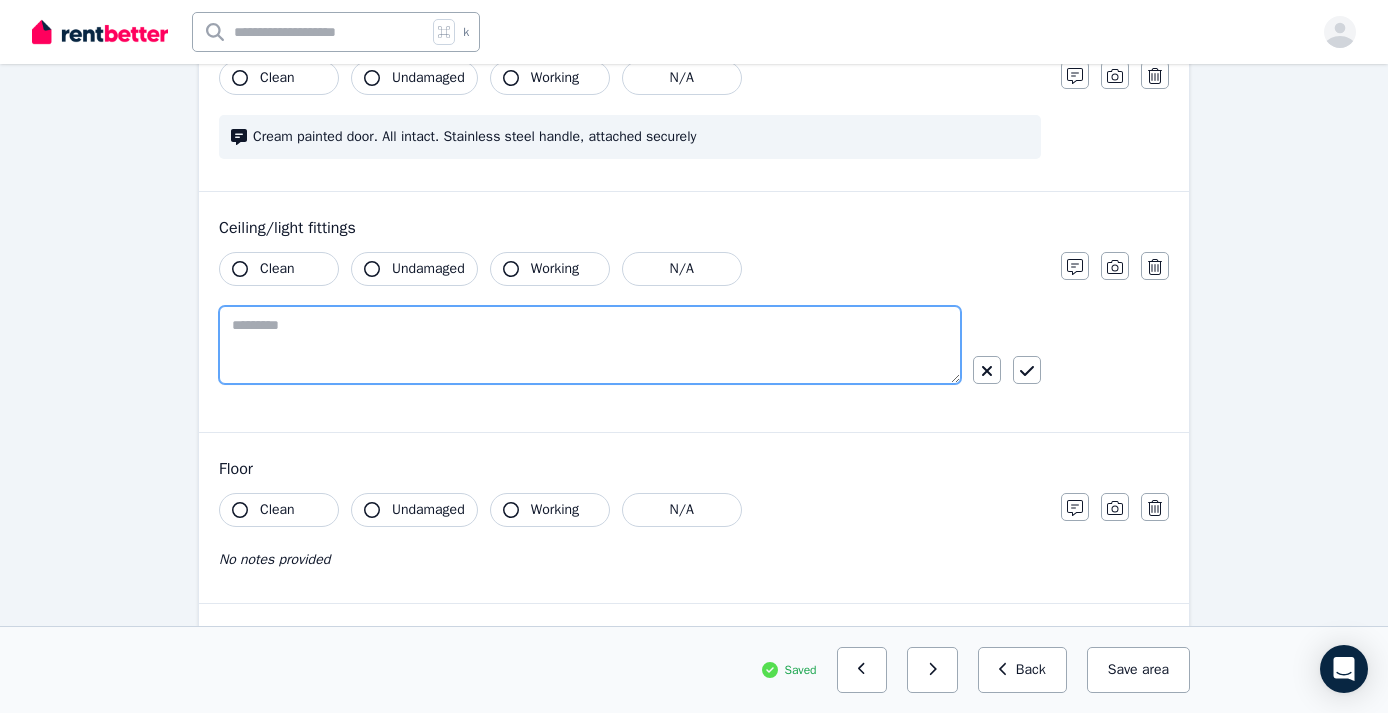 paste on "**********" 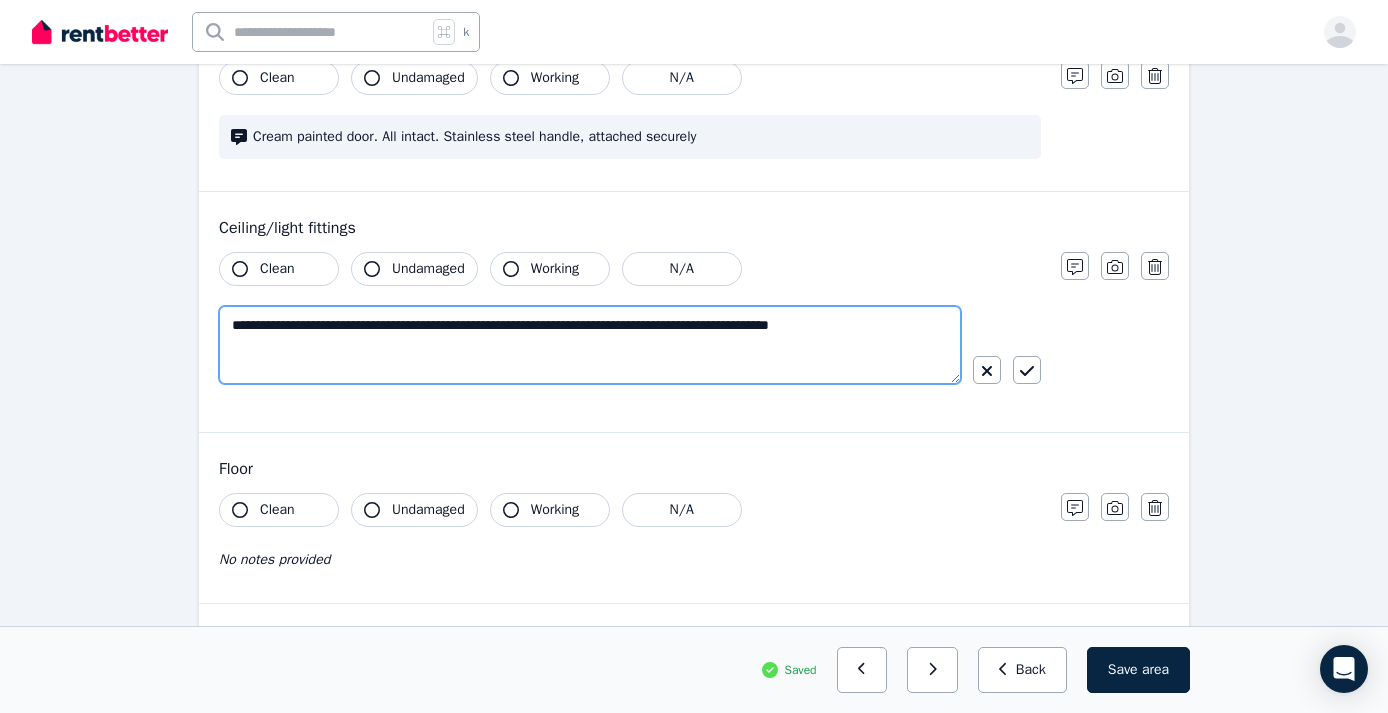 type on "**********" 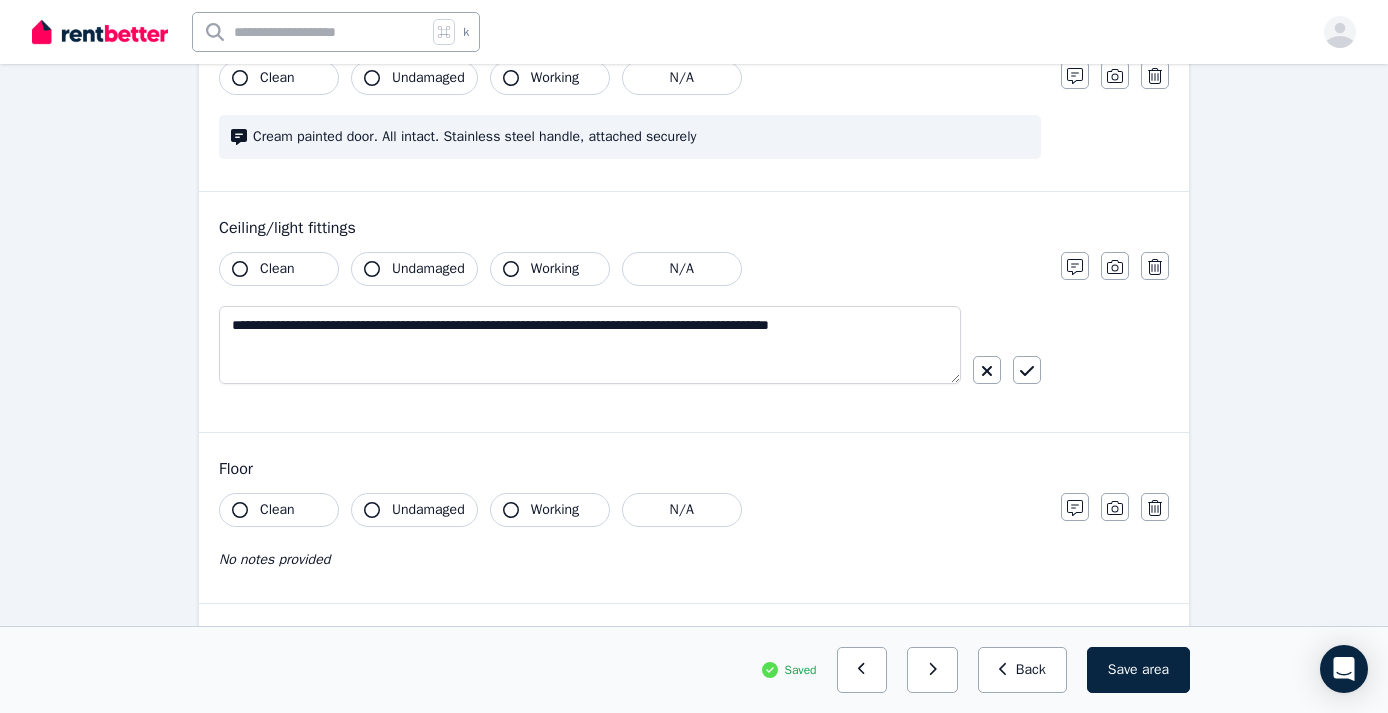 click 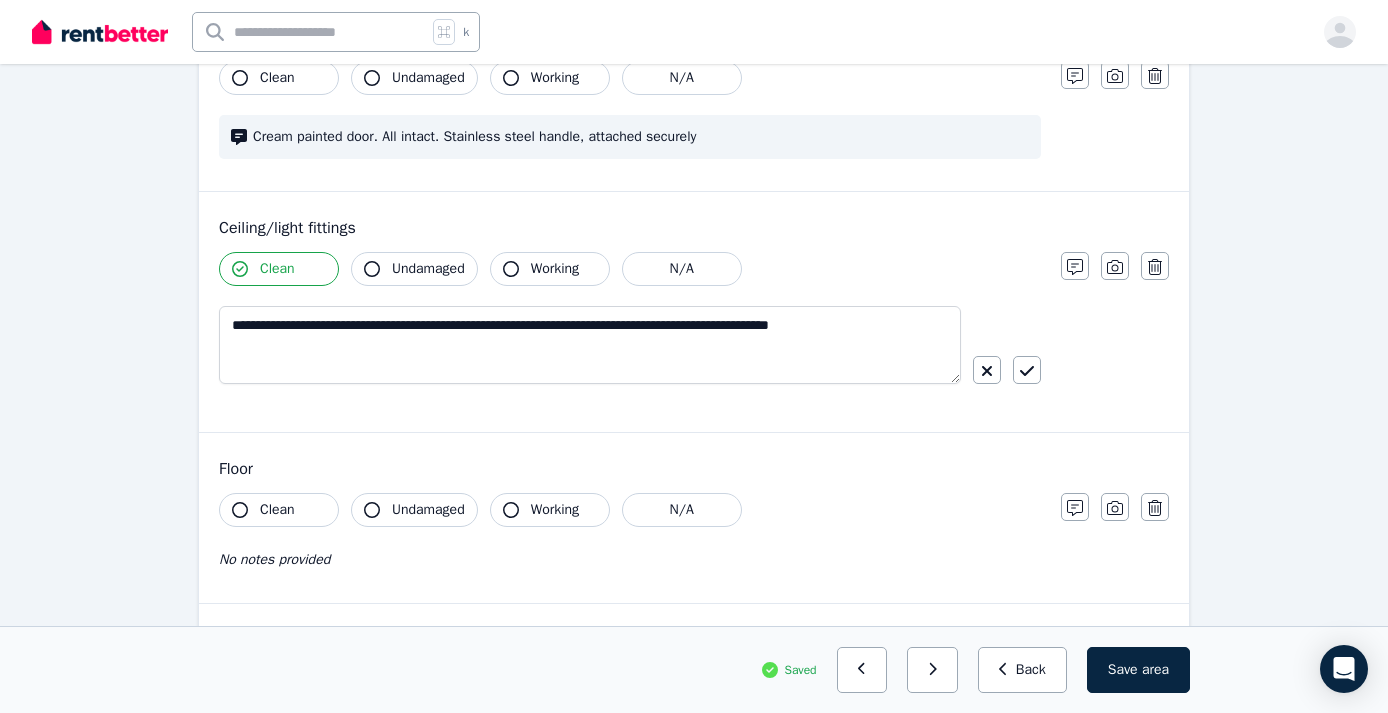 click 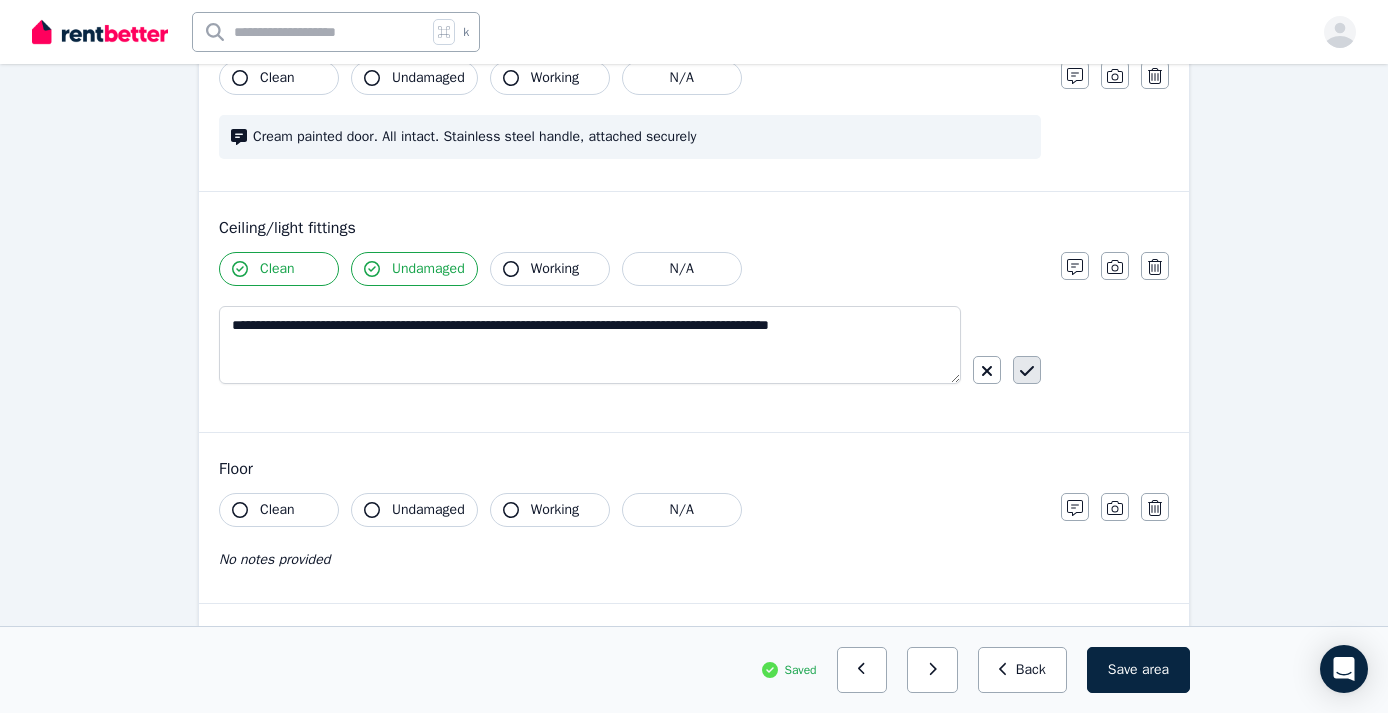 click 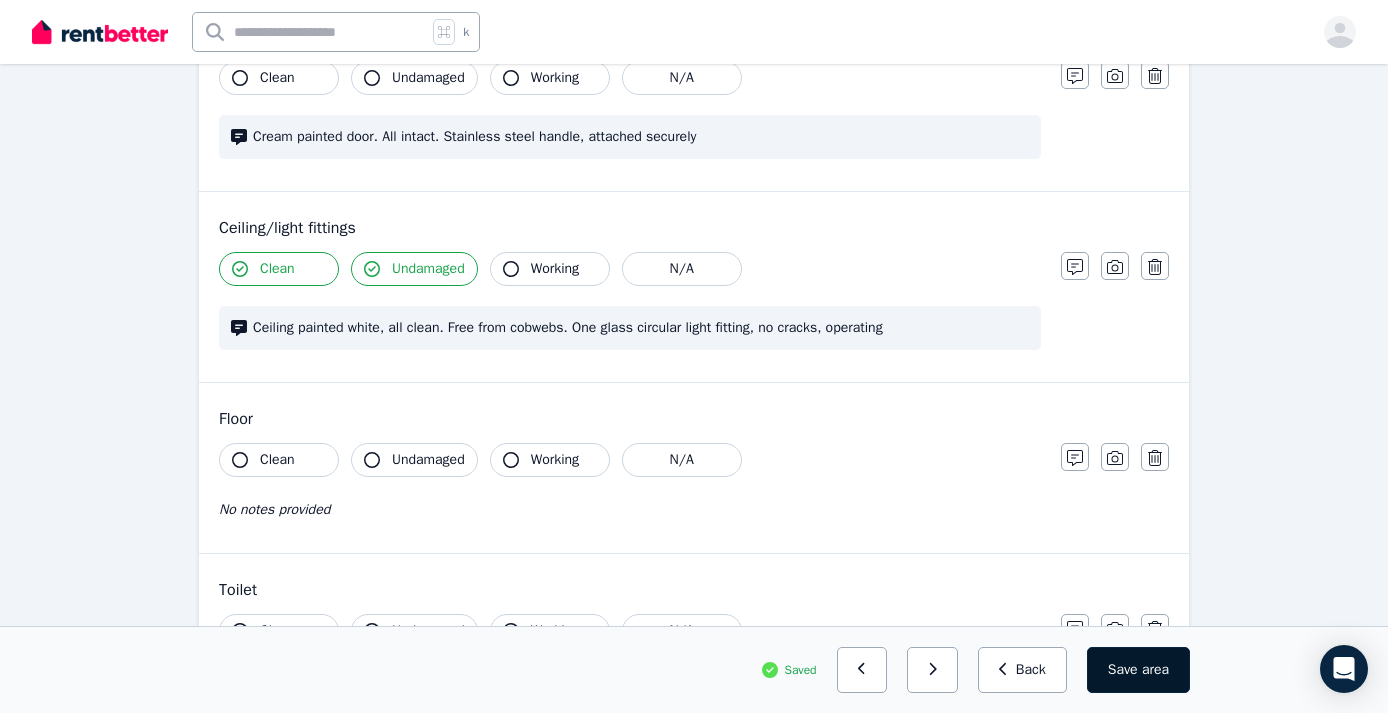 click on "Save   area" at bounding box center [1138, 670] 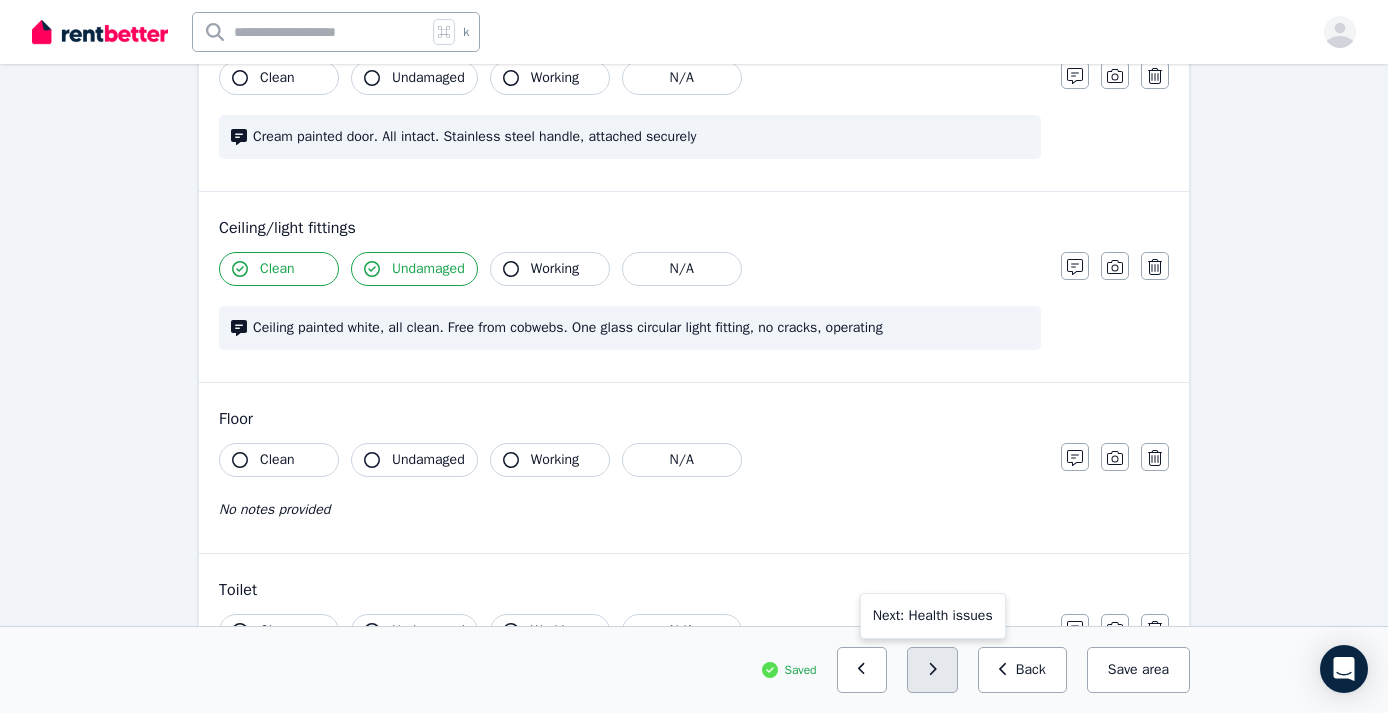 click at bounding box center (932, 670) 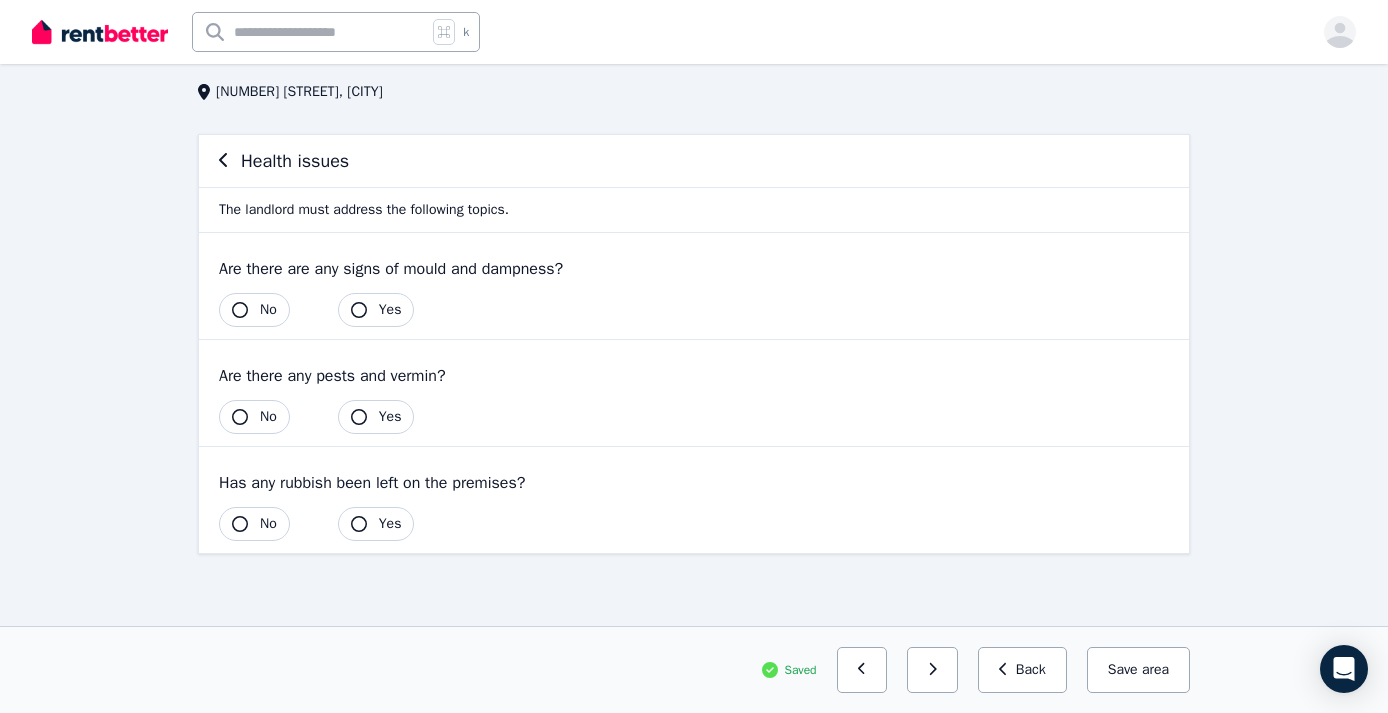 scroll, scrollTop: 33, scrollLeft: 0, axis: vertical 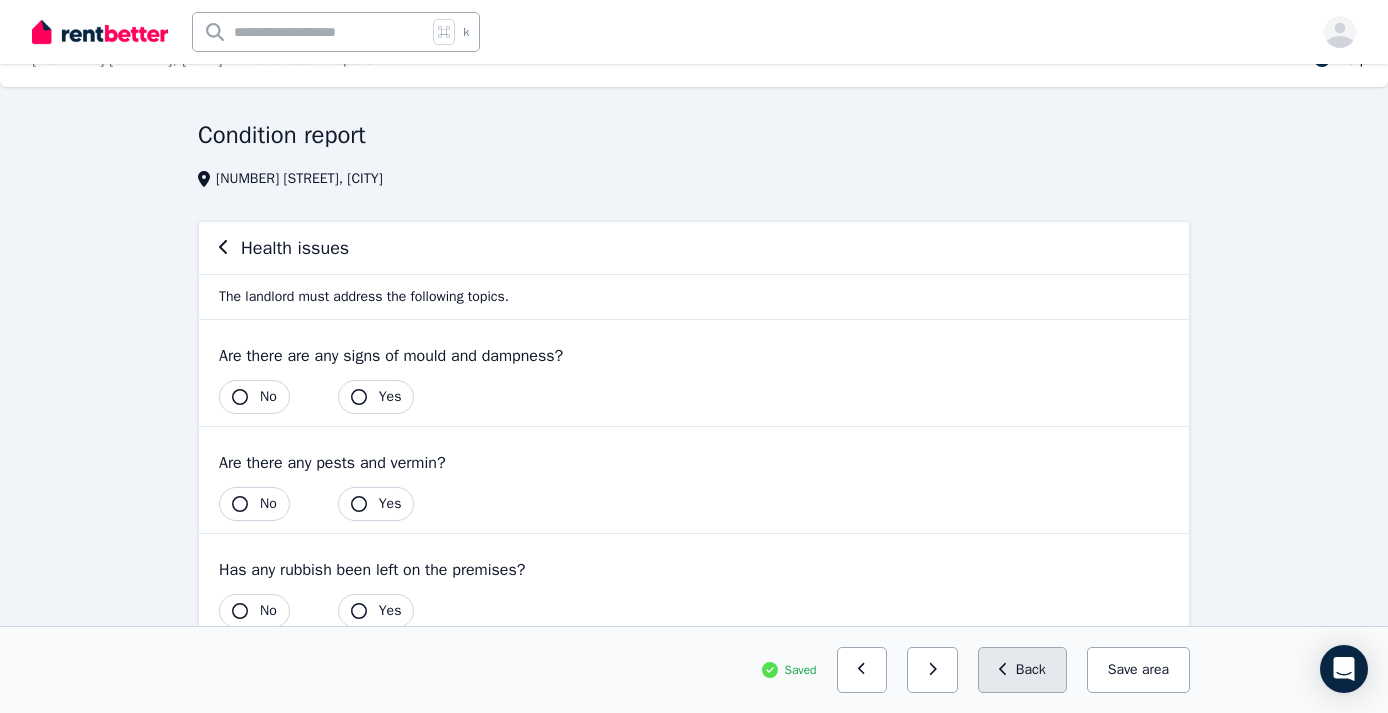 click on "Back" at bounding box center (1022, 670) 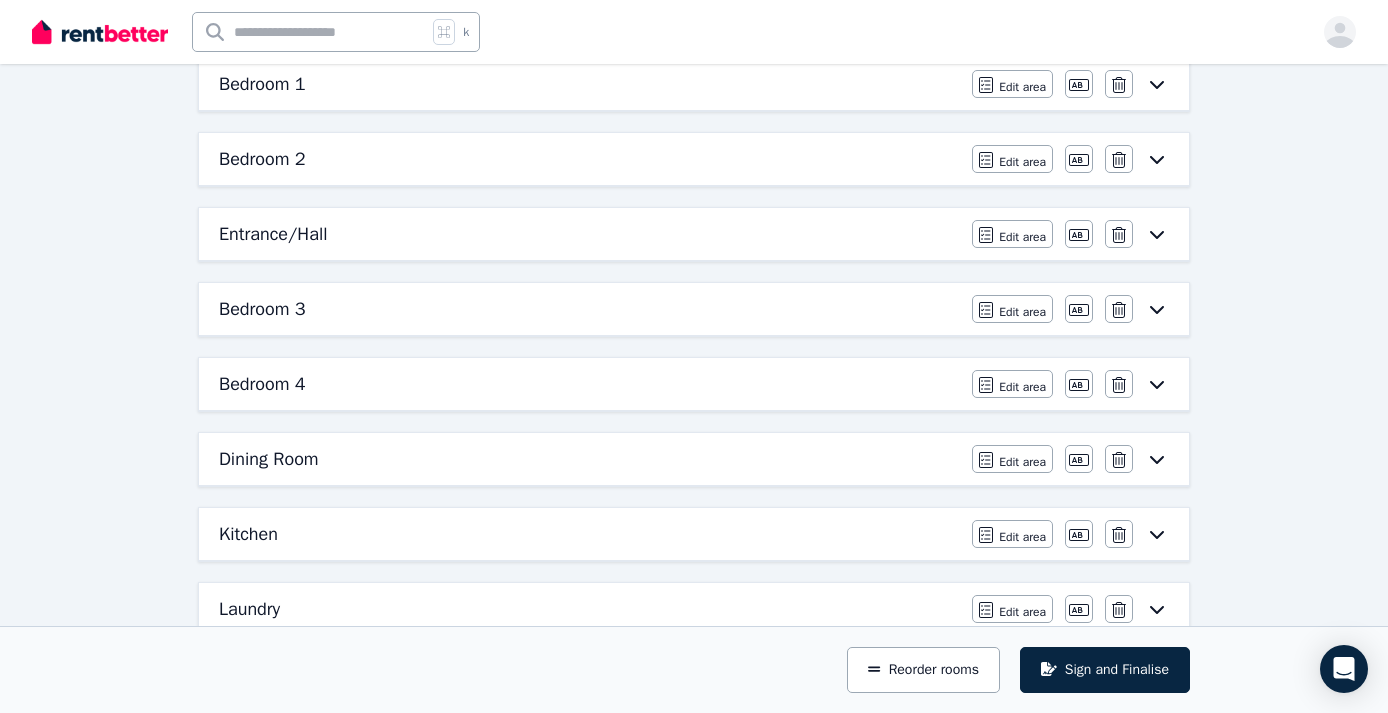 scroll, scrollTop: 357, scrollLeft: 0, axis: vertical 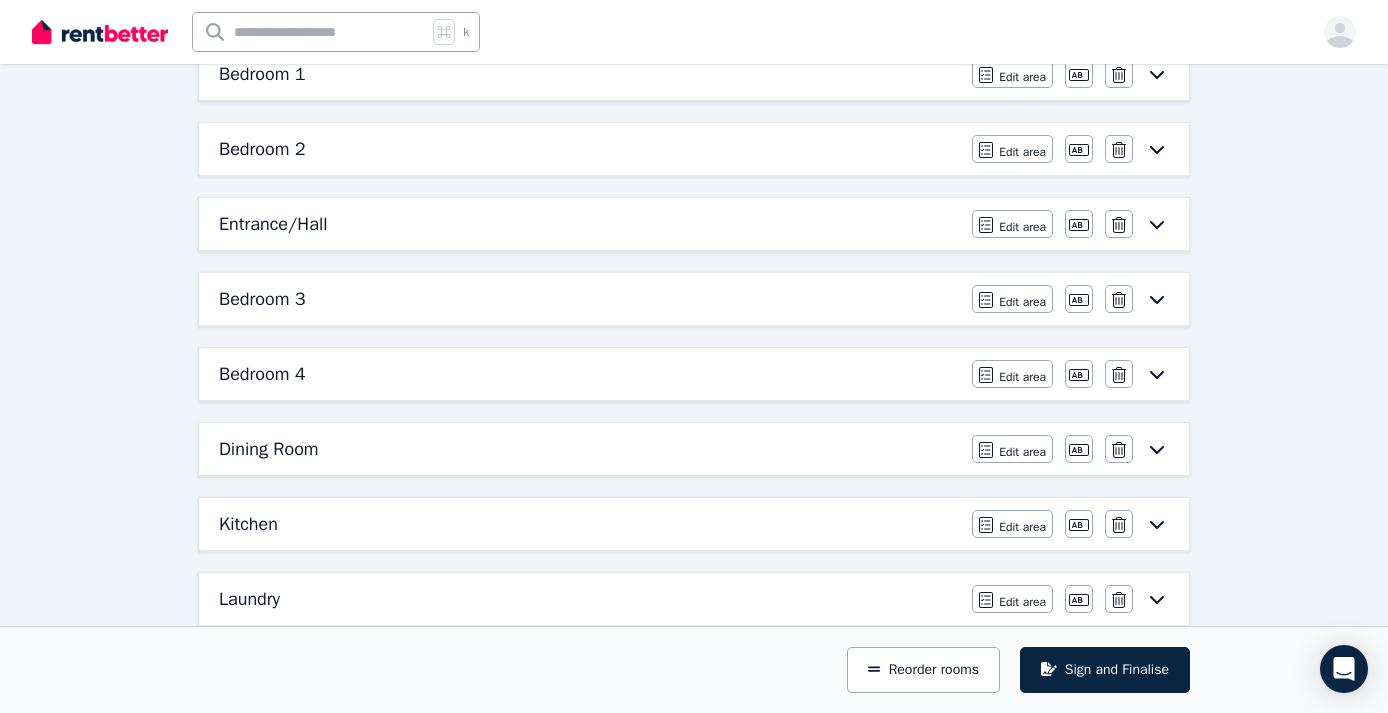 click on "Bedroom 3" at bounding box center (262, 299) 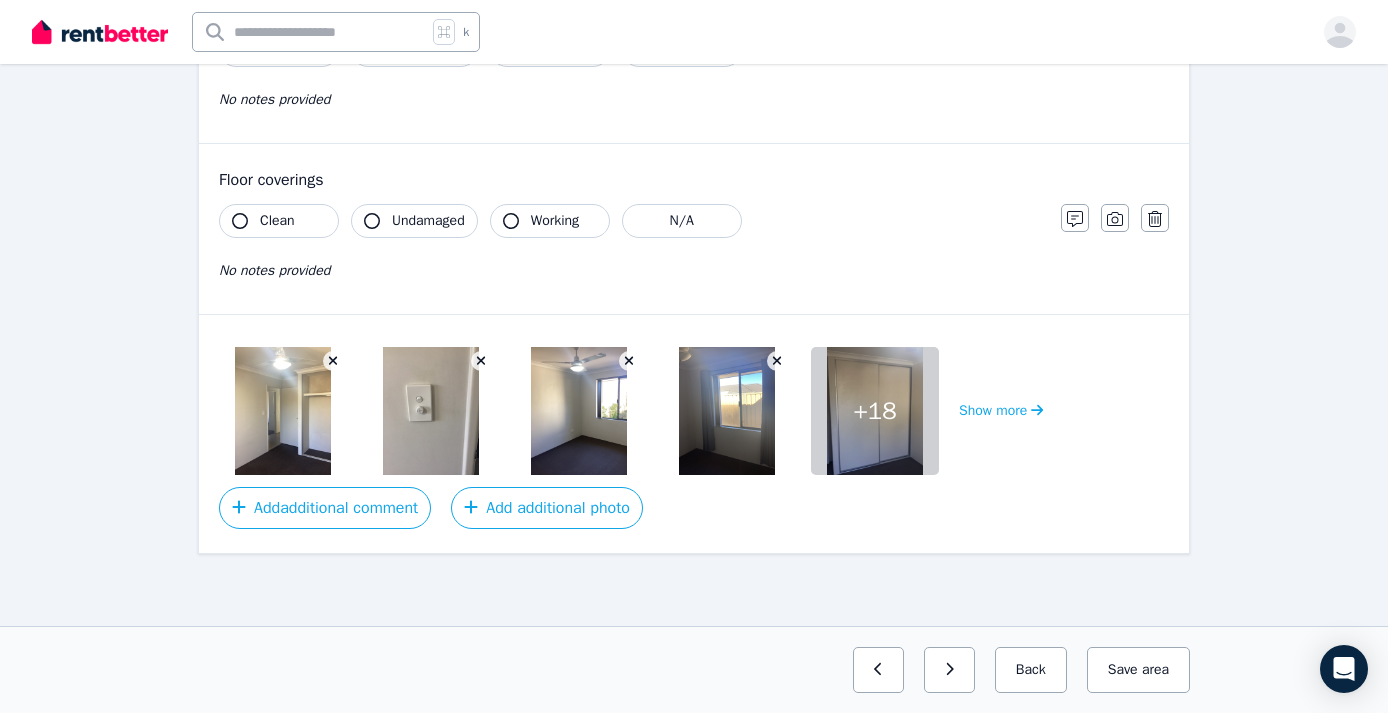 scroll, scrollTop: 1552, scrollLeft: 0, axis: vertical 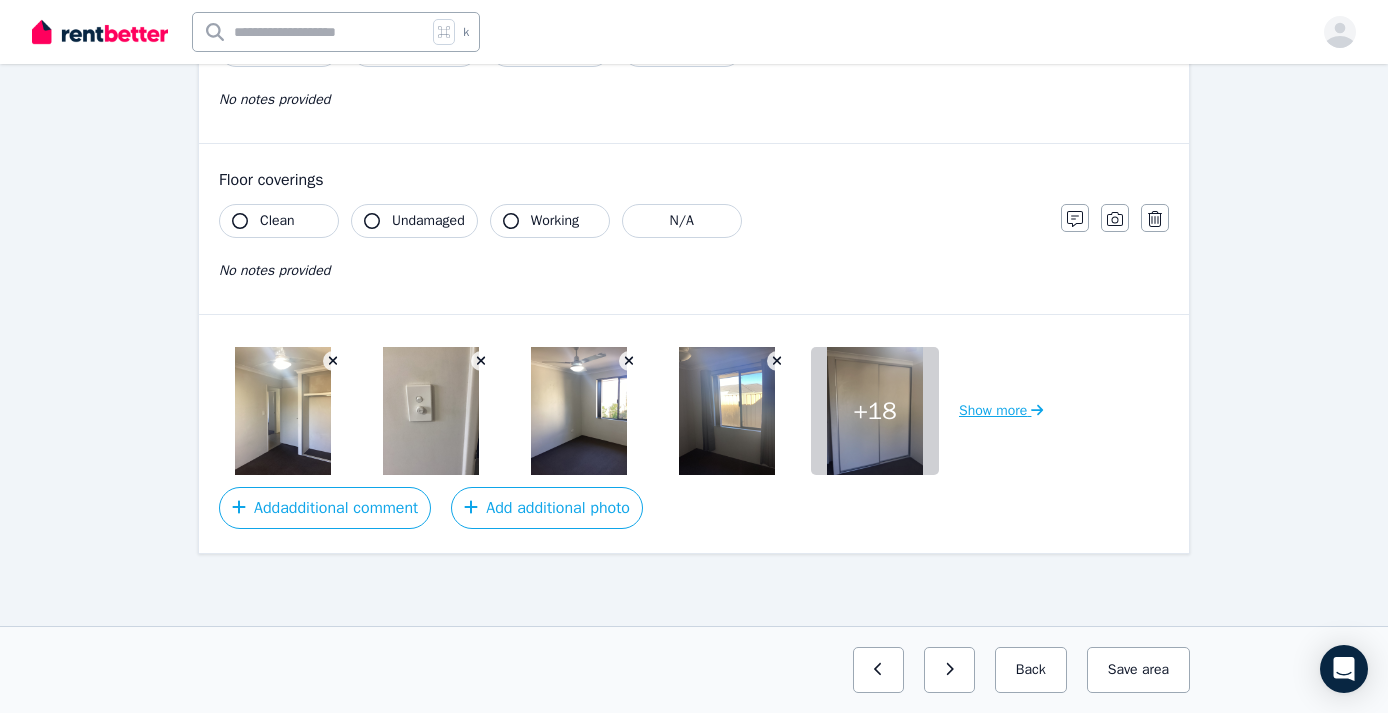 click on "Show more" at bounding box center [1001, 411] 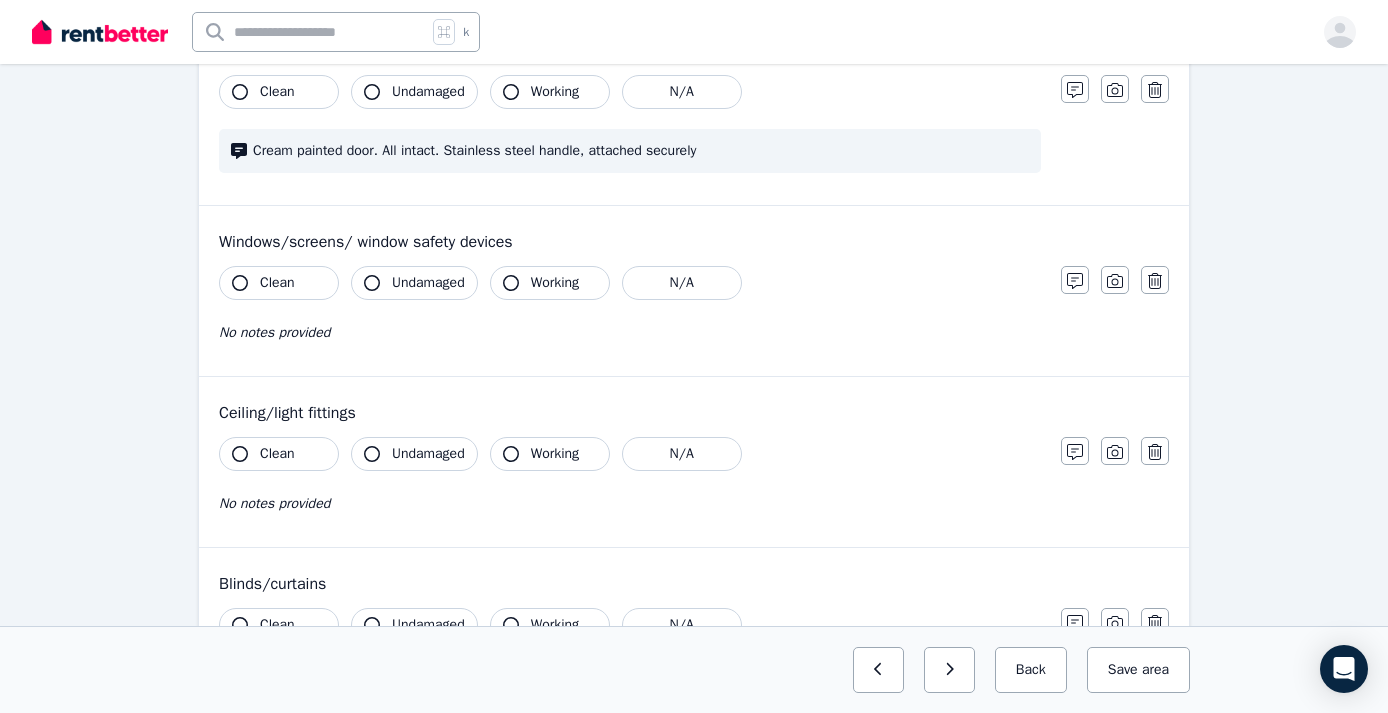 scroll, scrollTop: 580, scrollLeft: 0, axis: vertical 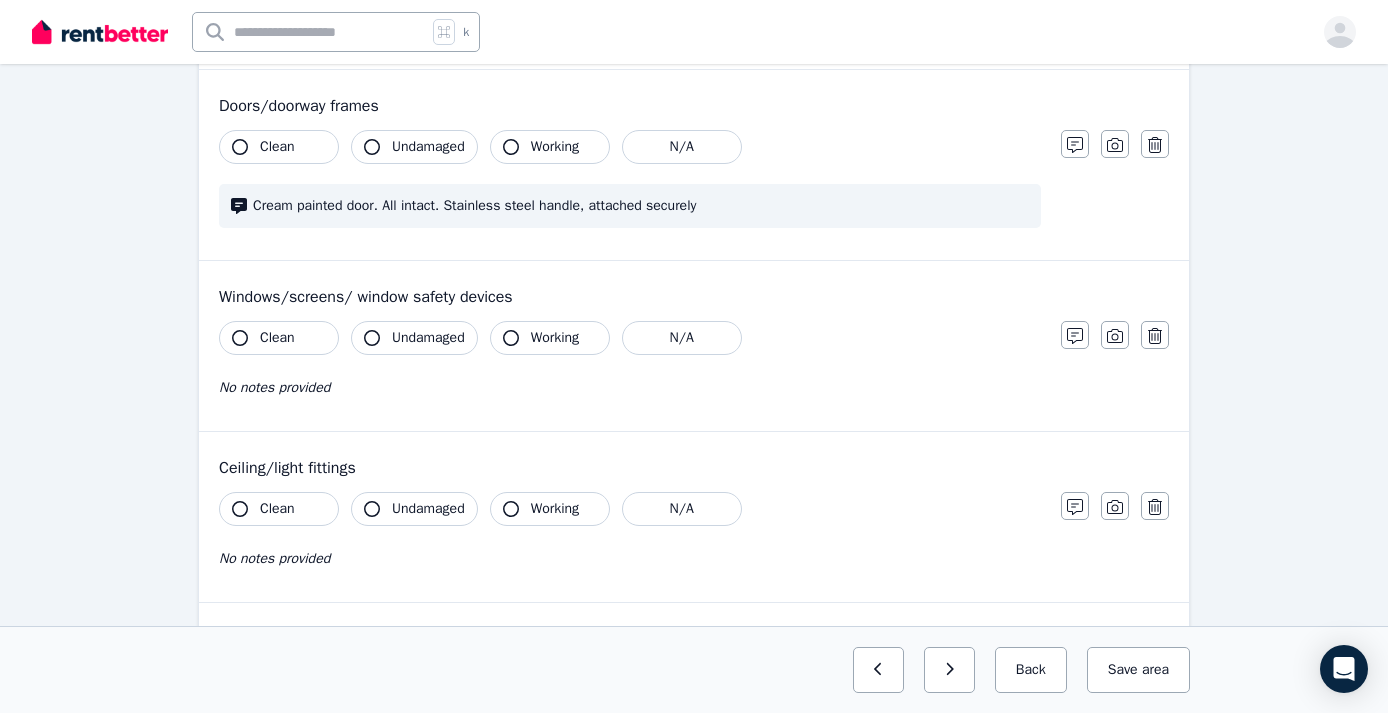 click 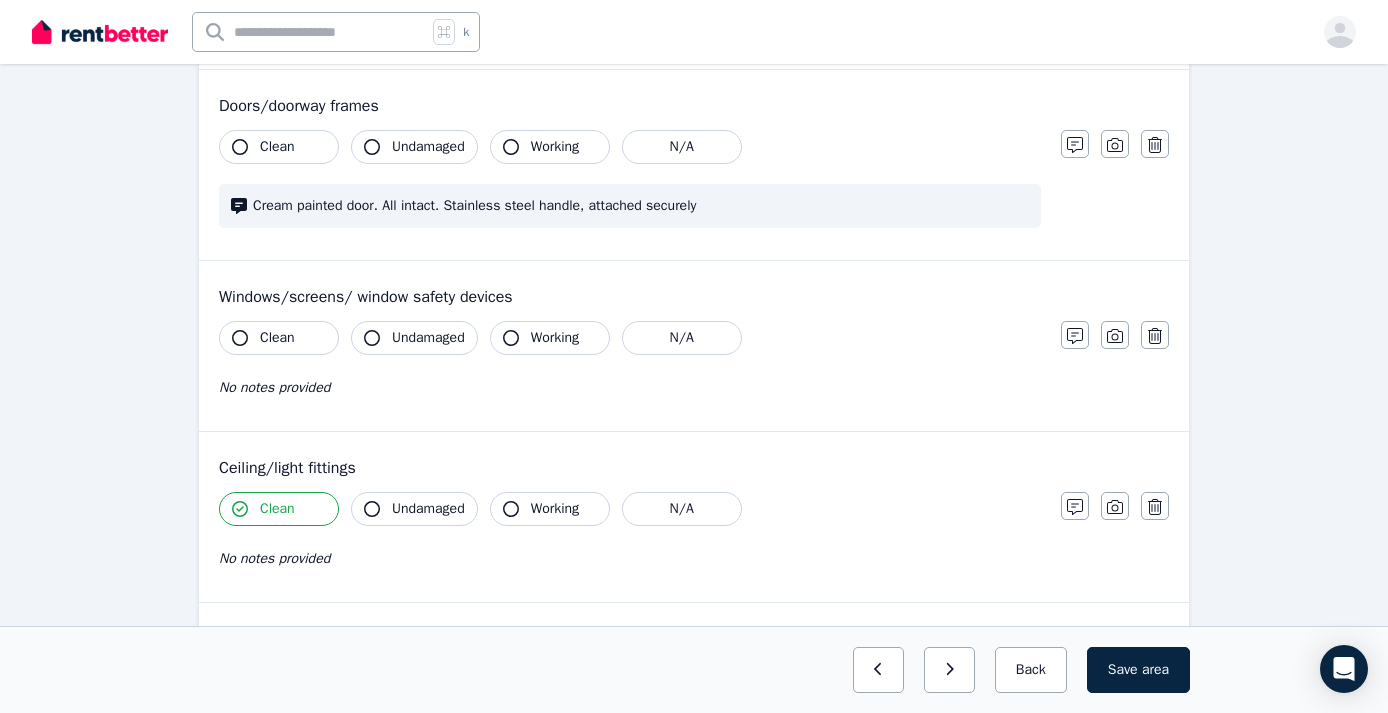 click on "Undamaged" at bounding box center [414, 509] 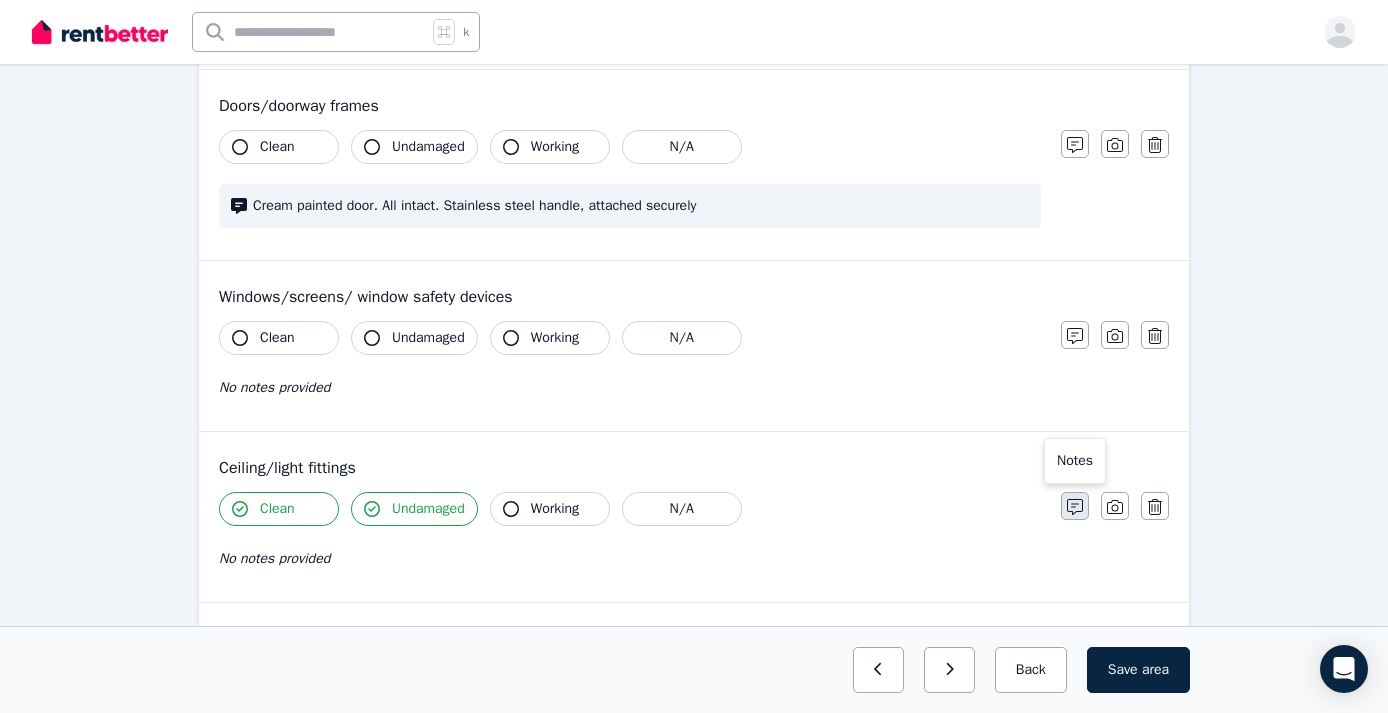 click 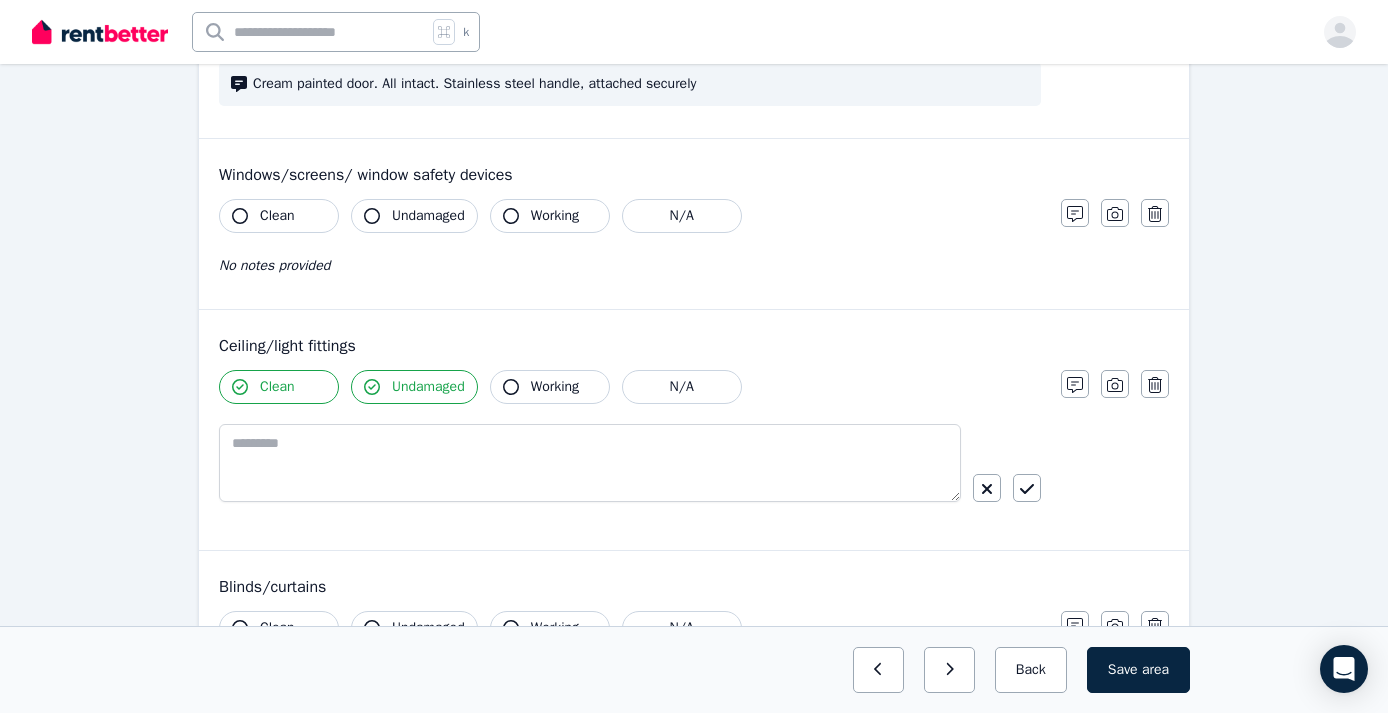 scroll, scrollTop: 712, scrollLeft: 0, axis: vertical 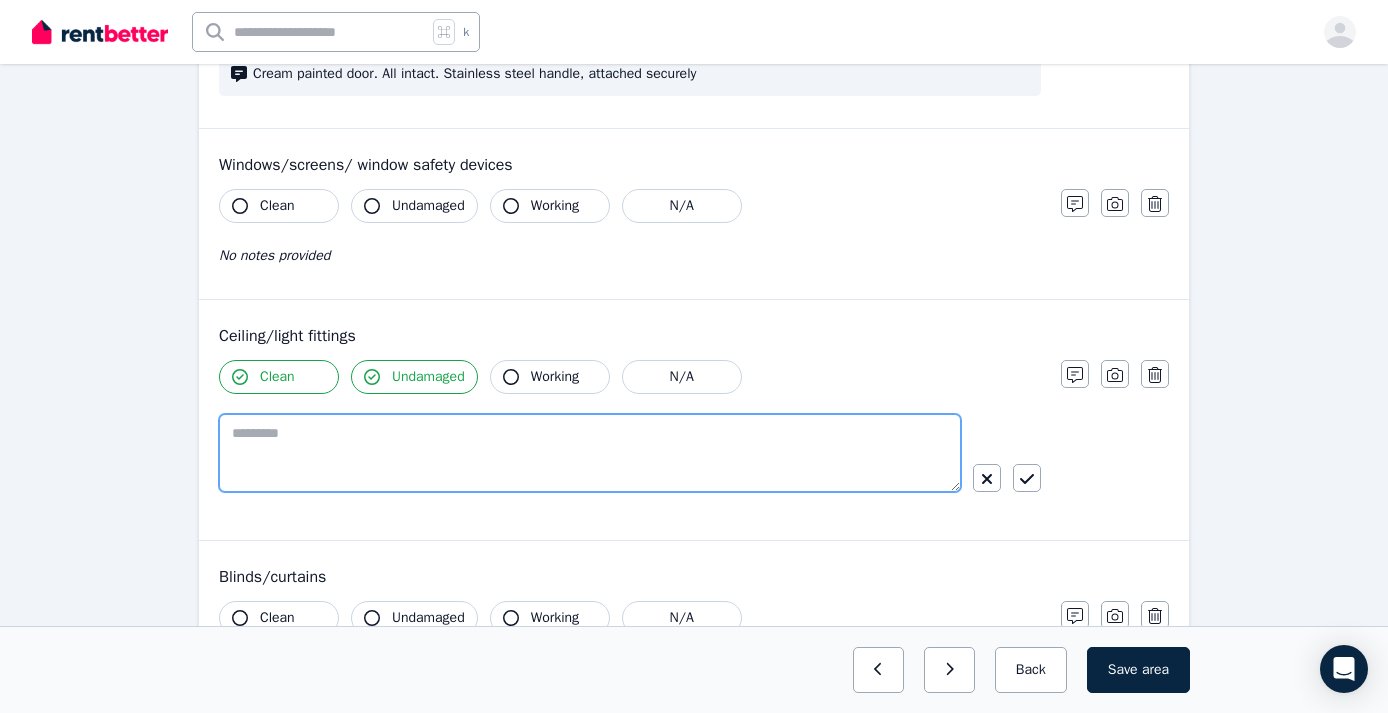click at bounding box center [590, 453] 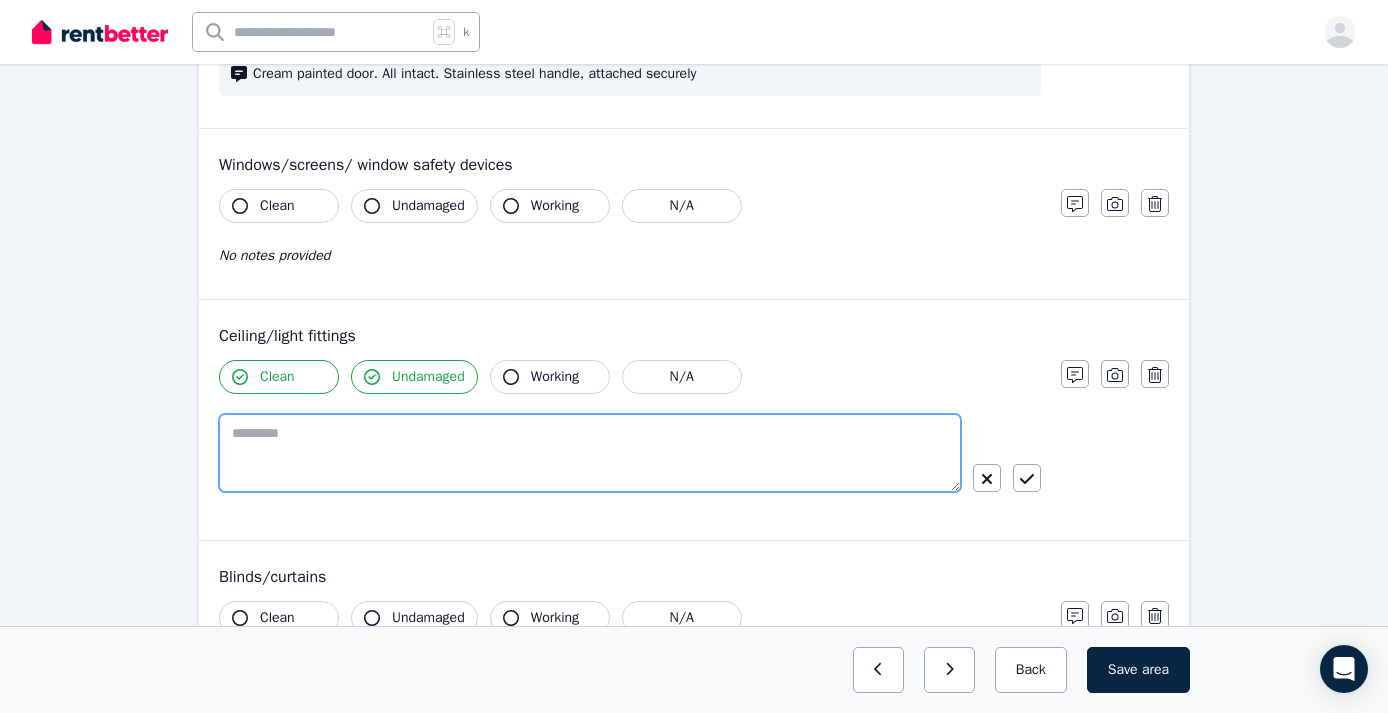 paste on "**********" 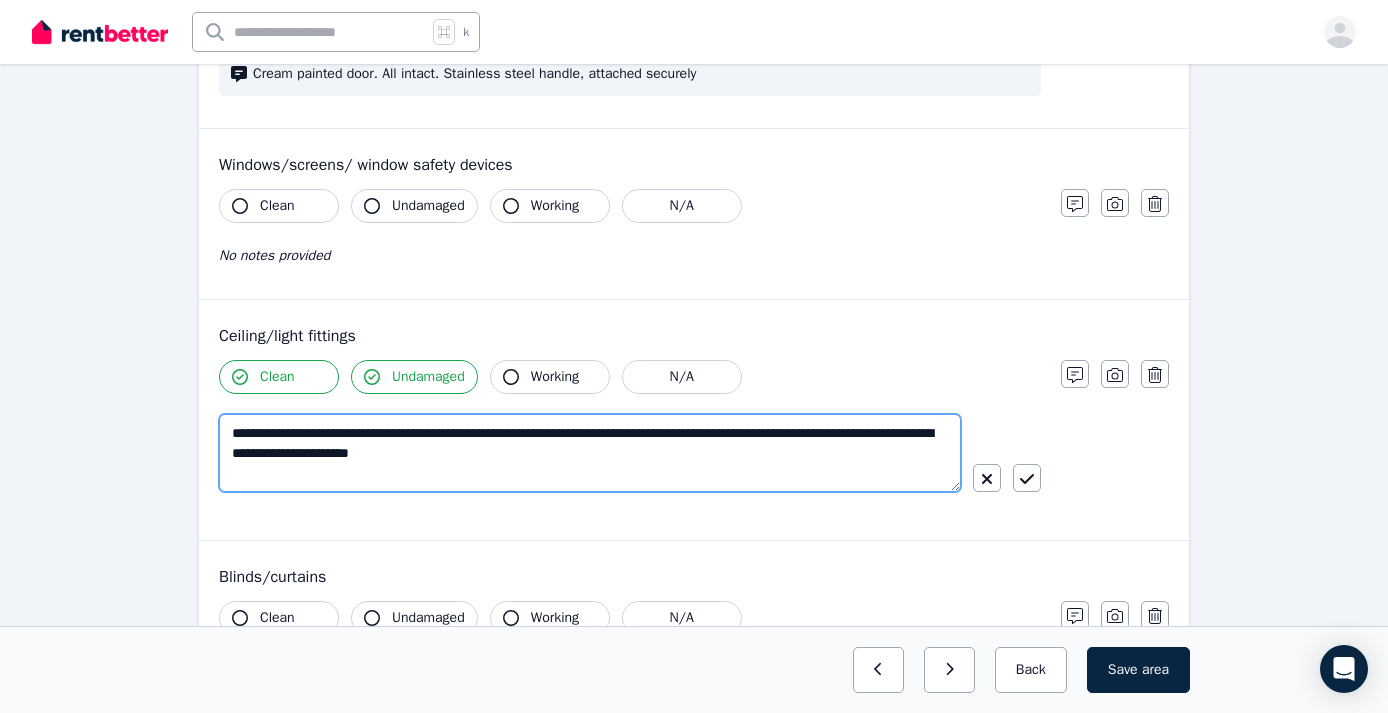 drag, startPoint x: 547, startPoint y: 460, endPoint x: 213, endPoint y: 434, distance: 335.01044 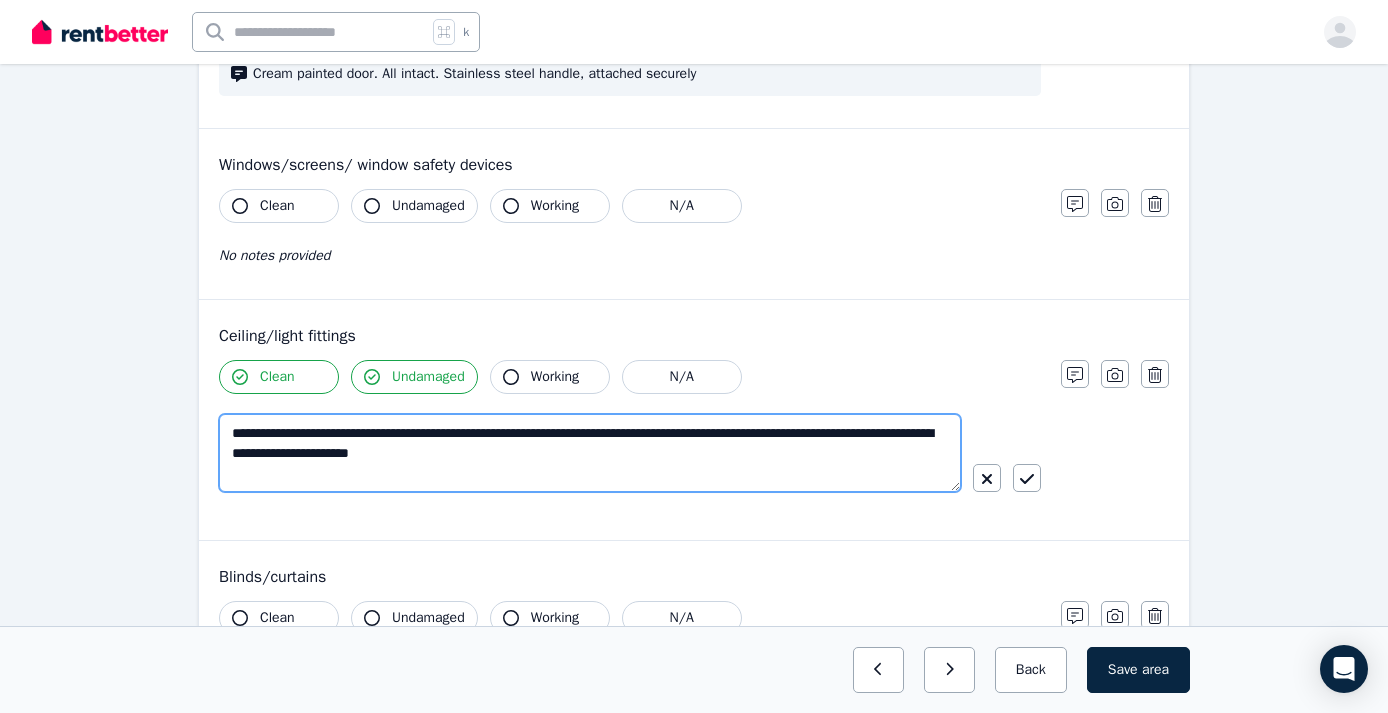 click on "**********" at bounding box center [694, 420] 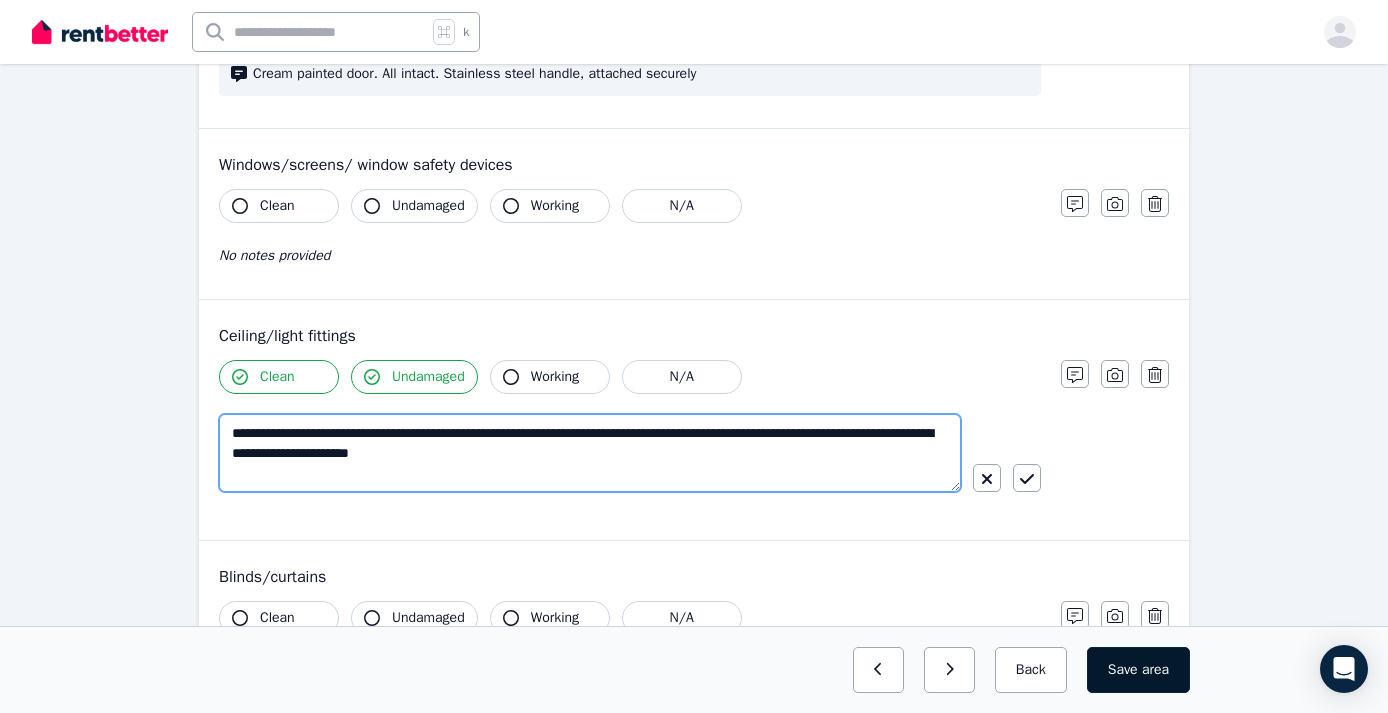 type on "**********" 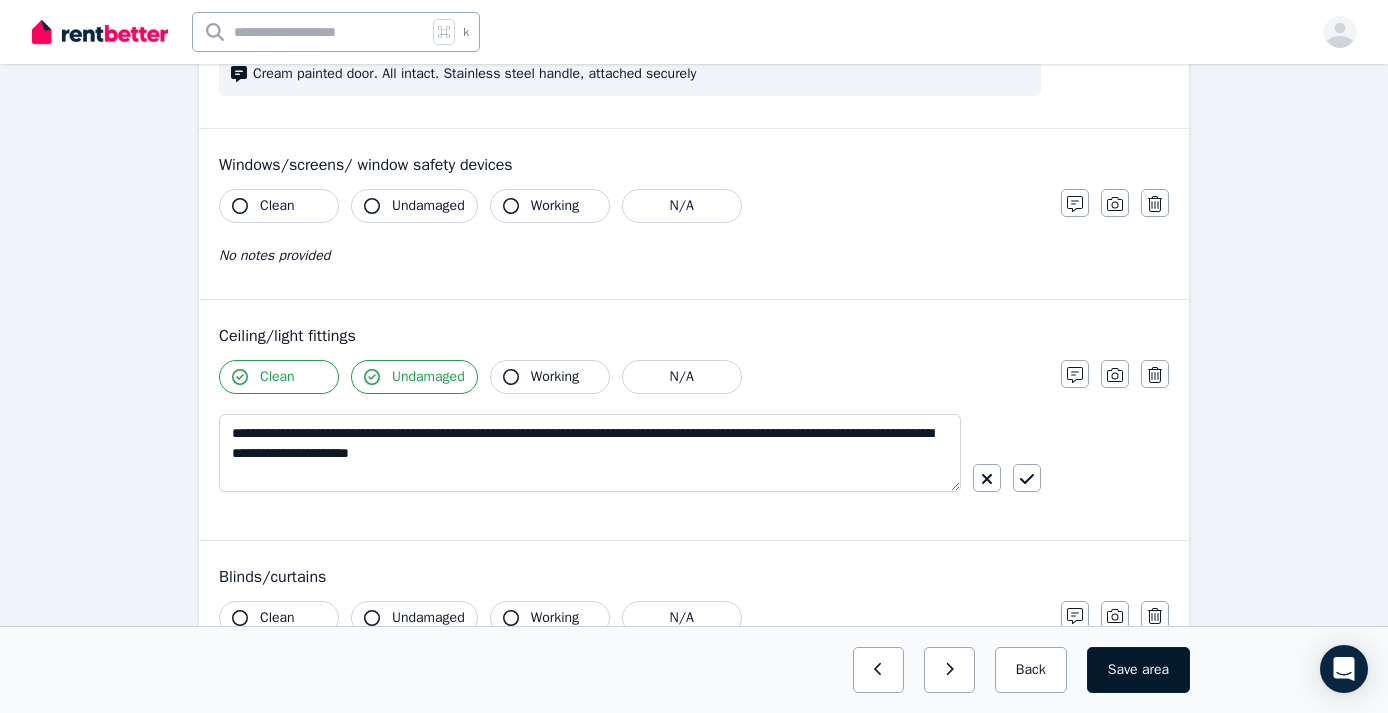 click on "area" at bounding box center [1155, 670] 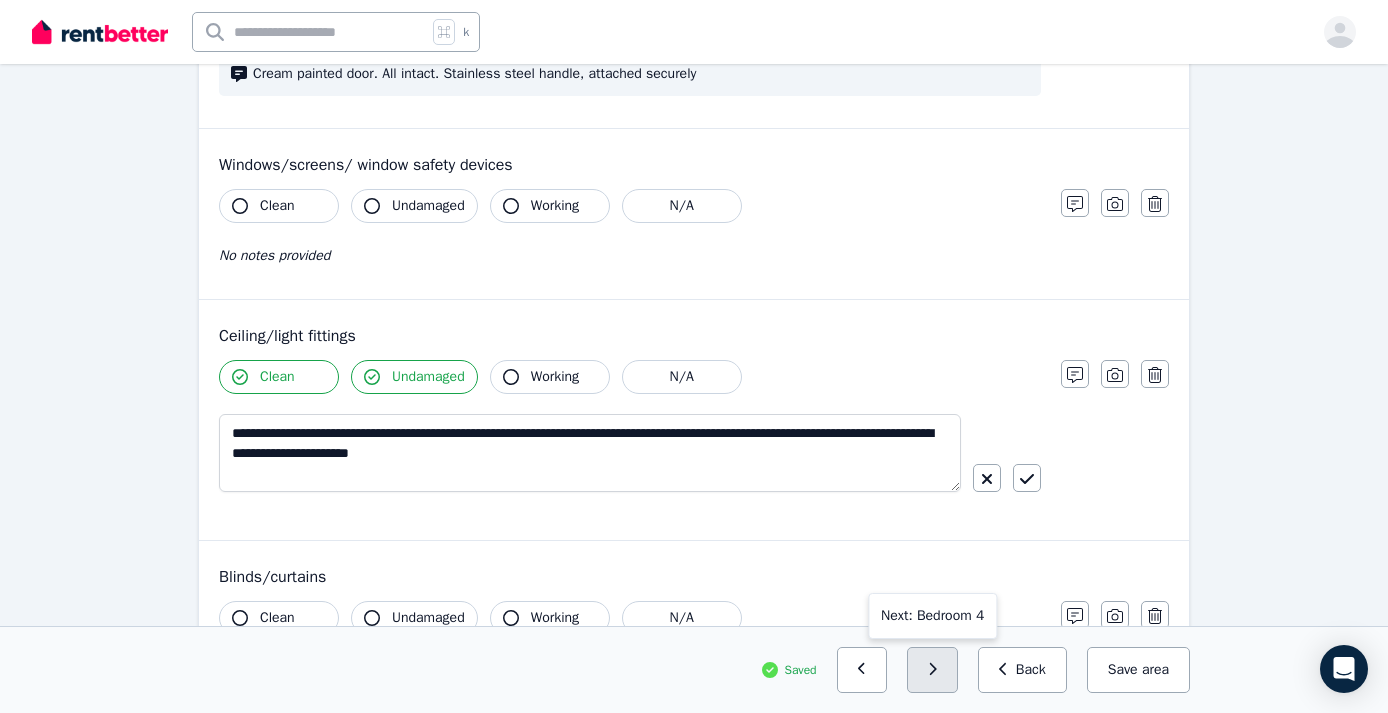click 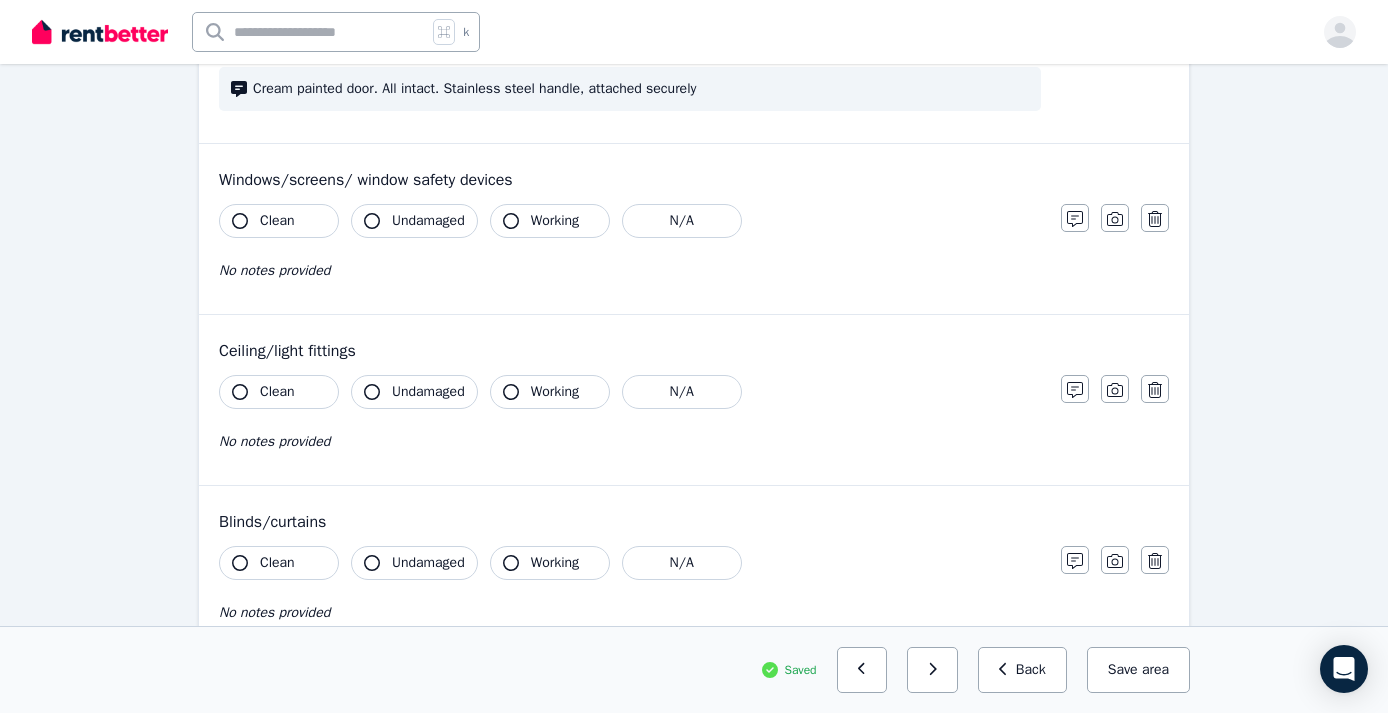 scroll, scrollTop: 700, scrollLeft: 0, axis: vertical 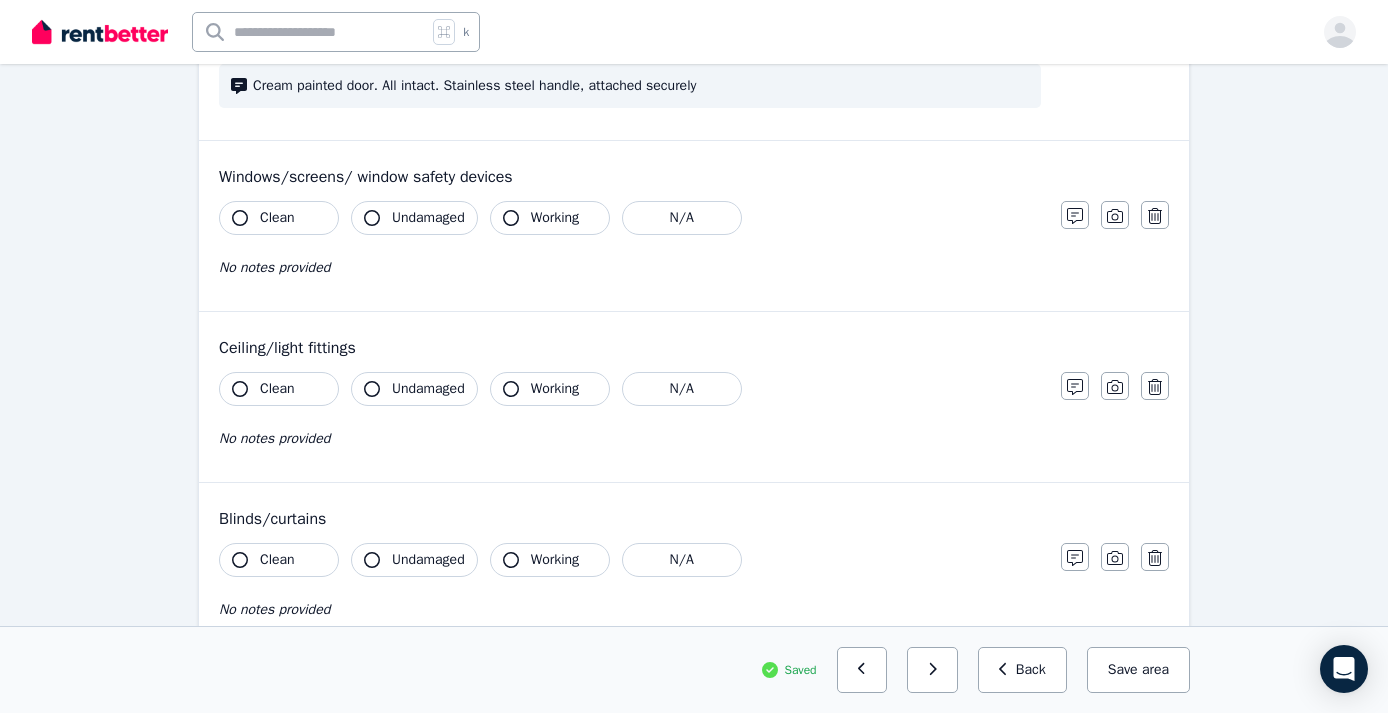 click 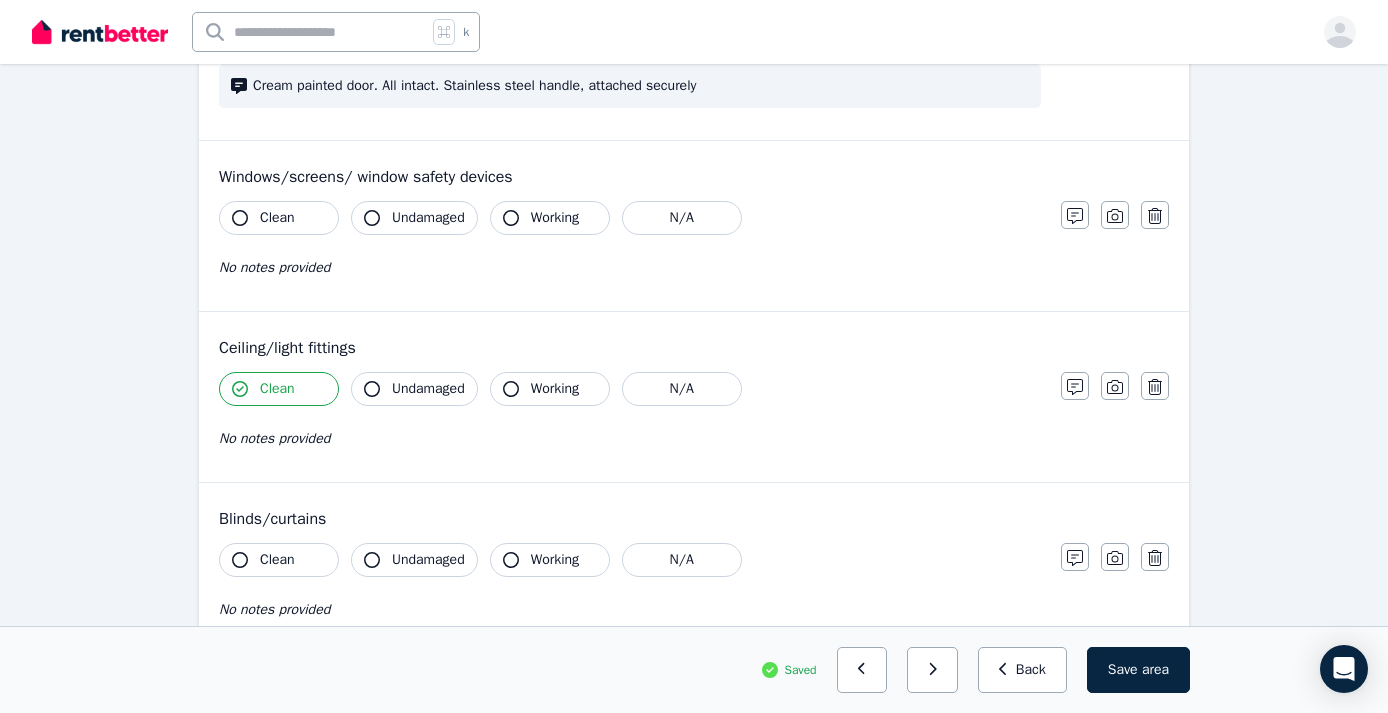 click on "Undamaged" at bounding box center (414, 389) 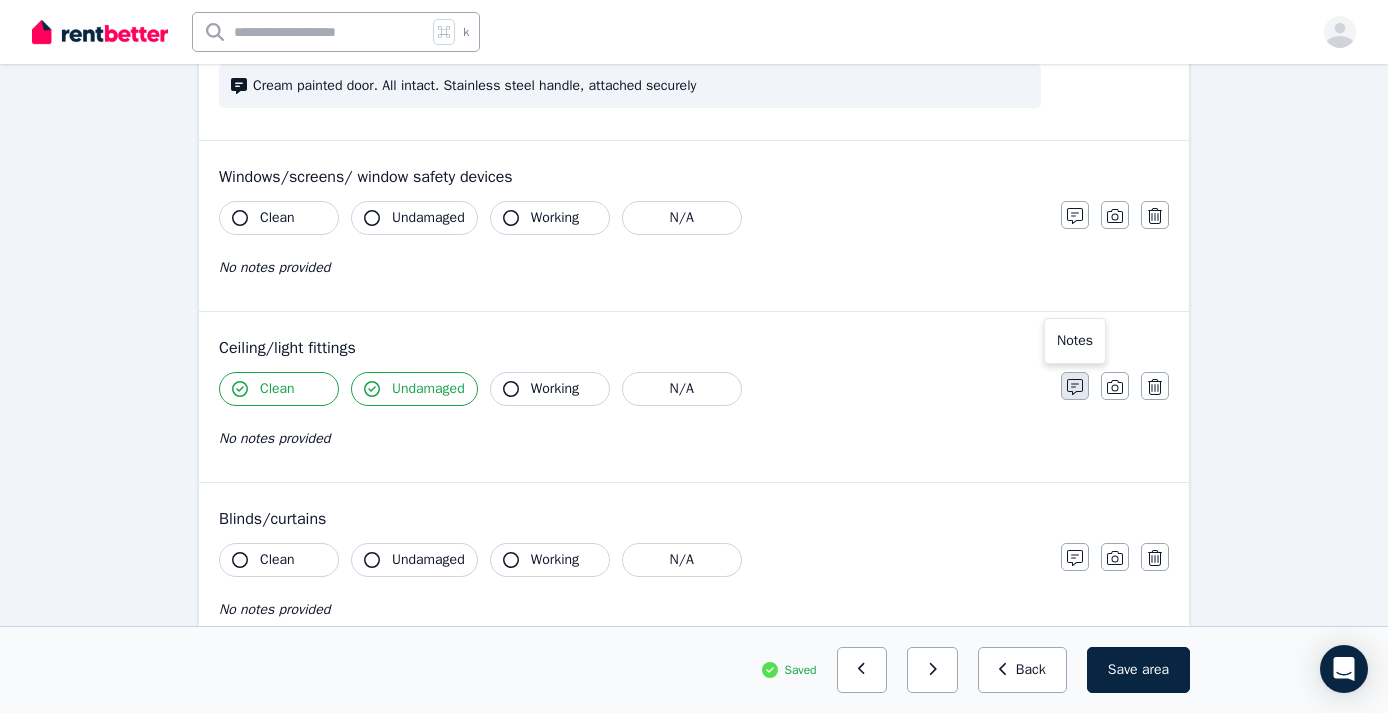 click 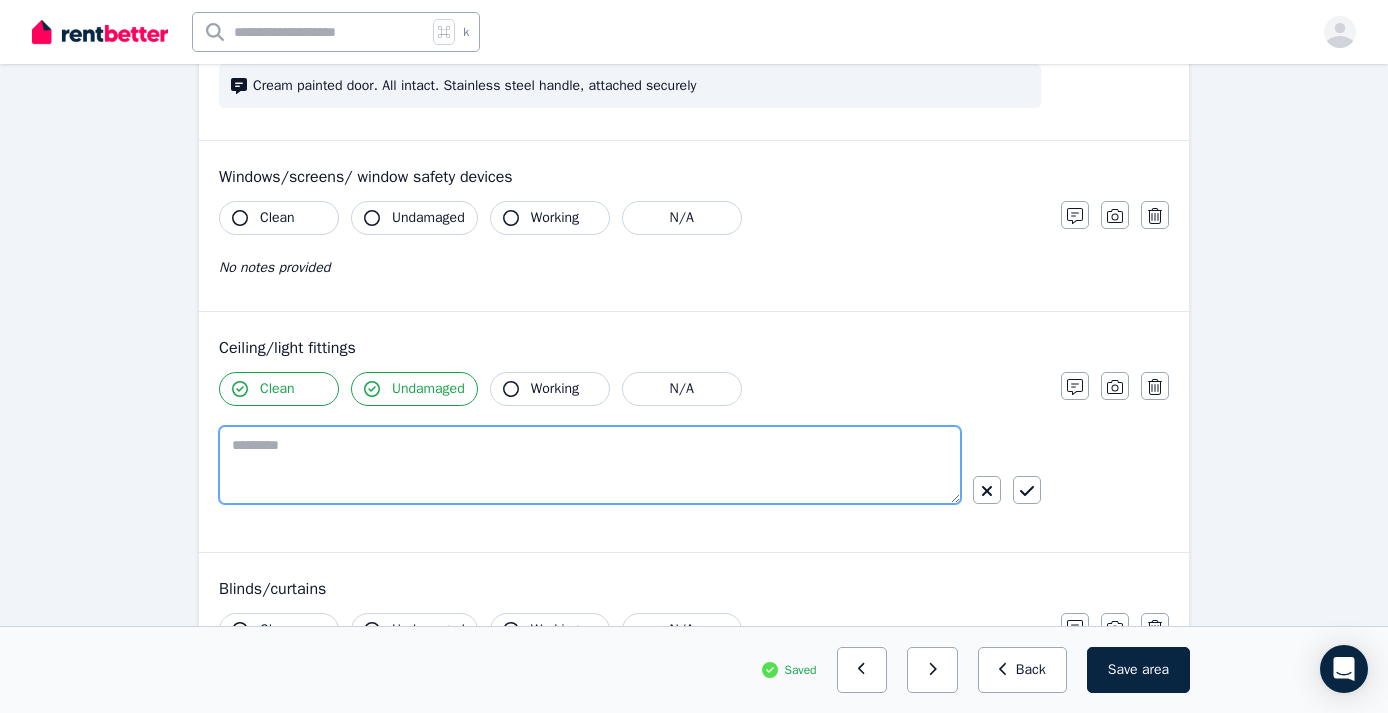 click at bounding box center (590, 465) 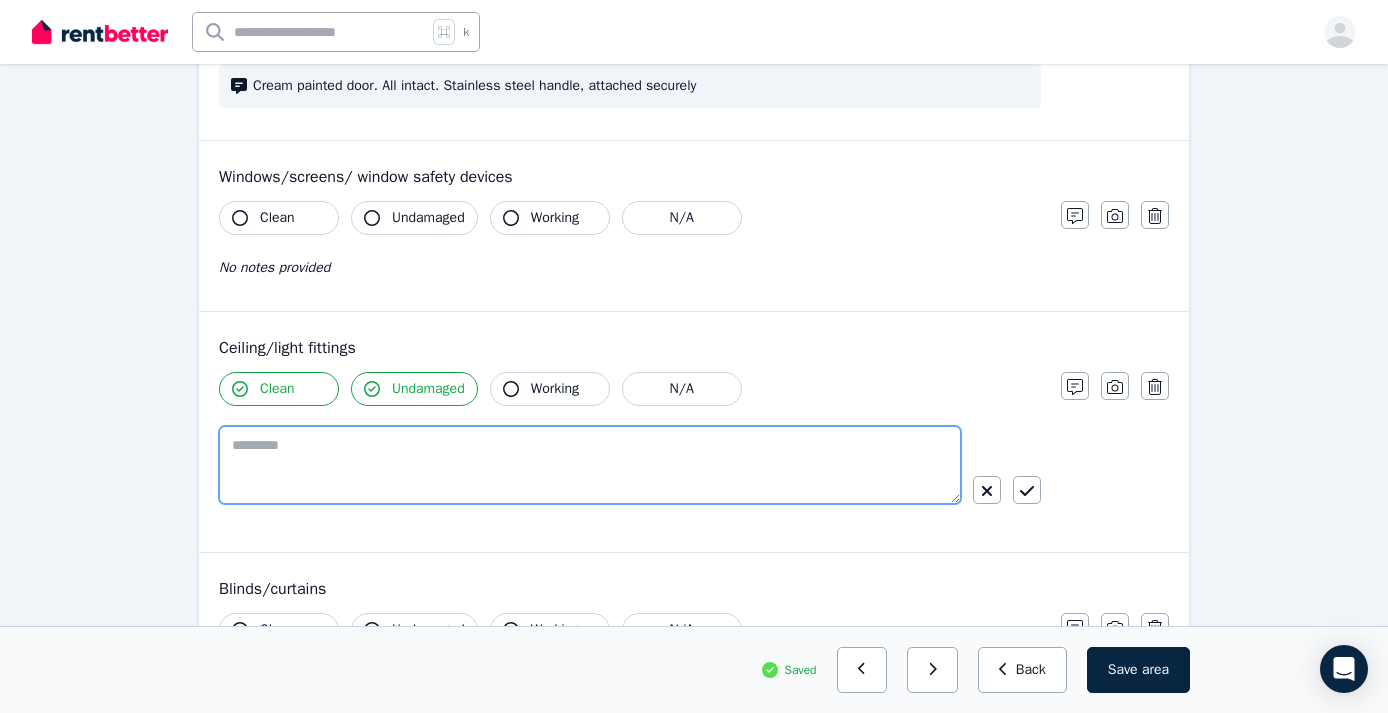 paste on "**********" 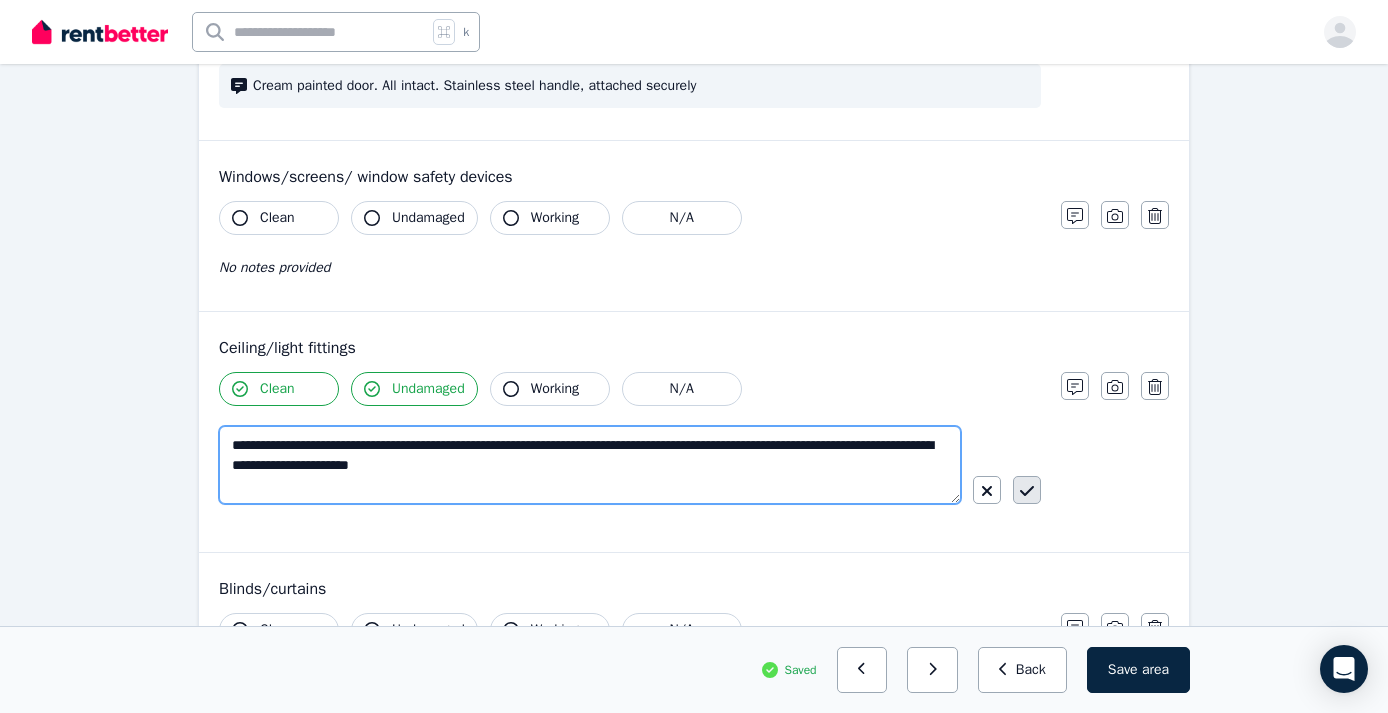 type on "**********" 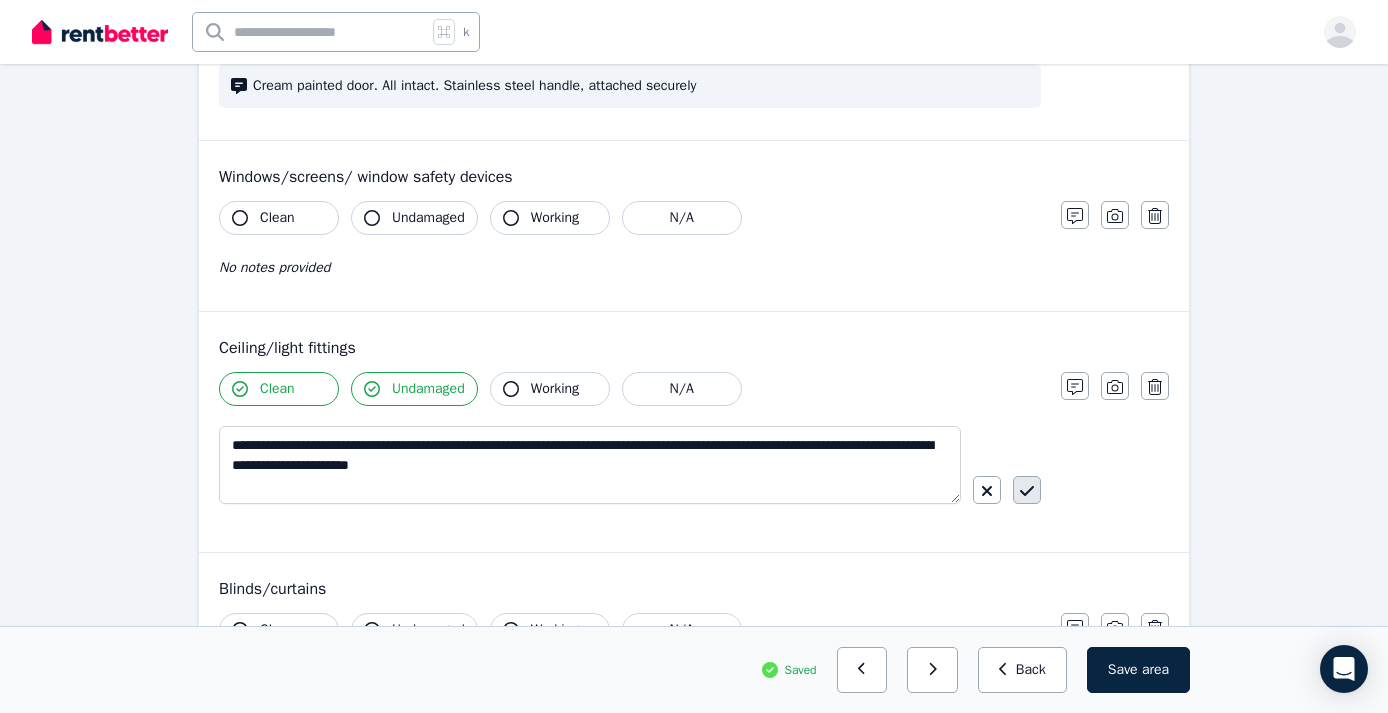 click 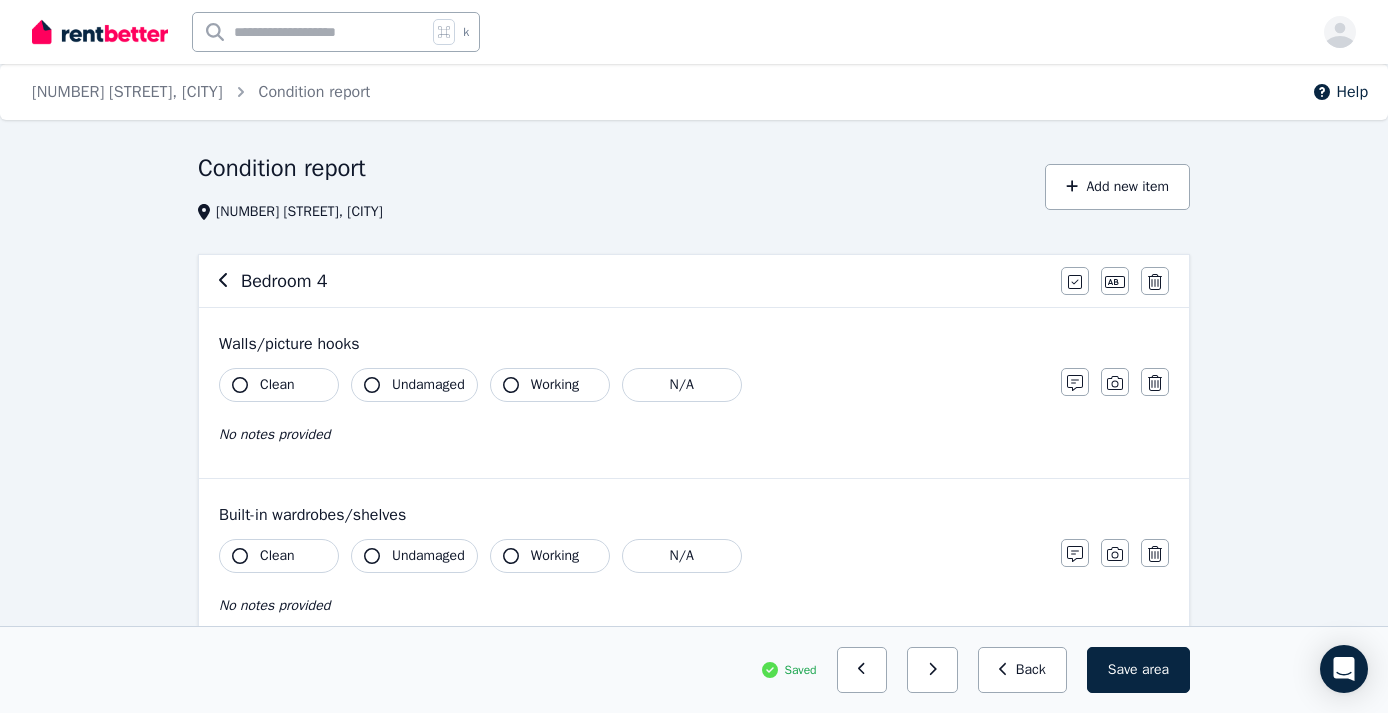 scroll, scrollTop: 0, scrollLeft: 0, axis: both 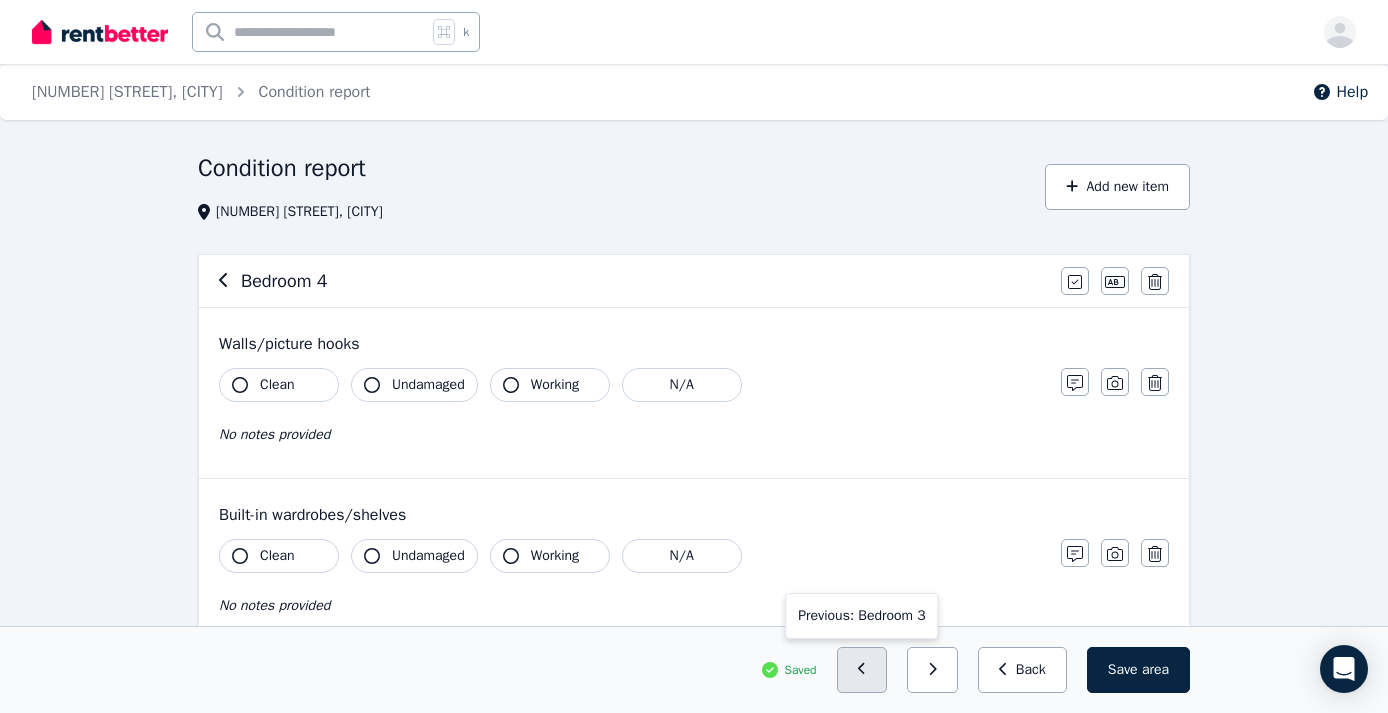 click at bounding box center [862, 670] 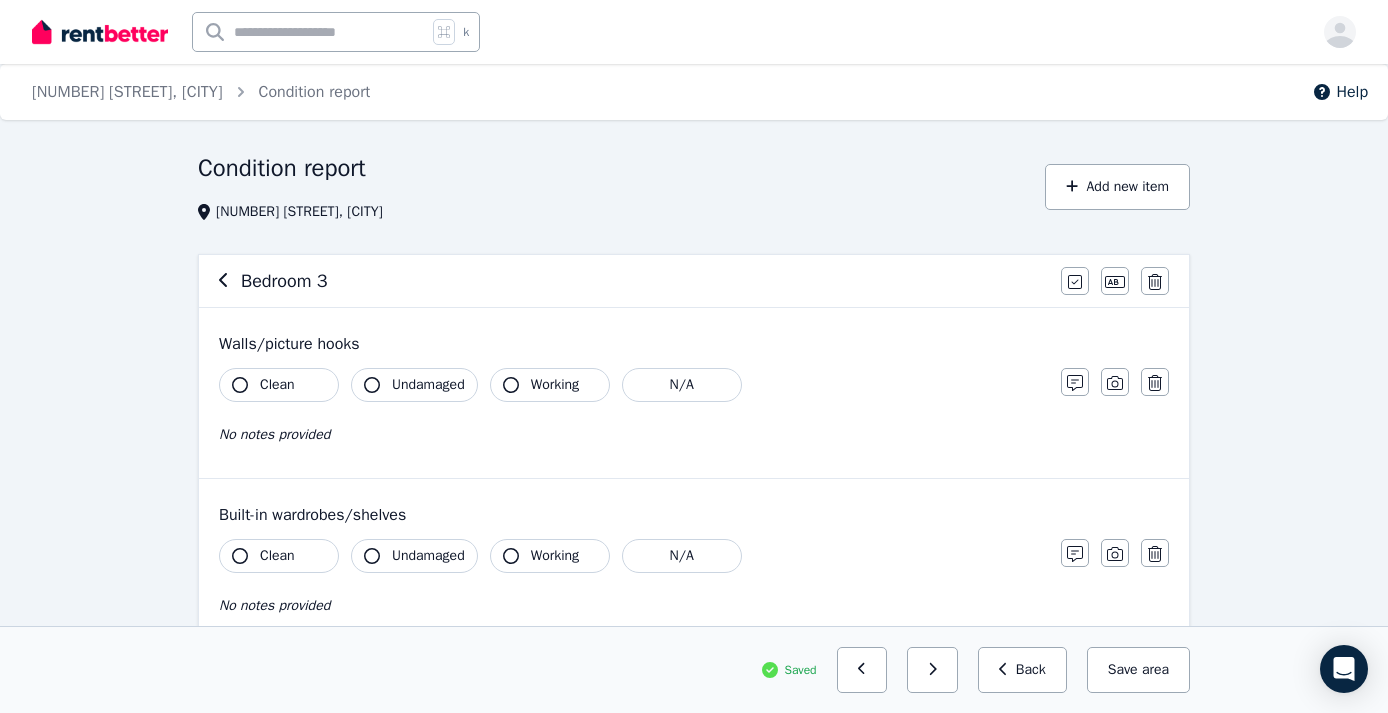 click at bounding box center (862, 670) 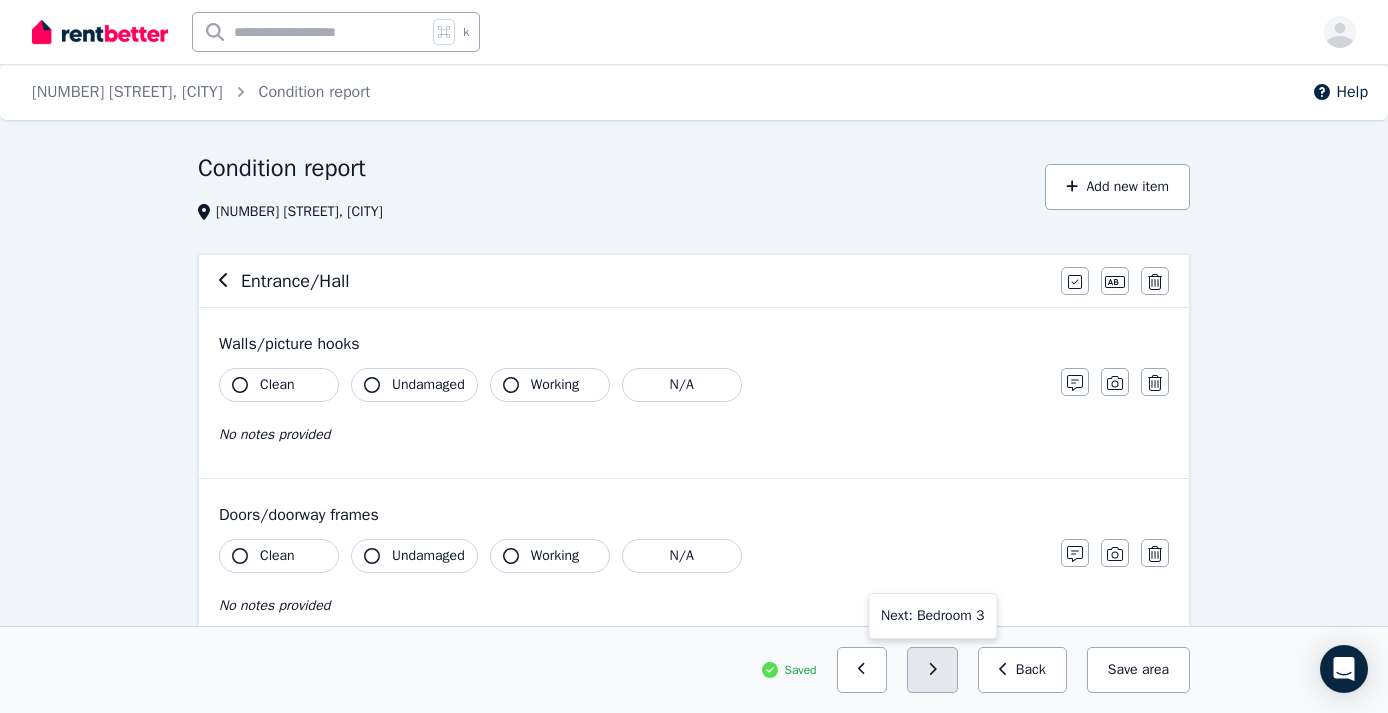 click at bounding box center (932, 670) 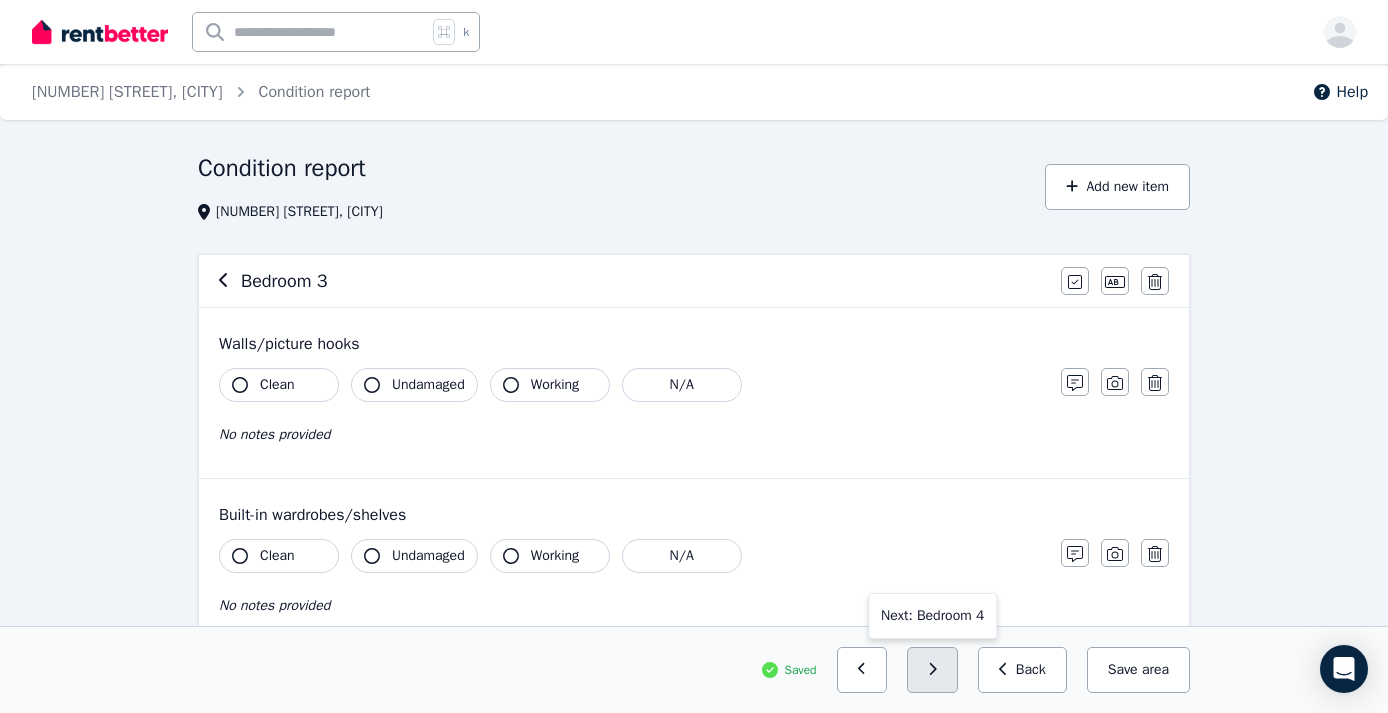 click at bounding box center [932, 670] 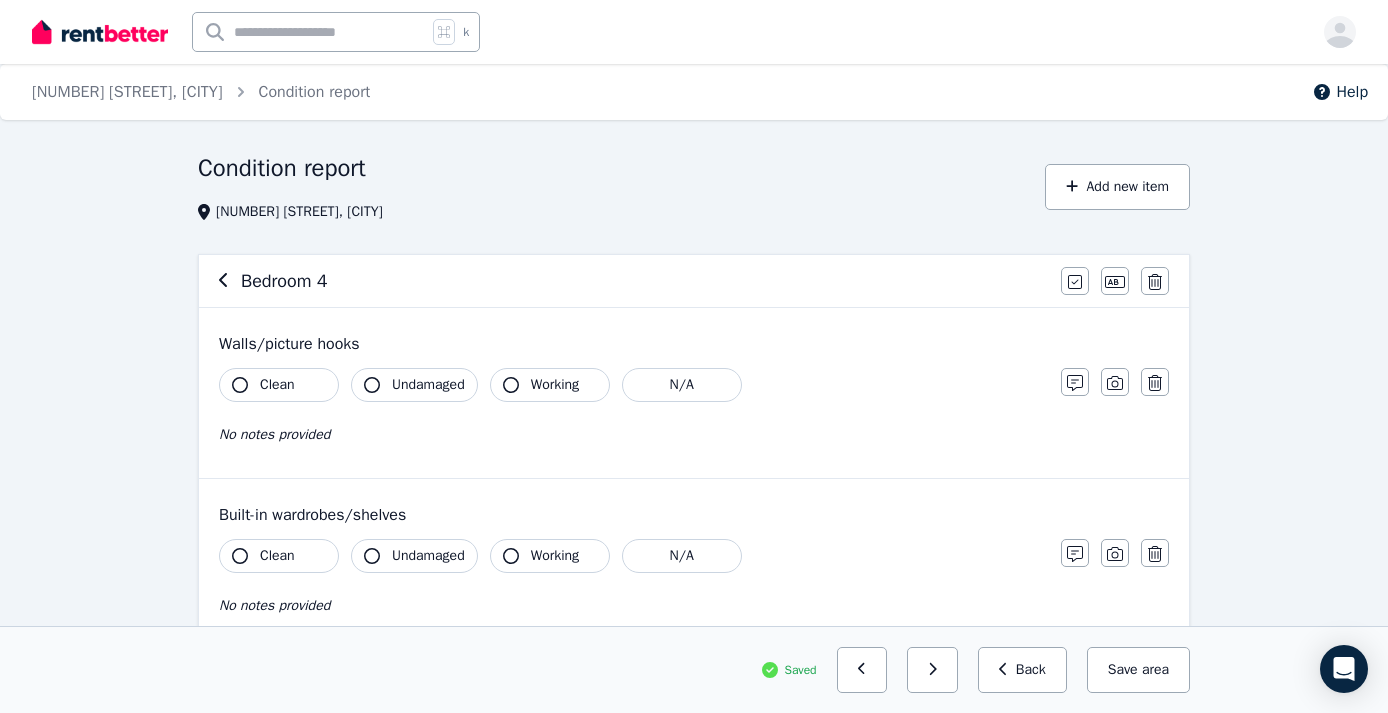 click at bounding box center [932, 670] 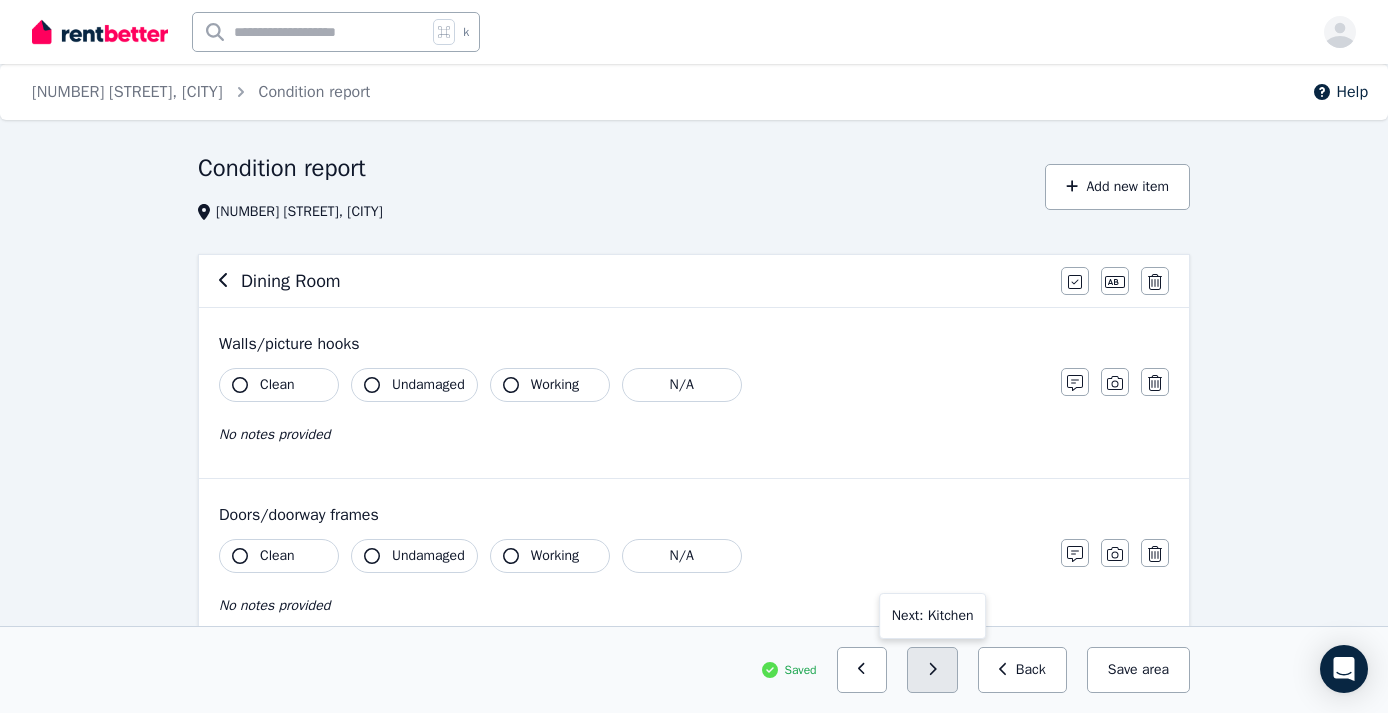 click 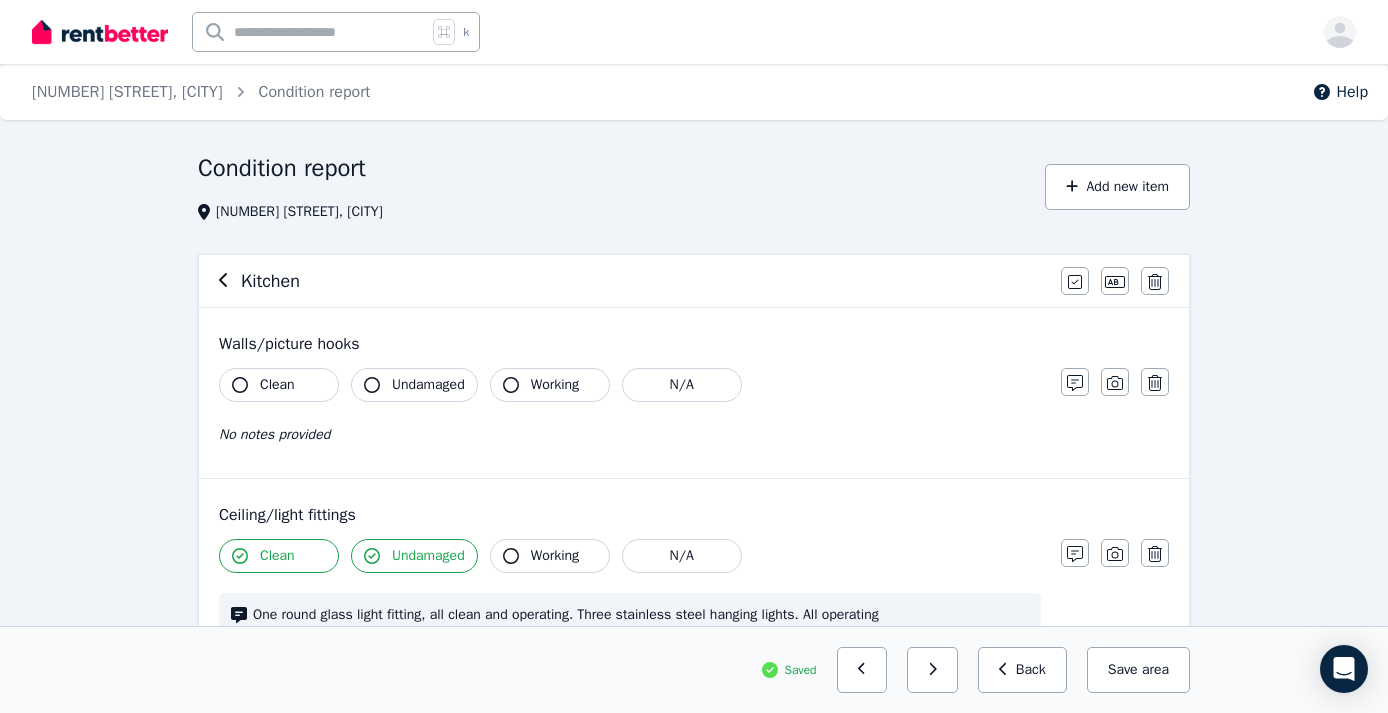click 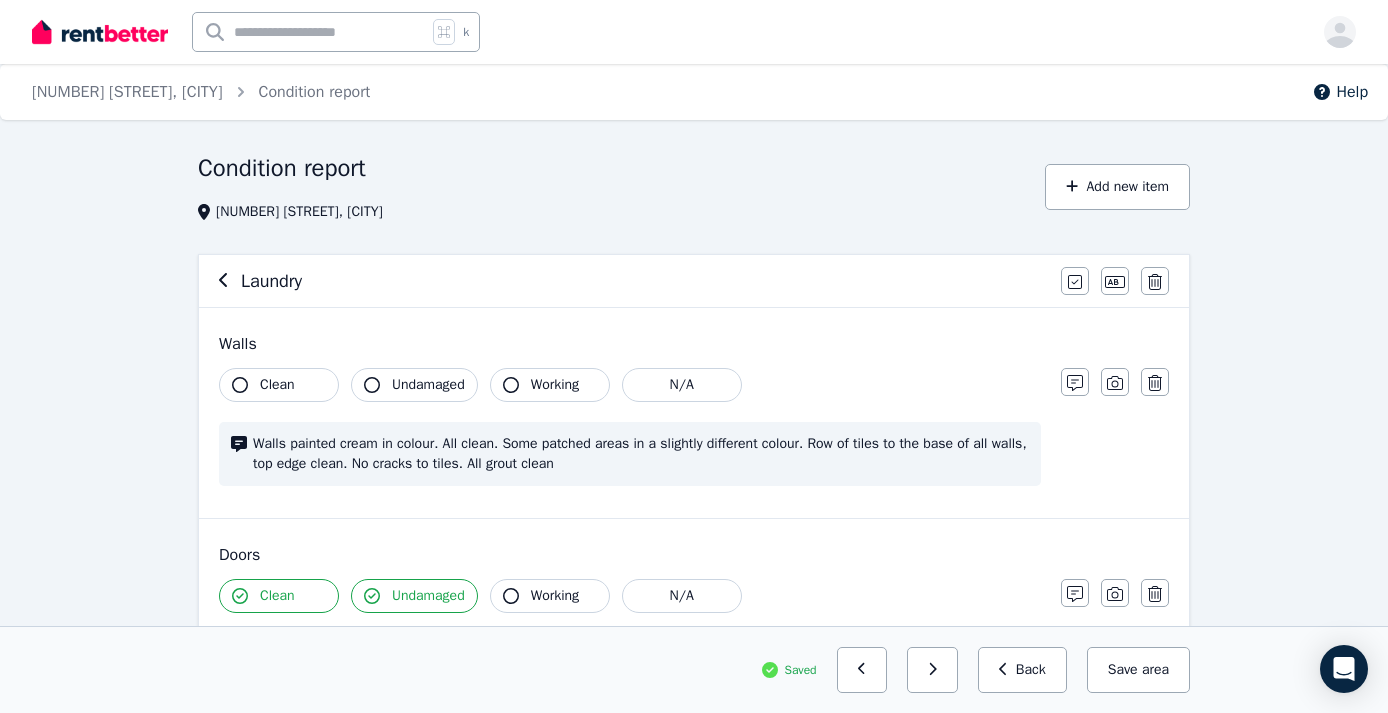 click 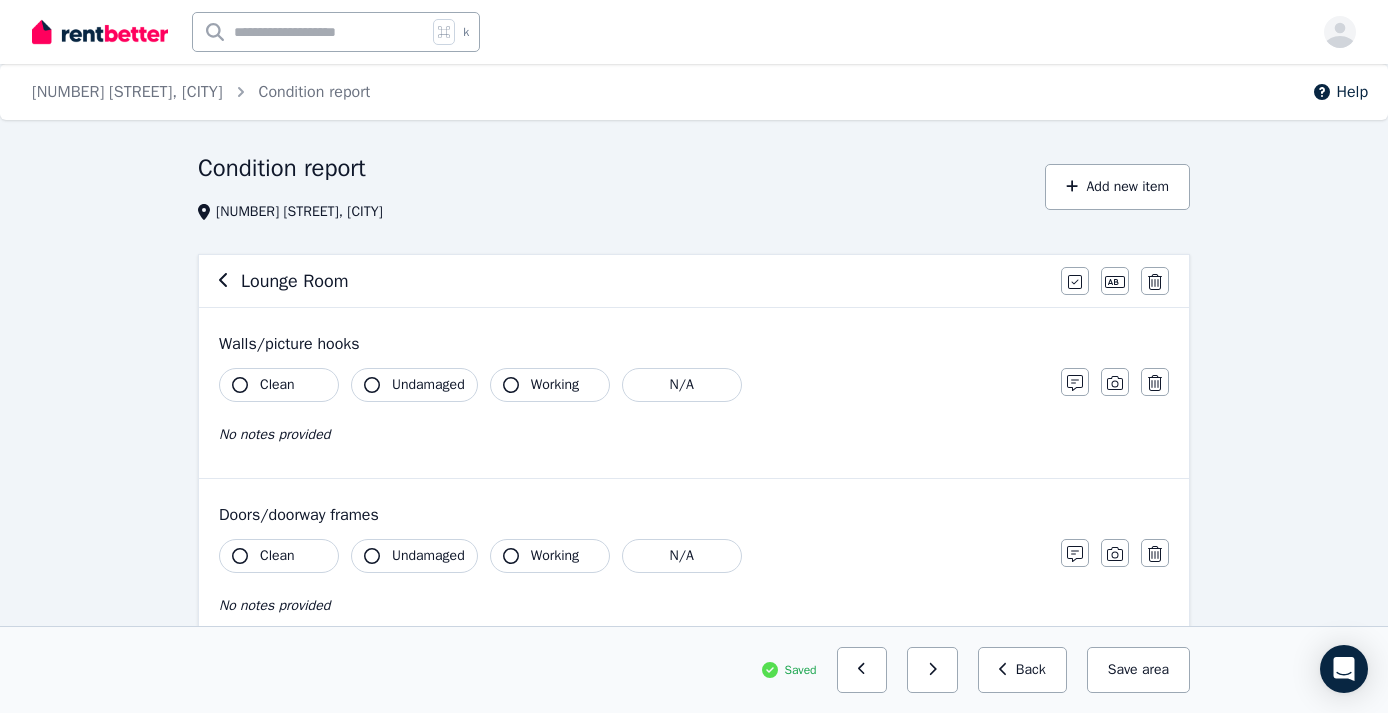click 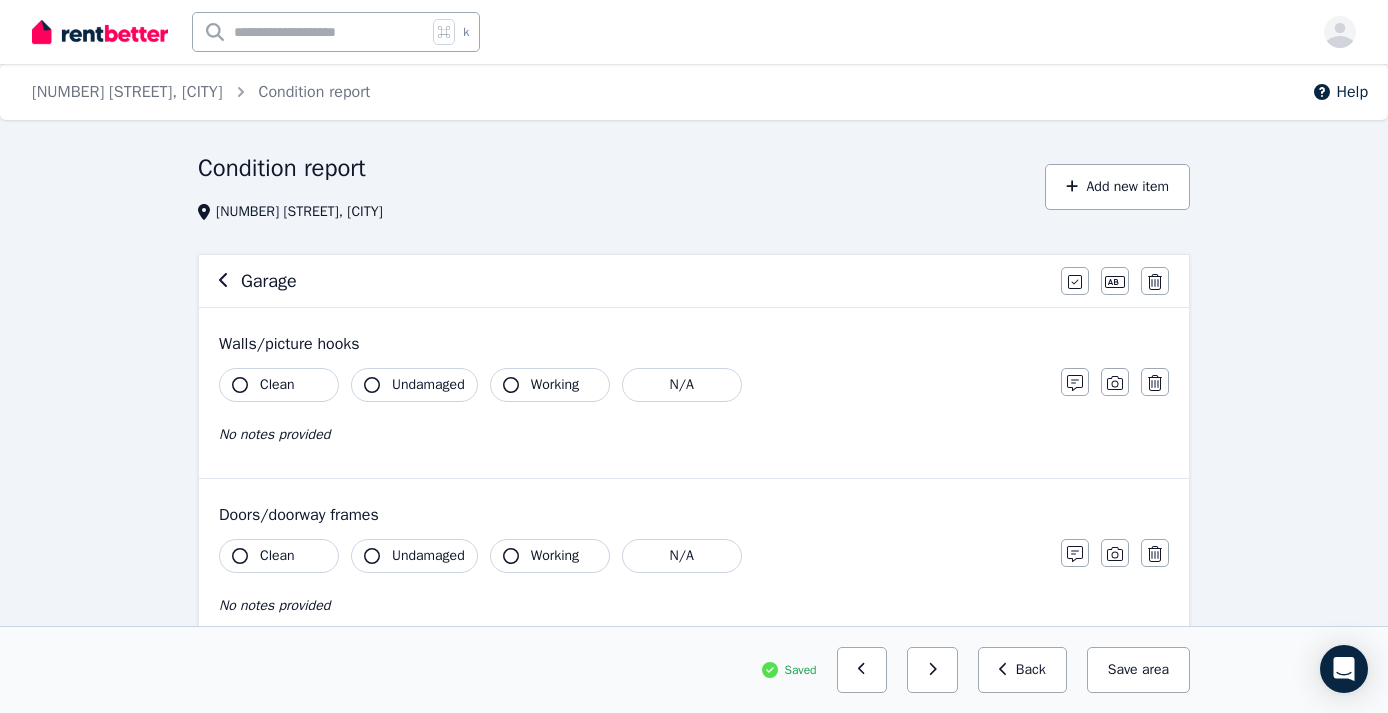 click 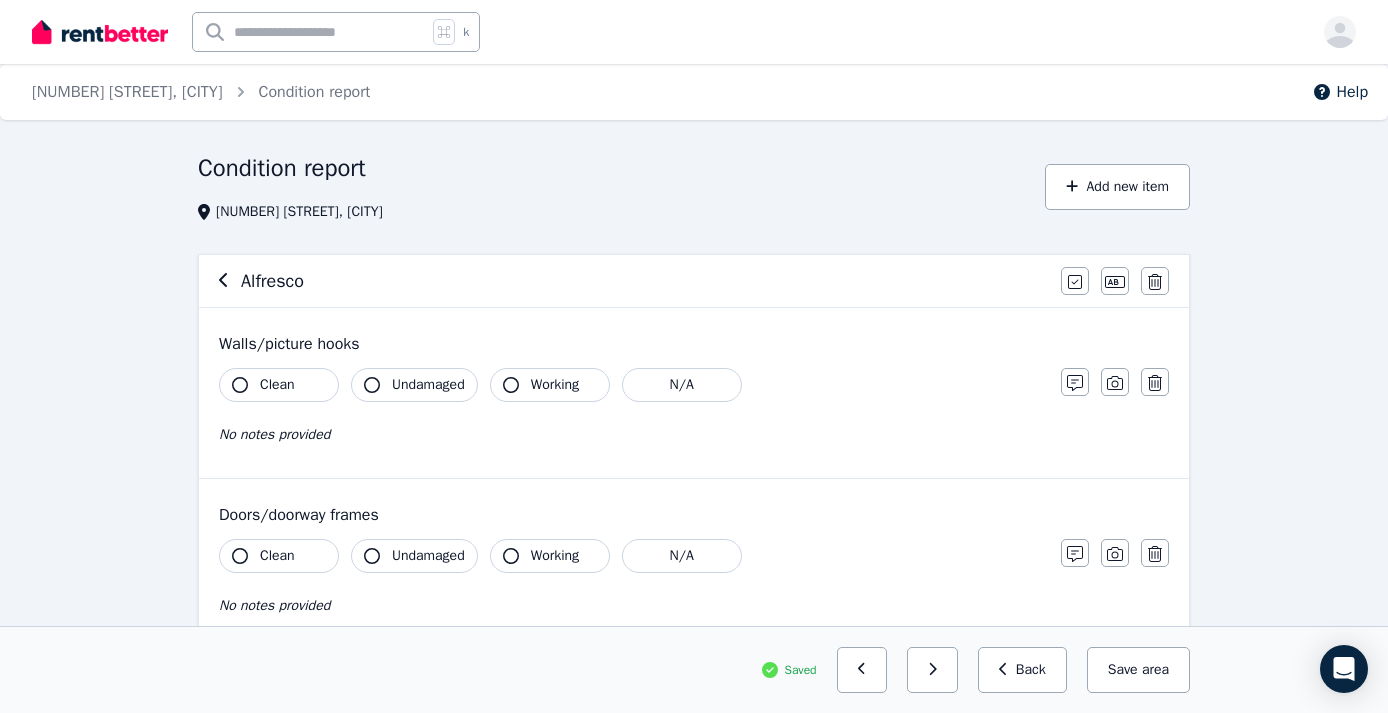 click 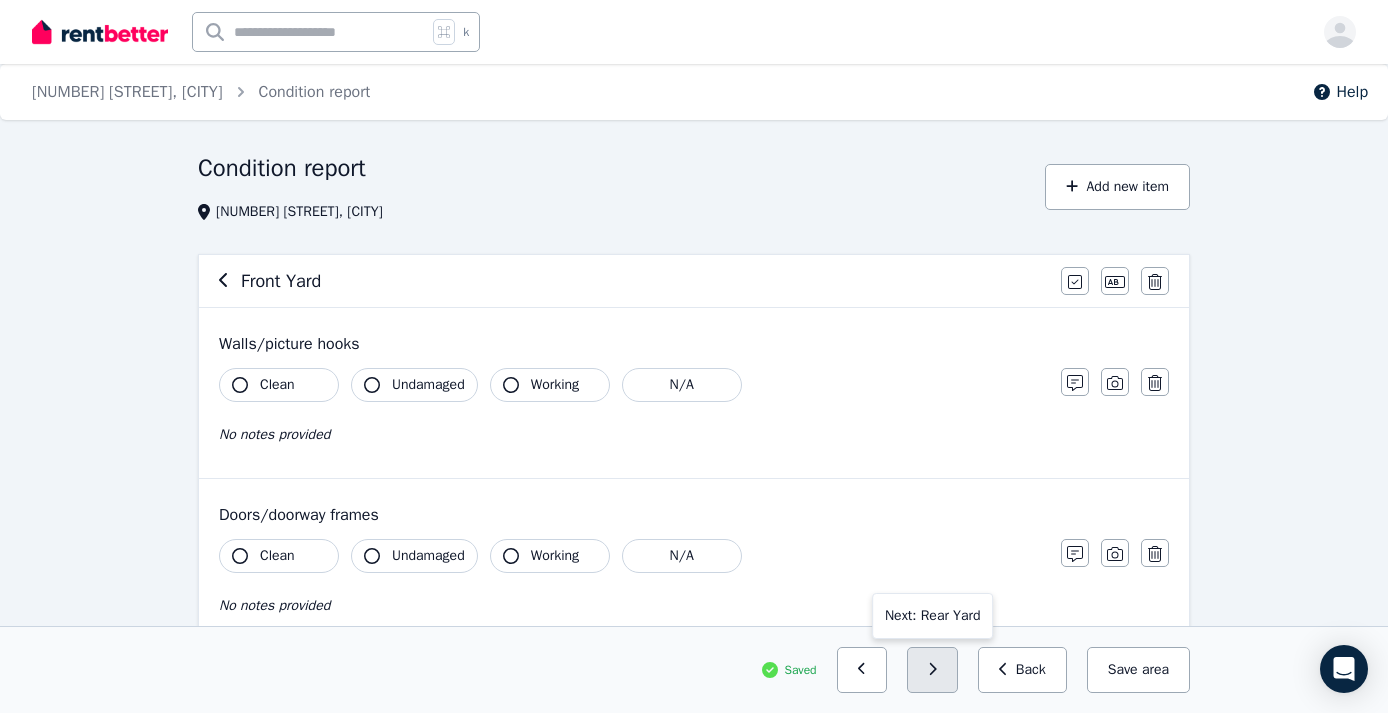 click 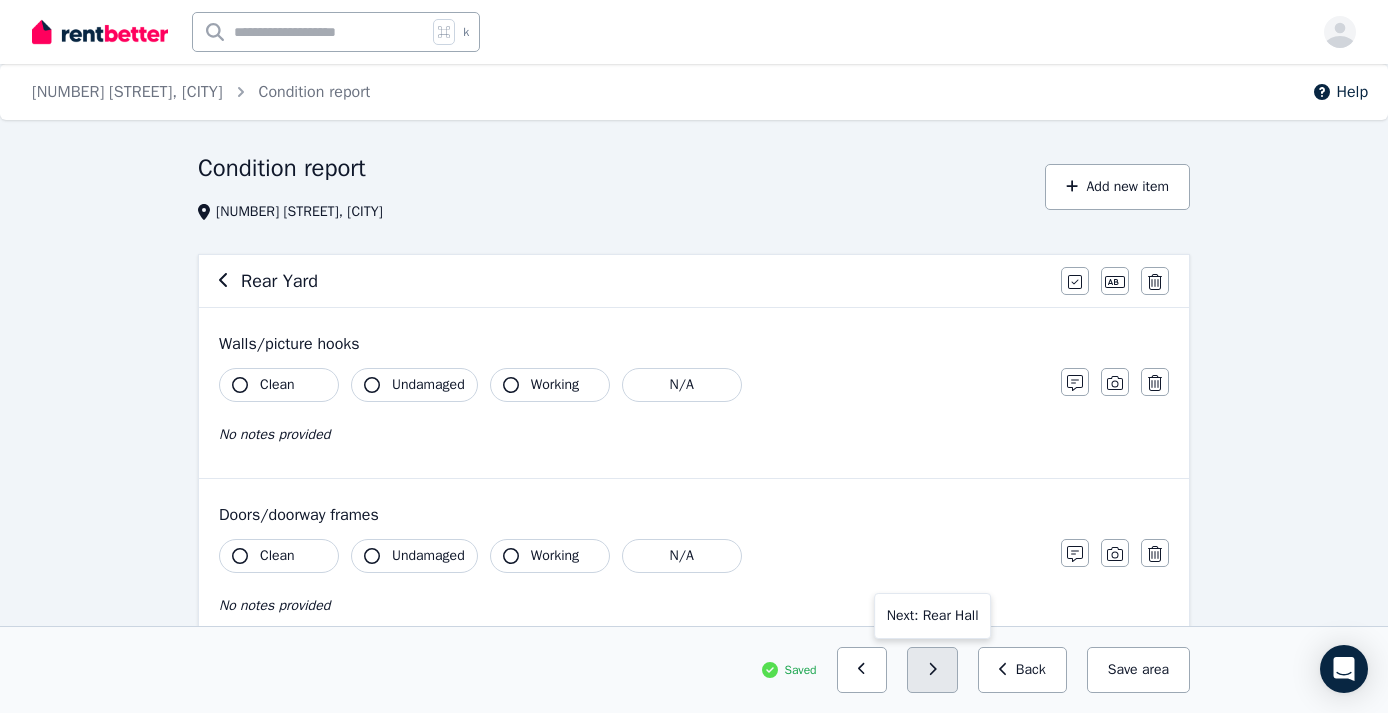 click 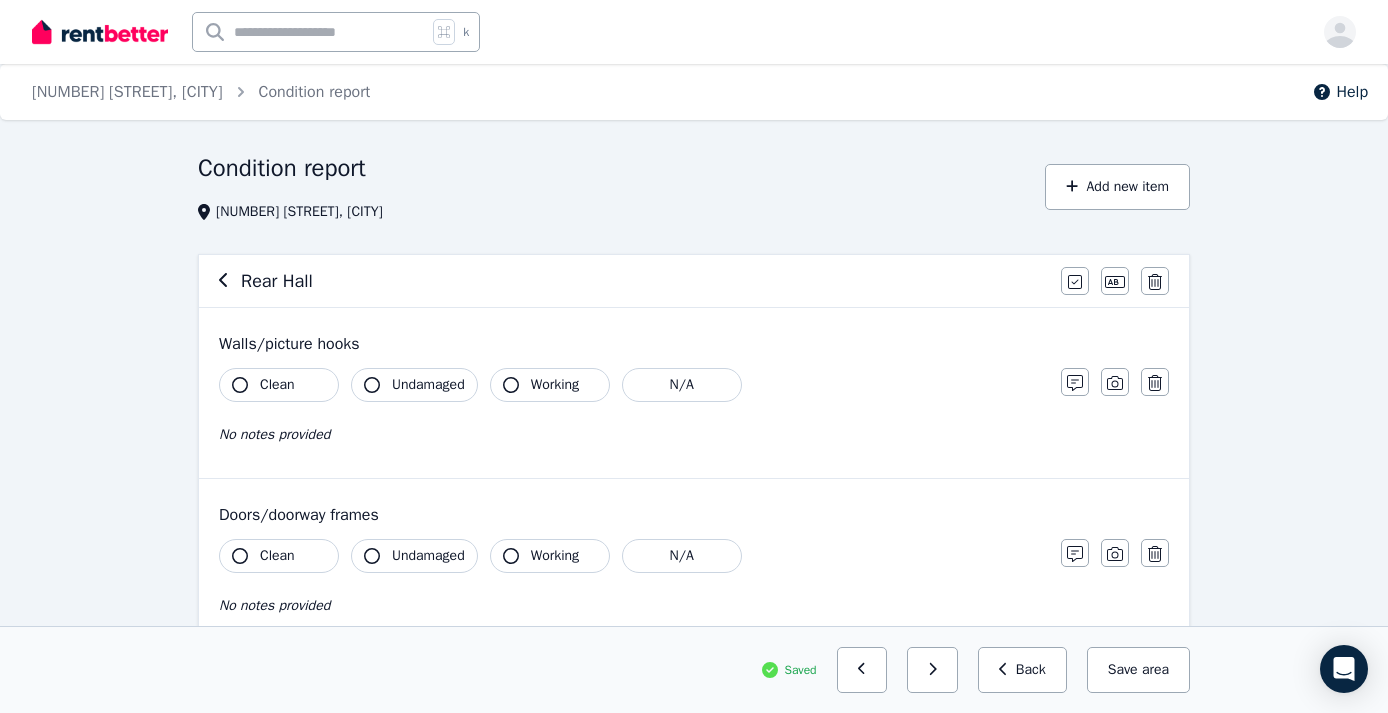click 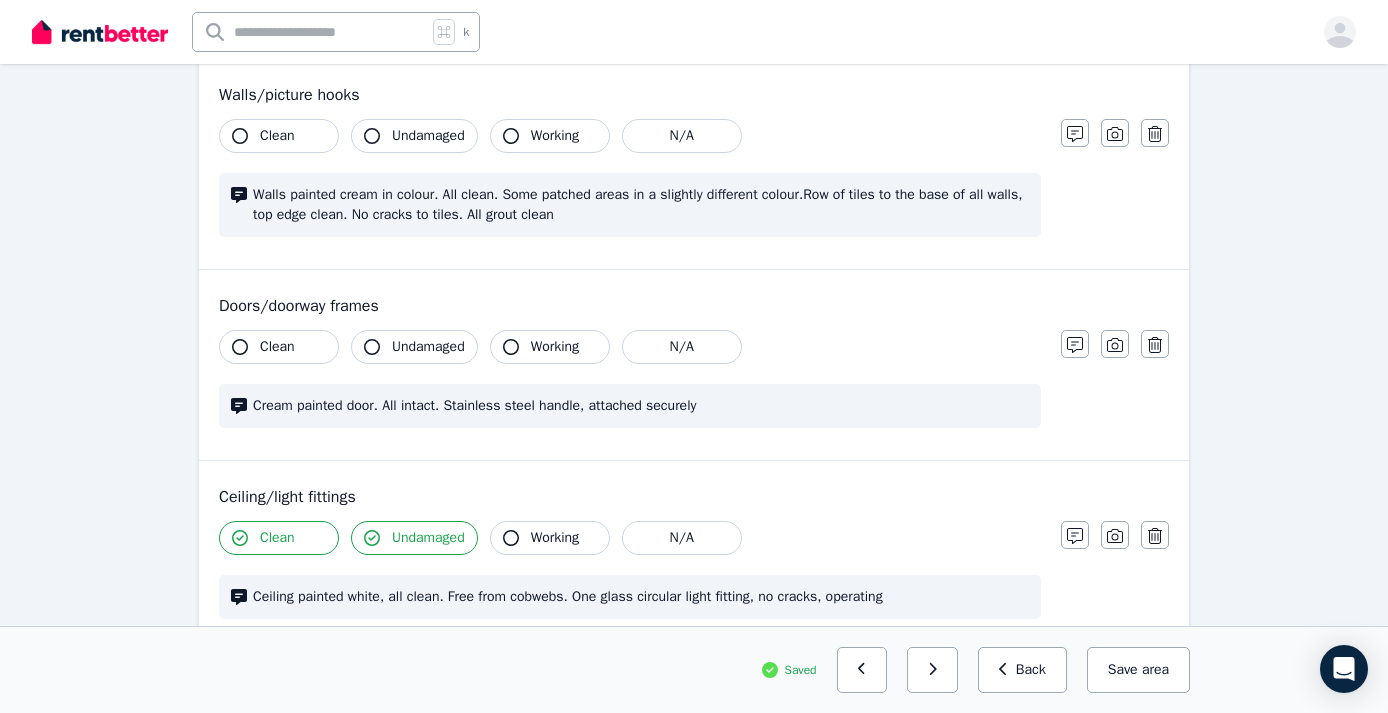 scroll, scrollTop: 254, scrollLeft: 0, axis: vertical 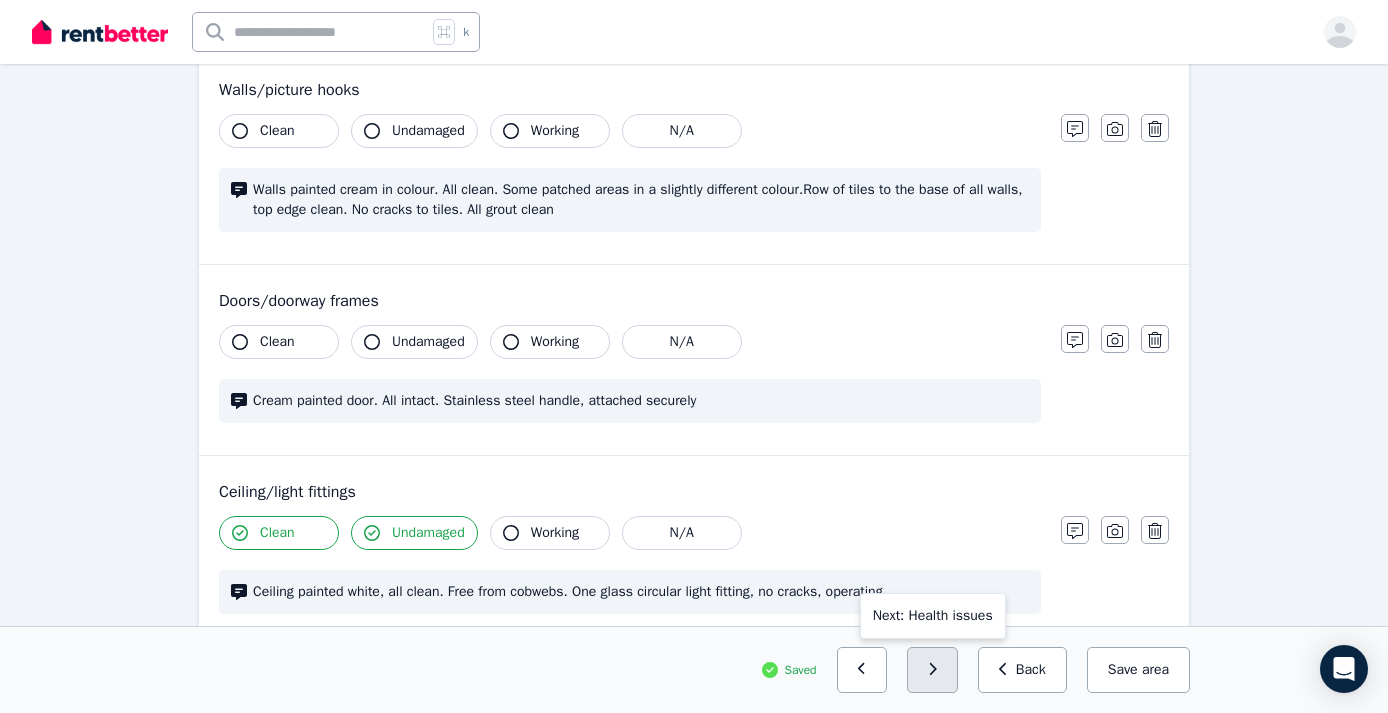 click 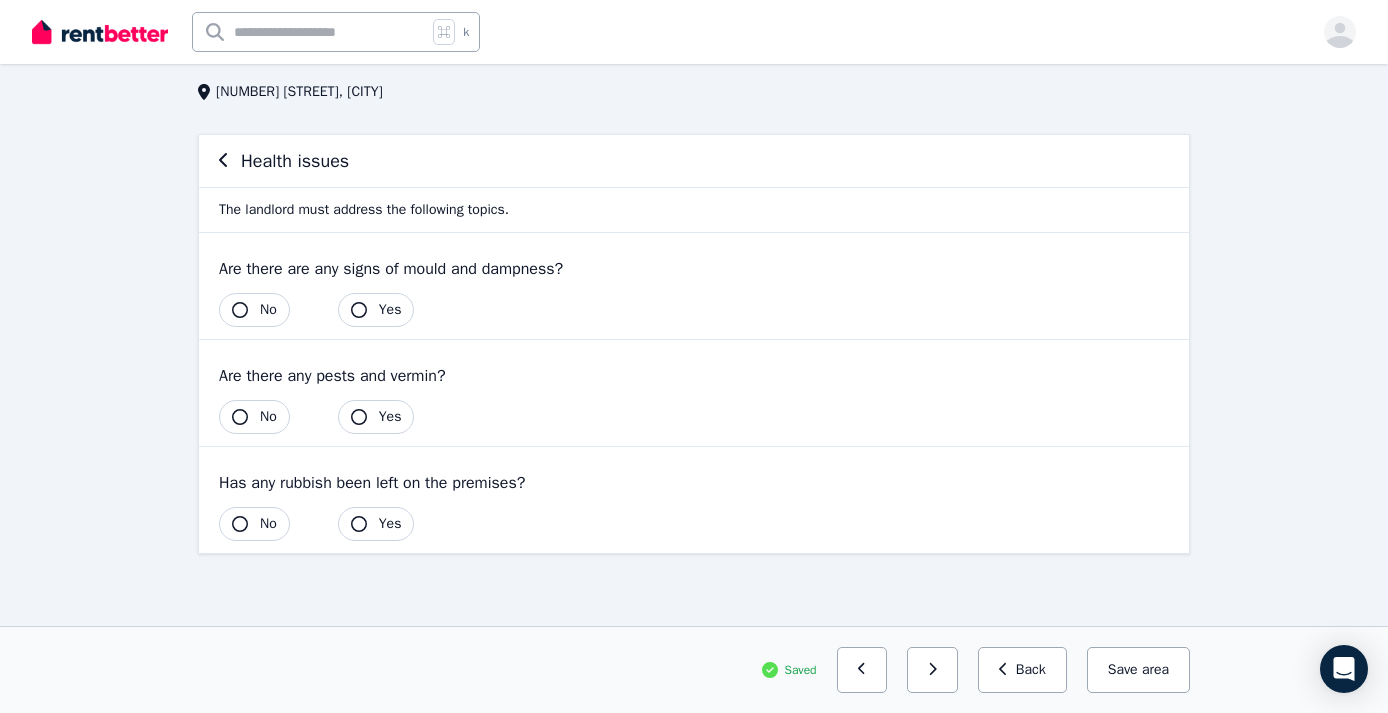 scroll, scrollTop: 33, scrollLeft: 0, axis: vertical 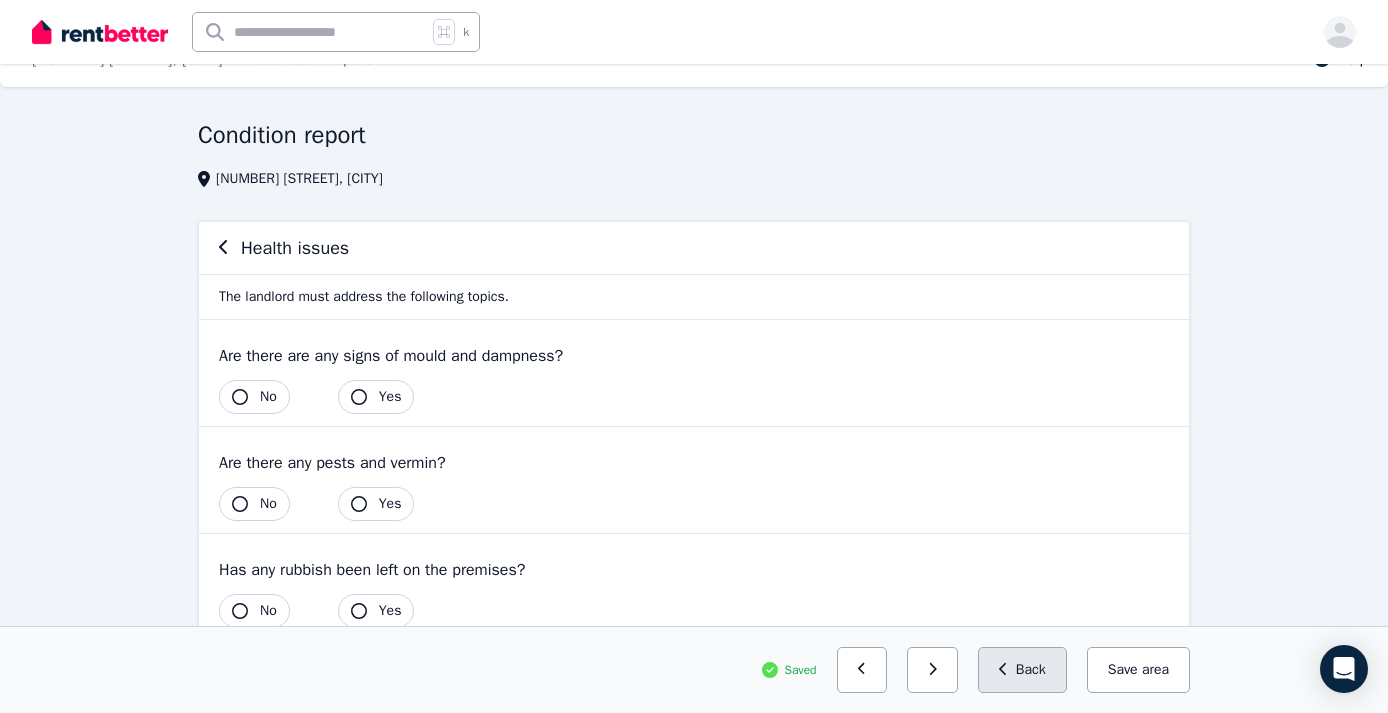 click on "Back" at bounding box center [1022, 670] 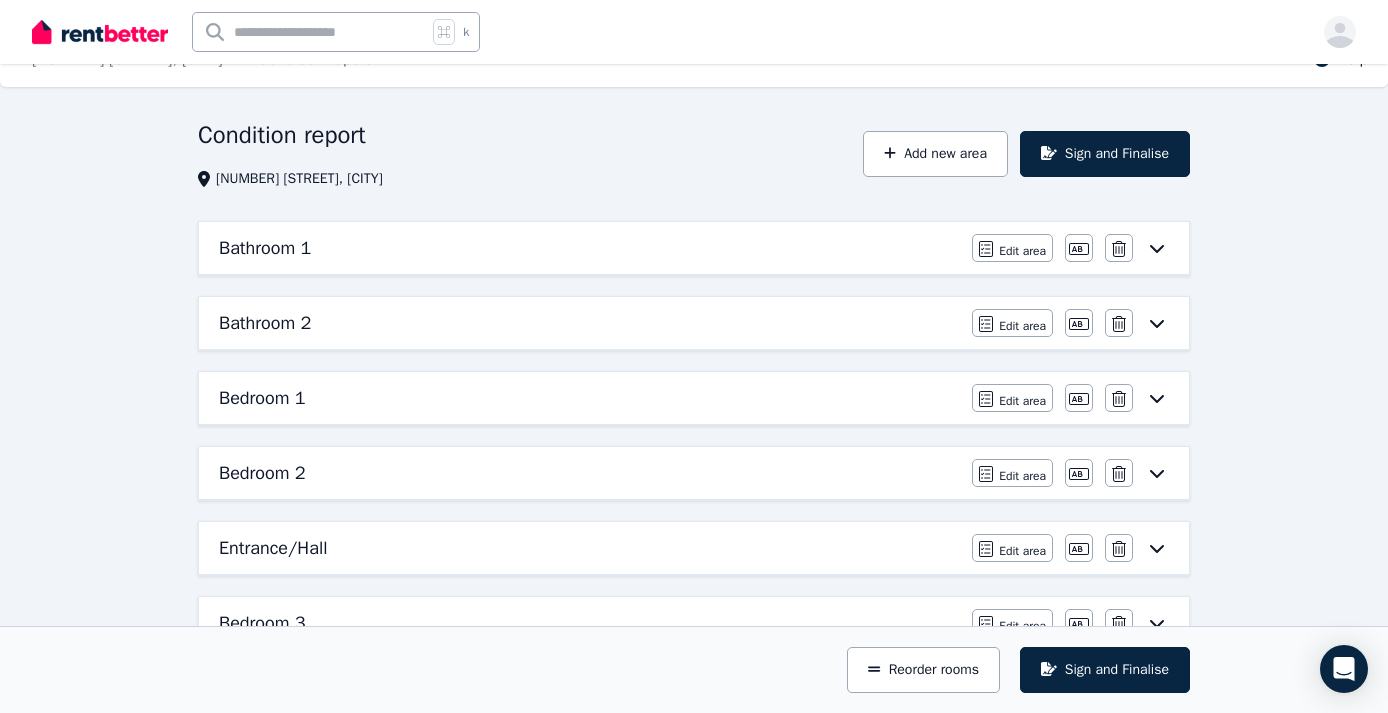 click on "Bathroom 2" at bounding box center (589, 323) 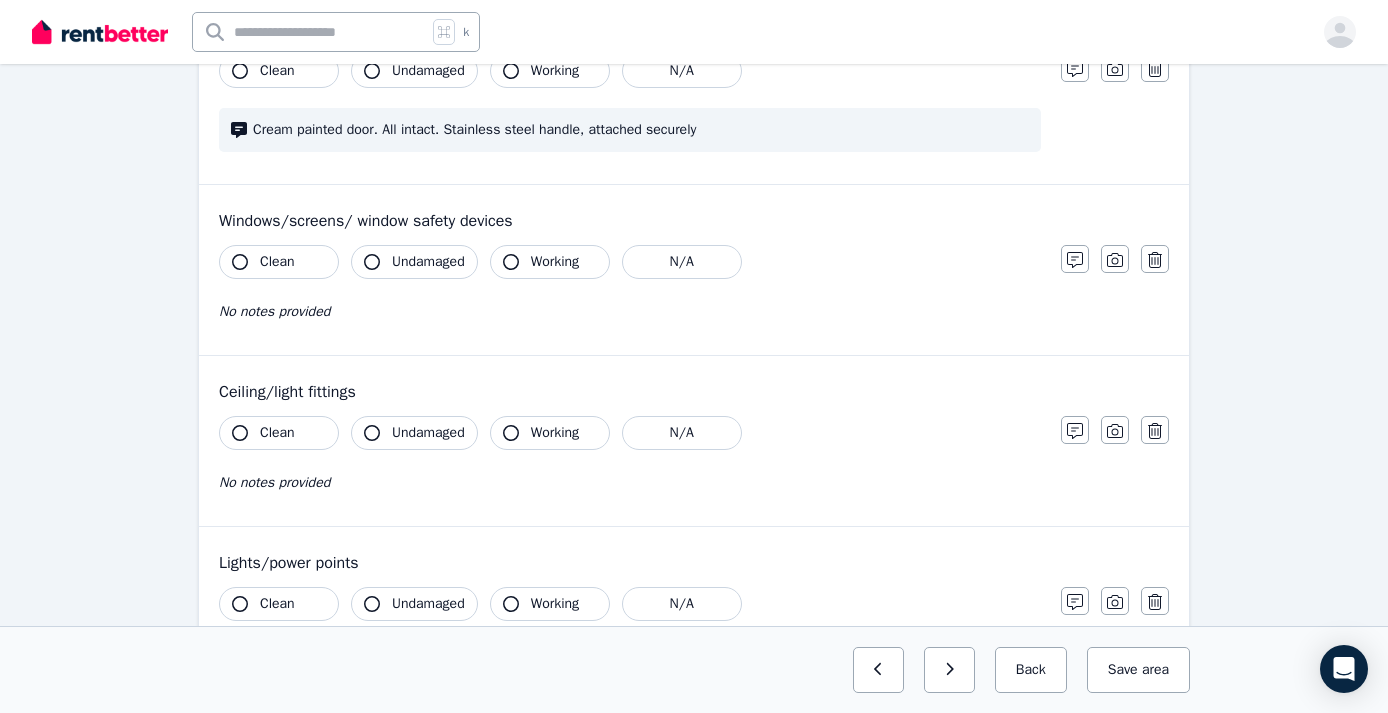 scroll, scrollTop: 707, scrollLeft: 0, axis: vertical 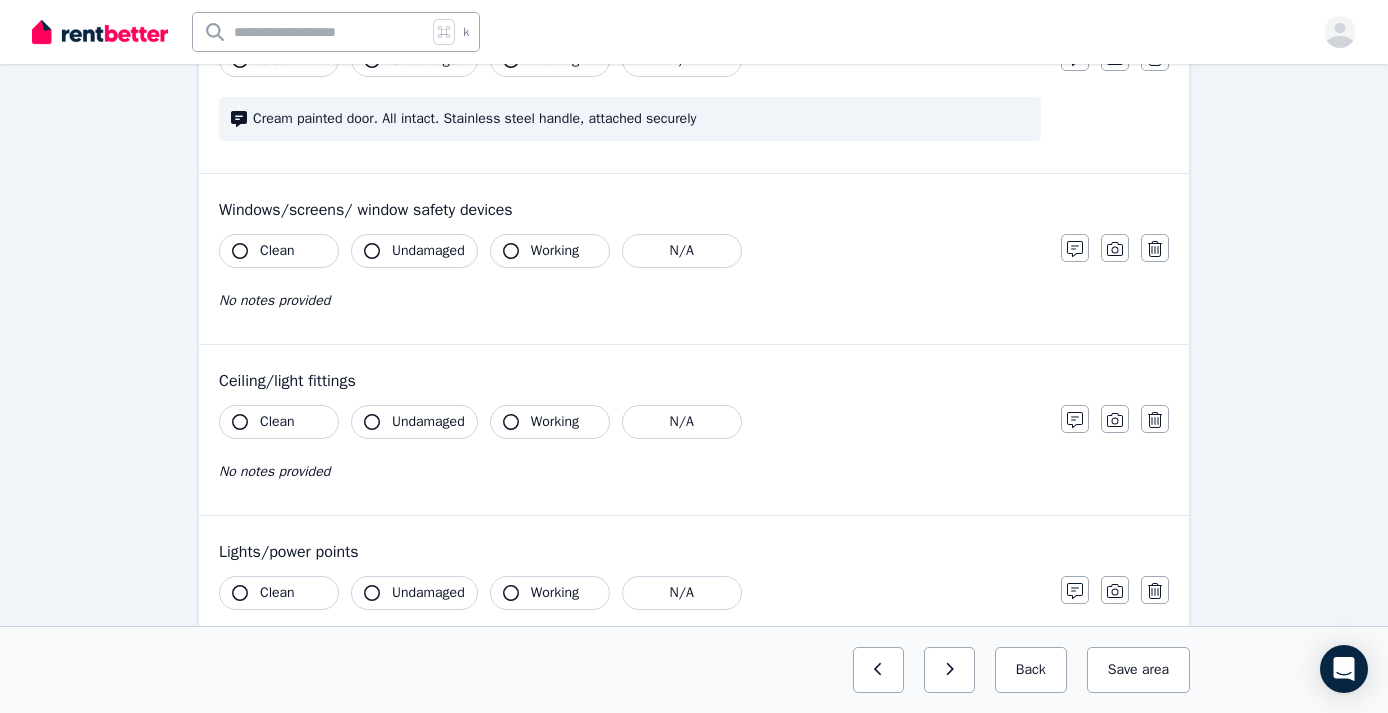click 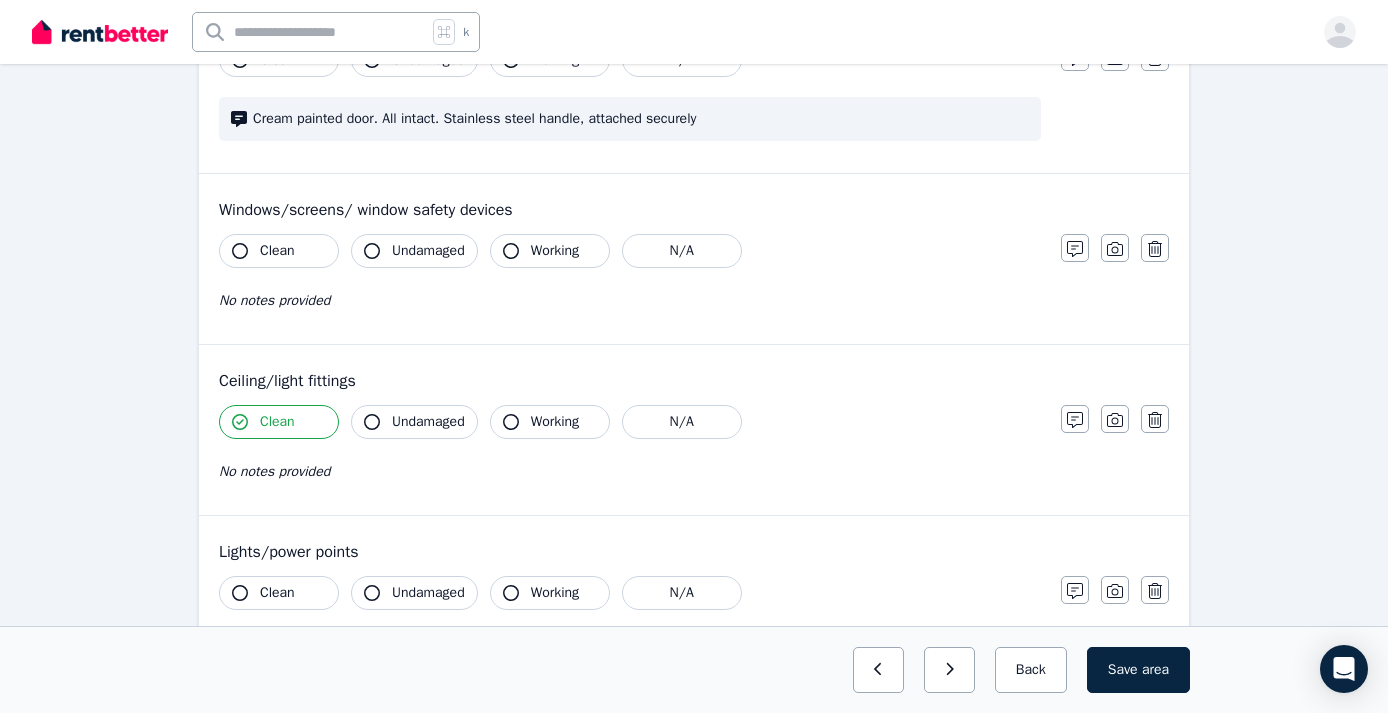 click 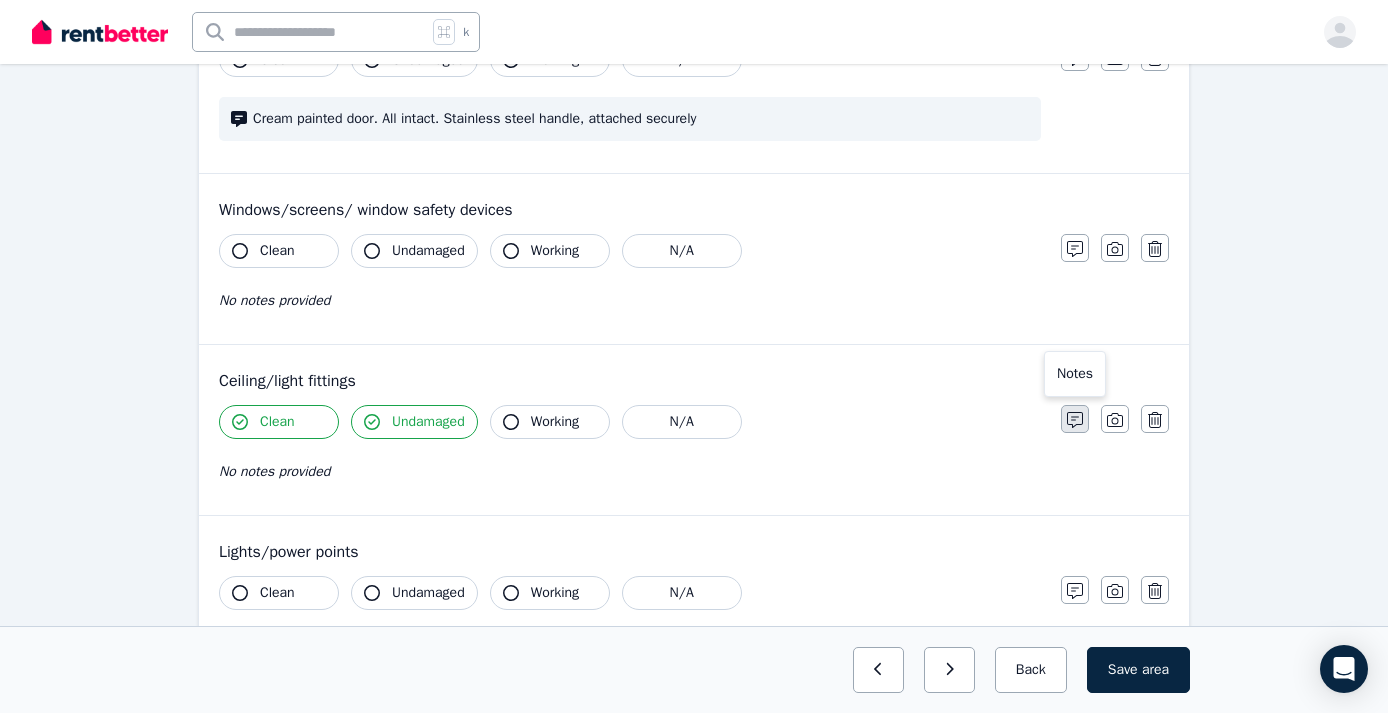 click 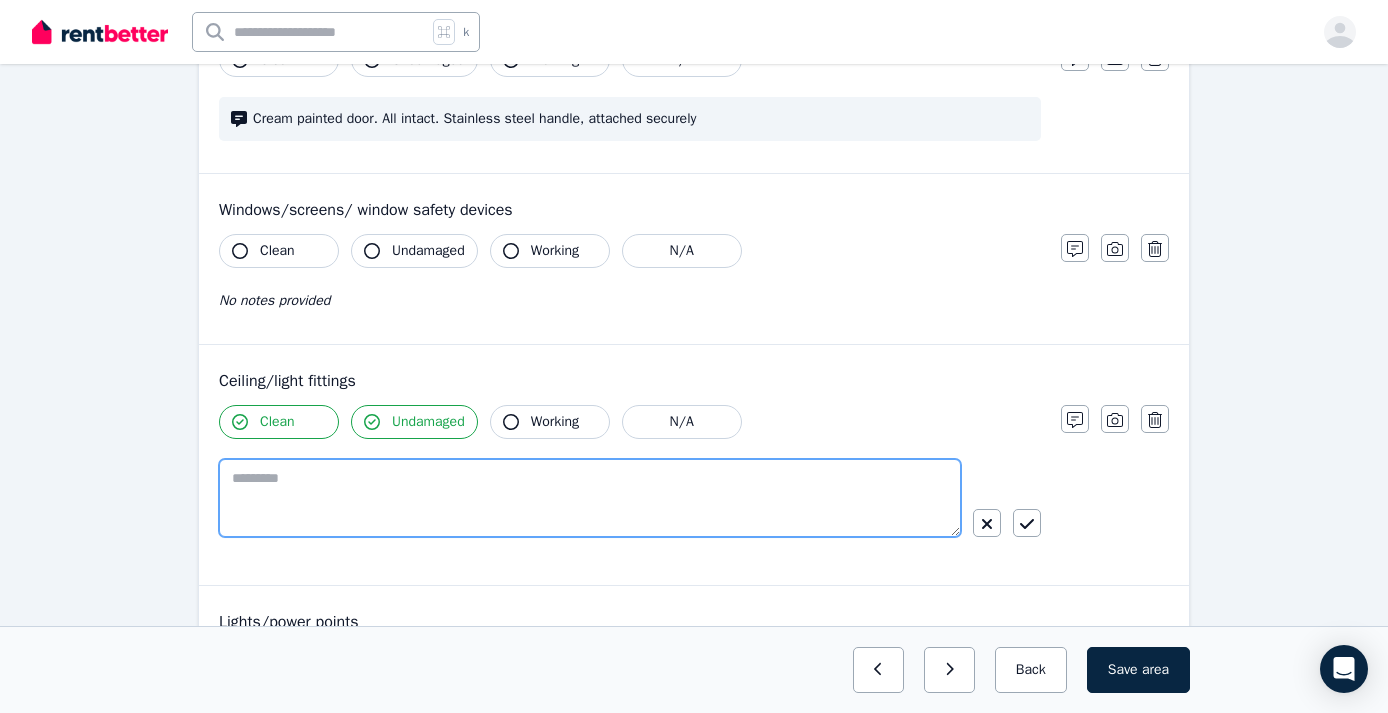 click at bounding box center (590, 498) 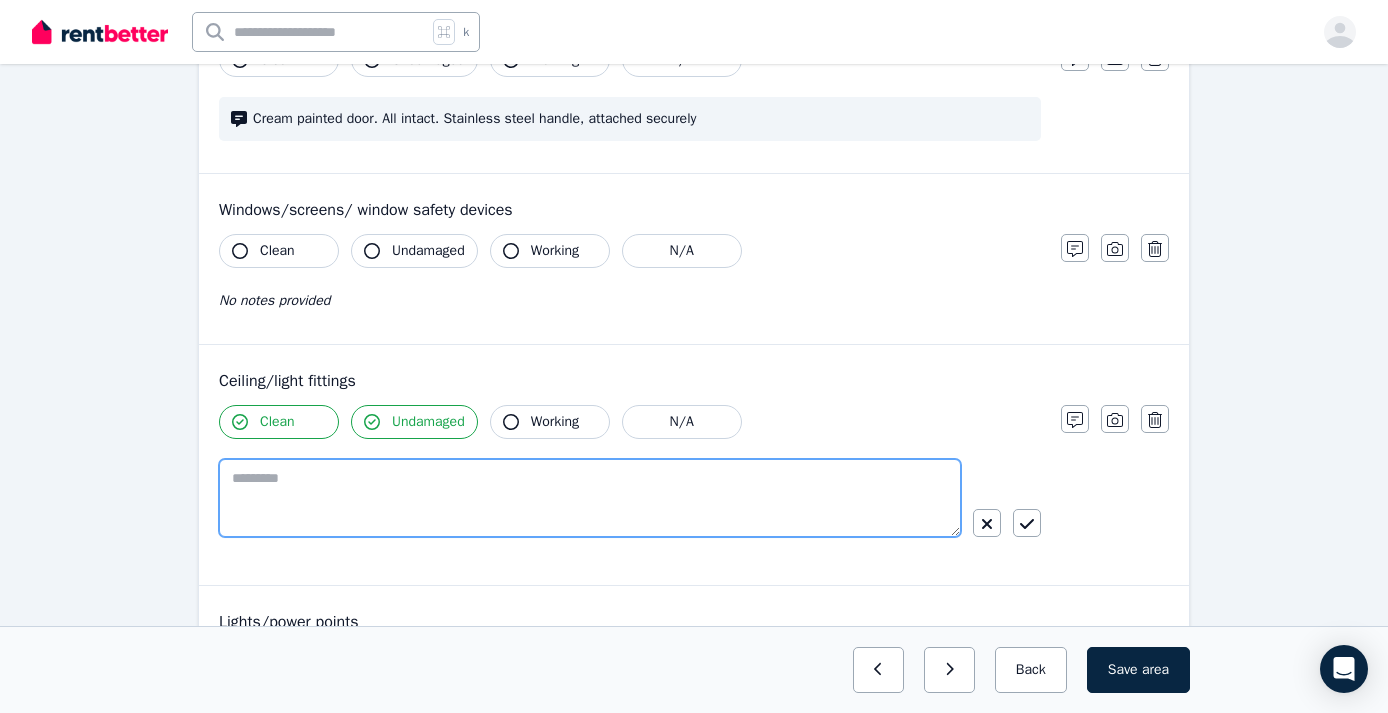 paste on "**********" 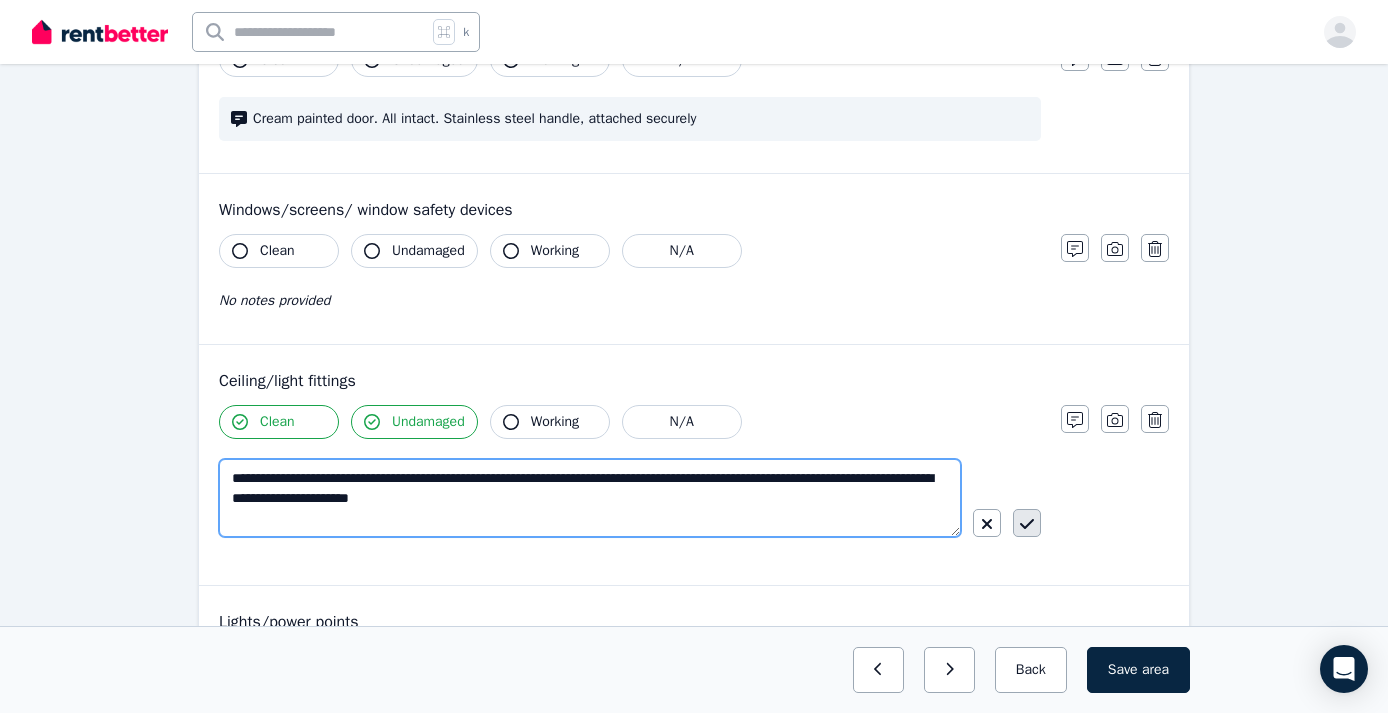 type on "**********" 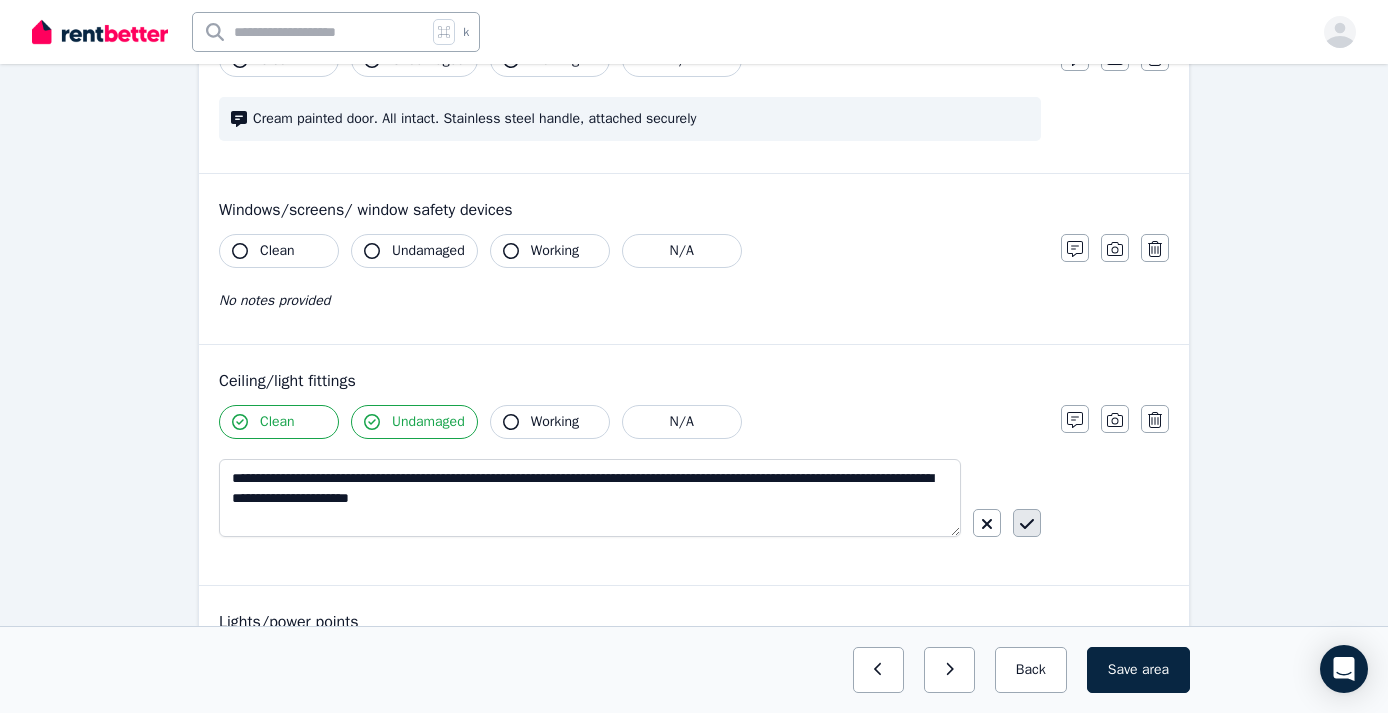 click 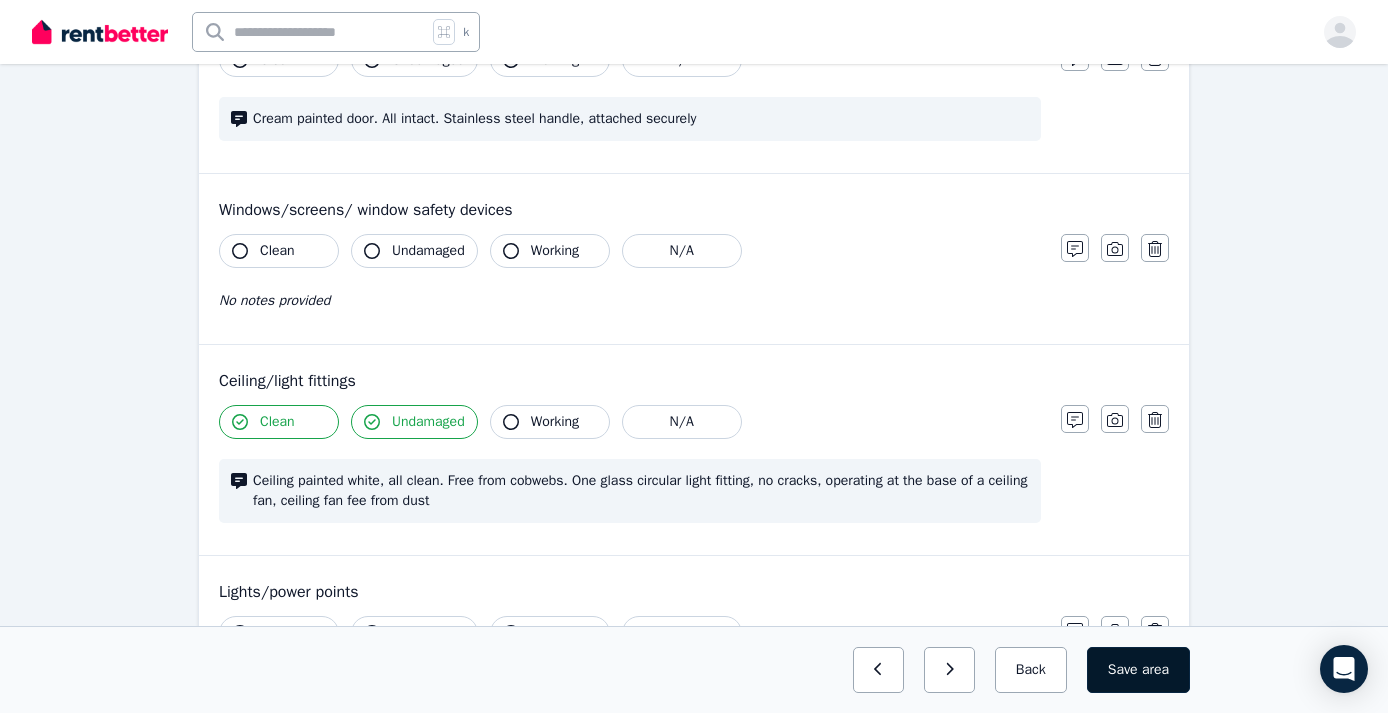 click on "Save   area" at bounding box center [1138, 670] 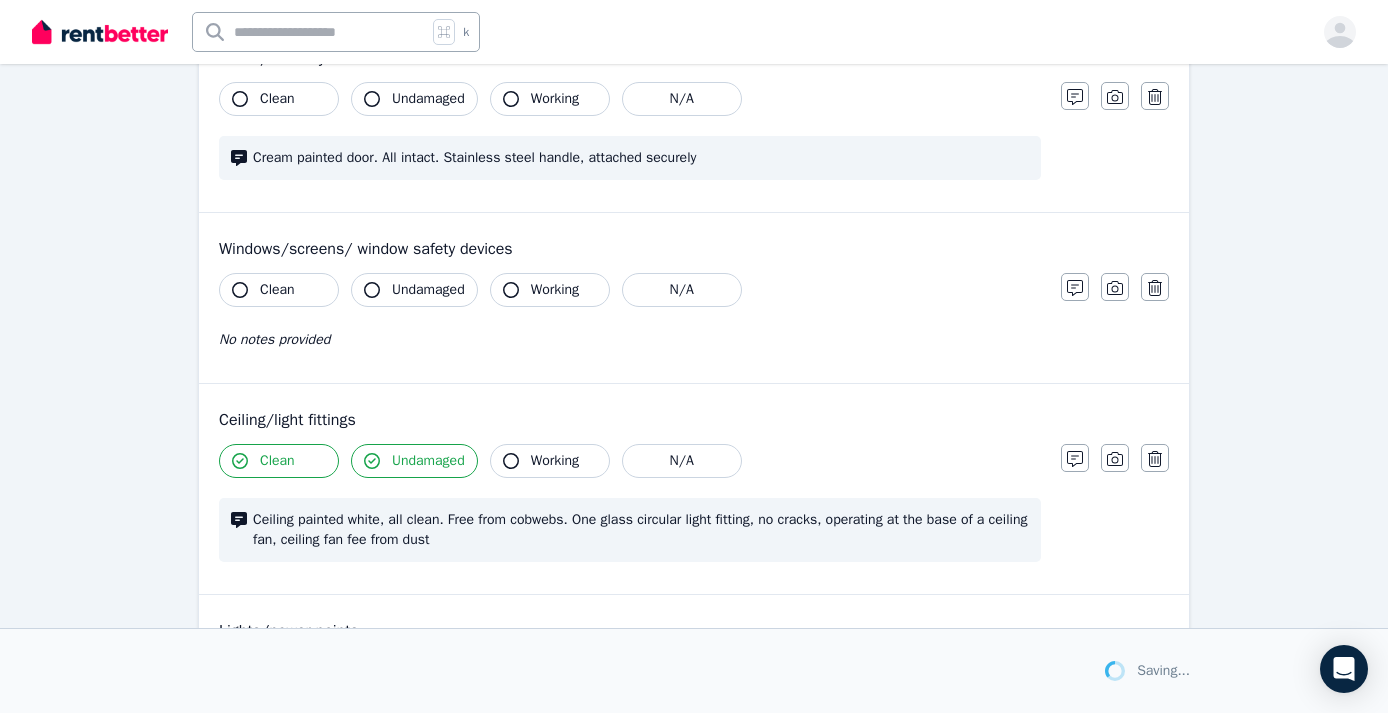 scroll, scrollTop: 683, scrollLeft: 0, axis: vertical 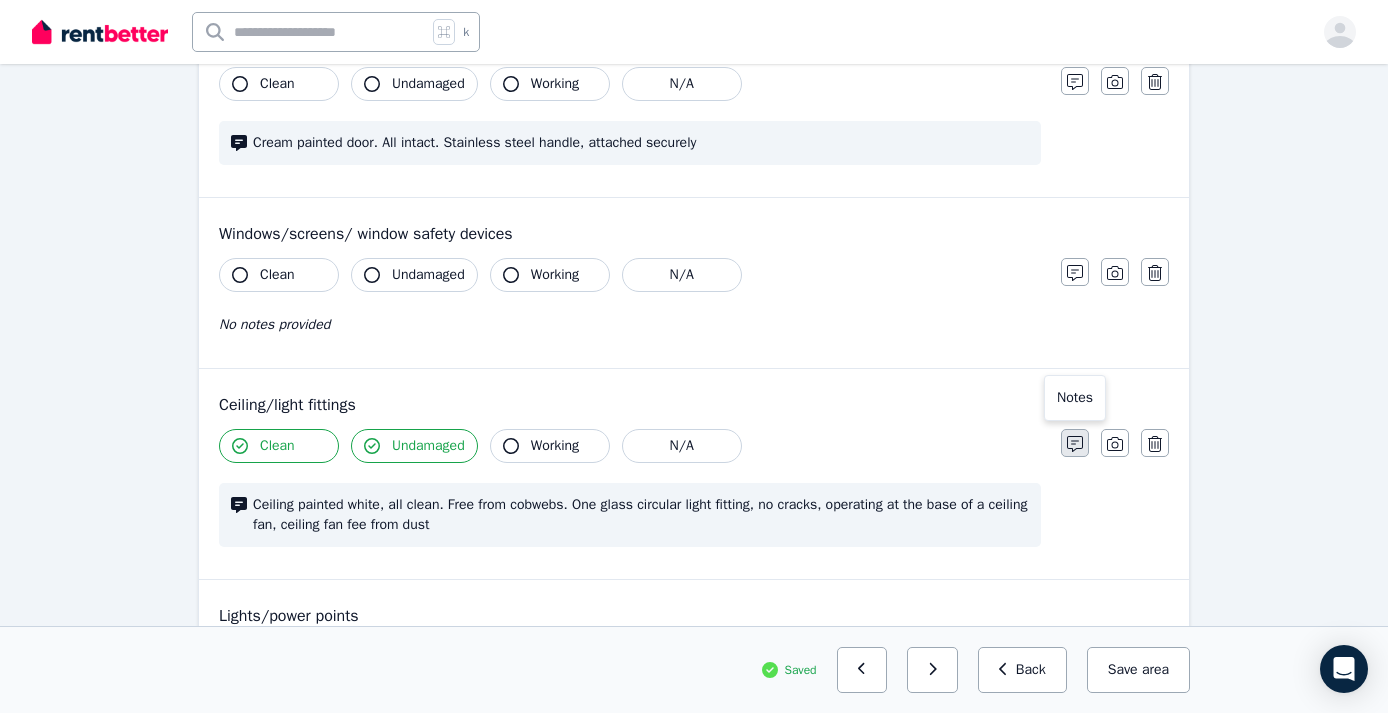 click 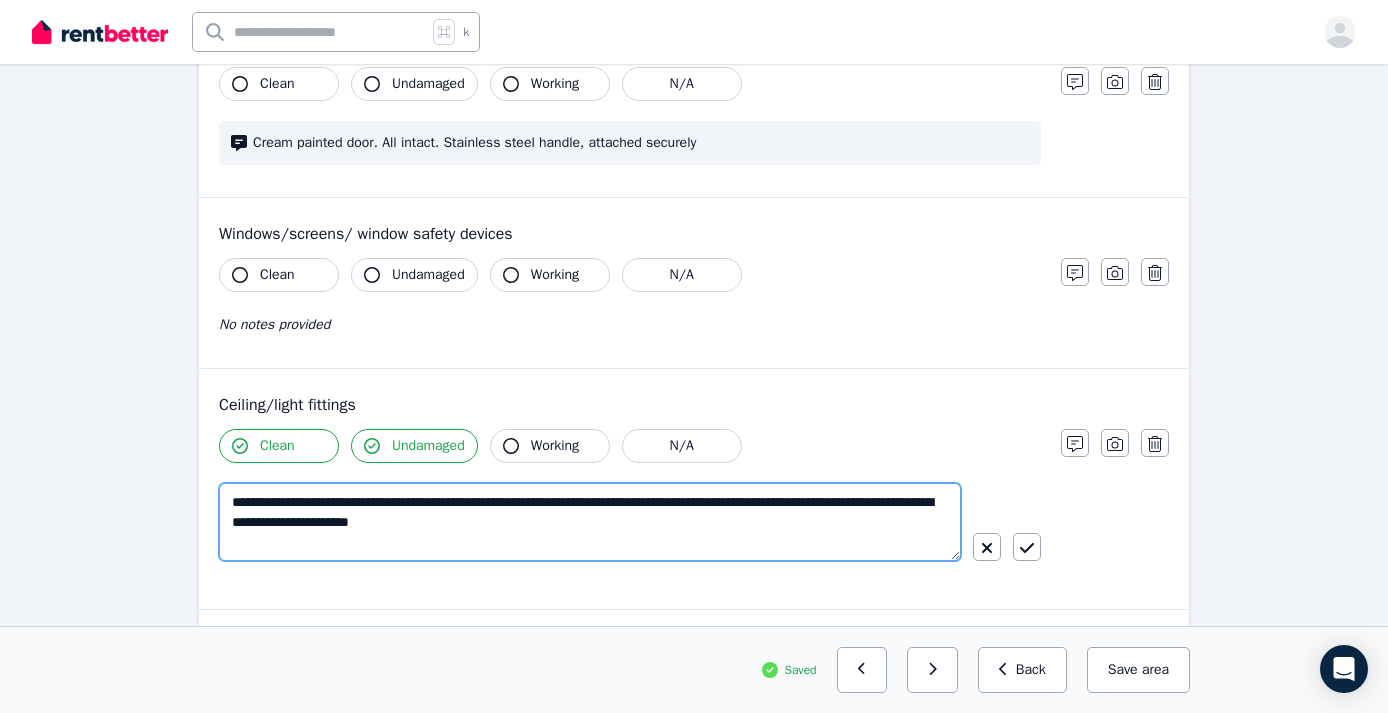 drag, startPoint x: 902, startPoint y: 505, endPoint x: 917, endPoint y: 536, distance: 34.43835 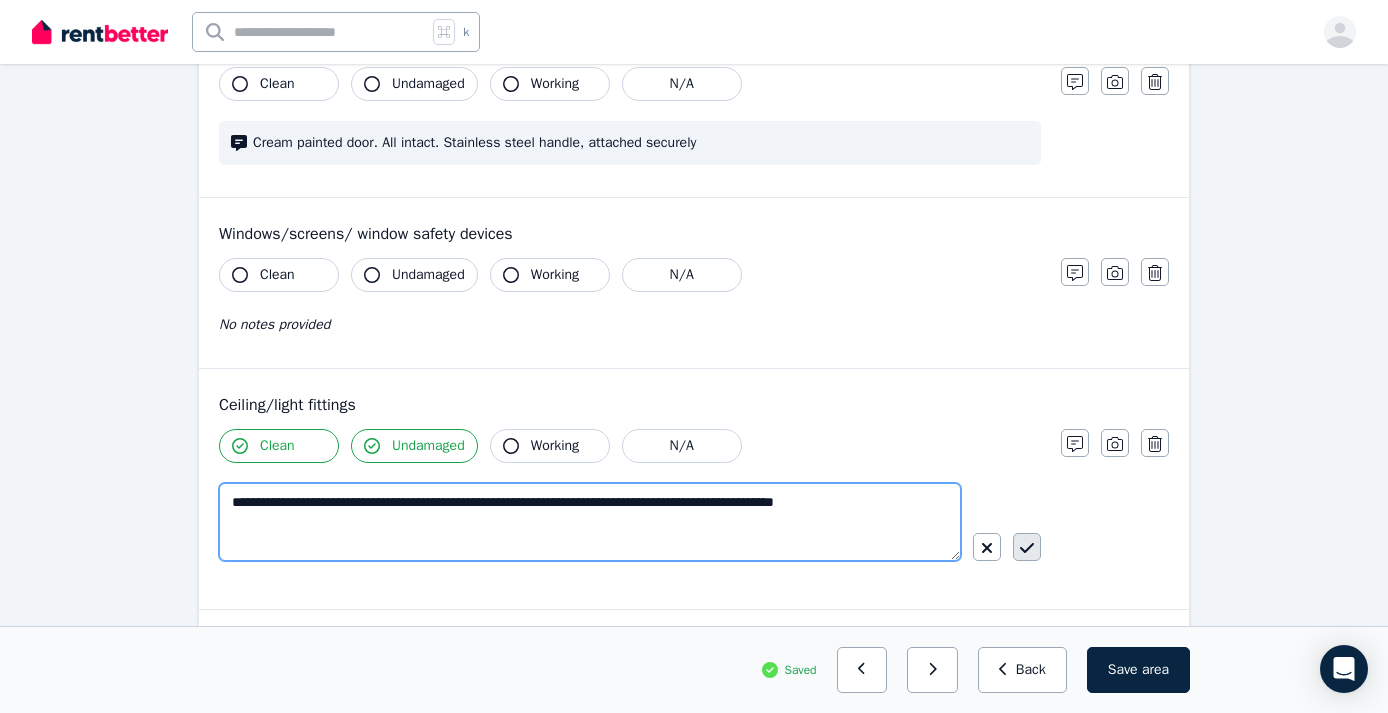 type on "**********" 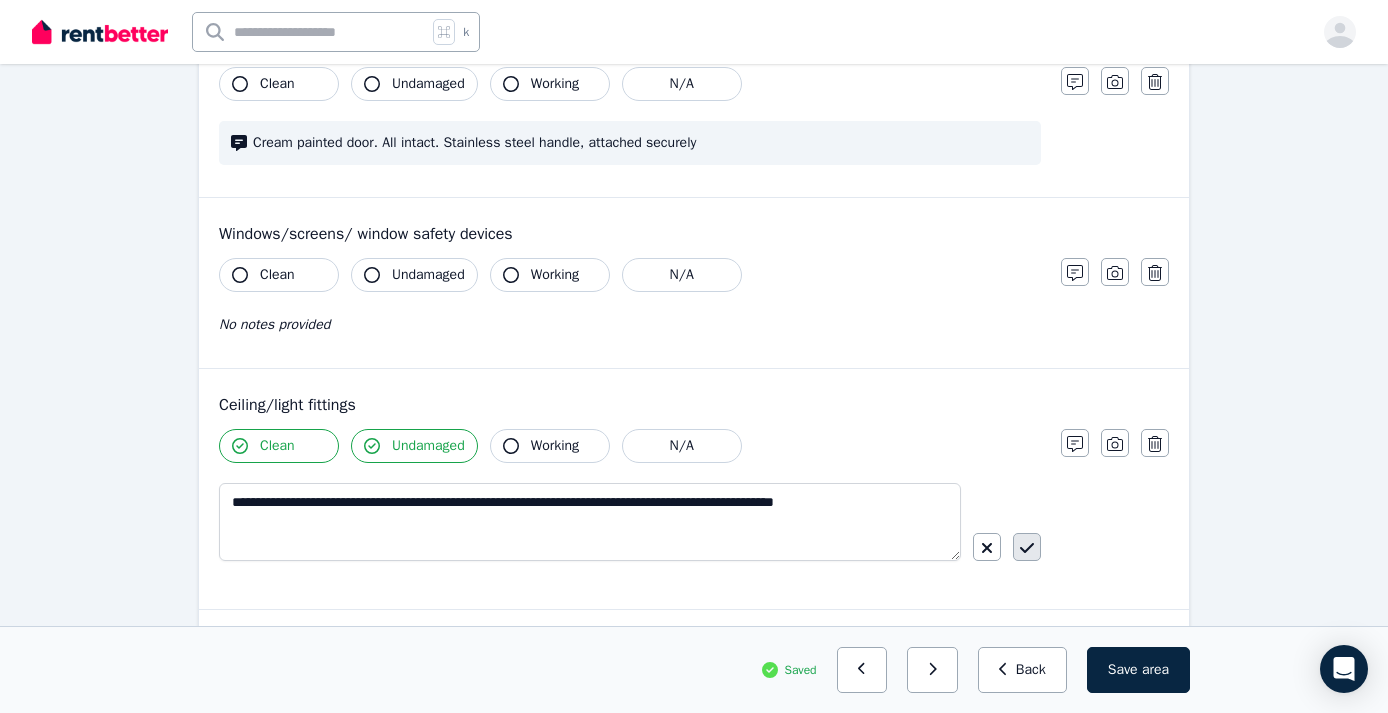 click 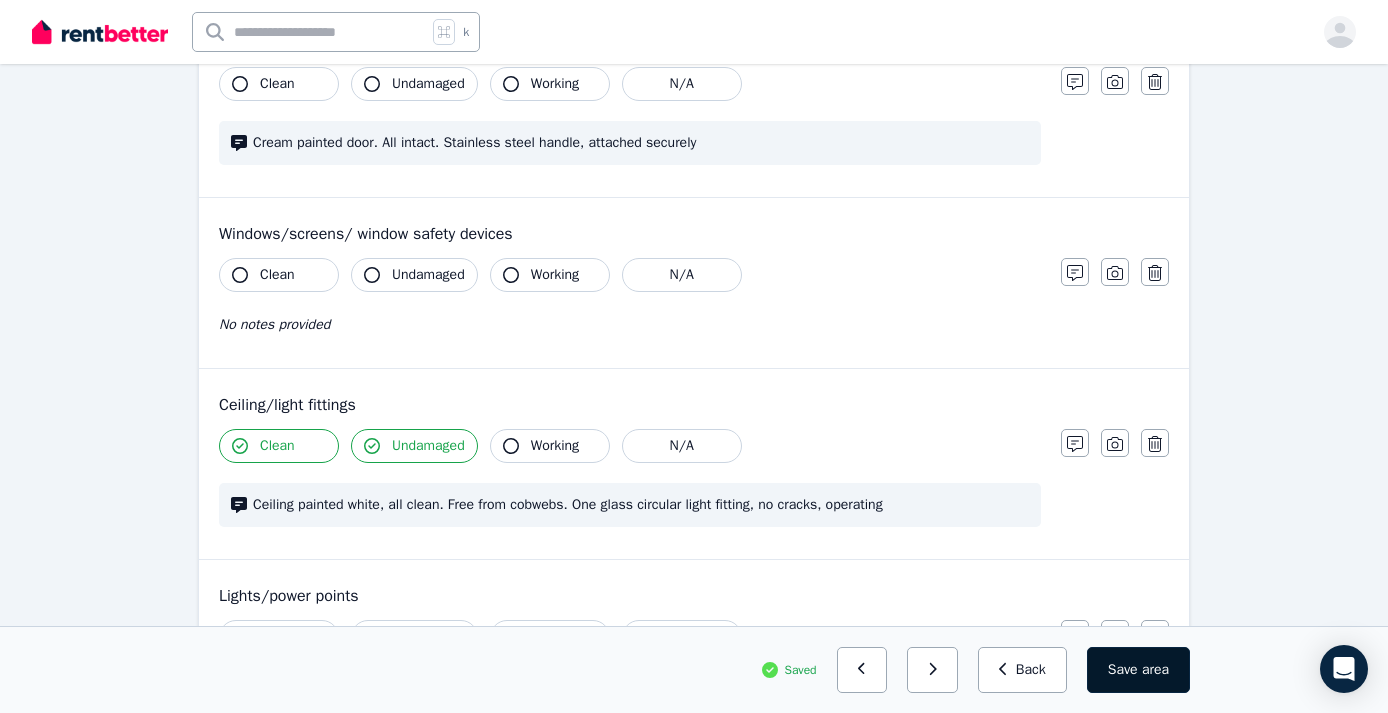 click on "Save   area" at bounding box center (1138, 670) 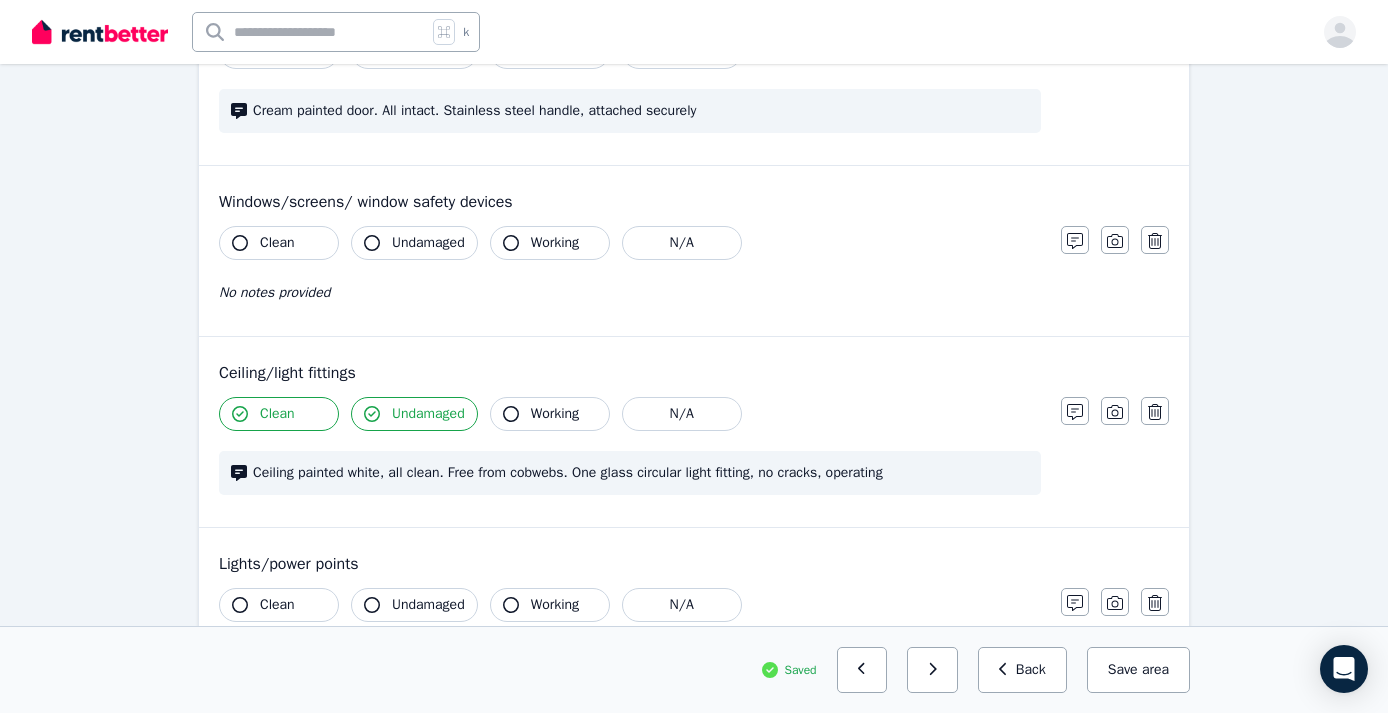 scroll, scrollTop: 714, scrollLeft: 0, axis: vertical 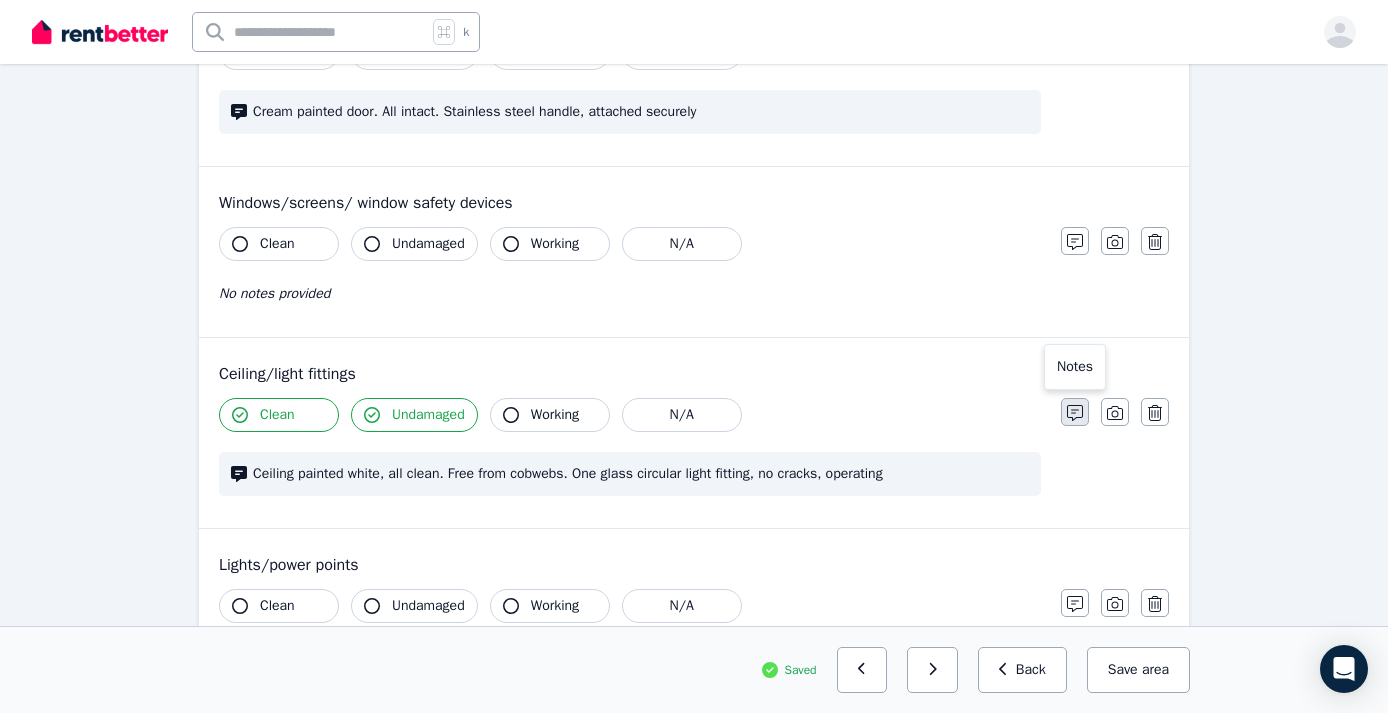click 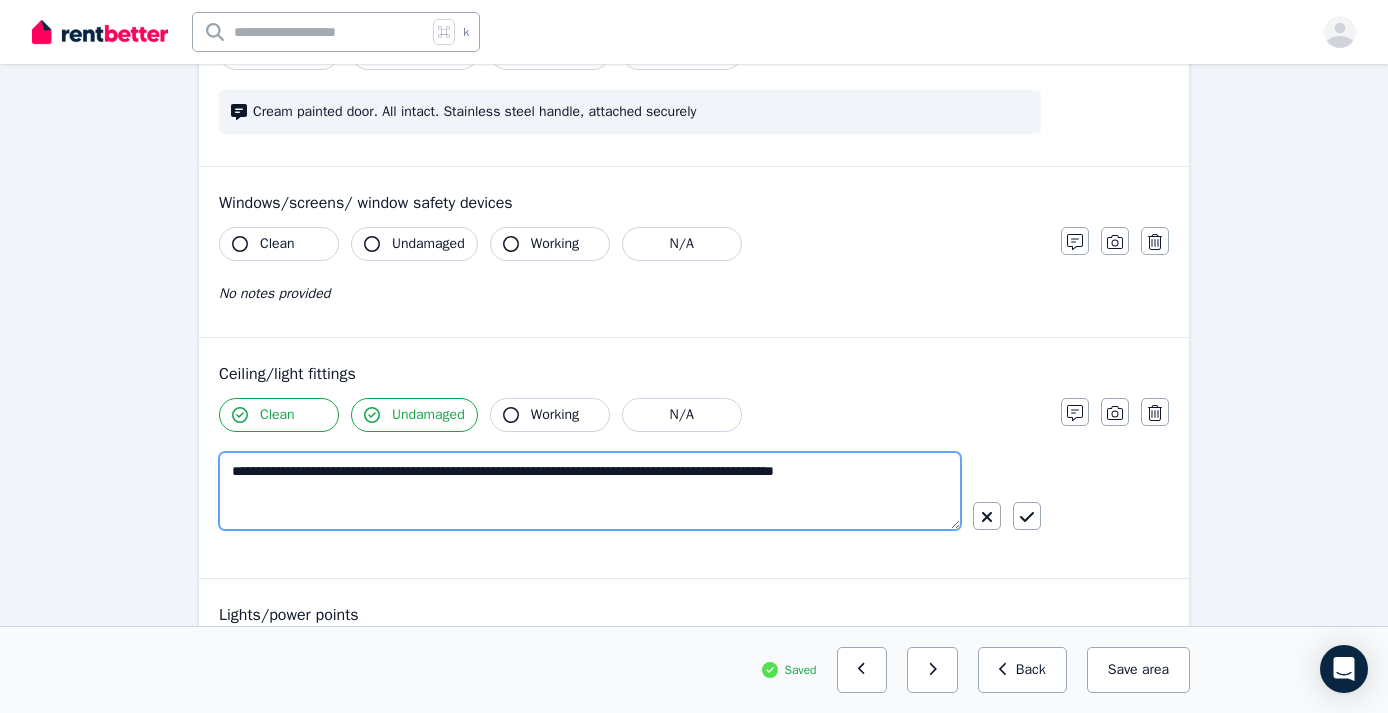 drag, startPoint x: 901, startPoint y: 472, endPoint x: 566, endPoint y: 467, distance: 335.03732 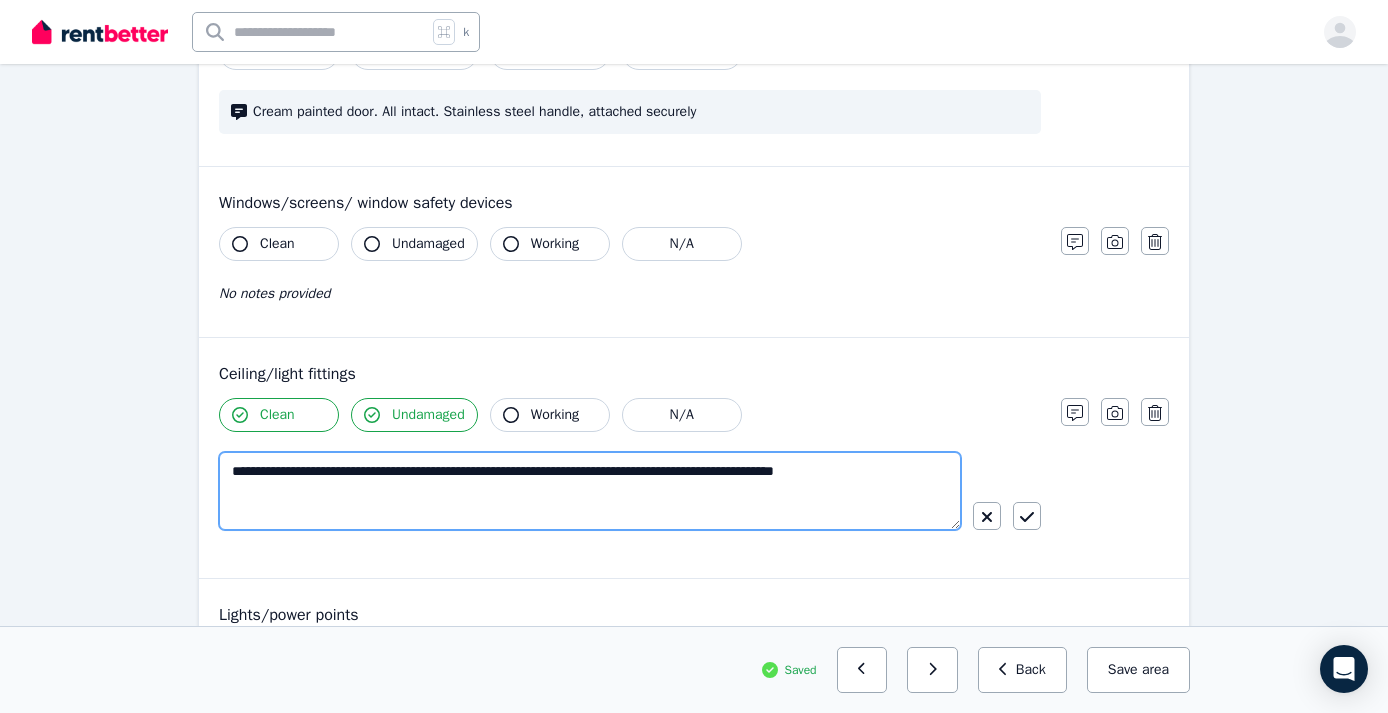 click on "**********" at bounding box center [590, 491] 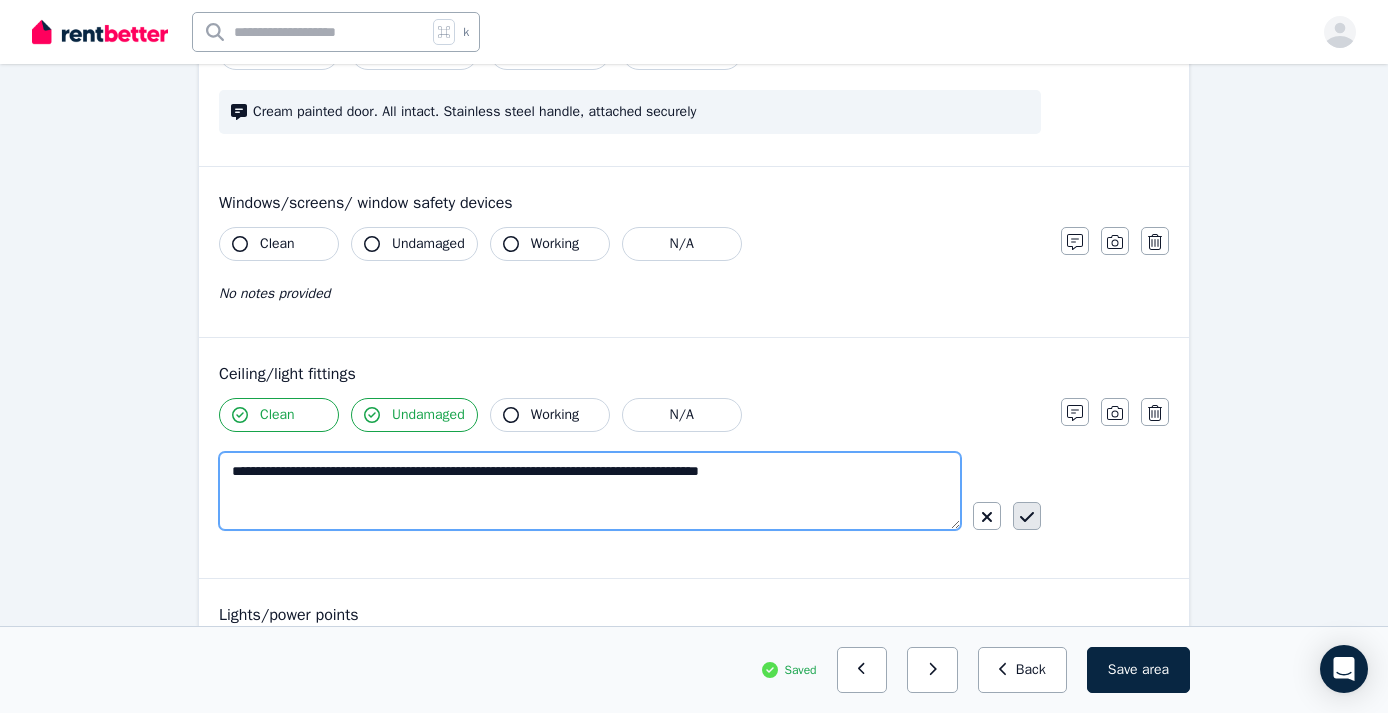type on "**********" 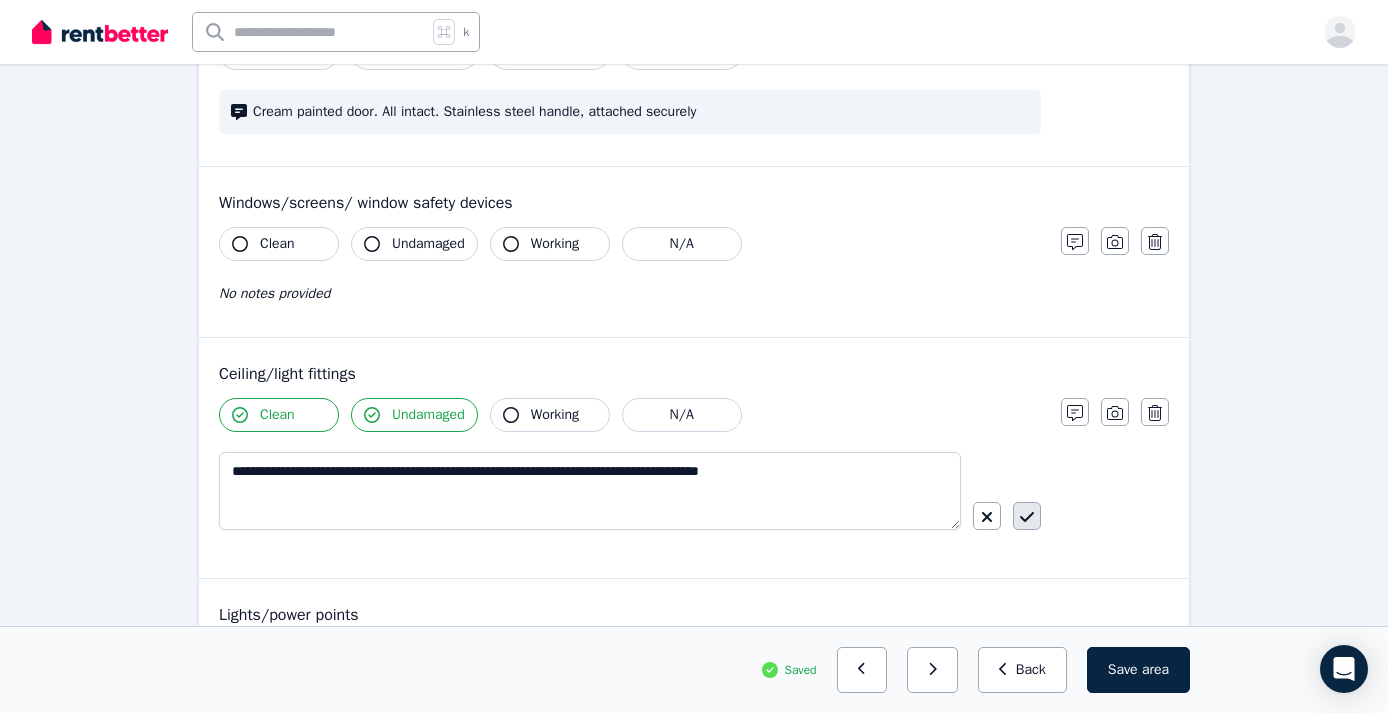 click 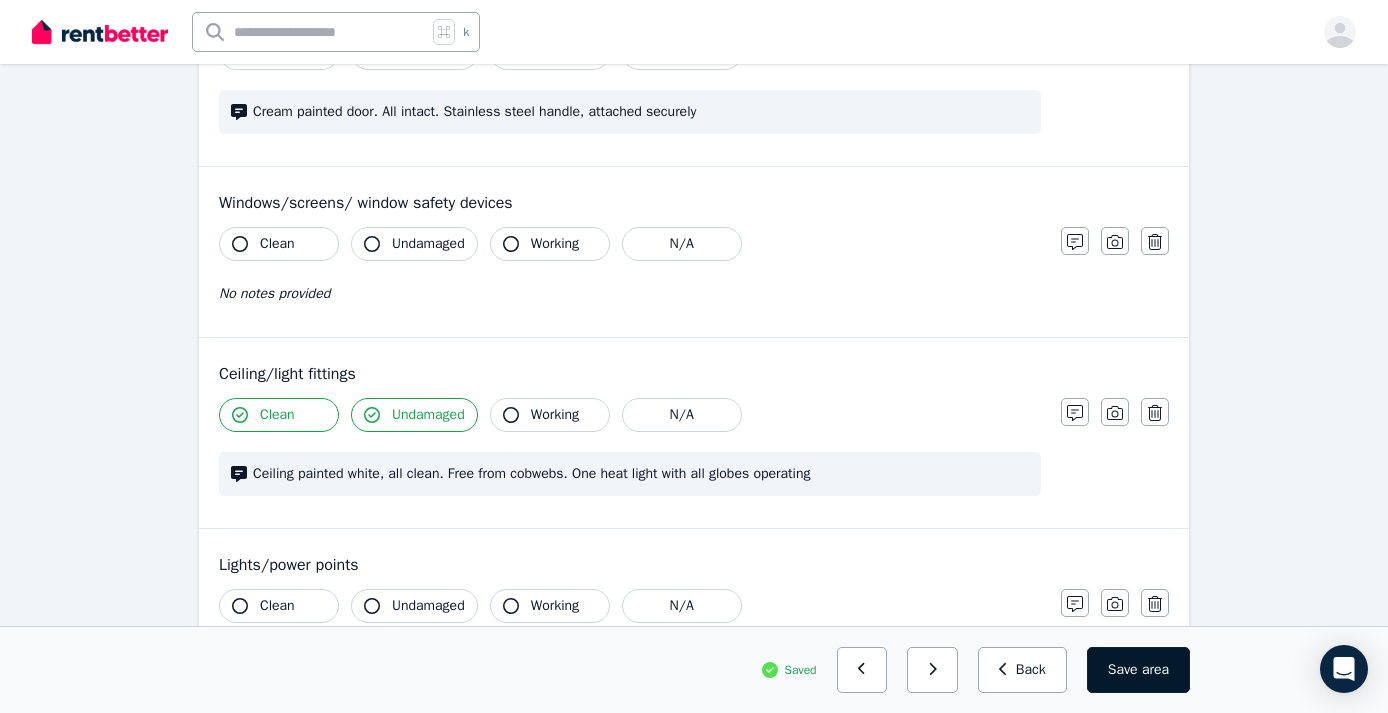 click on "Save   area" at bounding box center [1138, 670] 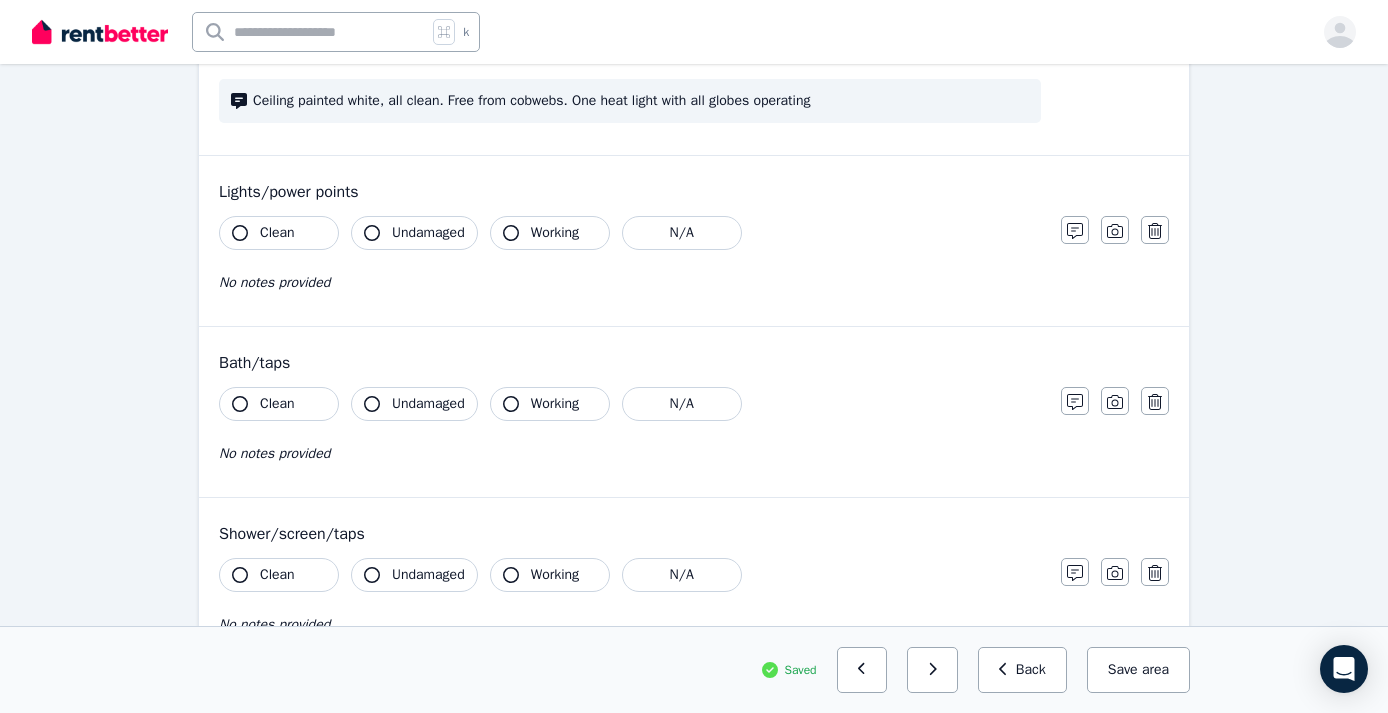 scroll, scrollTop: 1089, scrollLeft: 0, axis: vertical 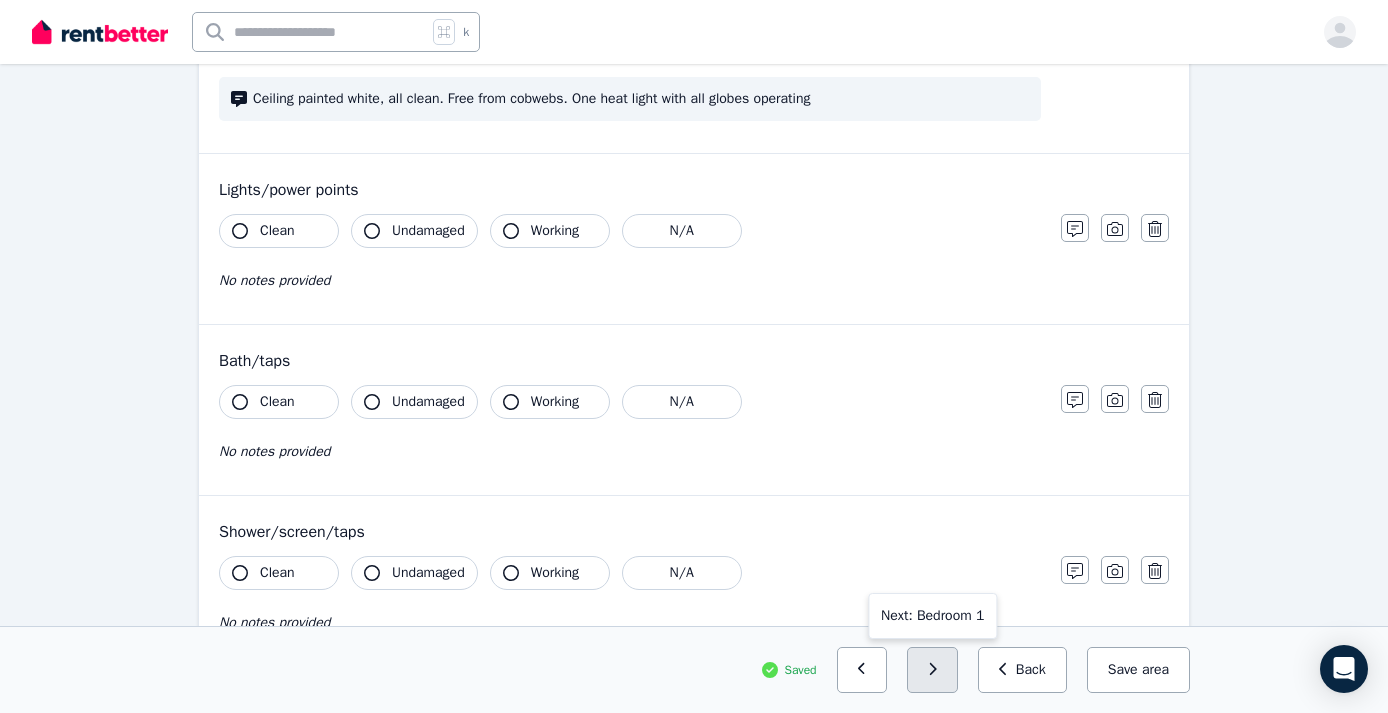 click at bounding box center (932, 670) 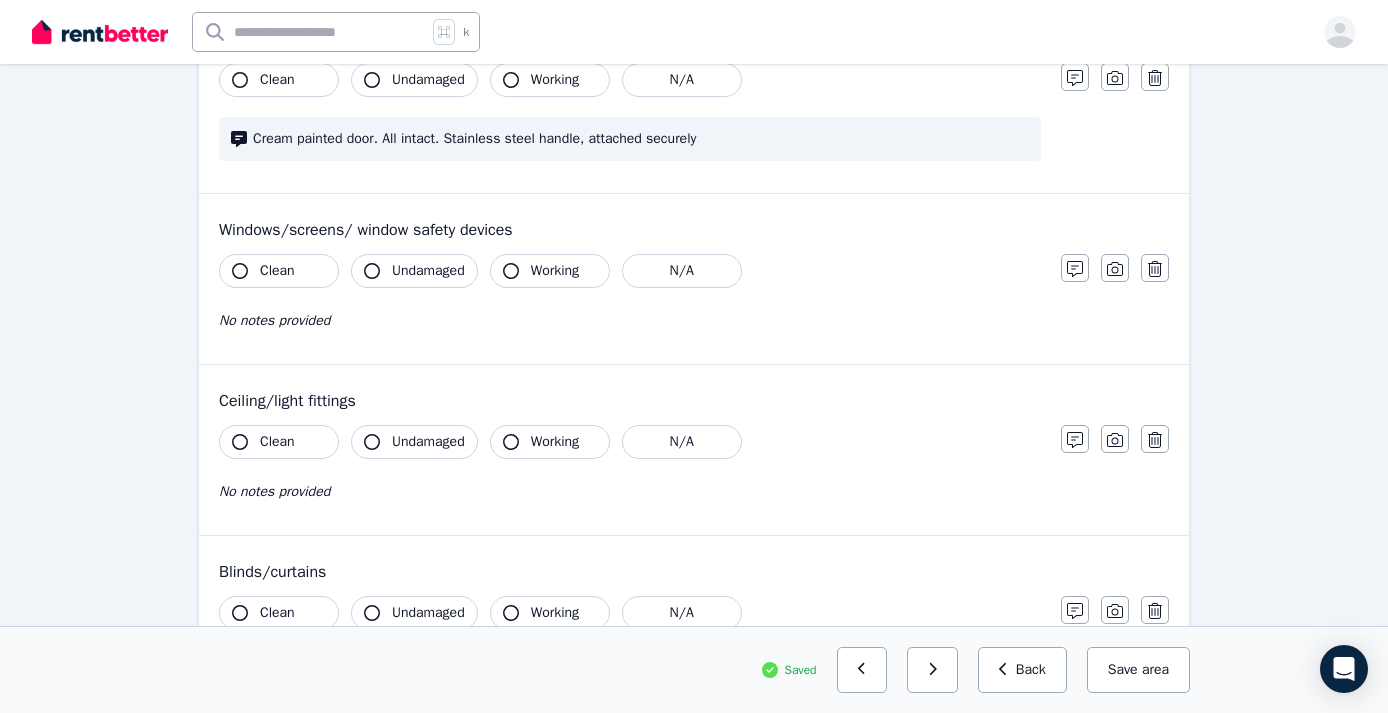 scroll, scrollTop: 660, scrollLeft: 0, axis: vertical 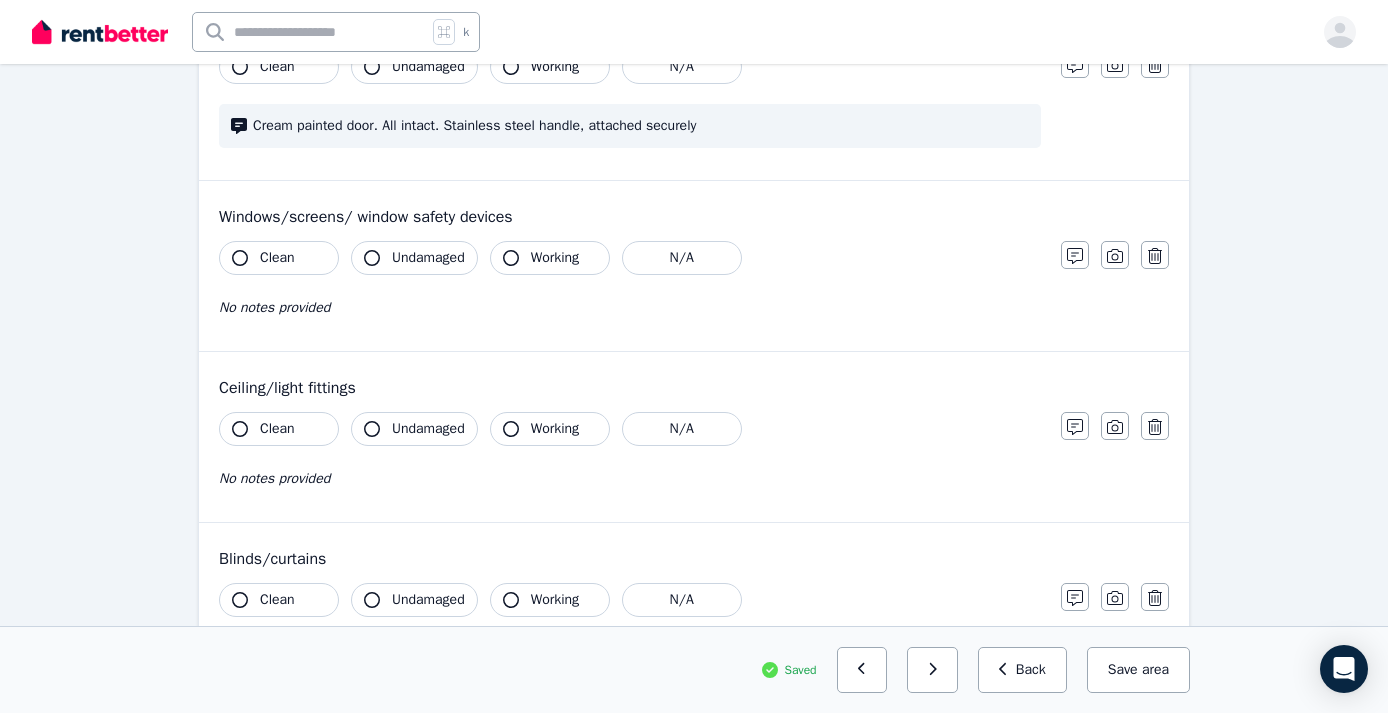 click 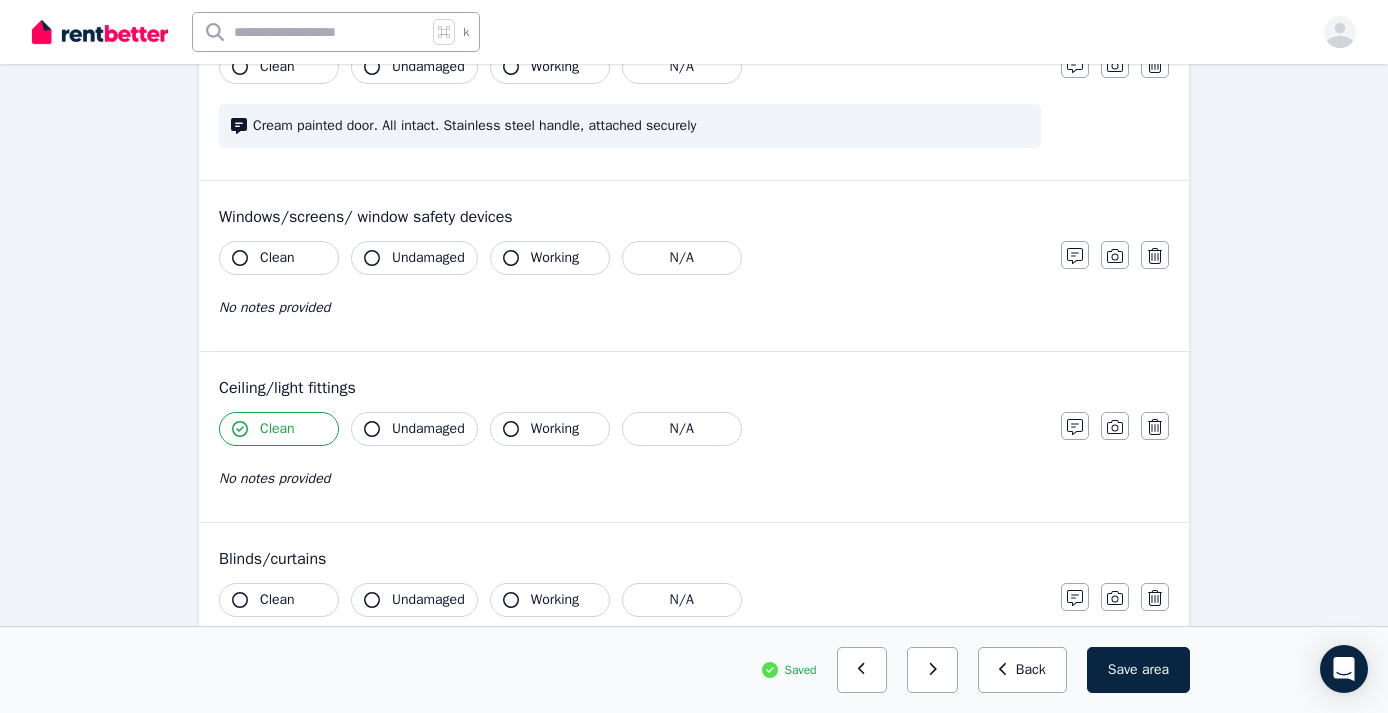 click 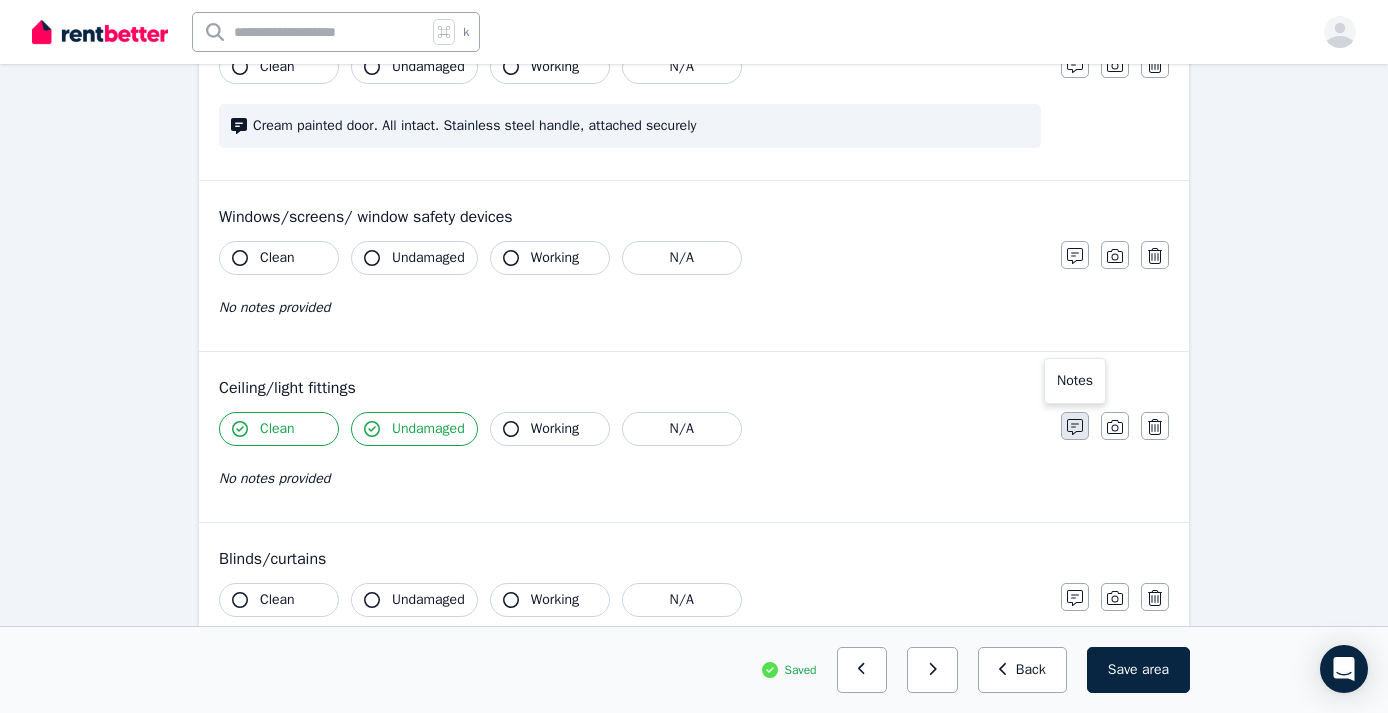 click 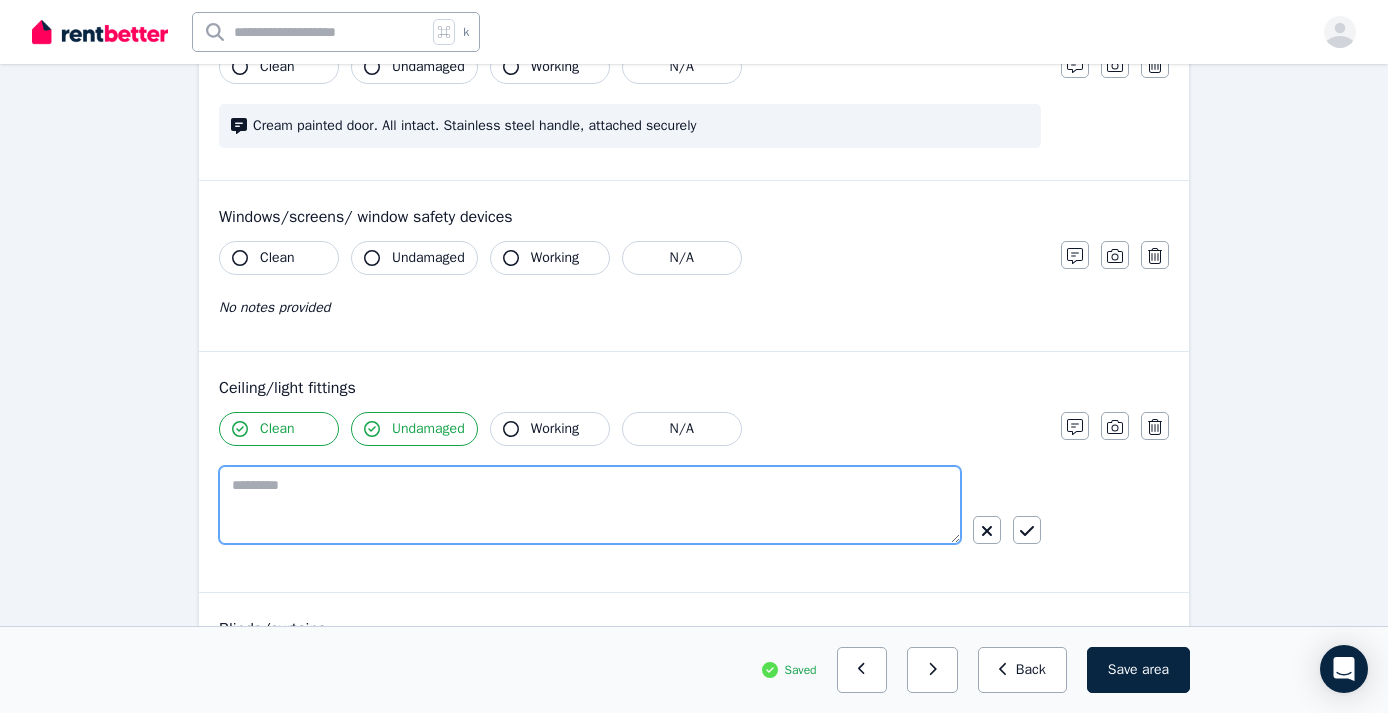 click at bounding box center [590, 505] 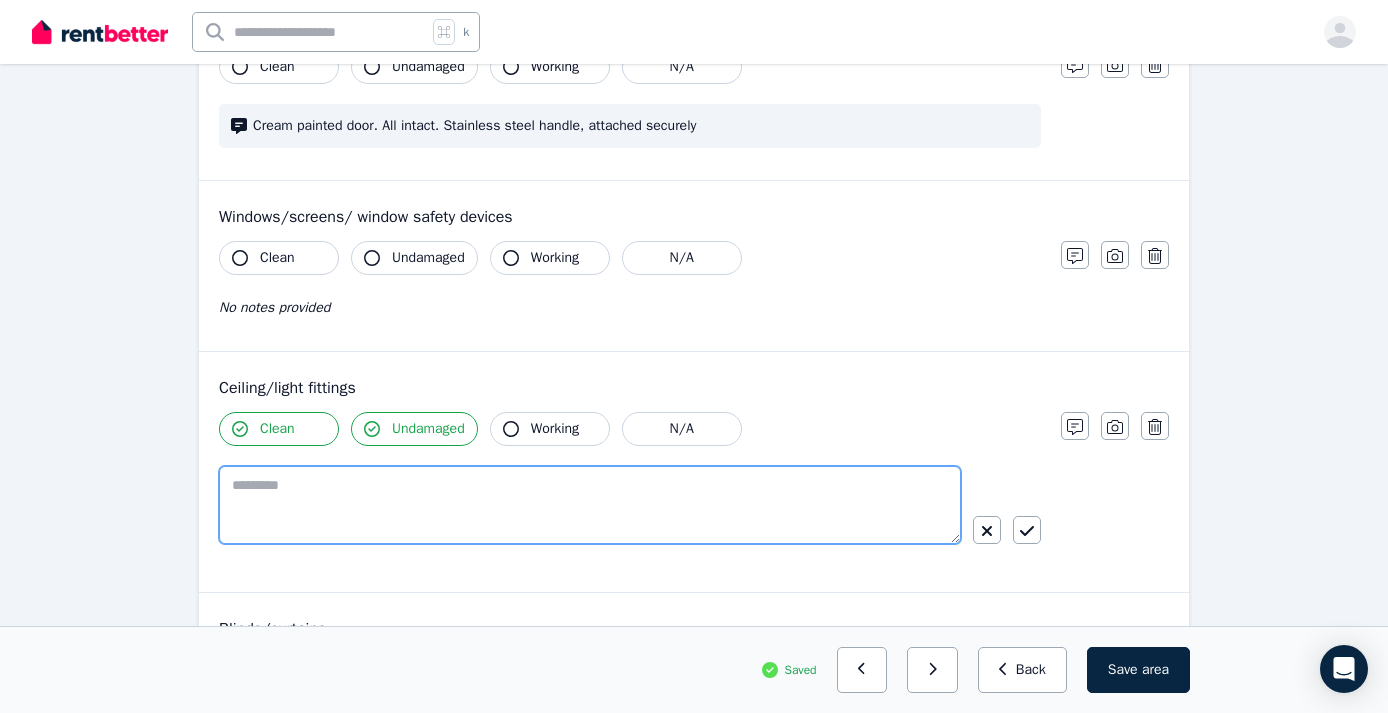 paste on "**********" 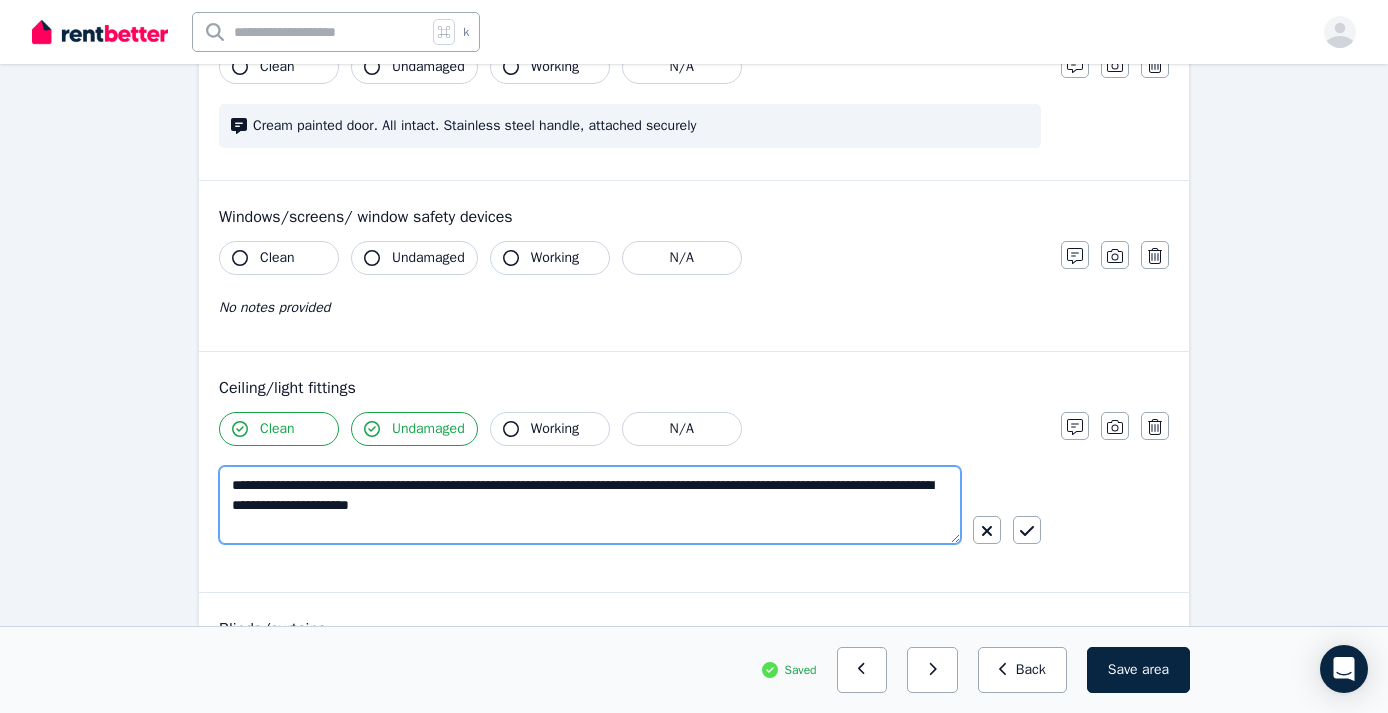 type on "**********" 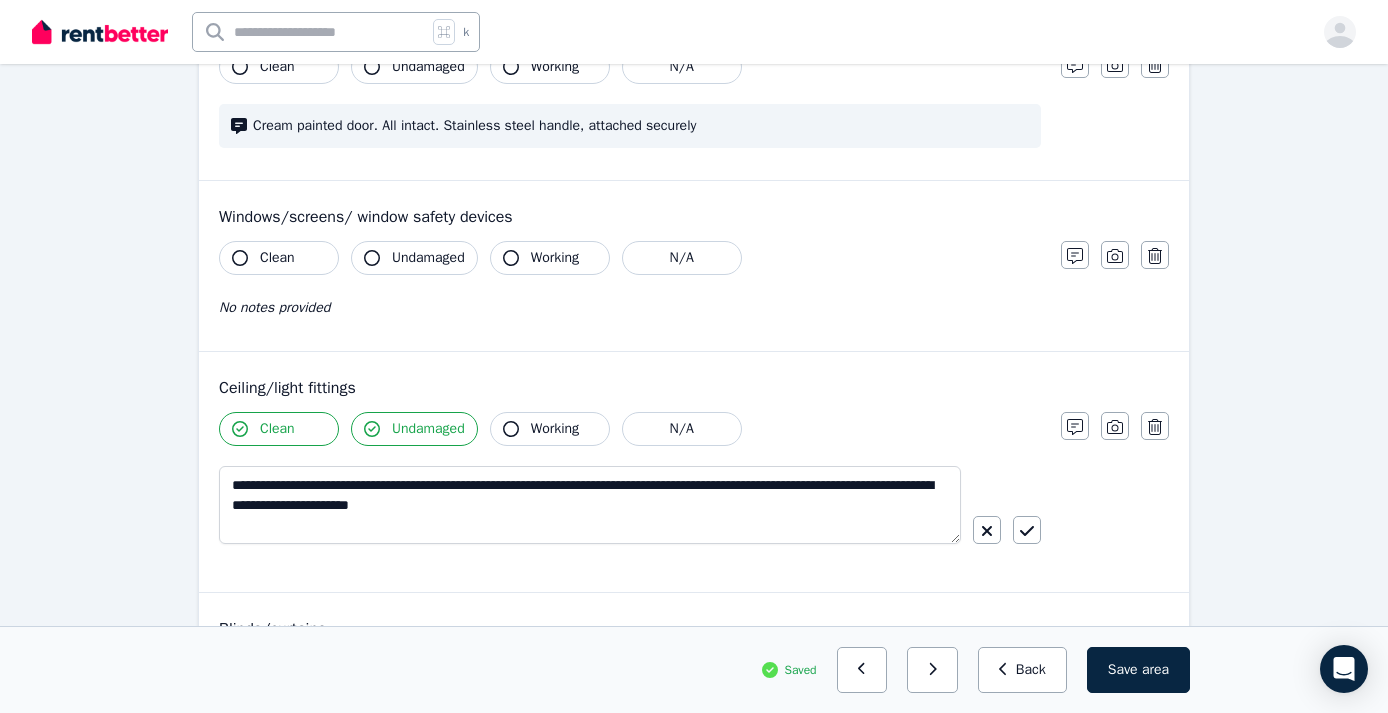click on "Blinds/curtains Clean Undamaged Working N/A No notes provided Notes Photo Delete" at bounding box center (694, 678) 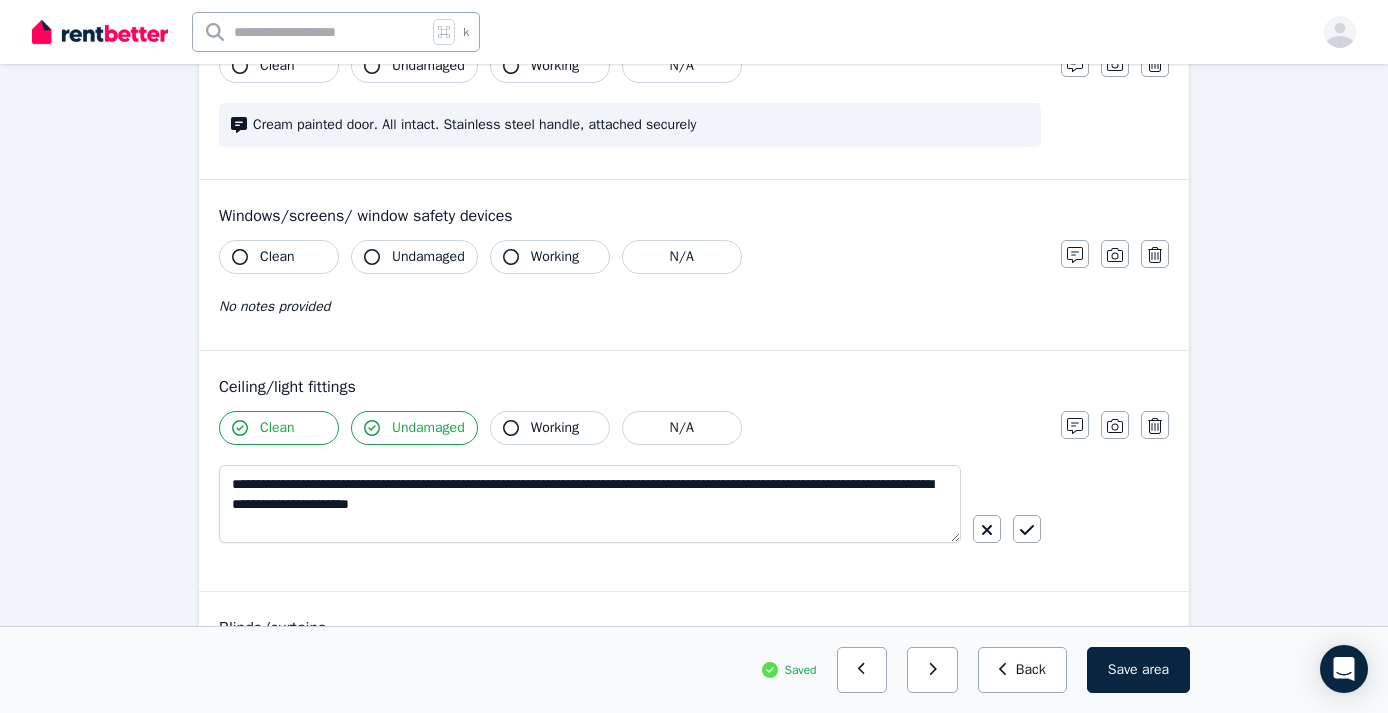 click 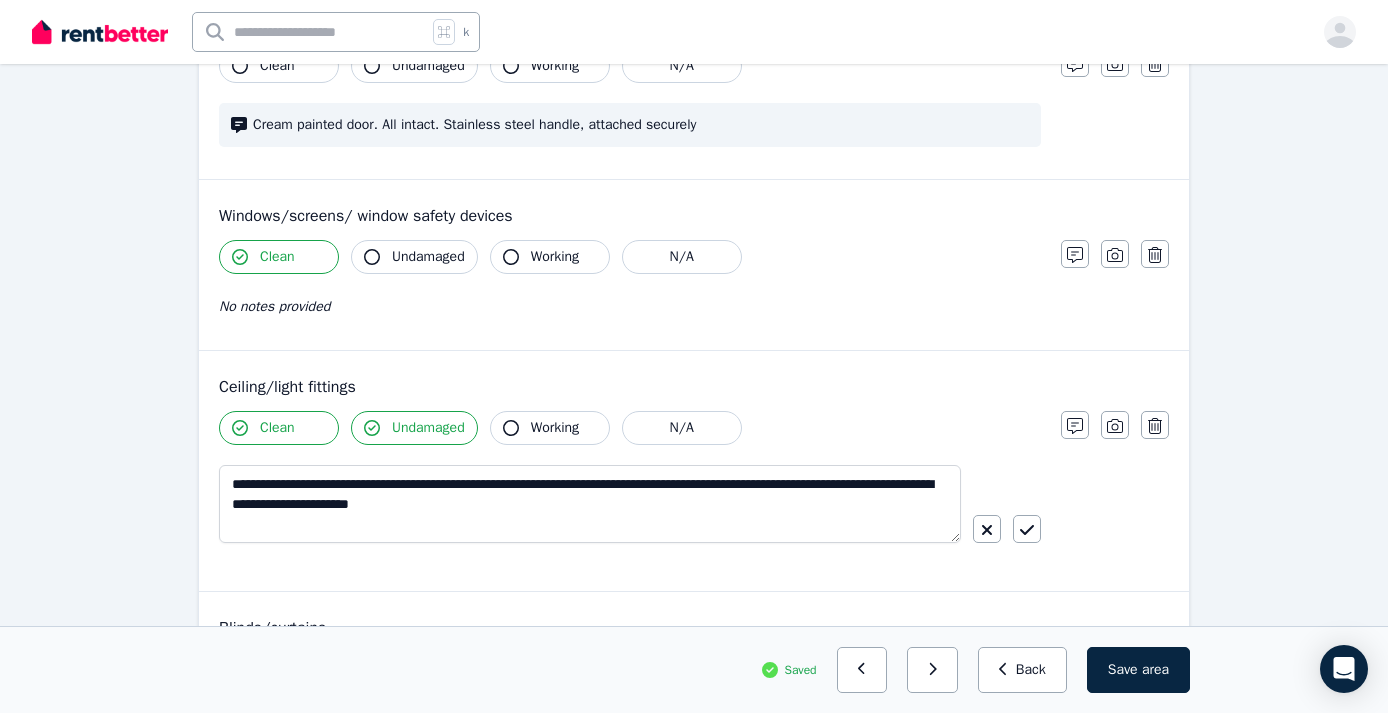 click 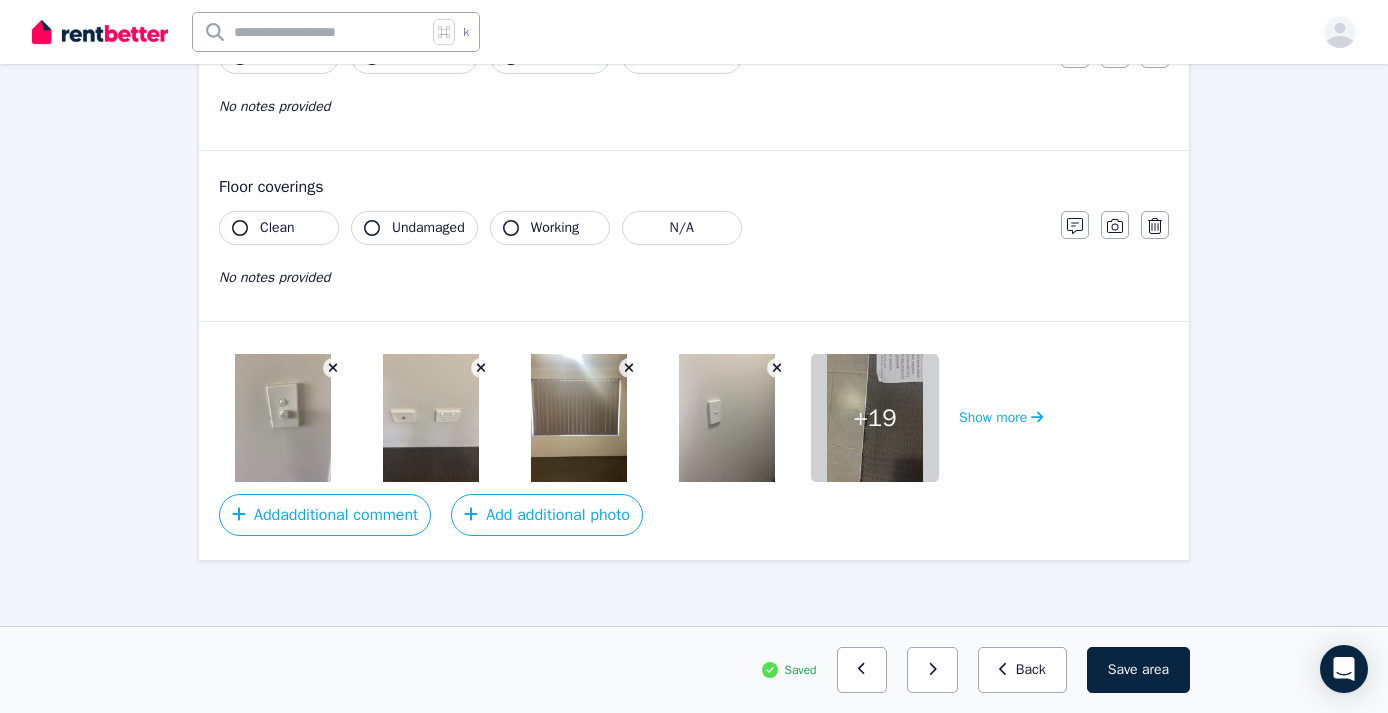 scroll, scrollTop: 1618, scrollLeft: 0, axis: vertical 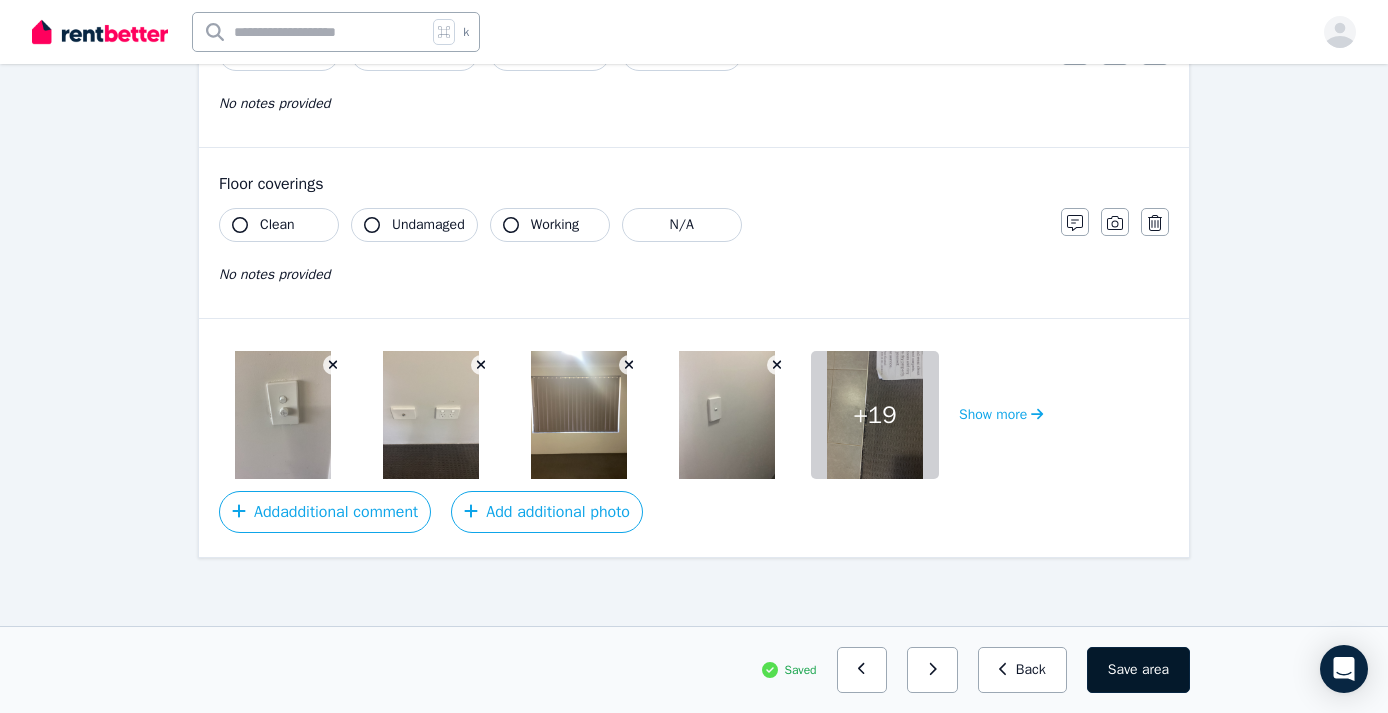 click on "Save   area" at bounding box center (1138, 670) 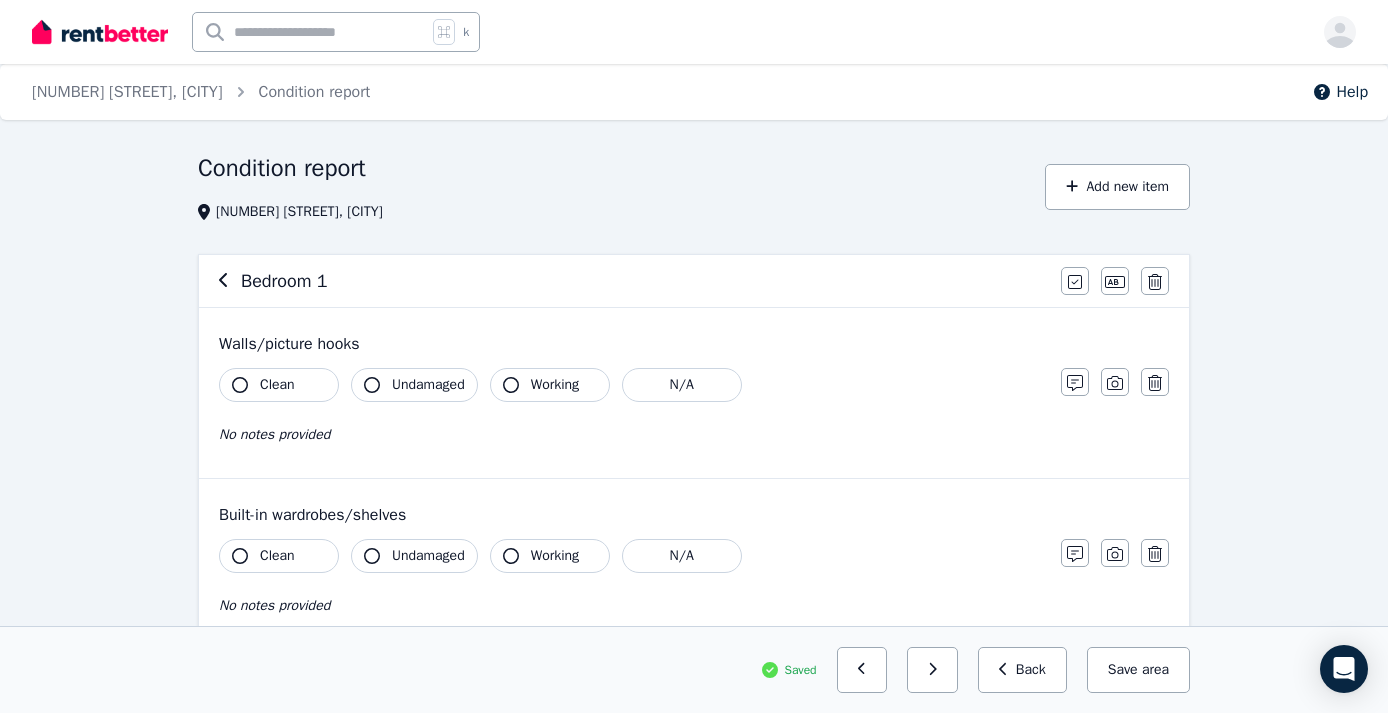 scroll, scrollTop: 0, scrollLeft: 0, axis: both 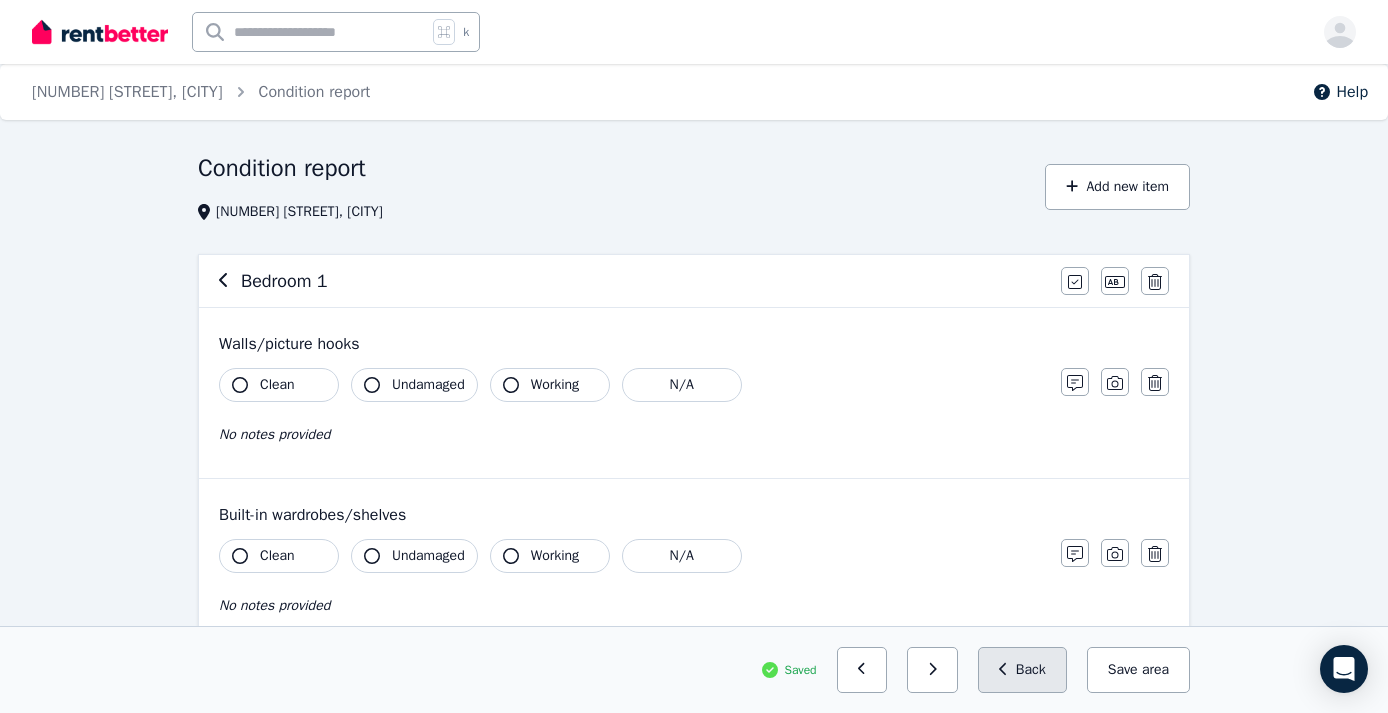 click on "Back" at bounding box center (1022, 670) 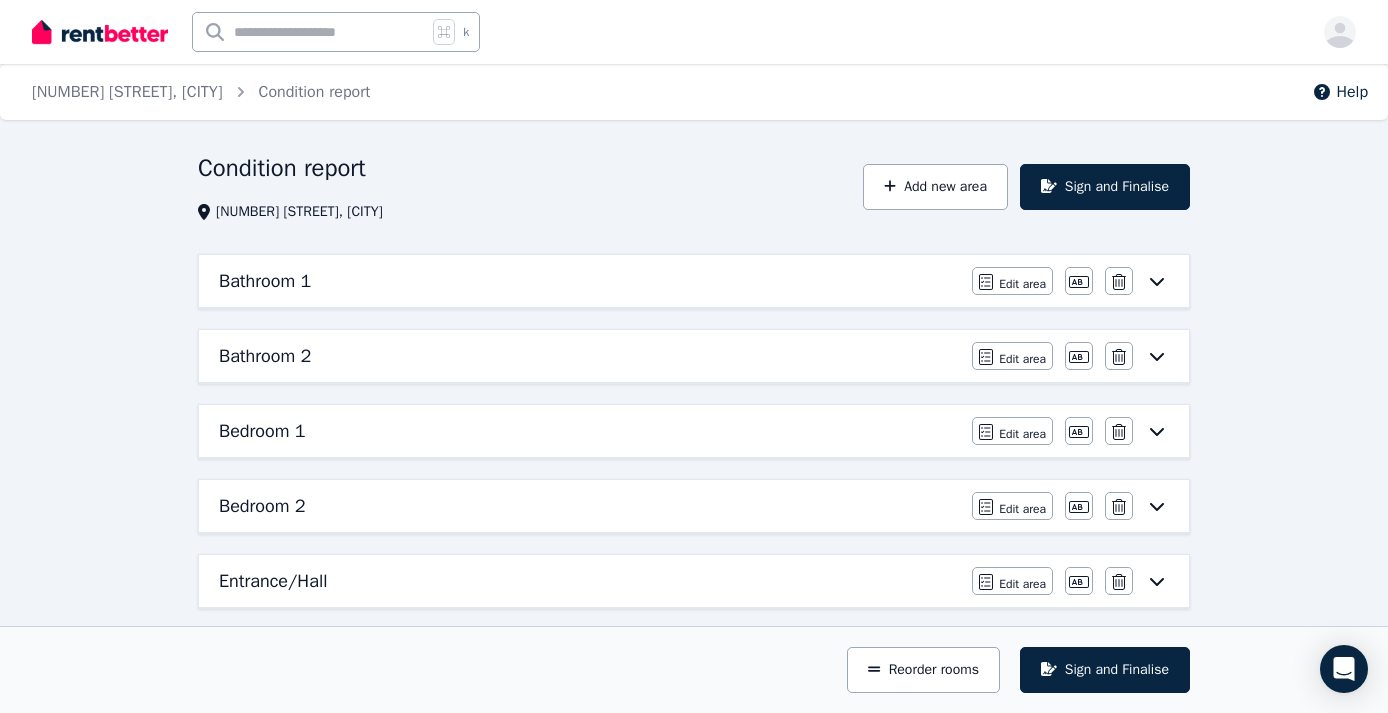 click on "Bedroom 2" at bounding box center [589, 506] 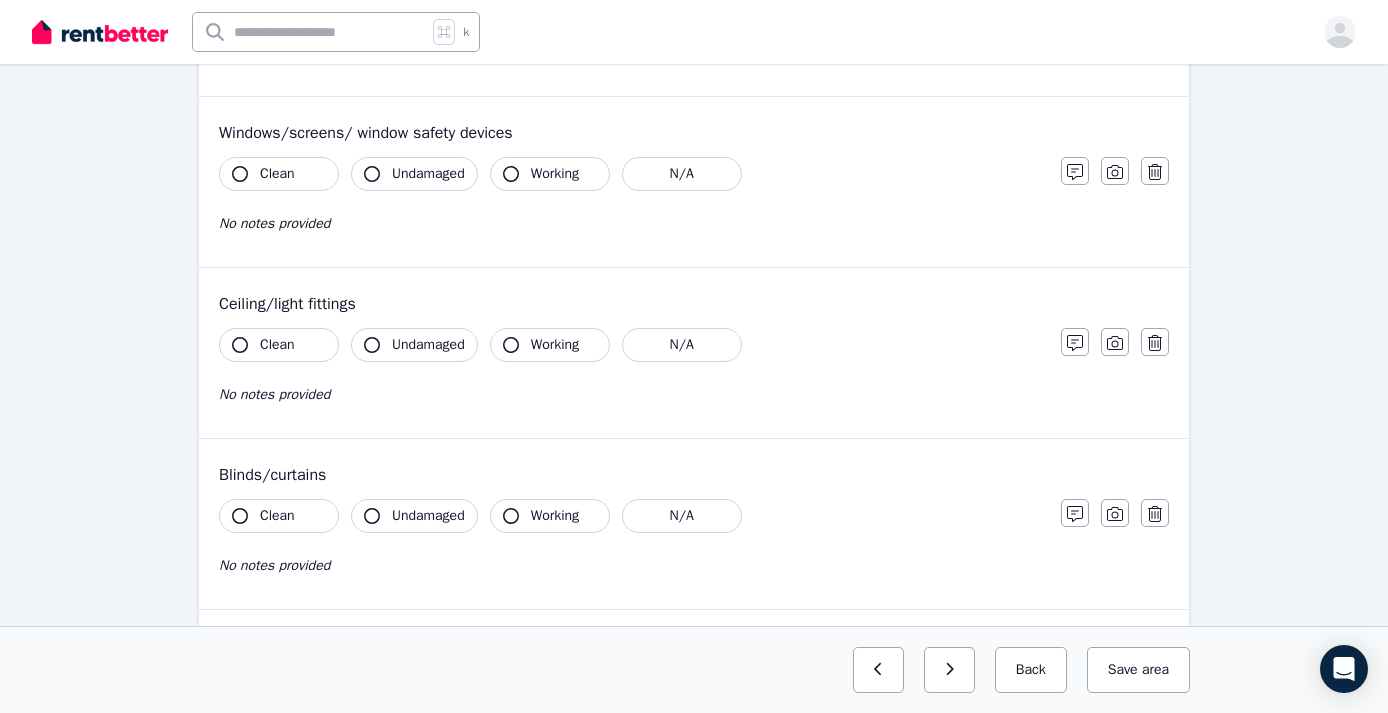 scroll, scrollTop: 775, scrollLeft: 0, axis: vertical 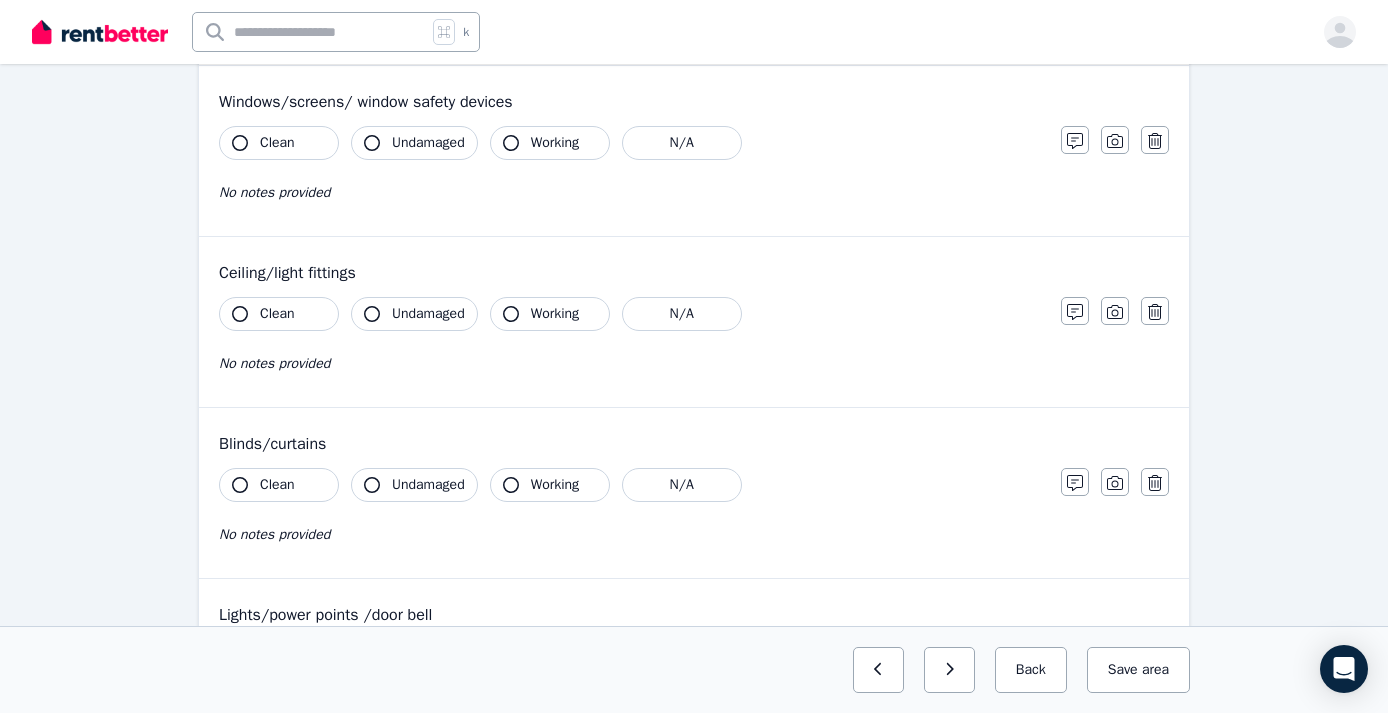 click 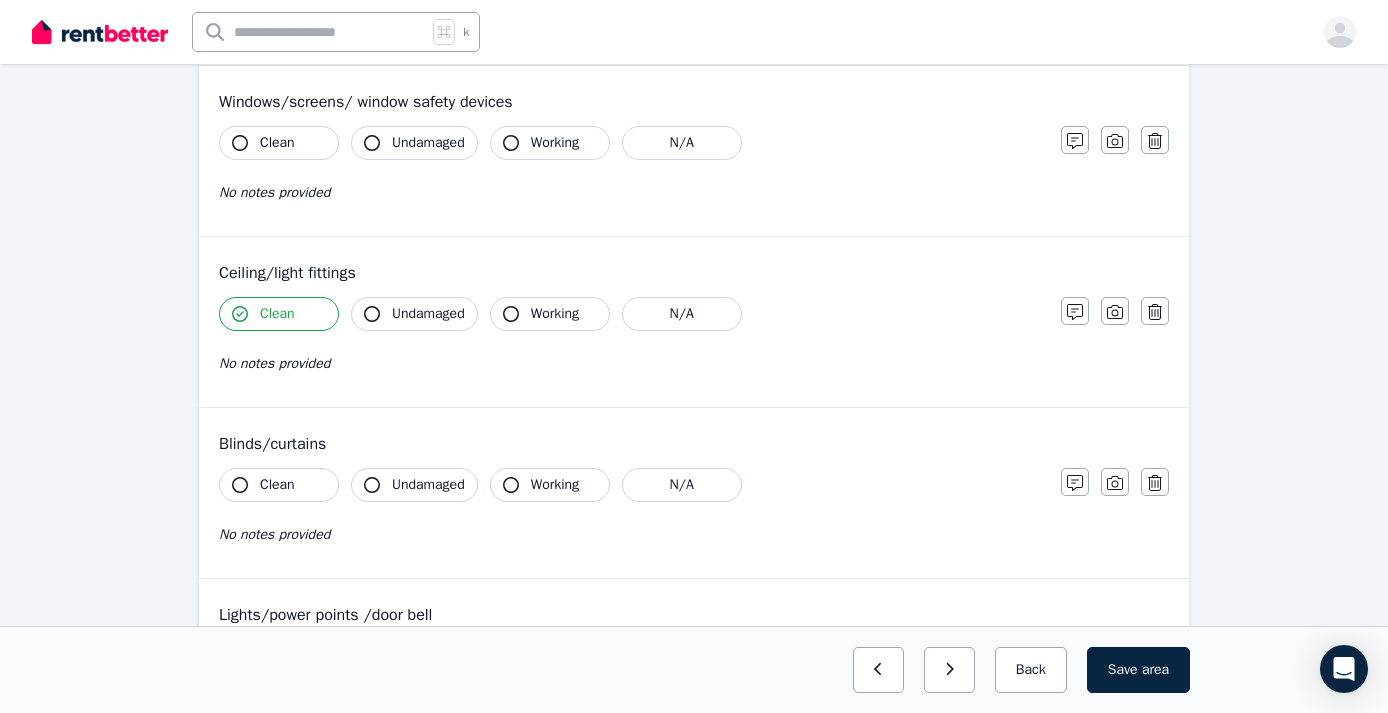 click 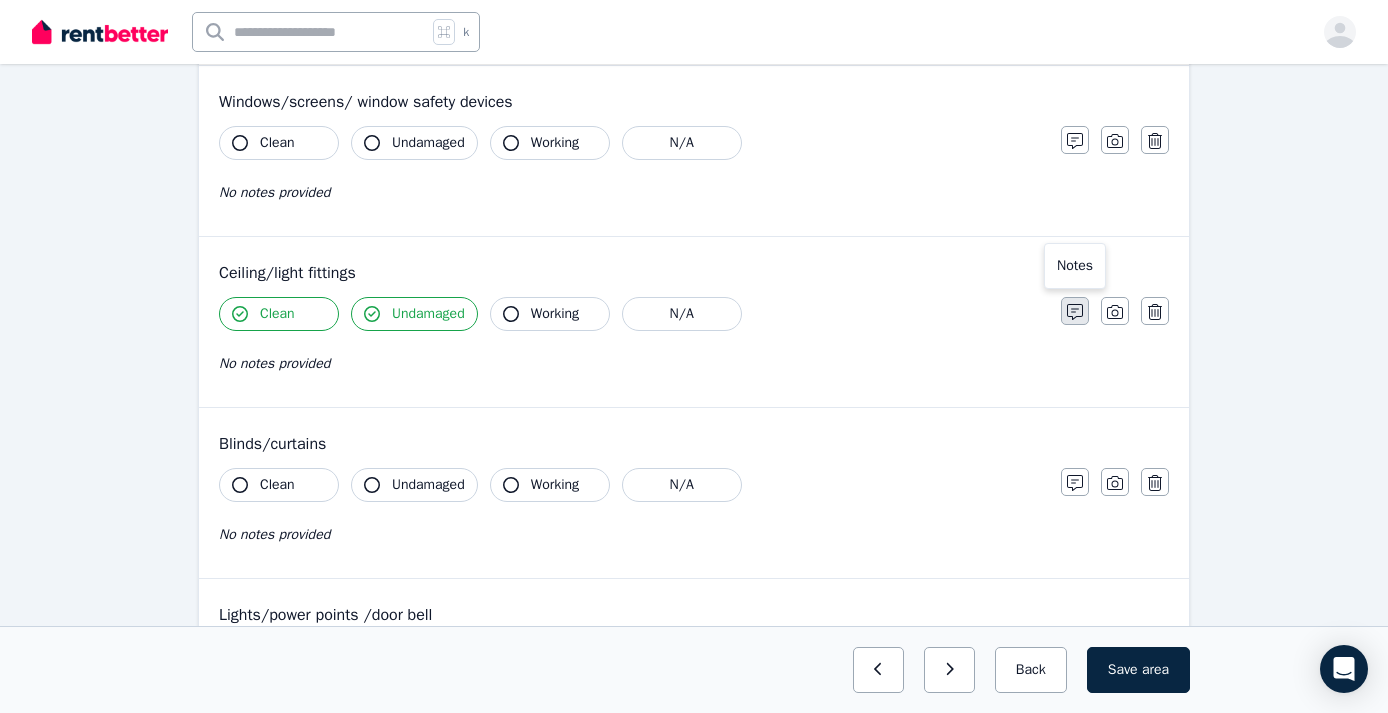 click 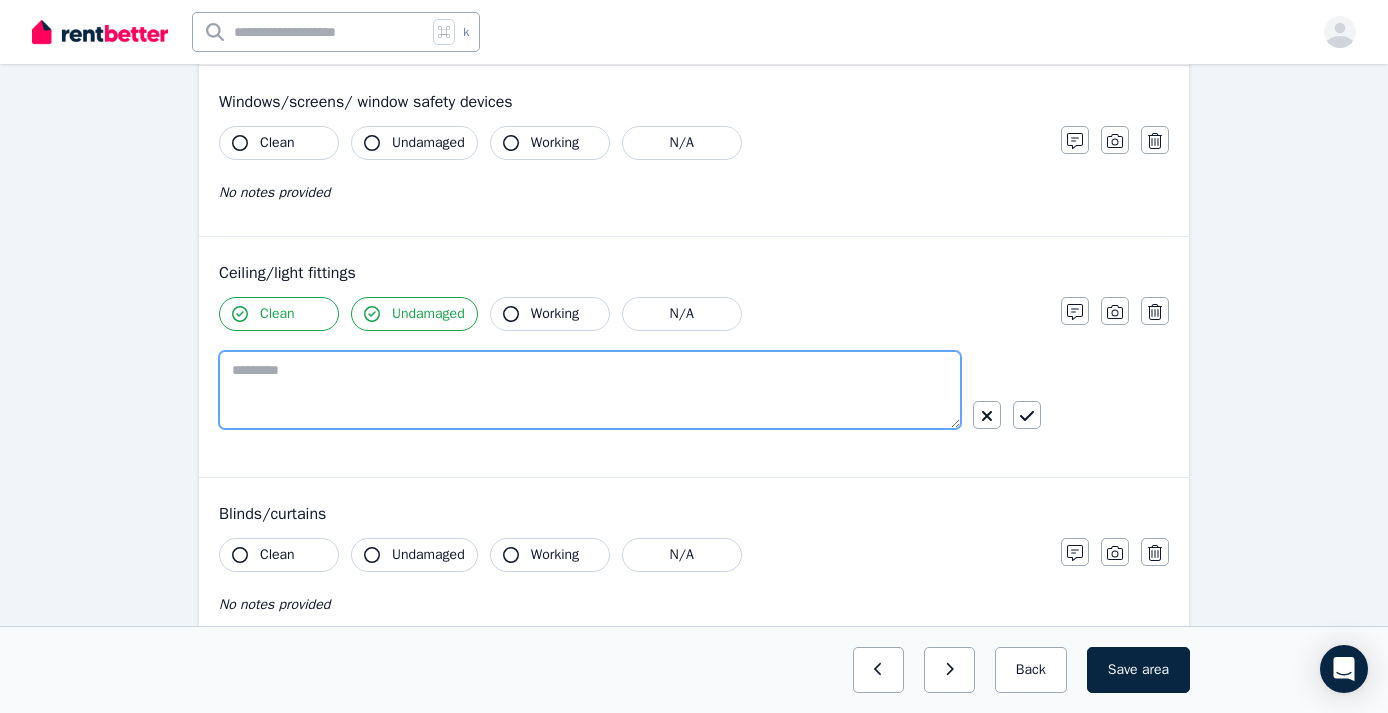 click at bounding box center [590, 390] 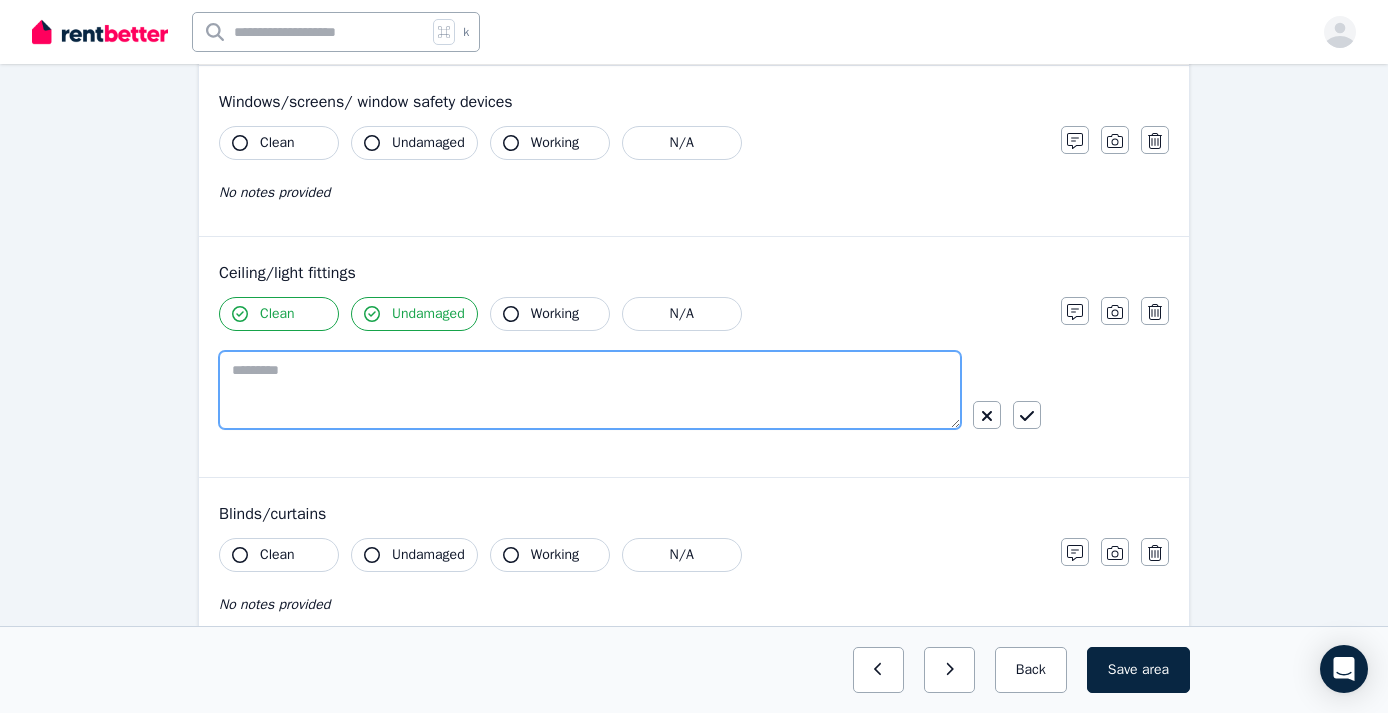 paste on "**********" 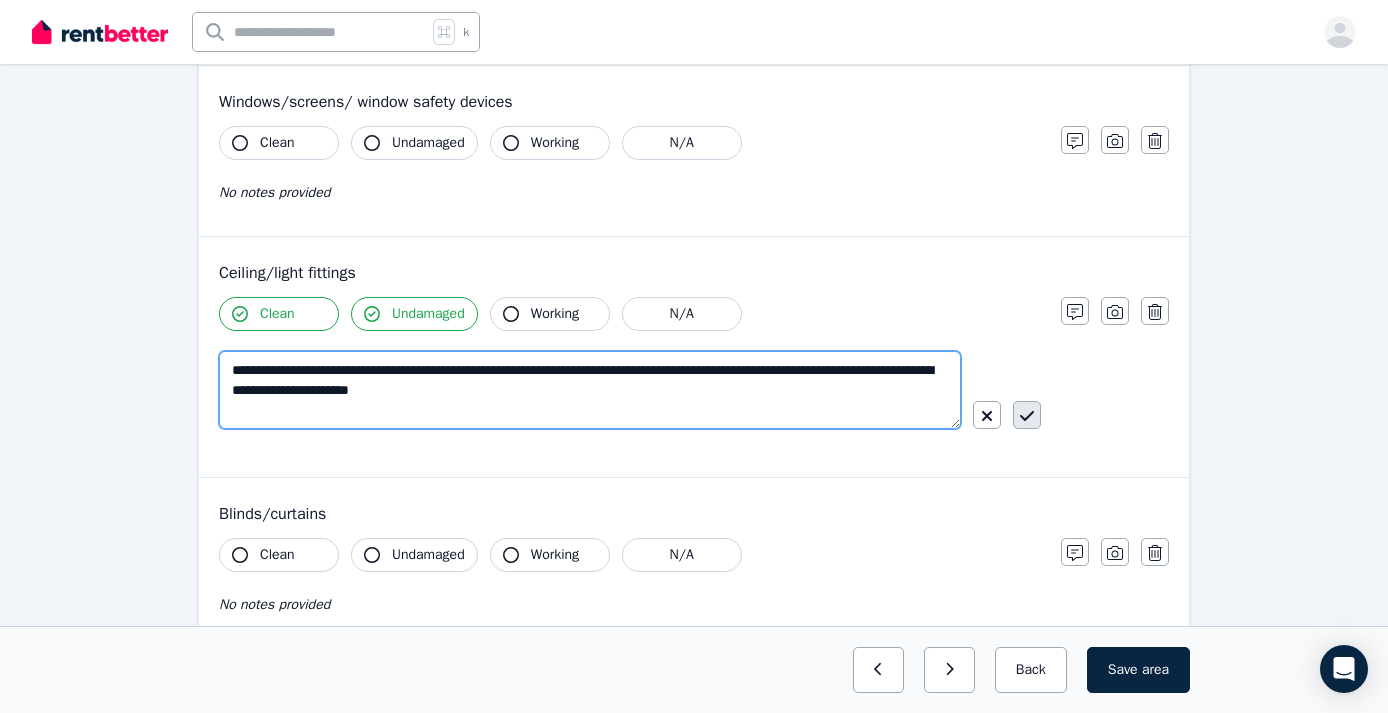 type on "**********" 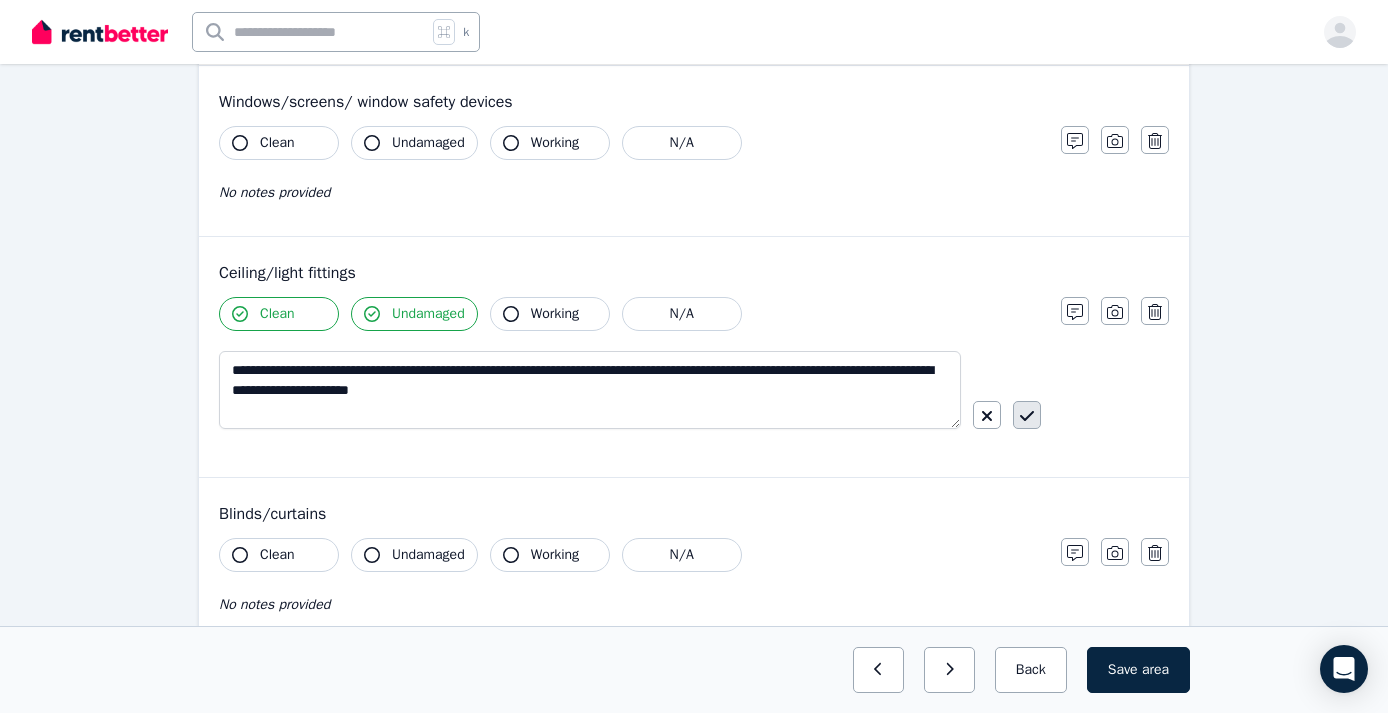 click 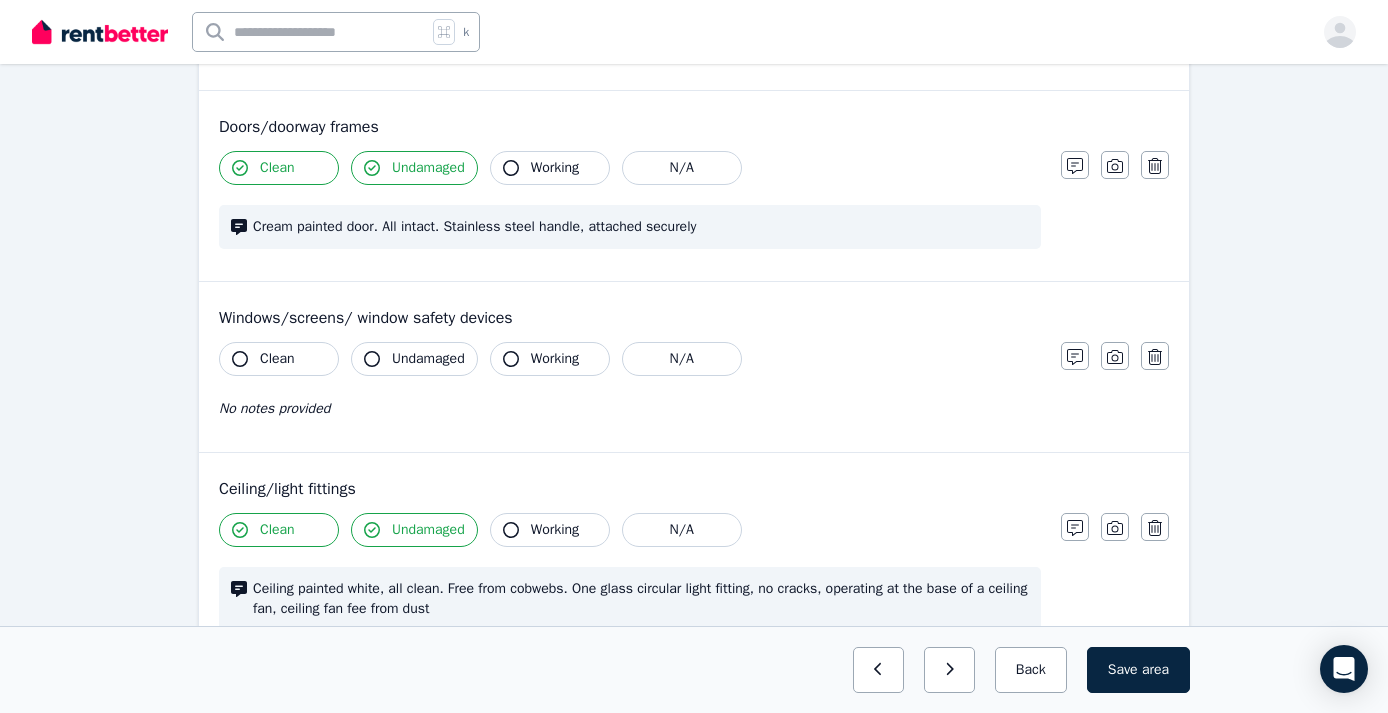 scroll, scrollTop: 540, scrollLeft: 0, axis: vertical 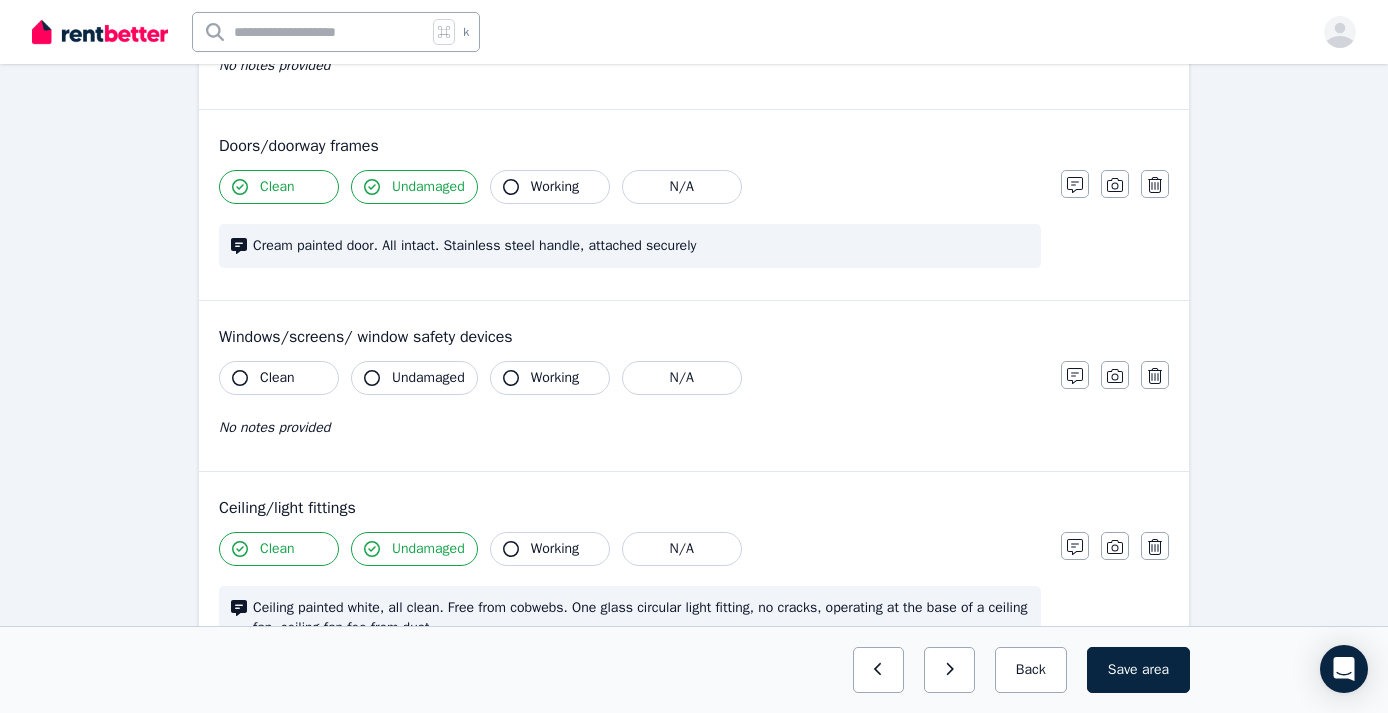 click 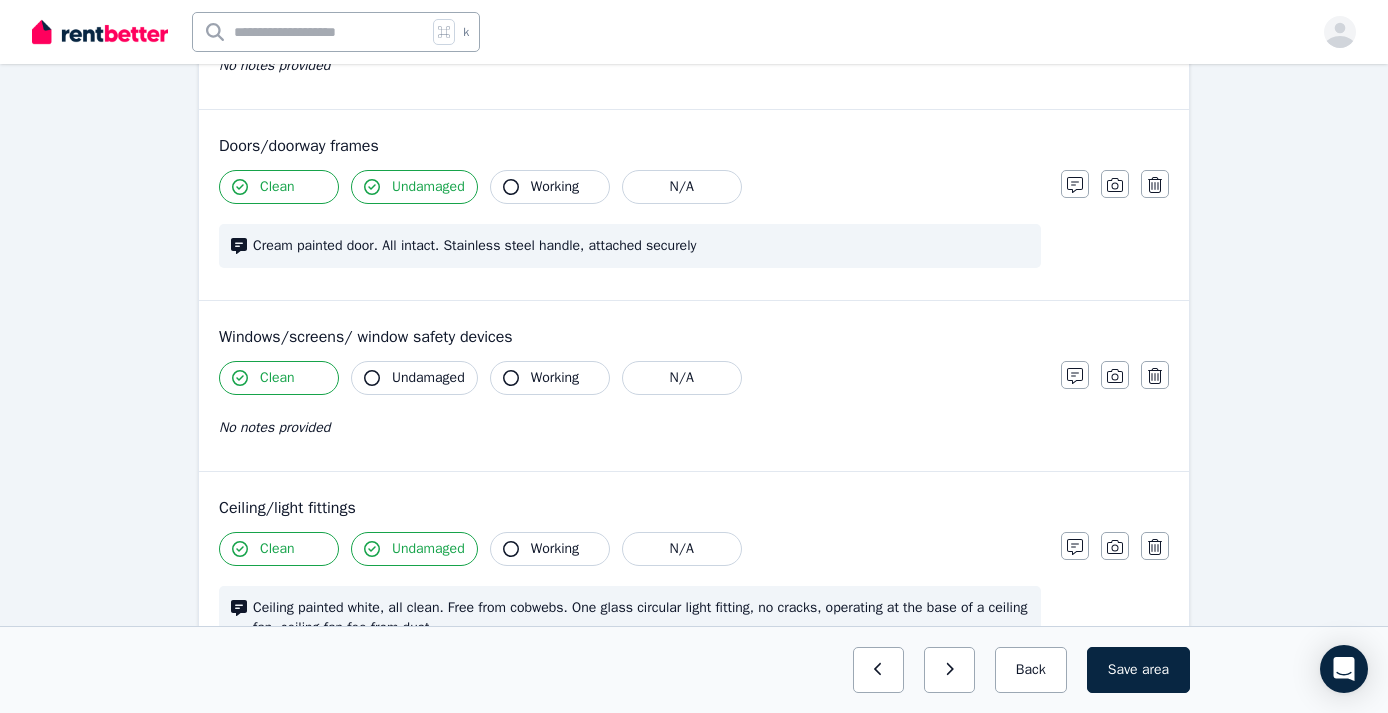 click 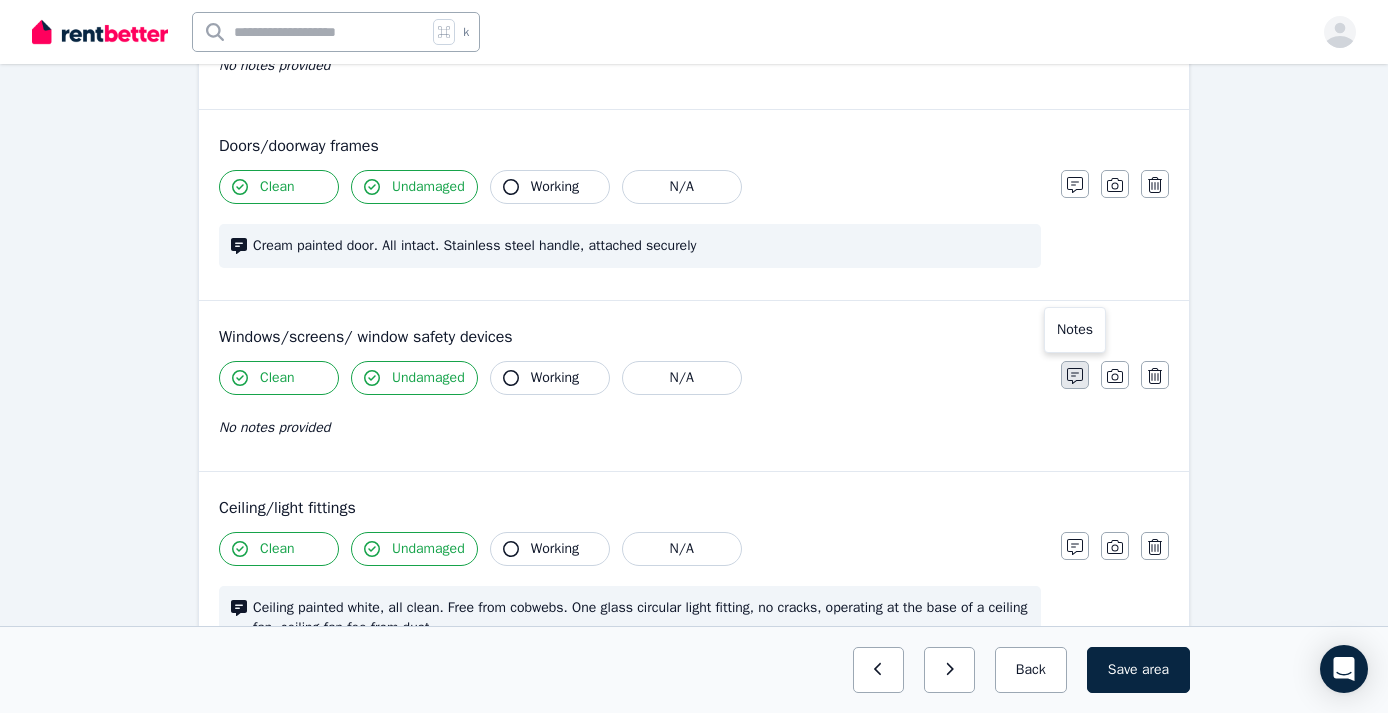 click 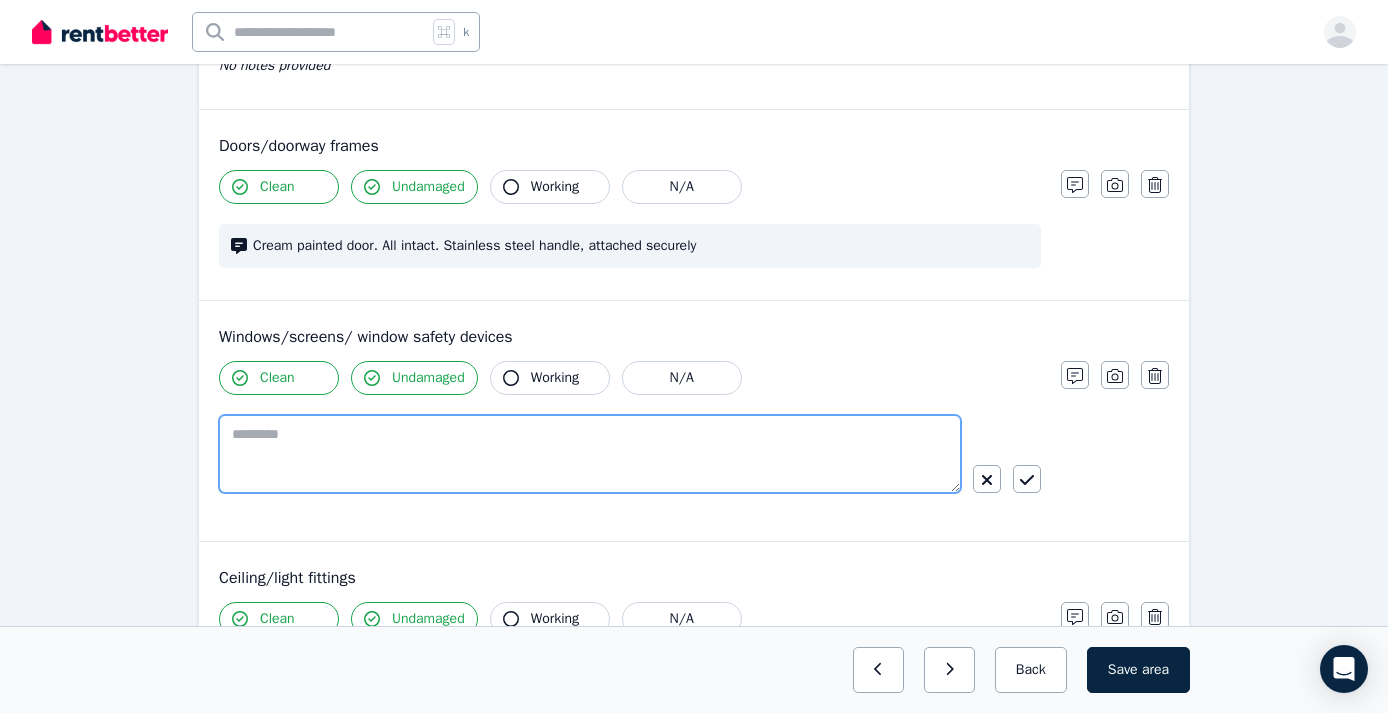 click at bounding box center [590, 454] 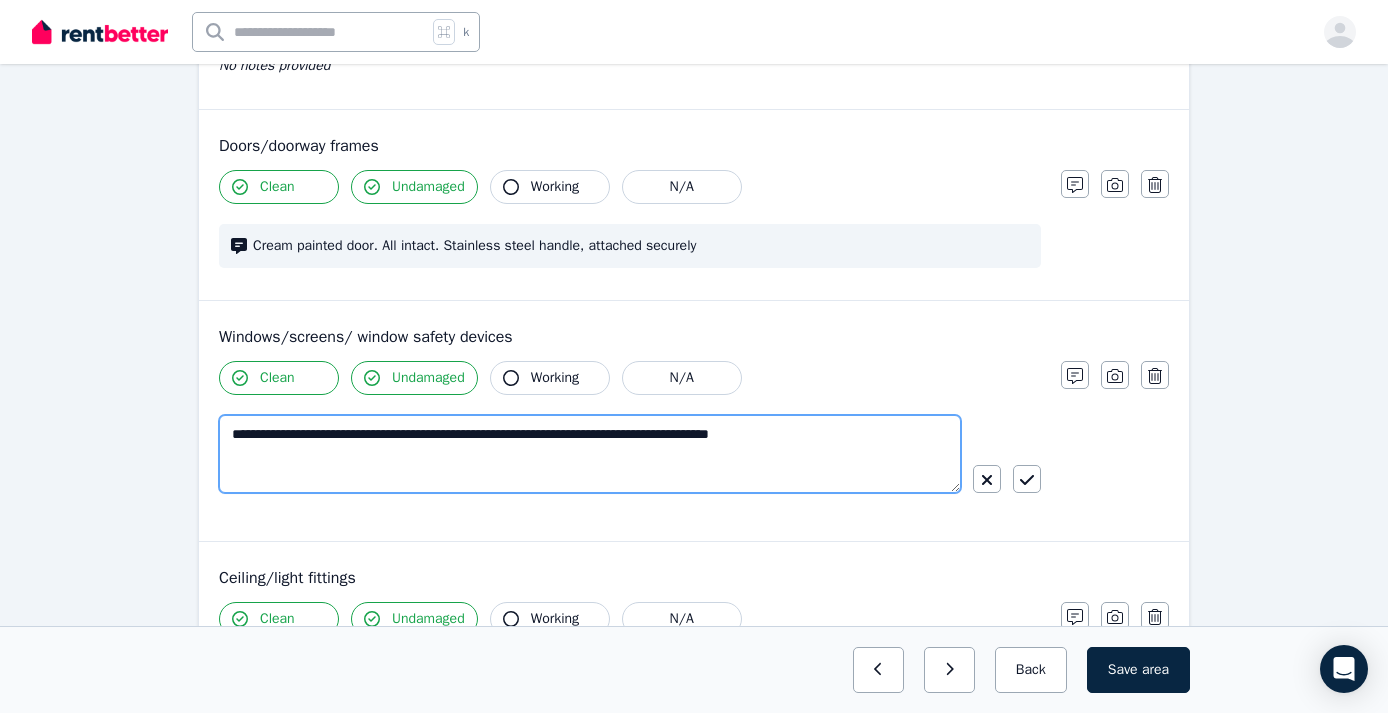 click on "**********" at bounding box center [590, 454] 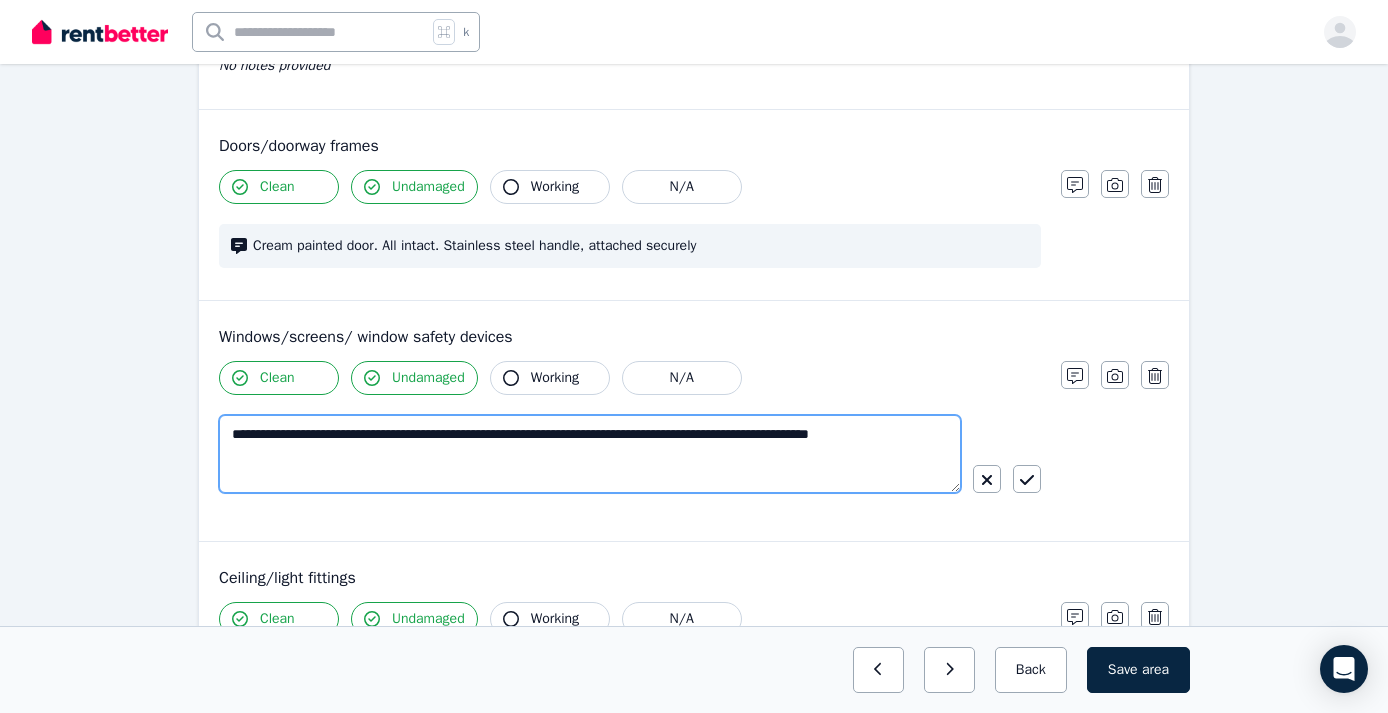 click on "**********" at bounding box center [590, 454] 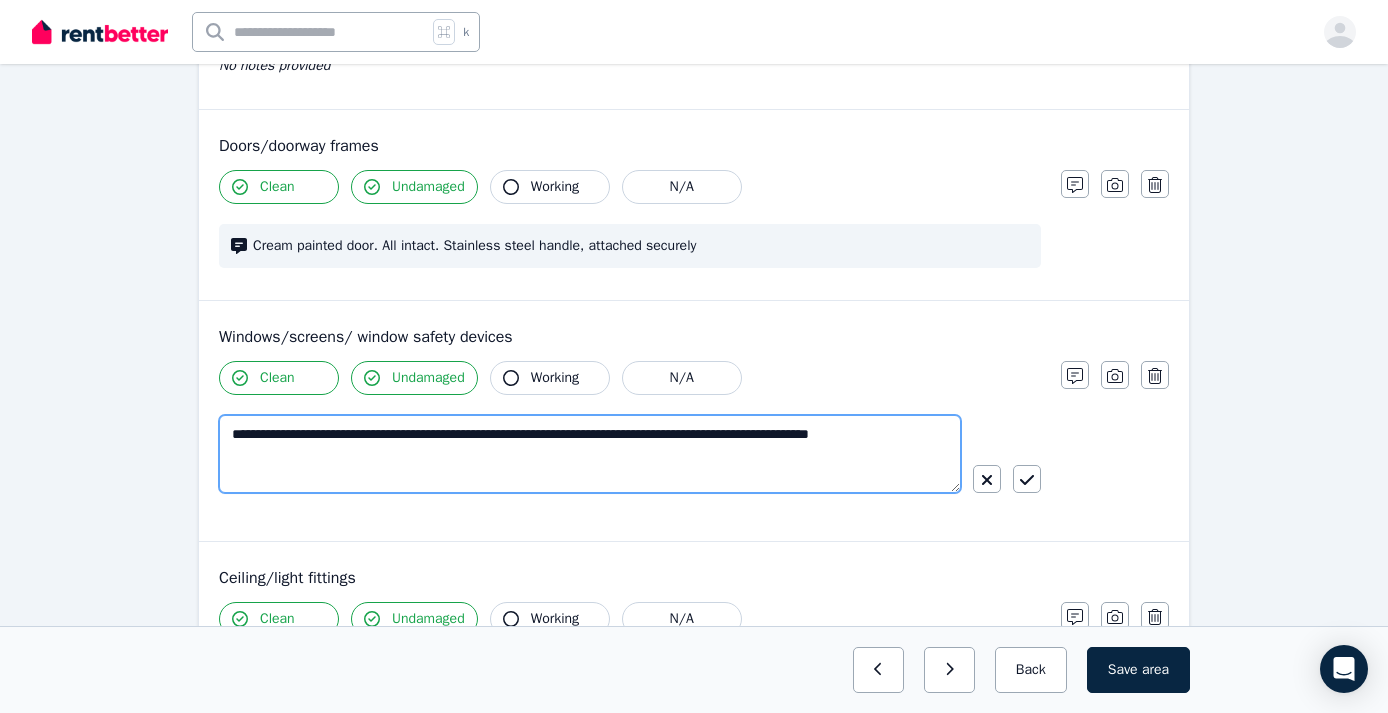 drag, startPoint x: 274, startPoint y: 458, endPoint x: 228, endPoint y: 436, distance: 50.990196 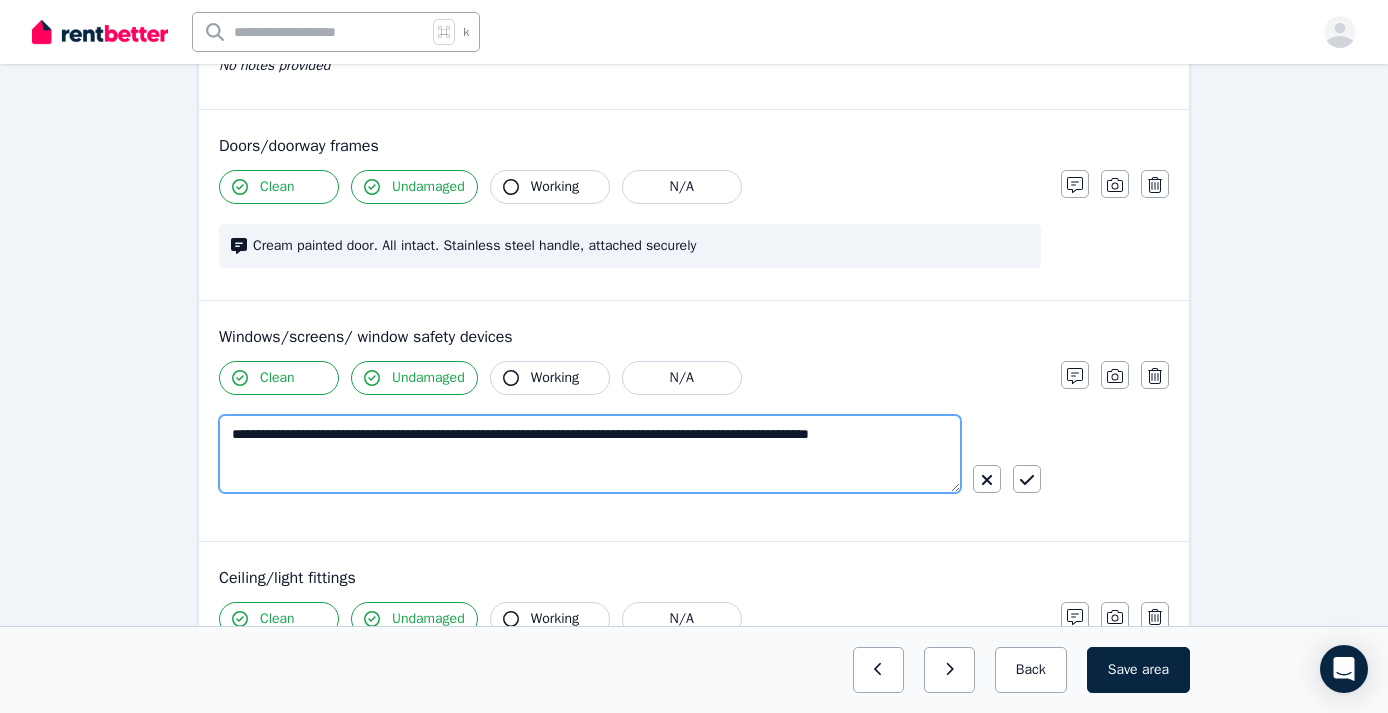 click on "**********" at bounding box center [590, 454] 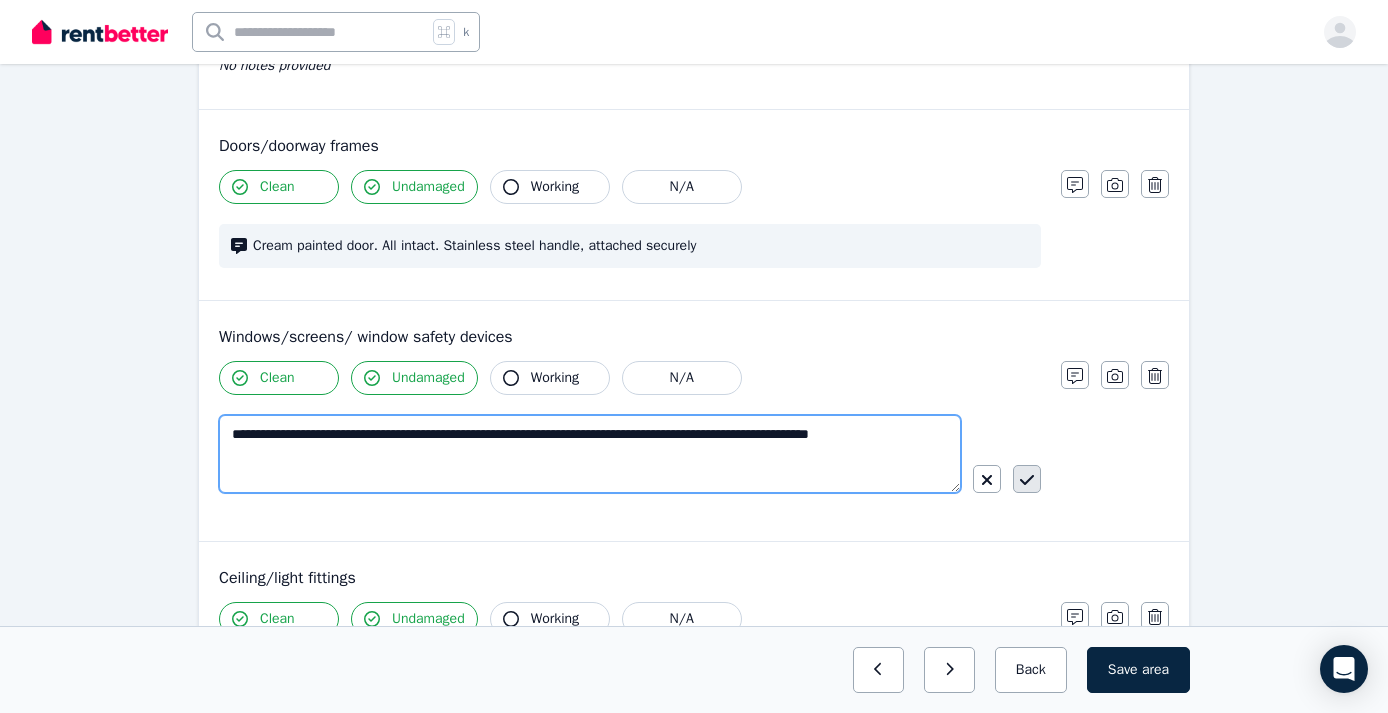 type on "**********" 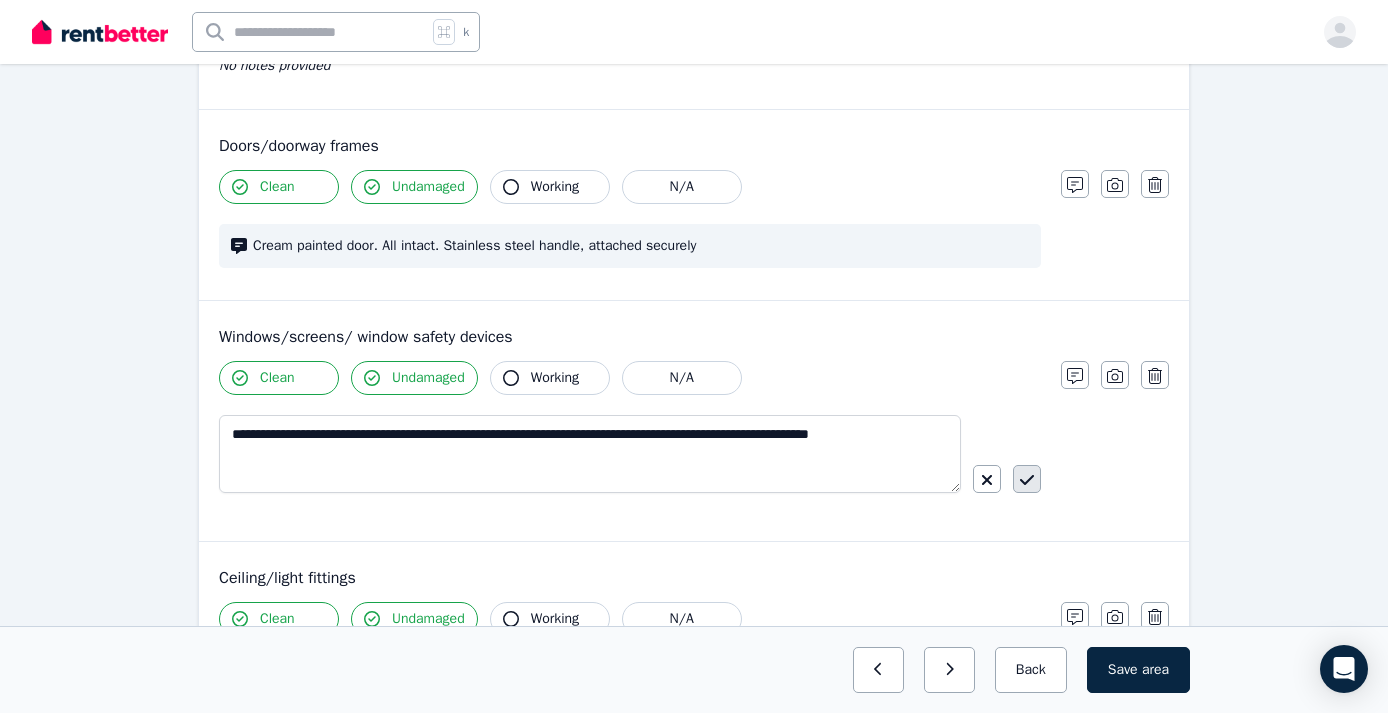 click 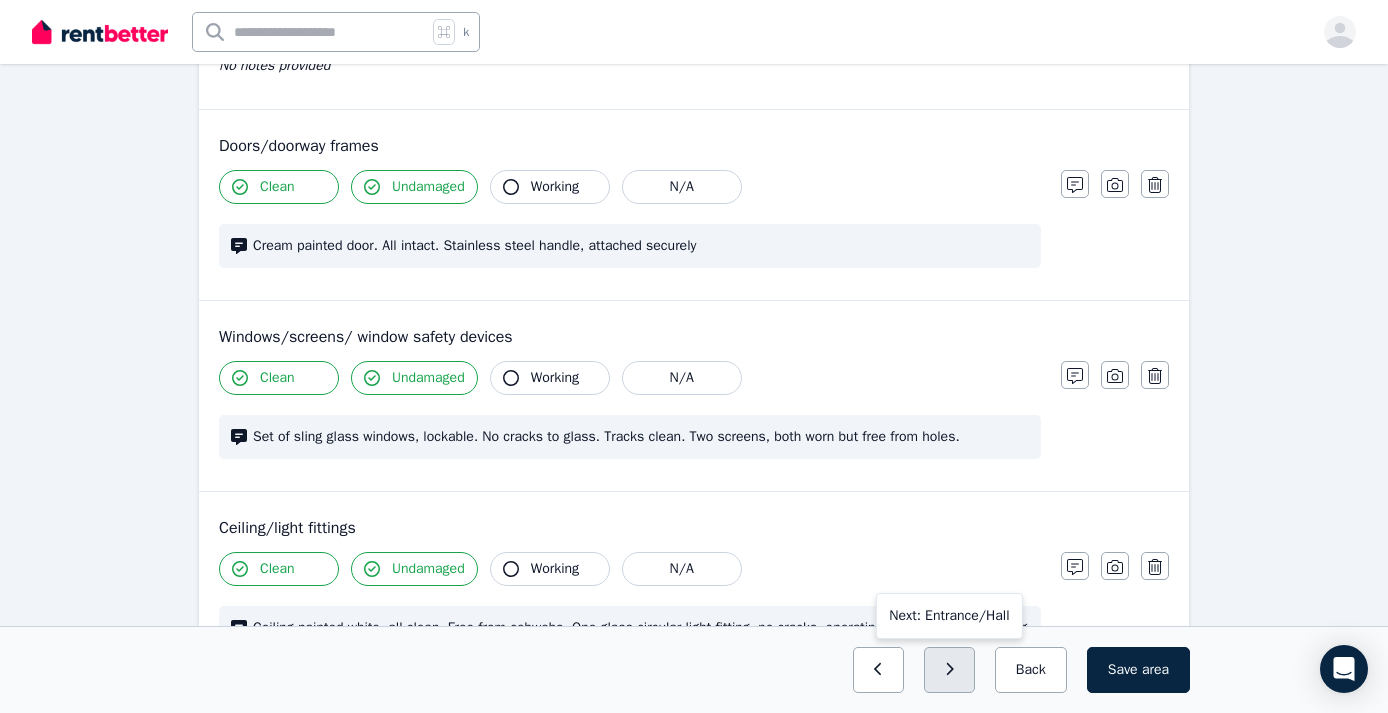 click at bounding box center [949, 670] 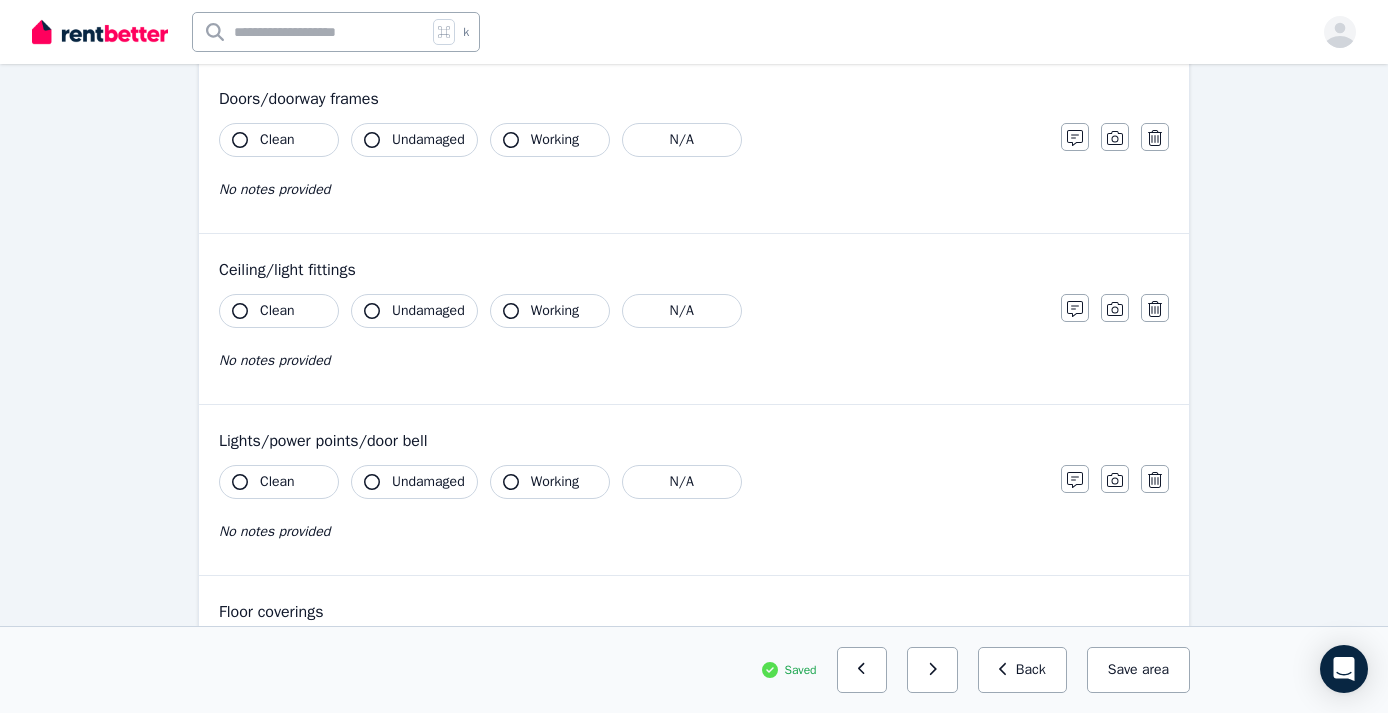 scroll, scrollTop: 640, scrollLeft: 0, axis: vertical 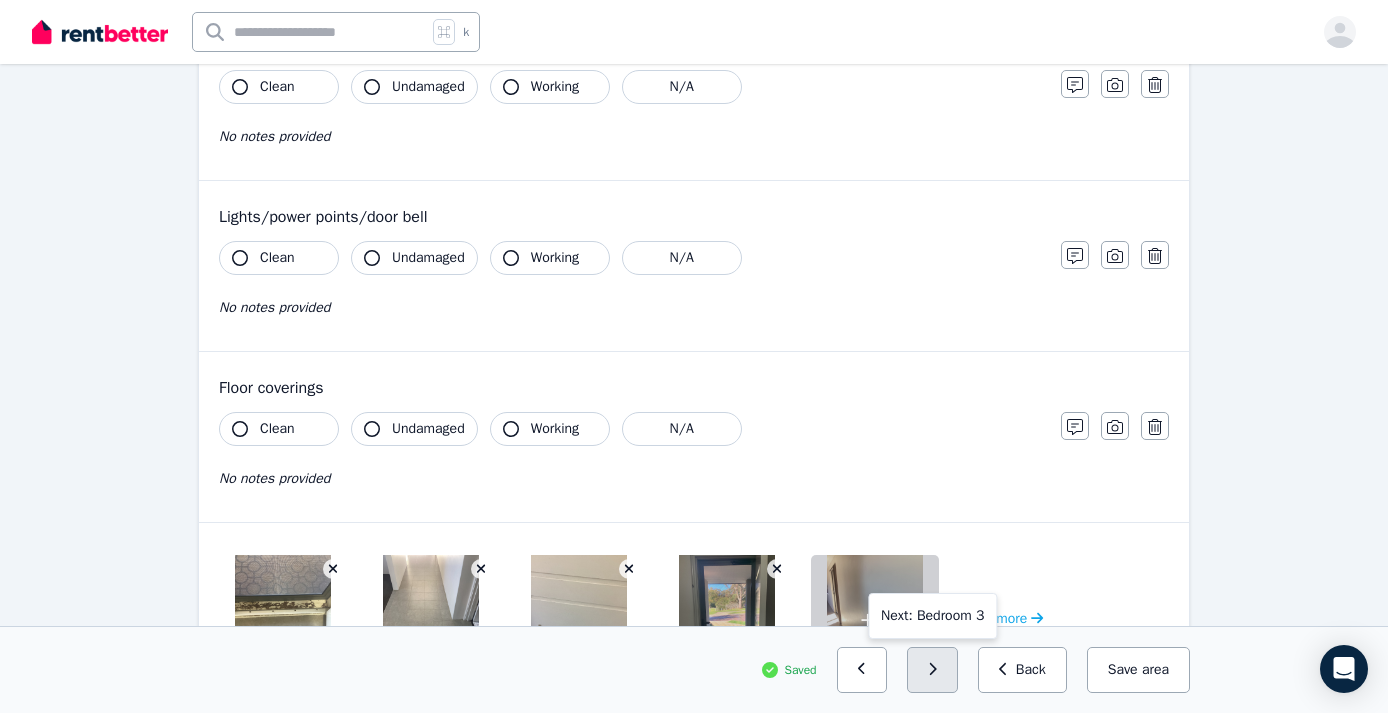 click 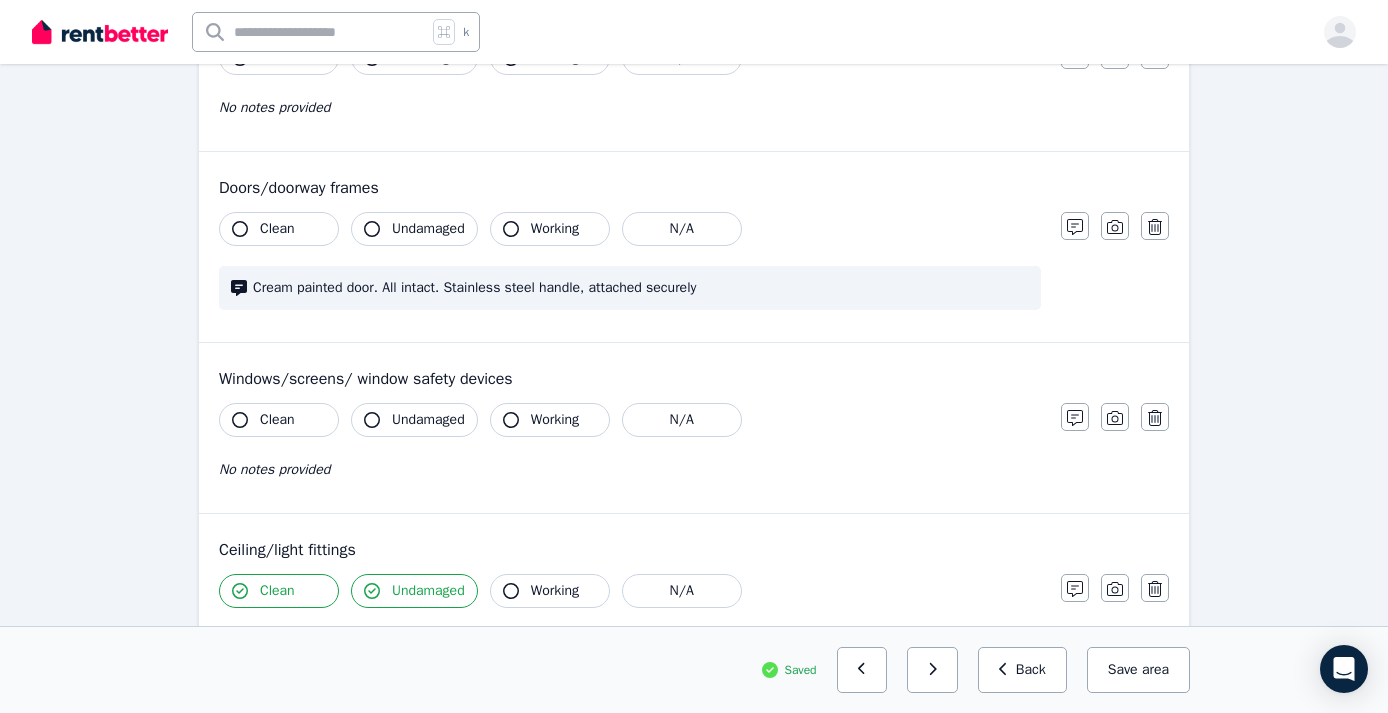 scroll, scrollTop: 499, scrollLeft: 0, axis: vertical 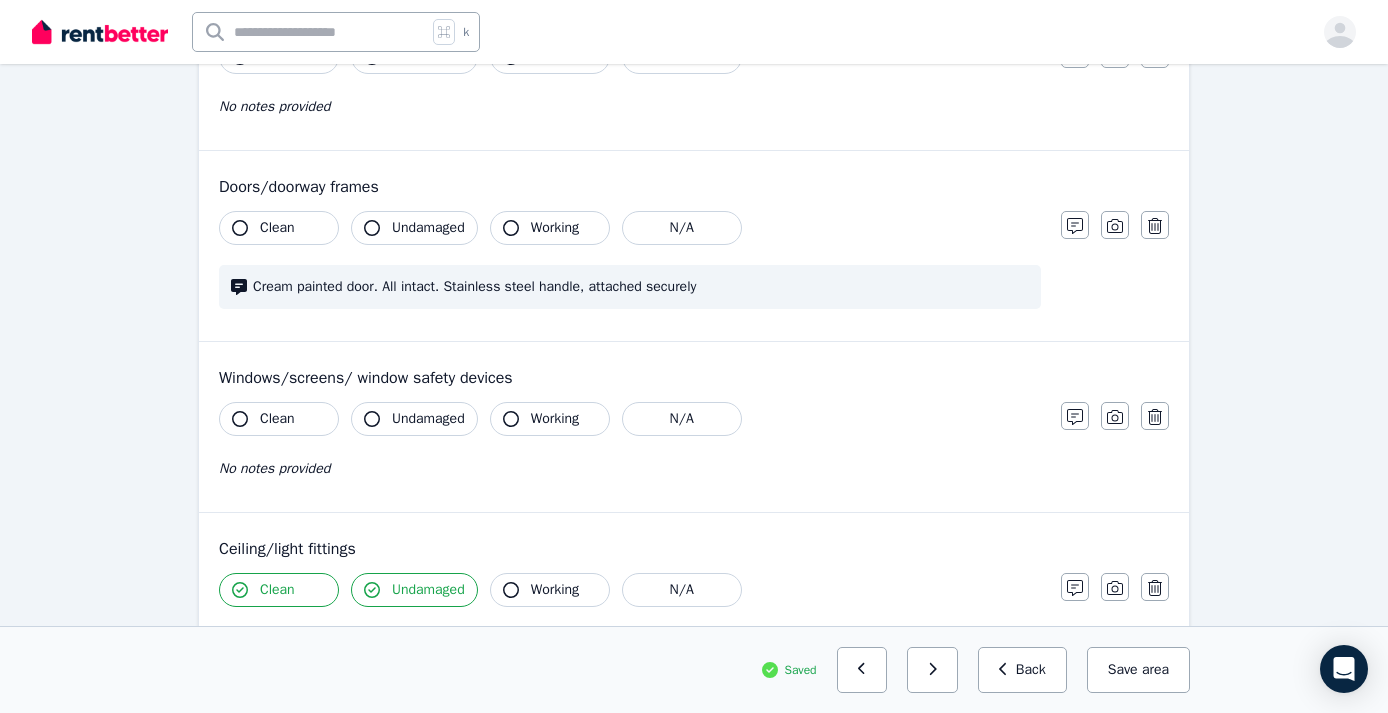 click 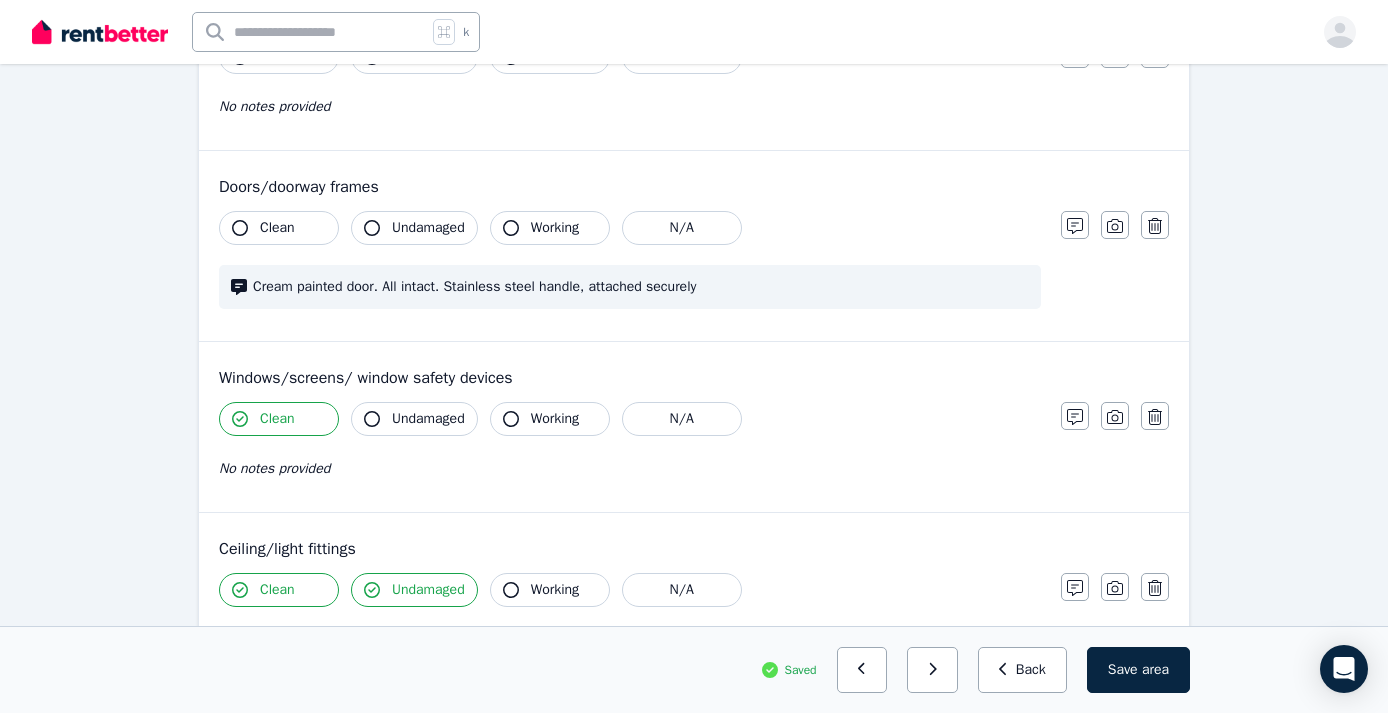 click 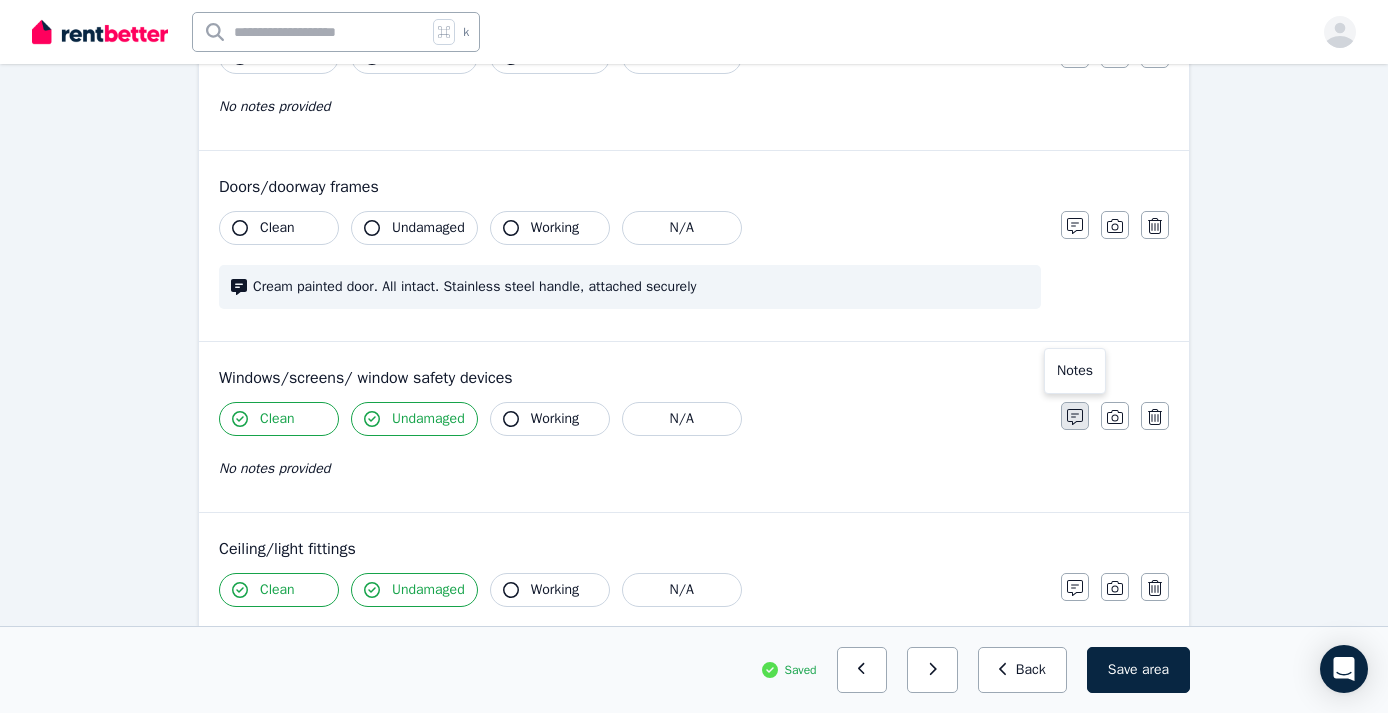 click 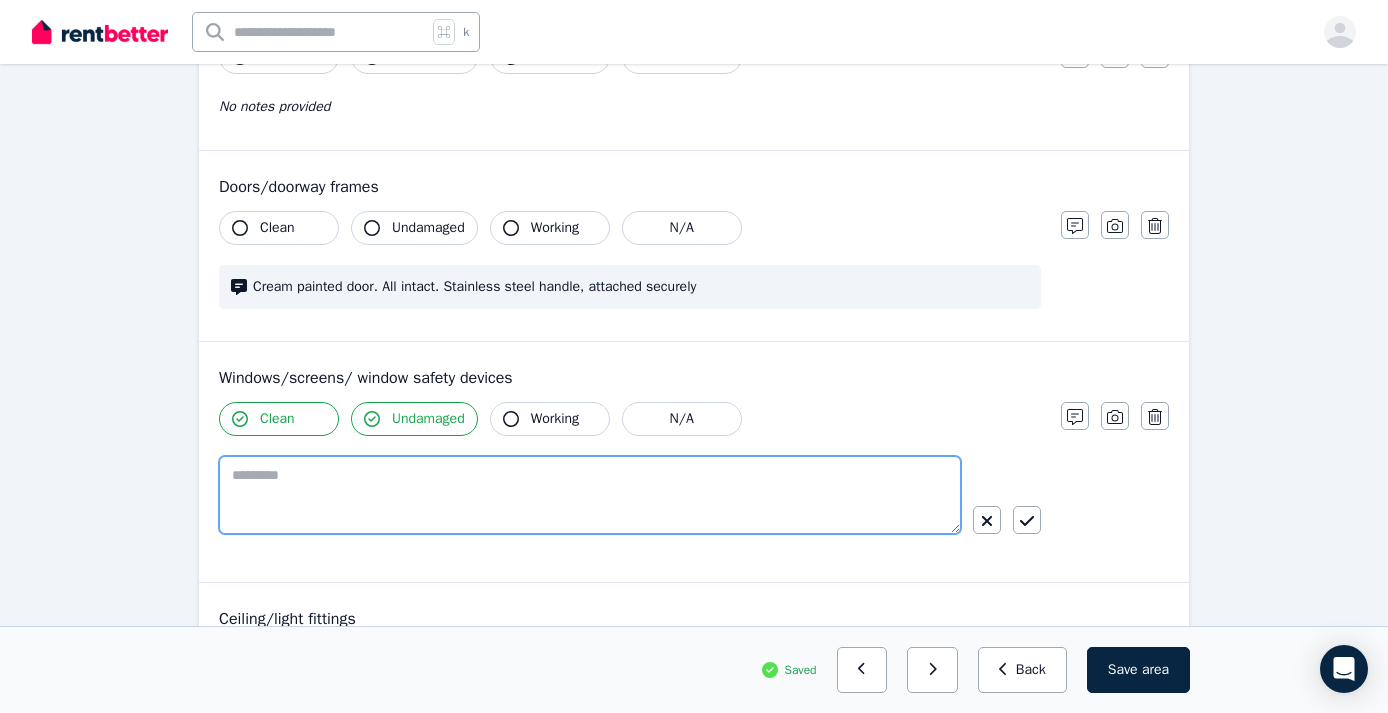 click at bounding box center (590, 495) 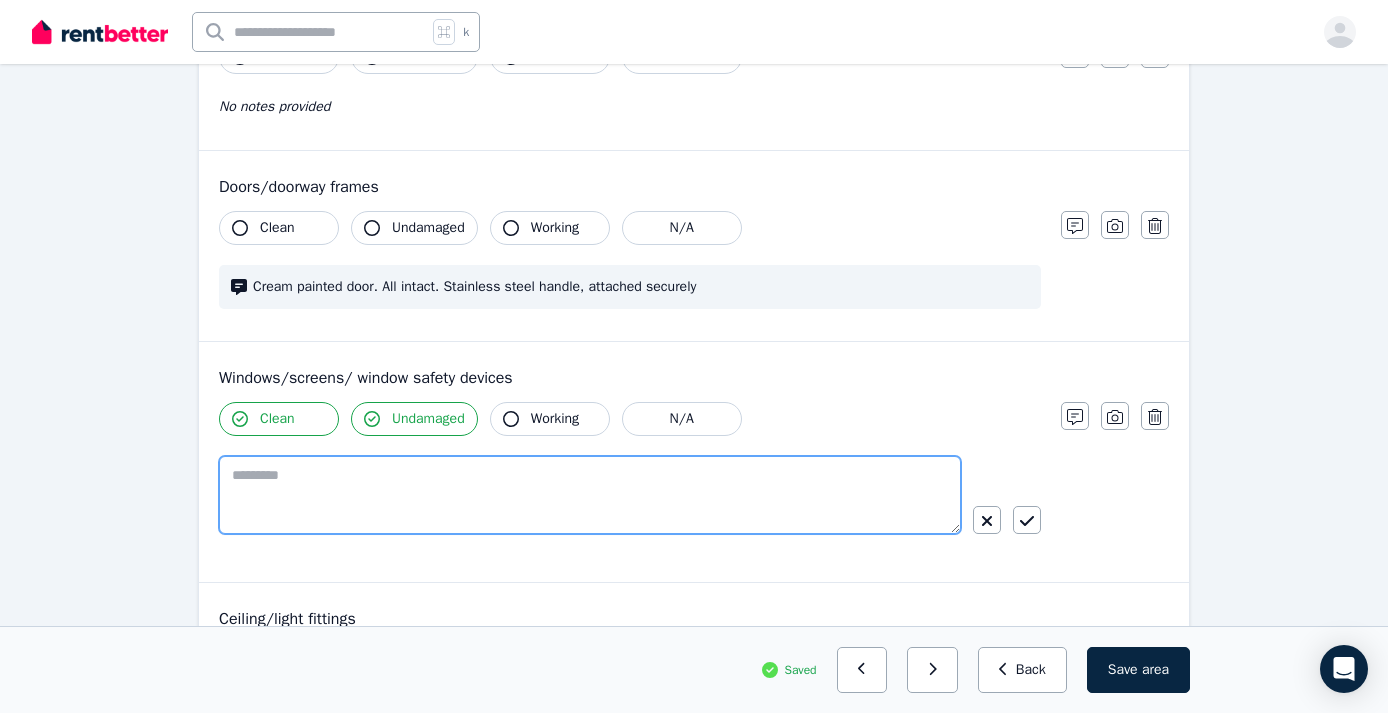 paste on "**********" 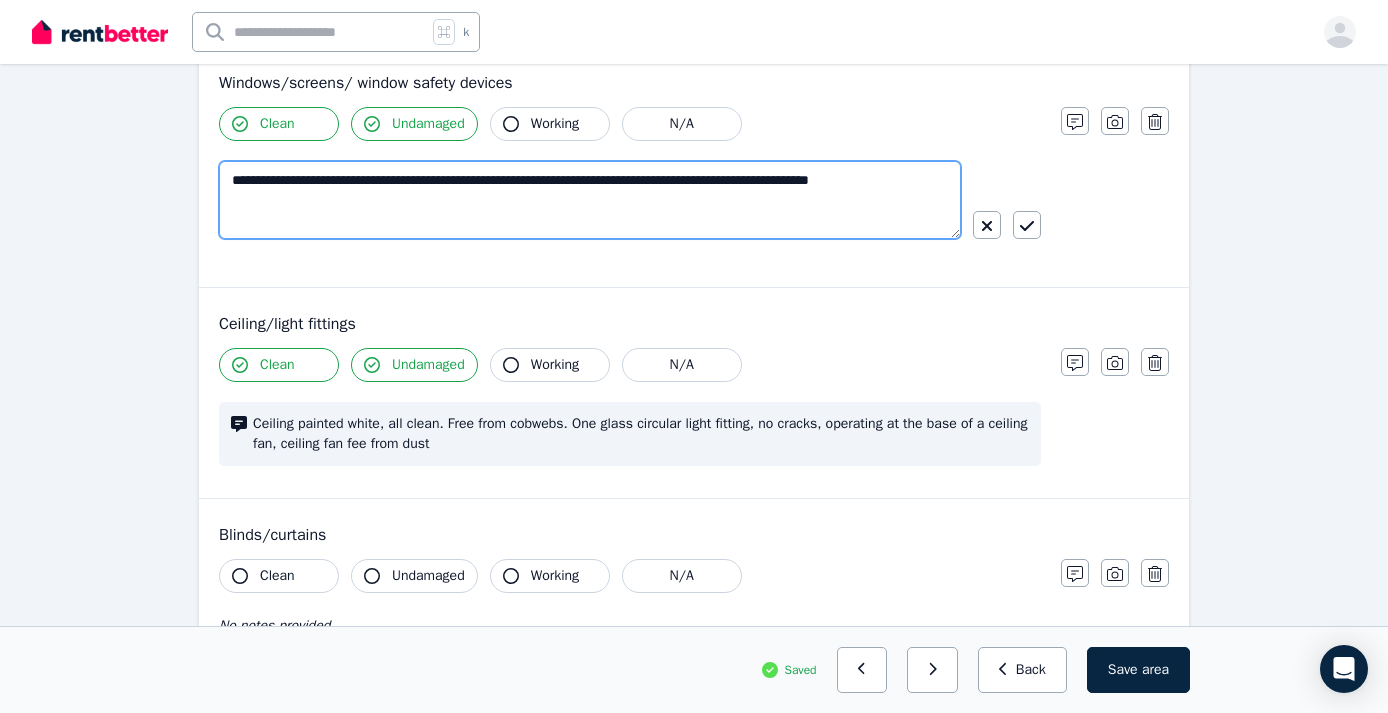 scroll, scrollTop: 795, scrollLeft: 0, axis: vertical 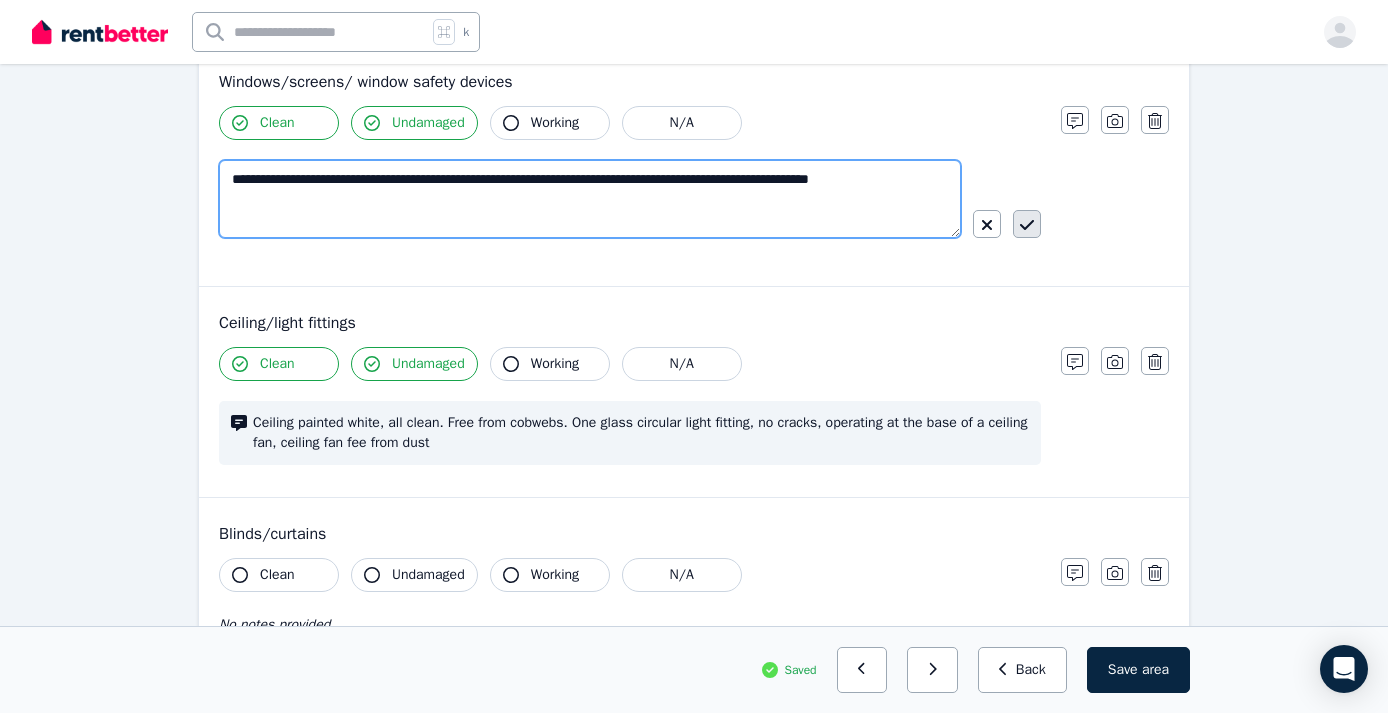 type on "**********" 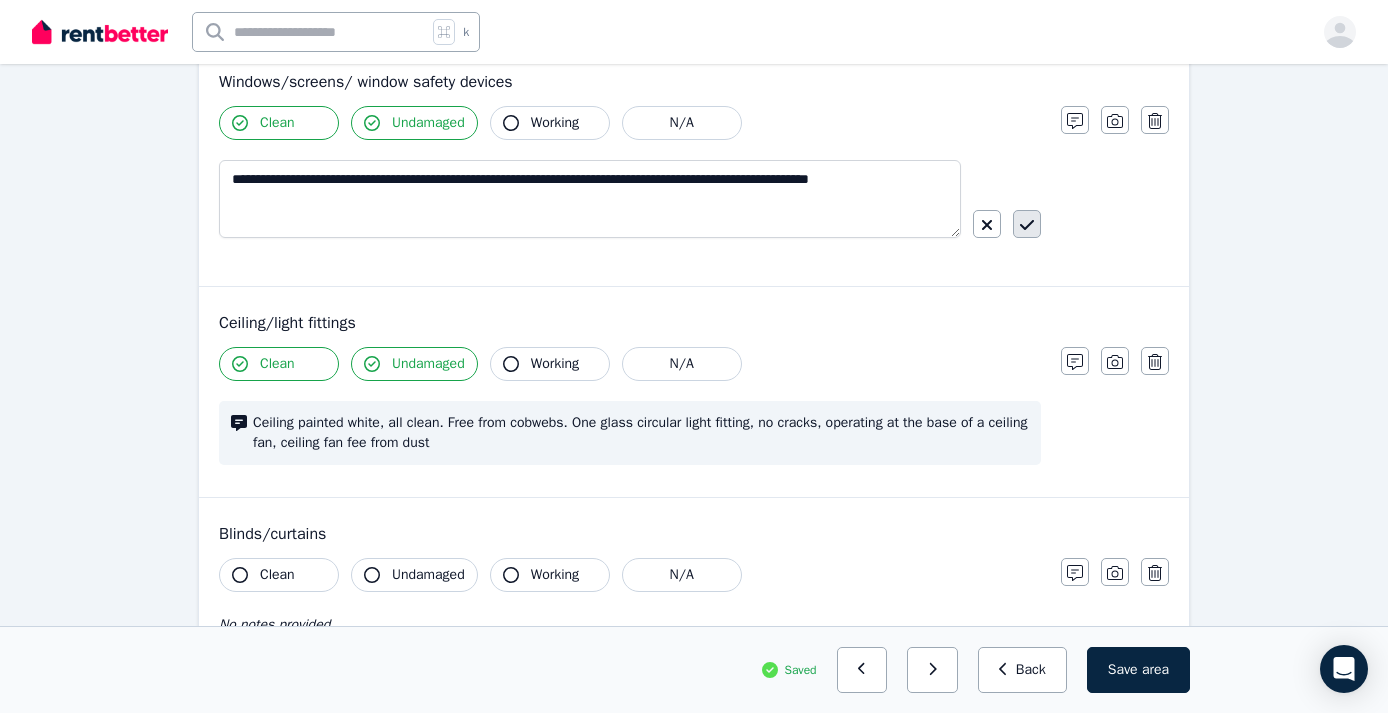 click 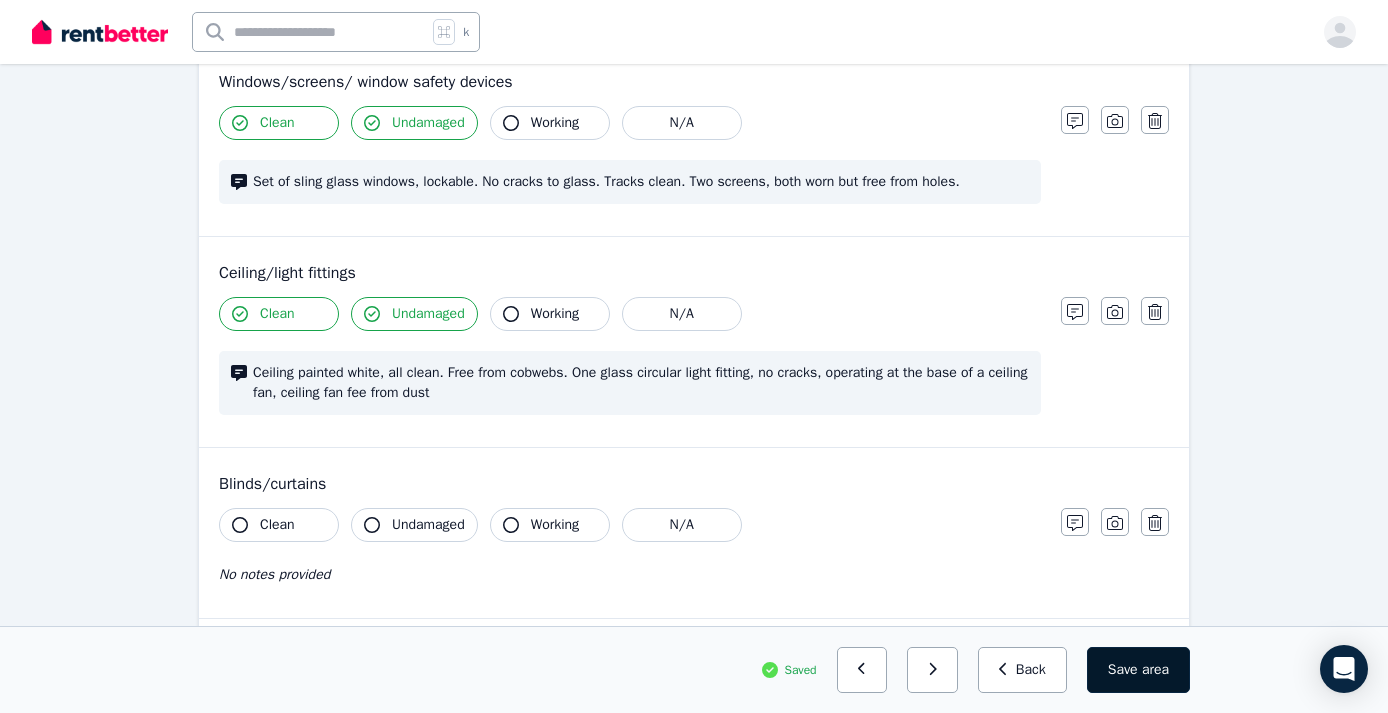 click on "area" at bounding box center [1155, 670] 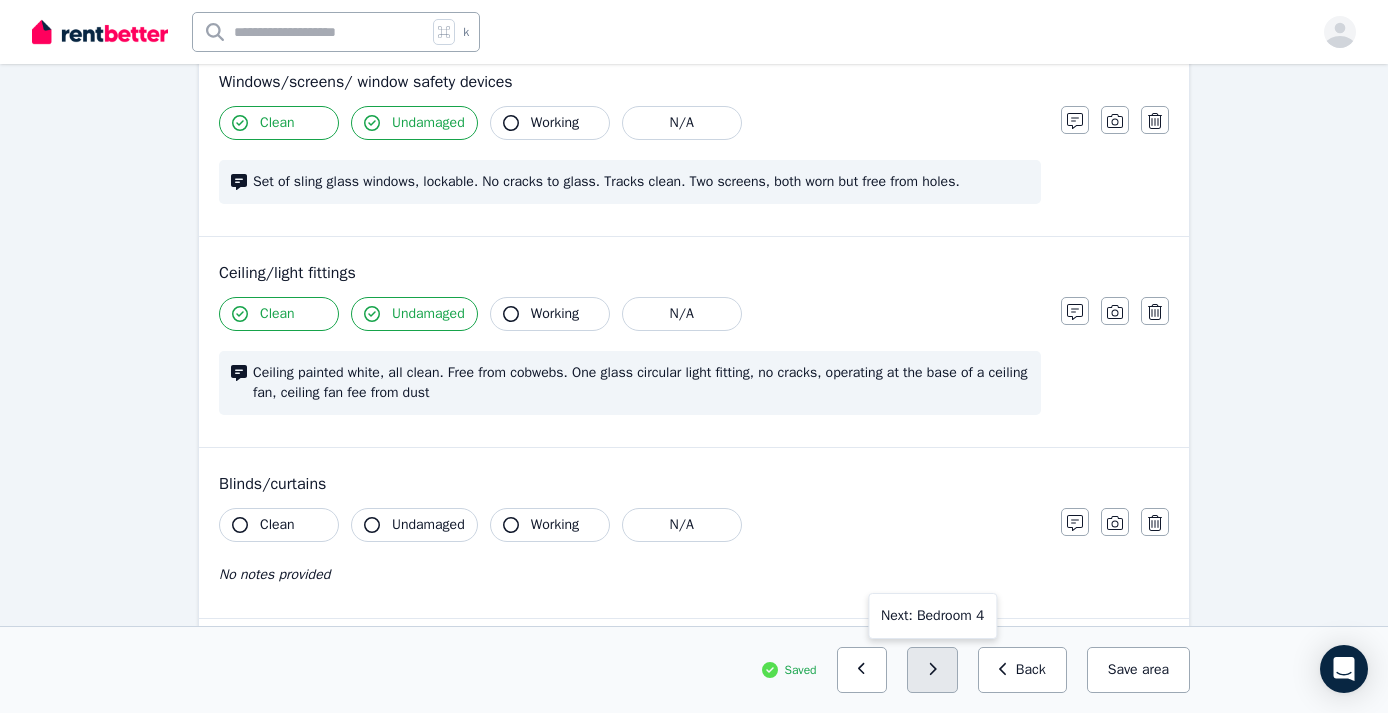 click 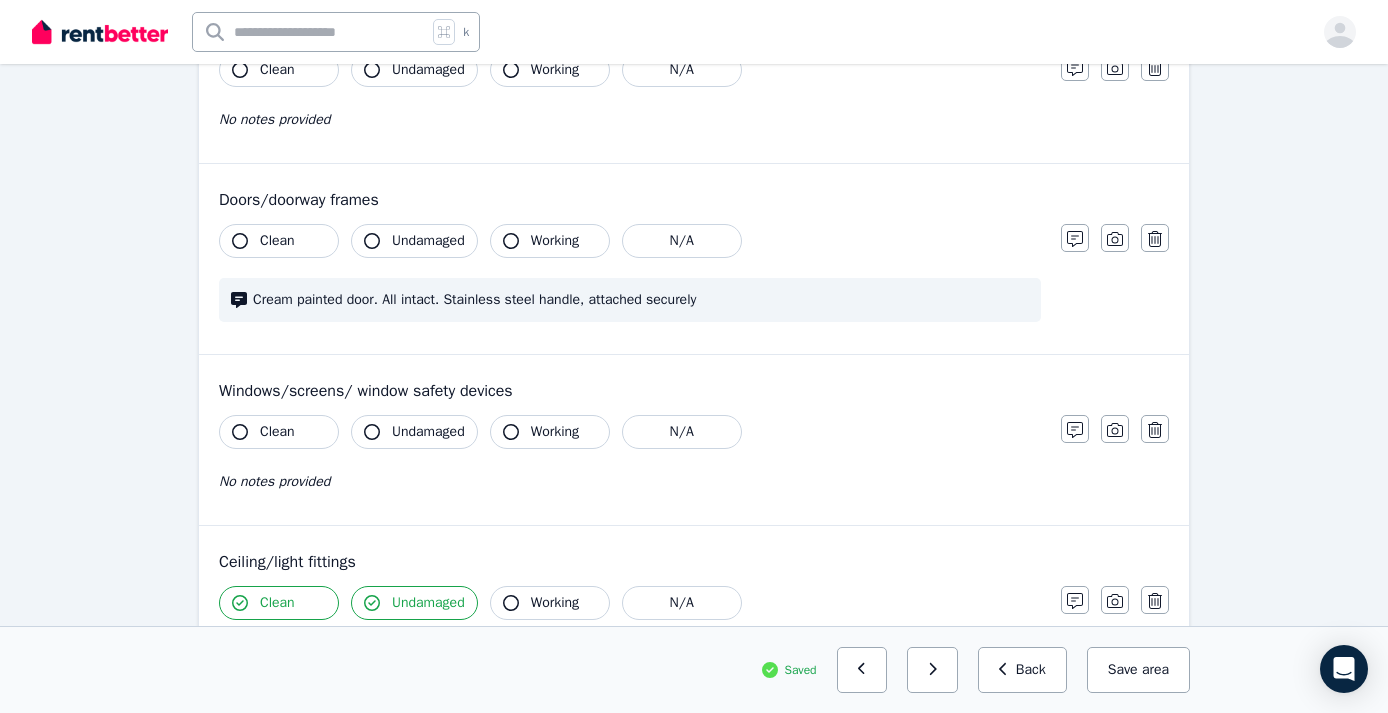 scroll, scrollTop: 503, scrollLeft: 0, axis: vertical 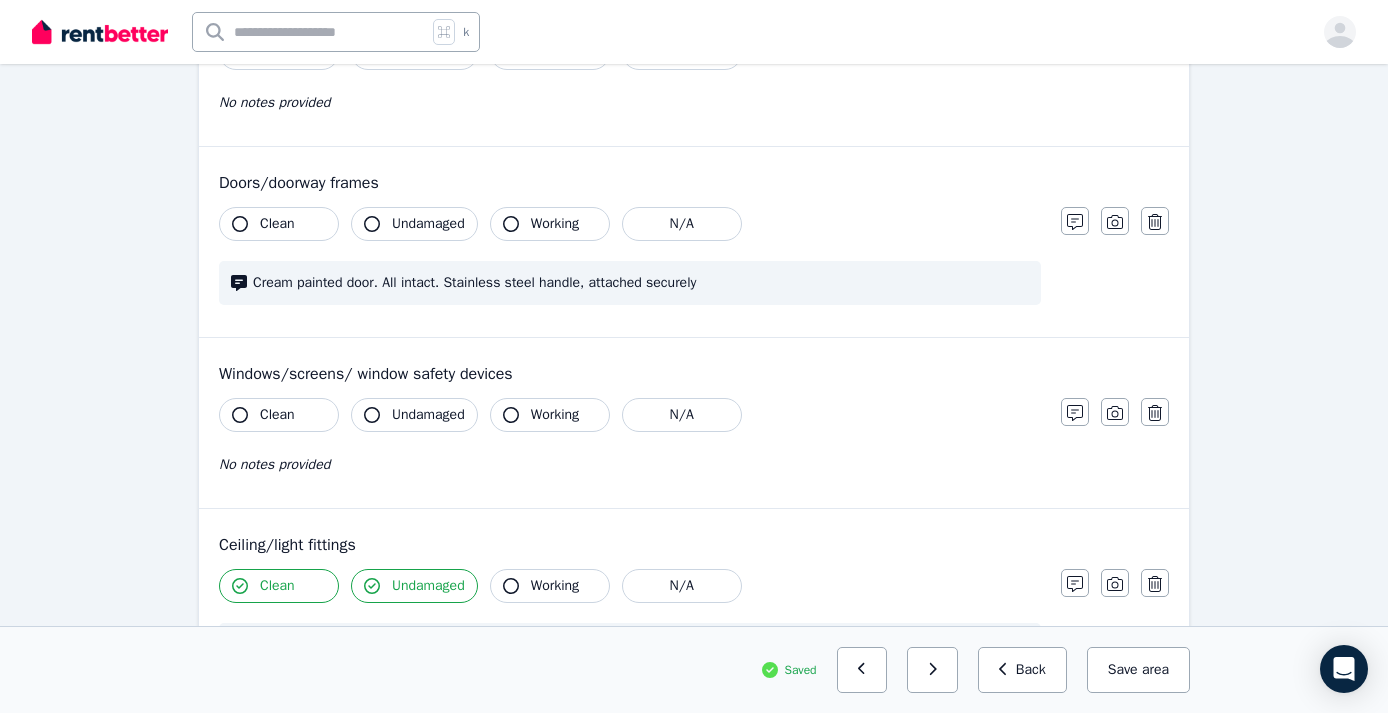 click 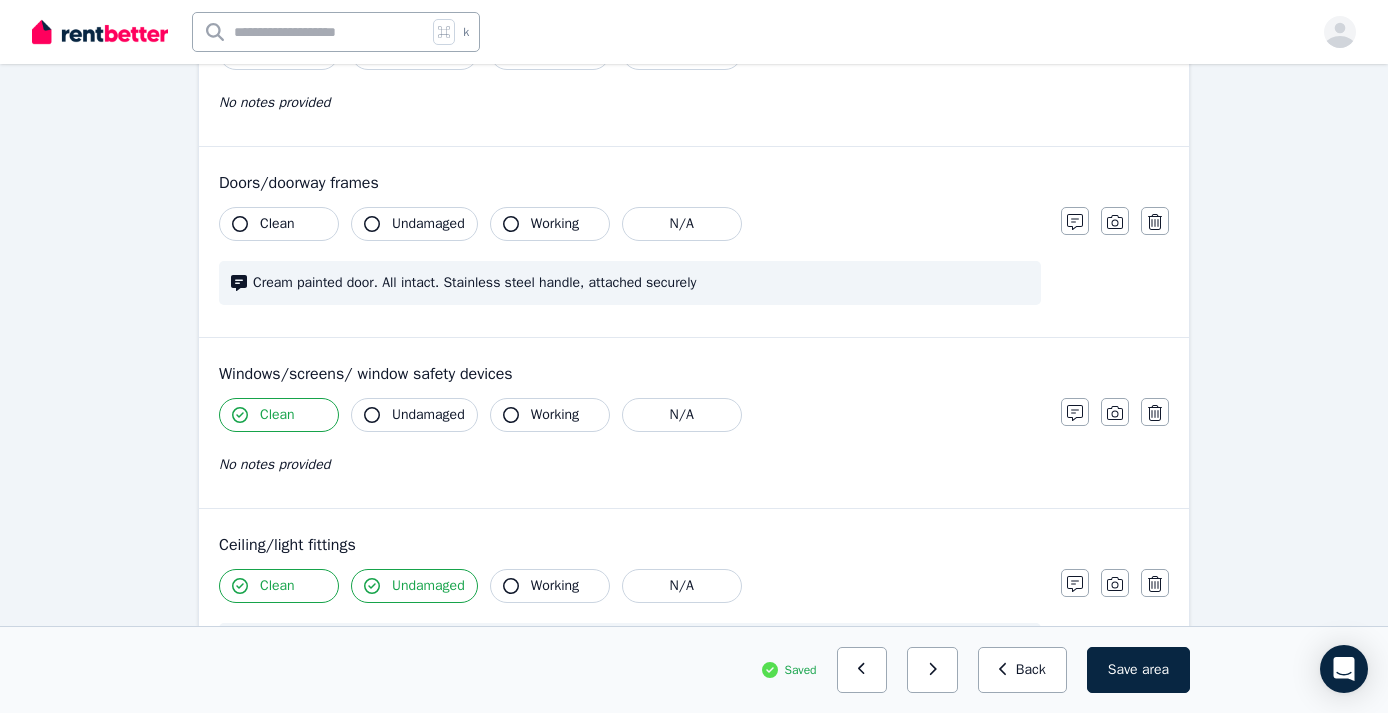 click 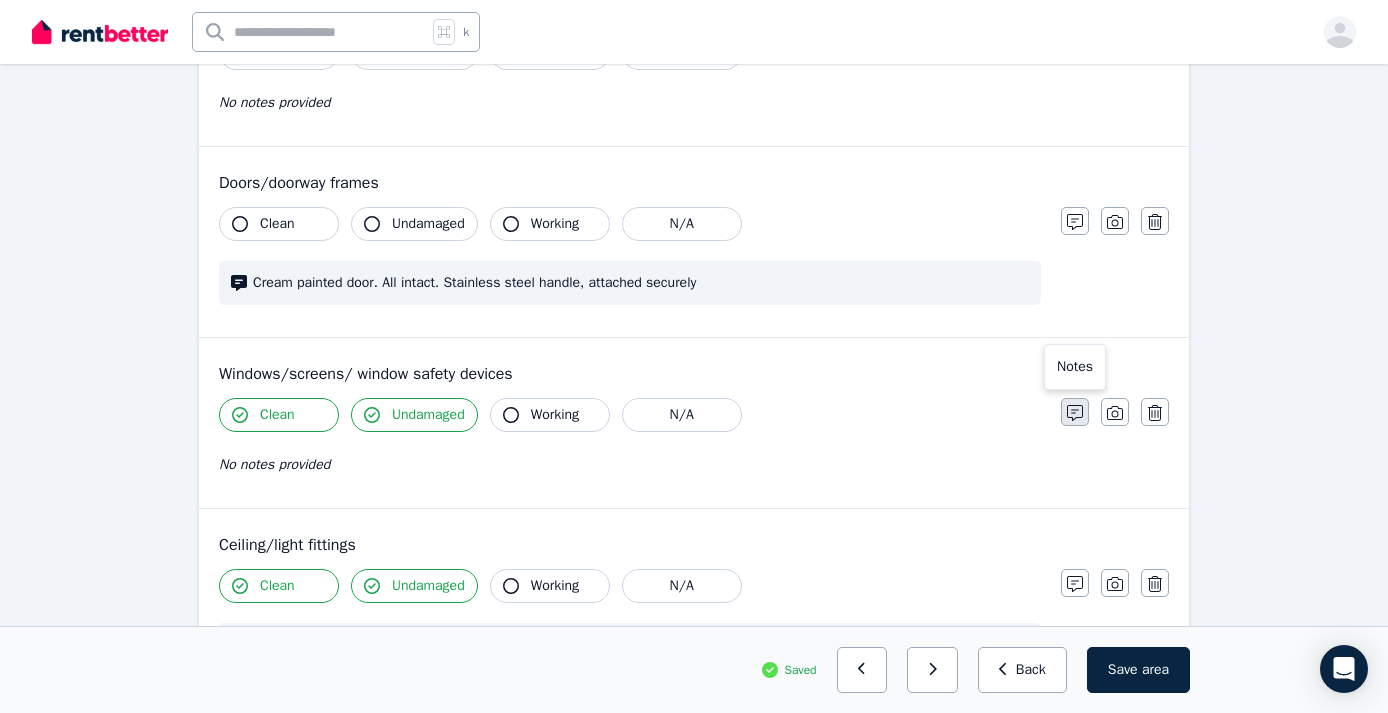 click 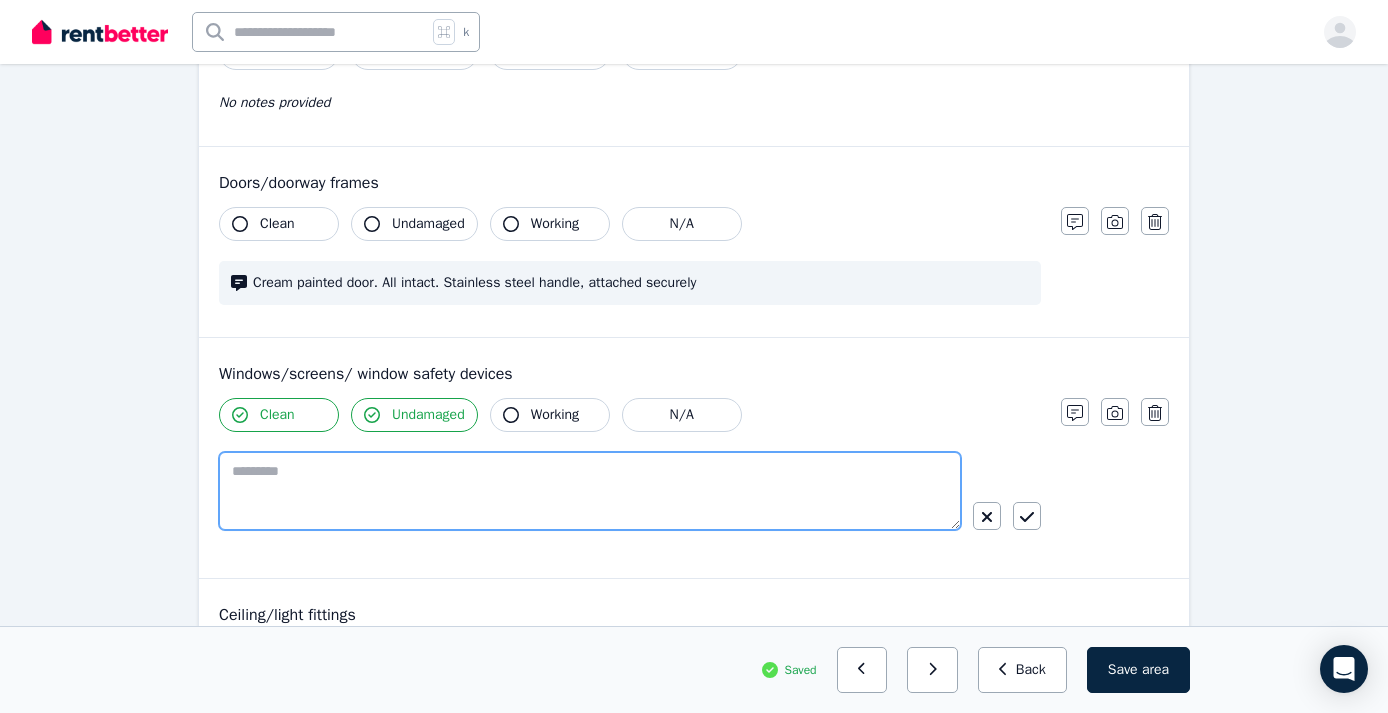 click at bounding box center [590, 491] 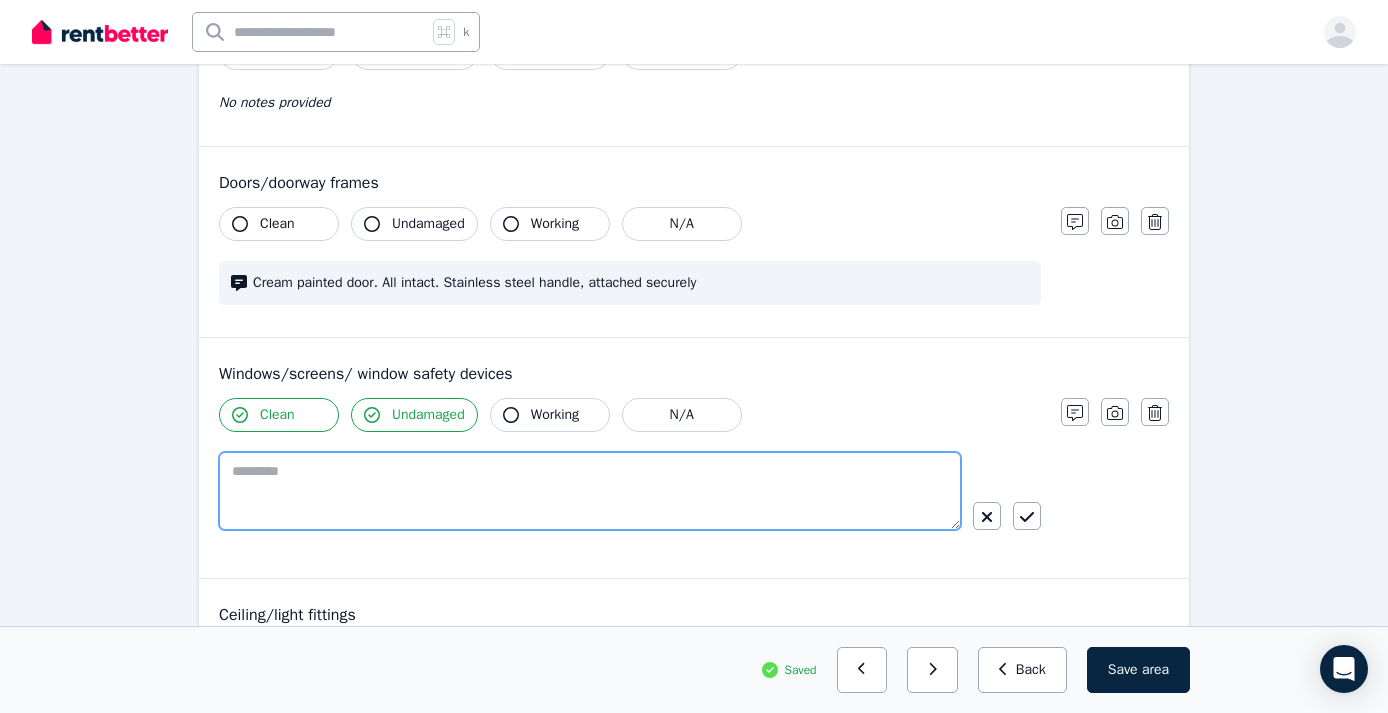 paste on "**********" 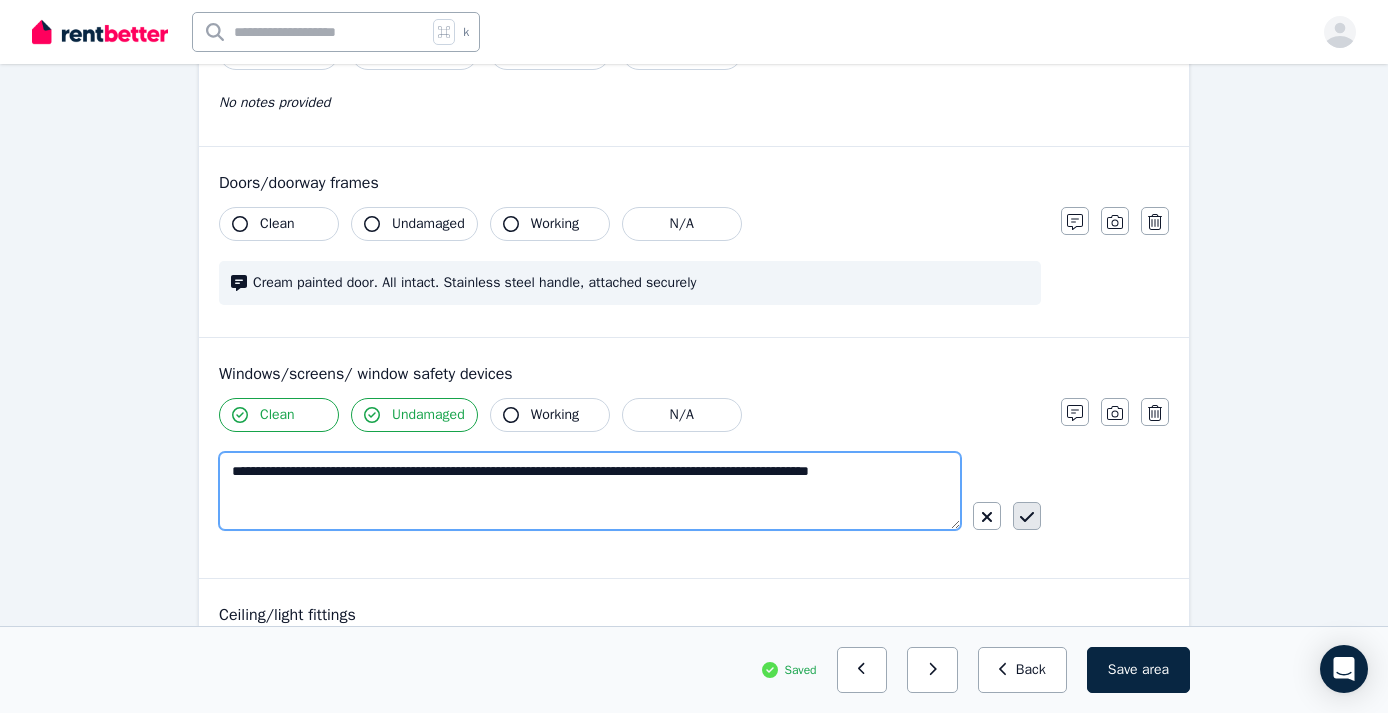 type on "**********" 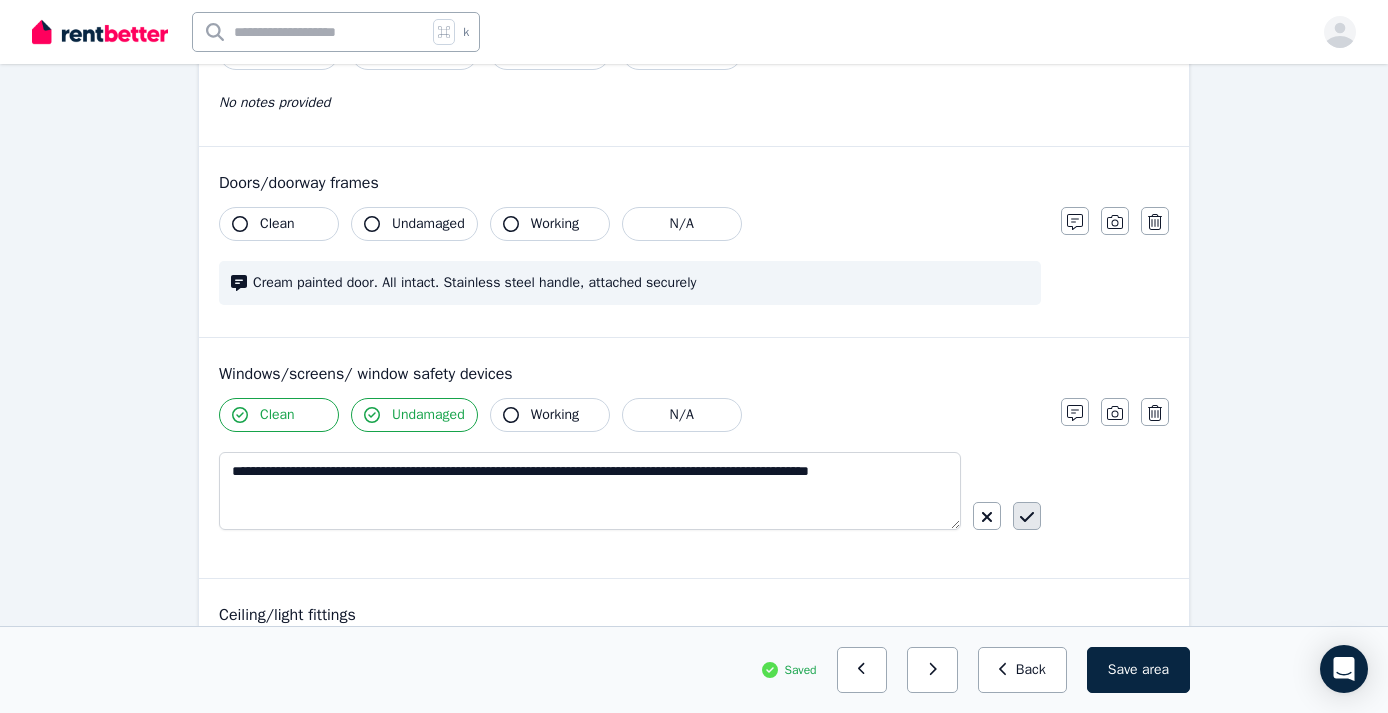 click 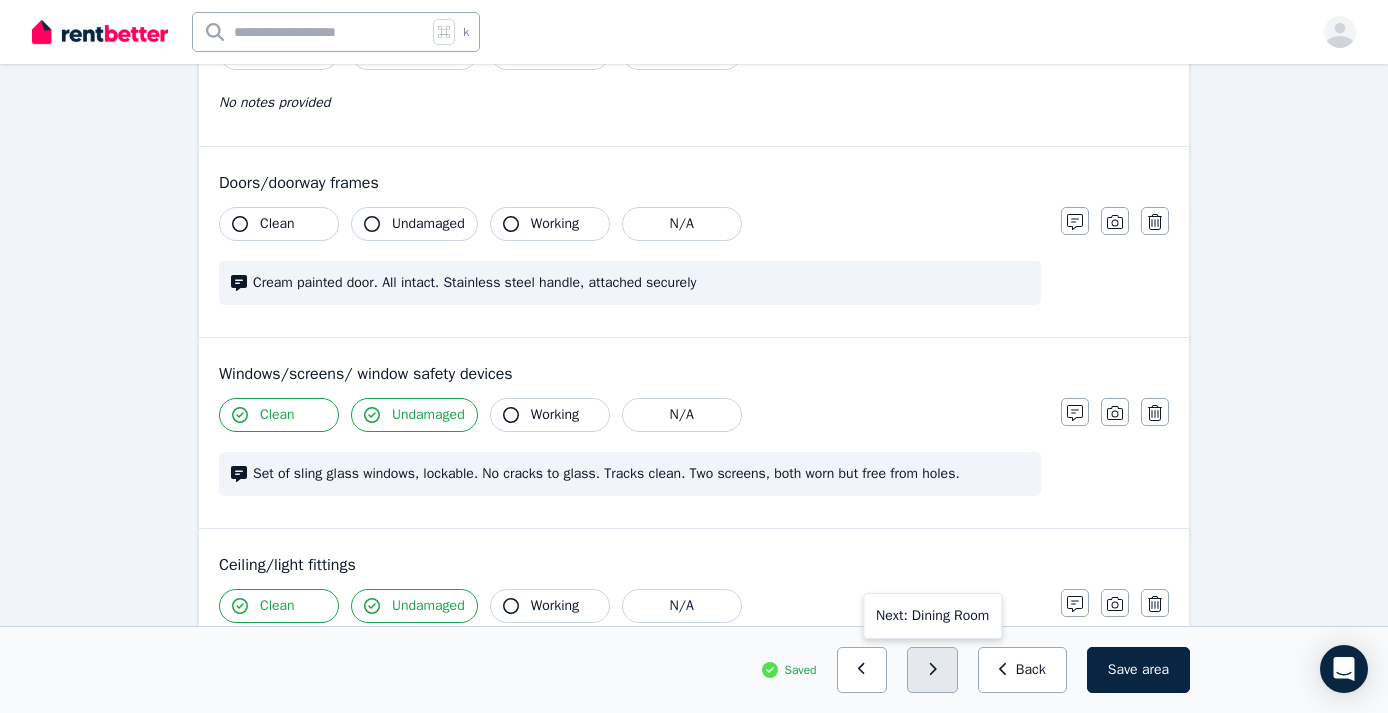 click at bounding box center (932, 670) 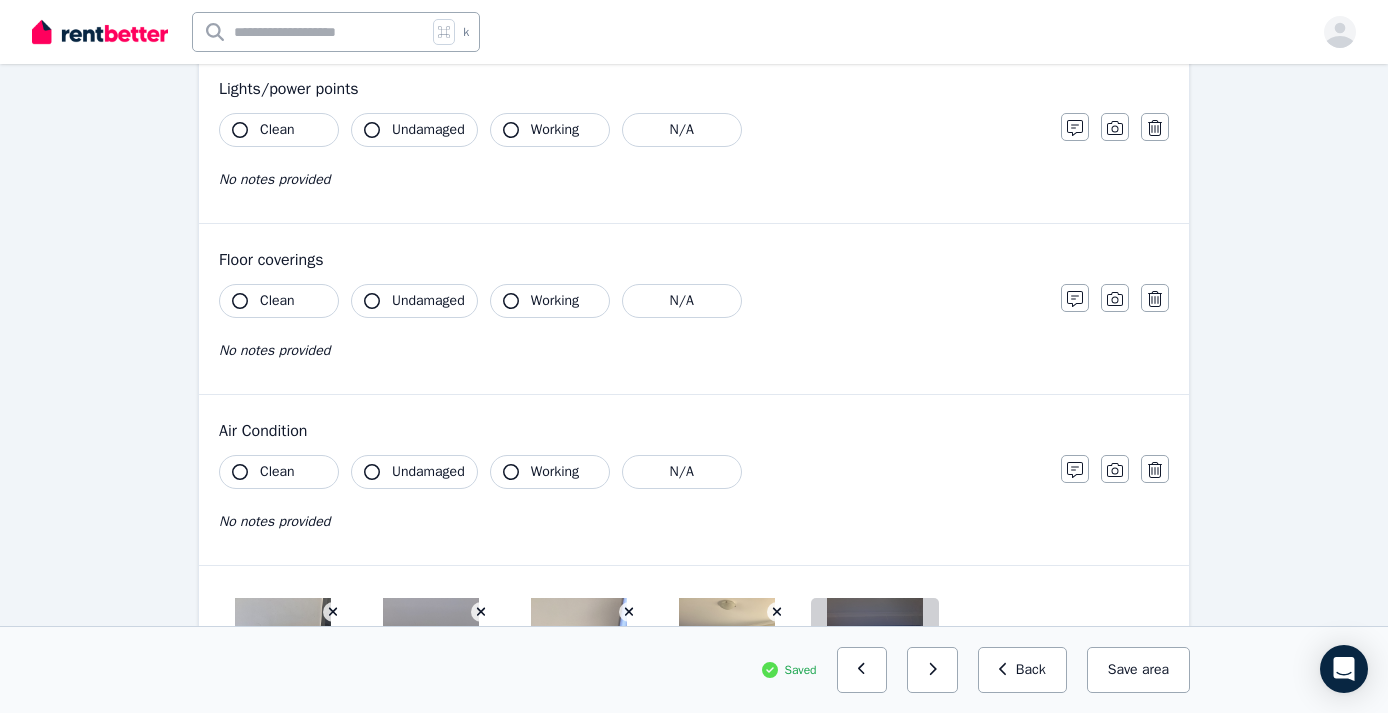 scroll, scrollTop: 1119, scrollLeft: 0, axis: vertical 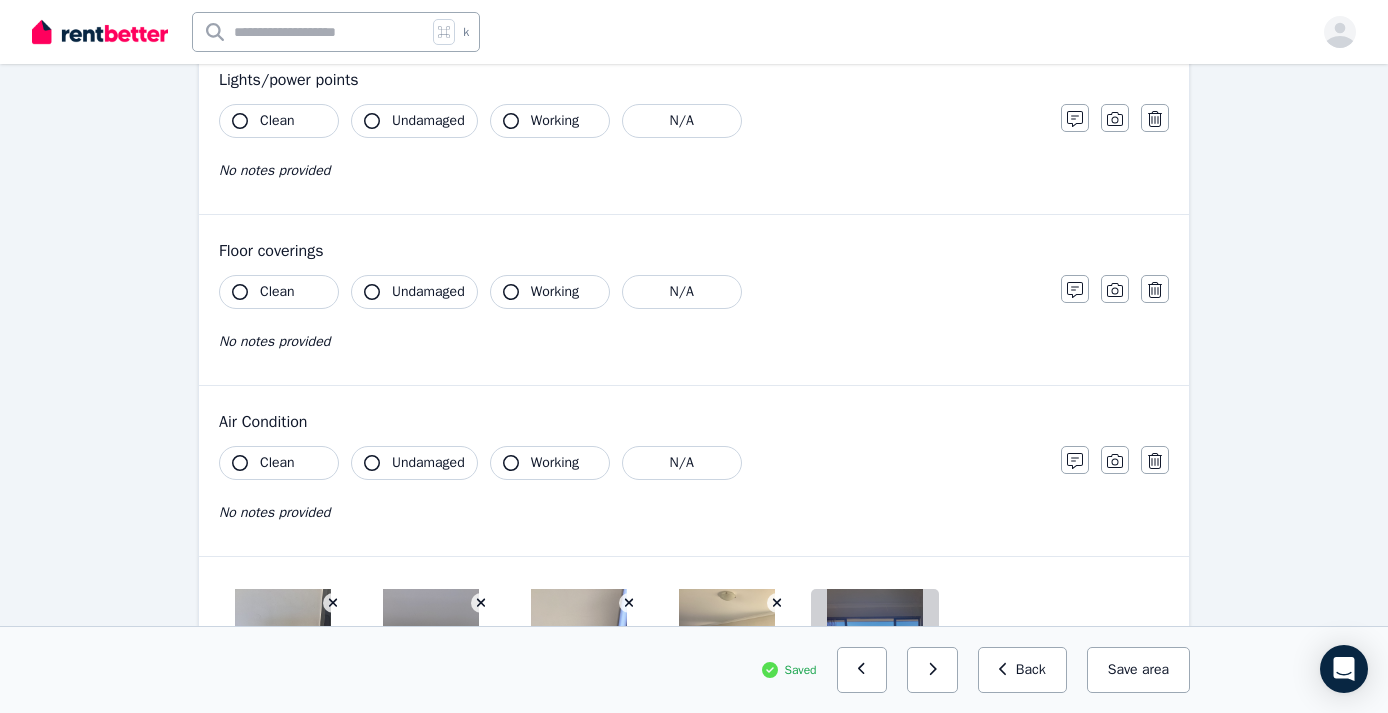 click 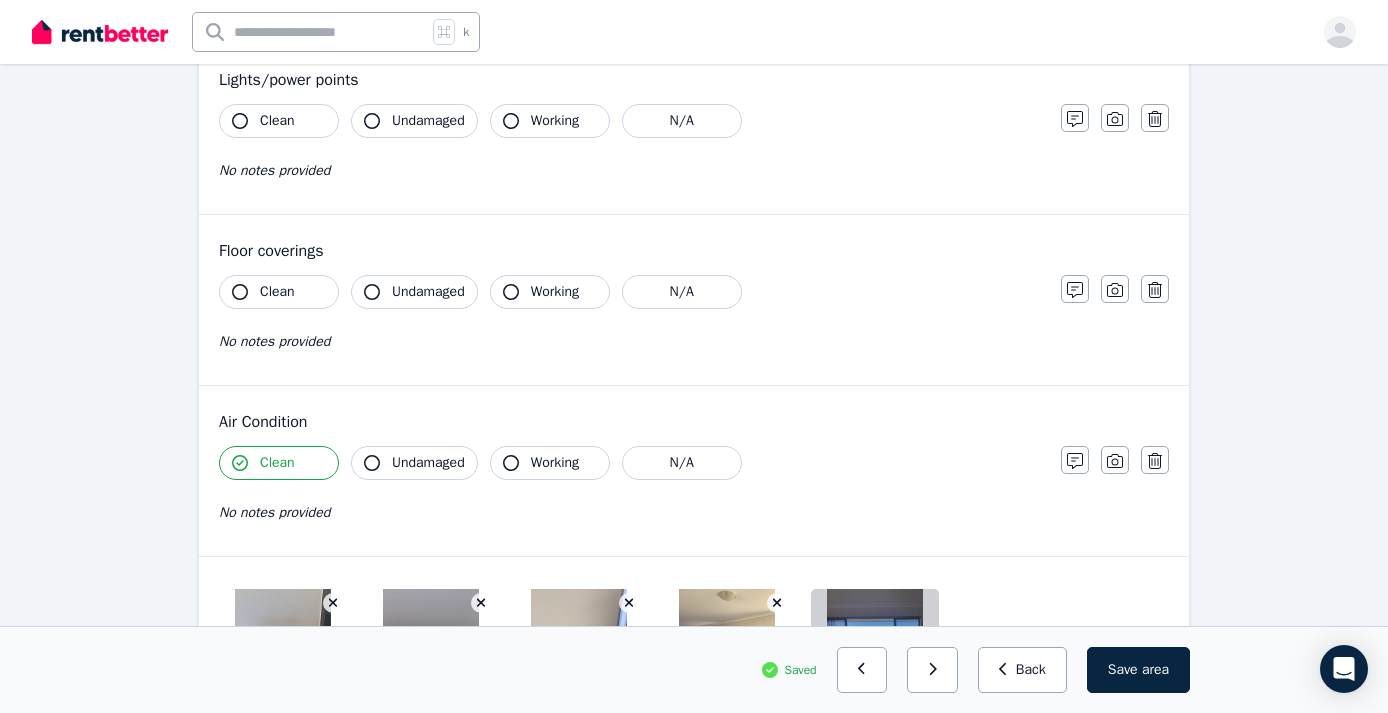 click 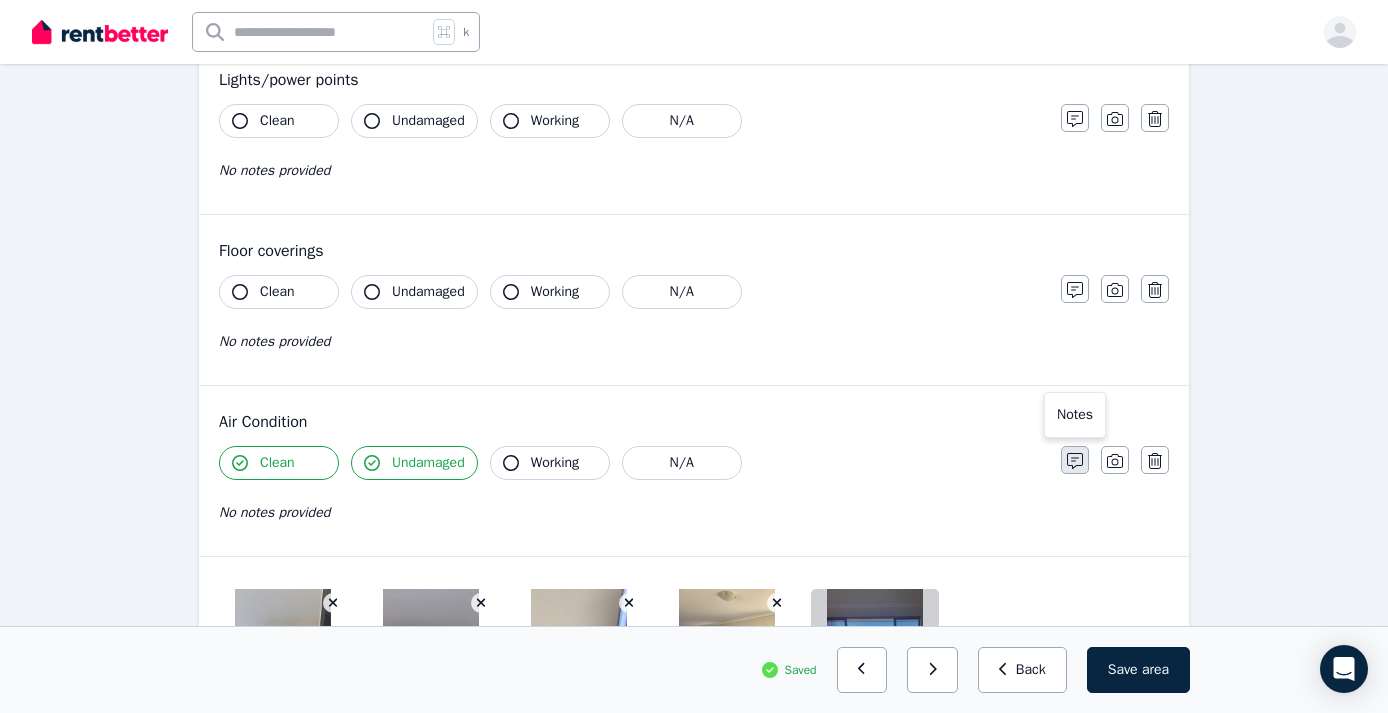 click 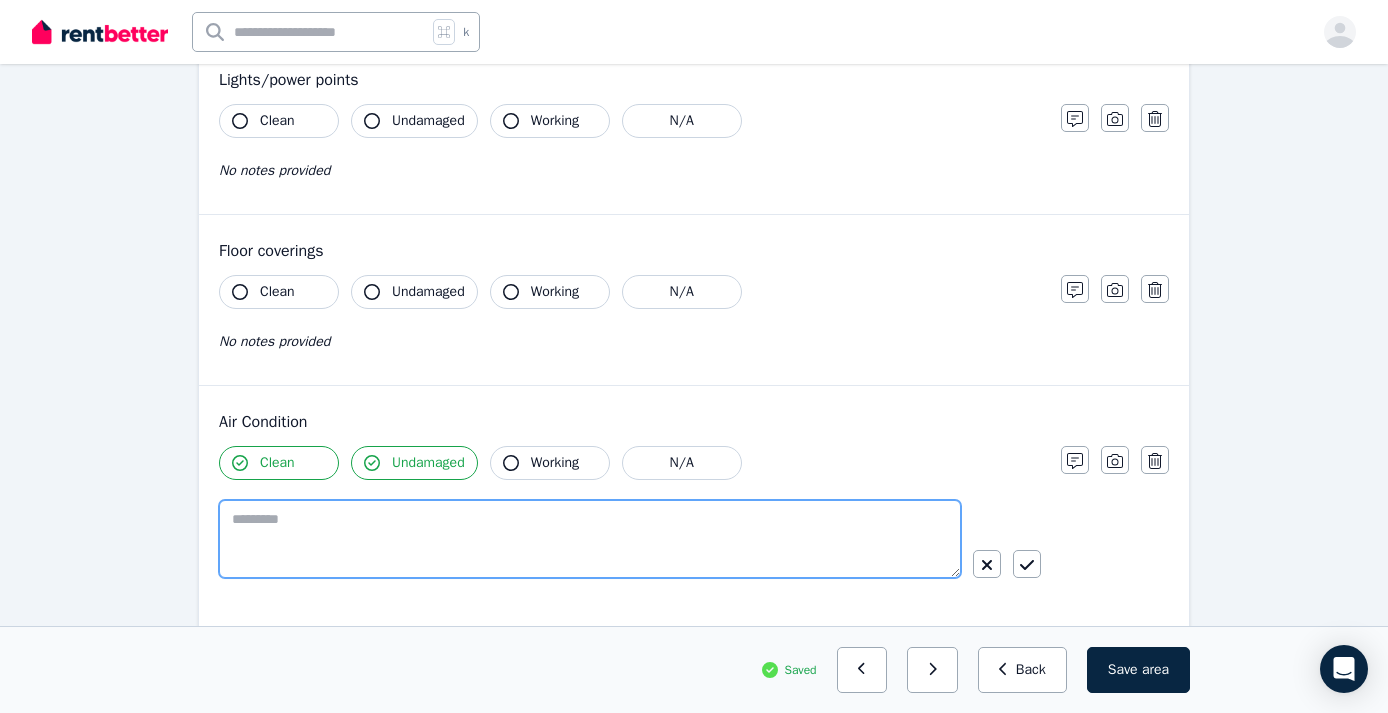 click at bounding box center (590, 539) 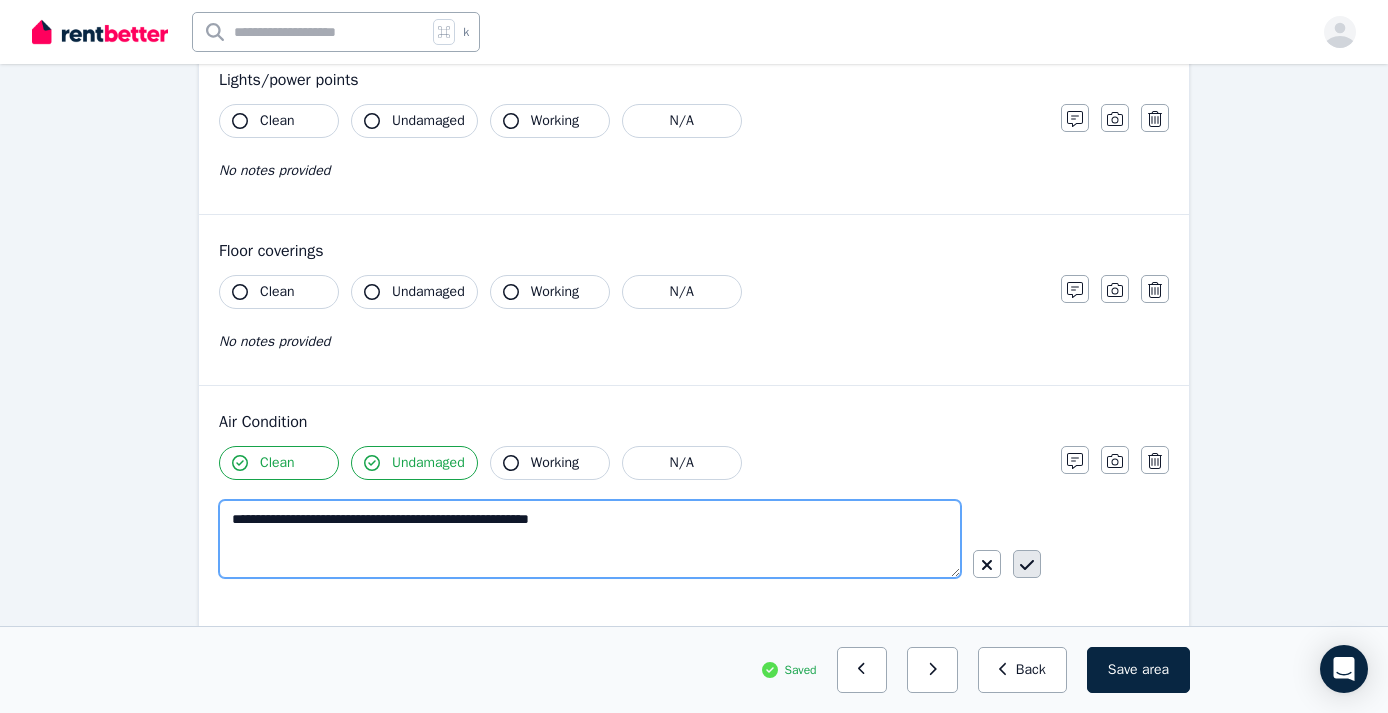 type on "**********" 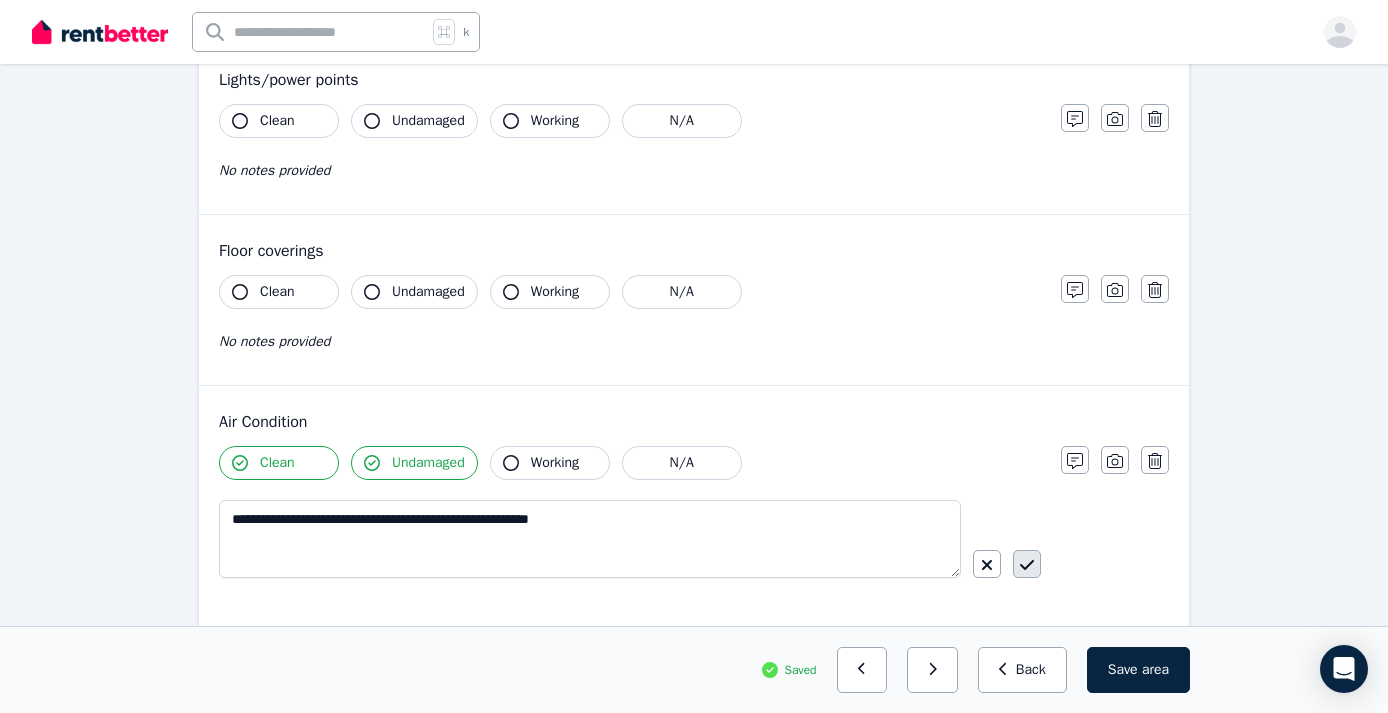 click 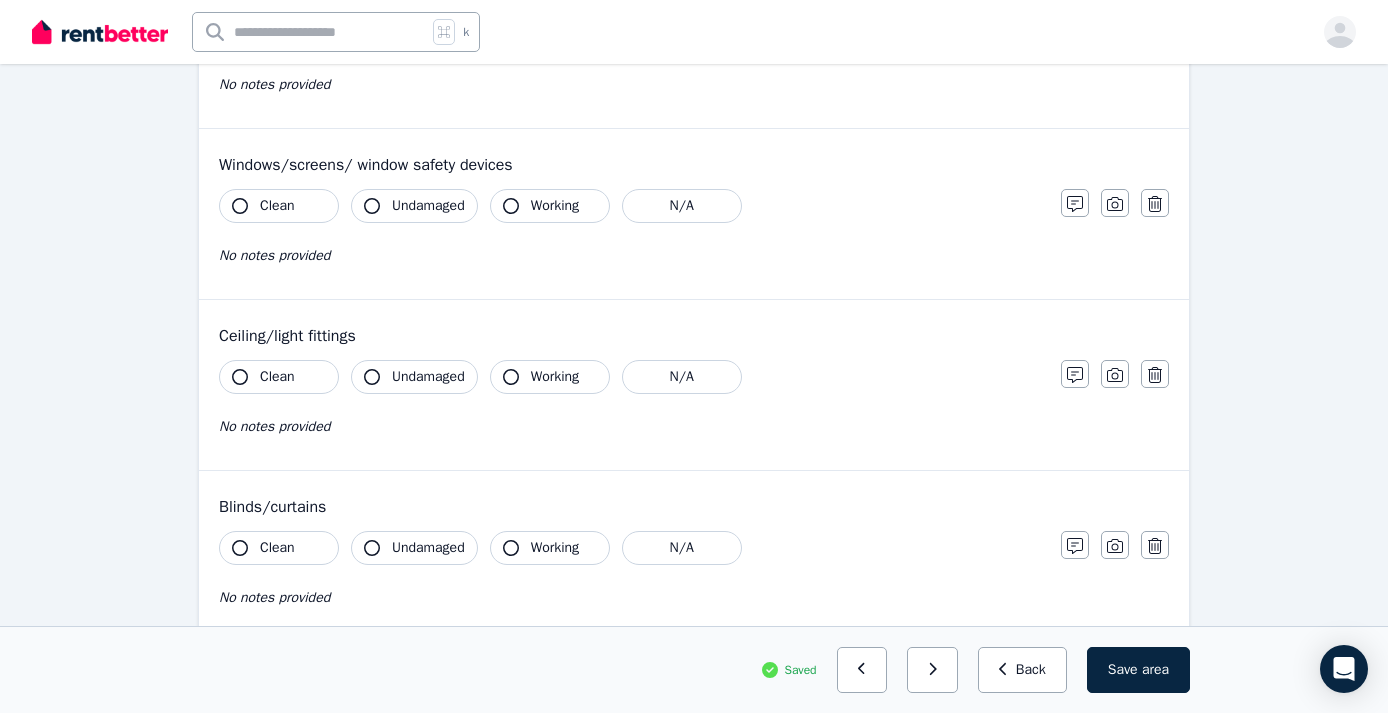 scroll, scrollTop: 442, scrollLeft: 0, axis: vertical 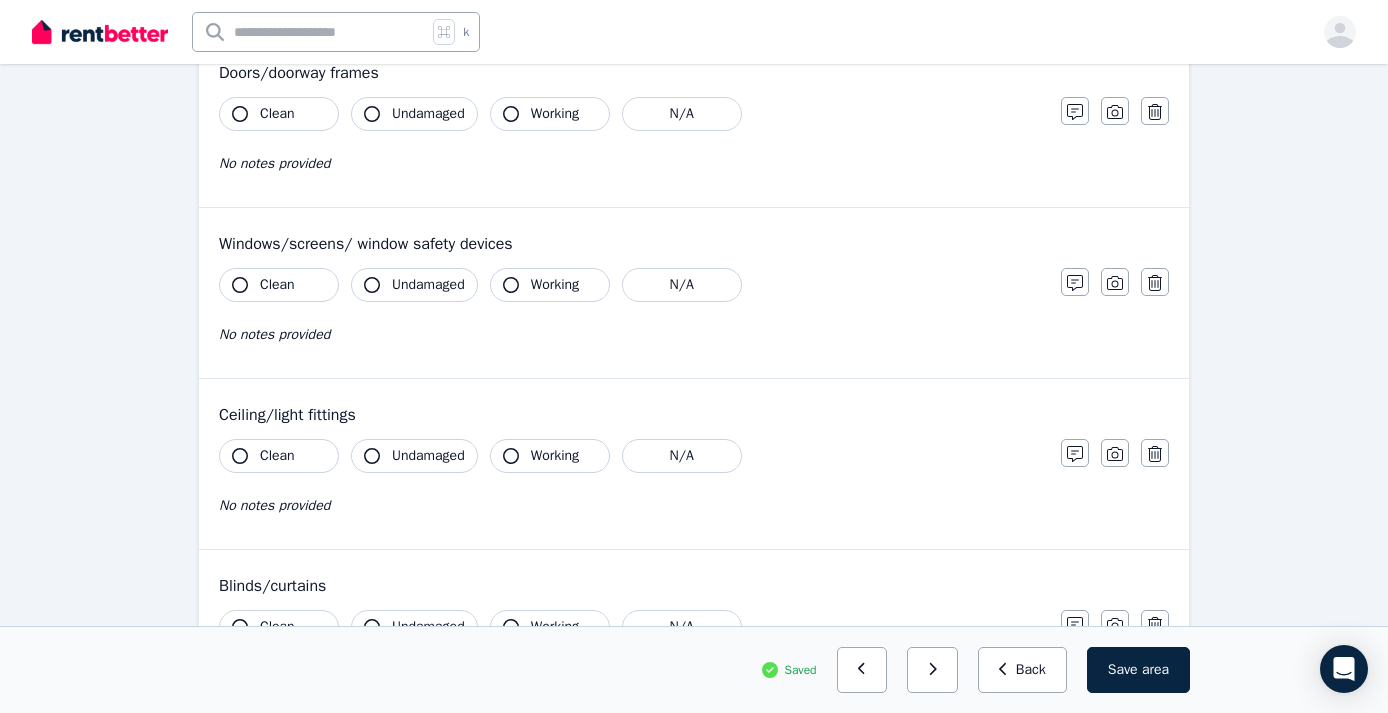 click 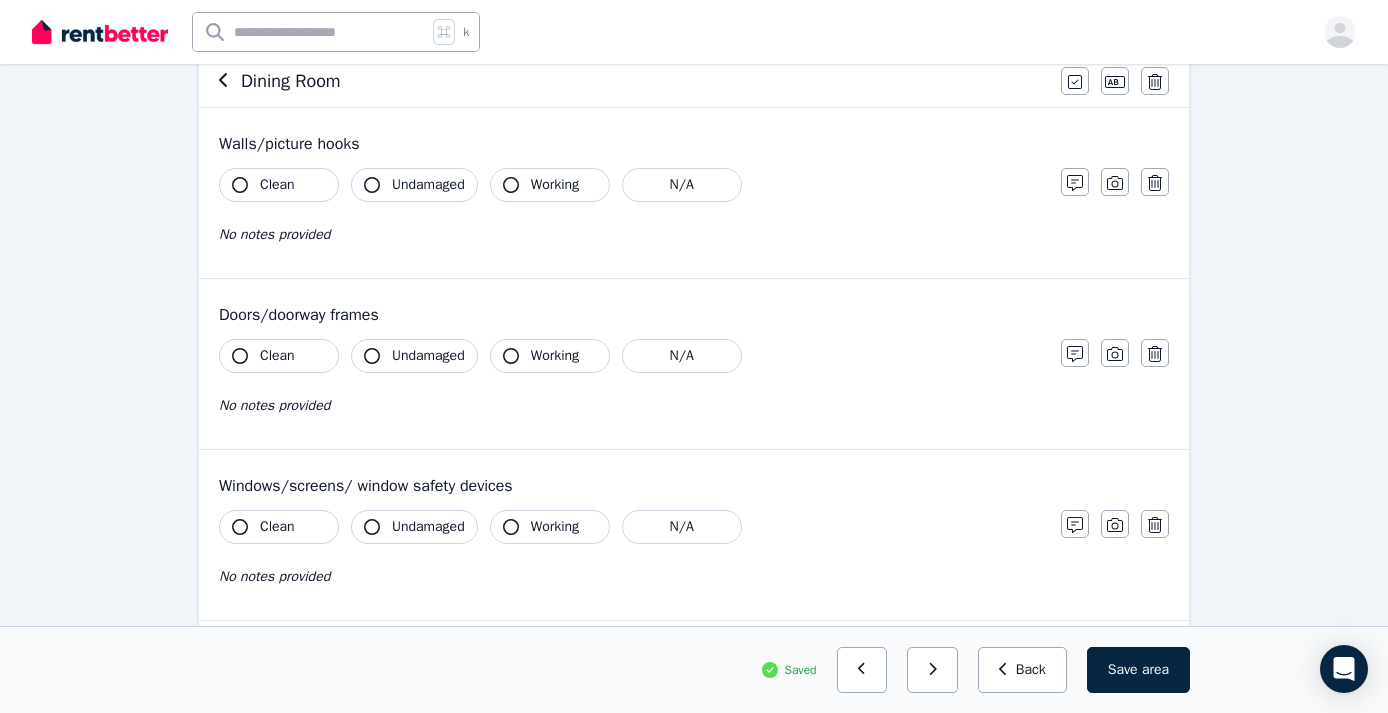 scroll, scrollTop: 199, scrollLeft: 0, axis: vertical 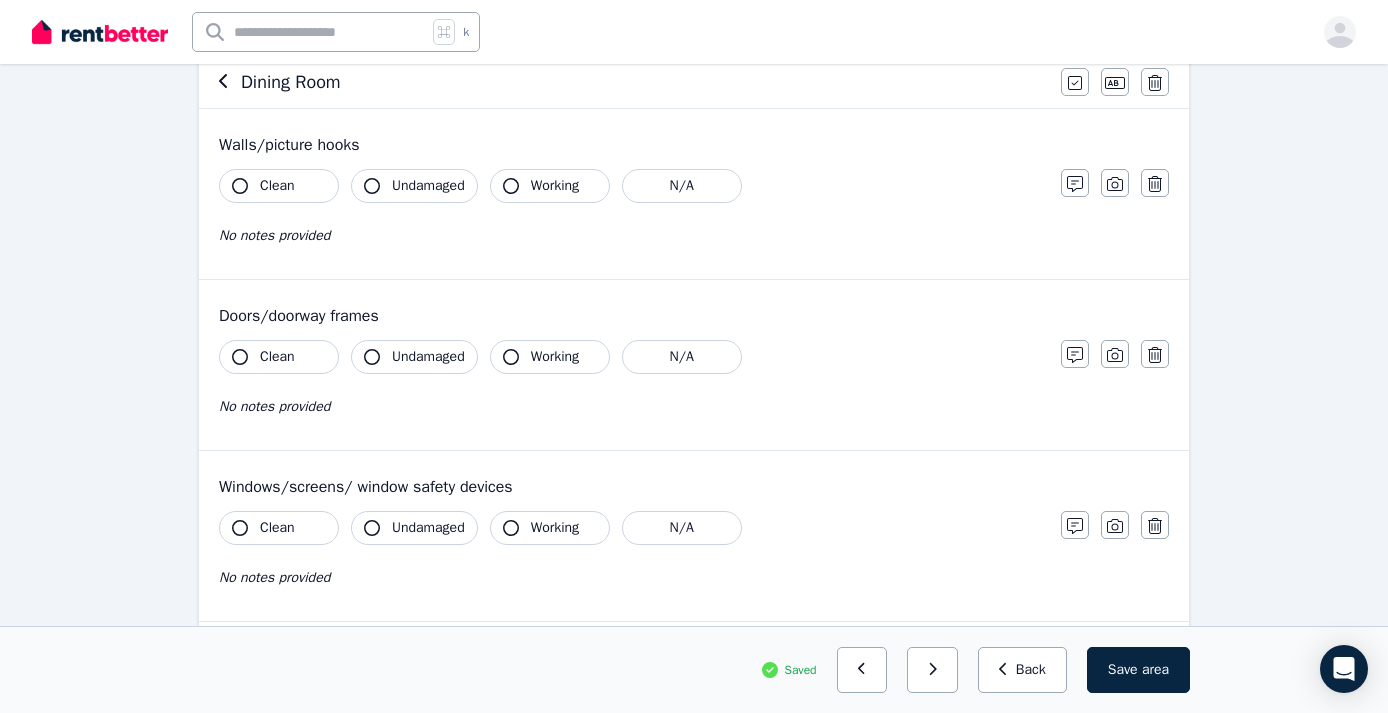 click 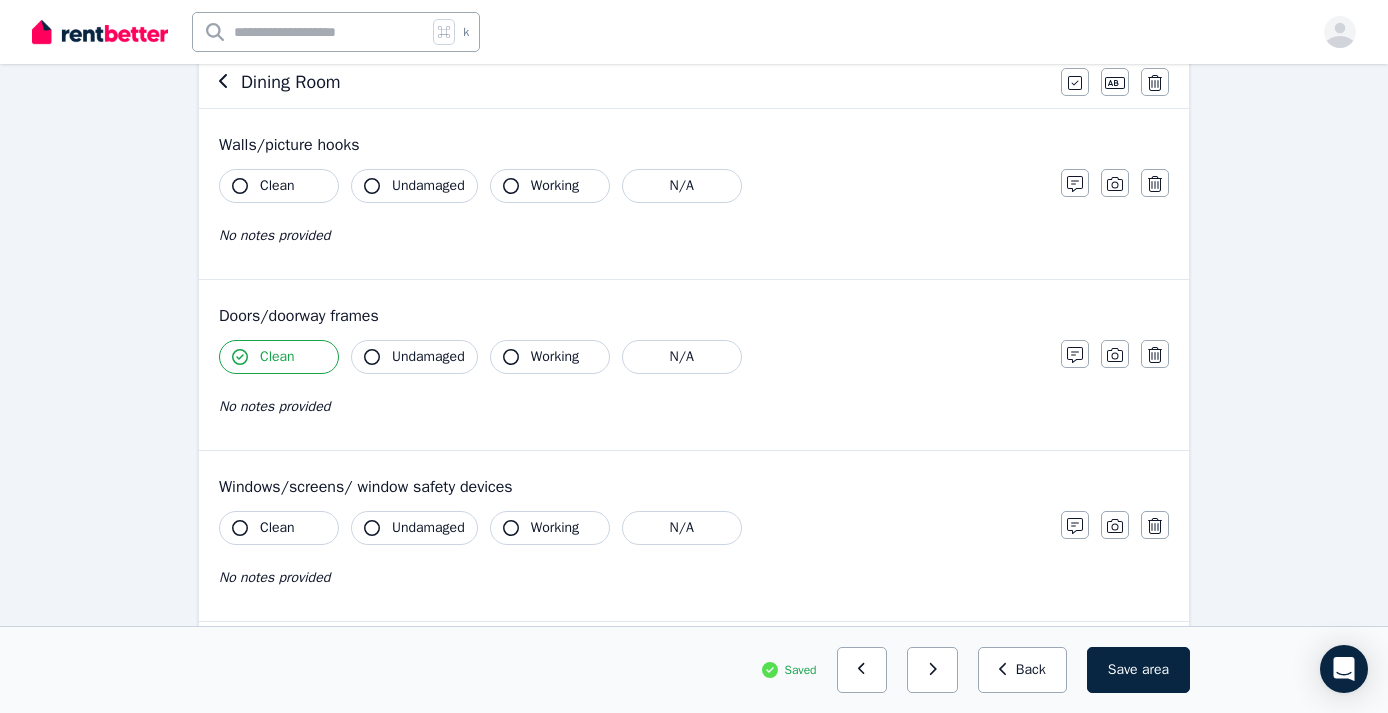click 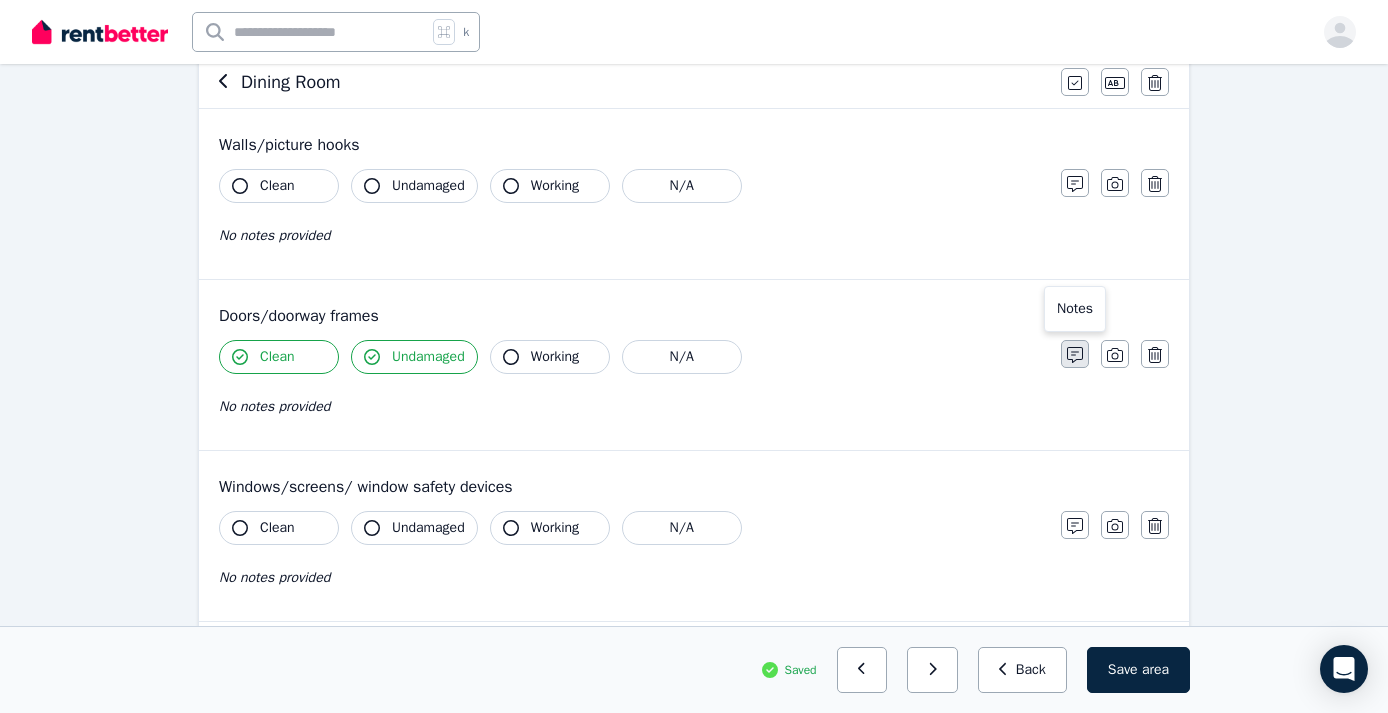 click at bounding box center [1075, 354] 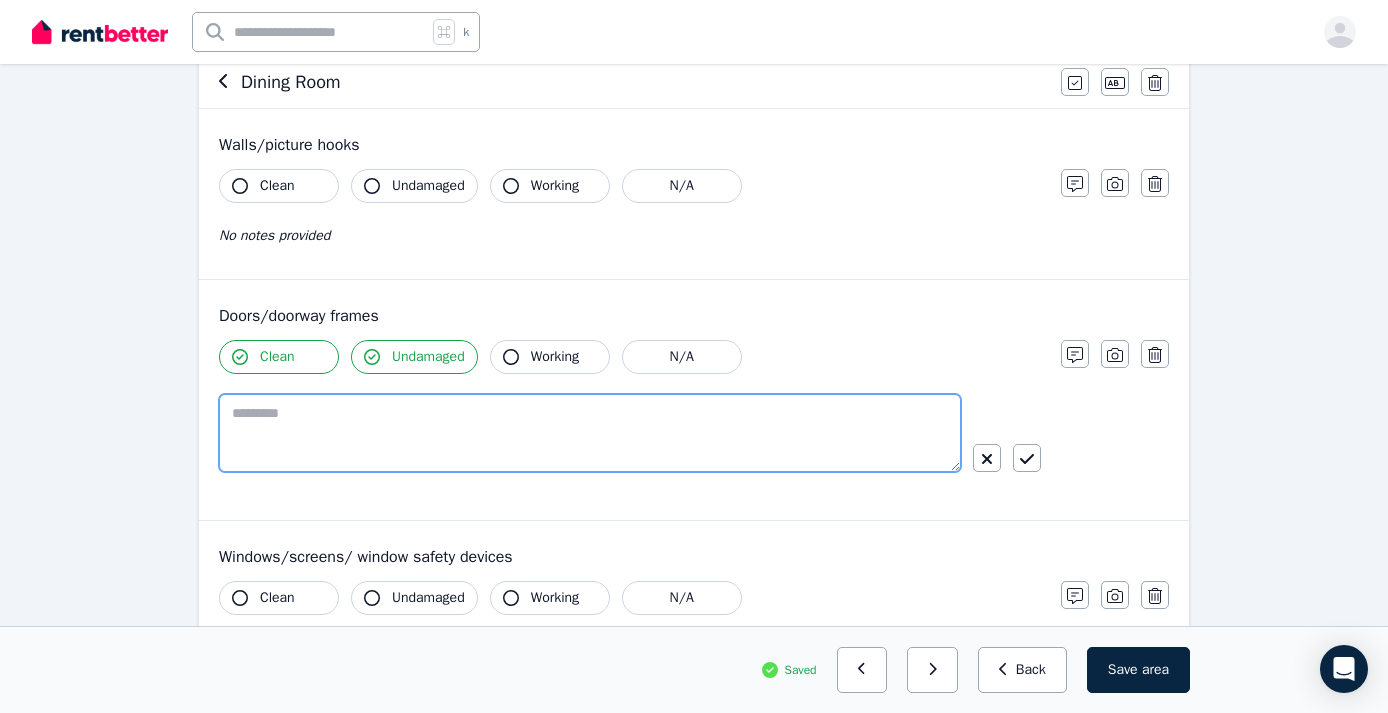 click at bounding box center [590, 433] 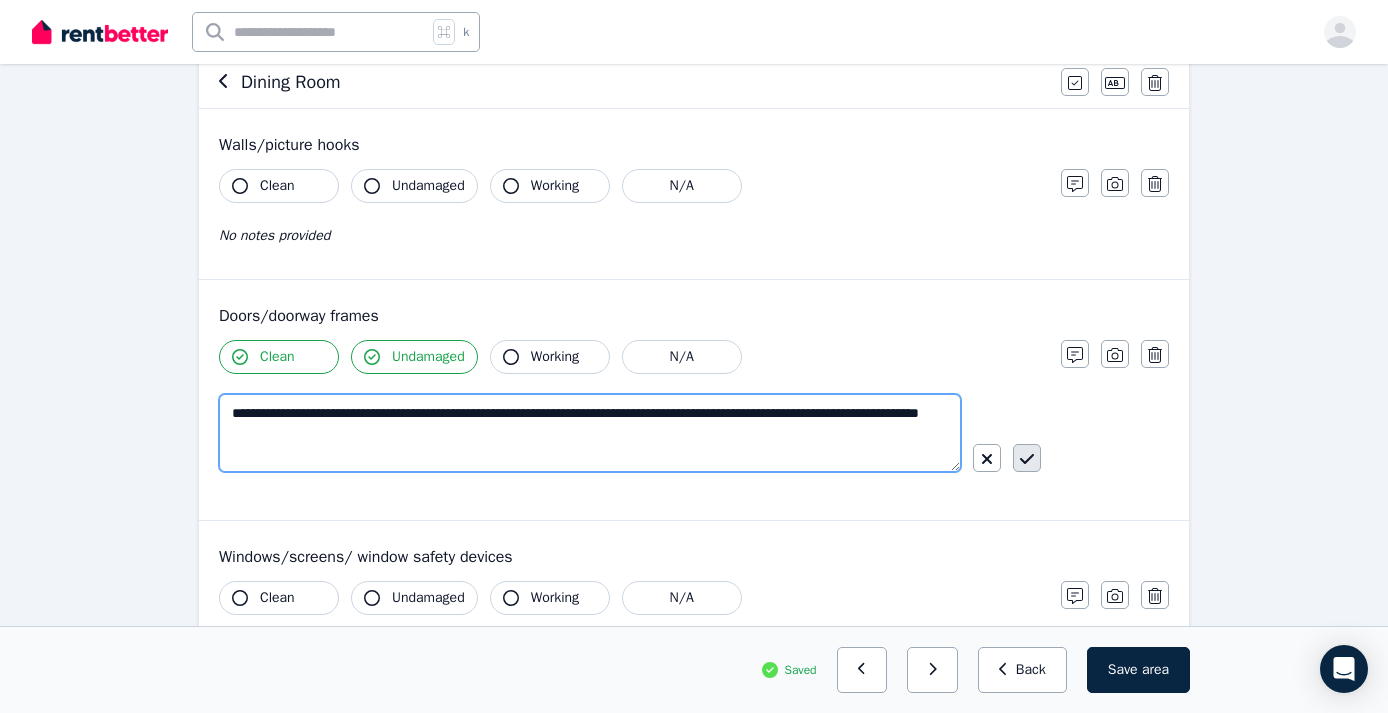 type on "**********" 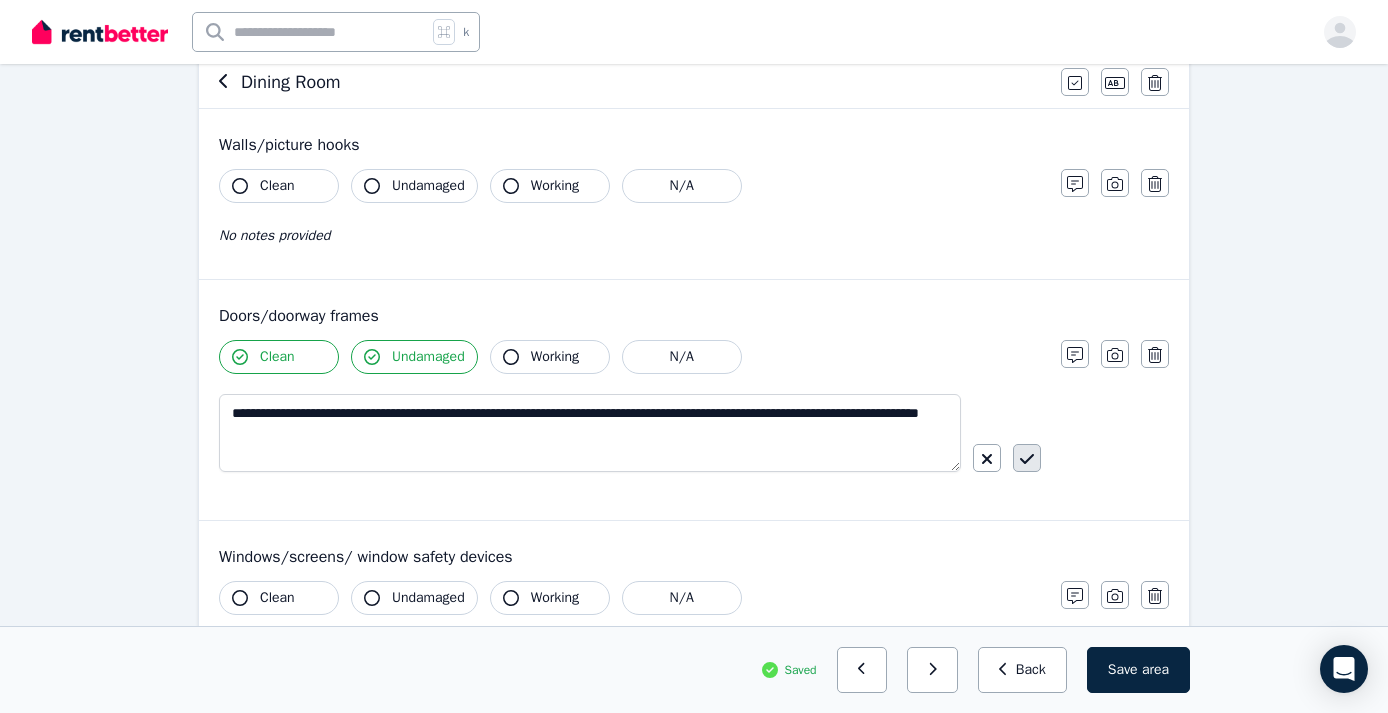 click at bounding box center (1027, 458) 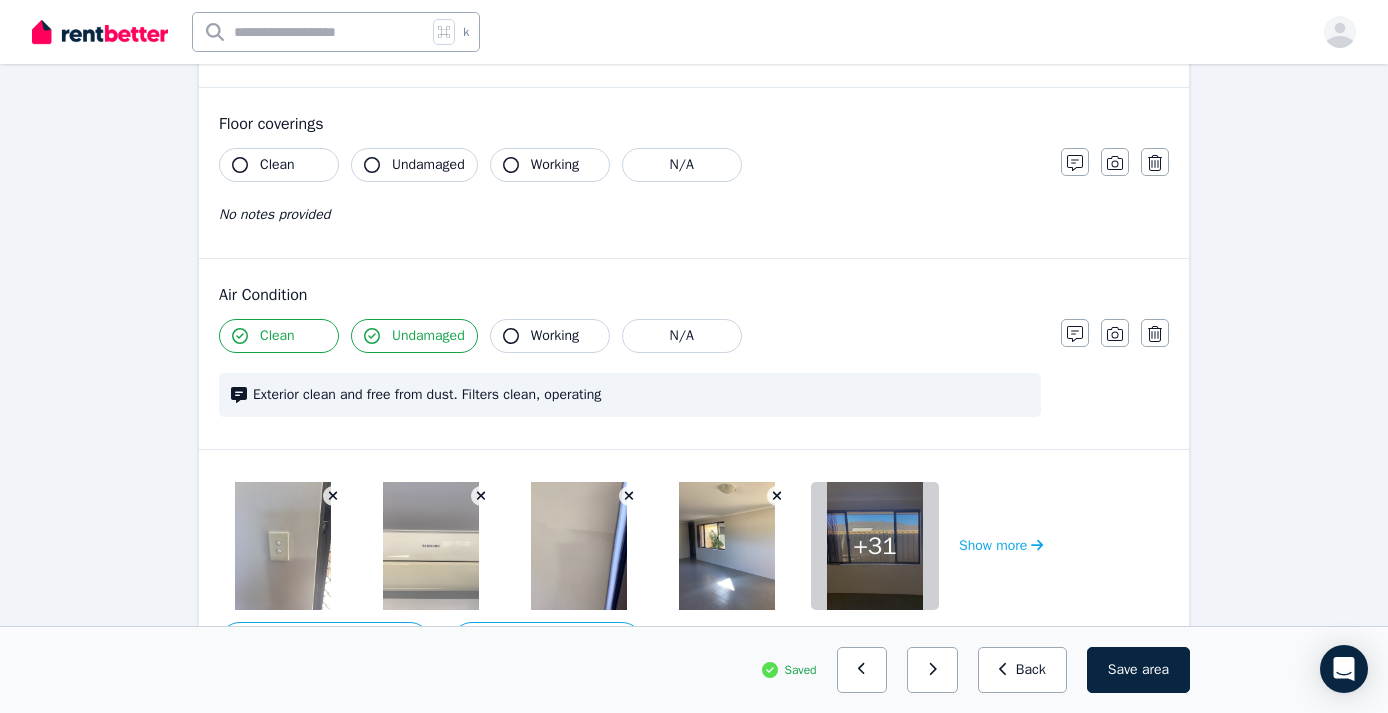 scroll, scrollTop: 1285, scrollLeft: 0, axis: vertical 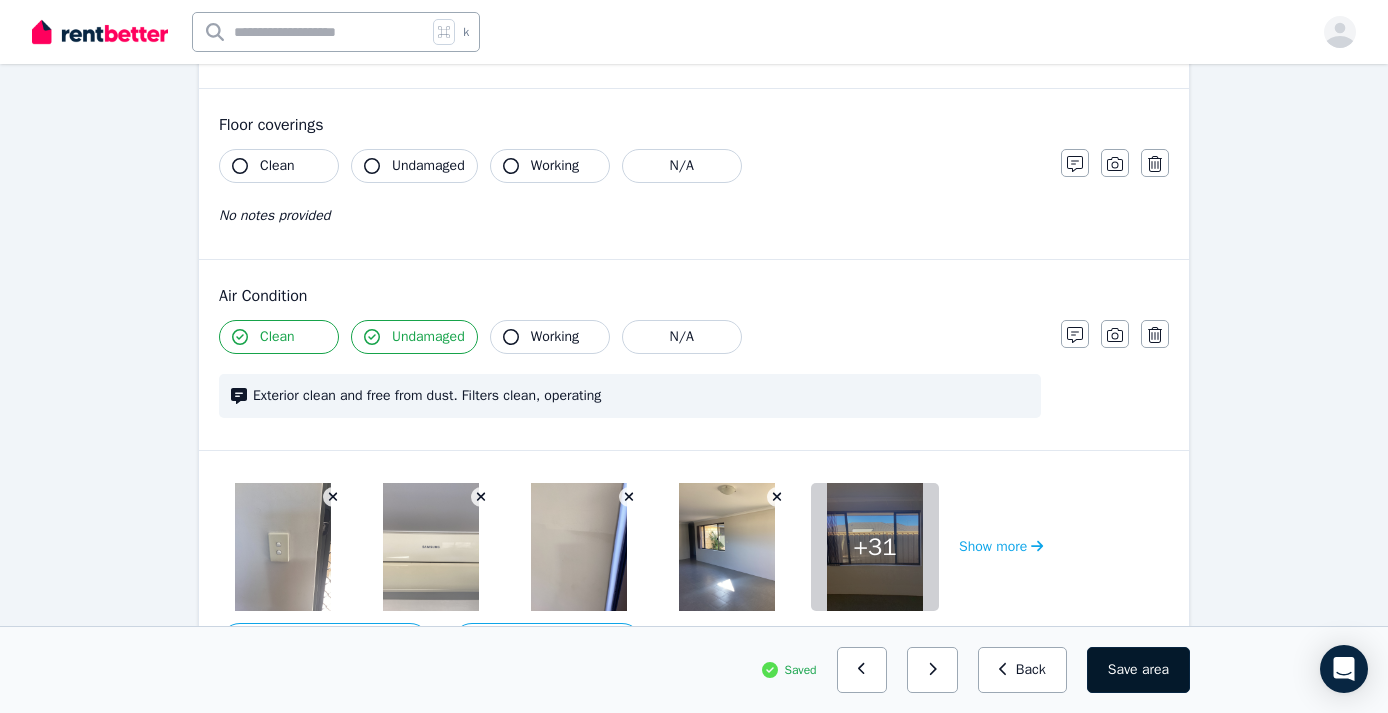 click on "Save   area" at bounding box center (1138, 670) 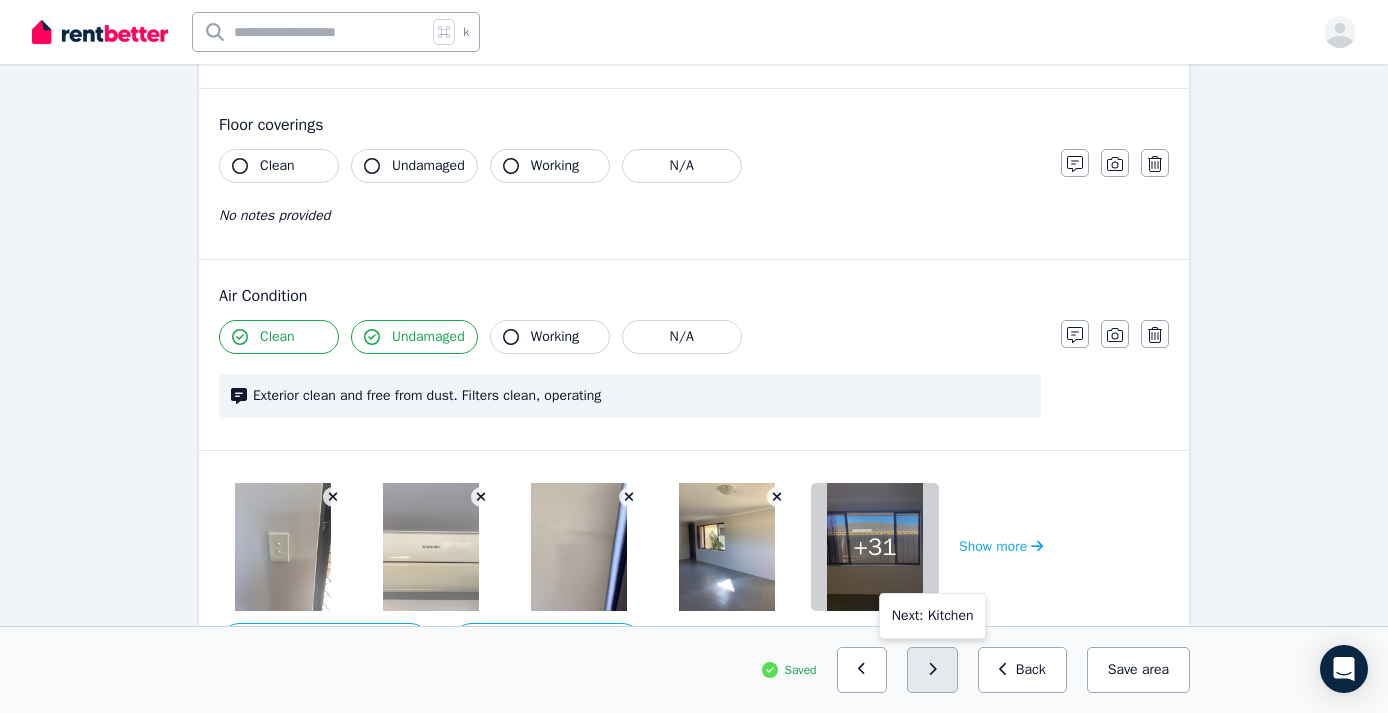click 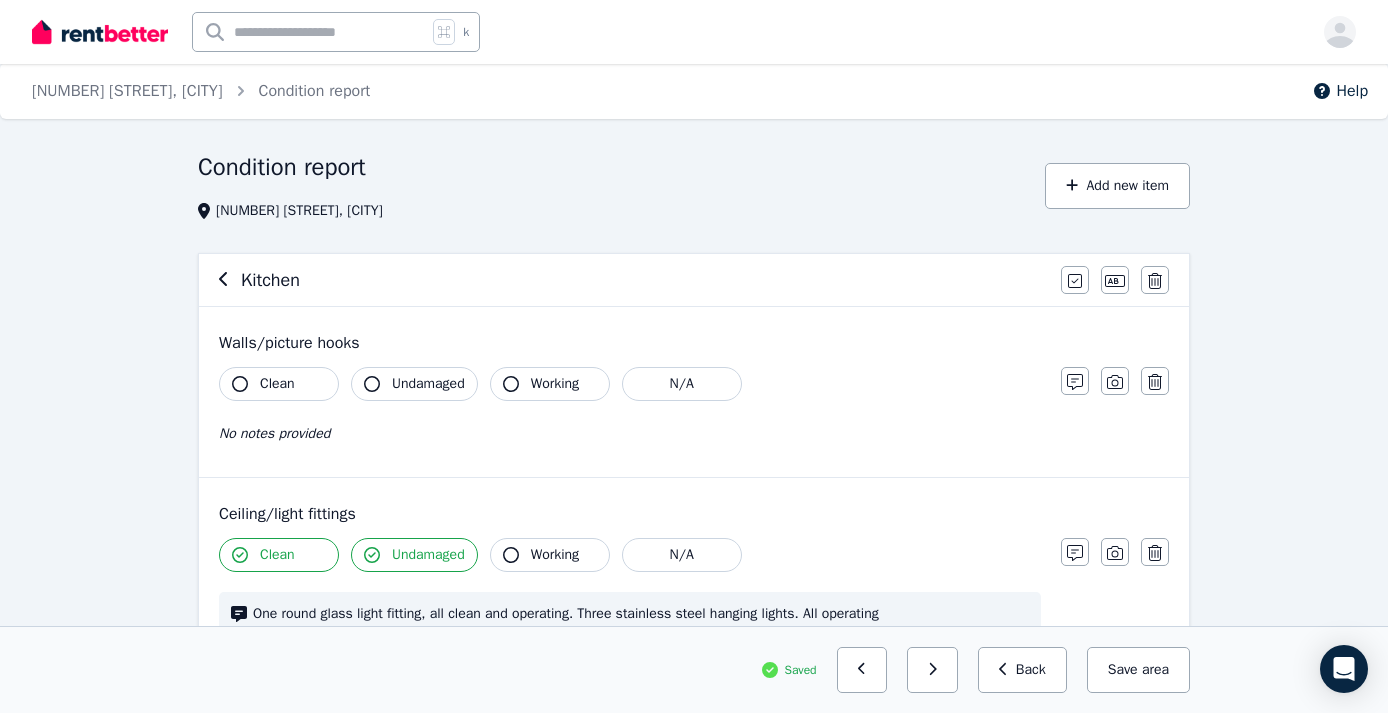 scroll, scrollTop: 10, scrollLeft: 0, axis: vertical 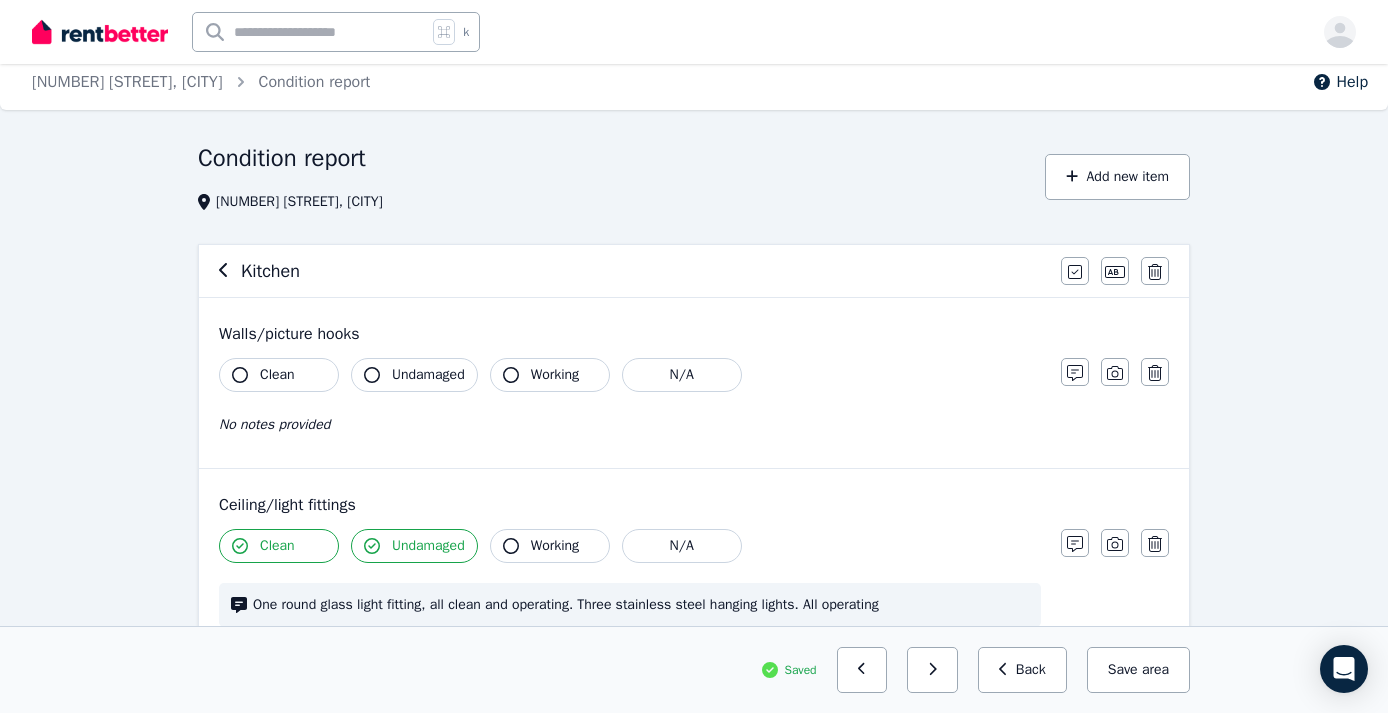 click 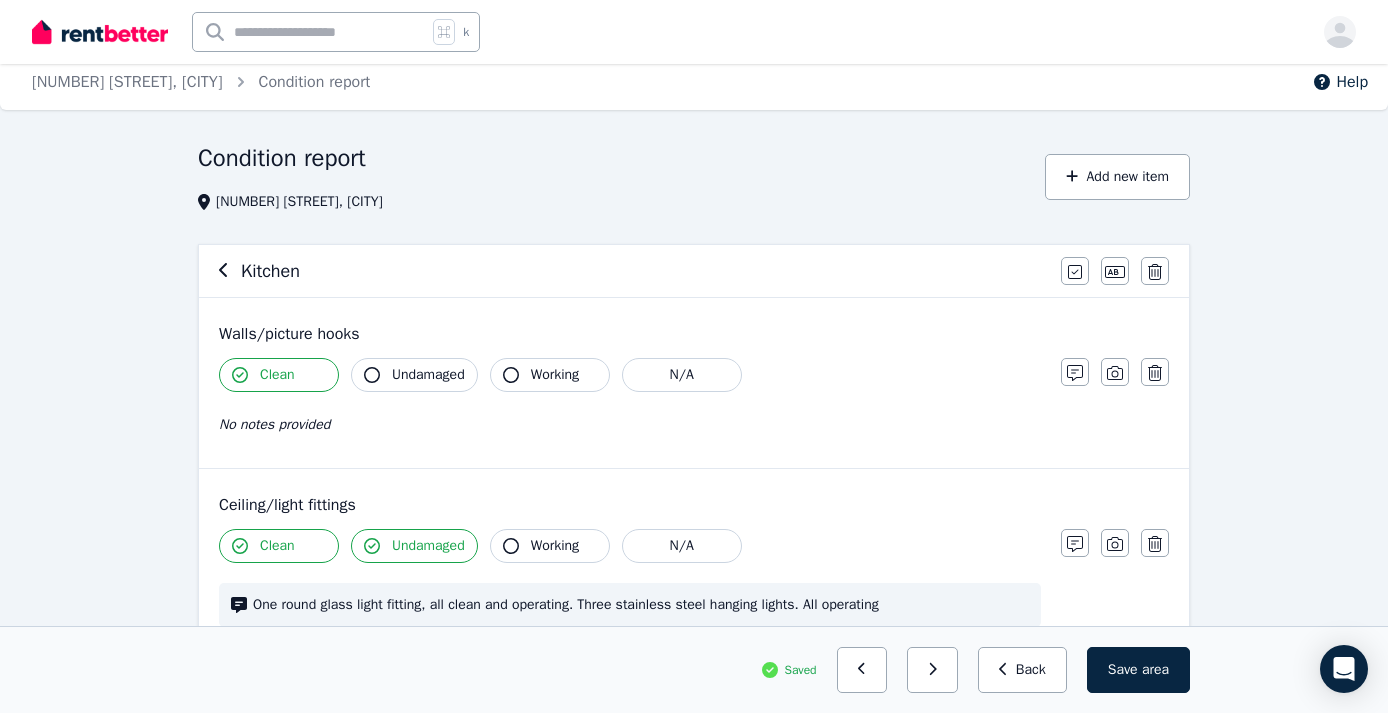 click 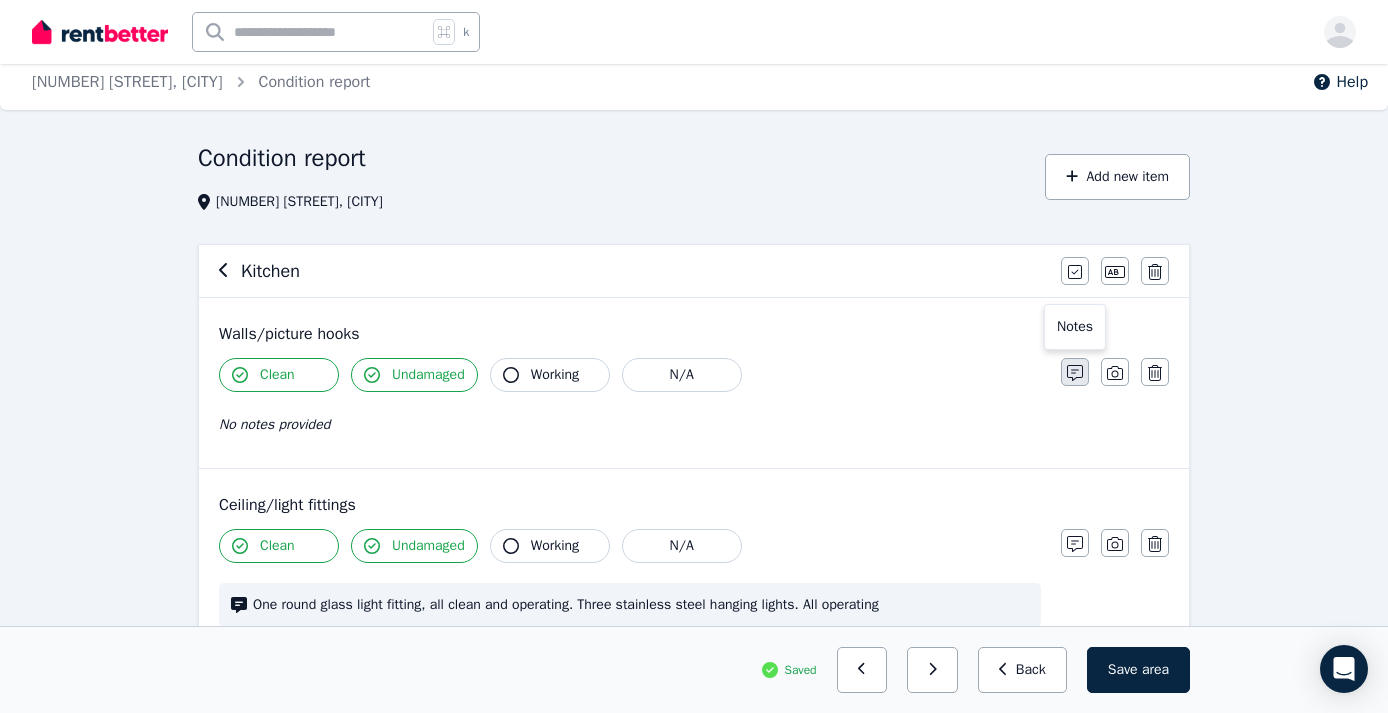 click 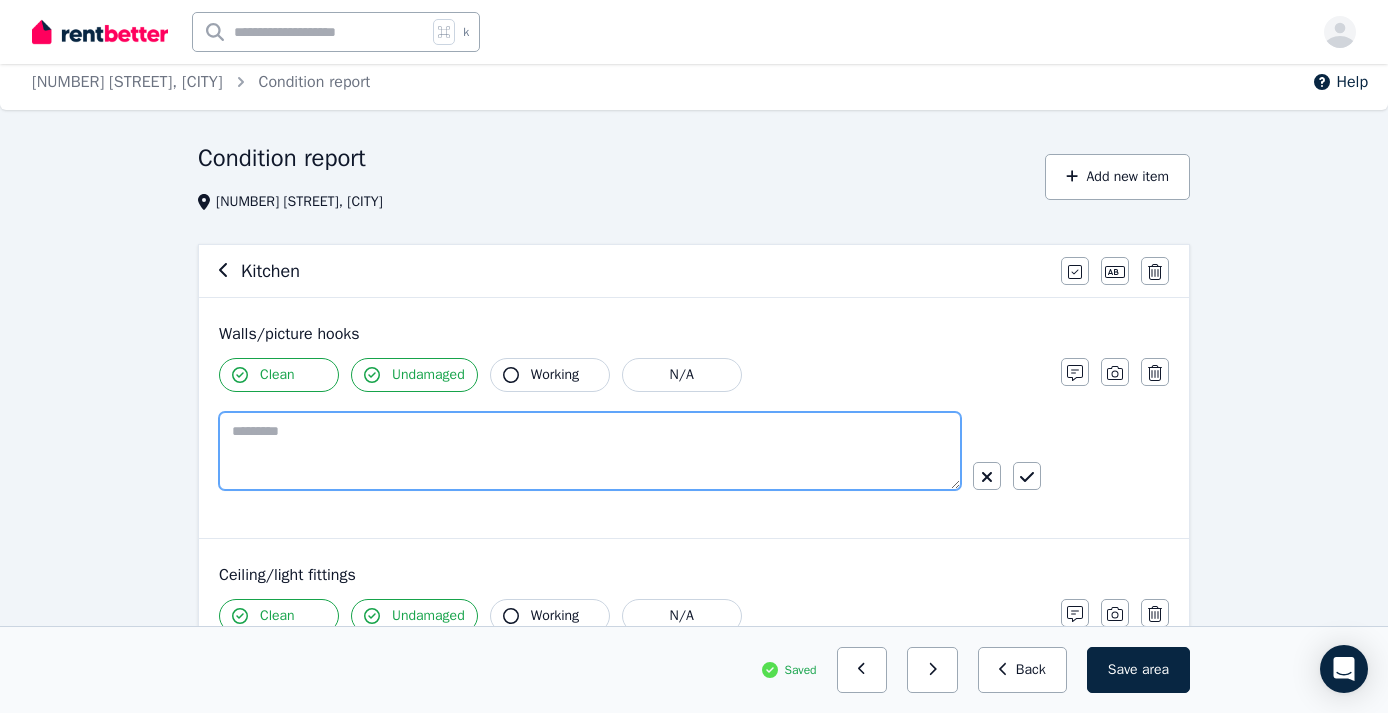 click at bounding box center (590, 451) 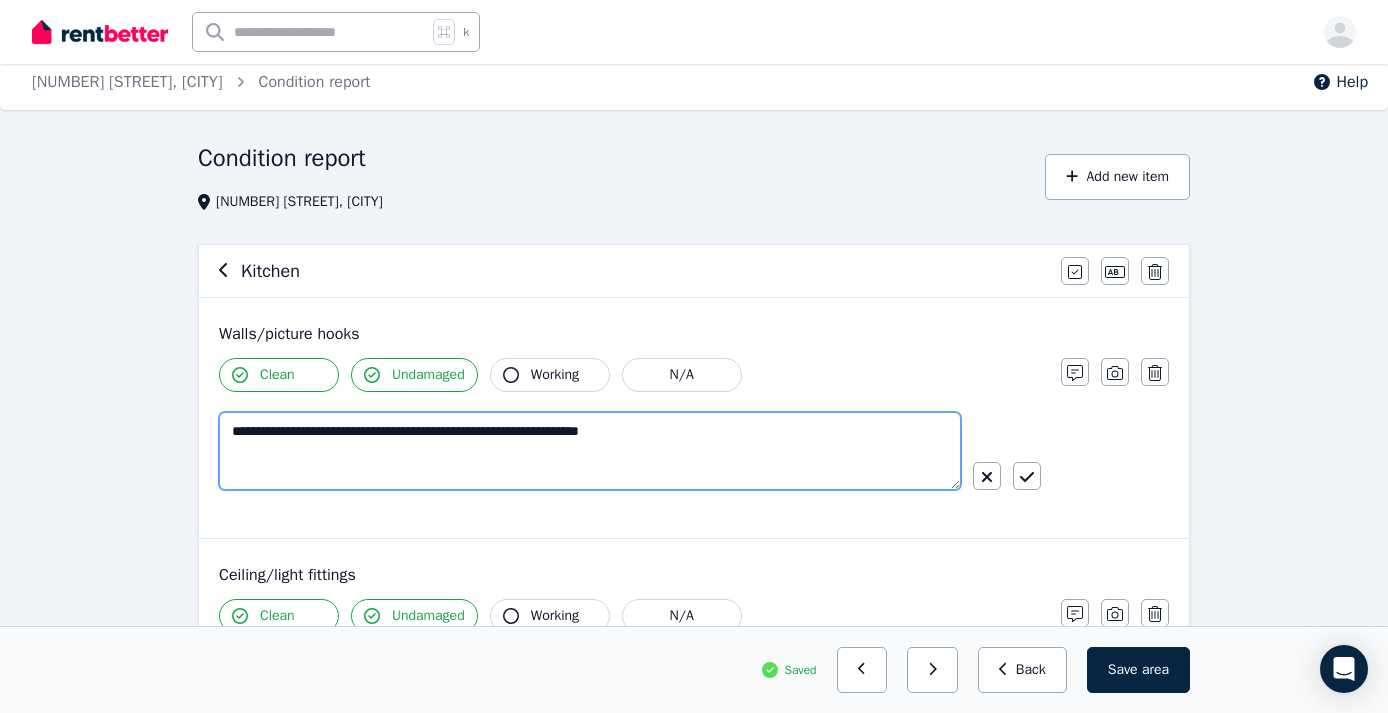 click on "**********" at bounding box center [590, 451] 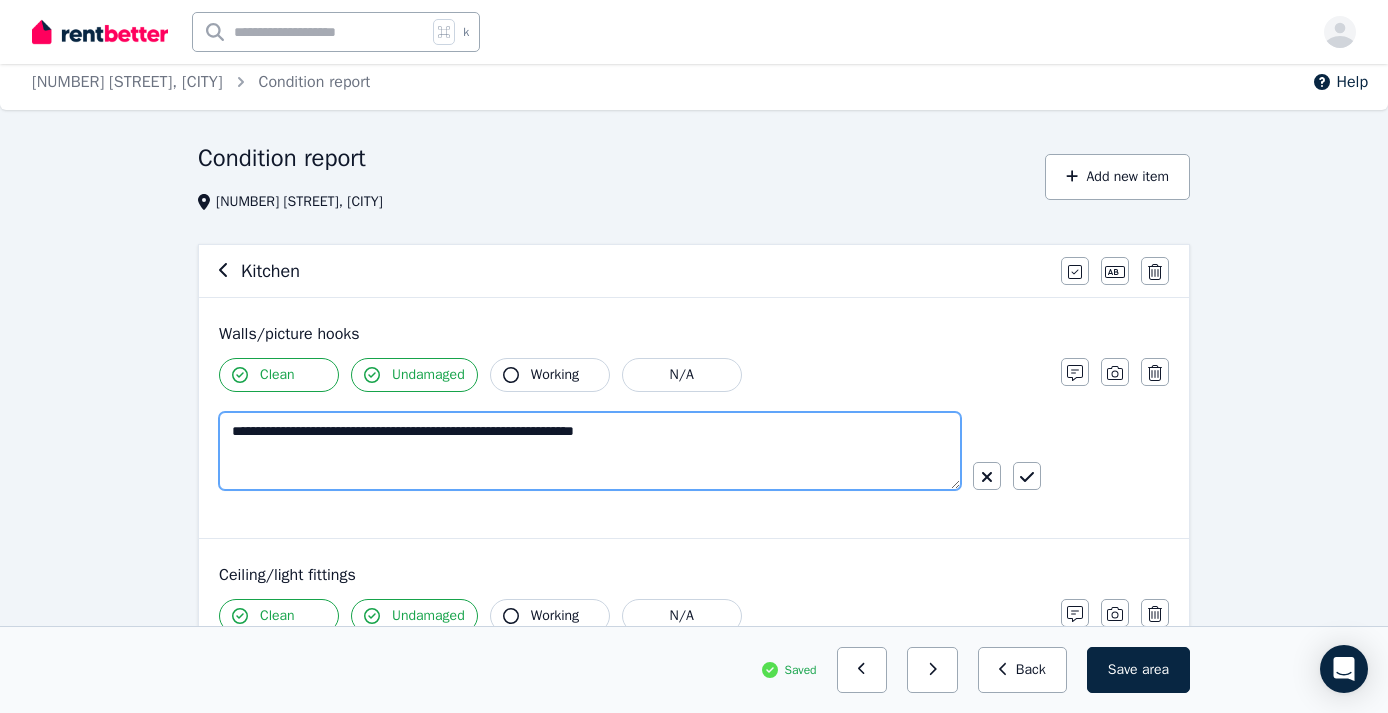 click on "**********" at bounding box center (590, 451) 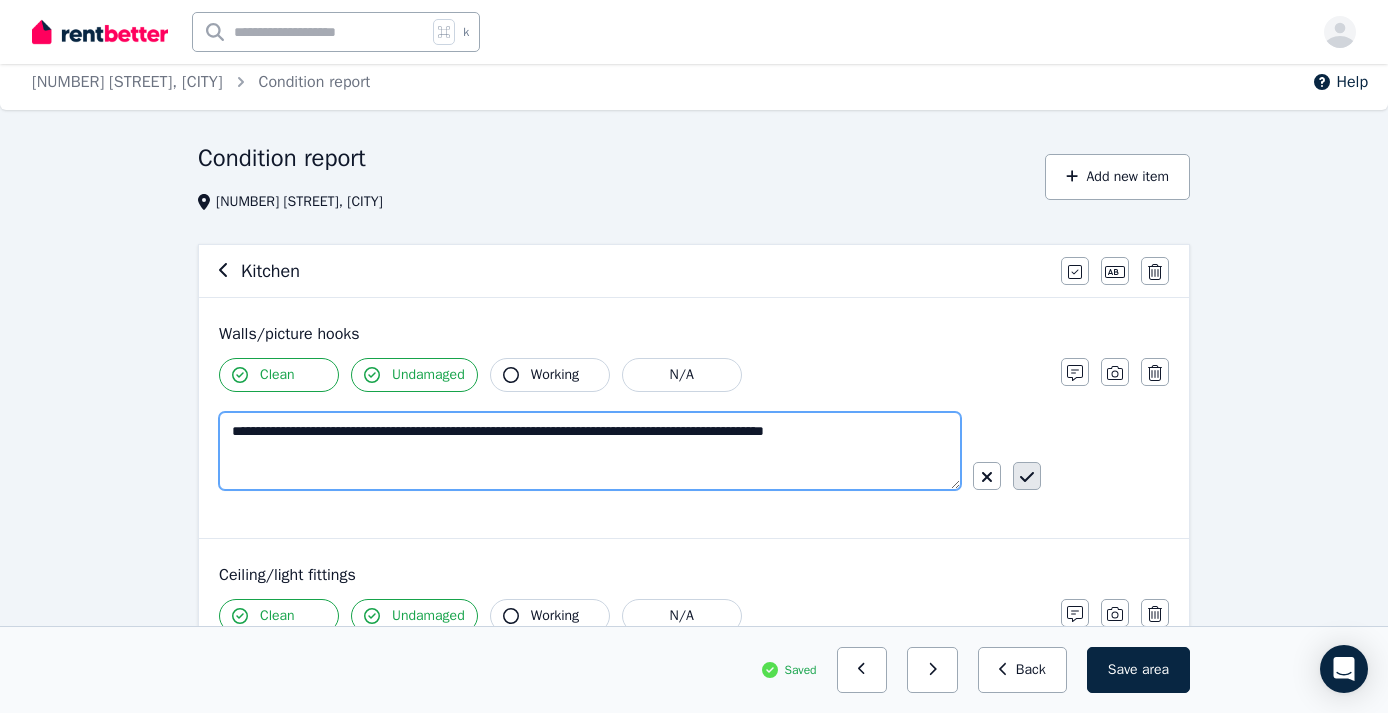 type on "**********" 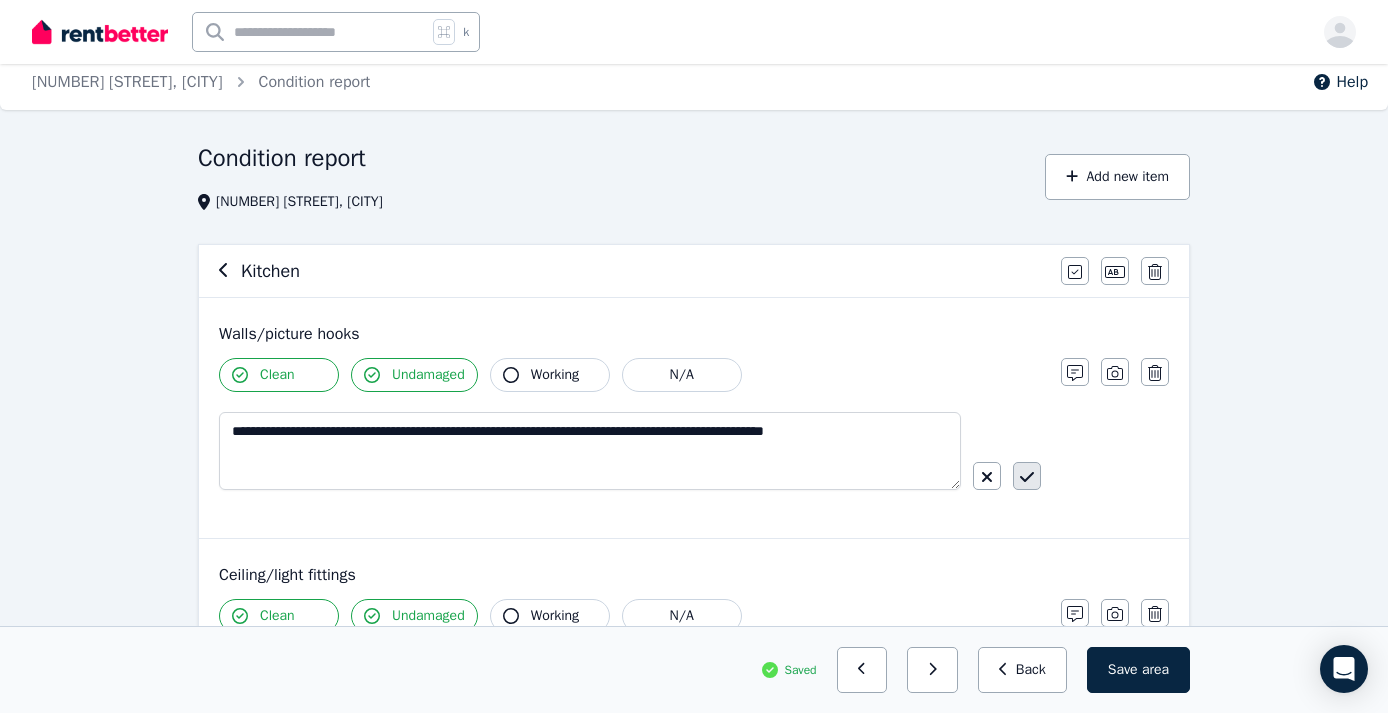 click at bounding box center (1027, 476) 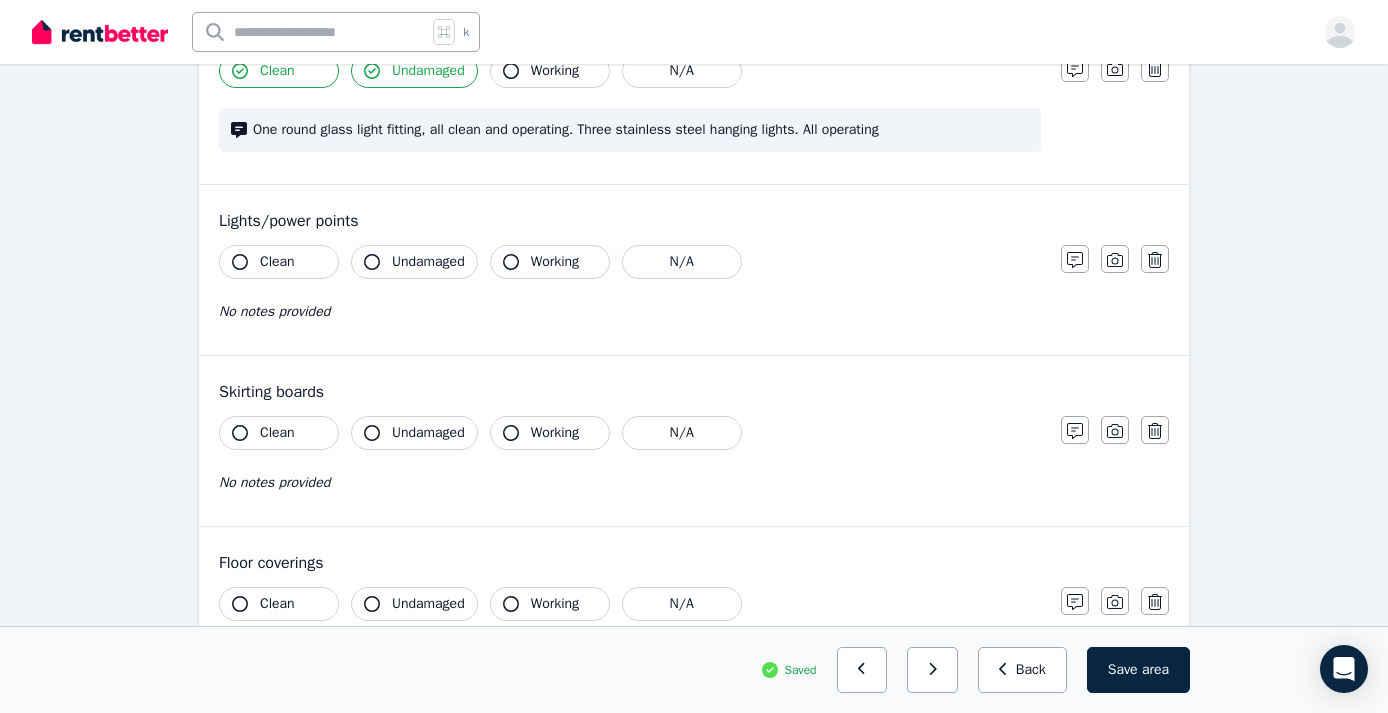 scroll, scrollTop: 508, scrollLeft: 0, axis: vertical 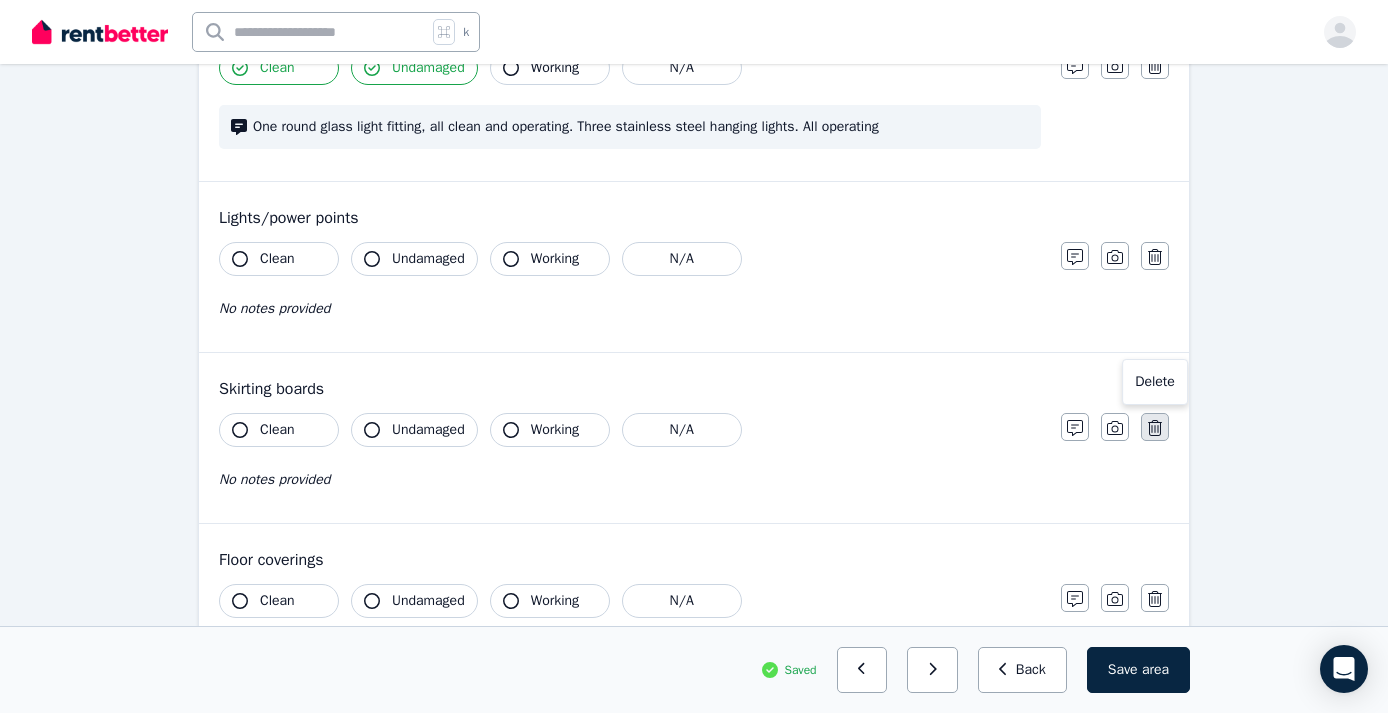 click 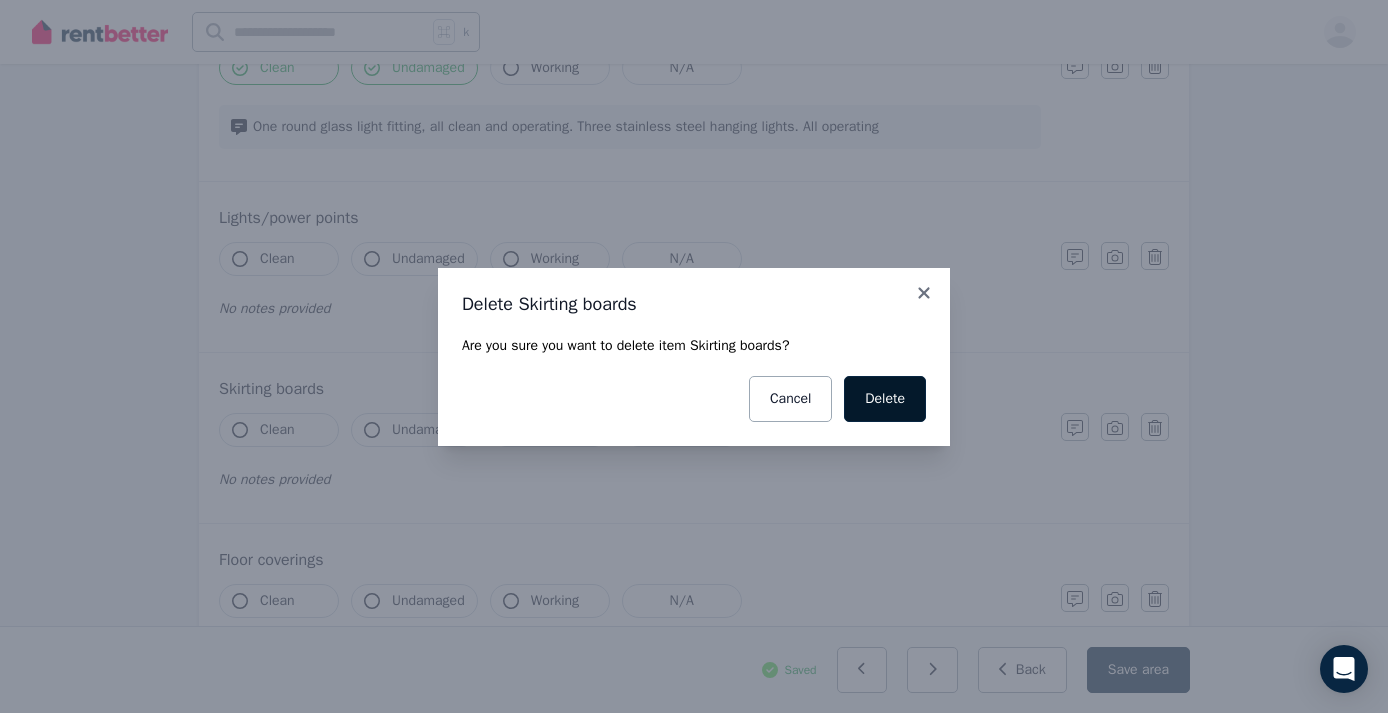 click on "Delete" at bounding box center [885, 399] 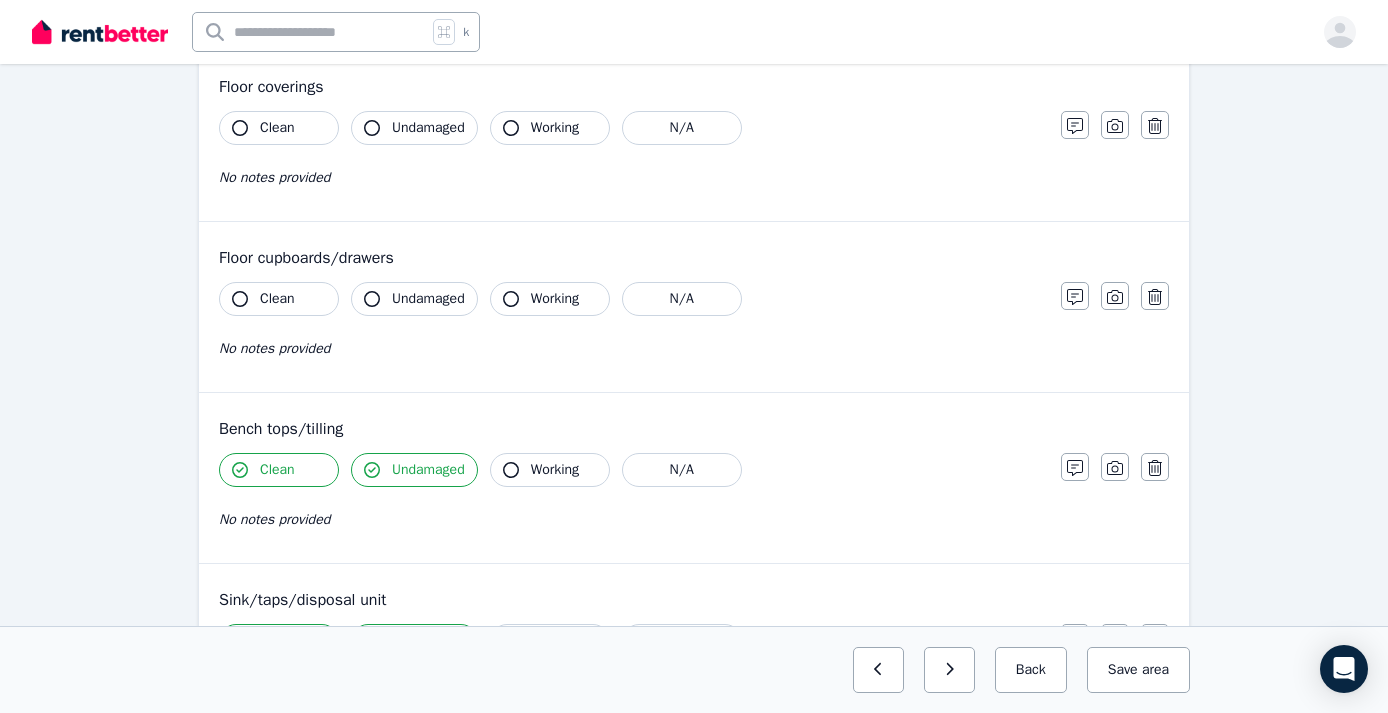 scroll, scrollTop: 811, scrollLeft: 0, axis: vertical 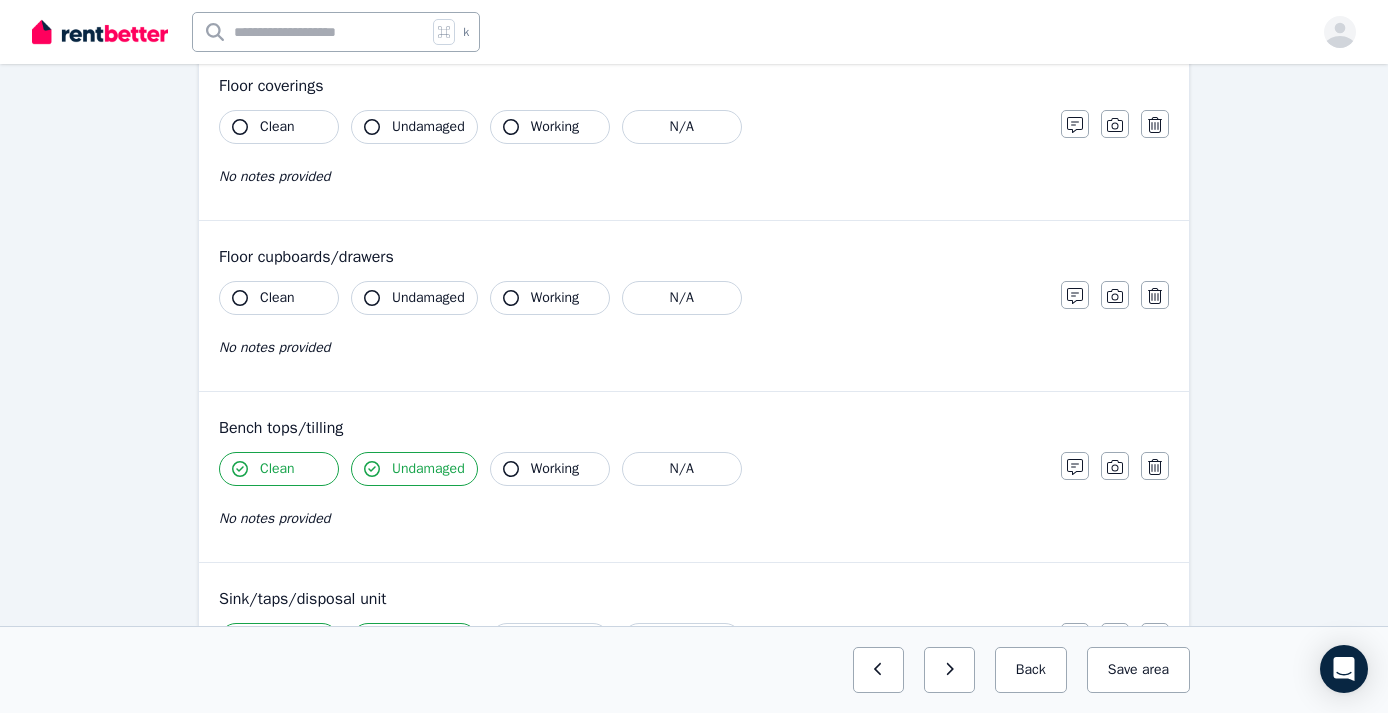 click 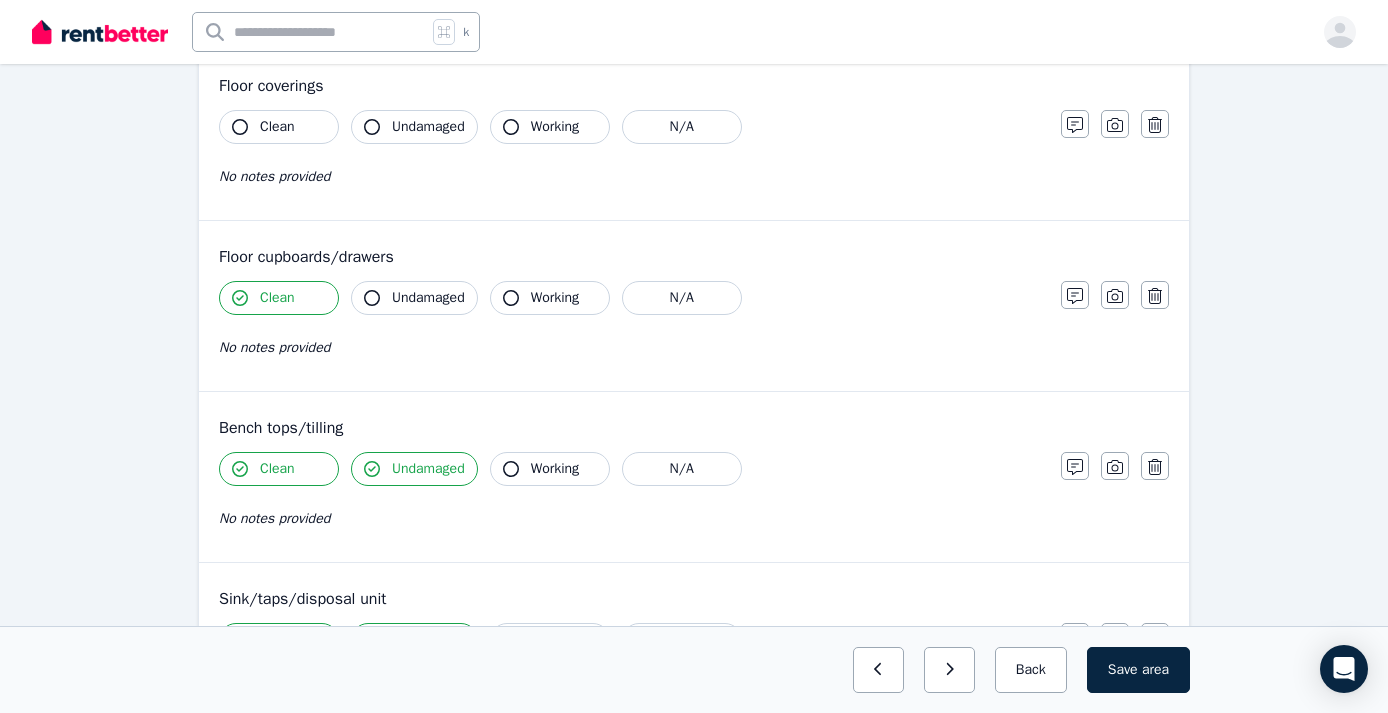 click 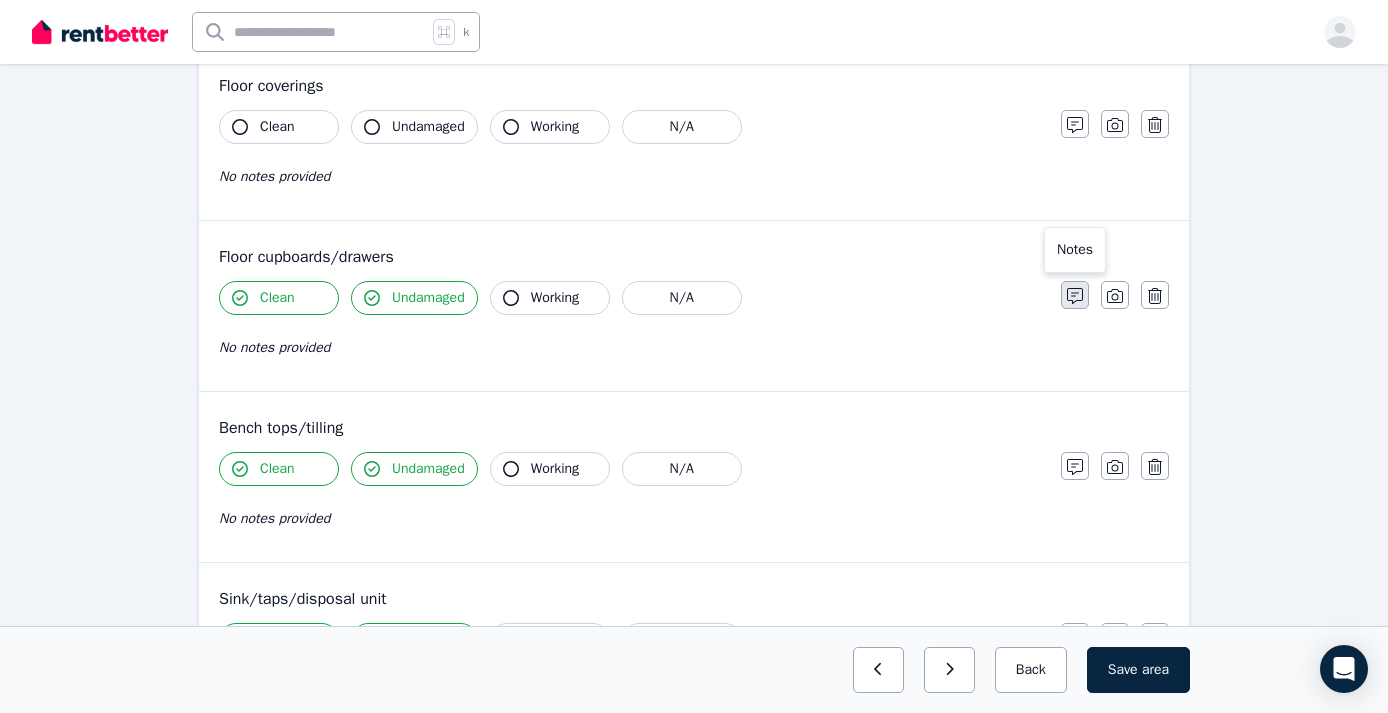 click 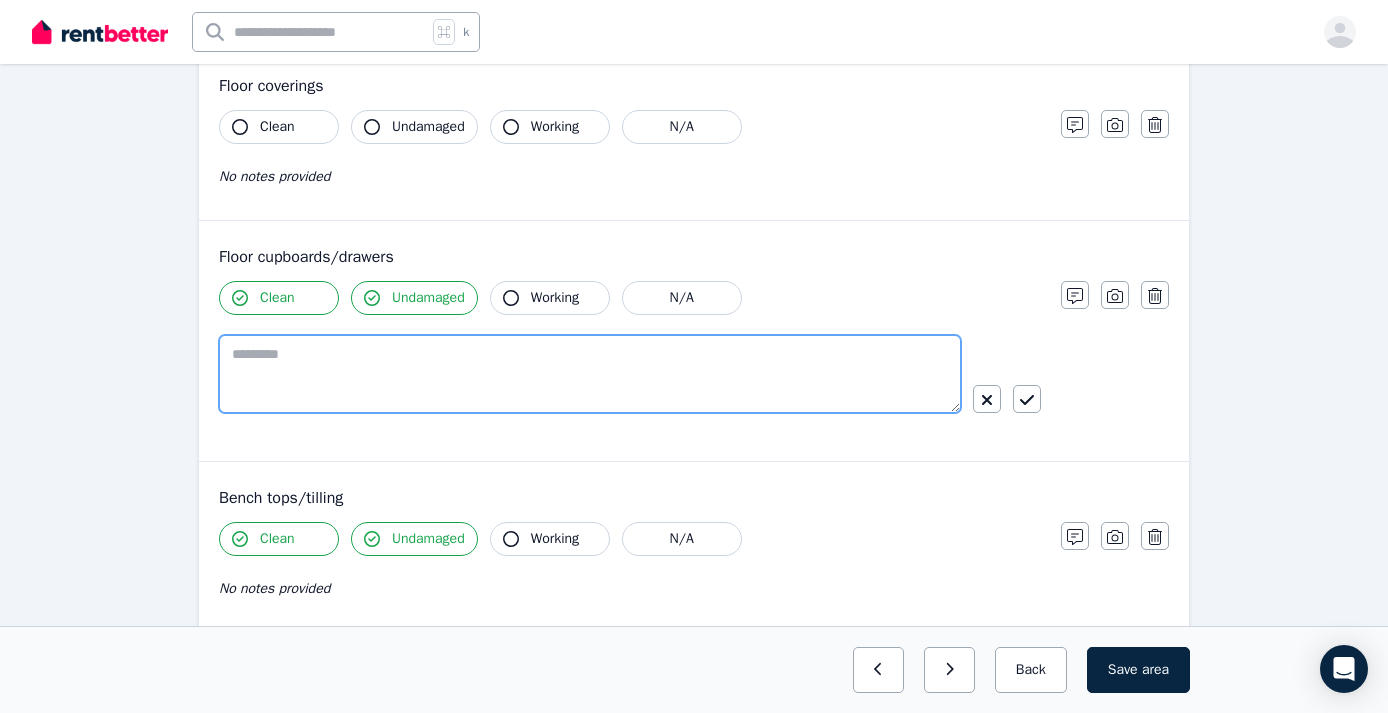 click at bounding box center (590, 374) 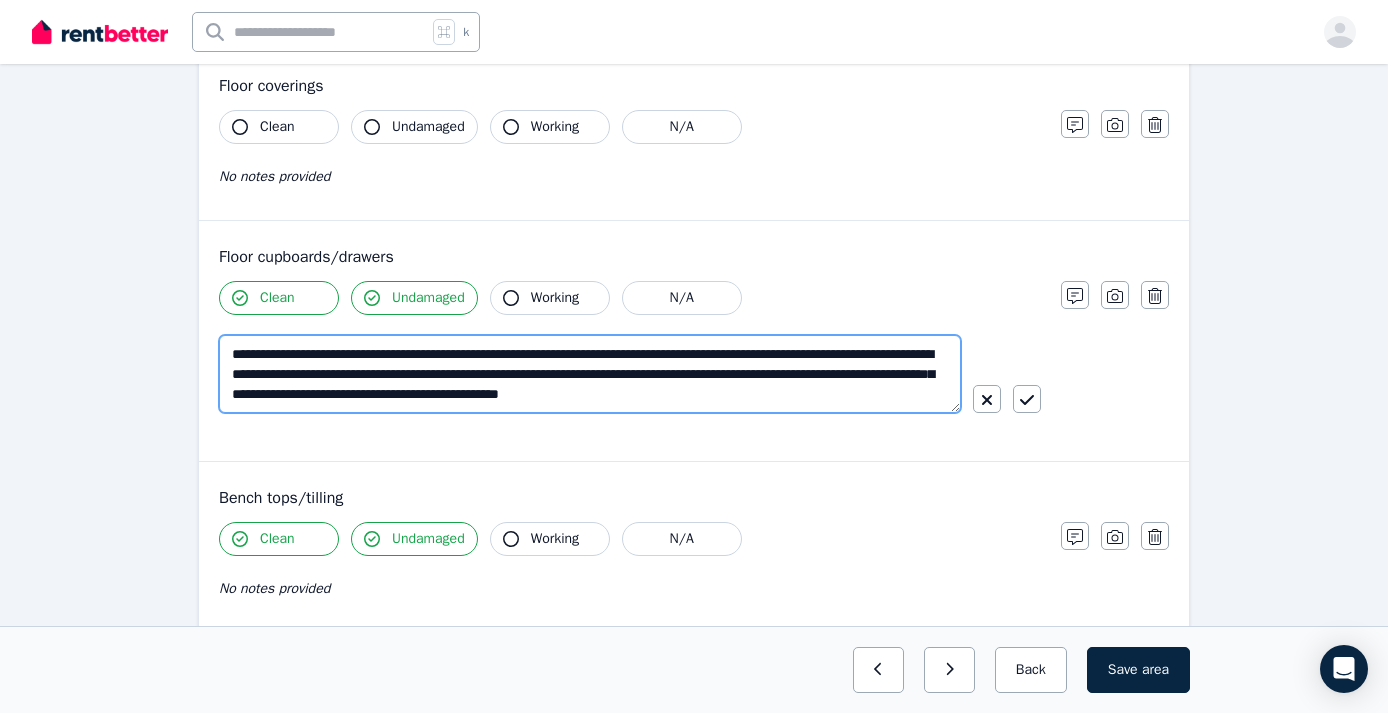 scroll, scrollTop: 10, scrollLeft: 0, axis: vertical 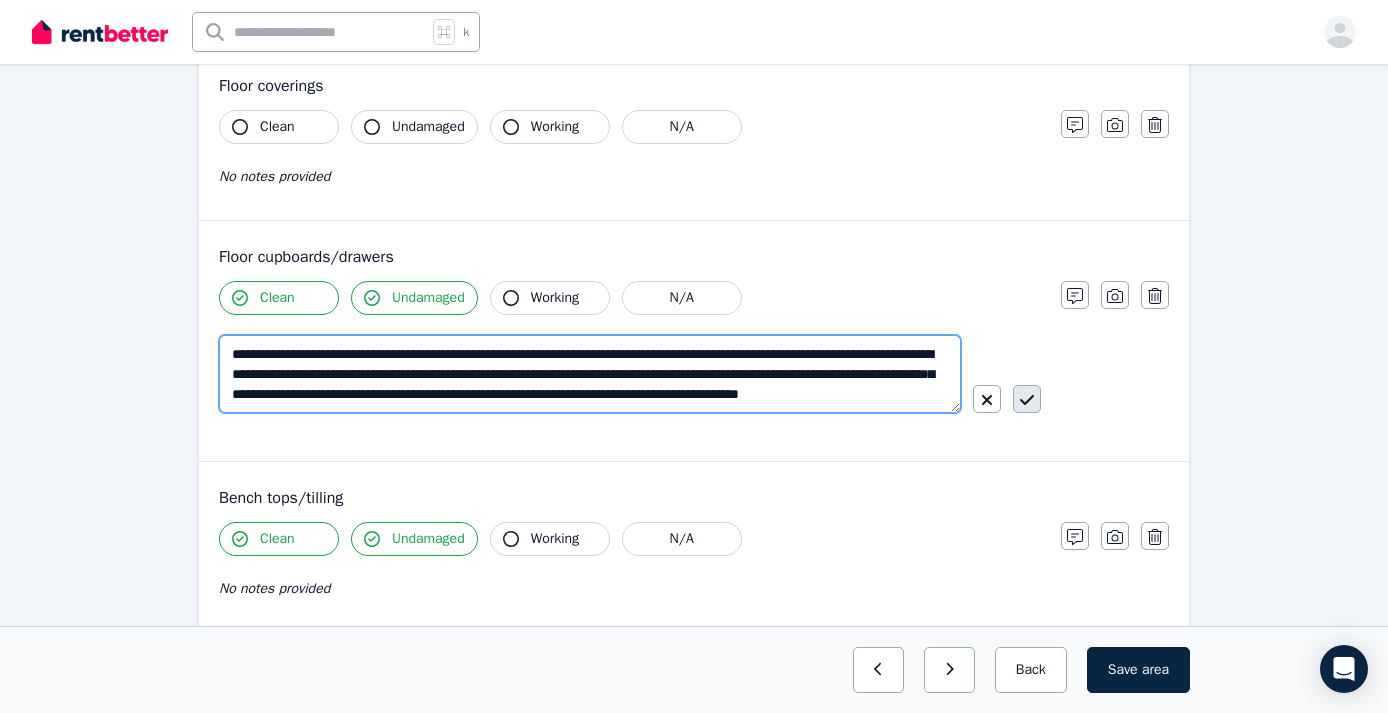 type on "**********" 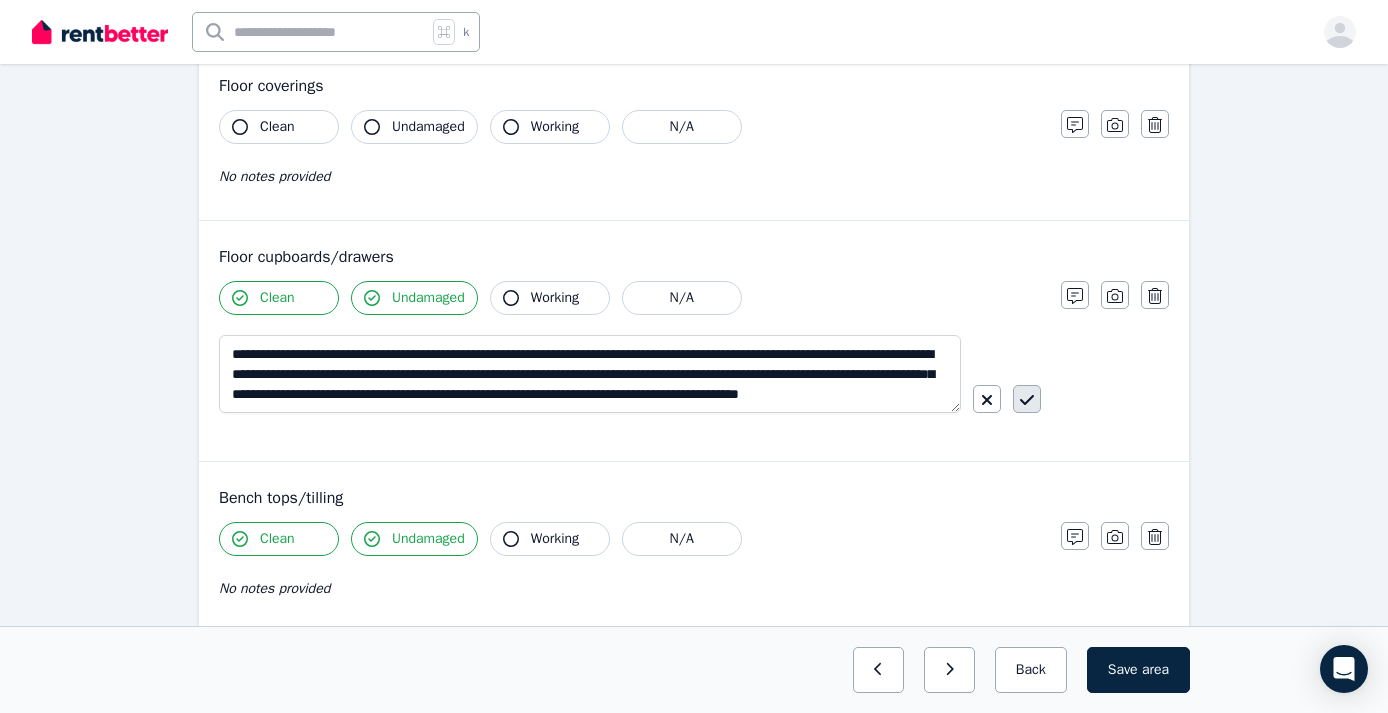 click at bounding box center [1027, 399] 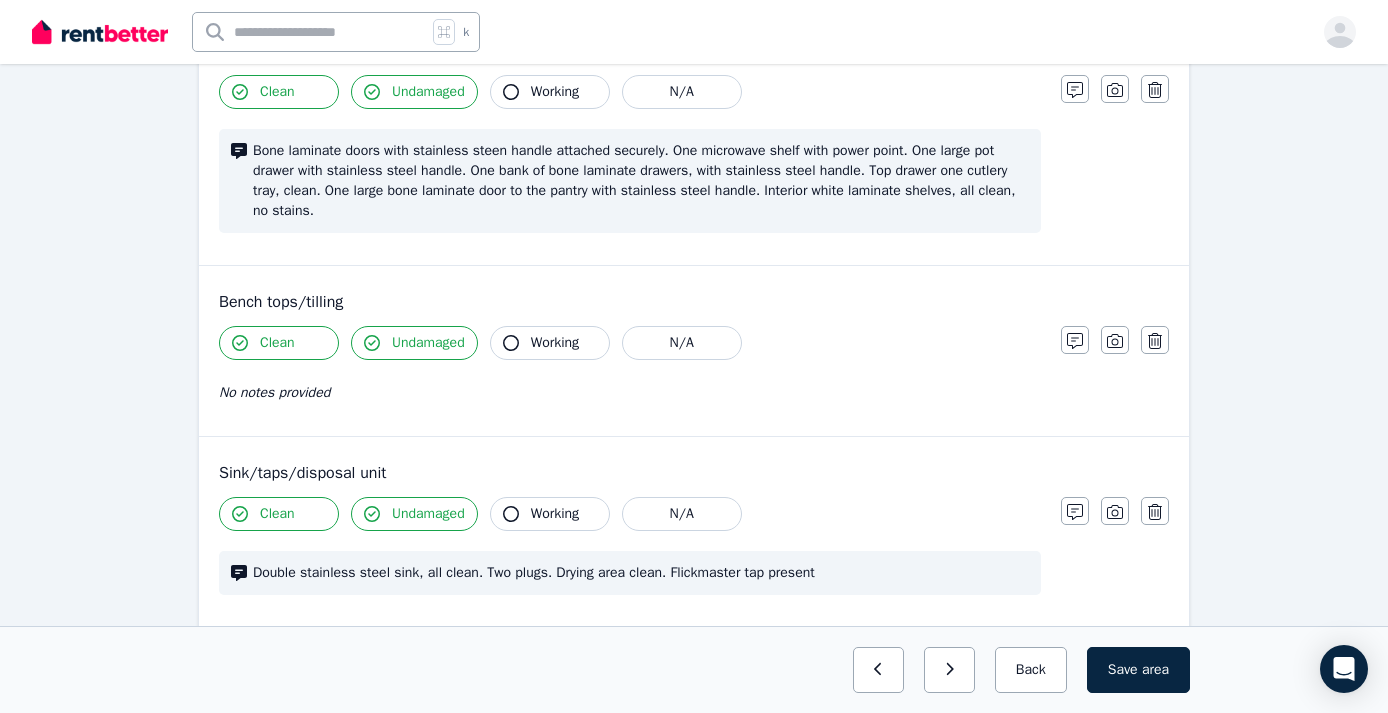 scroll, scrollTop: 1021, scrollLeft: 0, axis: vertical 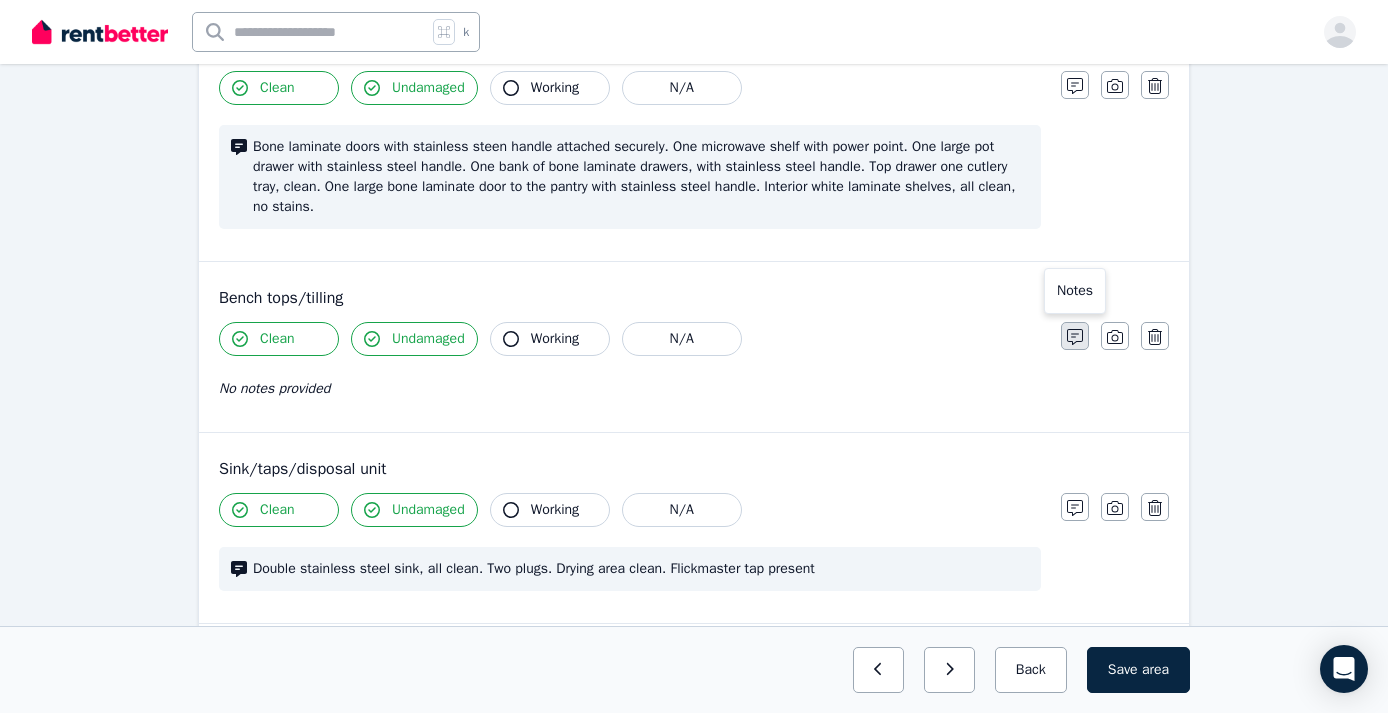 click 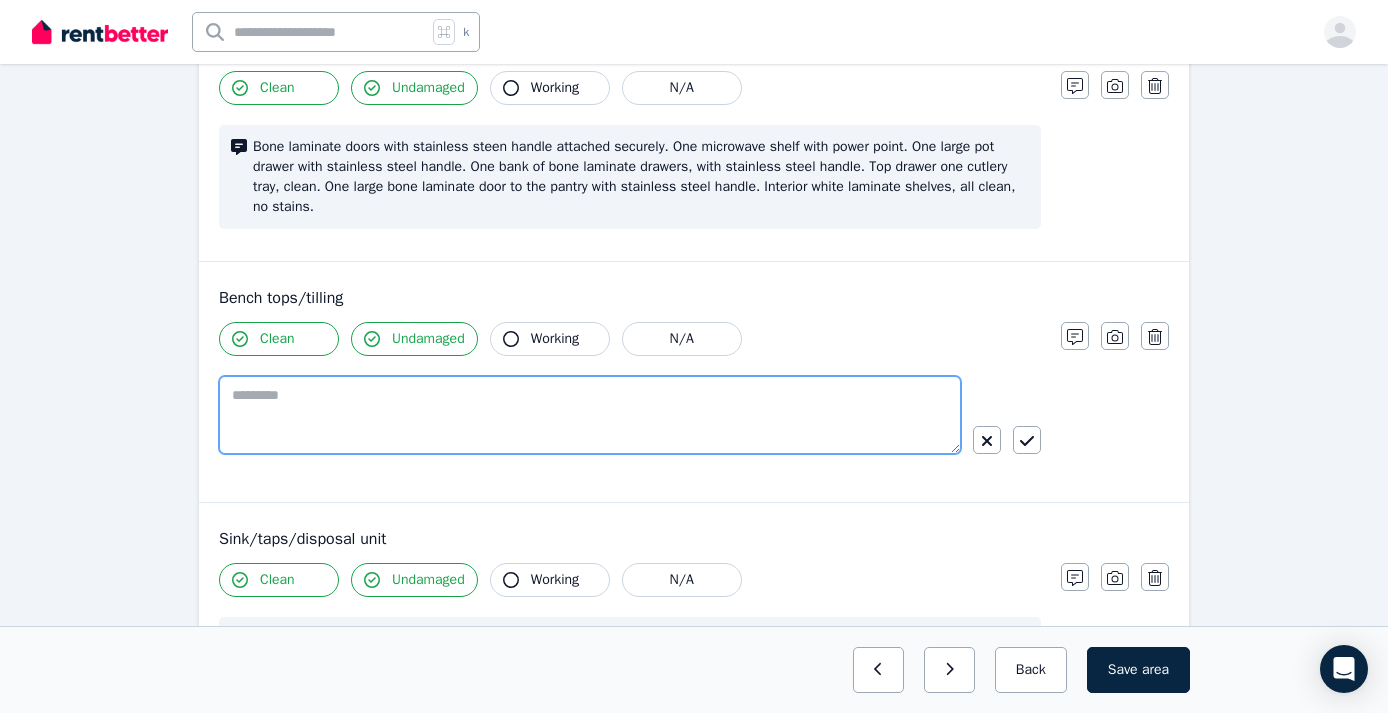 click at bounding box center [590, 415] 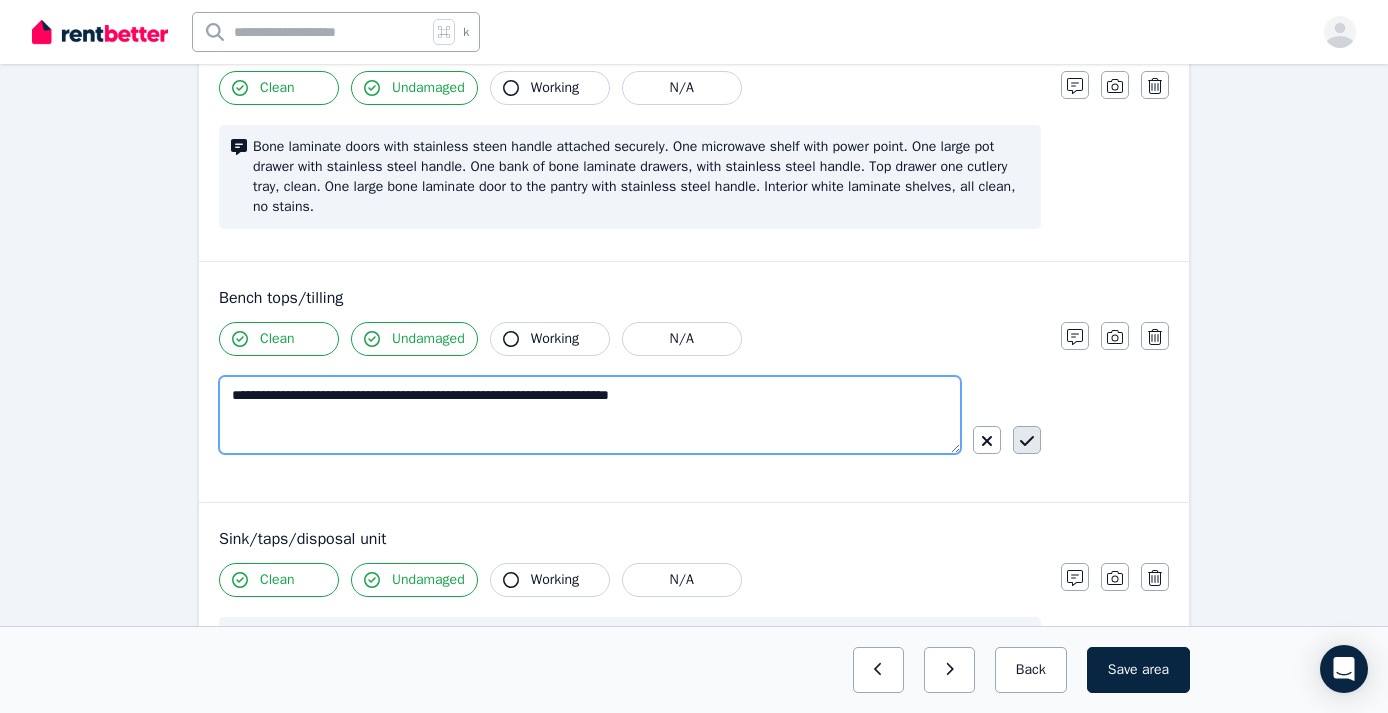 type on "**********" 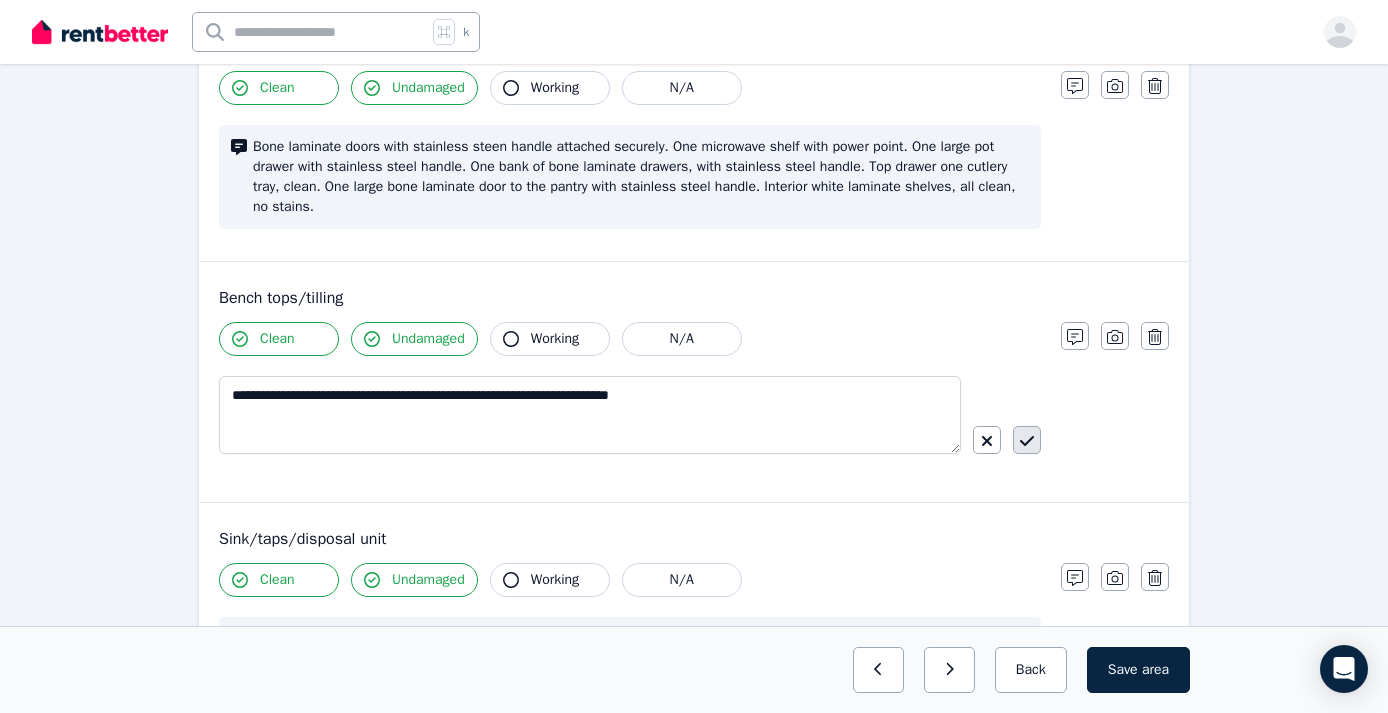 click 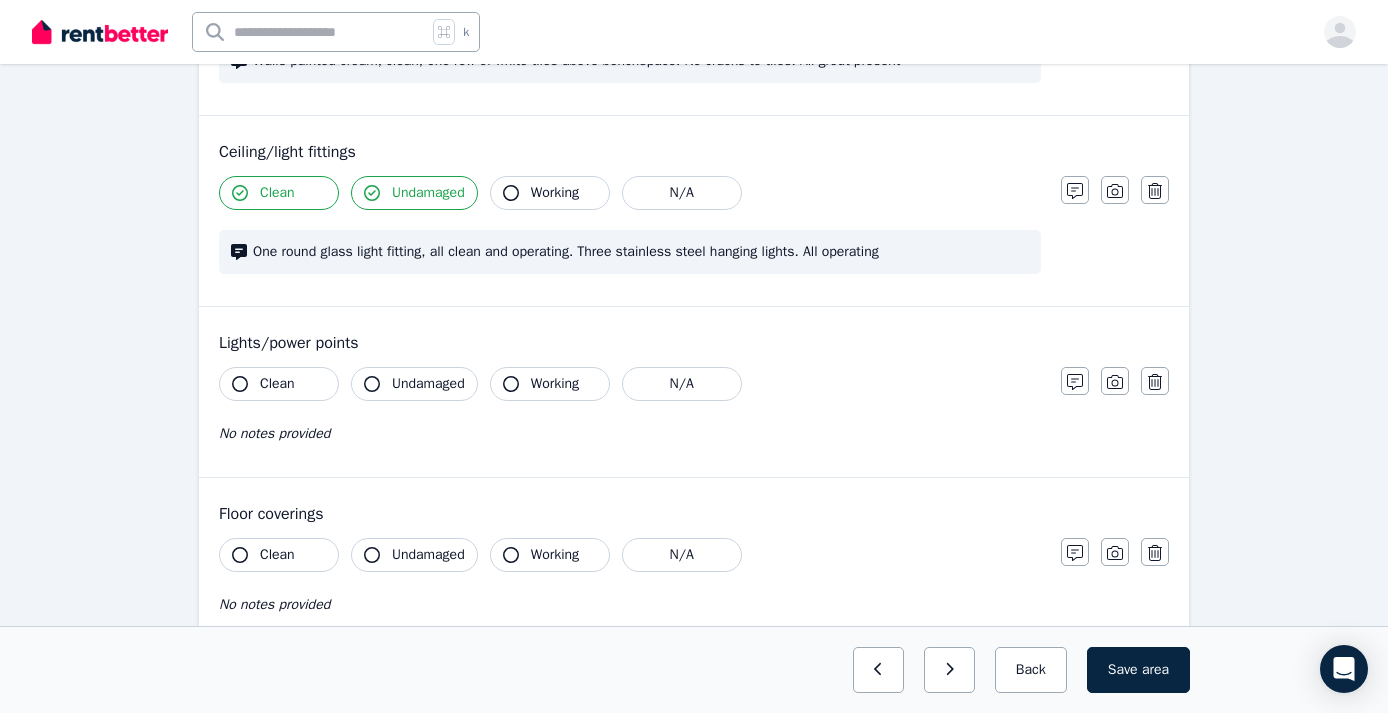 scroll, scrollTop: 419, scrollLeft: 0, axis: vertical 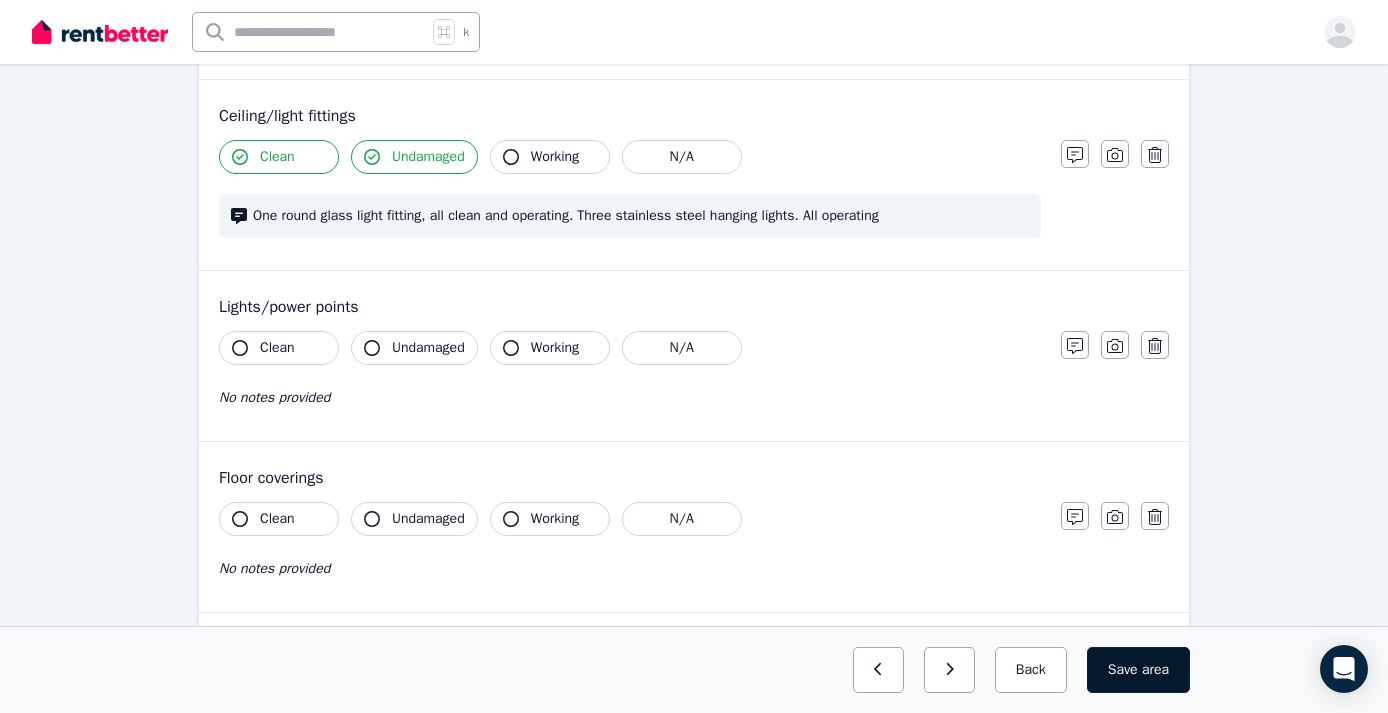 click on "Save   area" at bounding box center (1138, 670) 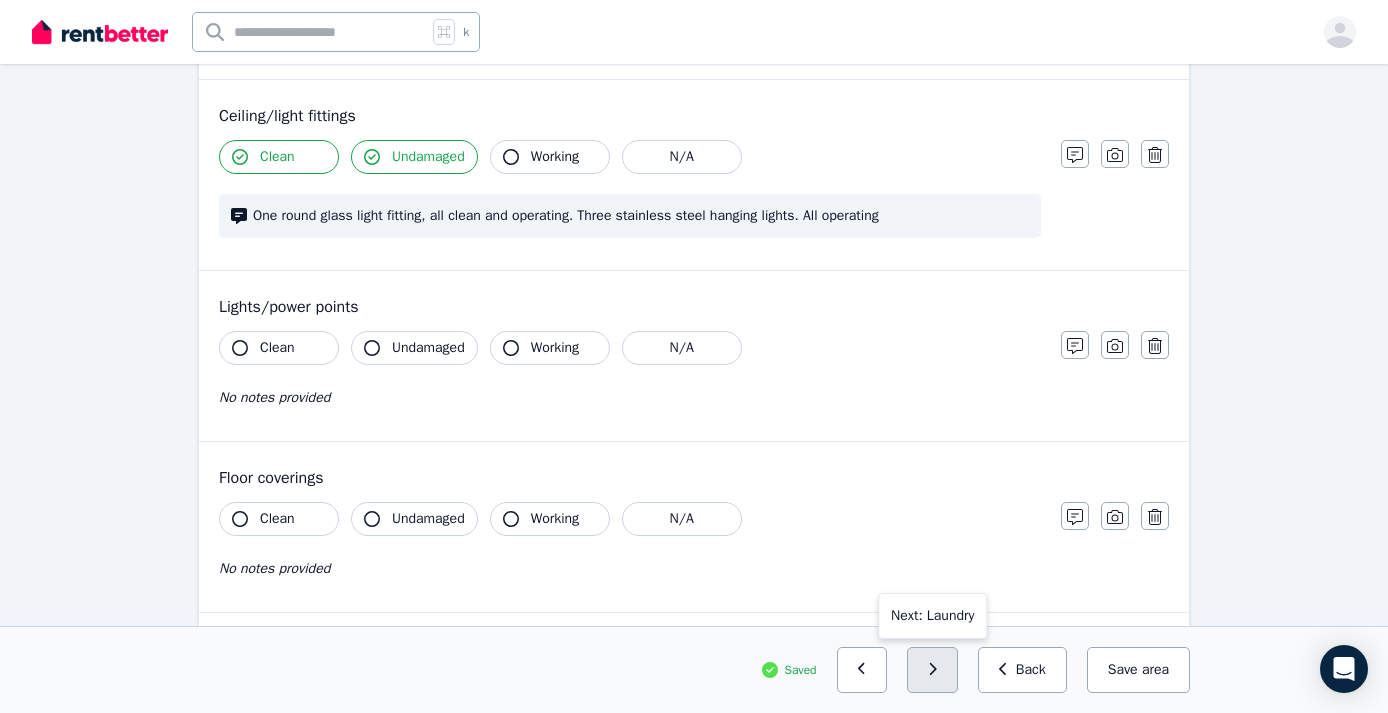 click at bounding box center (932, 670) 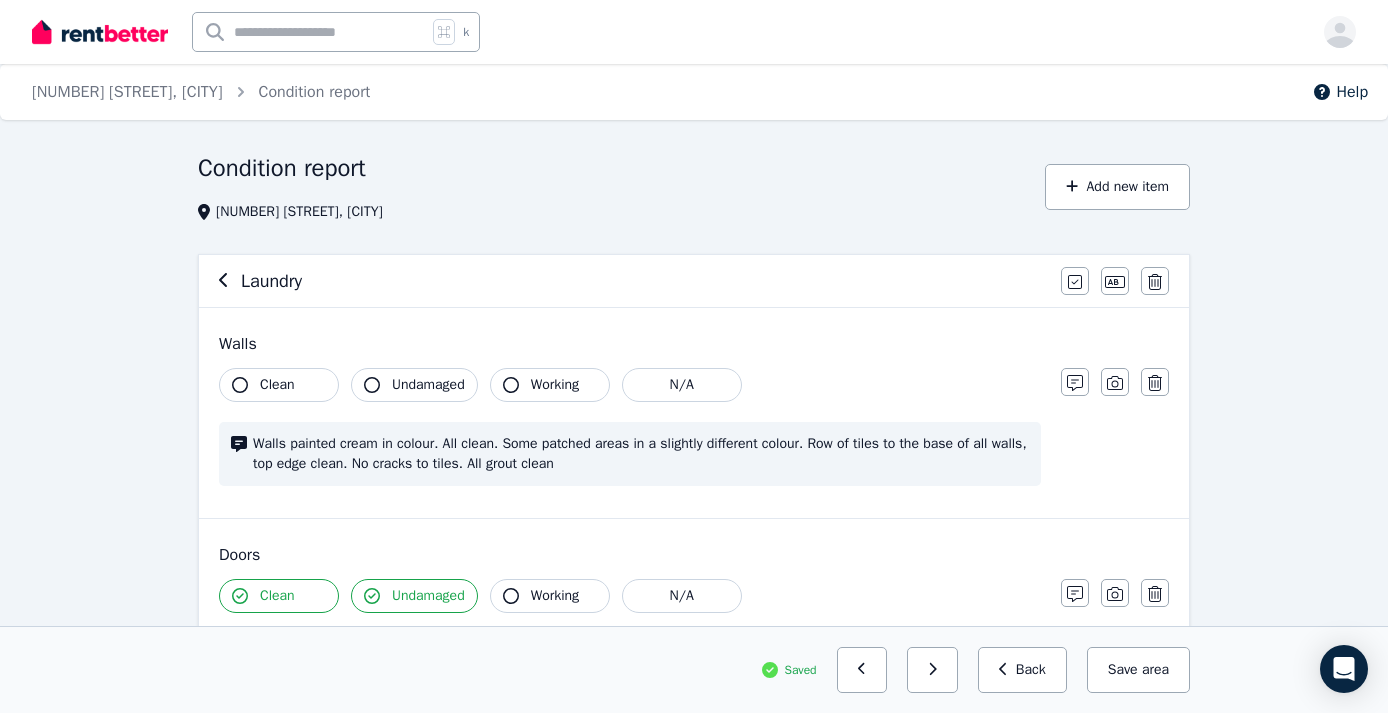 scroll, scrollTop: 0, scrollLeft: 0, axis: both 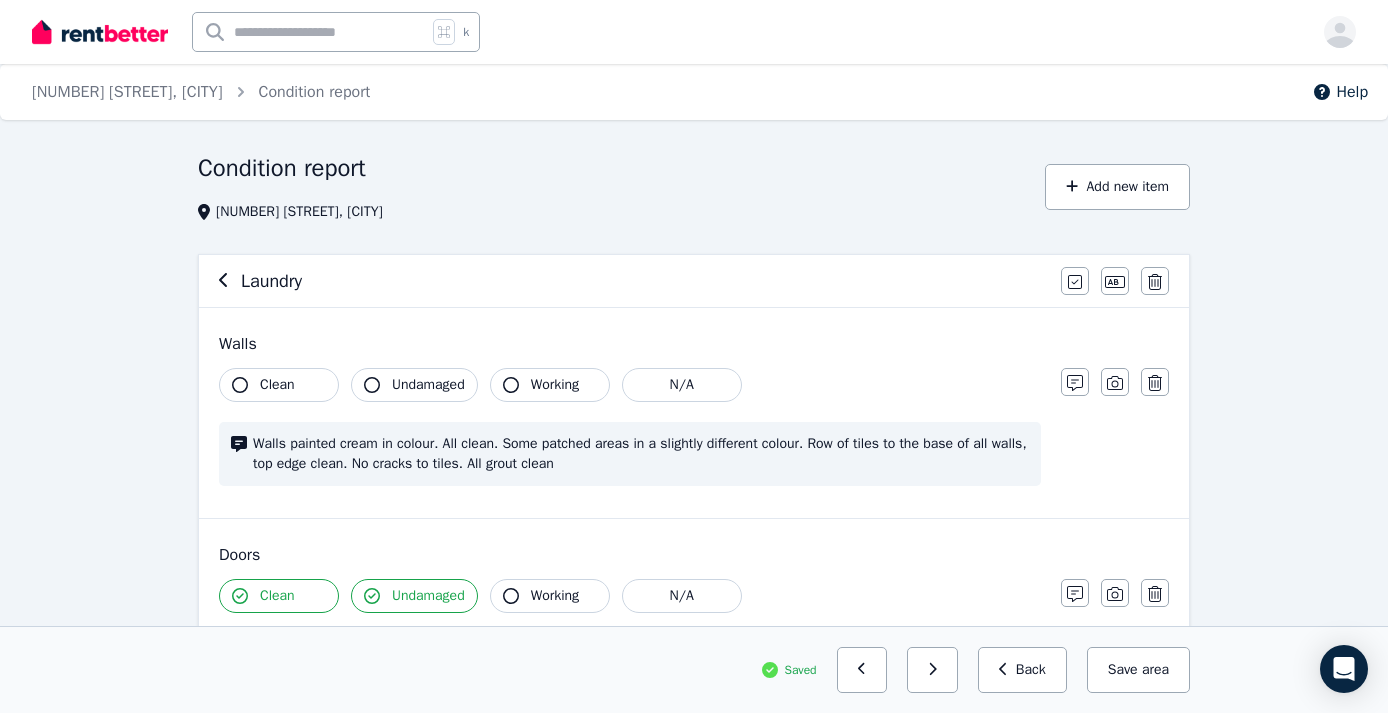 click on "Clean" at bounding box center (279, 385) 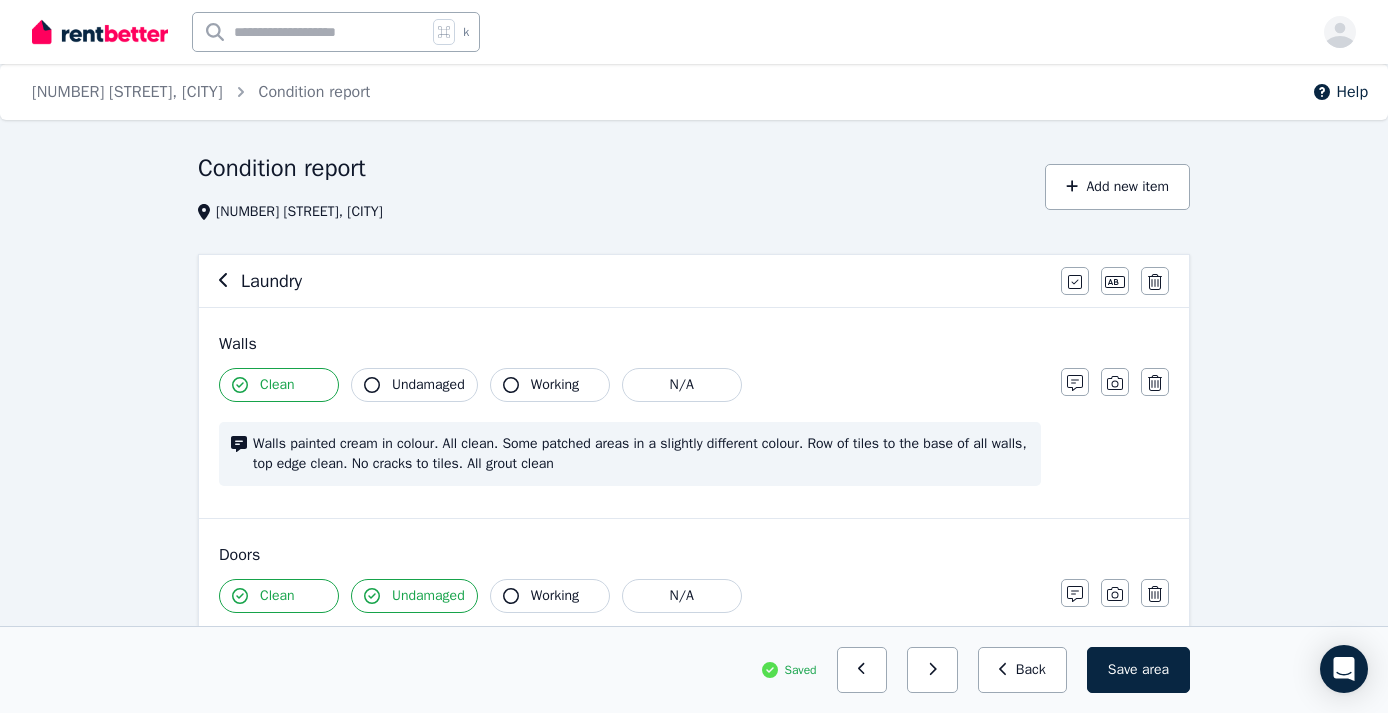 click on "Undamaged" at bounding box center (414, 385) 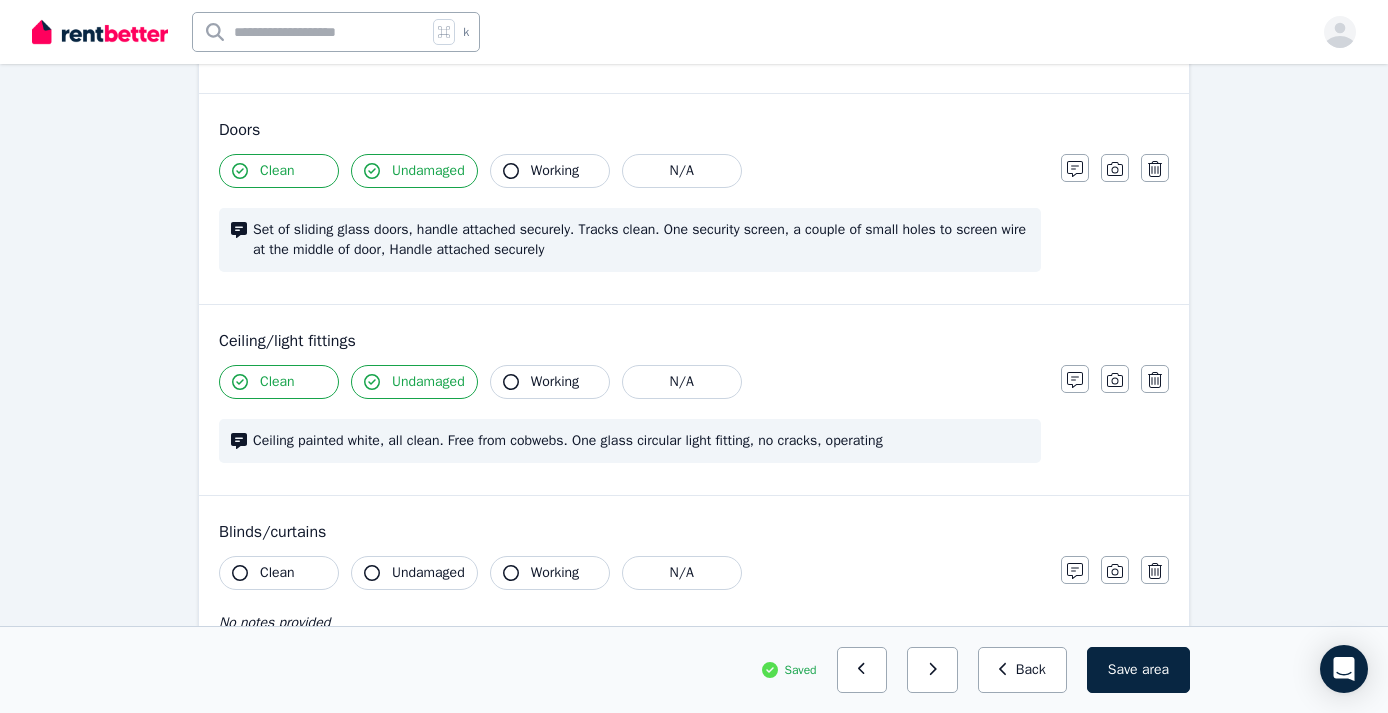 scroll, scrollTop: 438, scrollLeft: 0, axis: vertical 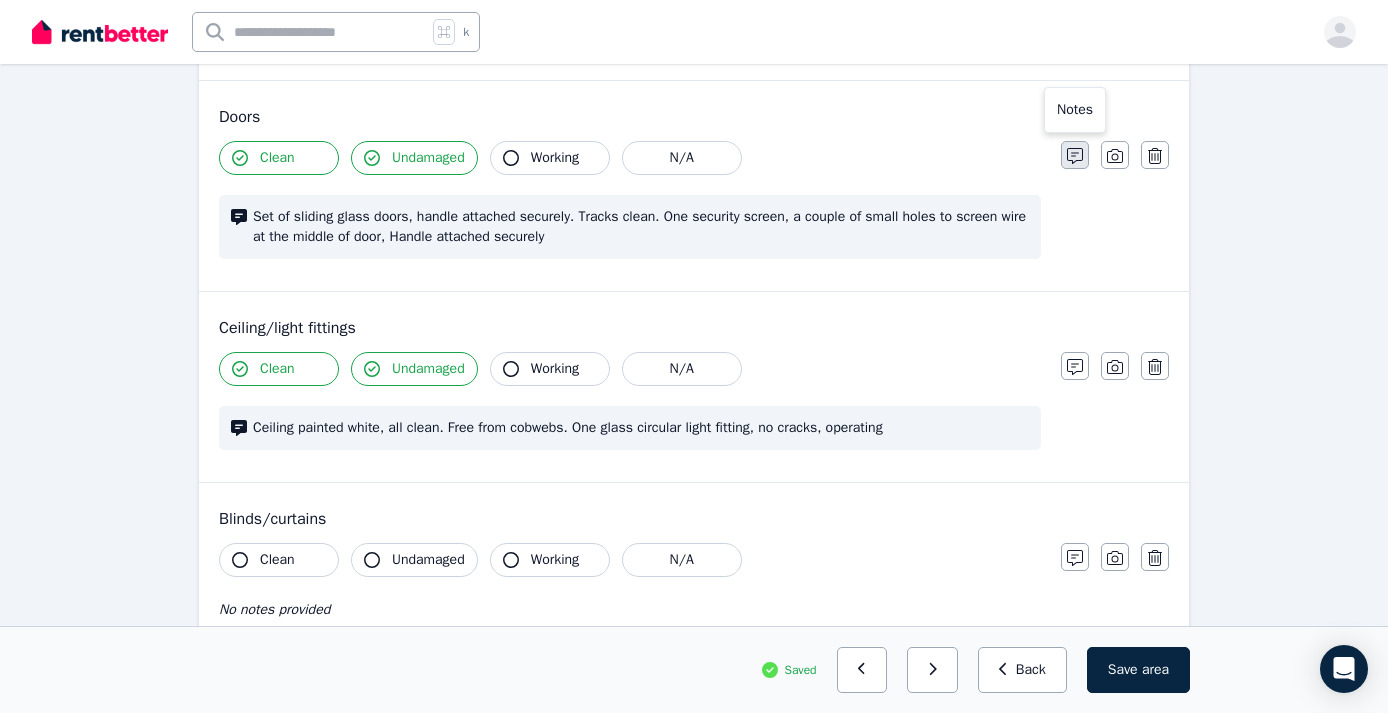 click 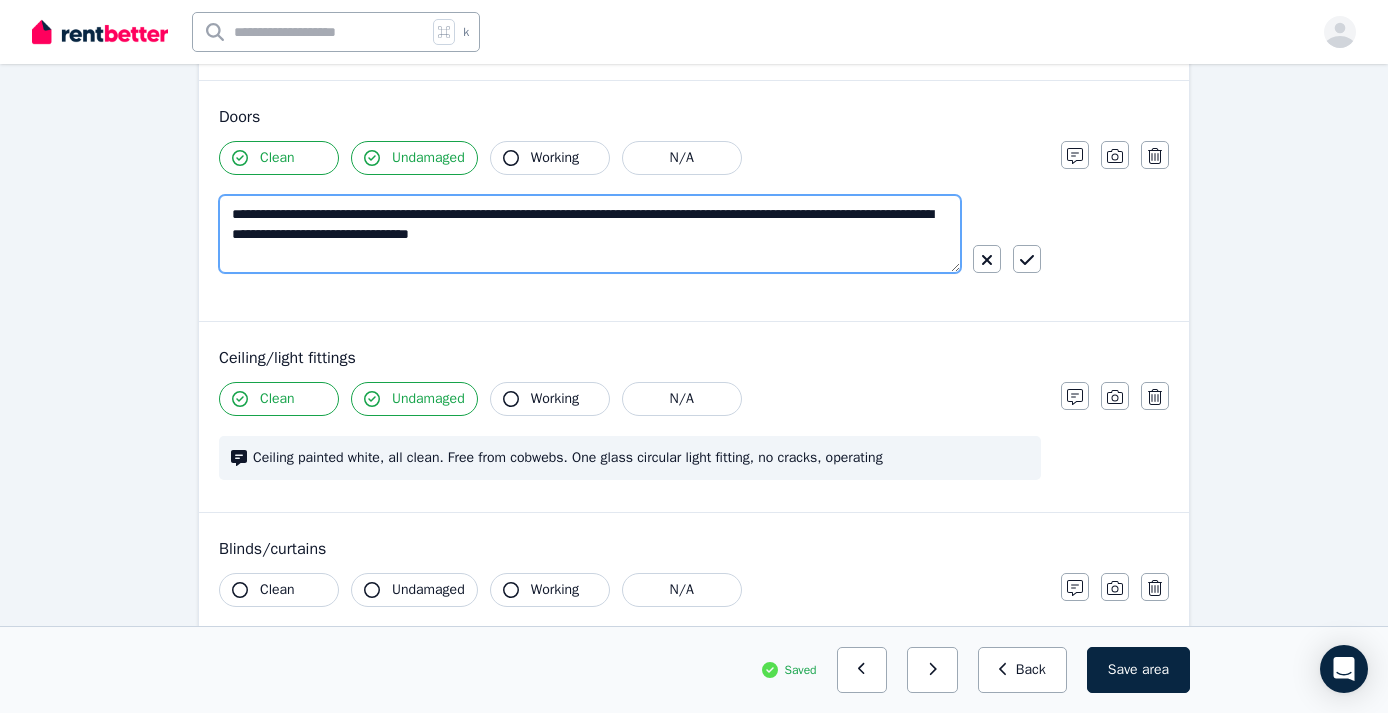 click on "**********" at bounding box center (590, 234) 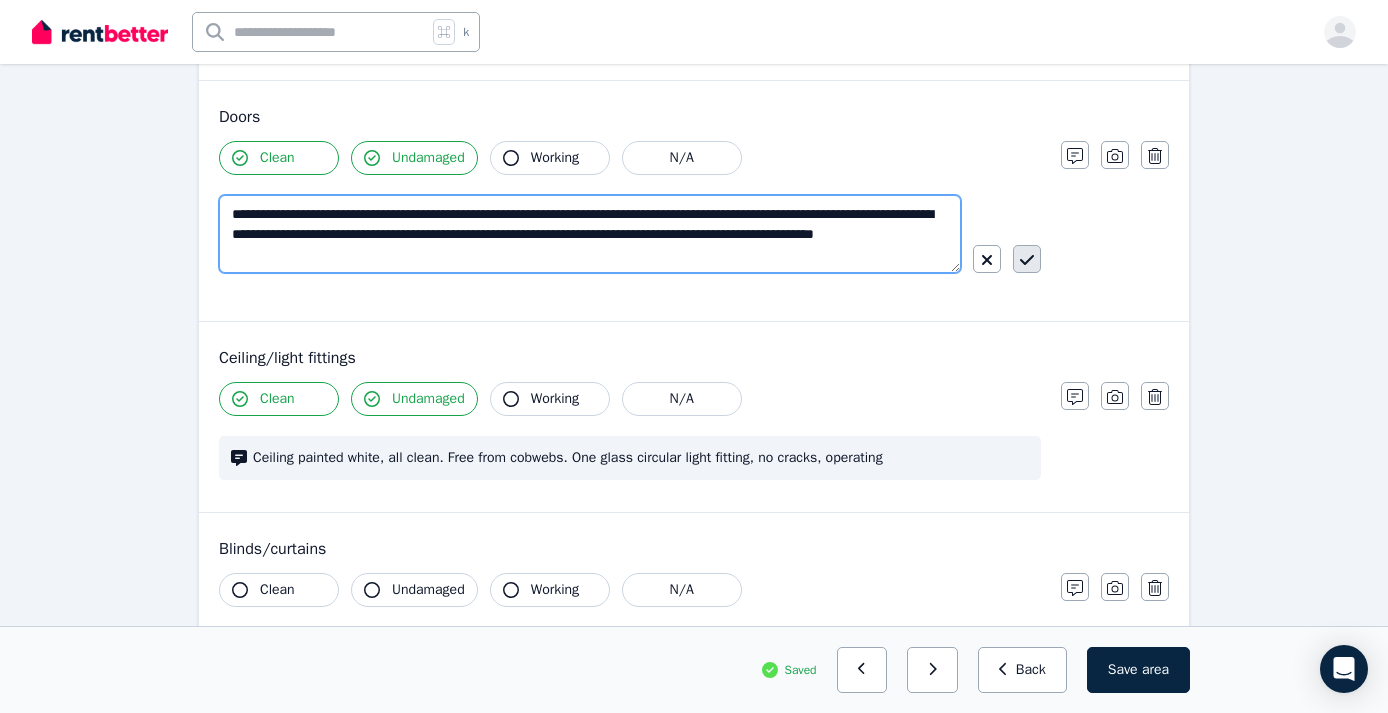 type on "**********" 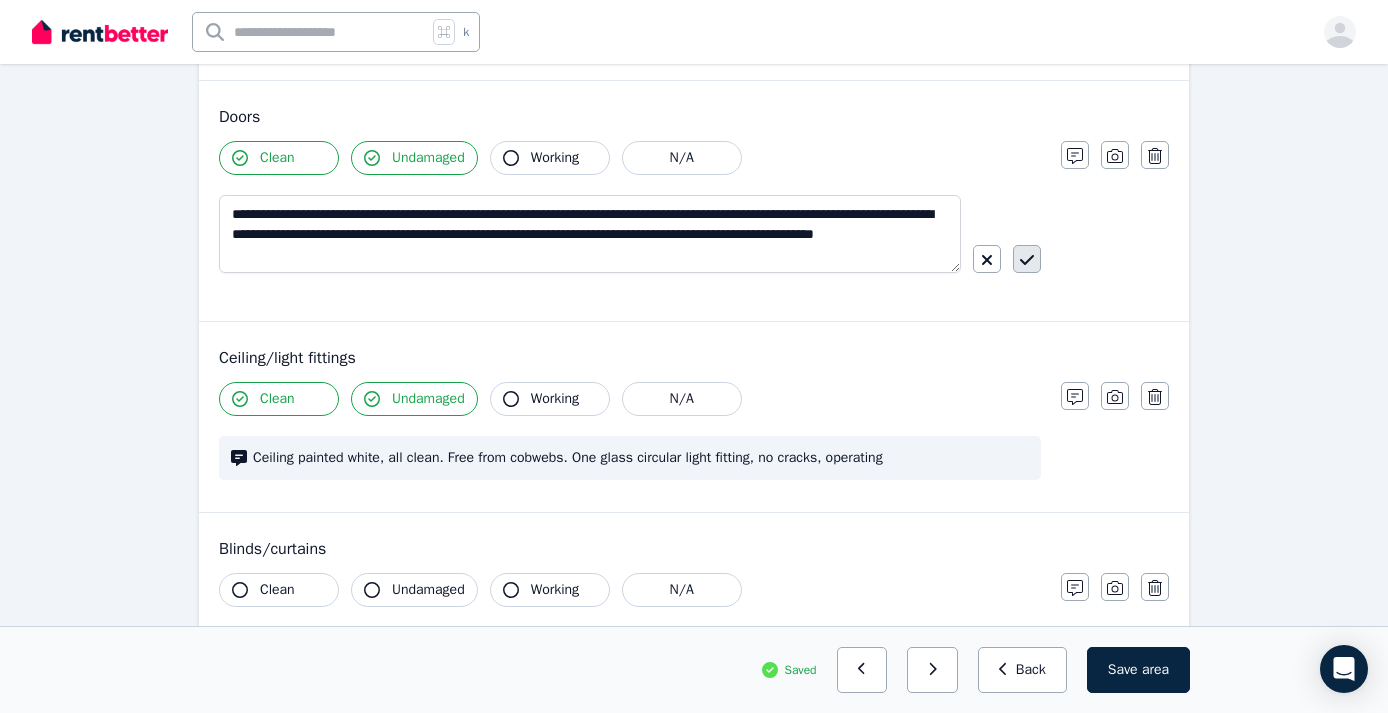 click 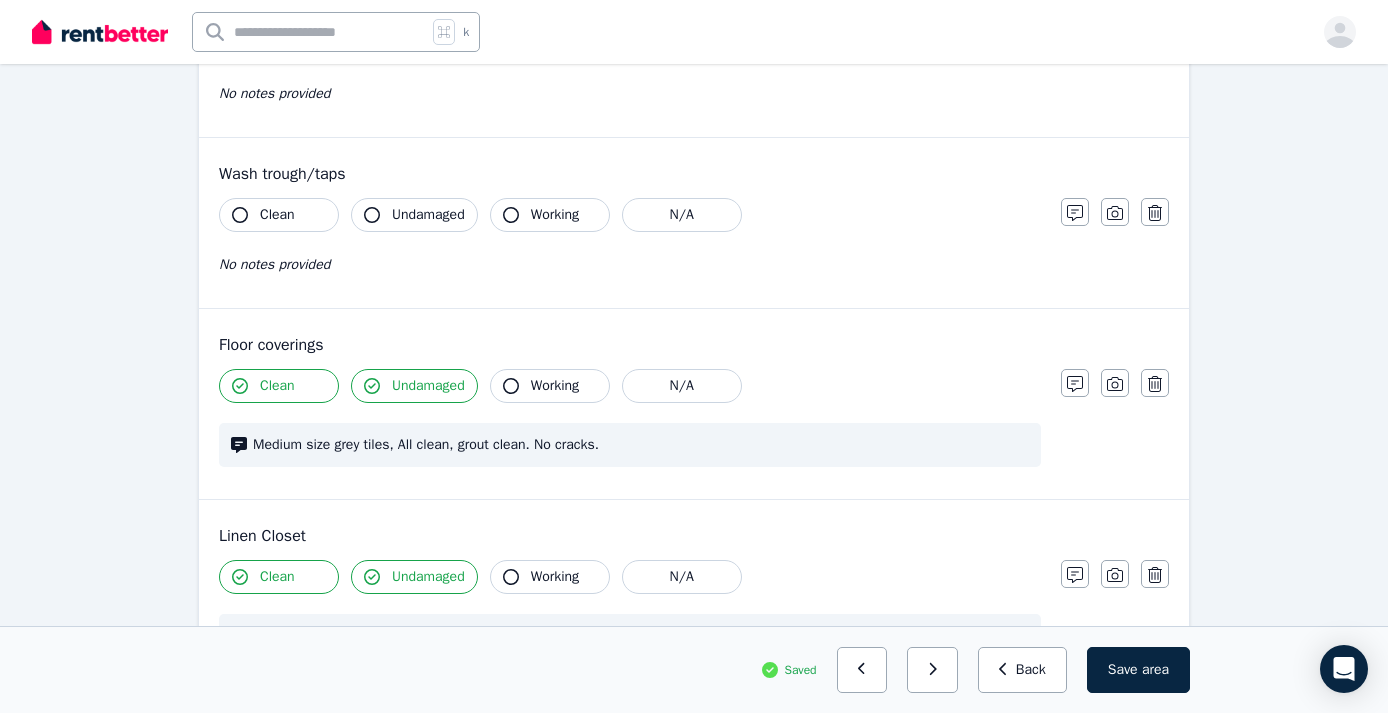 scroll, scrollTop: 1168, scrollLeft: 0, axis: vertical 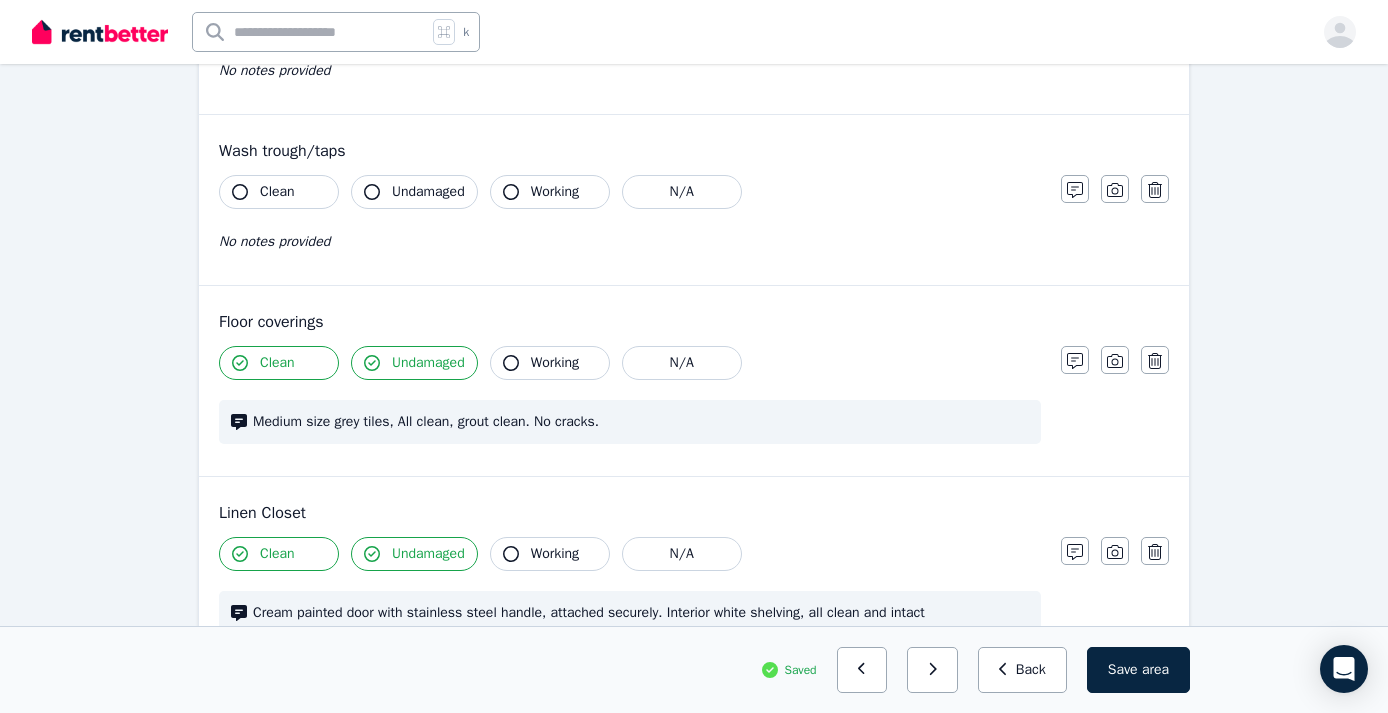 click 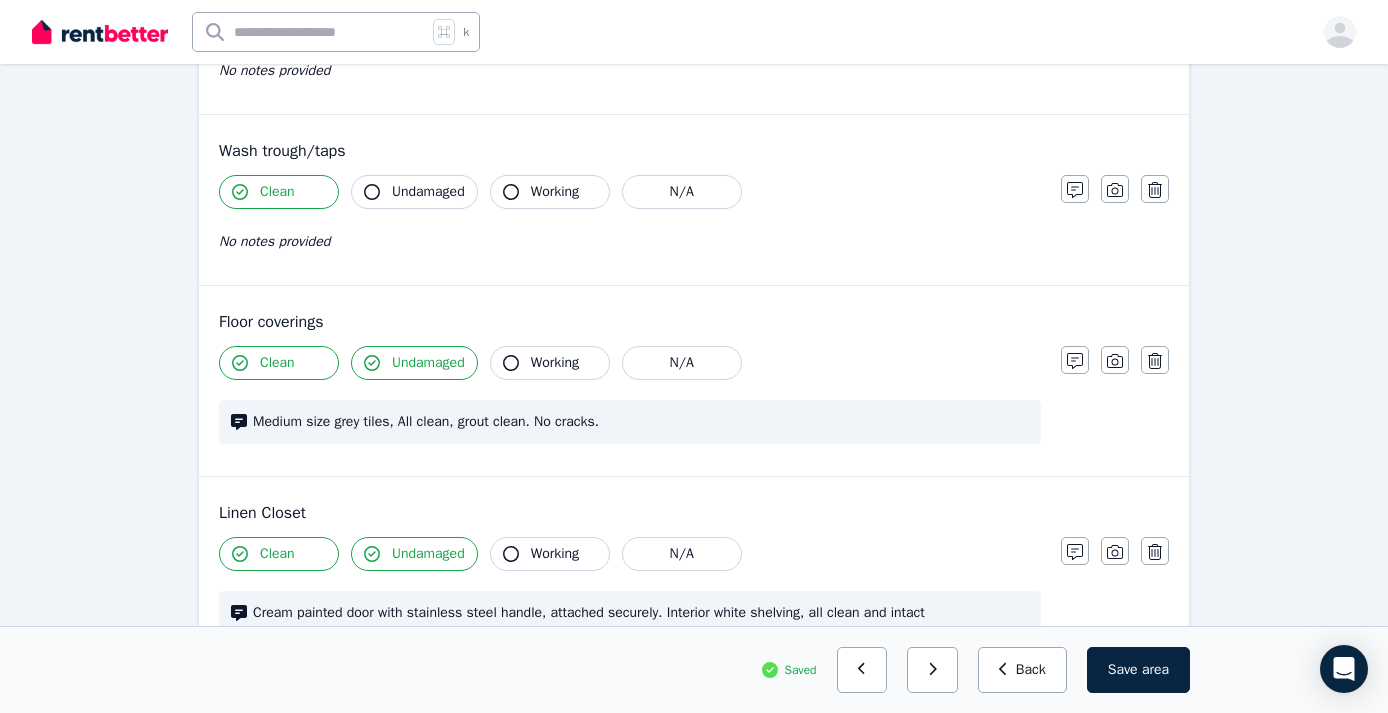 click 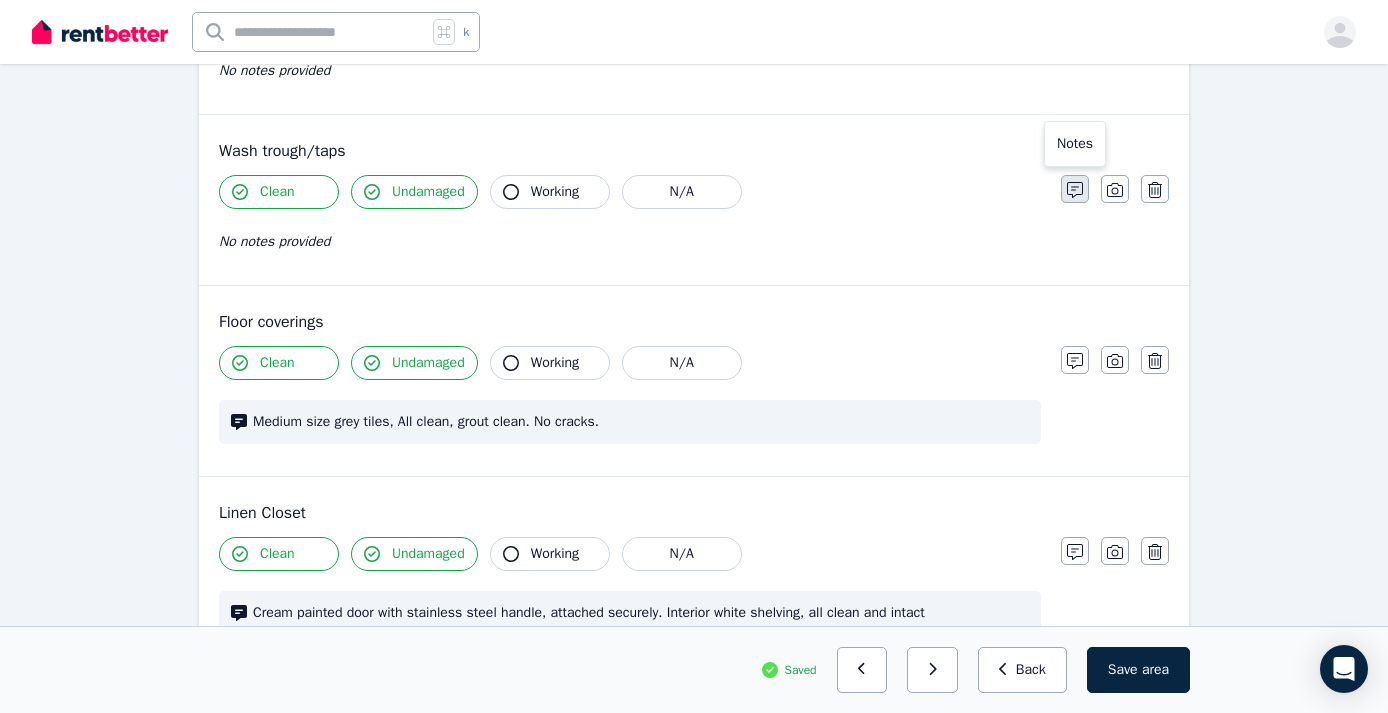 click 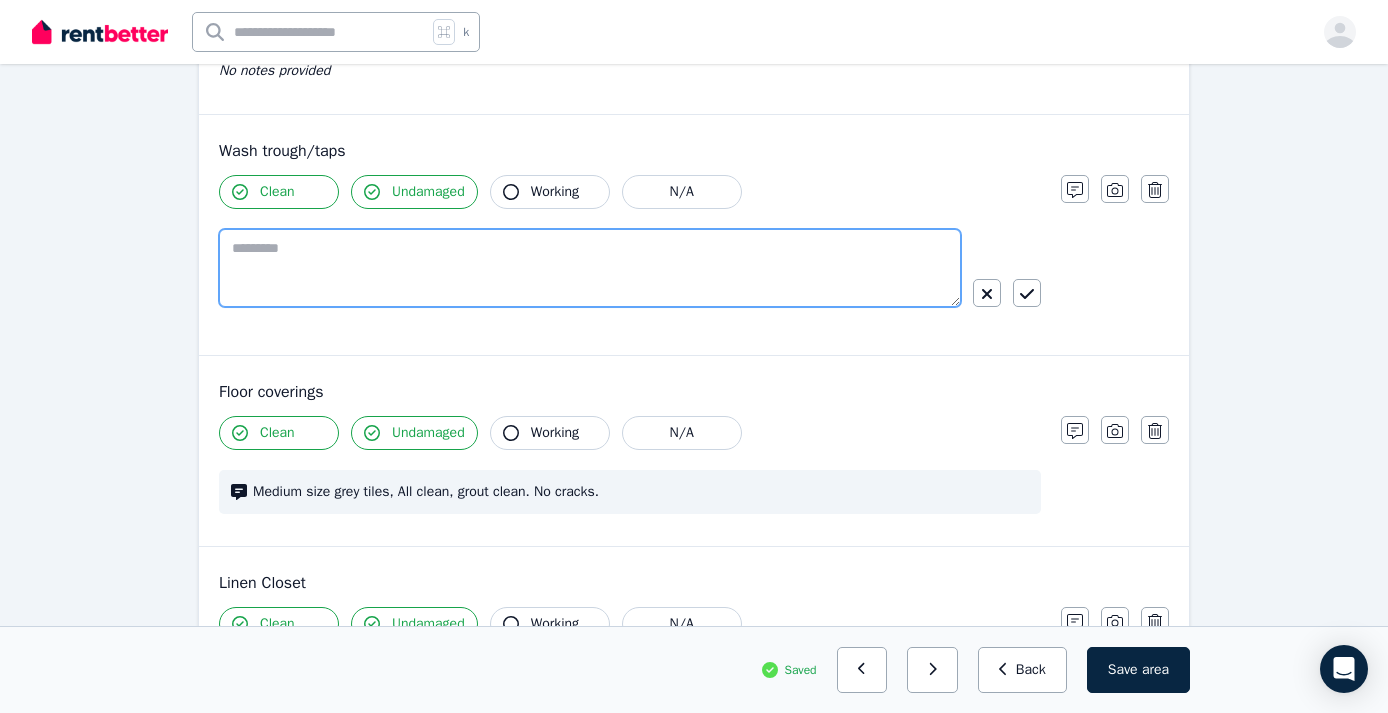 click at bounding box center [590, 268] 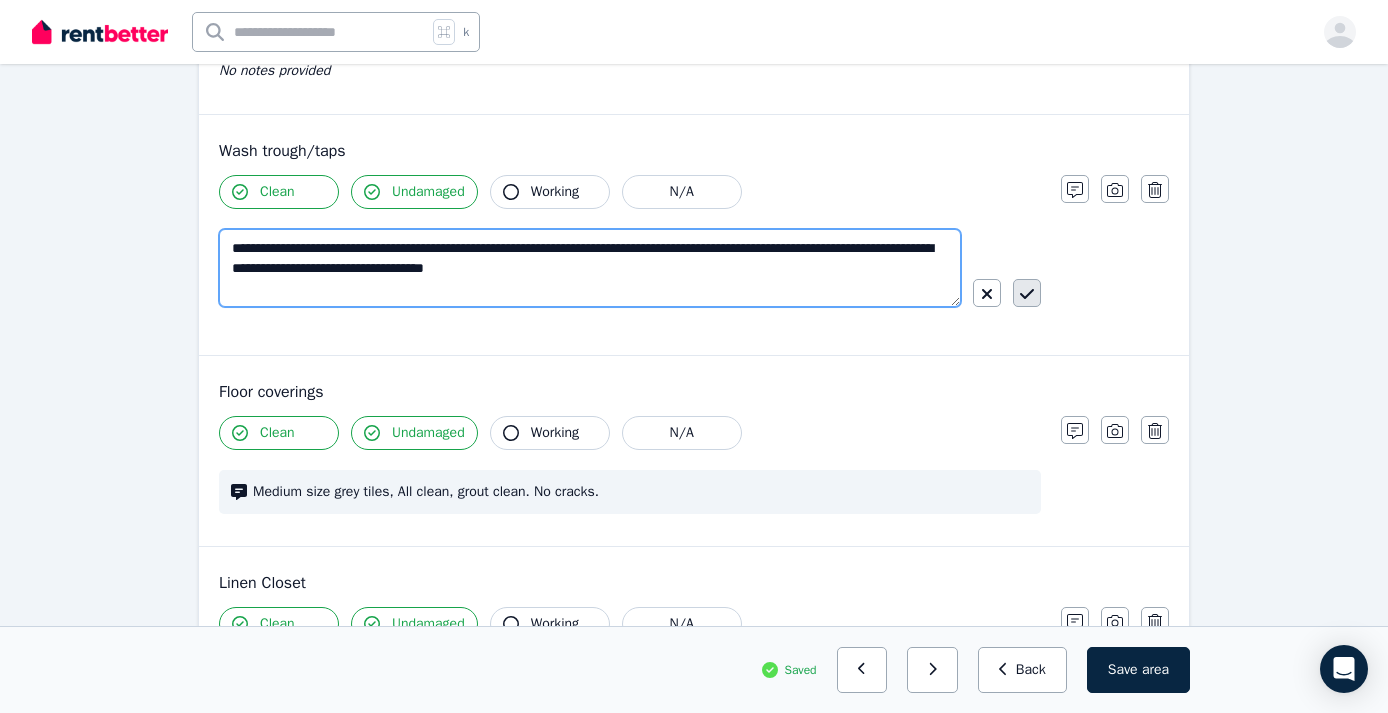type on "**********" 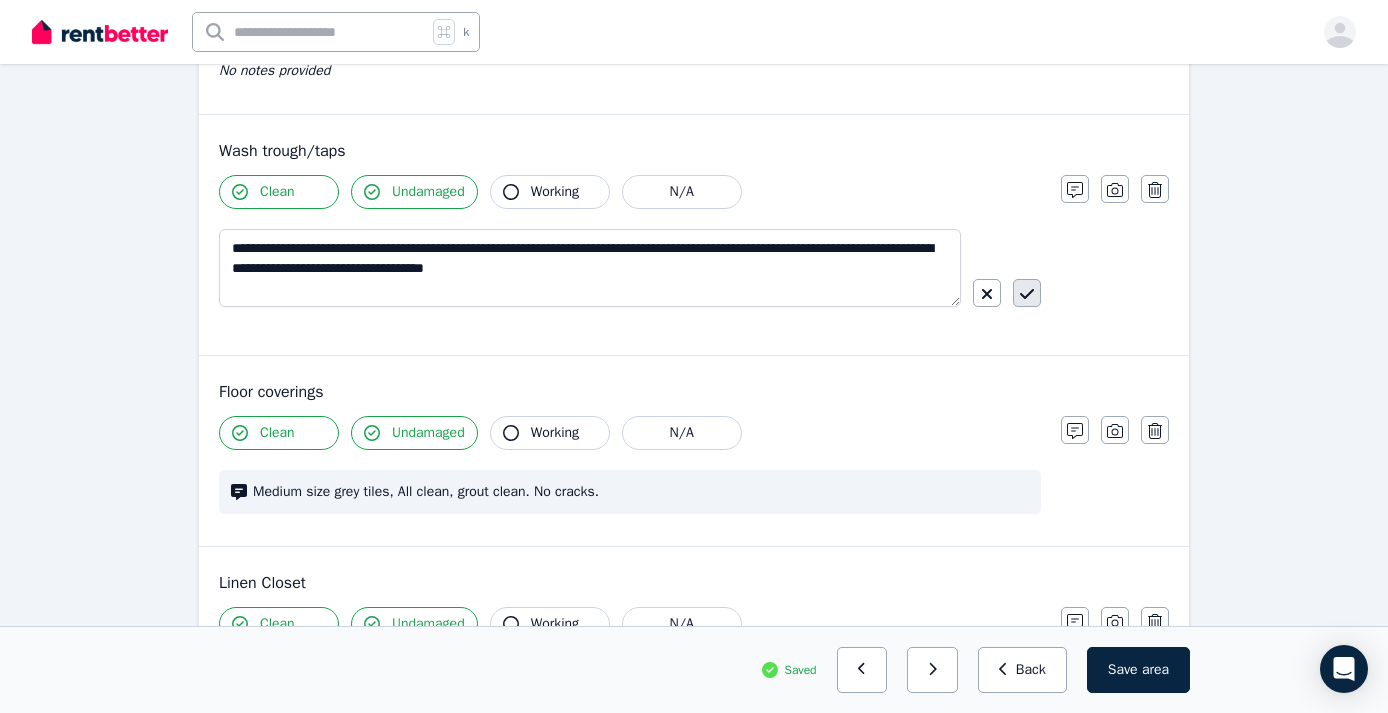 click 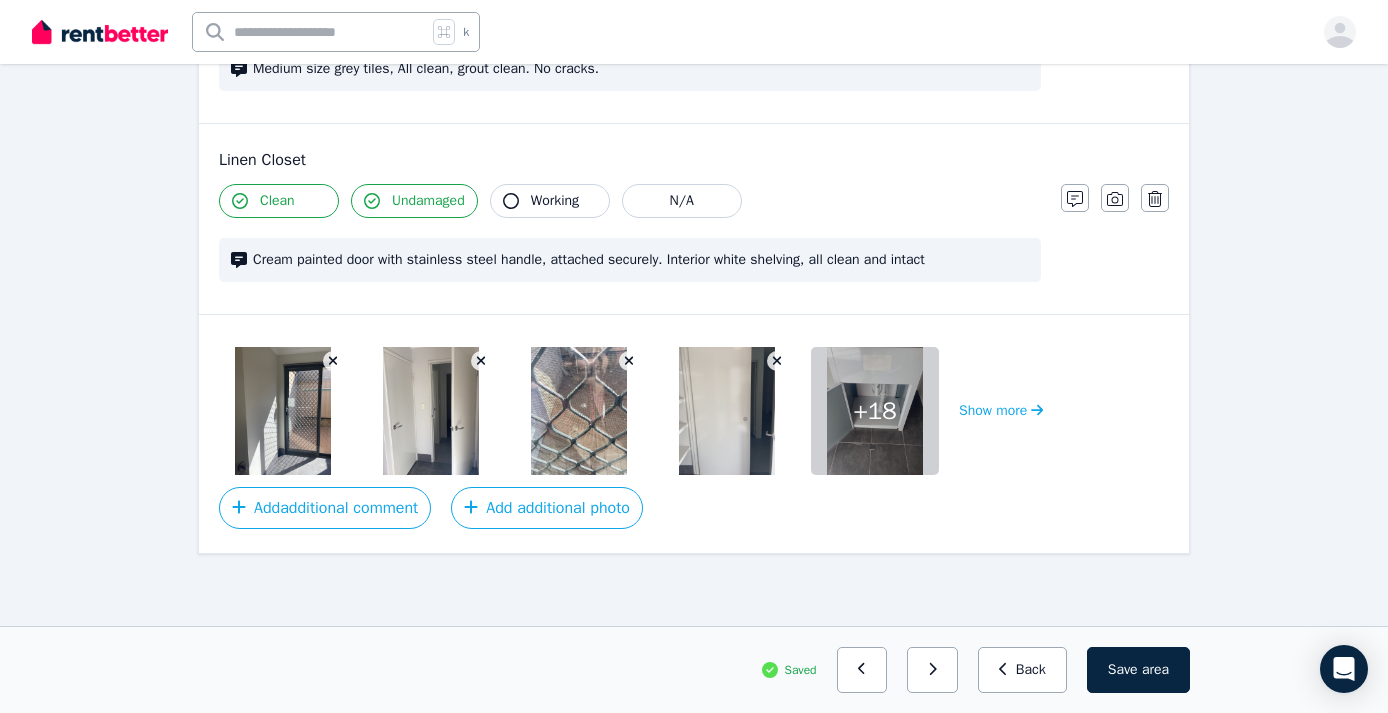 scroll, scrollTop: 1561, scrollLeft: 0, axis: vertical 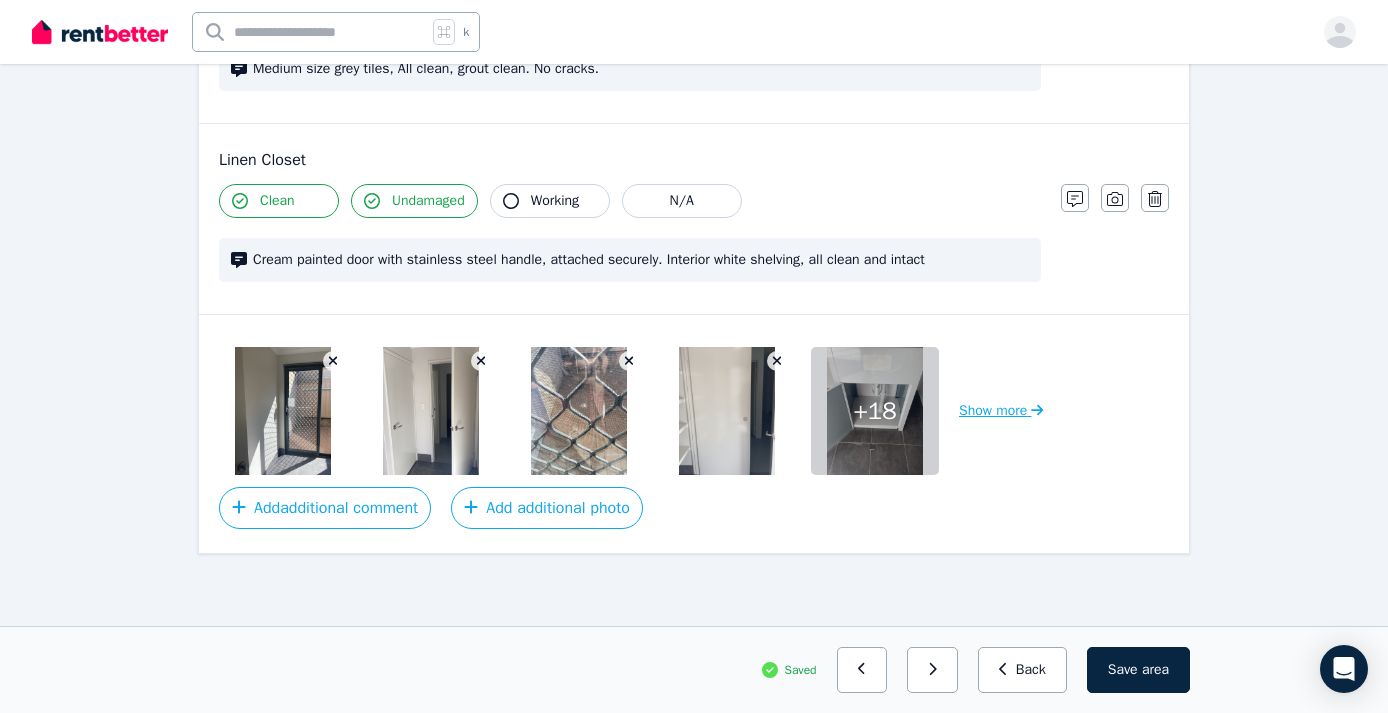click on "Show more" at bounding box center (1001, 411) 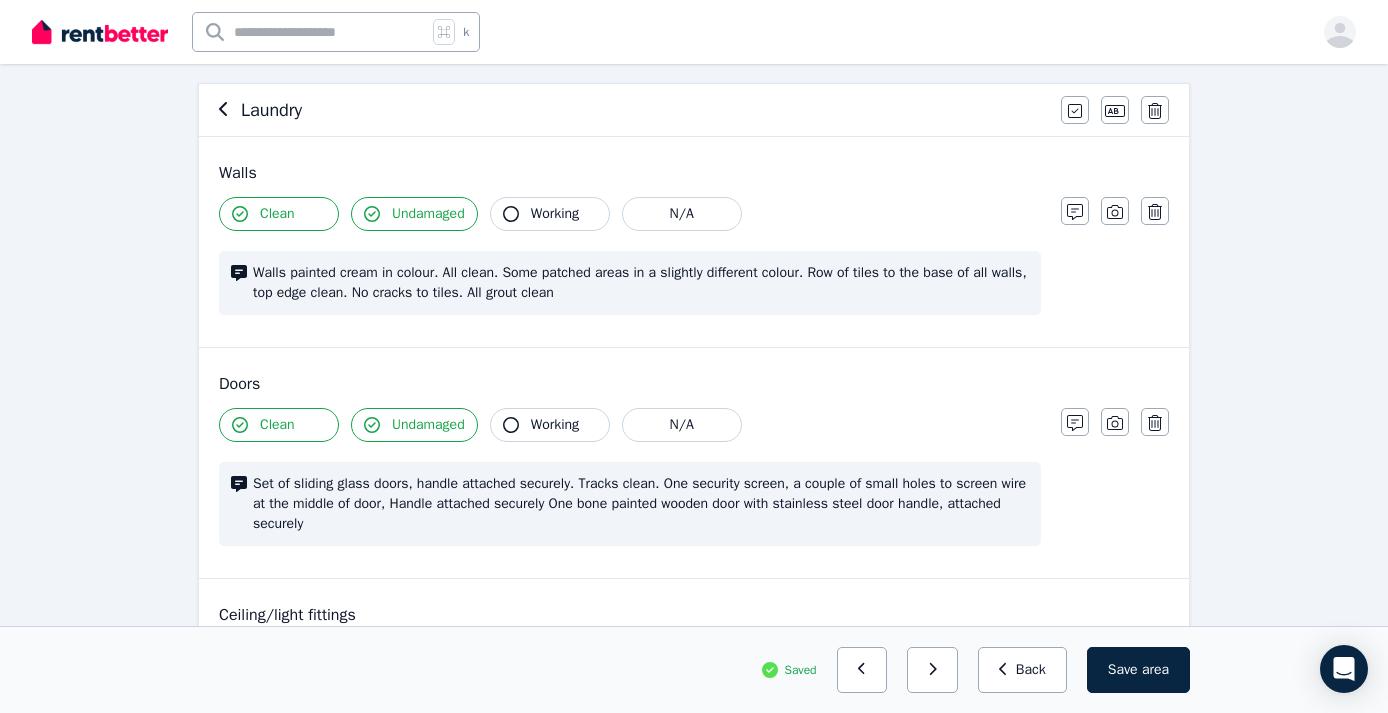 scroll, scrollTop: 171, scrollLeft: 0, axis: vertical 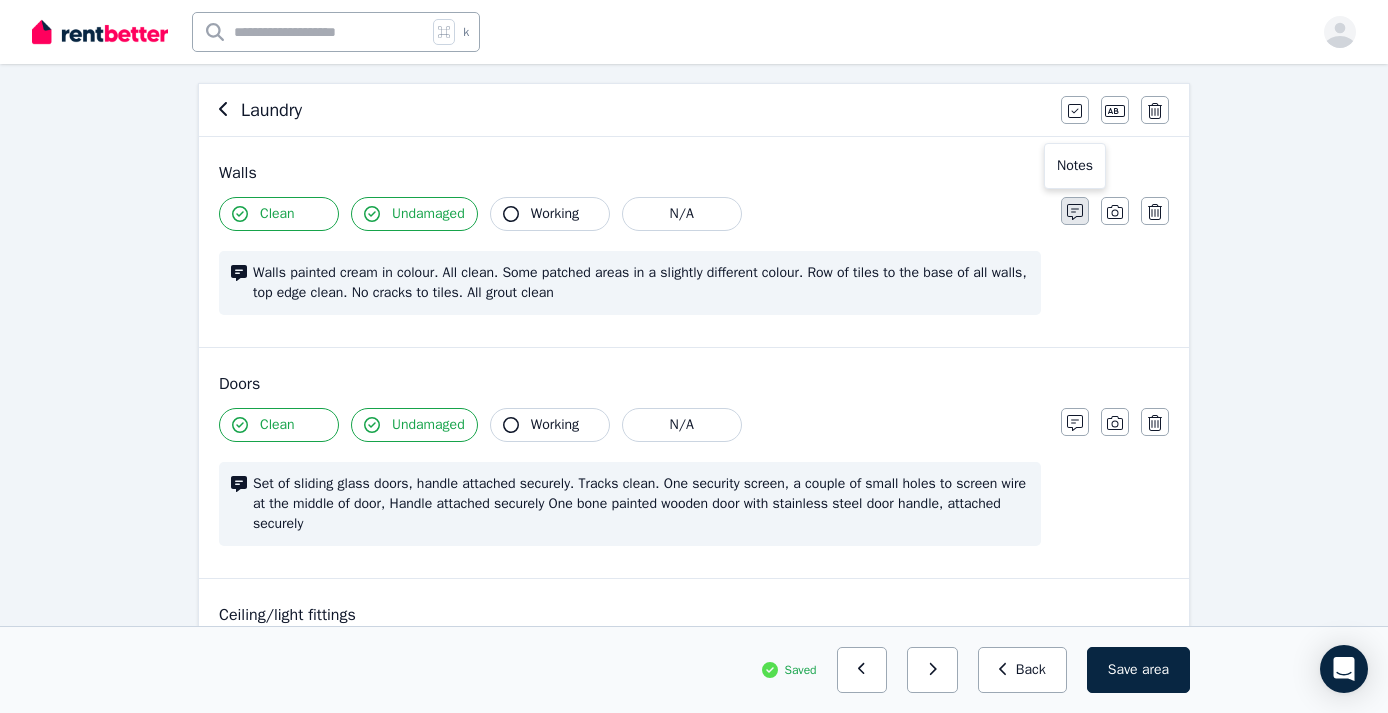 click 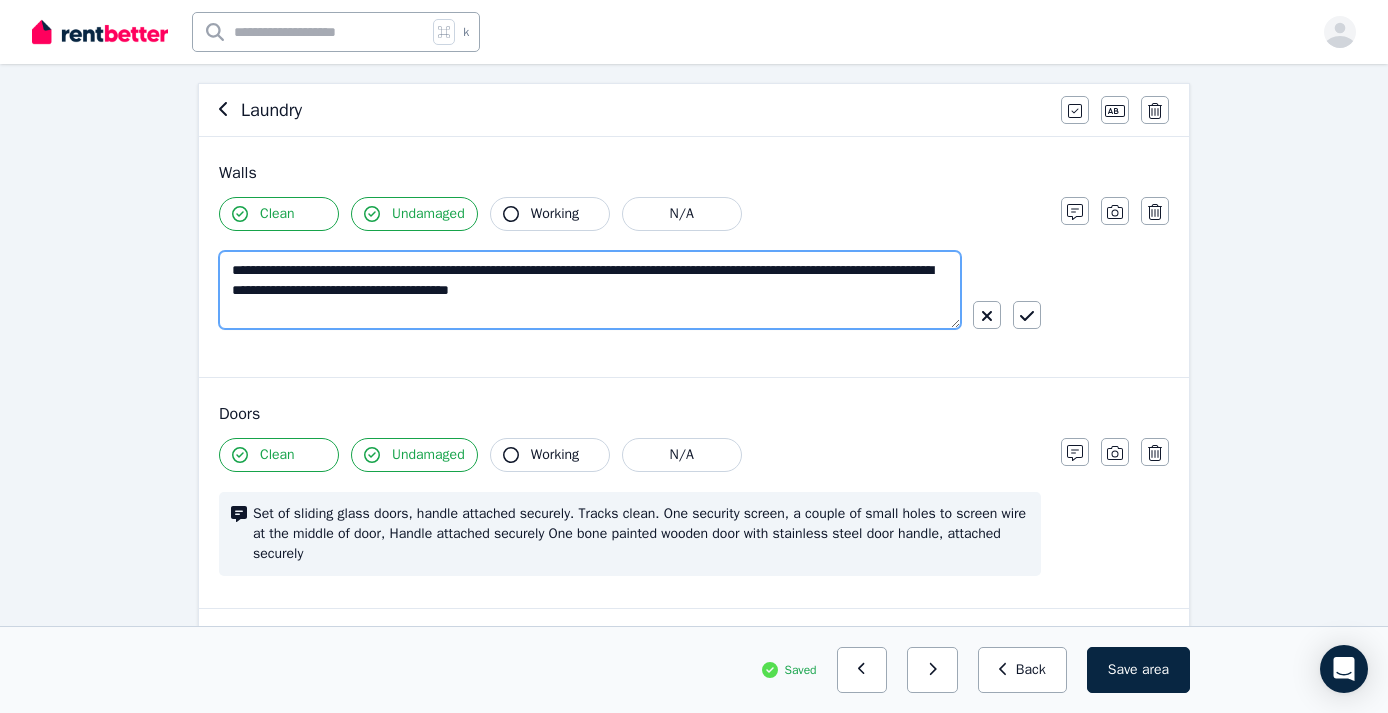 click on "**********" at bounding box center (590, 290) 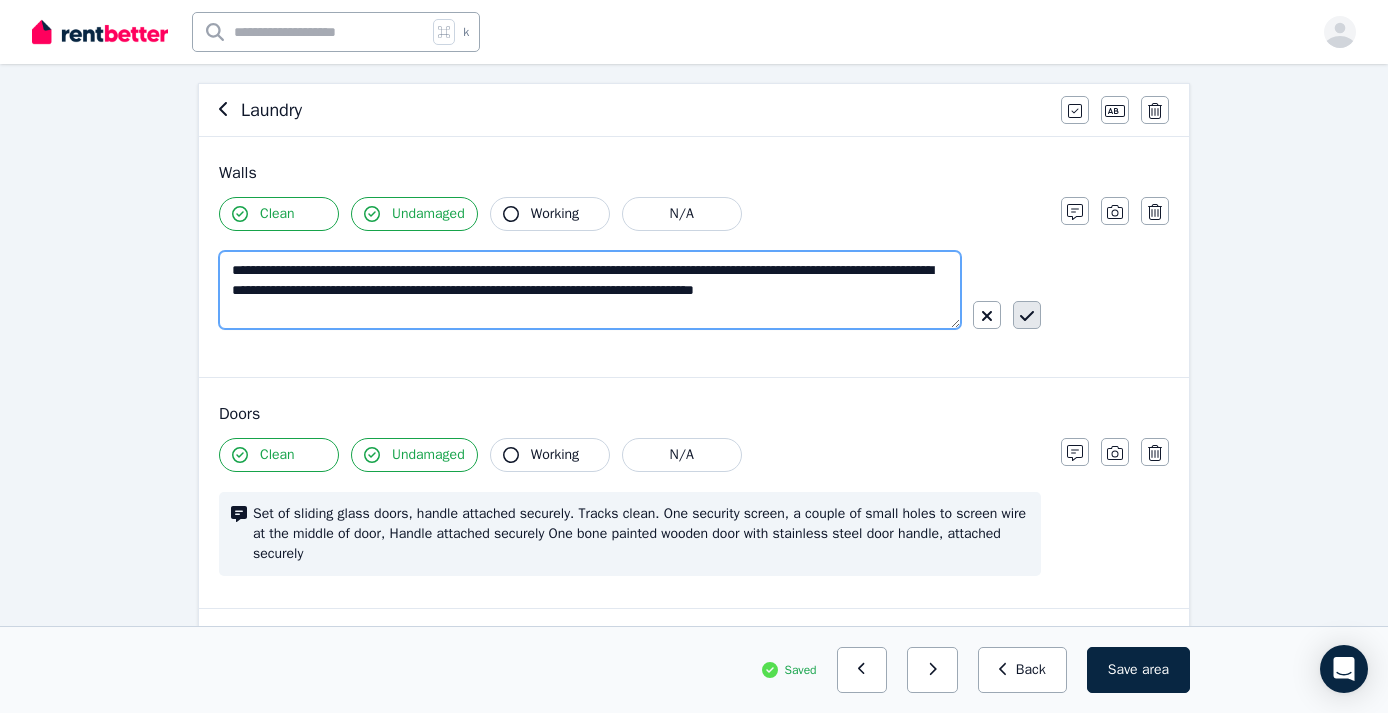 type on "**********" 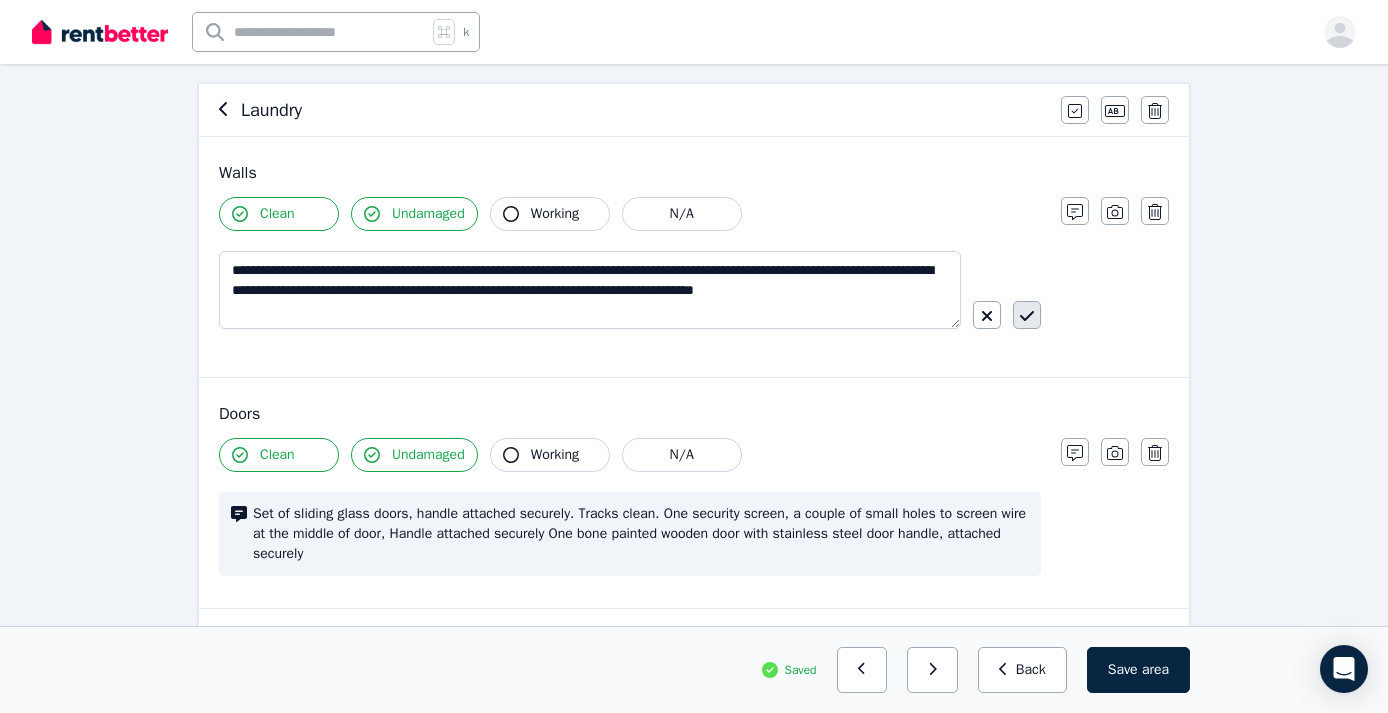 click 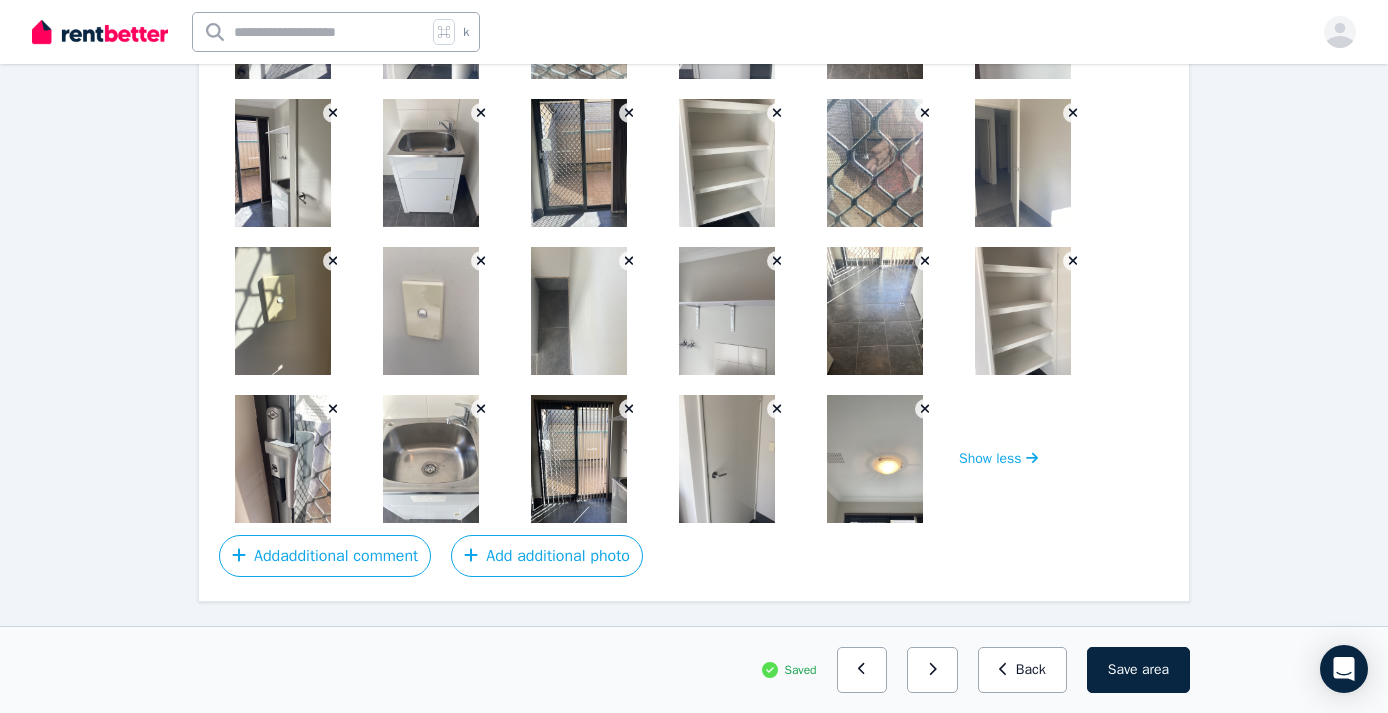 scroll, scrollTop: 1979, scrollLeft: 0, axis: vertical 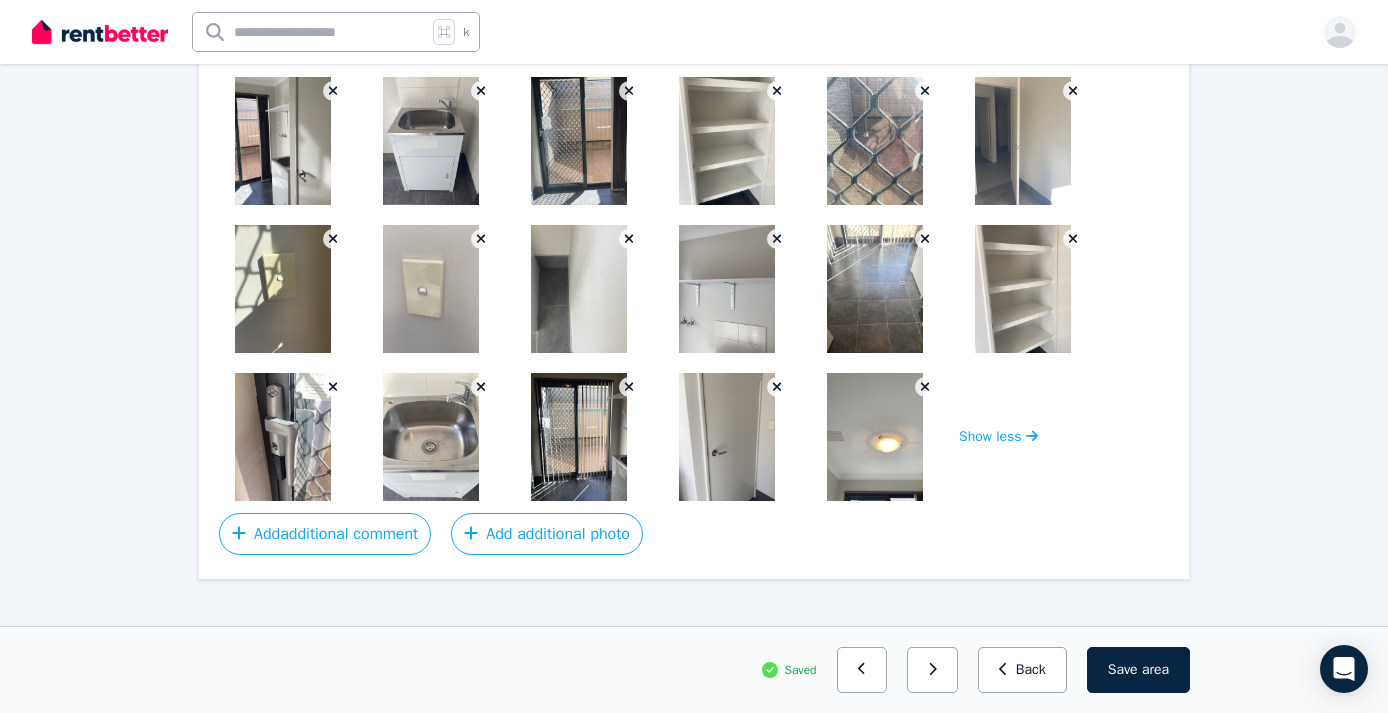 click at bounding box center [579, 437] 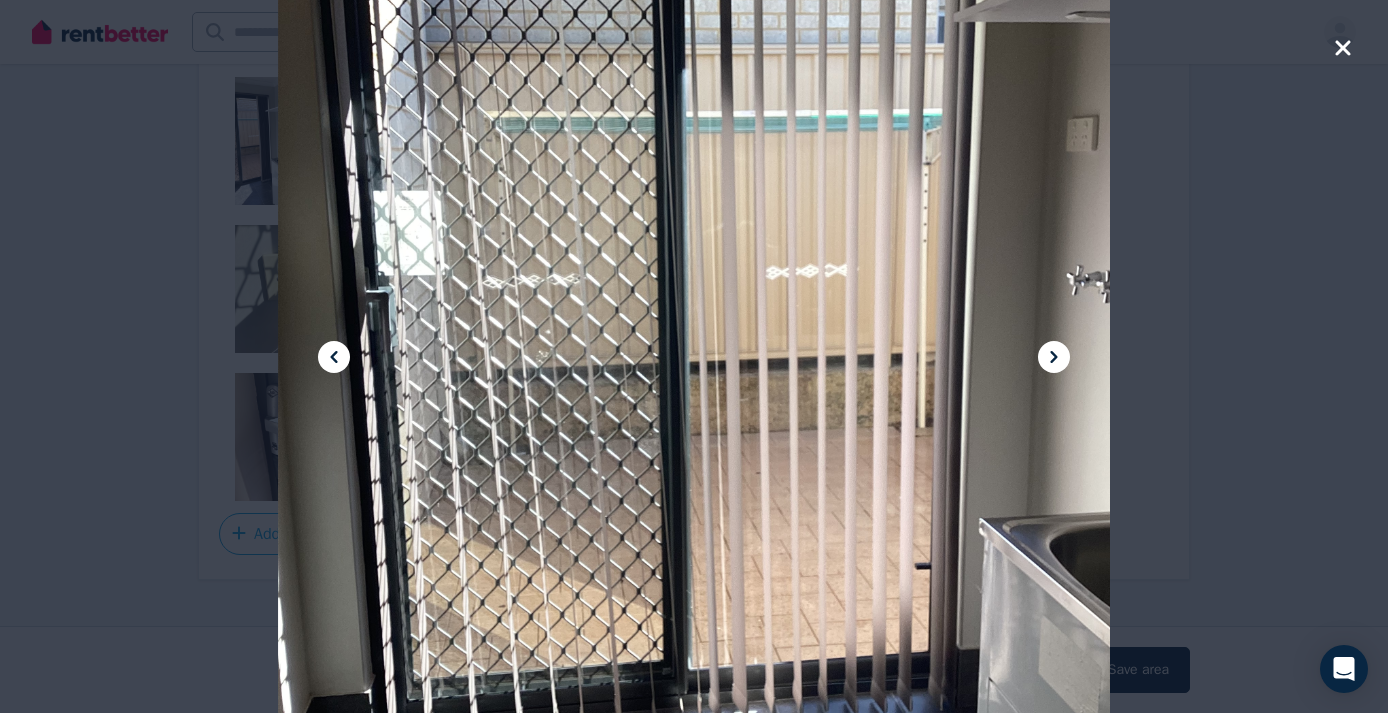 click 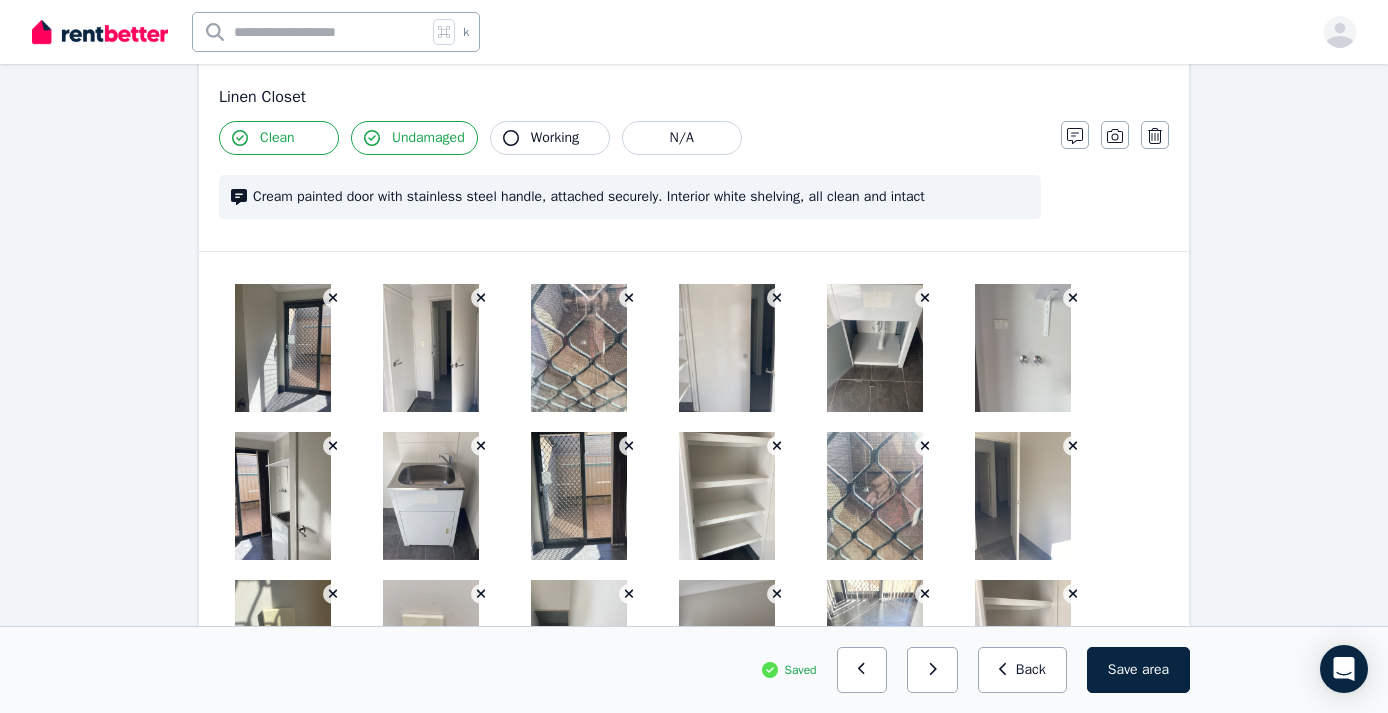 scroll, scrollTop: 1623, scrollLeft: 0, axis: vertical 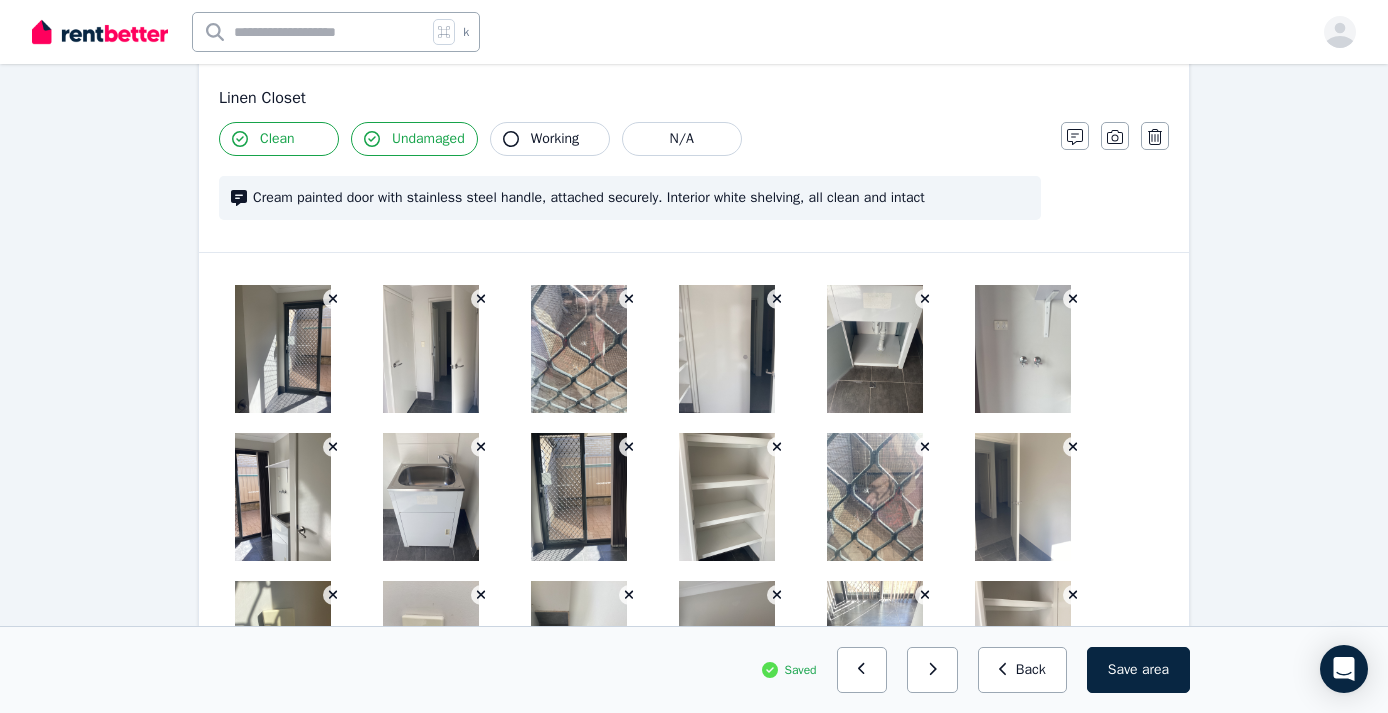 click at bounding box center (1023, 349) 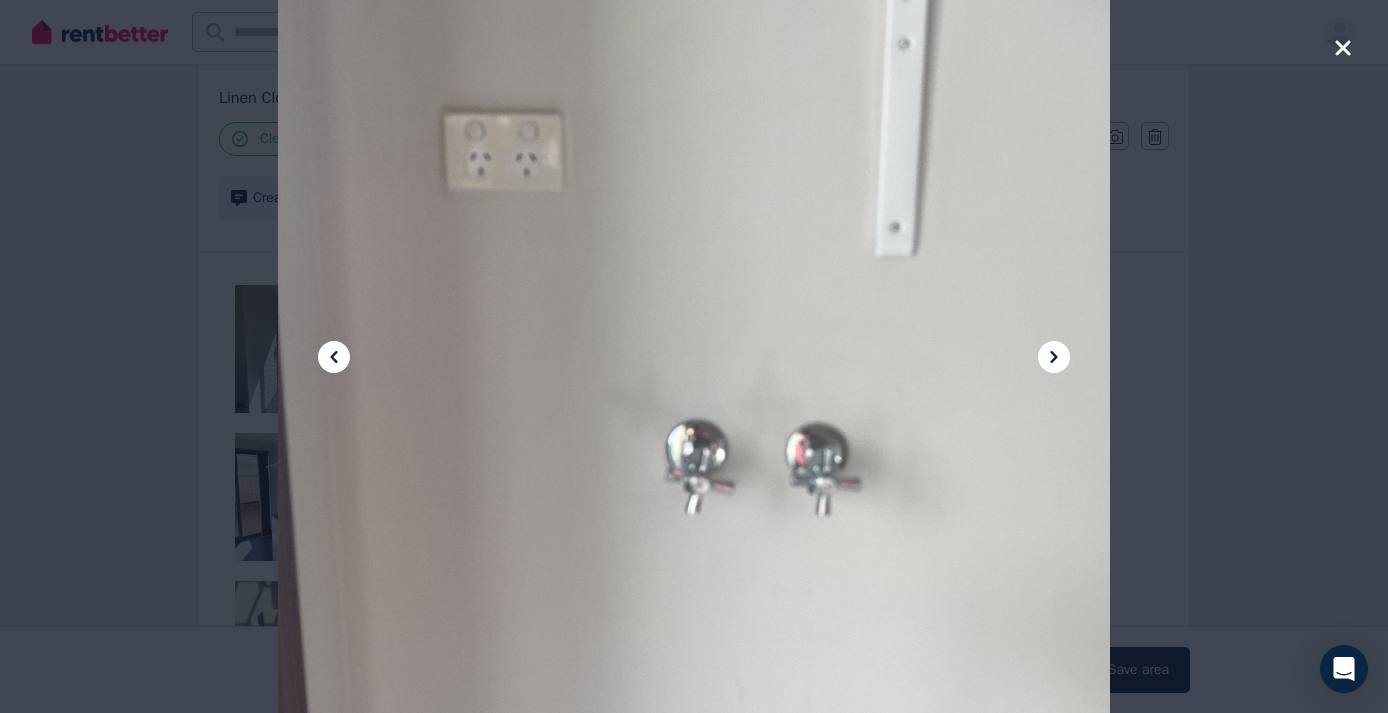 click 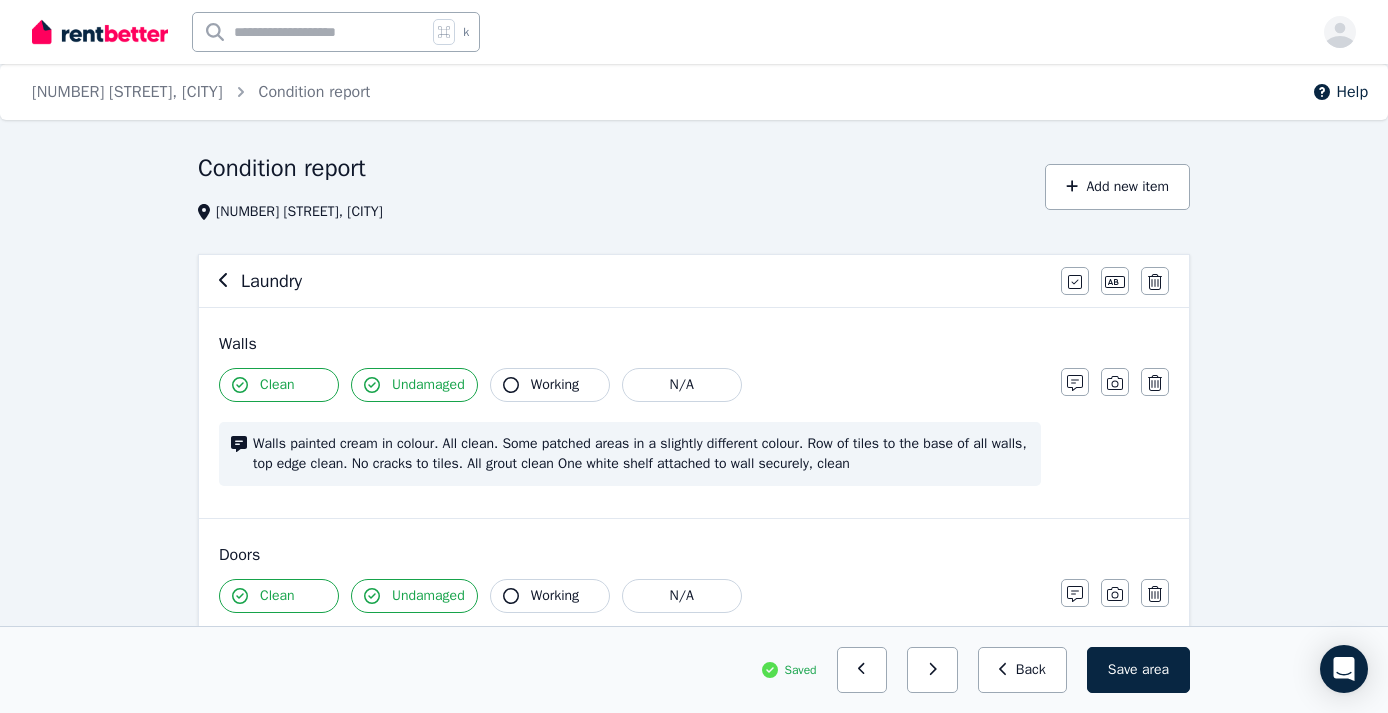 scroll, scrollTop: 0, scrollLeft: 0, axis: both 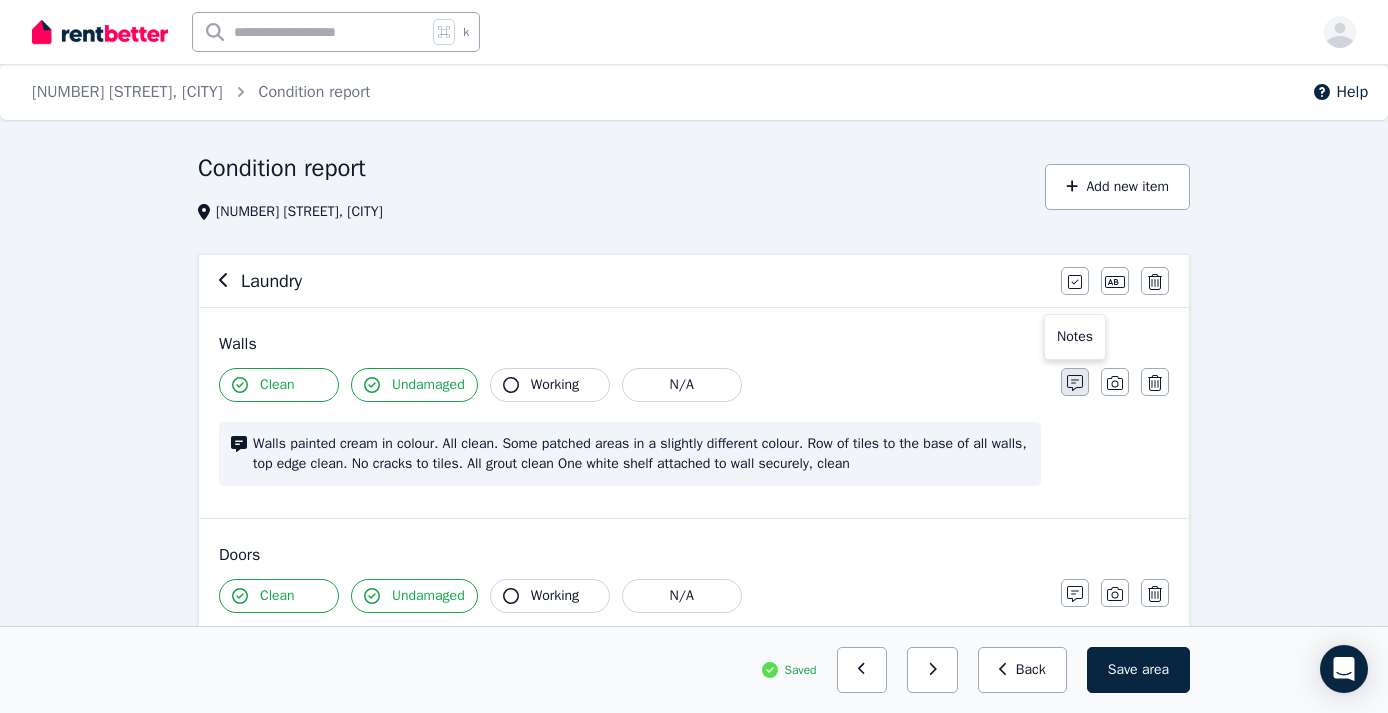 click 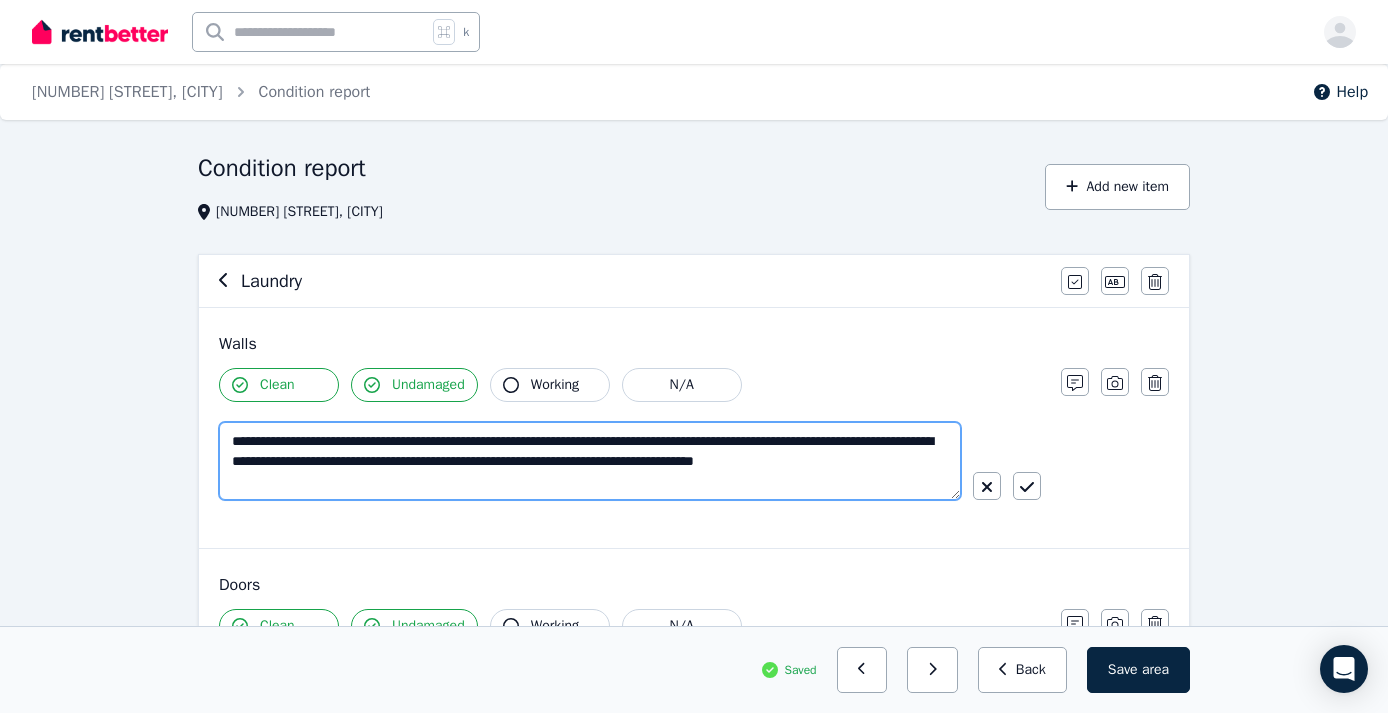 click on "**********" at bounding box center (590, 461) 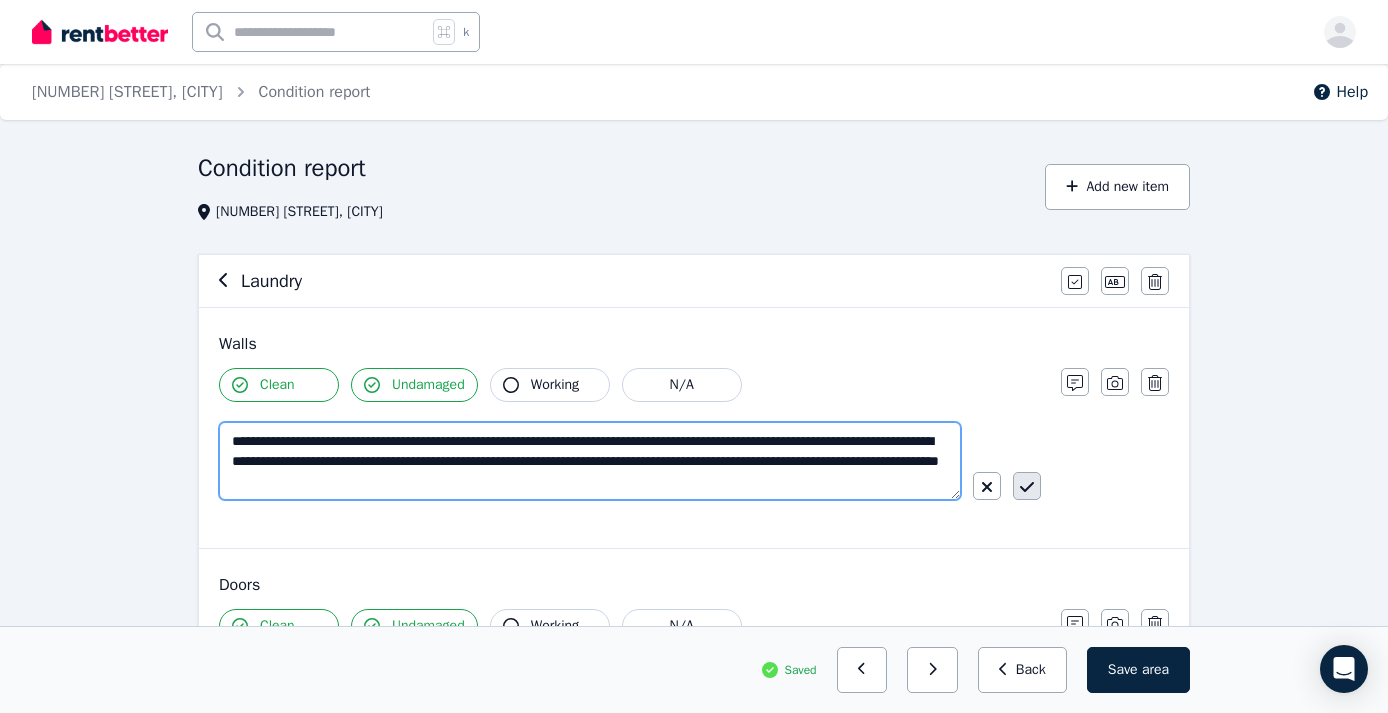 type on "**********" 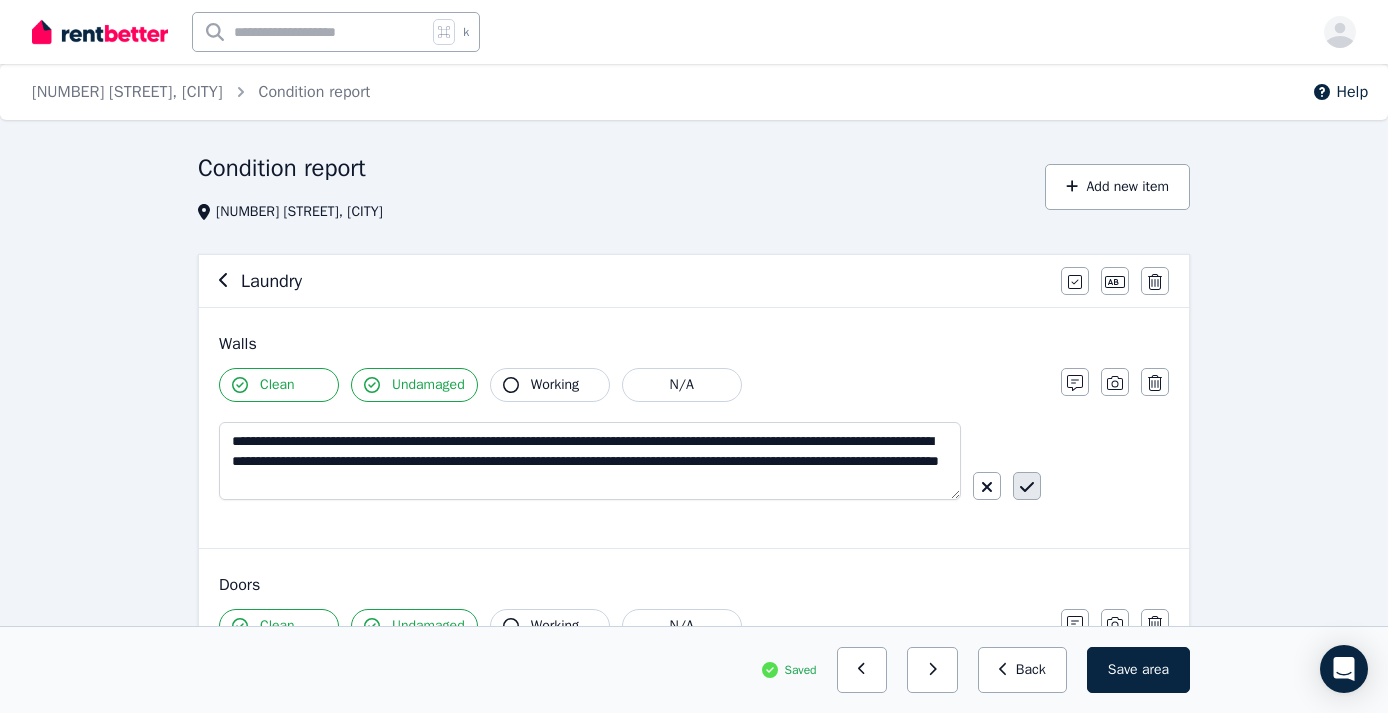 click 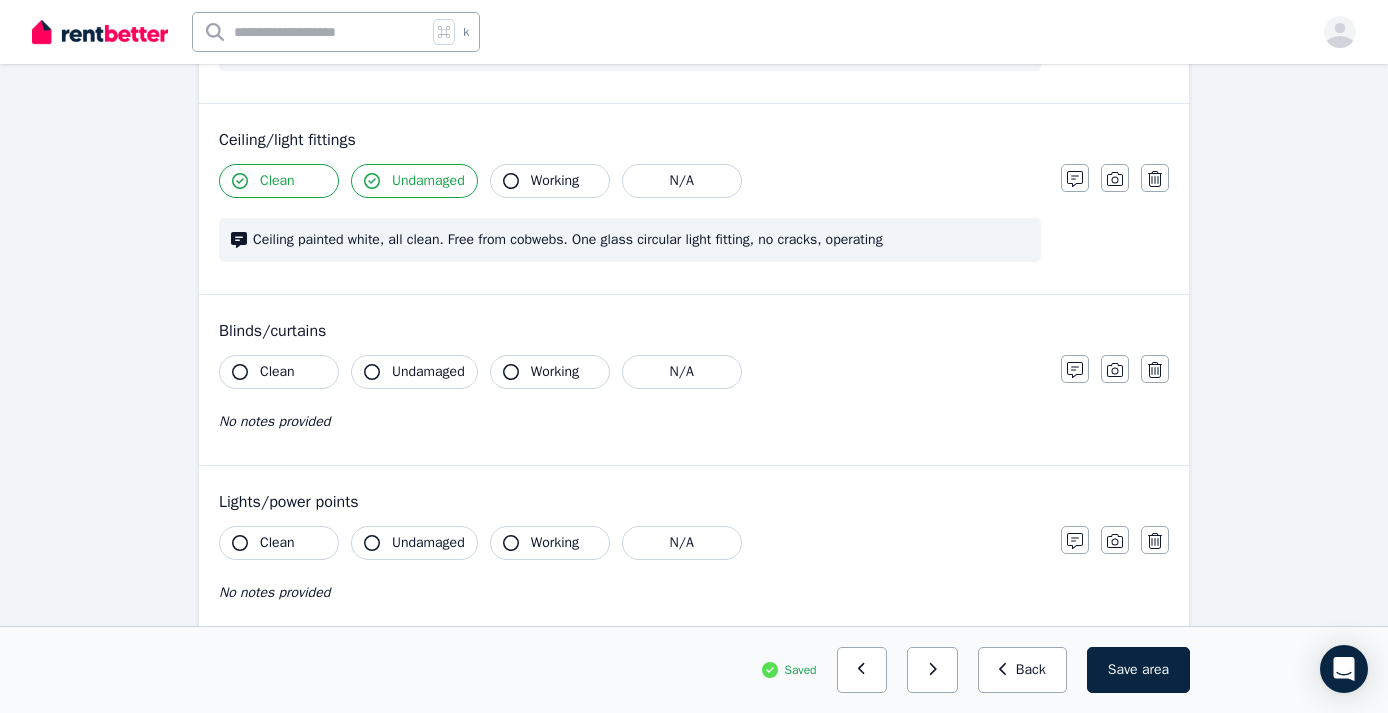 scroll, scrollTop: 672, scrollLeft: 0, axis: vertical 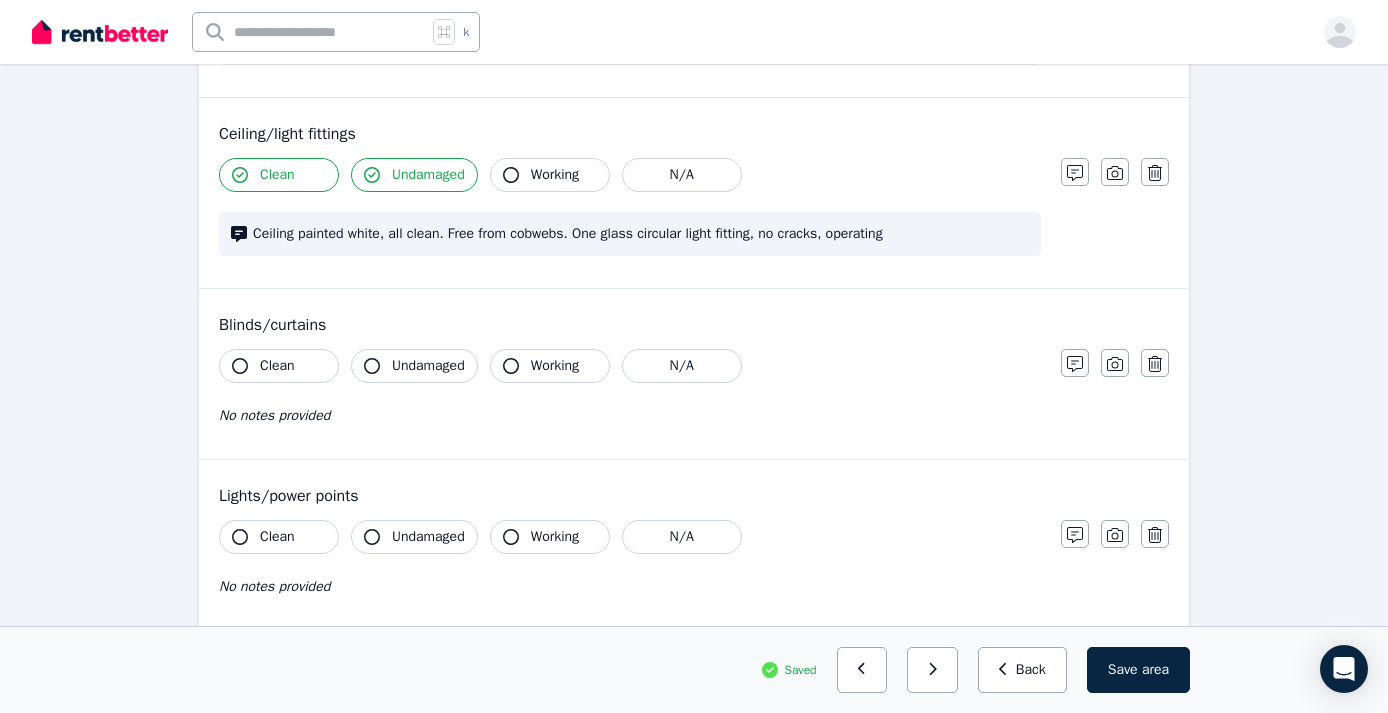 click 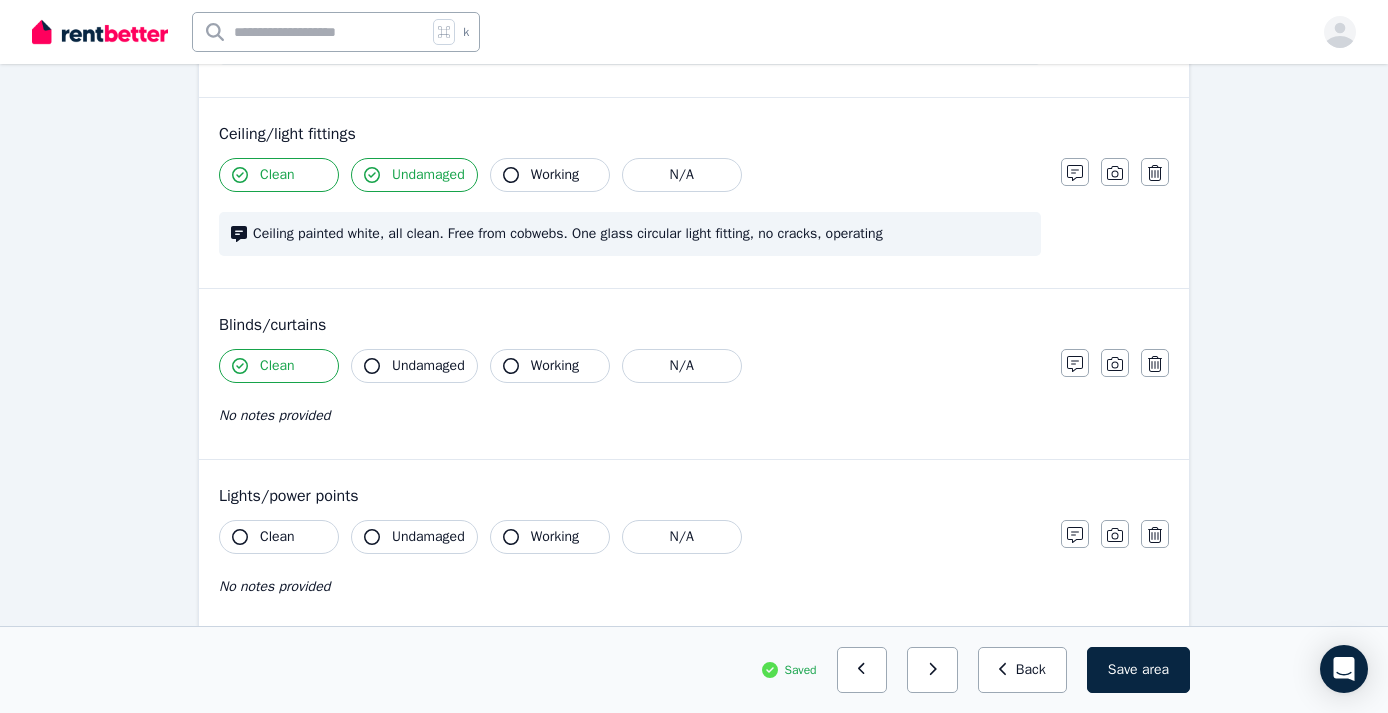 click 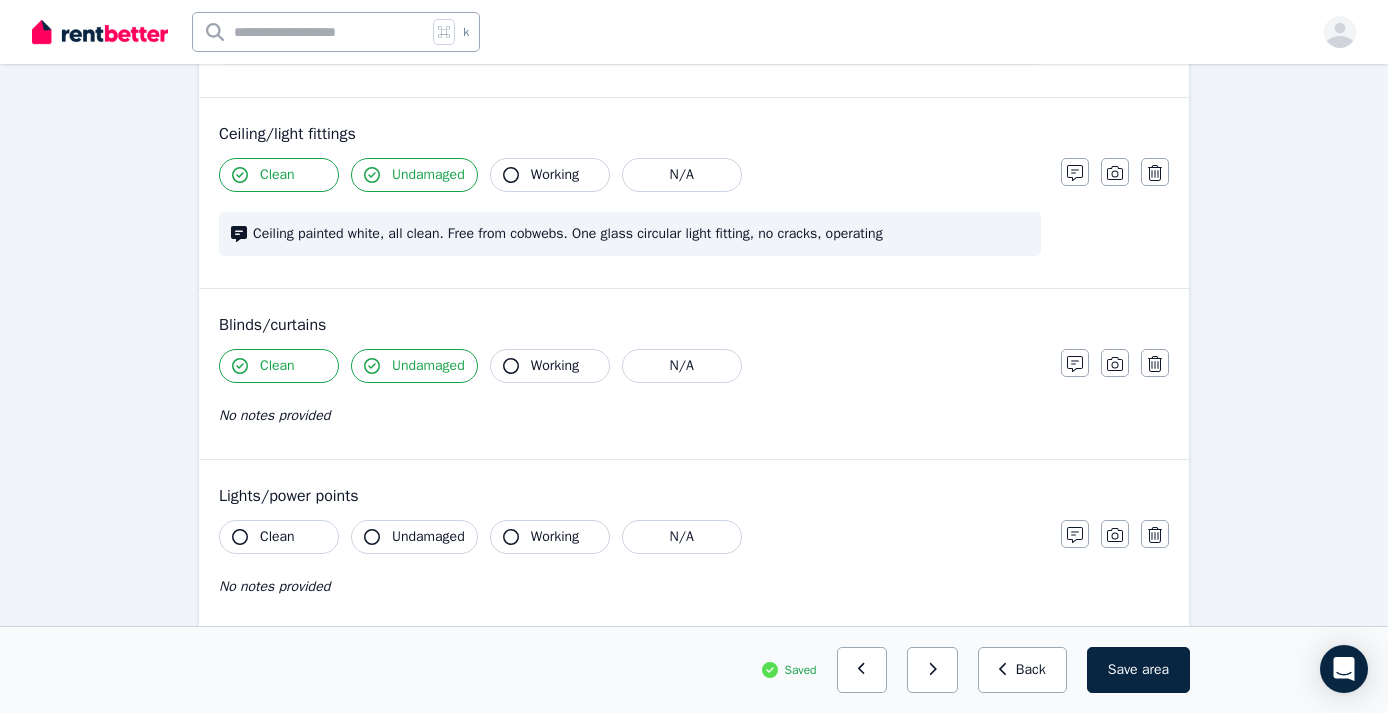click on "No notes provided" at bounding box center [274, 415] 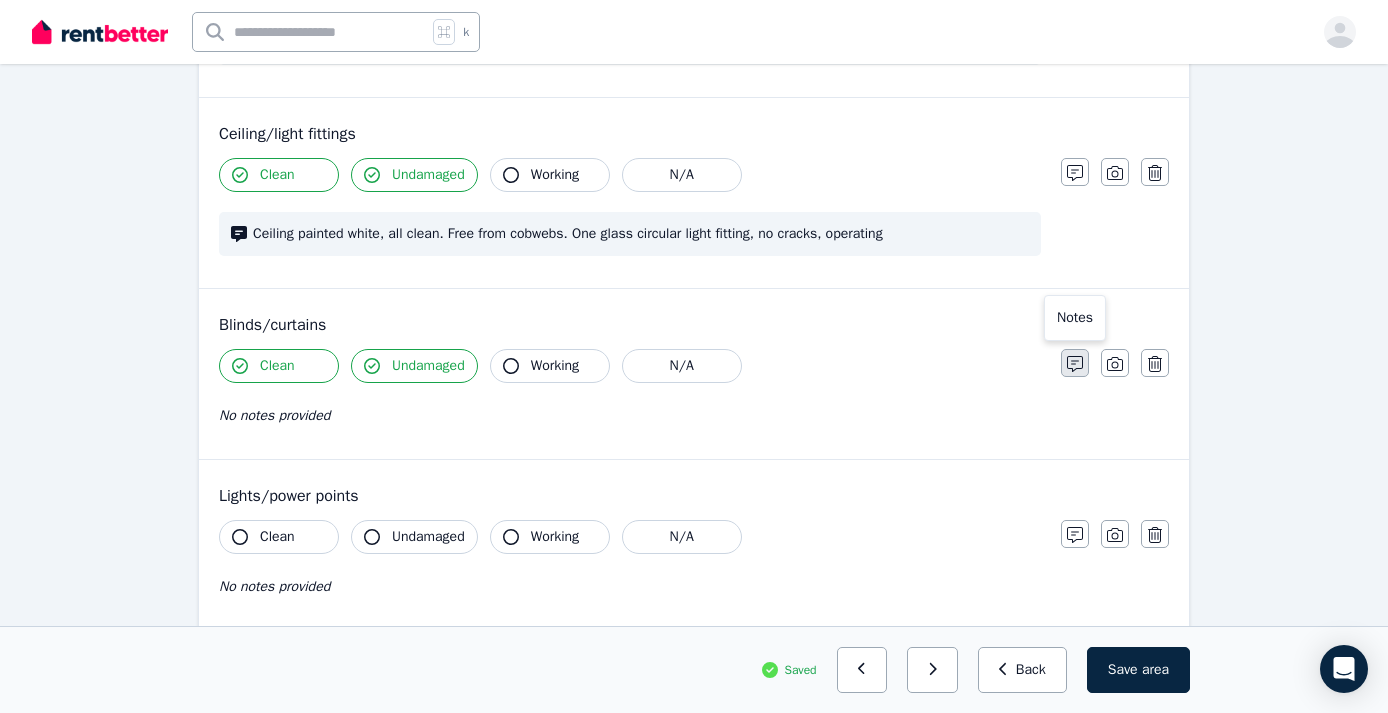 click 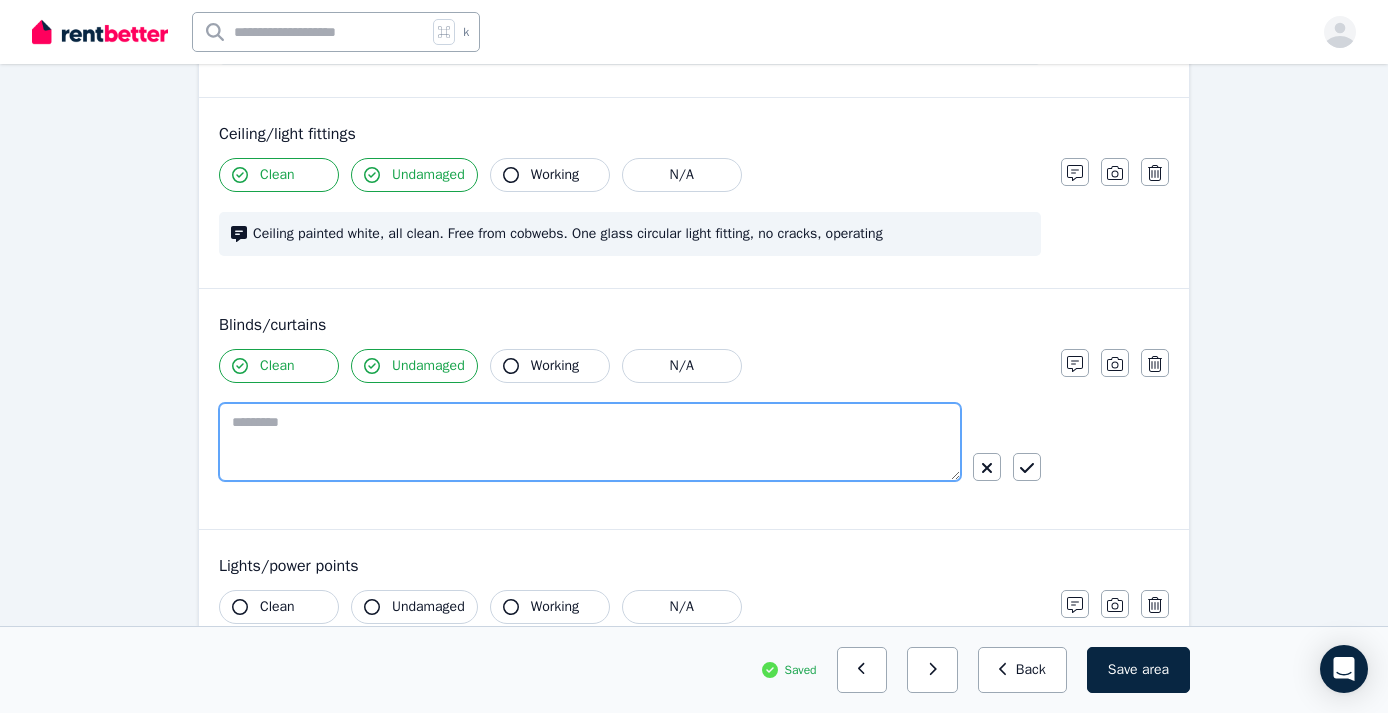 click at bounding box center (590, 442) 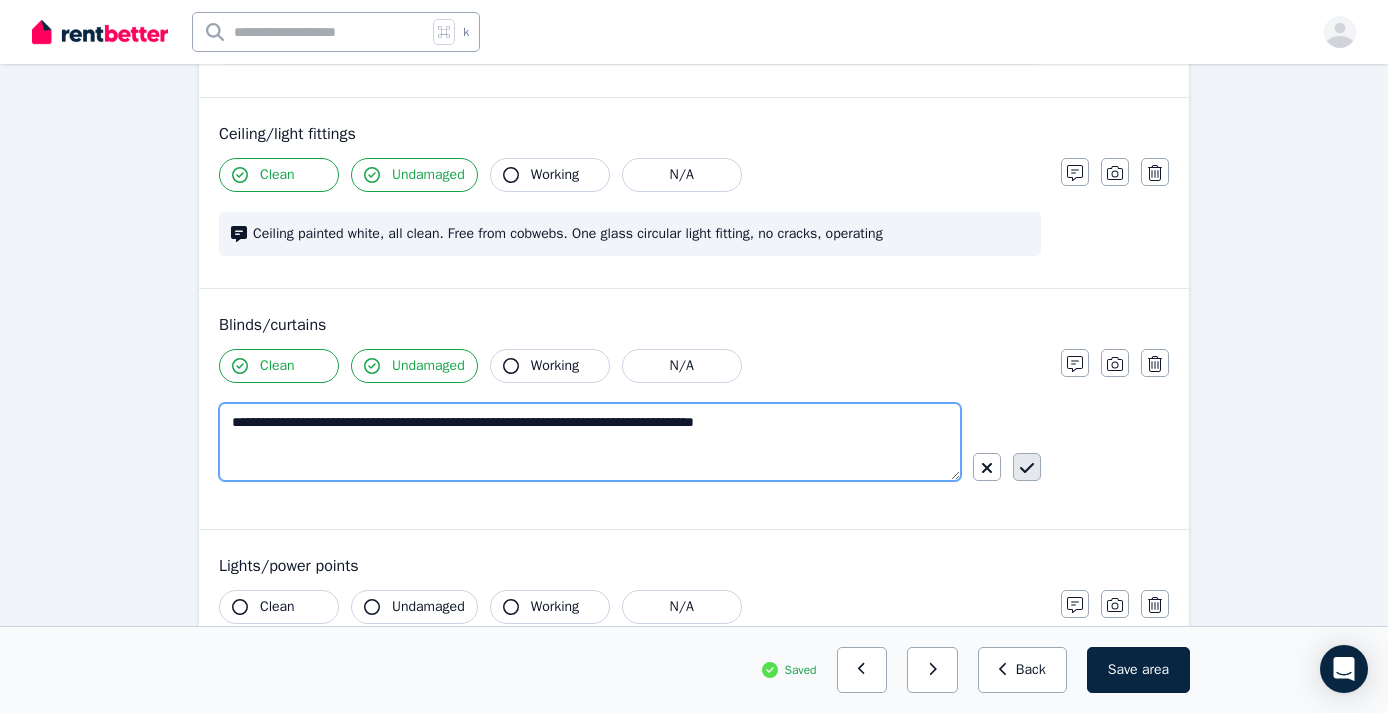 type on "**********" 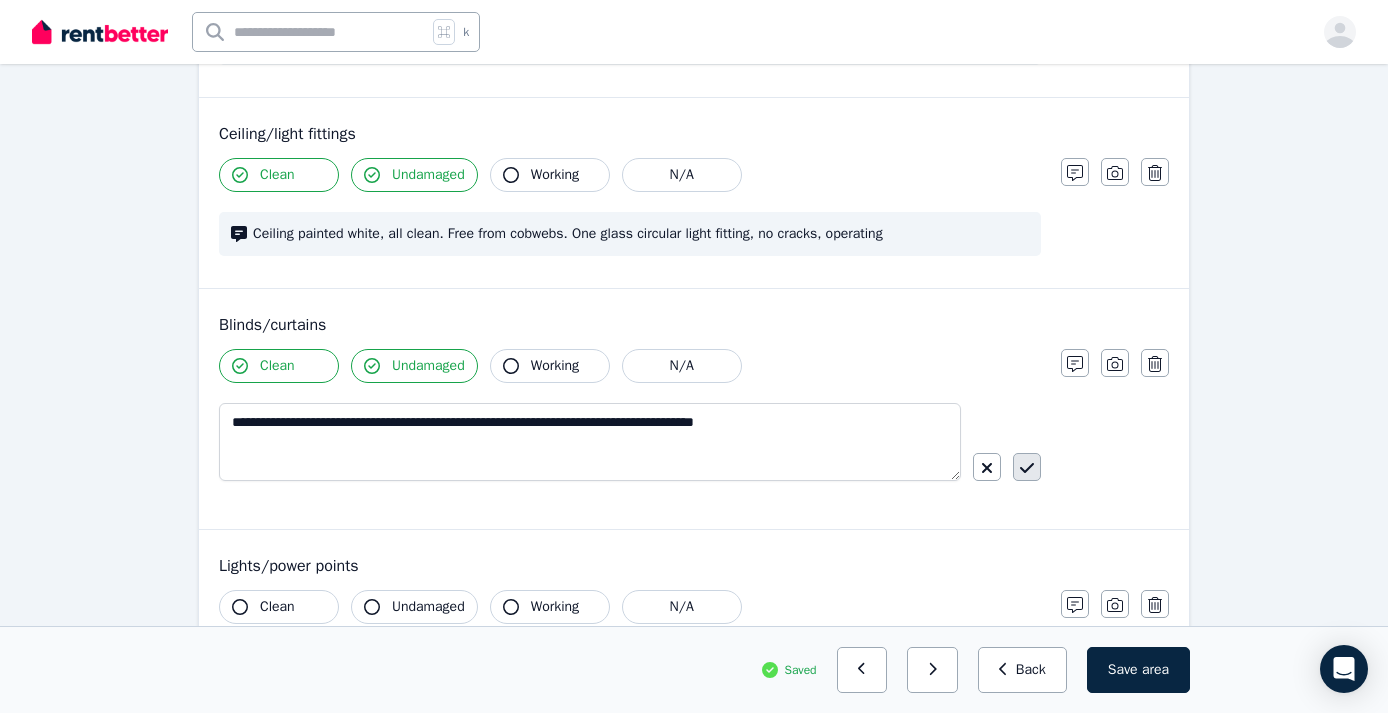 click 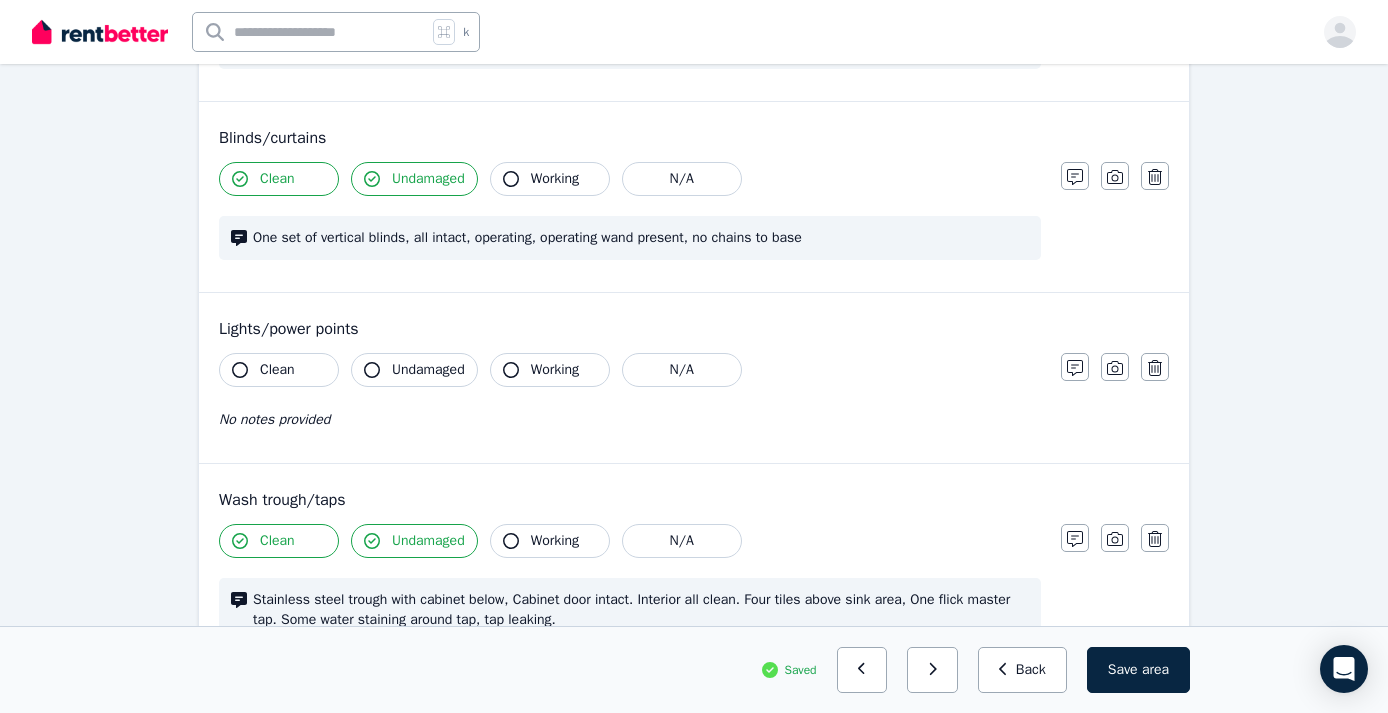 scroll, scrollTop: 838, scrollLeft: 0, axis: vertical 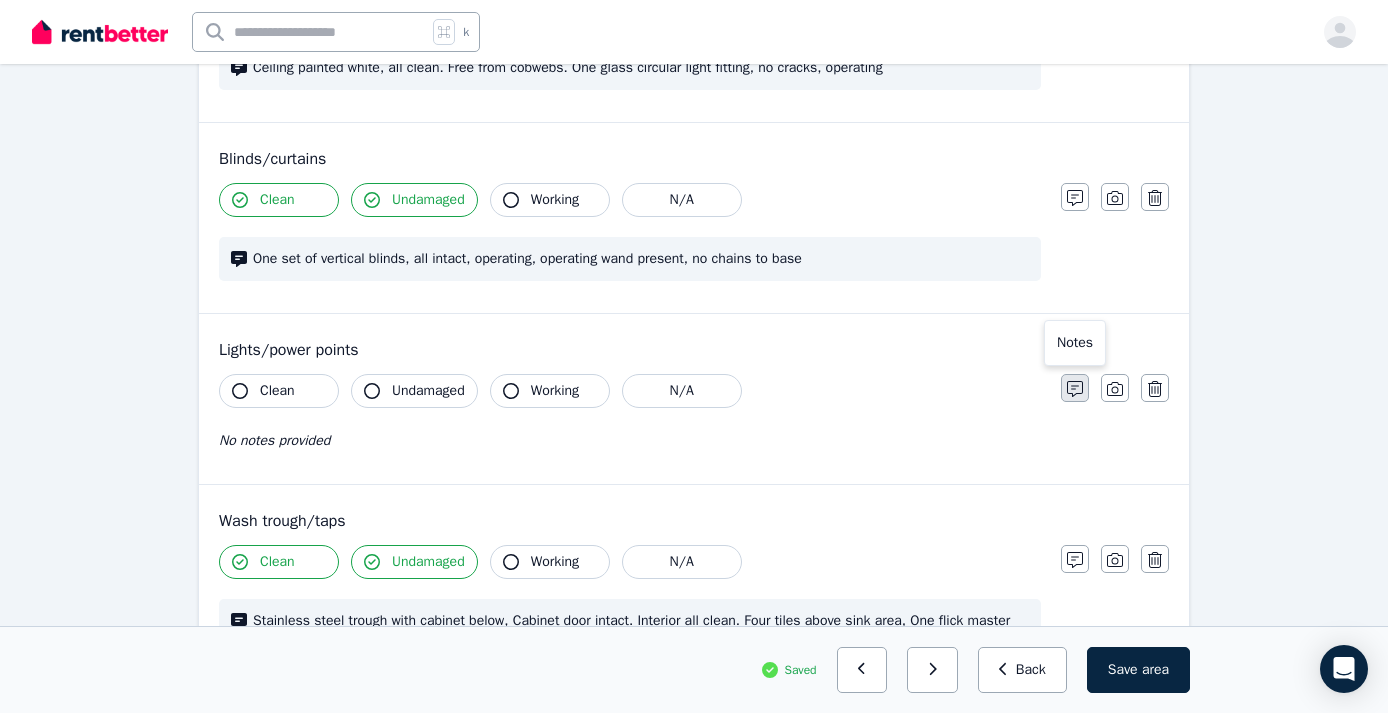 click at bounding box center [1075, 388] 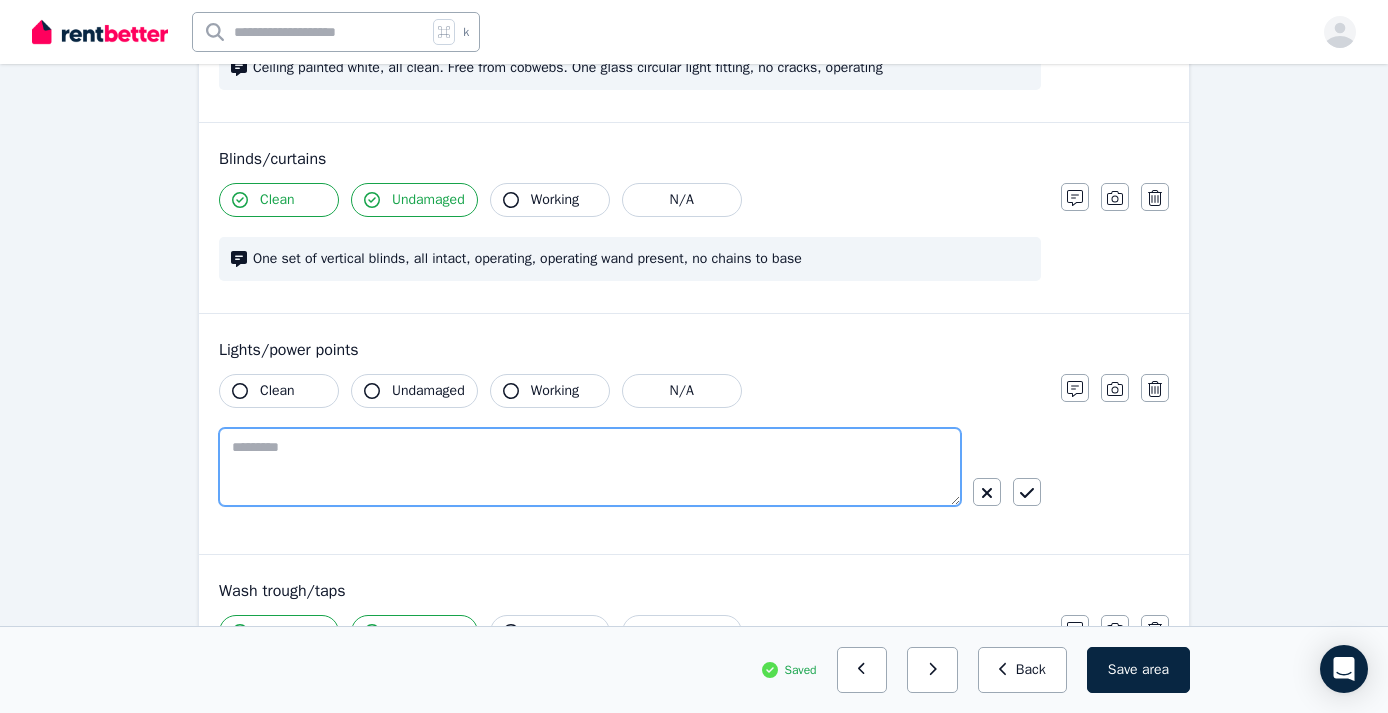 click at bounding box center [590, 467] 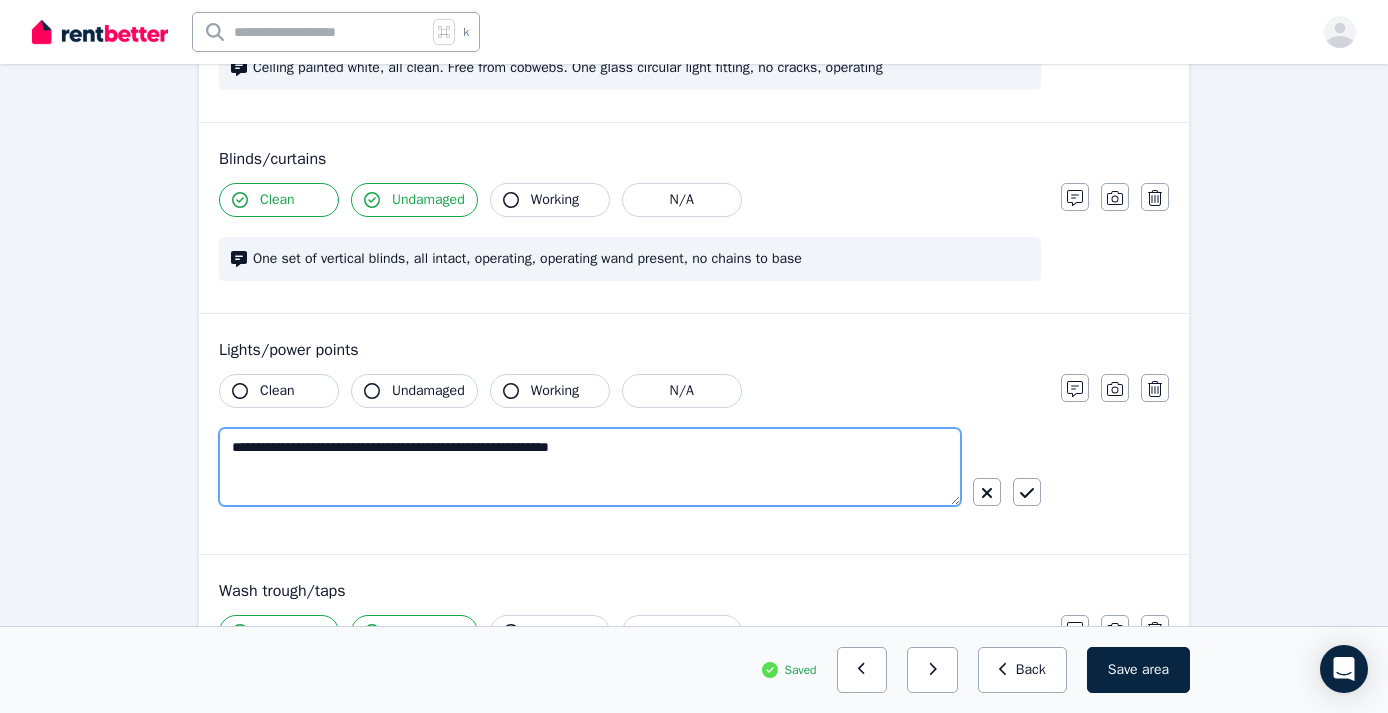 type on "**********" 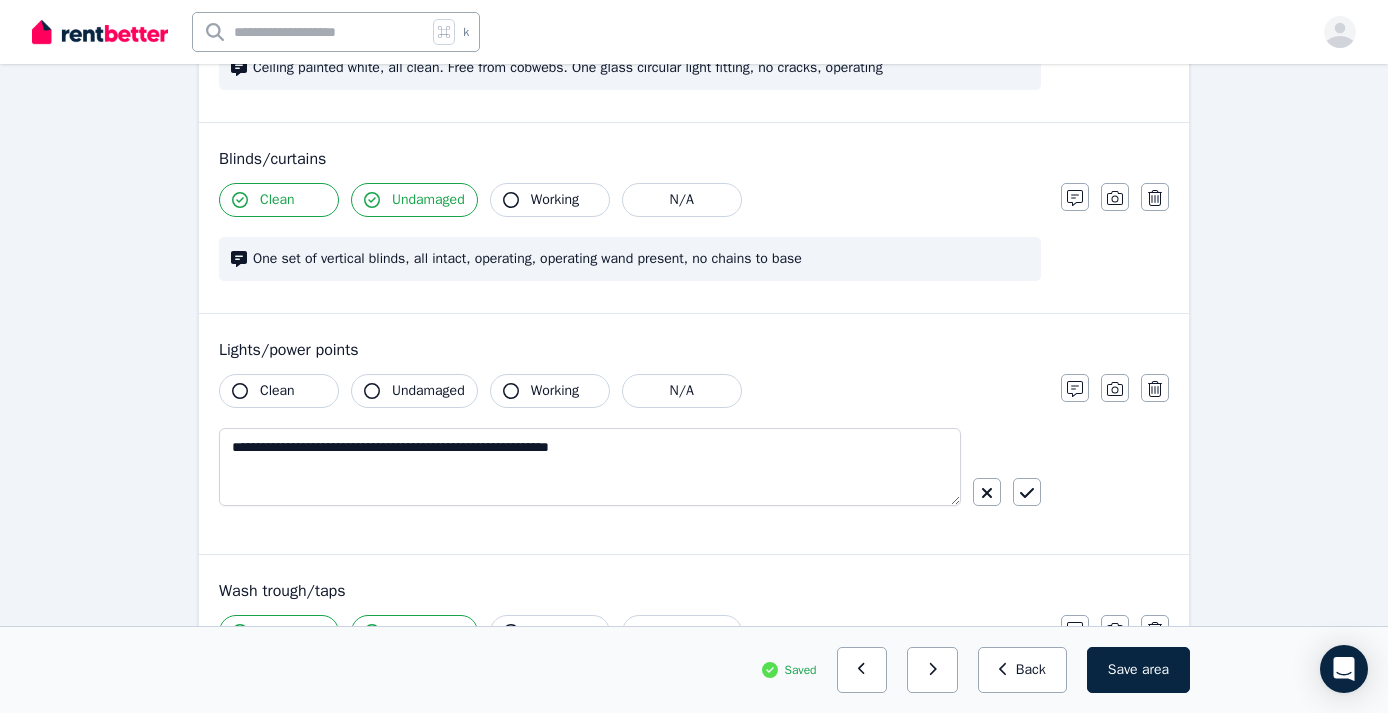 click 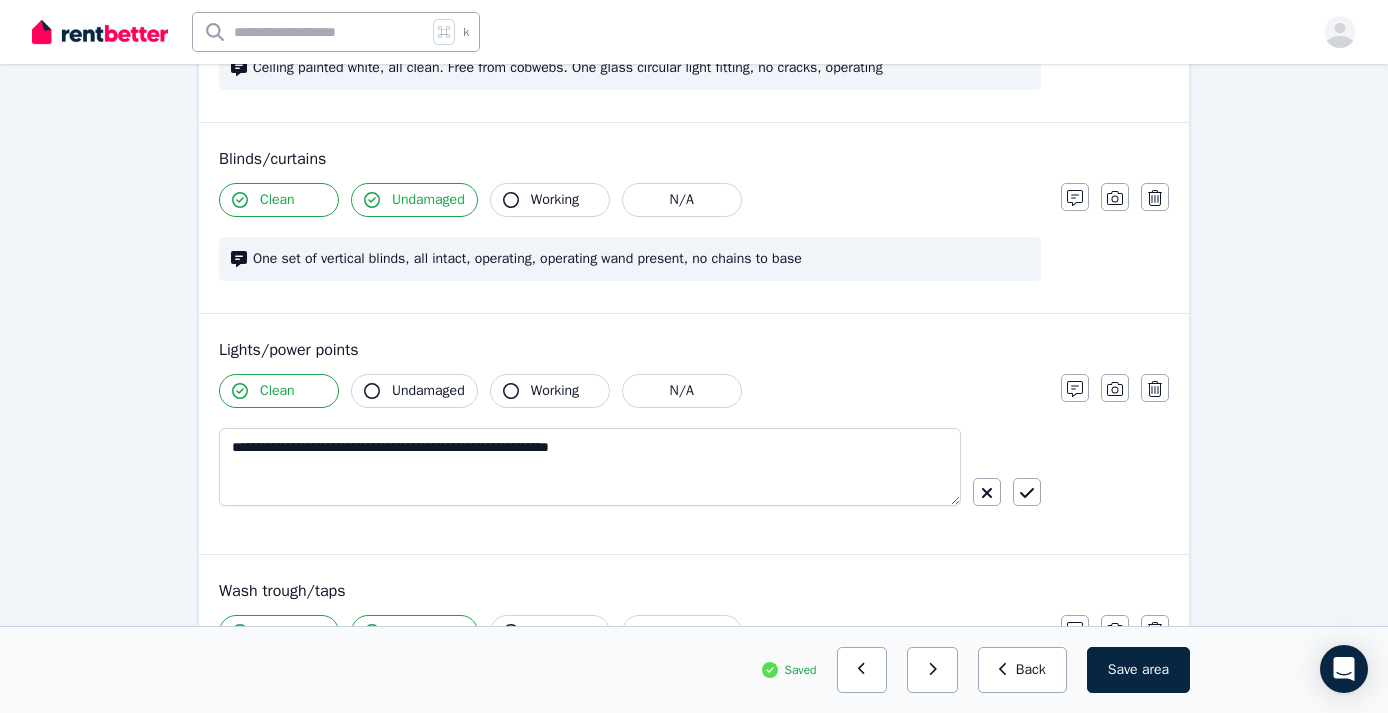 click 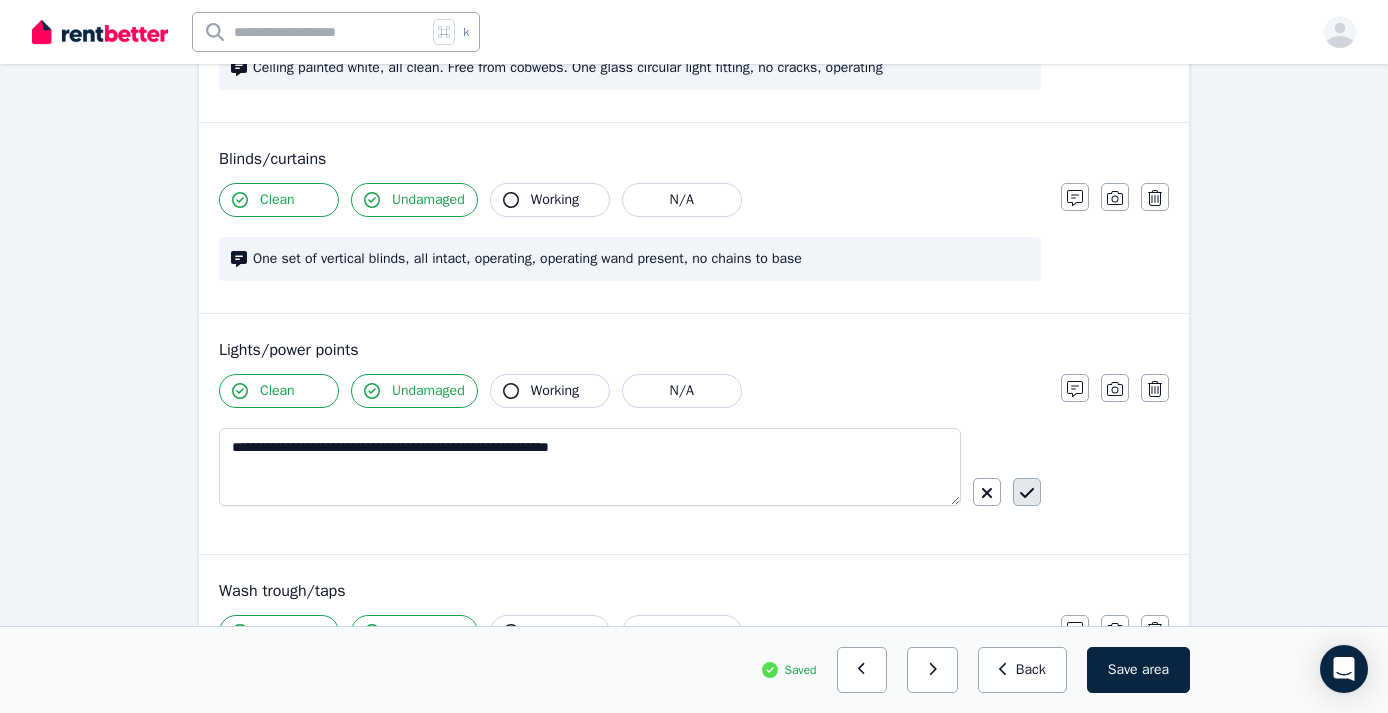 click 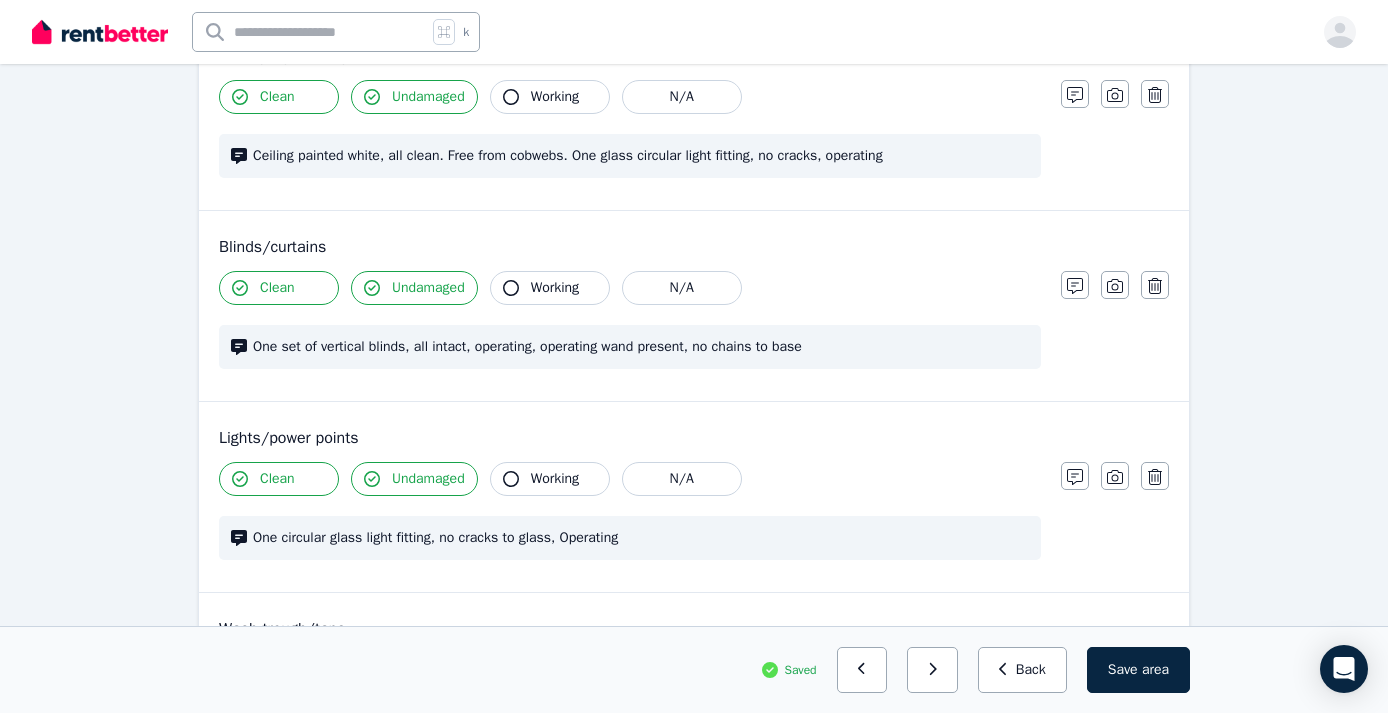scroll, scrollTop: 750, scrollLeft: 0, axis: vertical 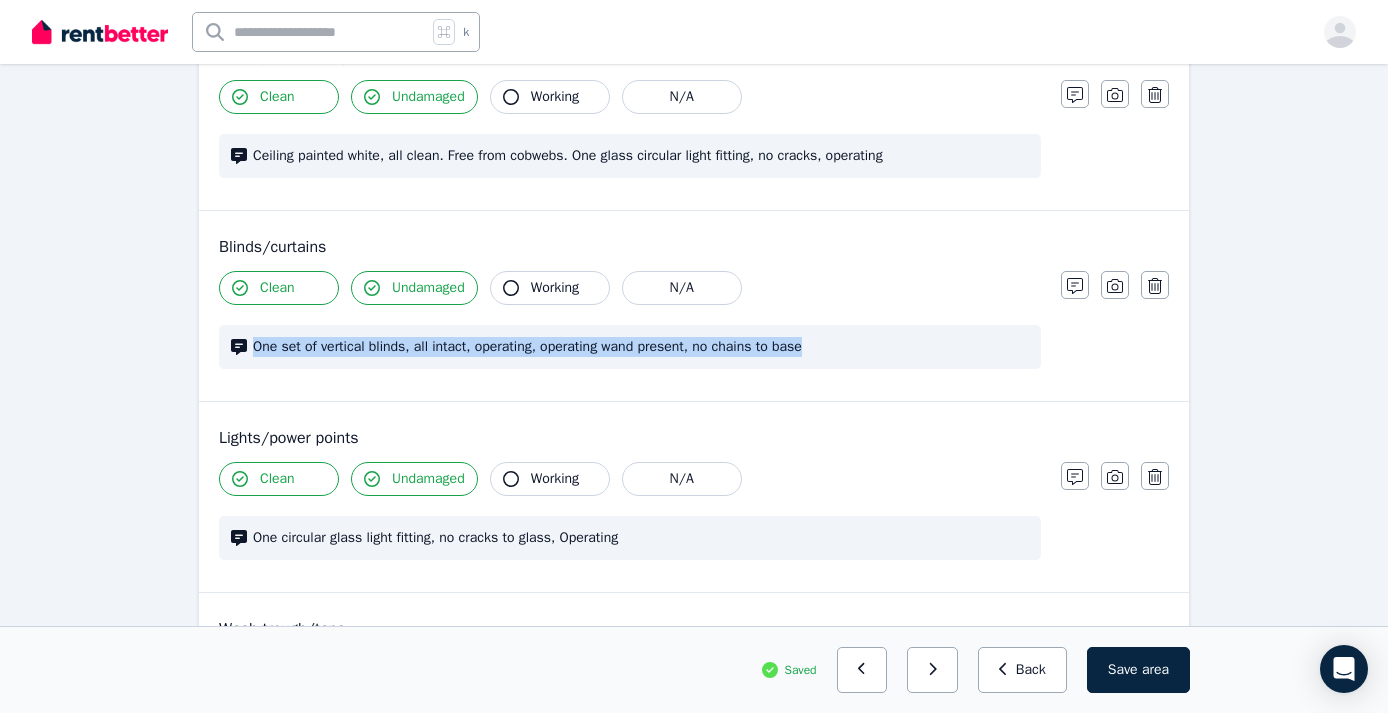 drag, startPoint x: 842, startPoint y: 343, endPoint x: 253, endPoint y: 347, distance: 589.0136 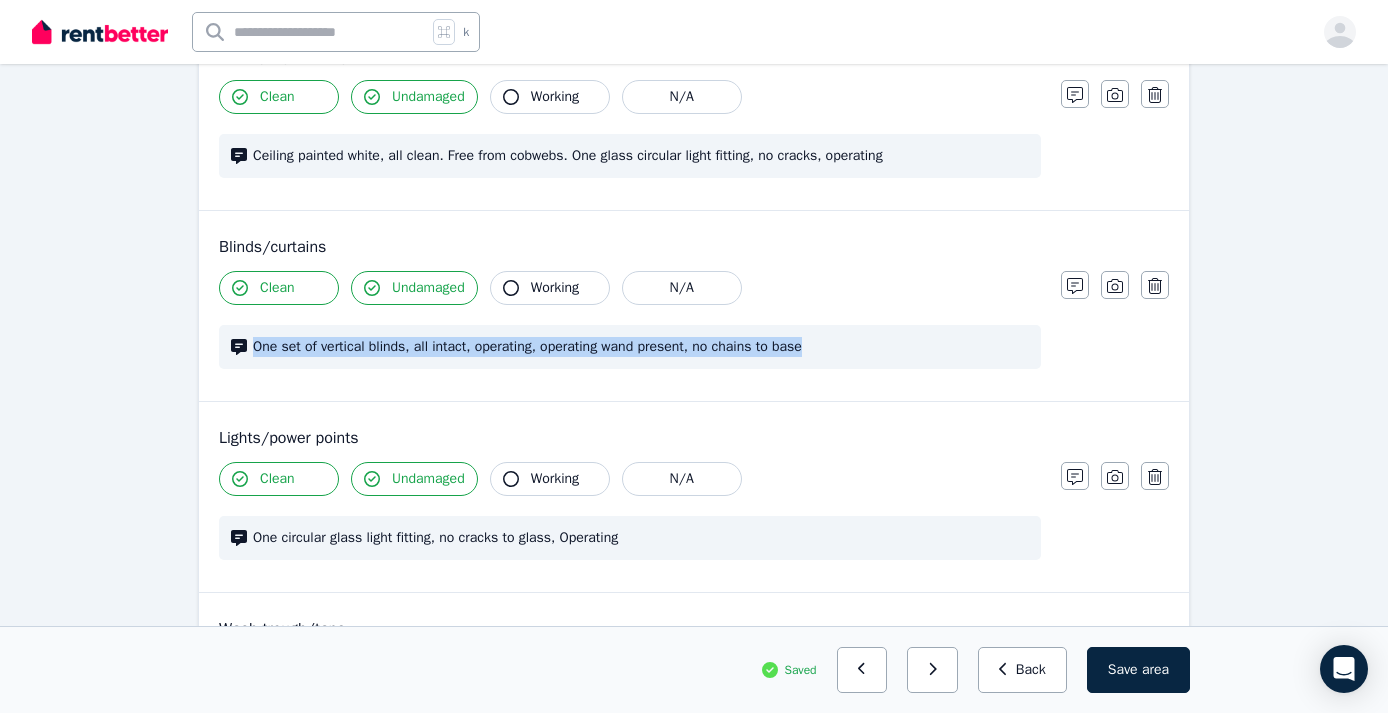 click on "One set of vertical blinds, all intact, operating, operating wand present, no chains to base" at bounding box center [641, 347] 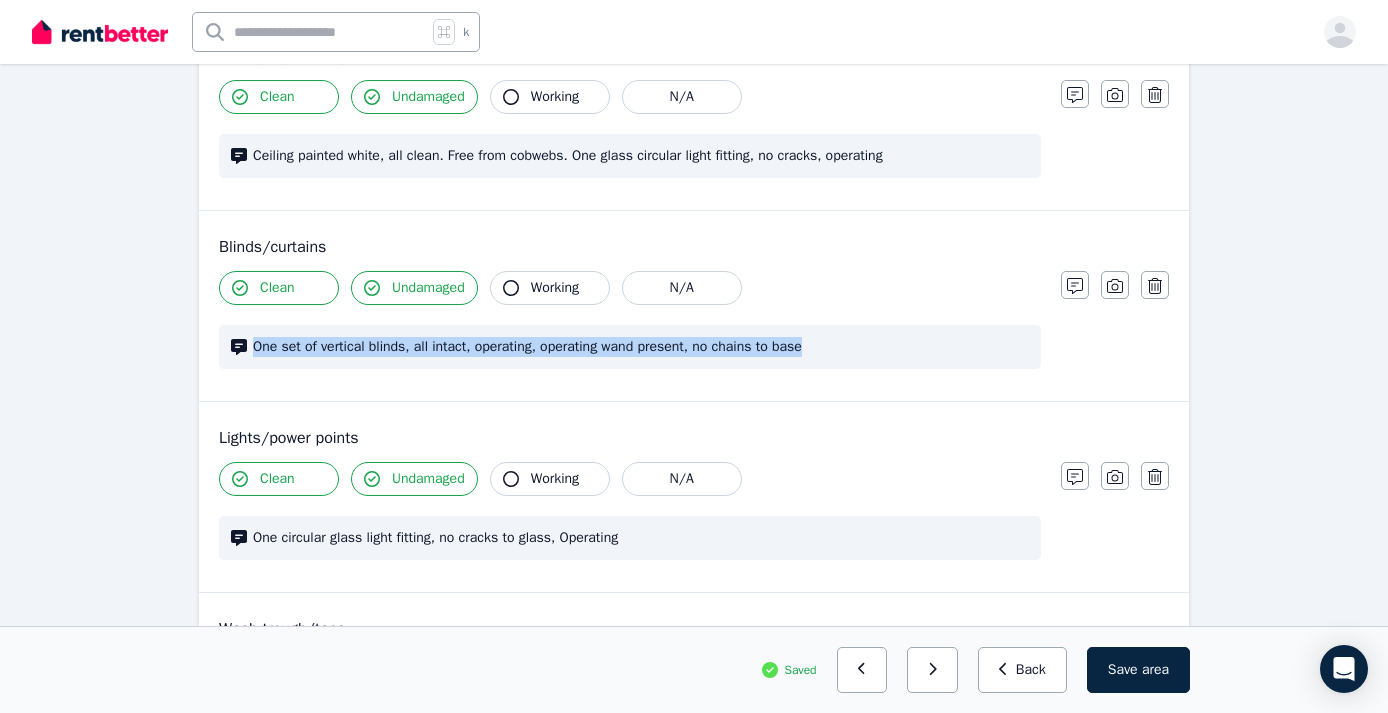 copy on "One set of vertical blinds, all intact, operating, operating wand present, no chains to base" 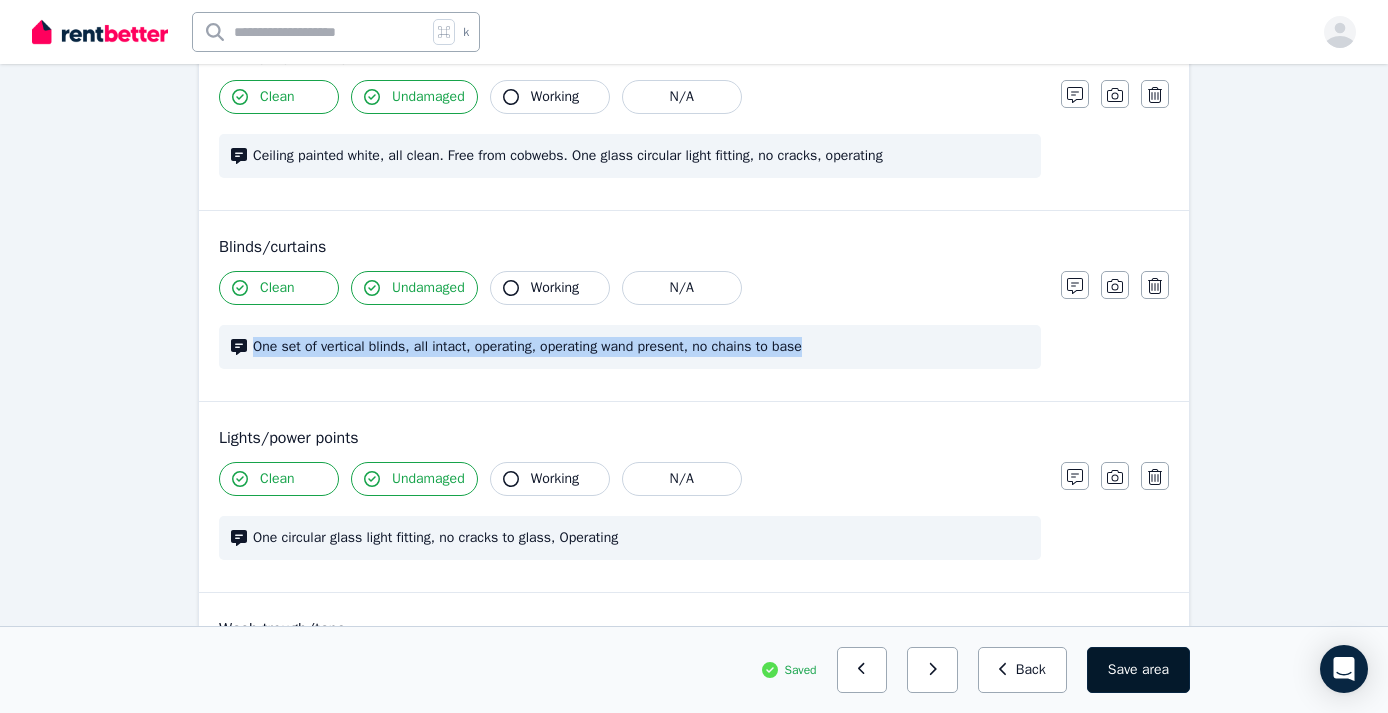 click on "Save   area" at bounding box center [1138, 670] 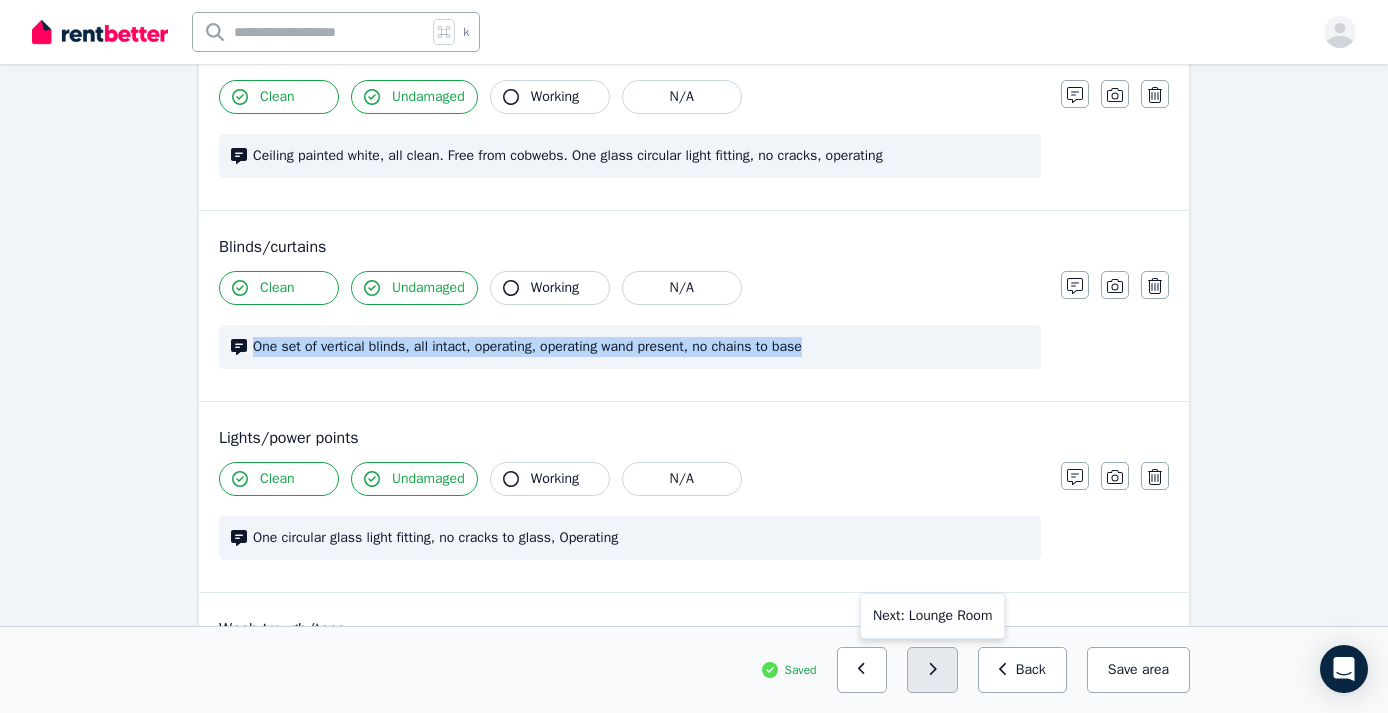 click 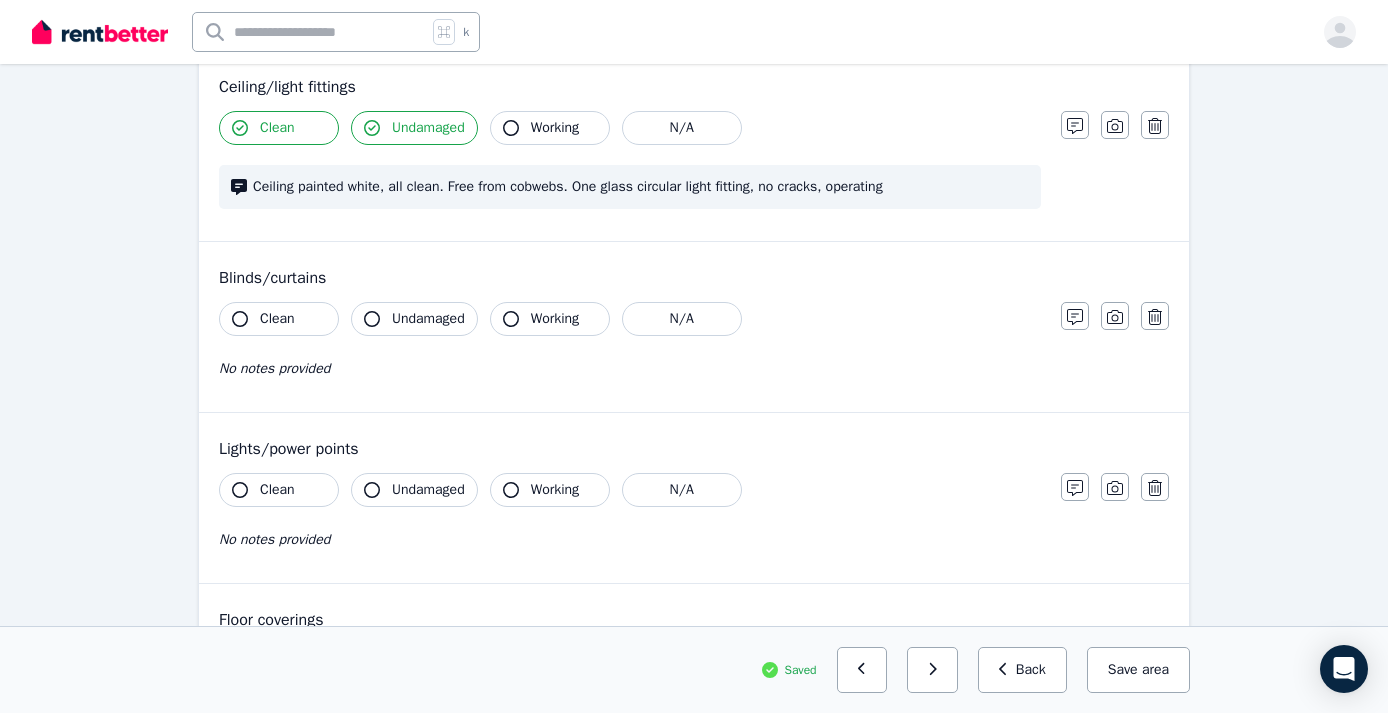 scroll, scrollTop: 770, scrollLeft: 0, axis: vertical 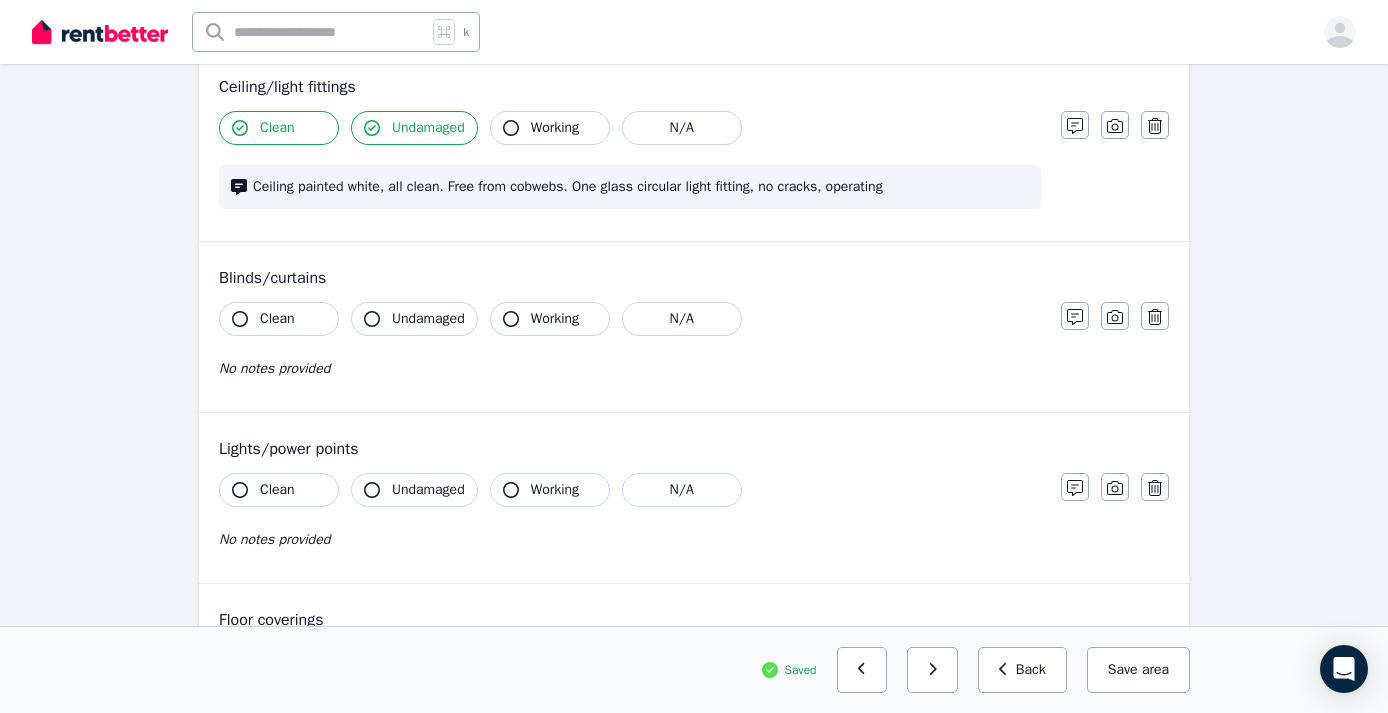click 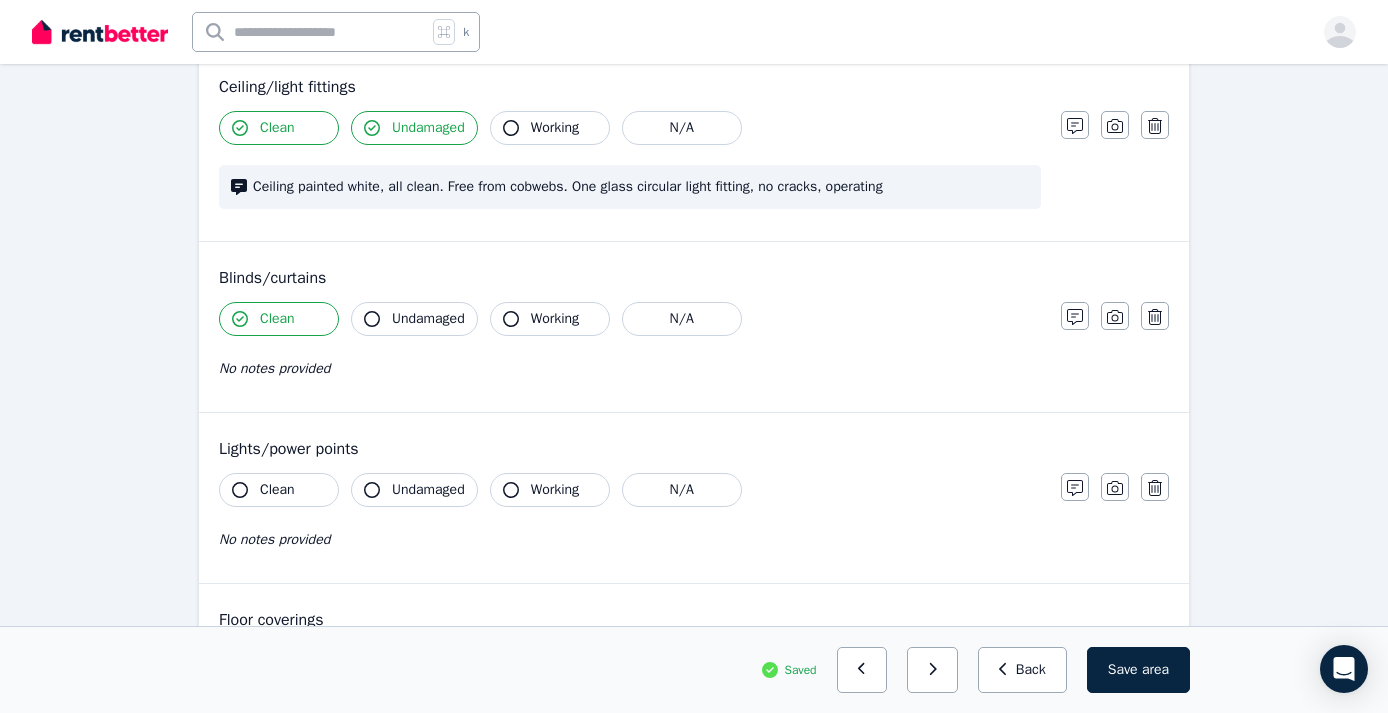 click 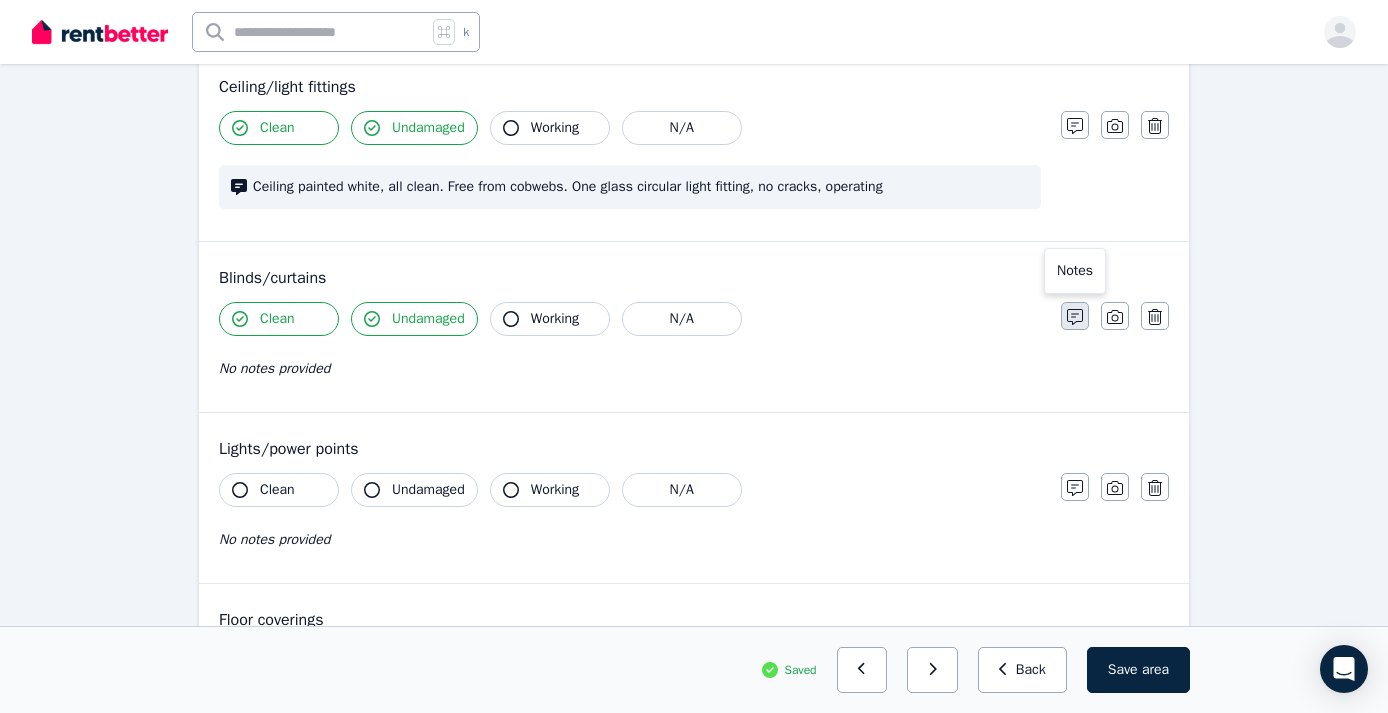click 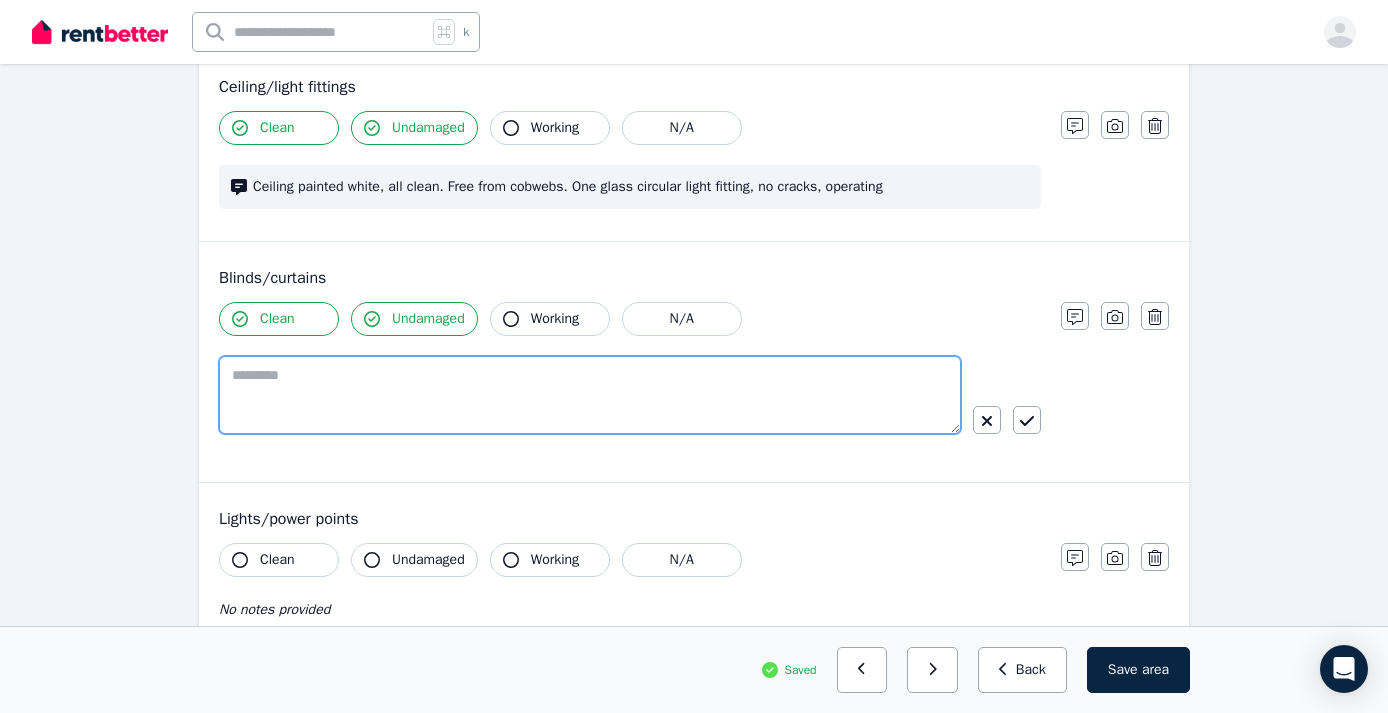 click at bounding box center [590, 395] 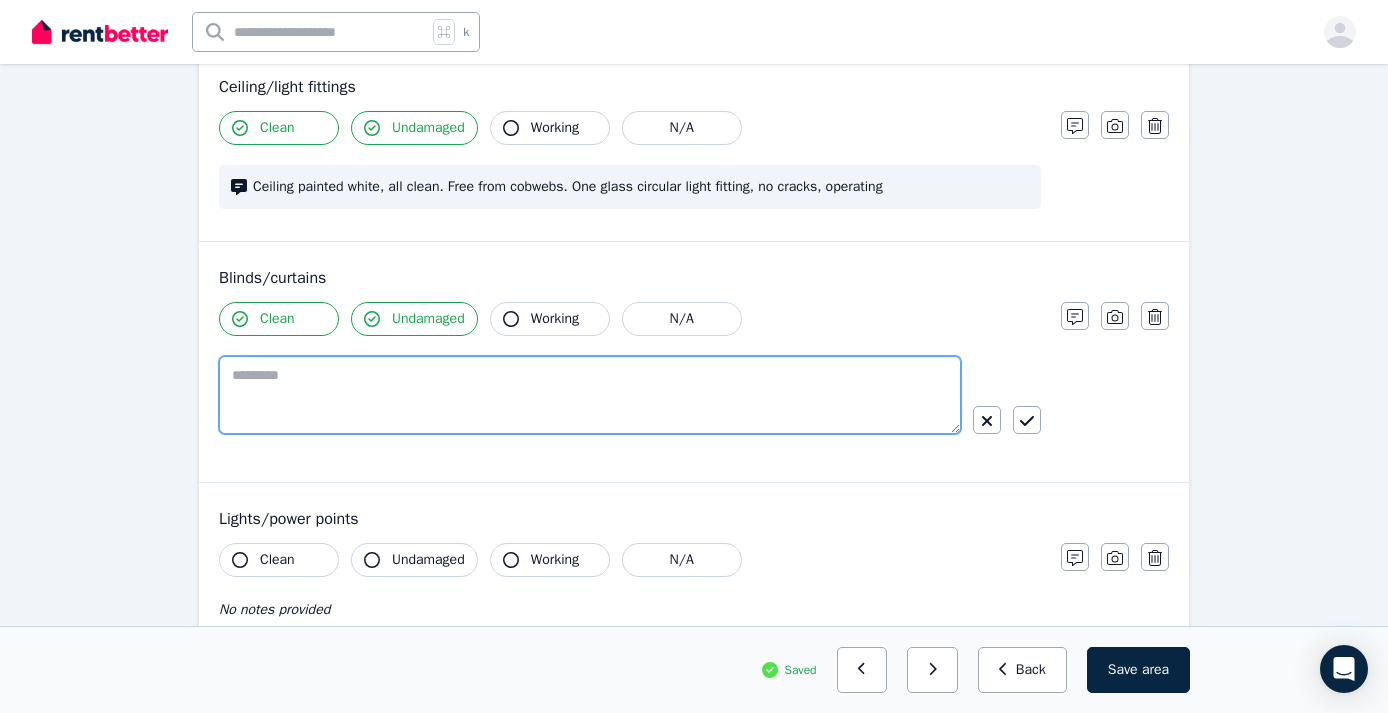 paste on "**********" 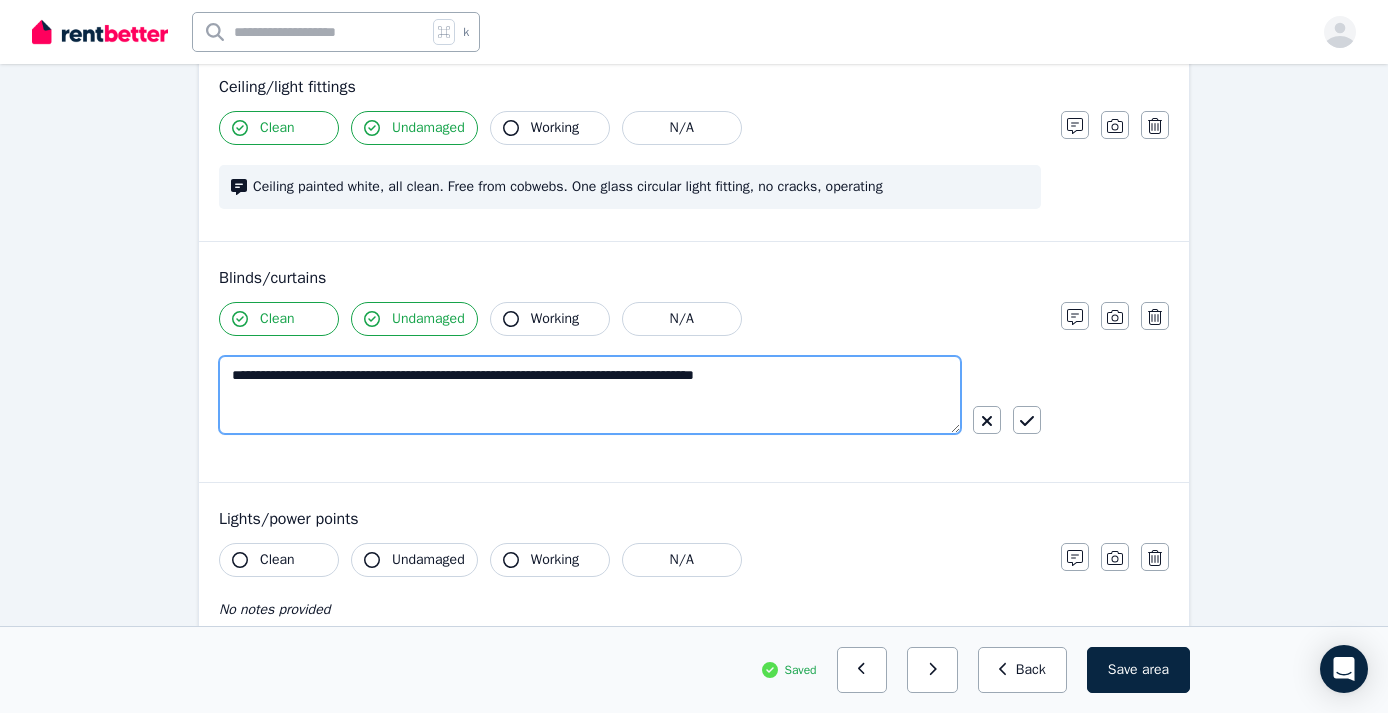 drag, startPoint x: 257, startPoint y: 373, endPoint x: 229, endPoint y: 369, distance: 28.284271 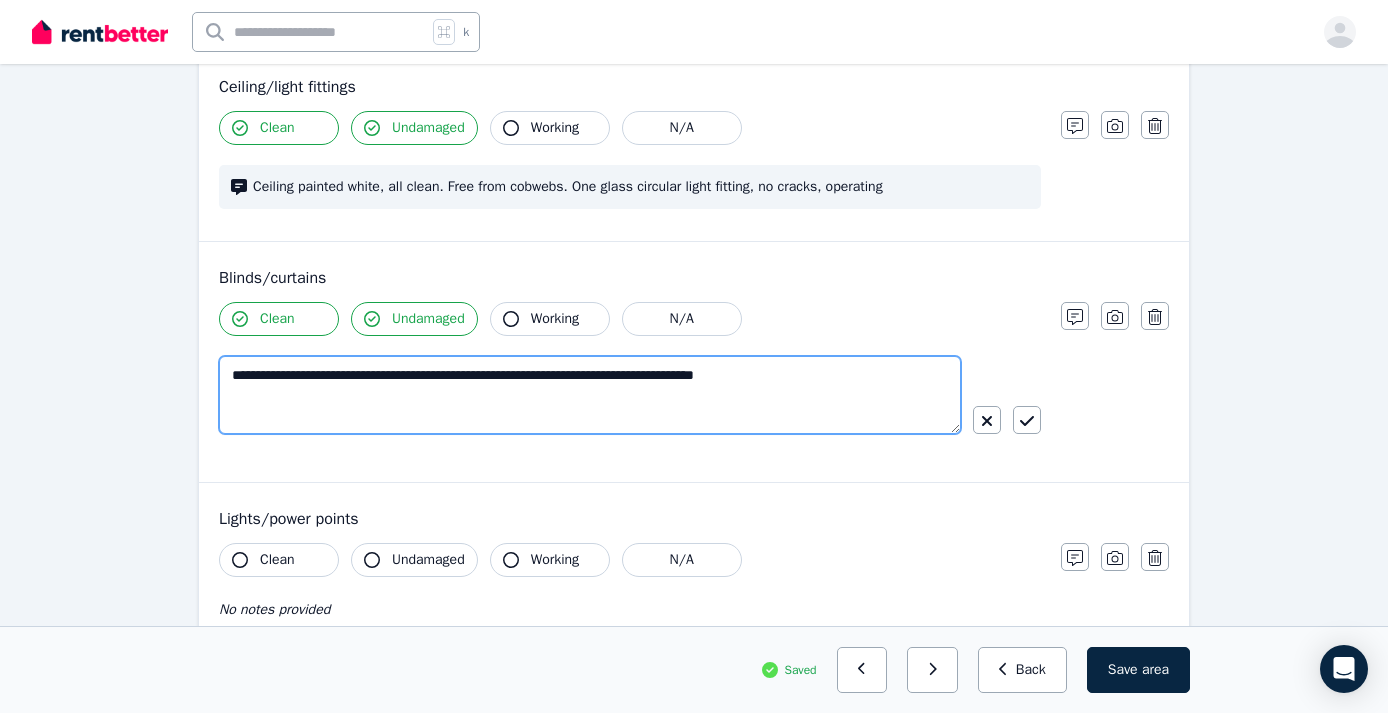 click on "**********" at bounding box center (590, 395) 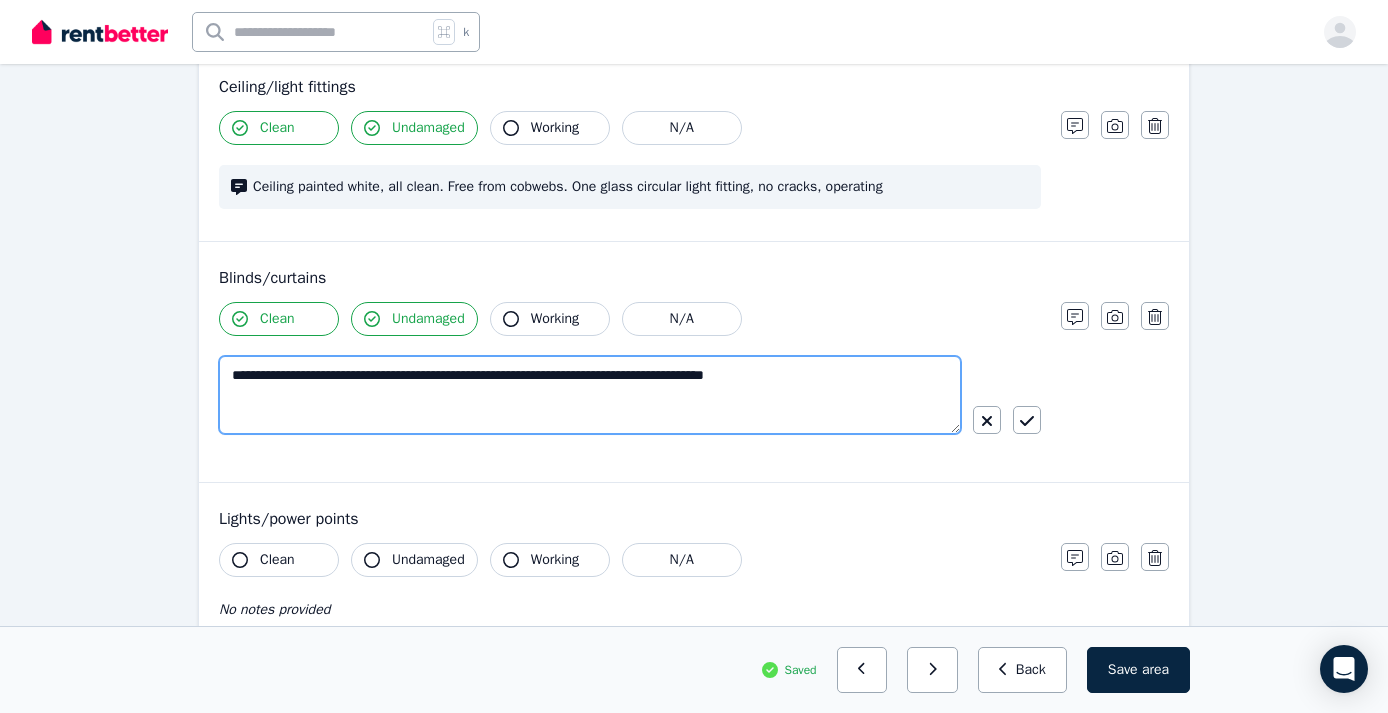 click on "**********" at bounding box center (590, 395) 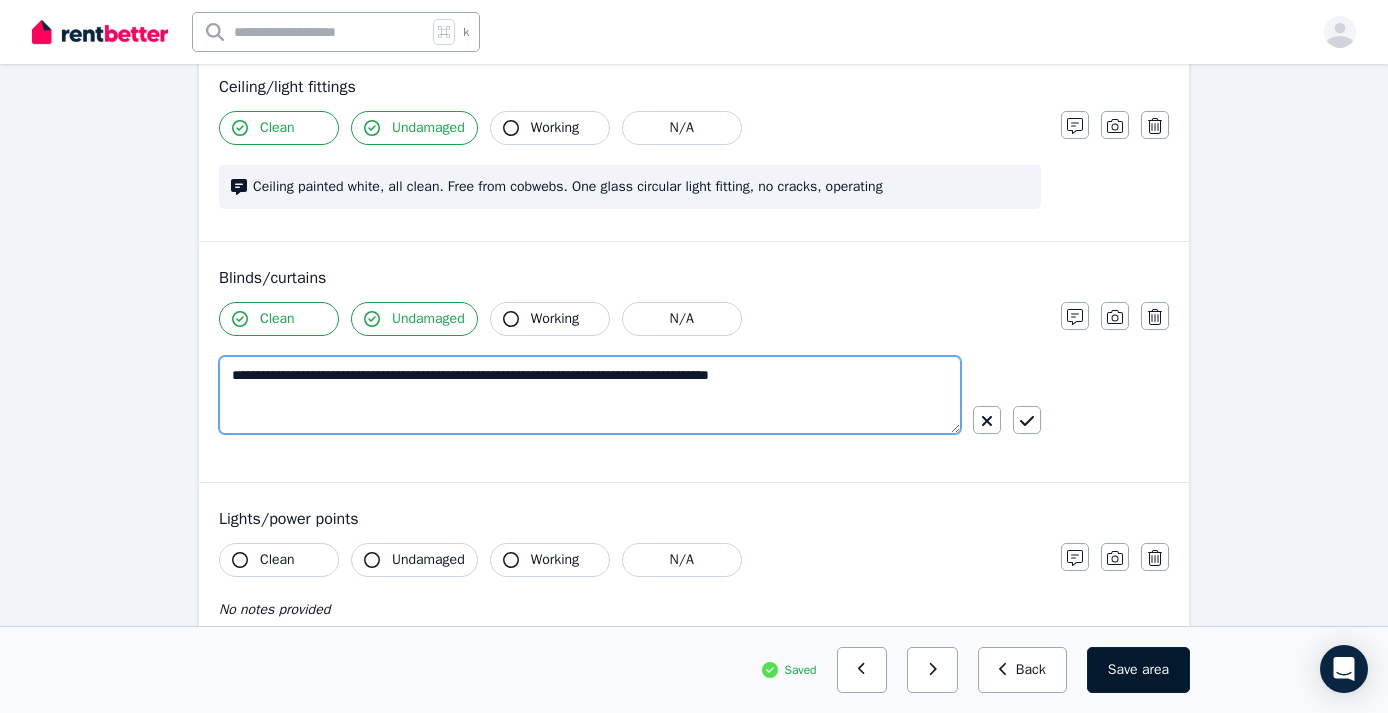 type on "**********" 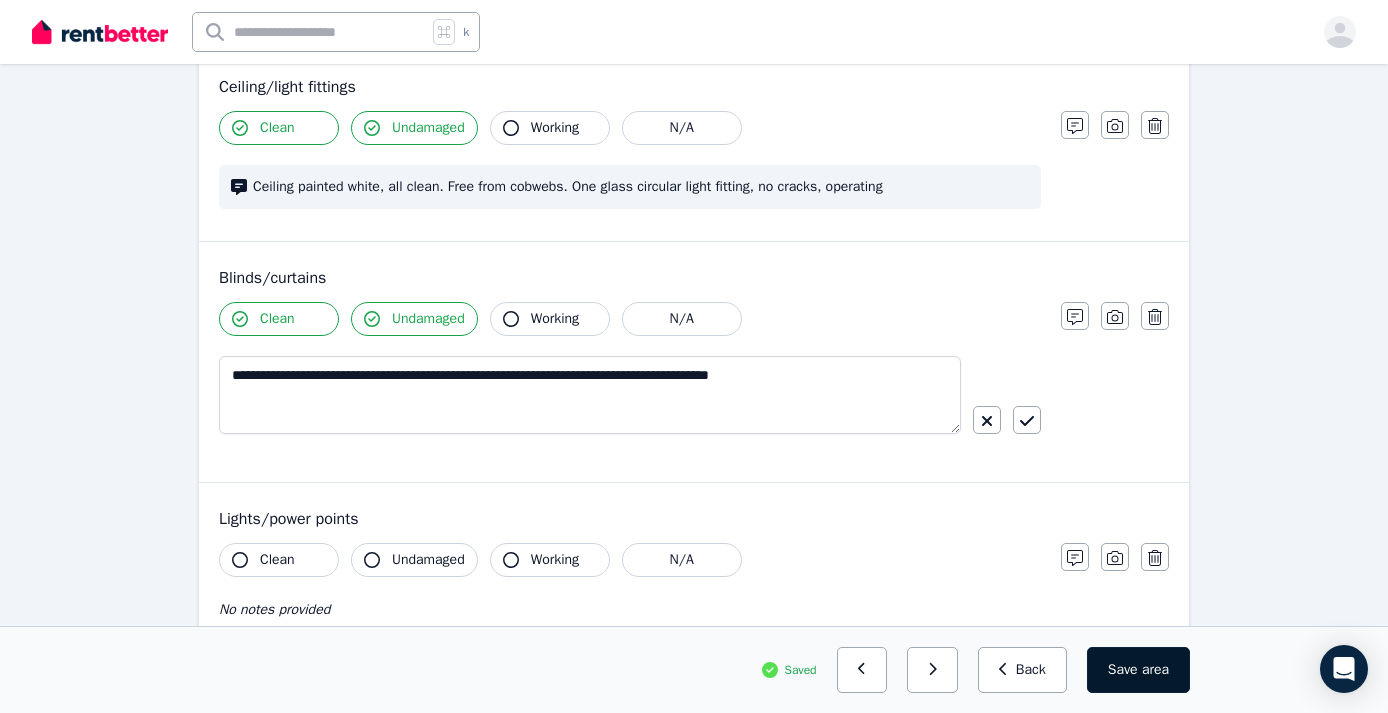 click on "Save   area" at bounding box center [1138, 670] 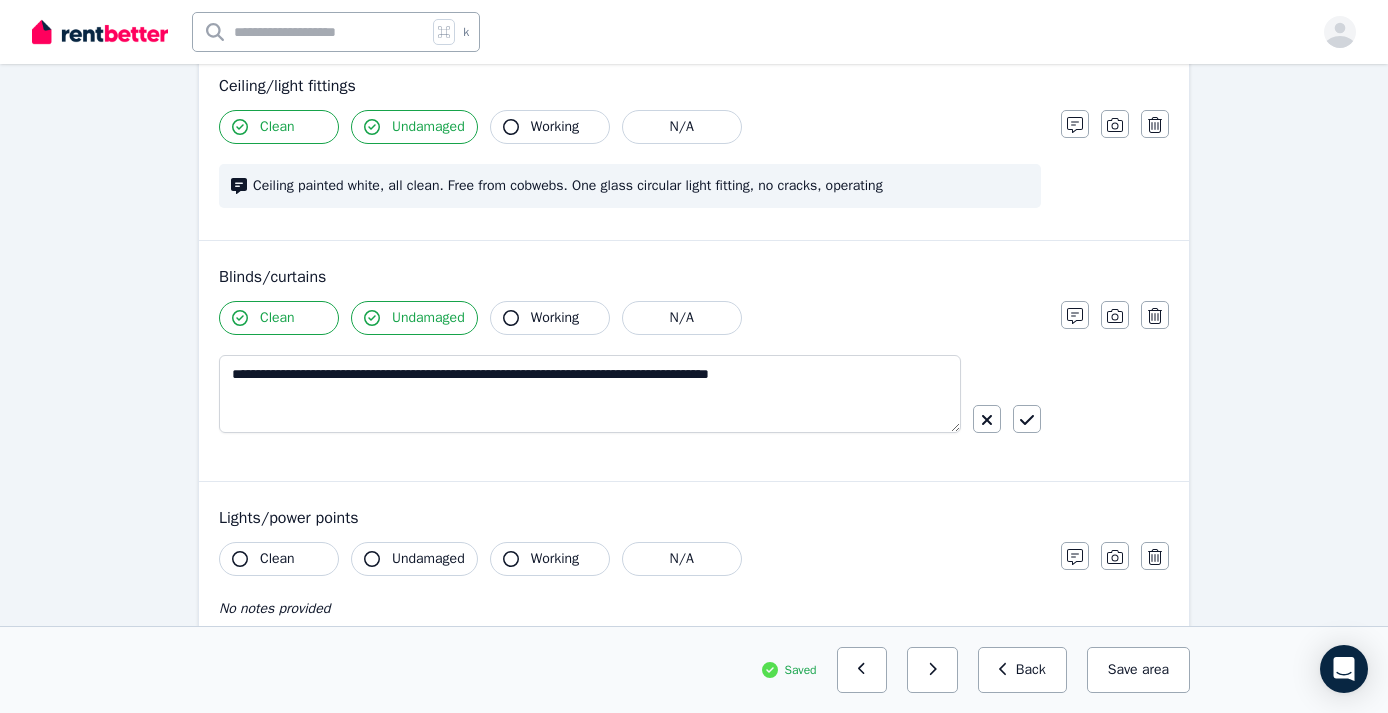scroll, scrollTop: 787, scrollLeft: 0, axis: vertical 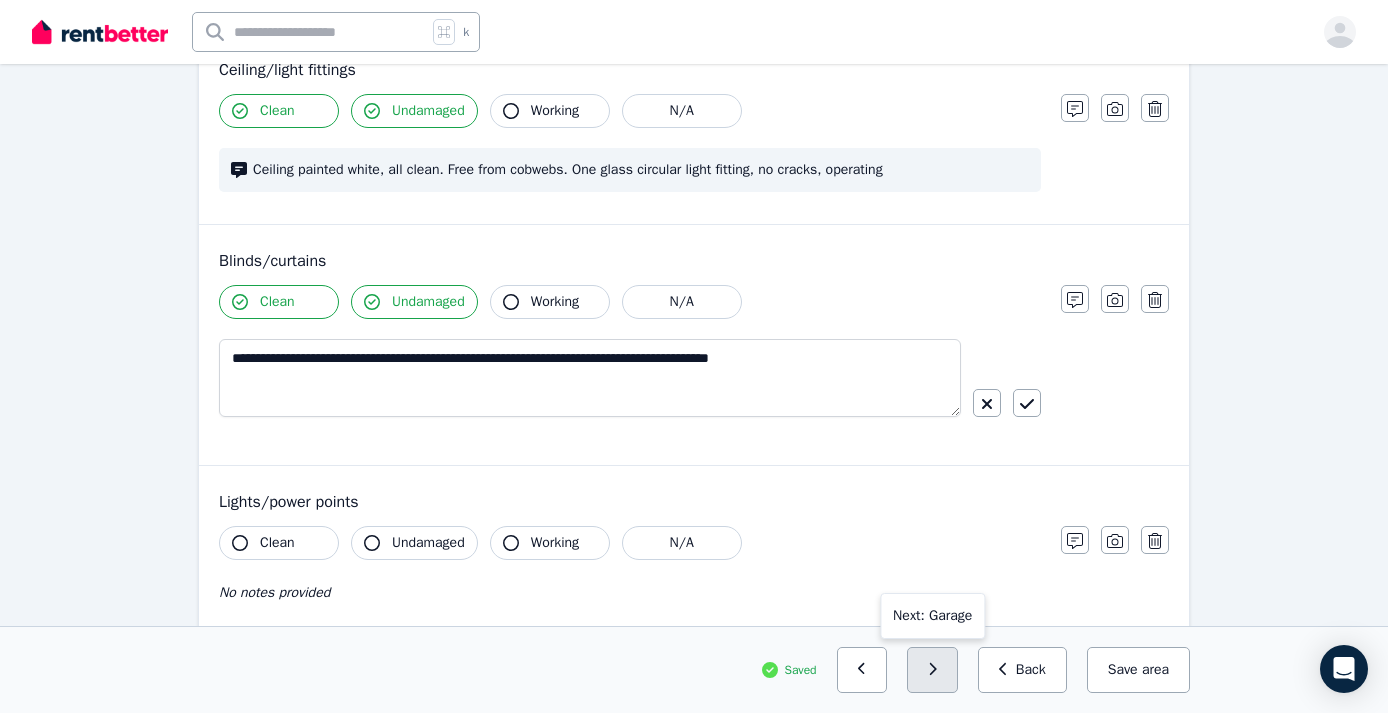click at bounding box center (932, 670) 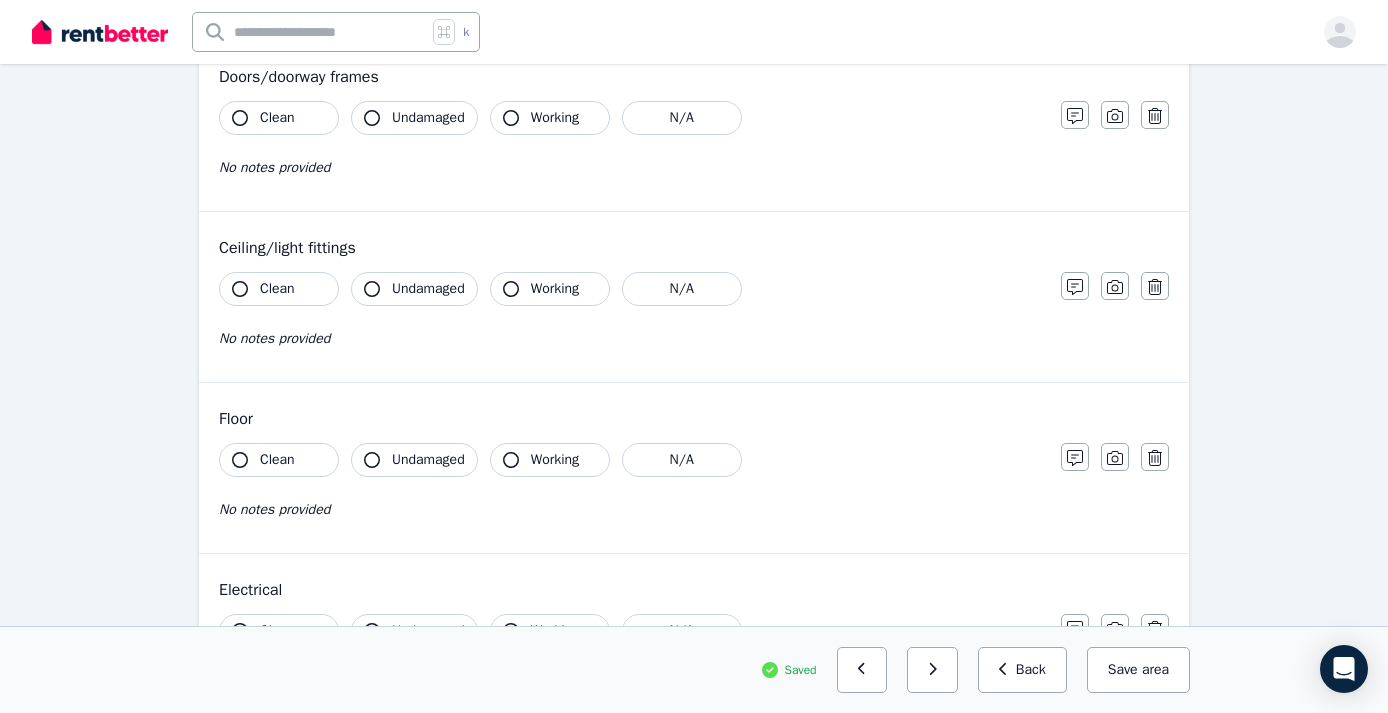 scroll, scrollTop: 452, scrollLeft: 0, axis: vertical 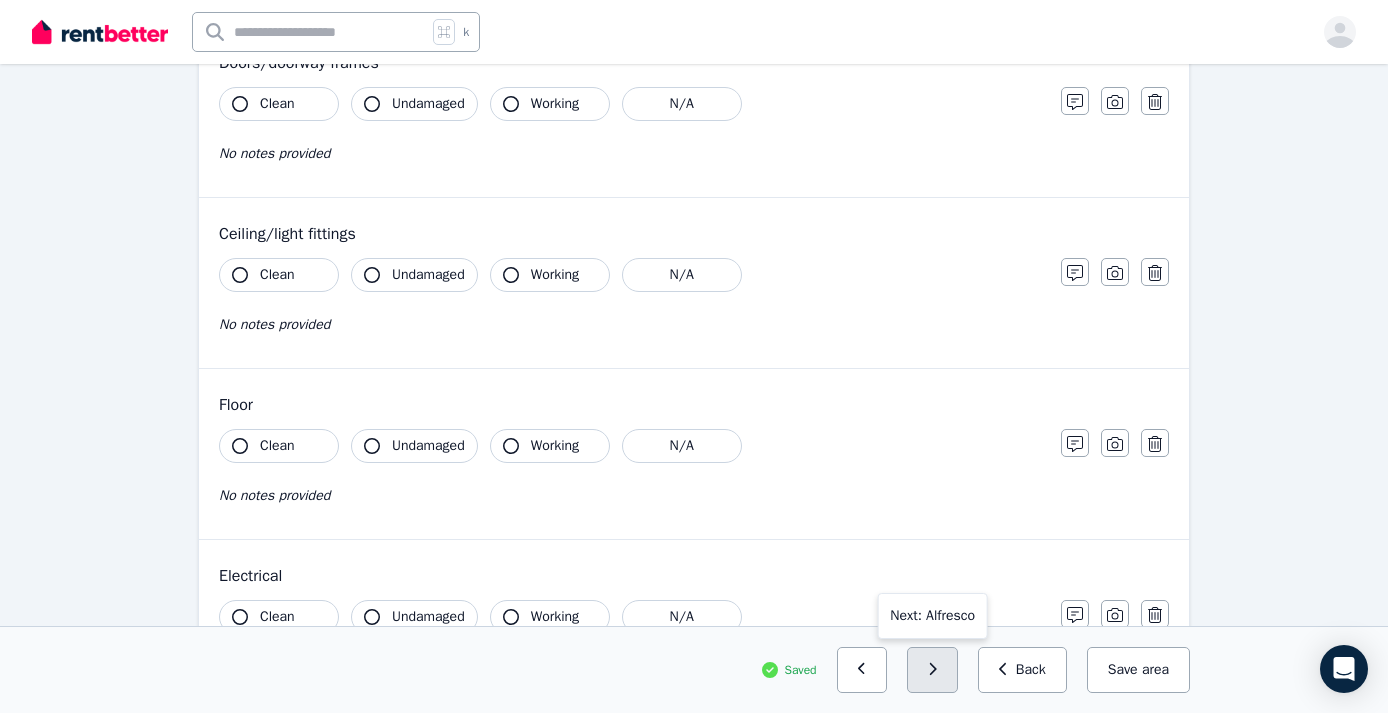 click 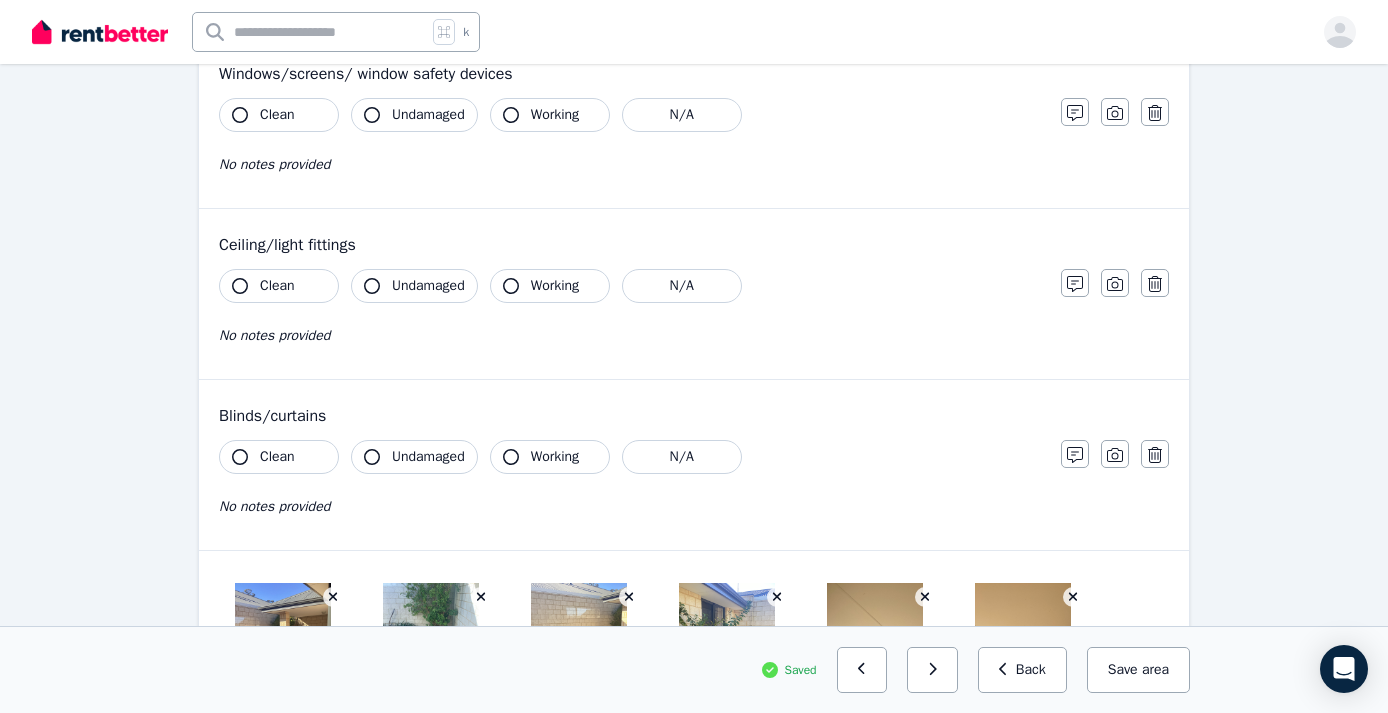 scroll, scrollTop: 718, scrollLeft: 0, axis: vertical 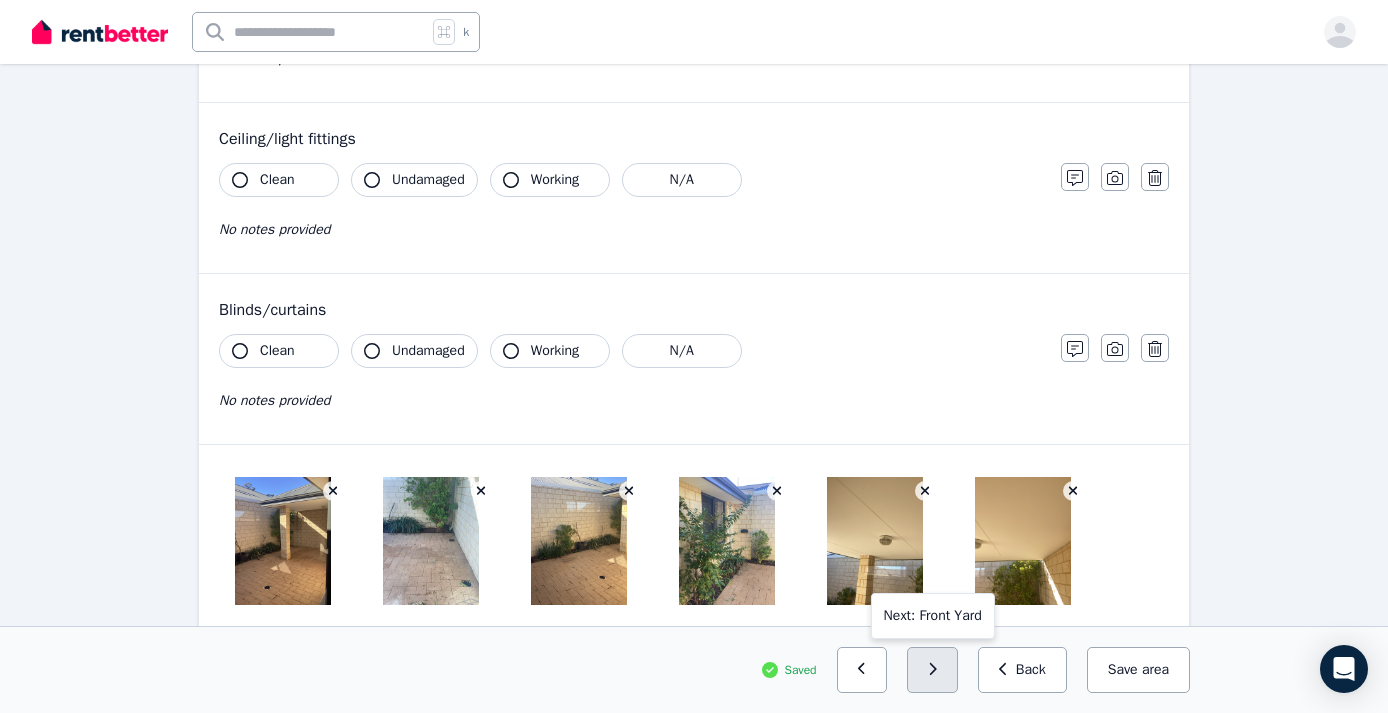 click at bounding box center [932, 670] 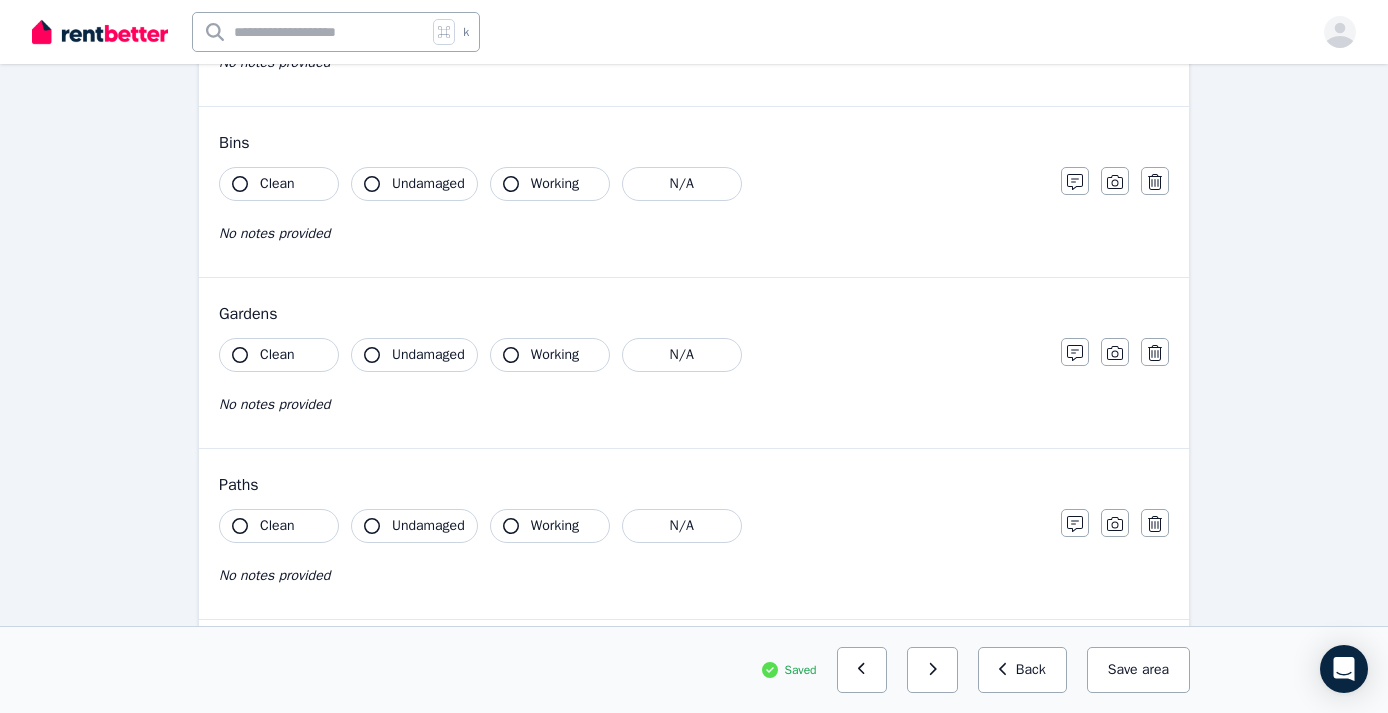 scroll, scrollTop: 602, scrollLeft: 0, axis: vertical 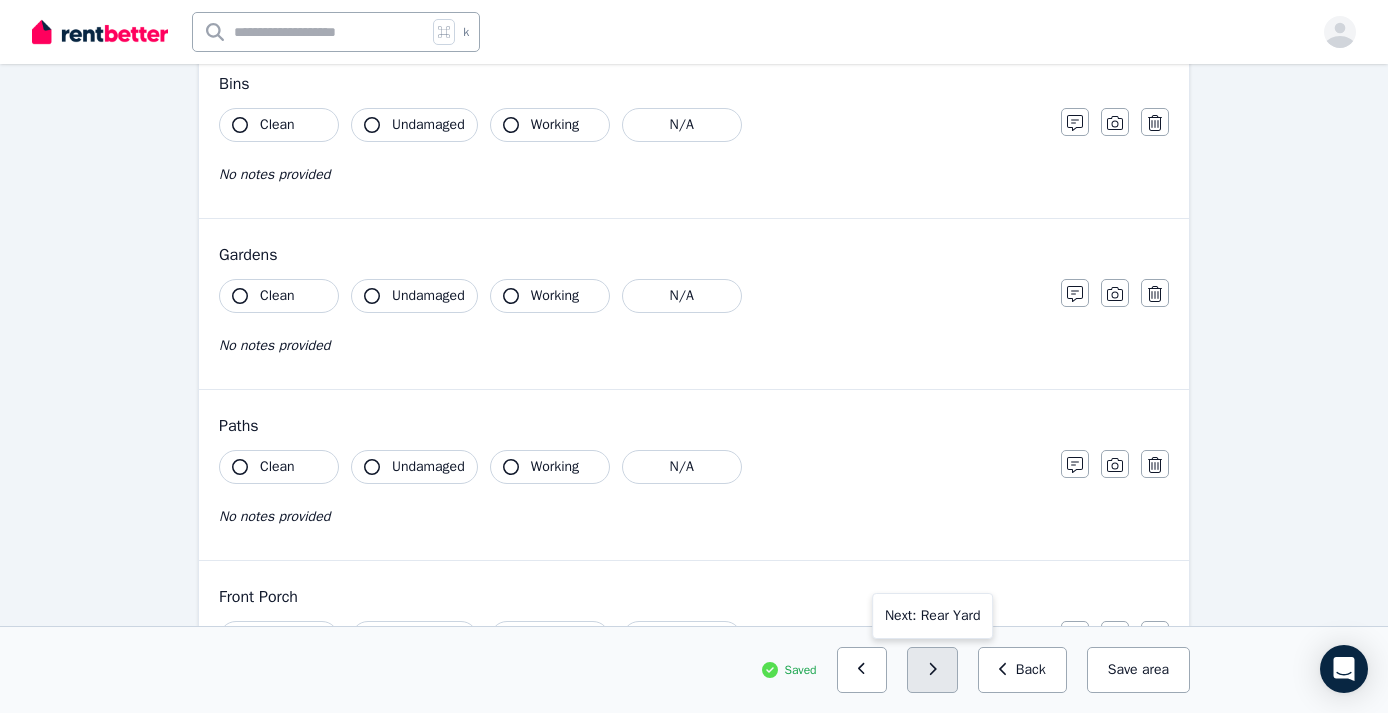 click 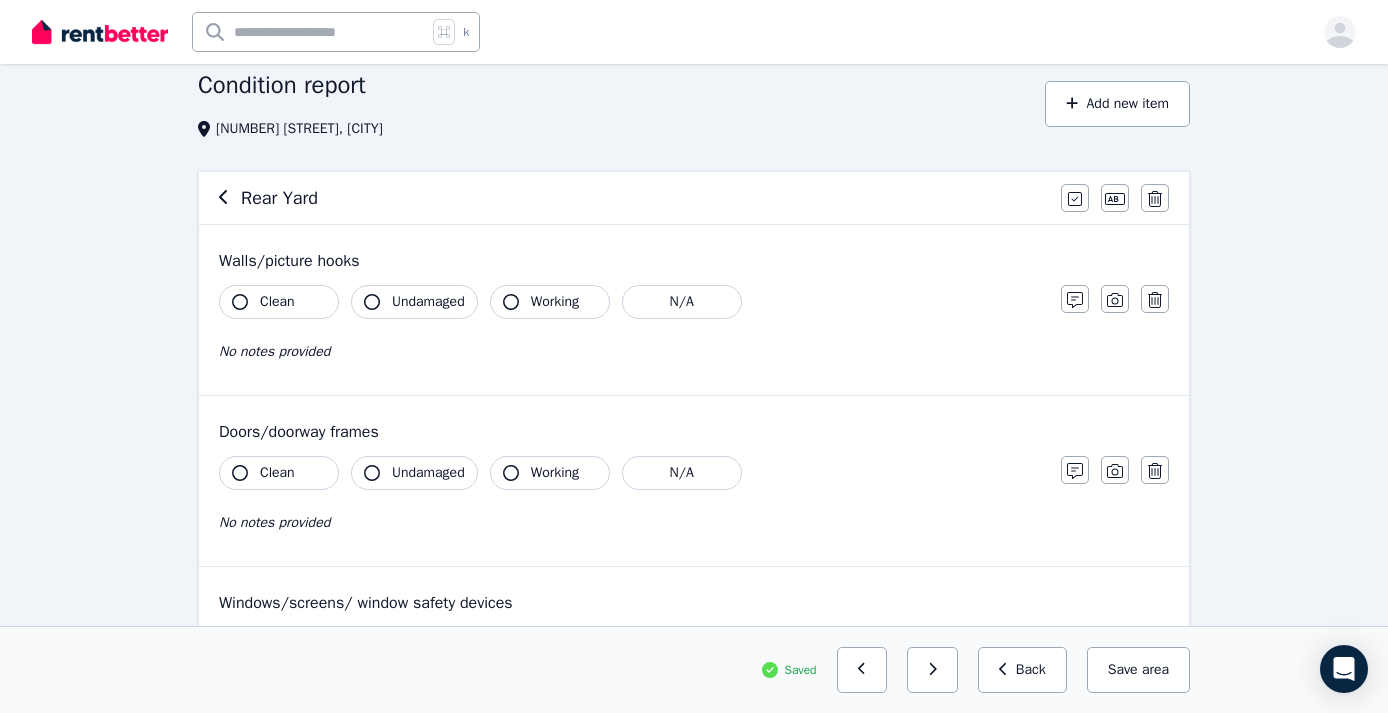 scroll, scrollTop: 78, scrollLeft: 0, axis: vertical 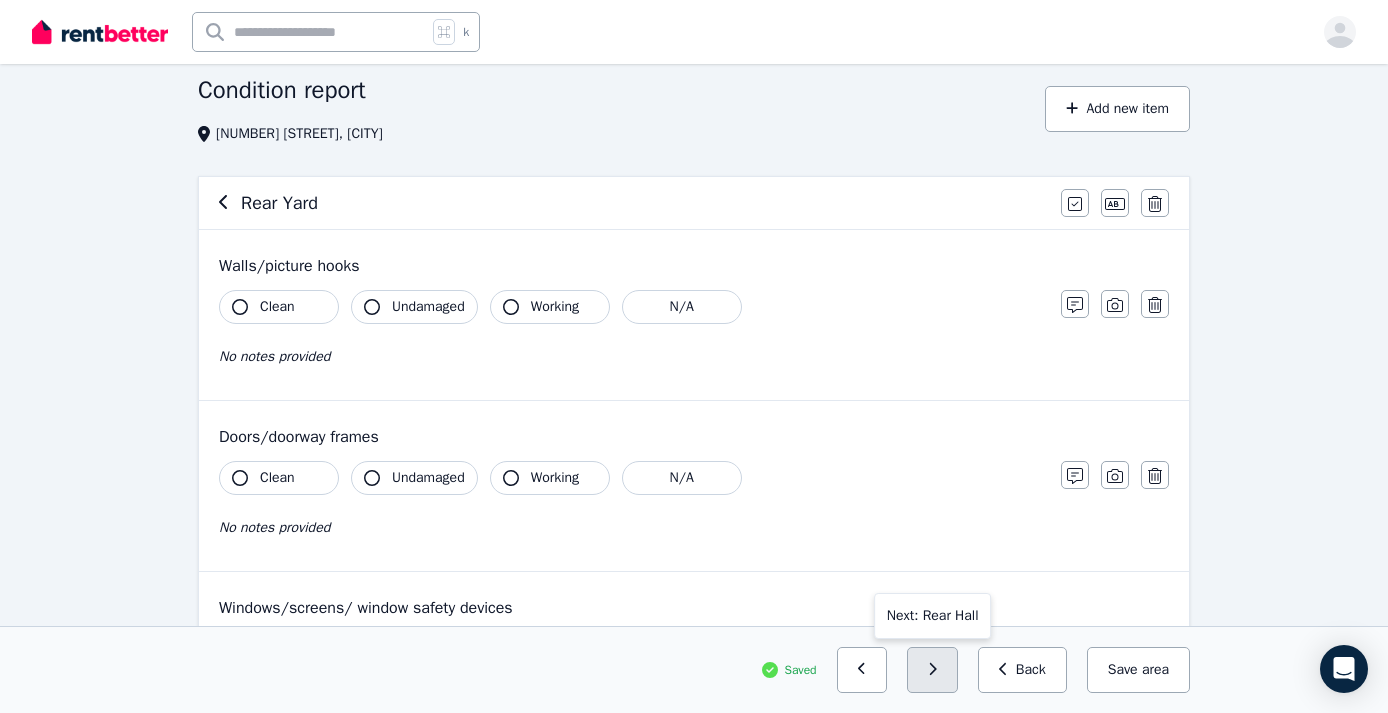 click at bounding box center [932, 670] 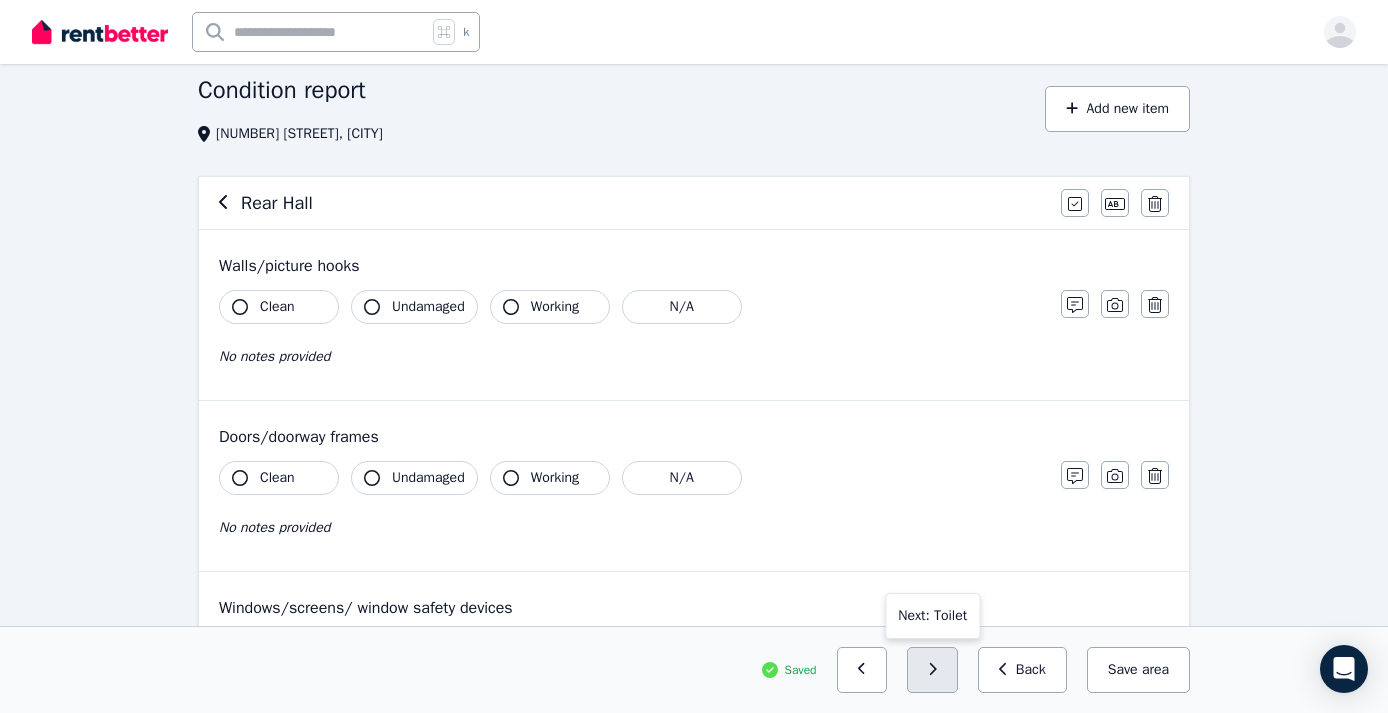 click 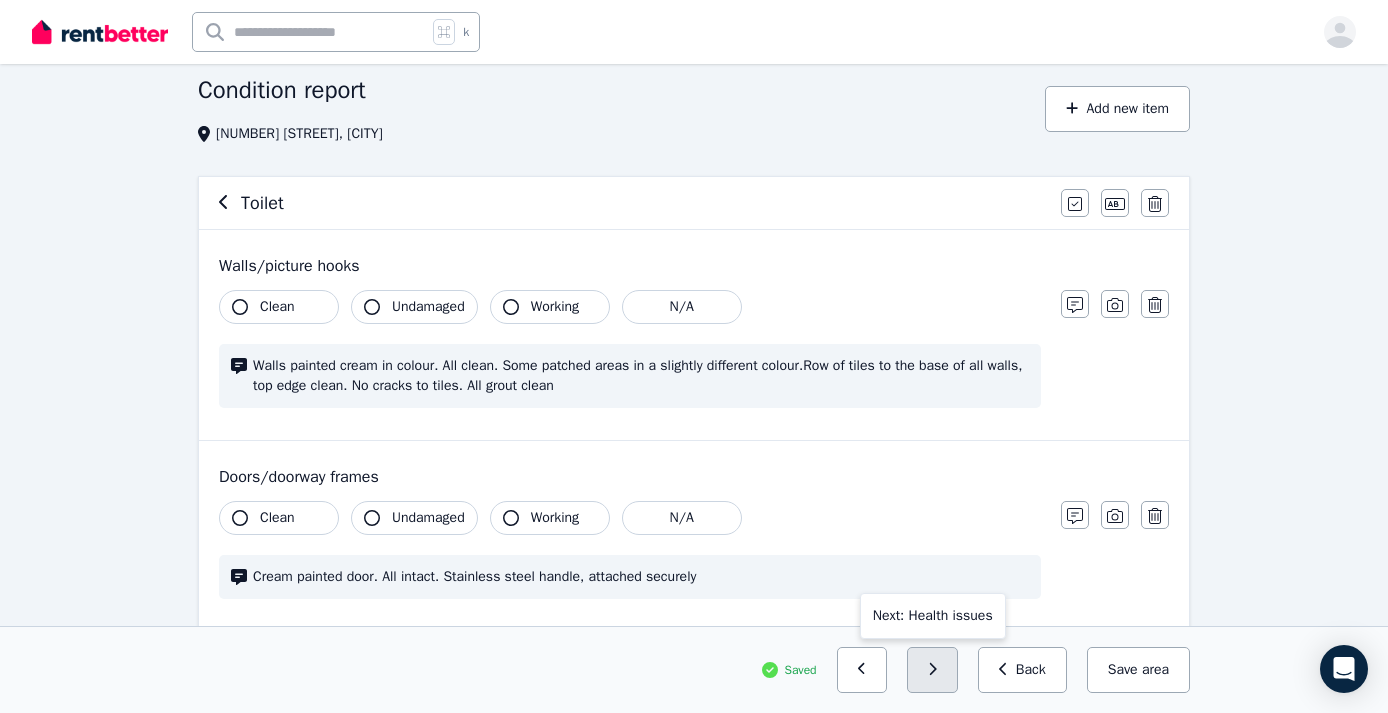 click at bounding box center (932, 670) 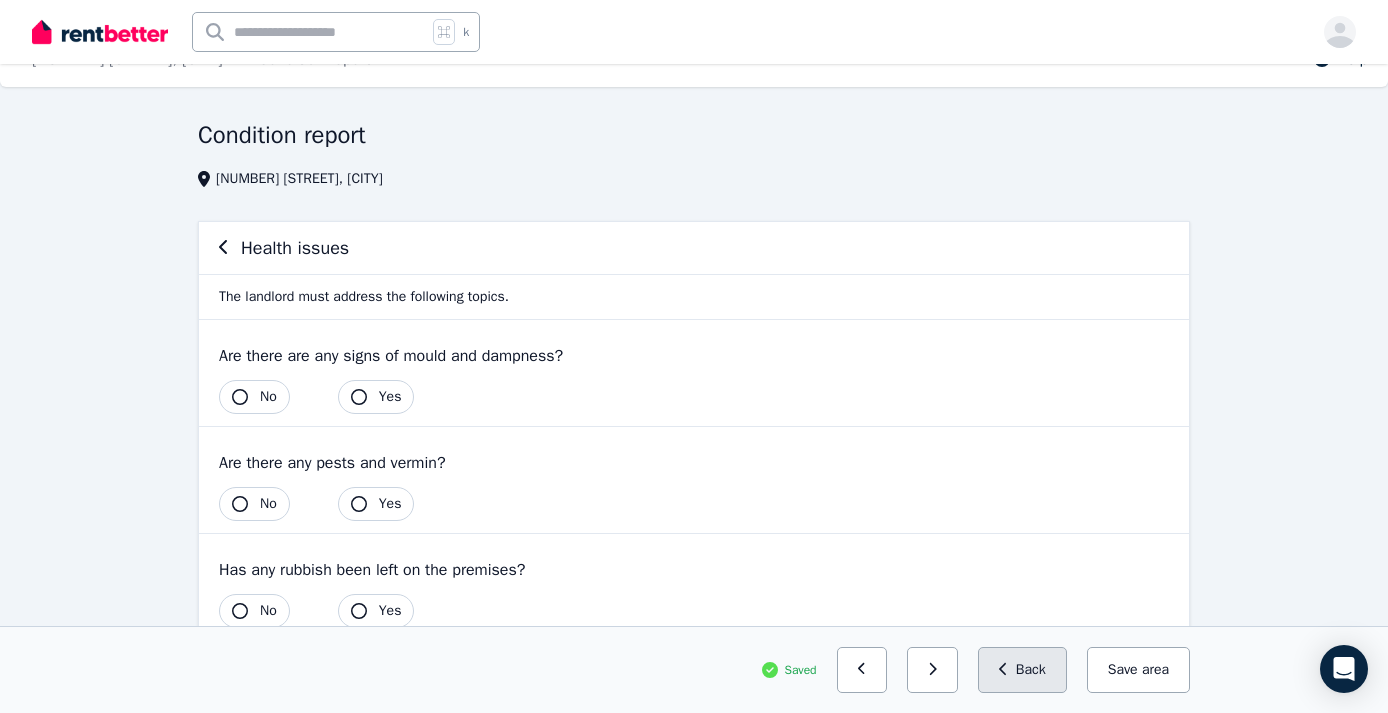 click on "Back" at bounding box center [1022, 670] 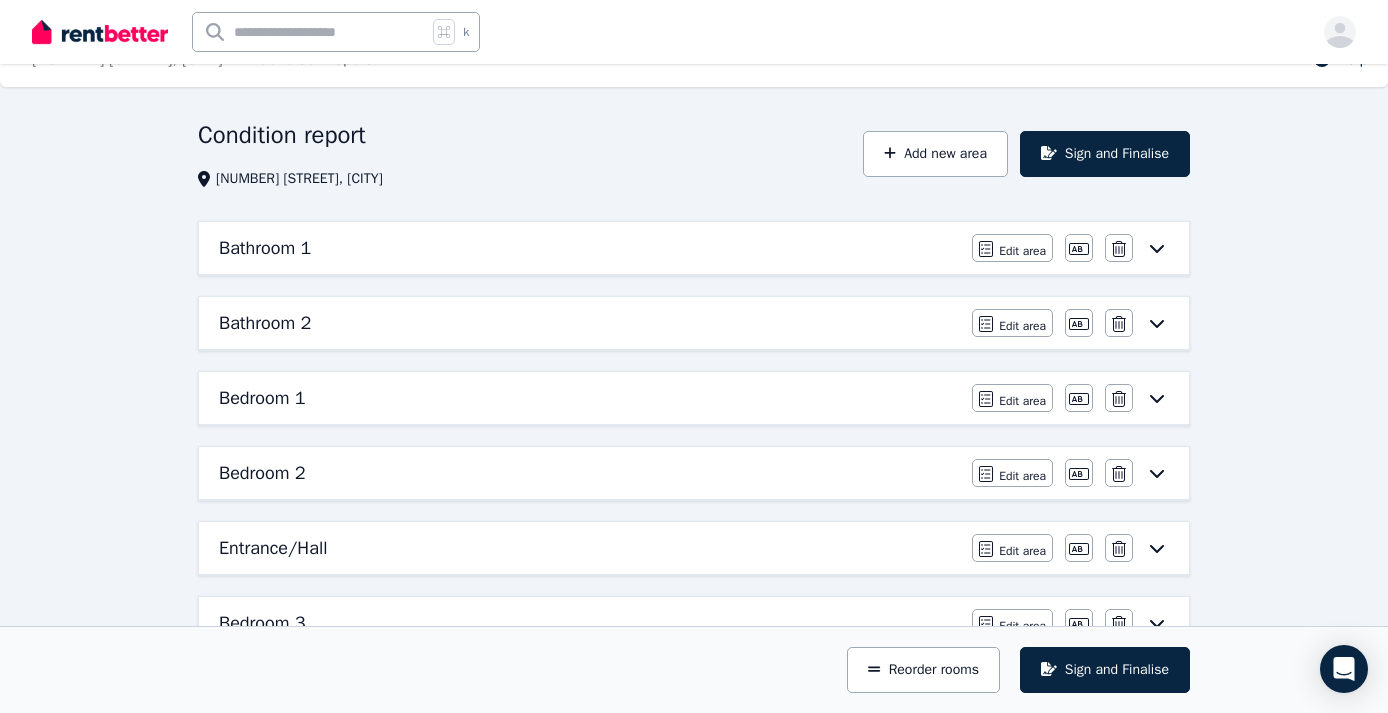 click on "Bedroom 1" at bounding box center [262, 398] 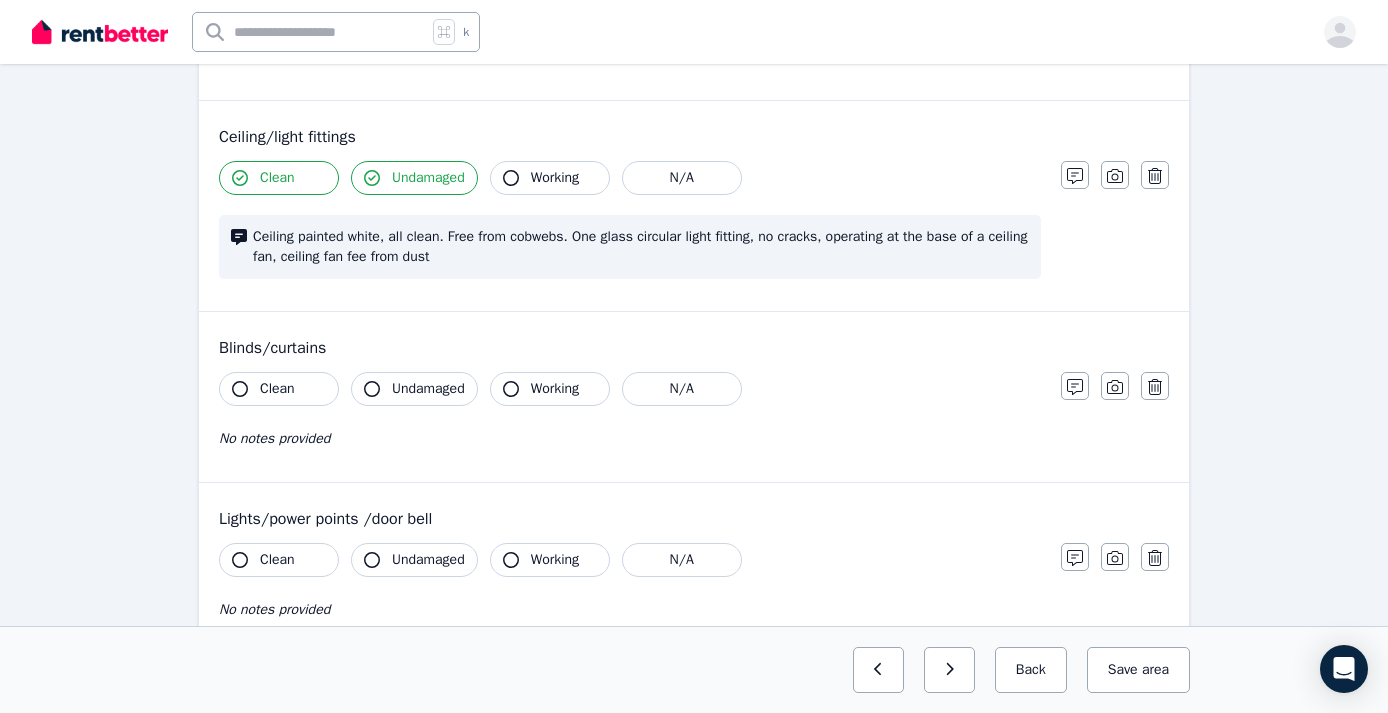 scroll, scrollTop: 930, scrollLeft: 0, axis: vertical 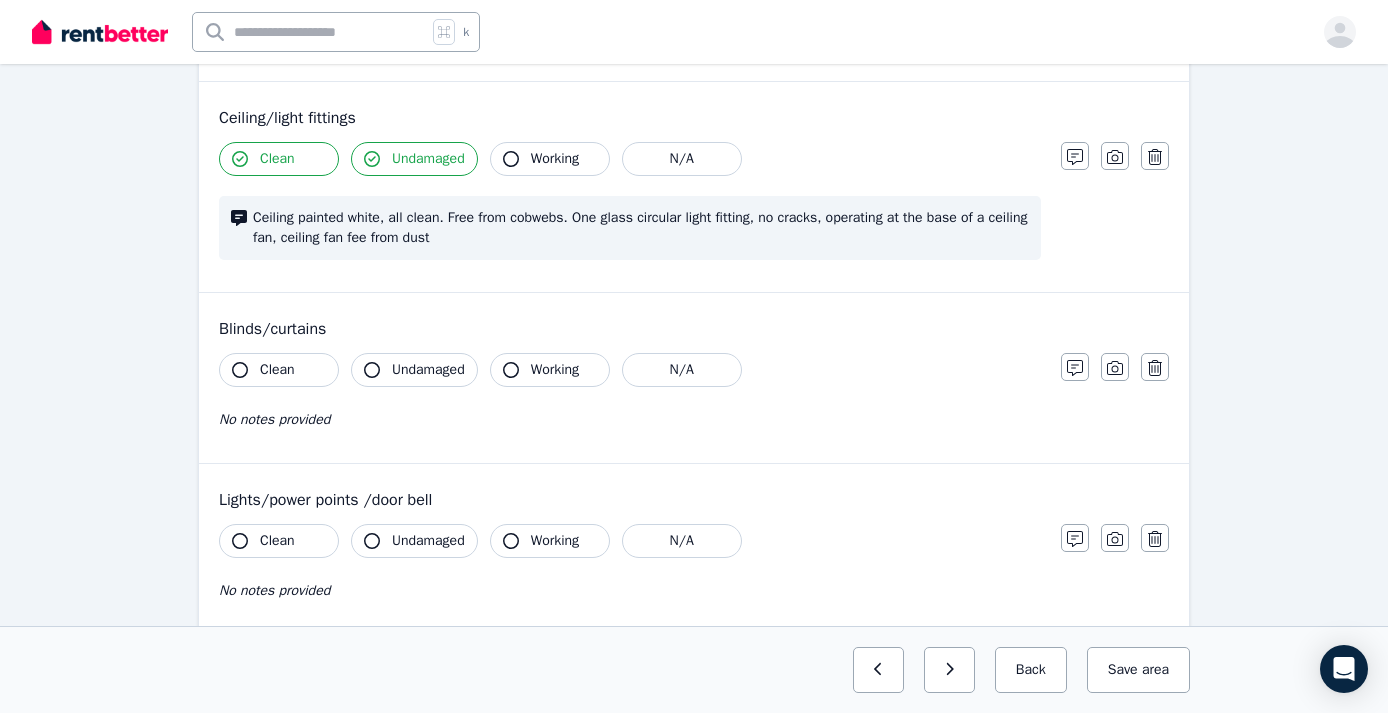 click 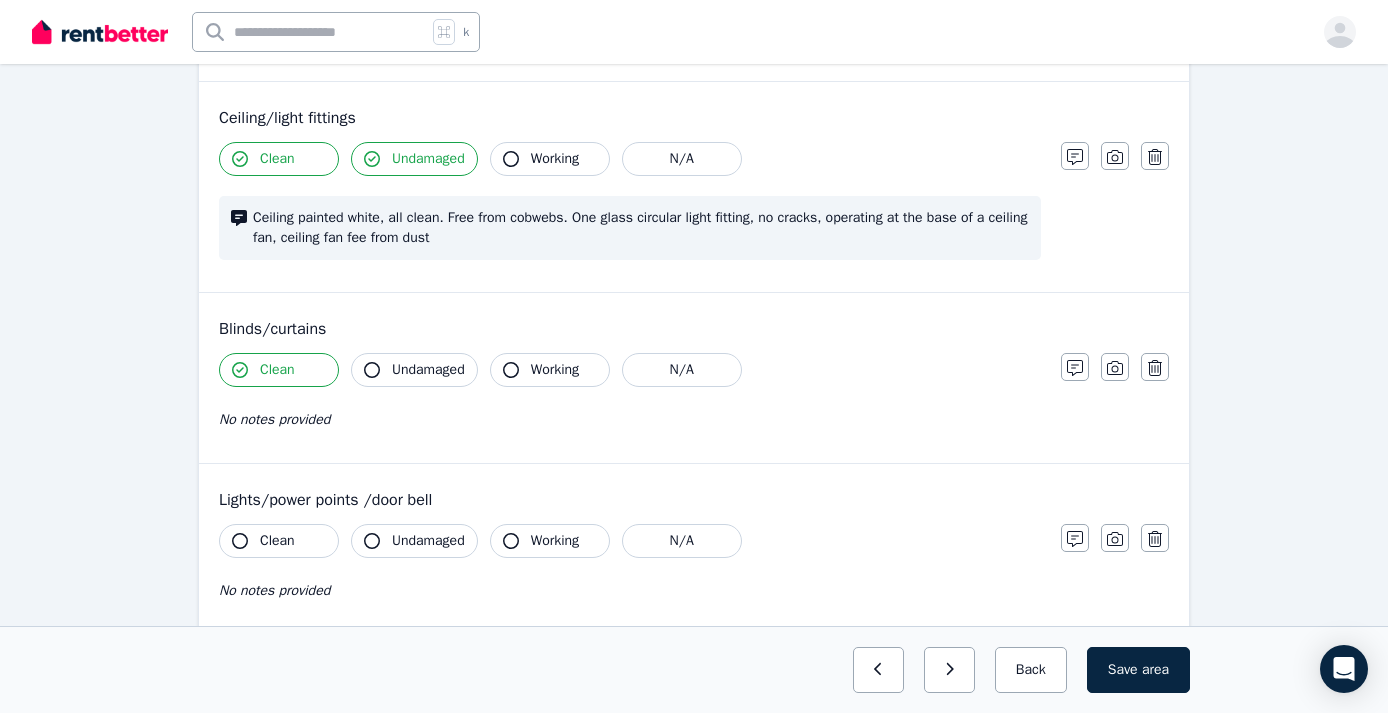 click 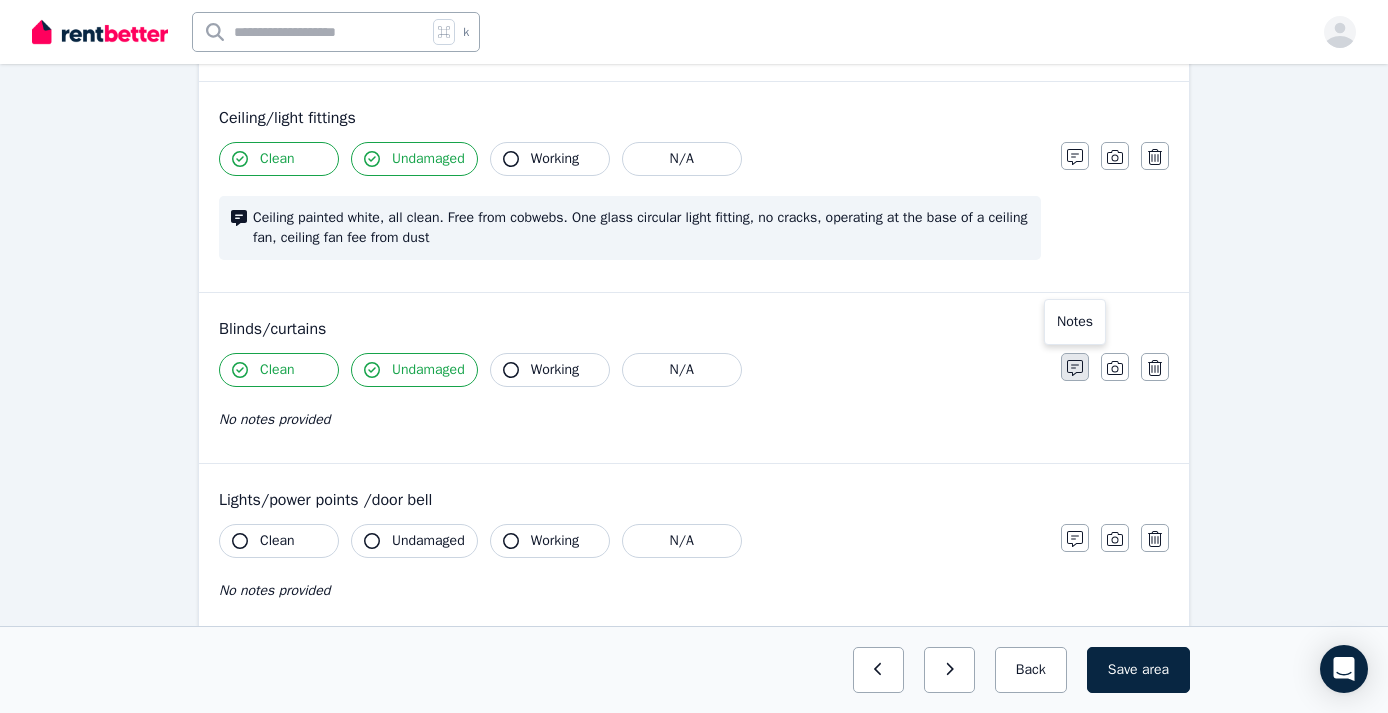 click 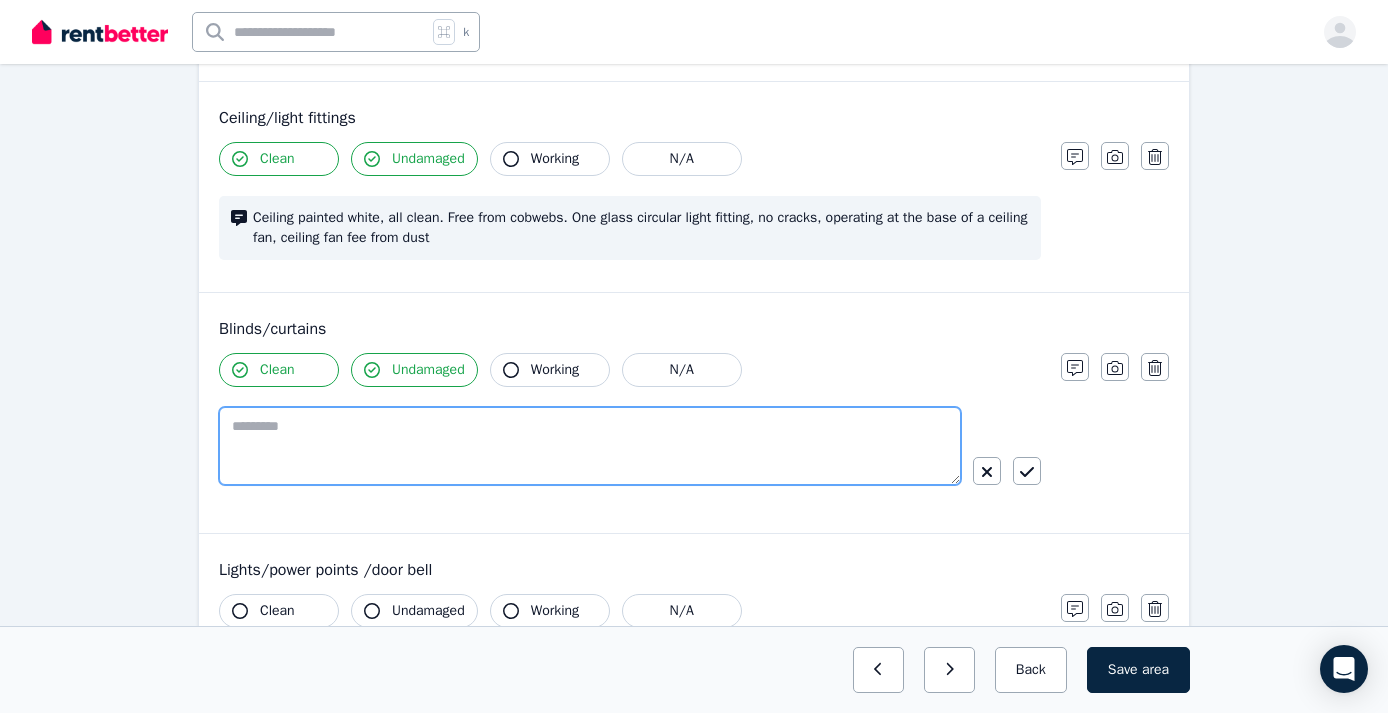 click at bounding box center (590, 446) 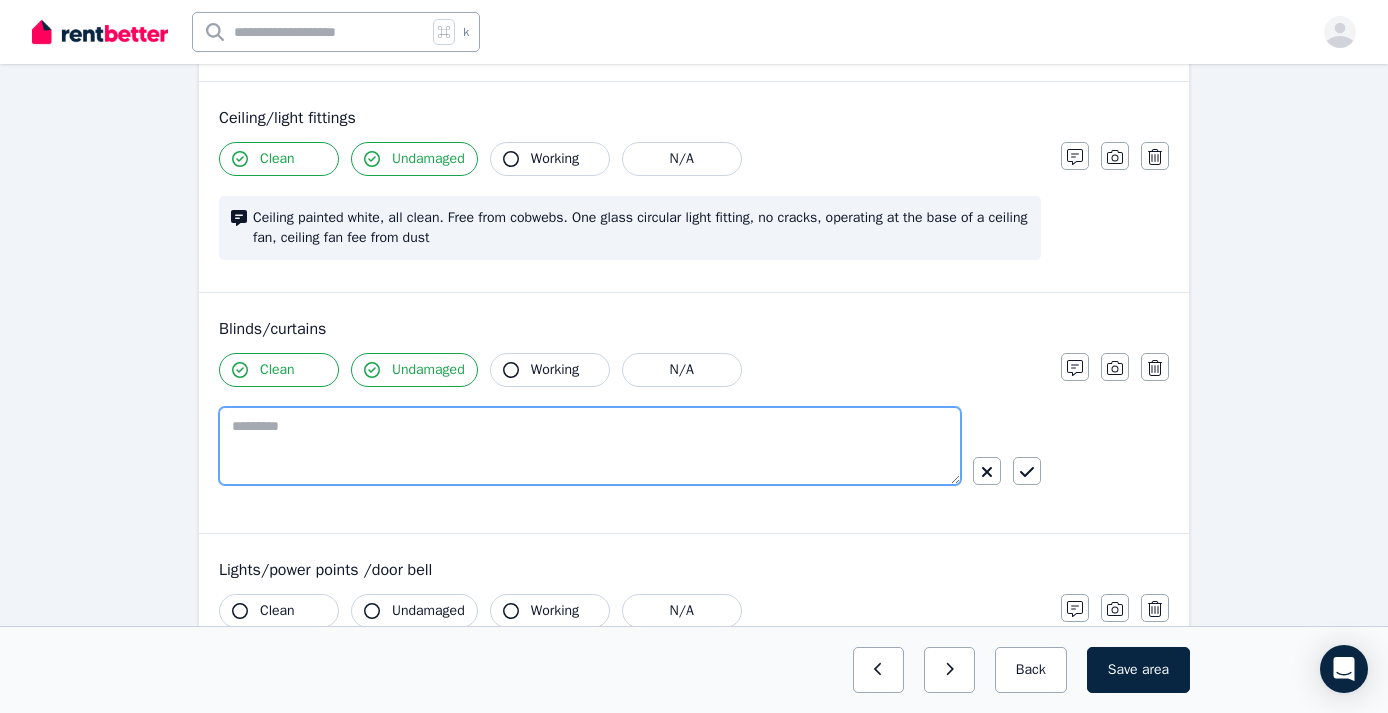 paste on "**********" 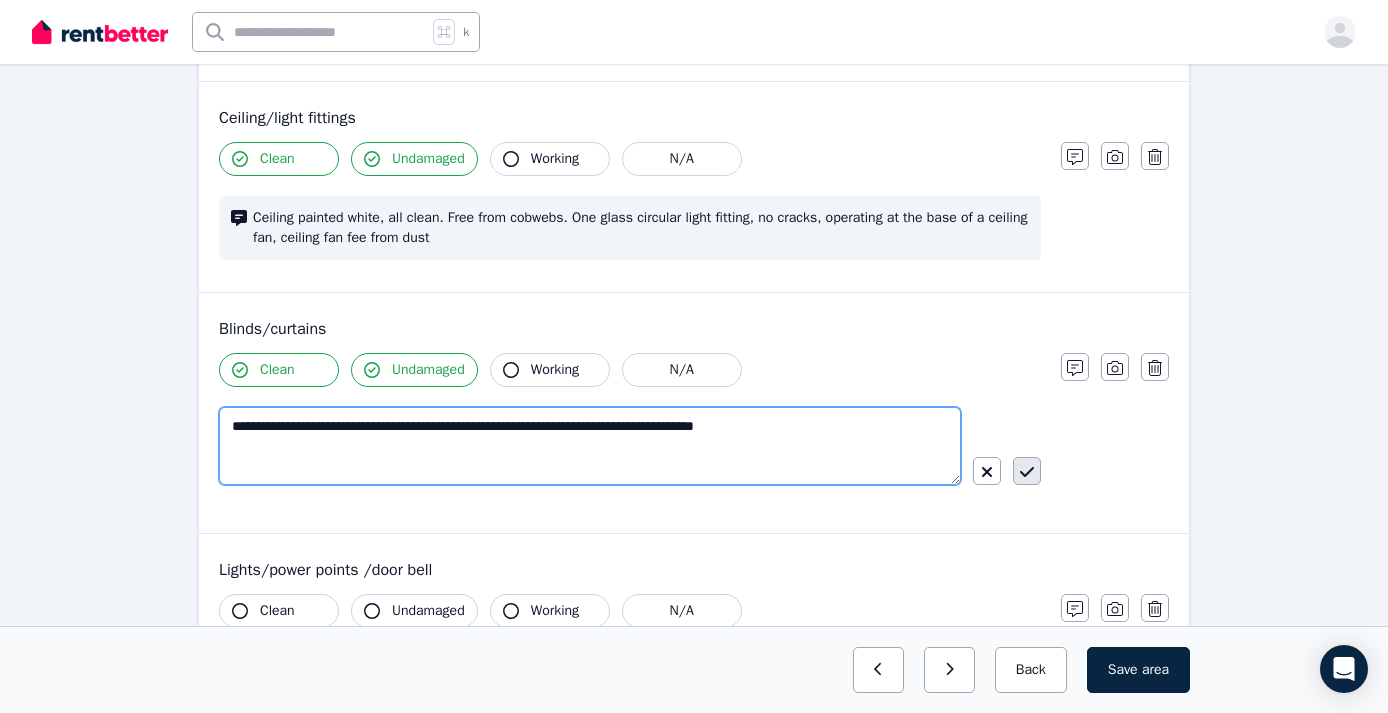 type on "**********" 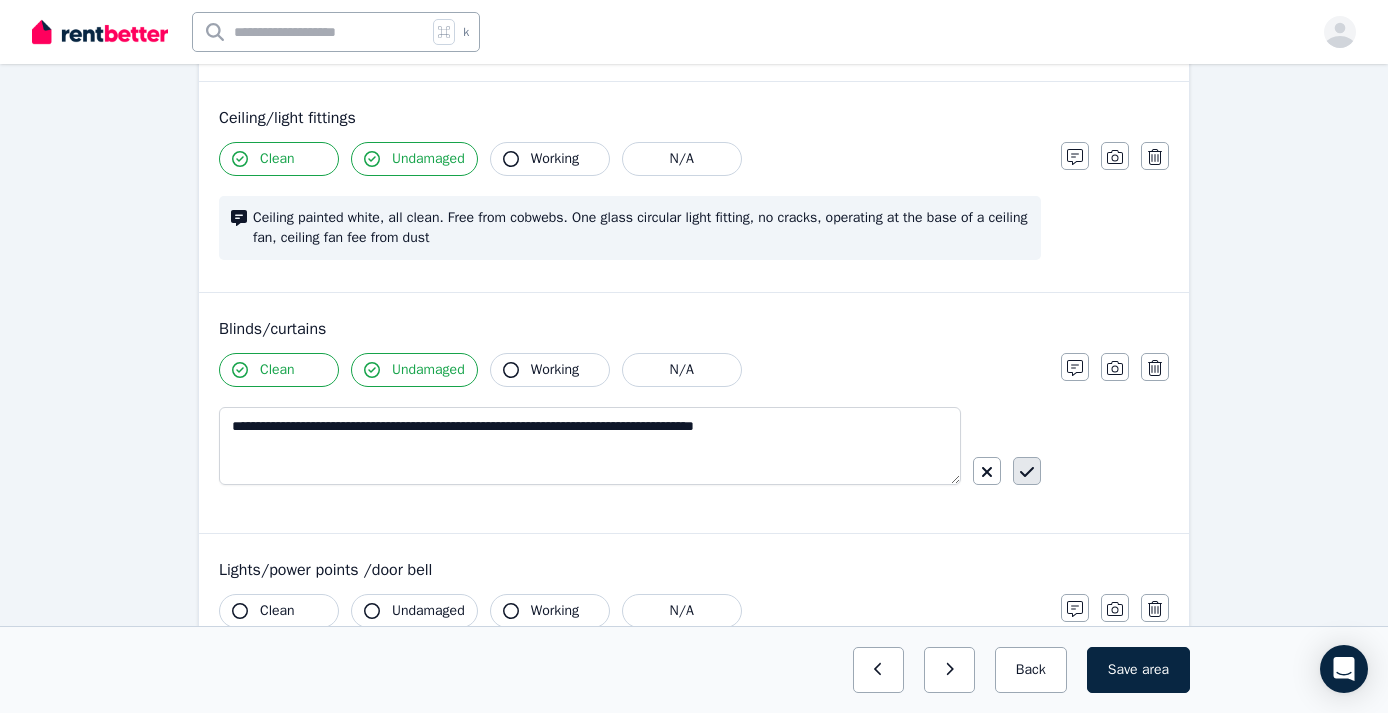 click 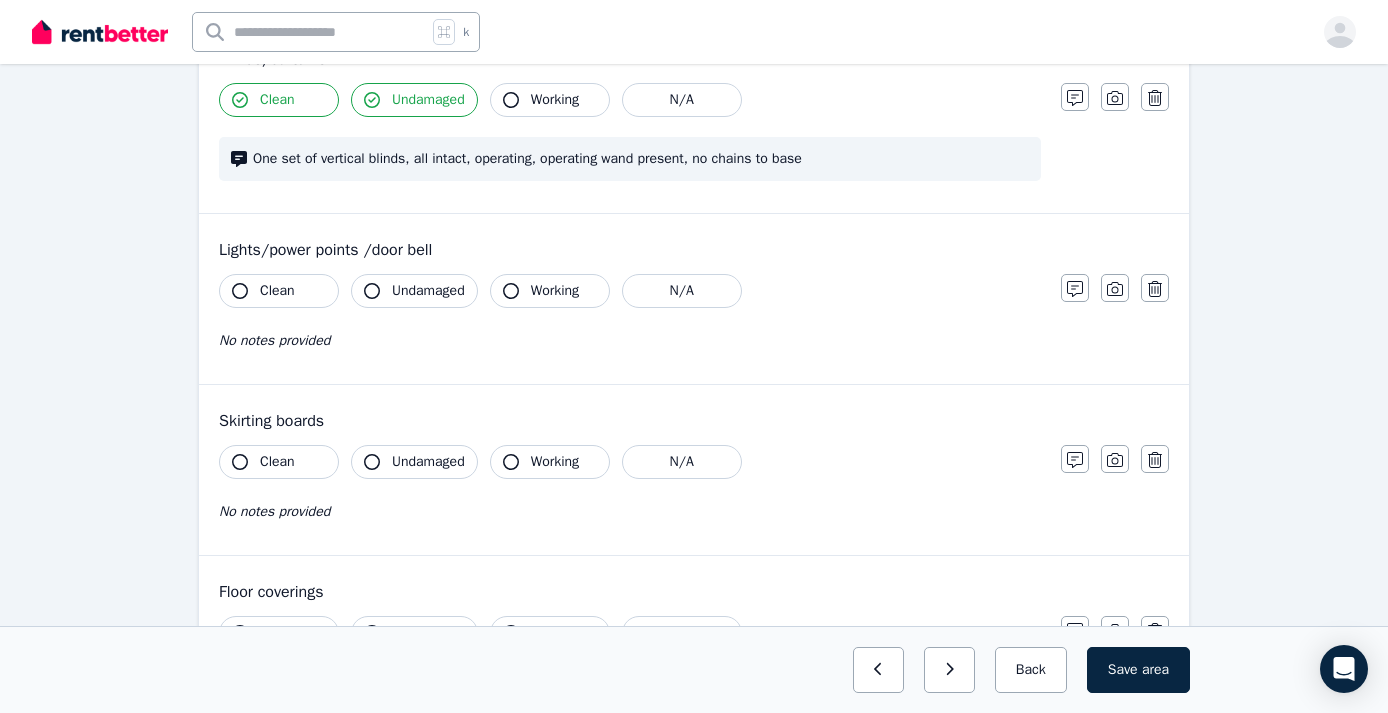 scroll, scrollTop: 1204, scrollLeft: 0, axis: vertical 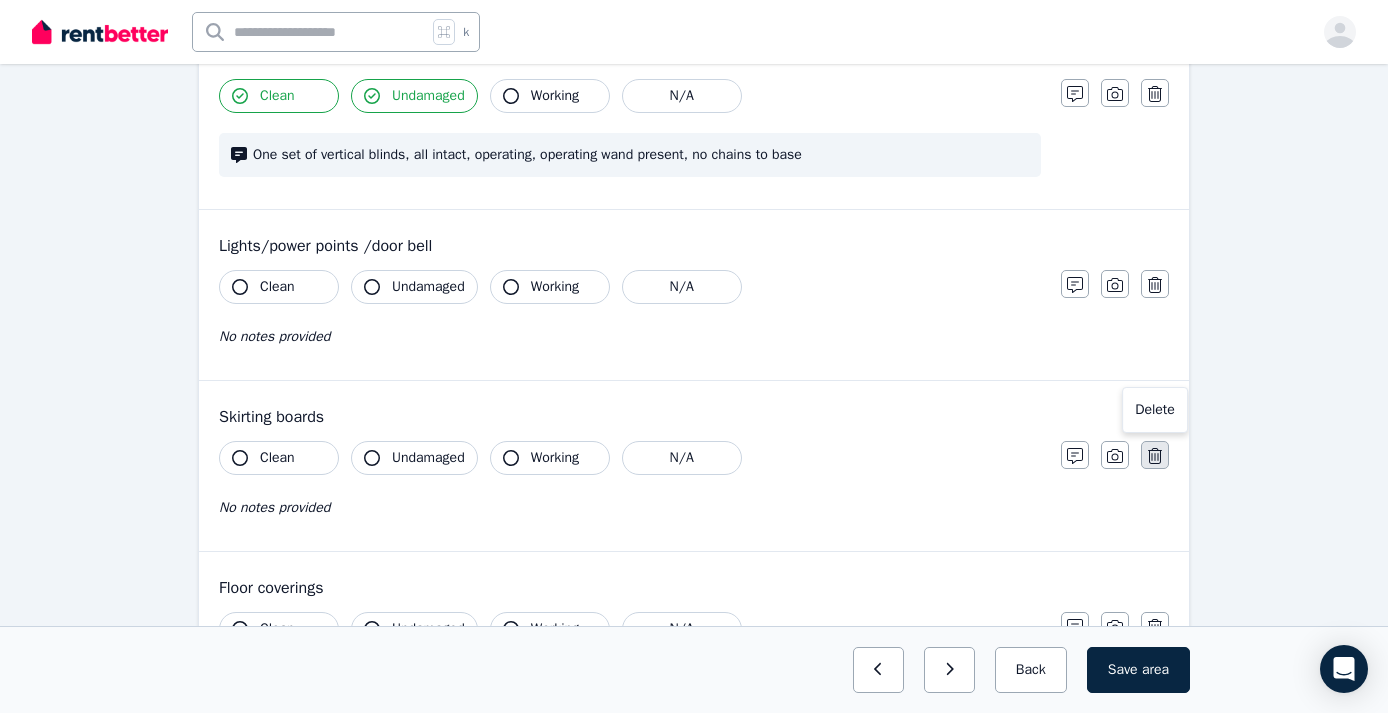 click at bounding box center [1155, 455] 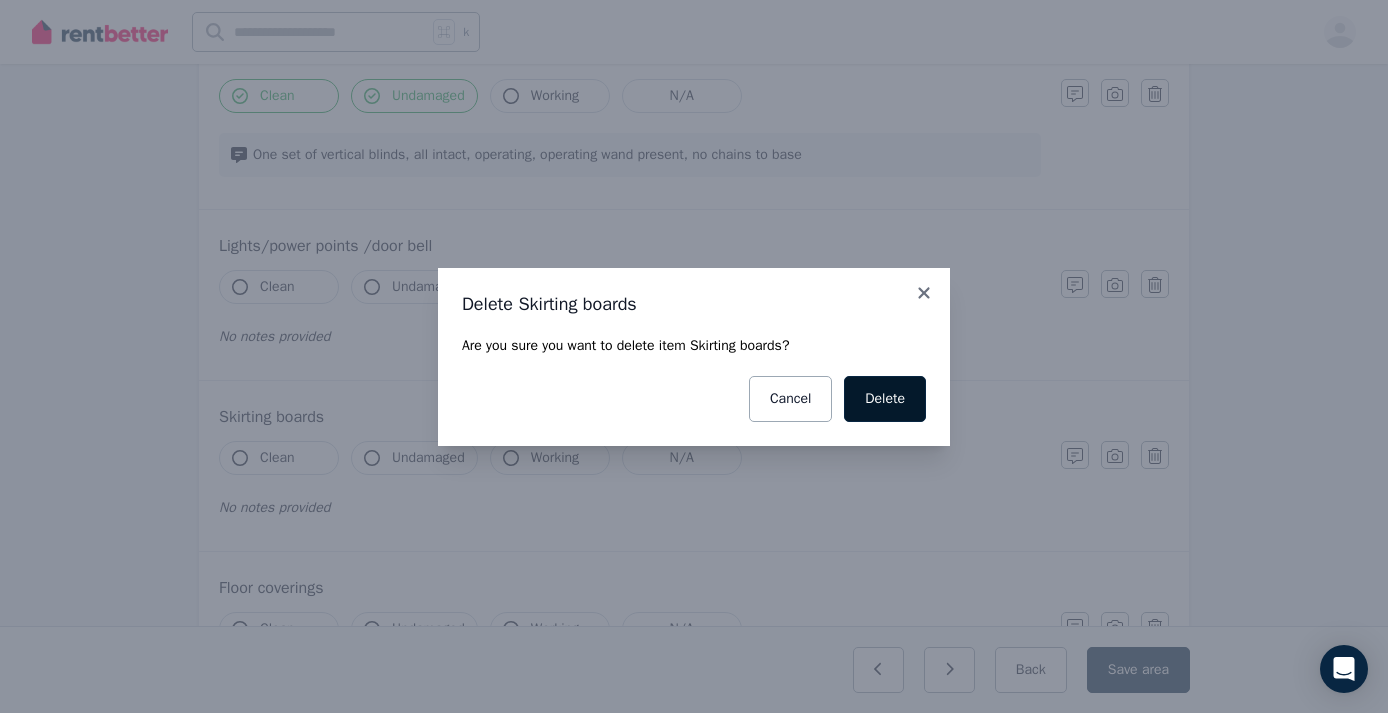 click on "Delete" at bounding box center [885, 399] 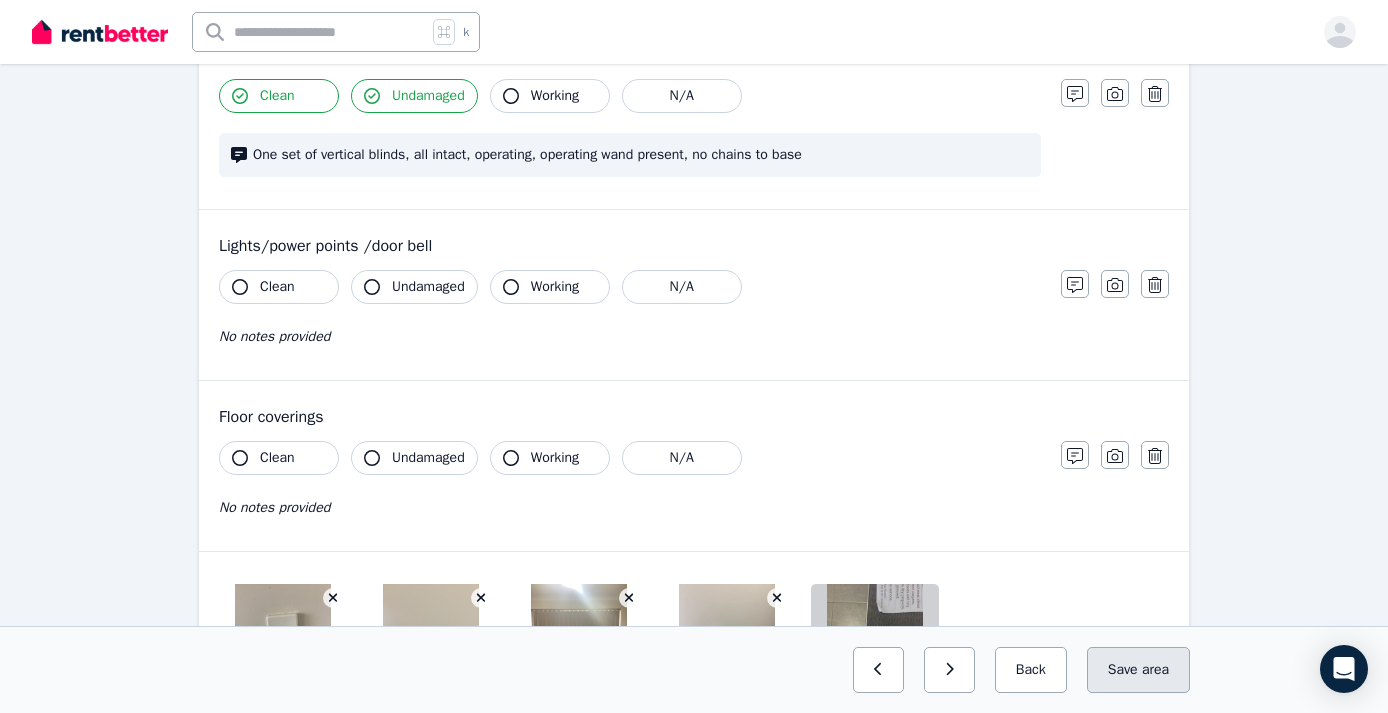 click on "Save   area" at bounding box center (1138, 670) 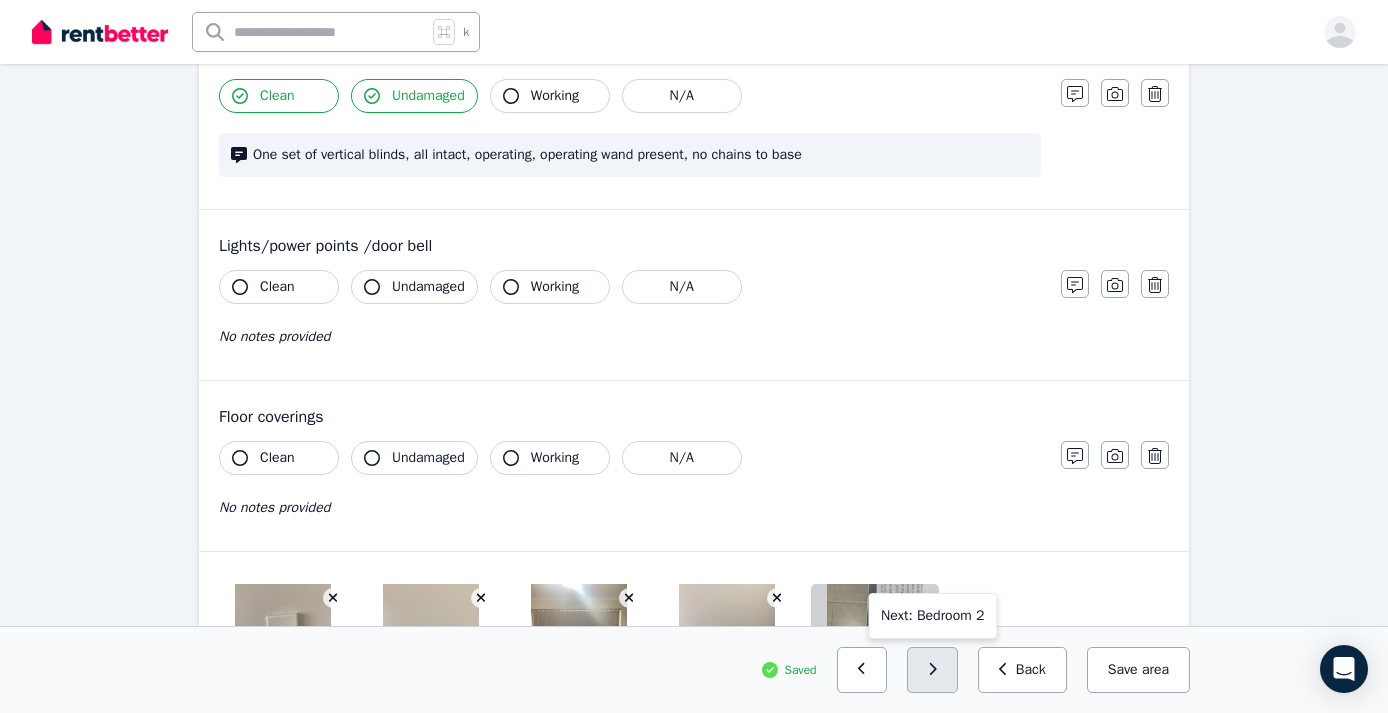 click at bounding box center (932, 670) 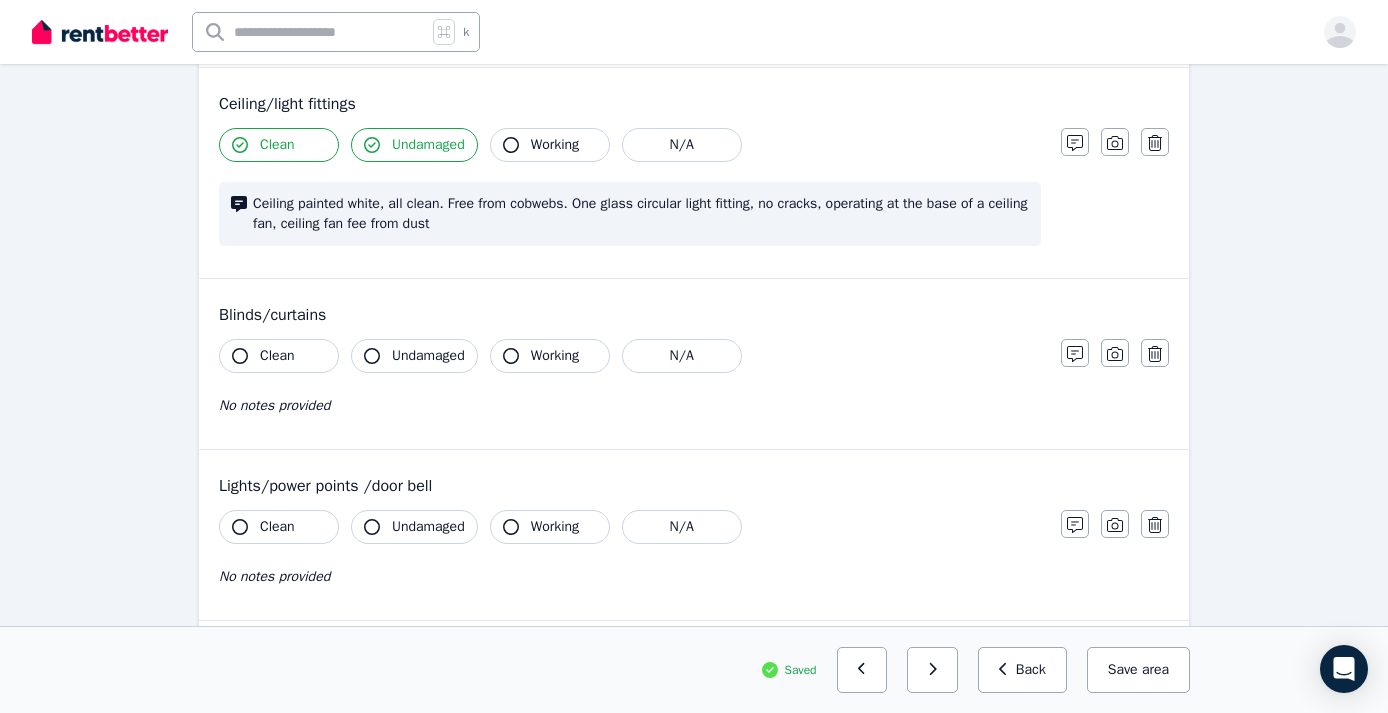 scroll, scrollTop: 961, scrollLeft: 0, axis: vertical 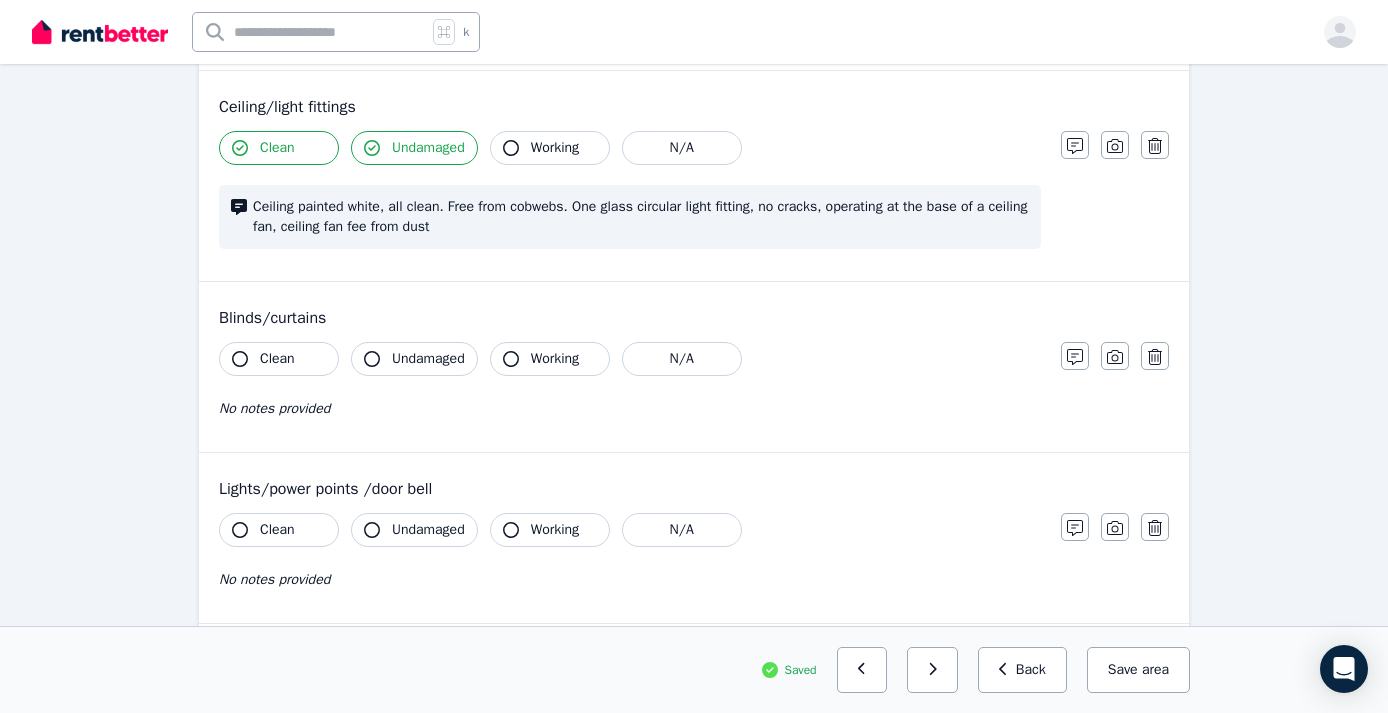click 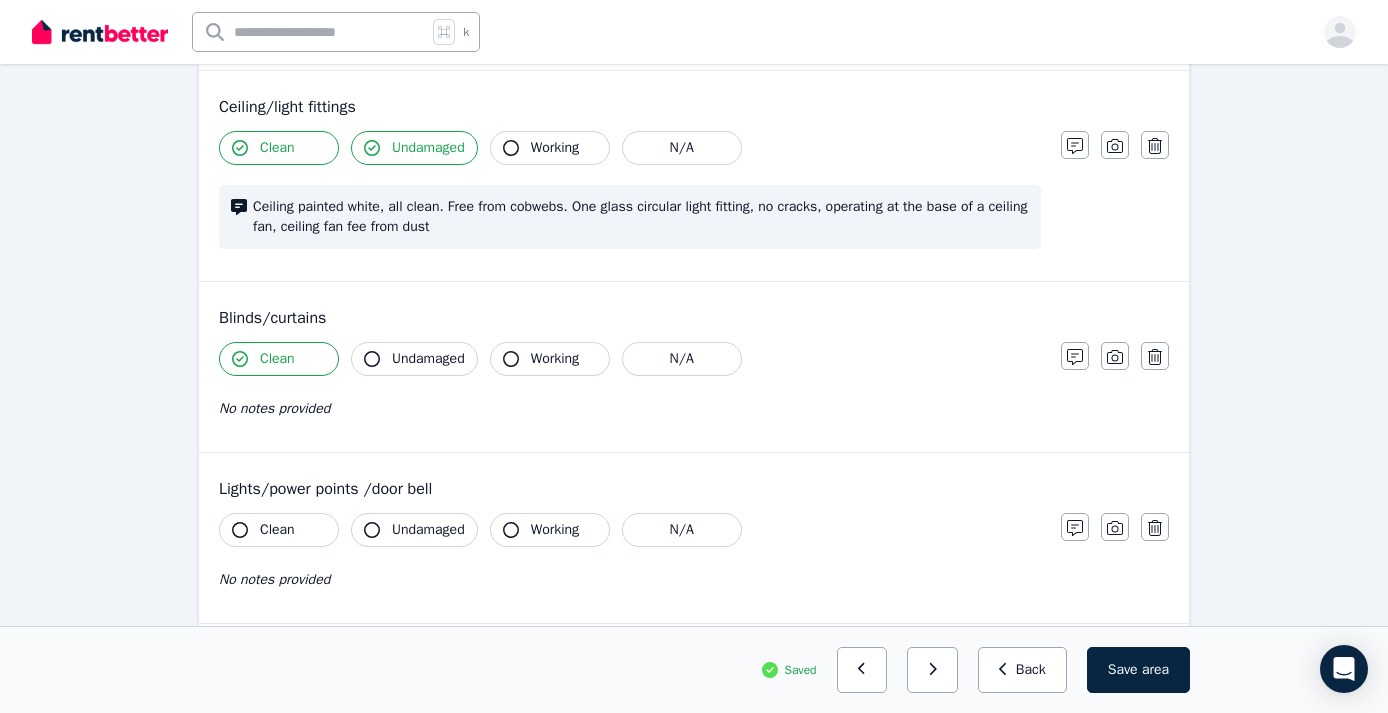 click 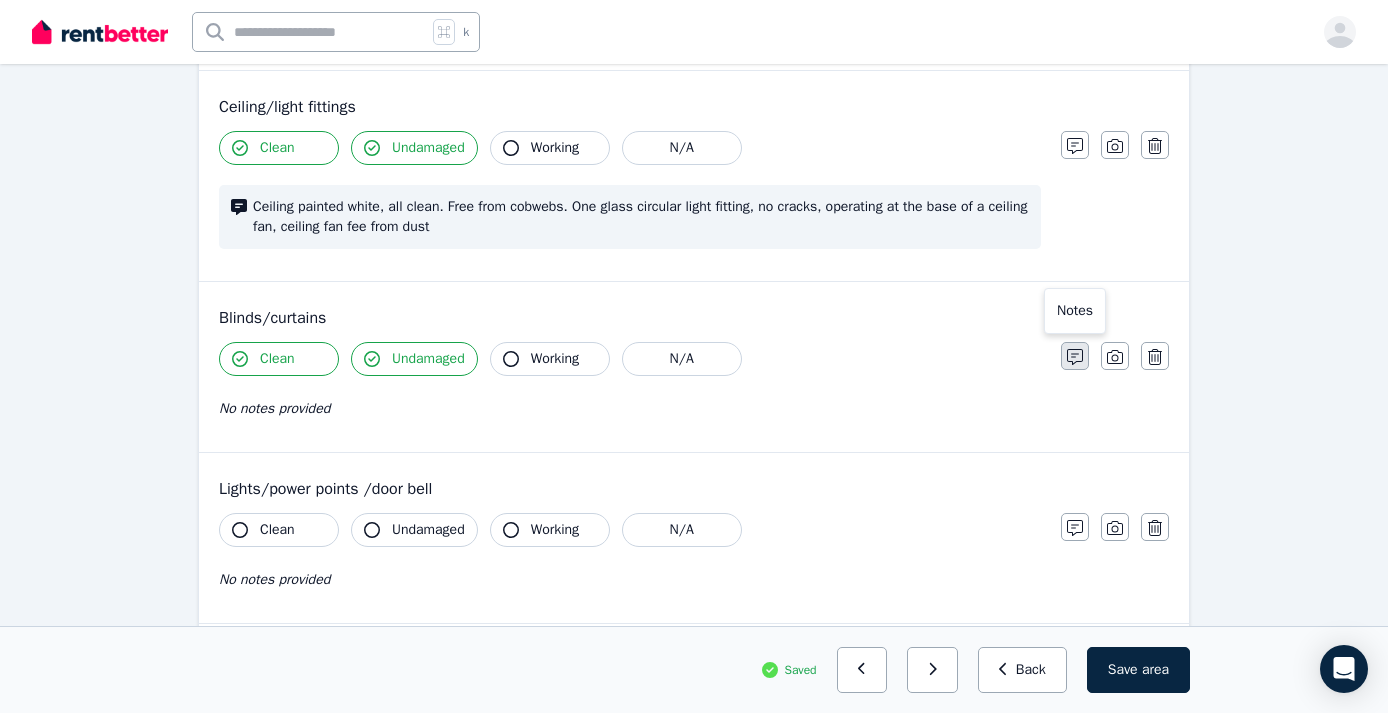 click 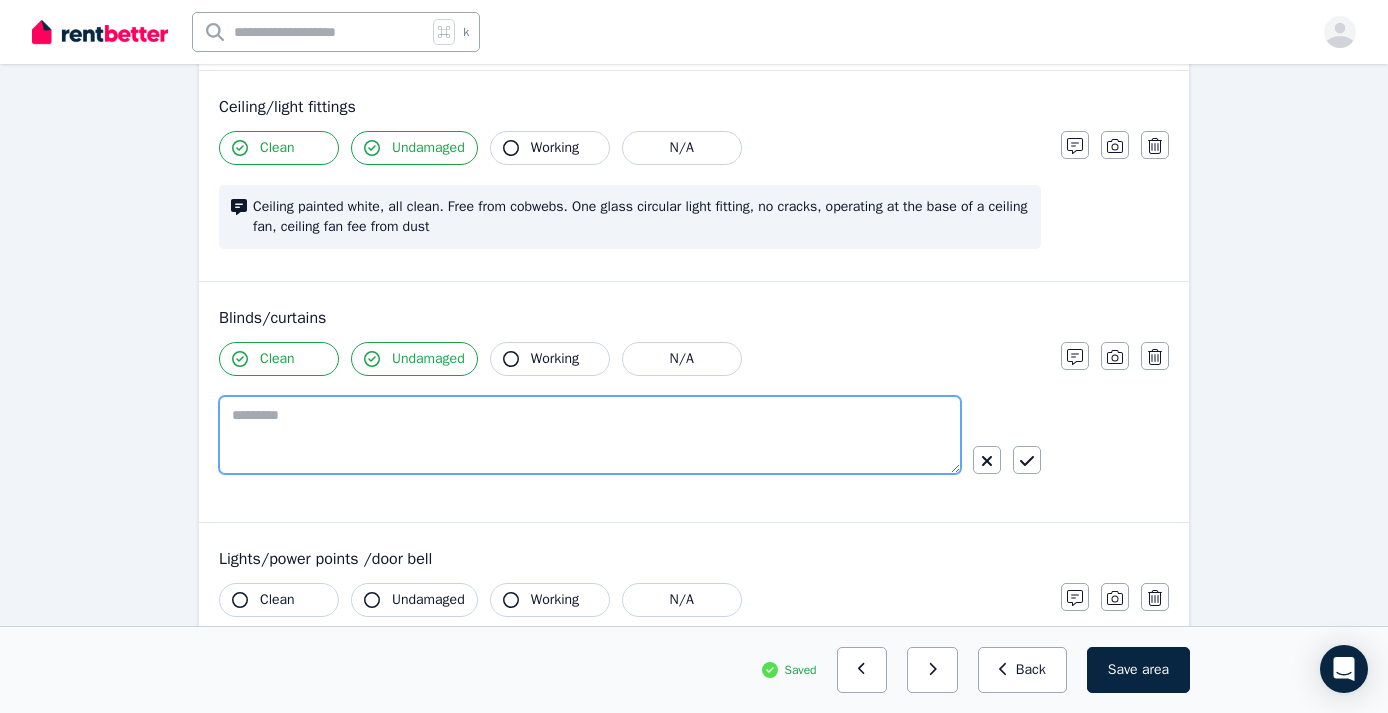click at bounding box center (590, 435) 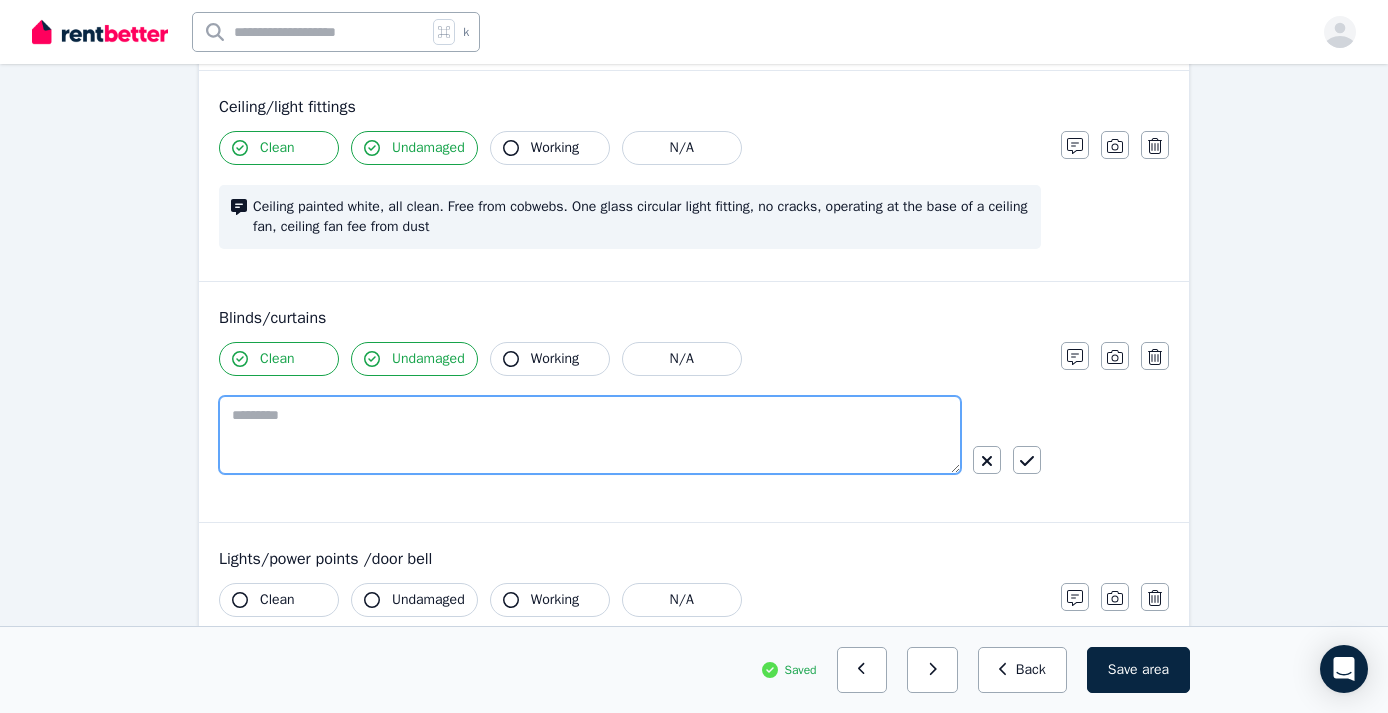 paste on "**********" 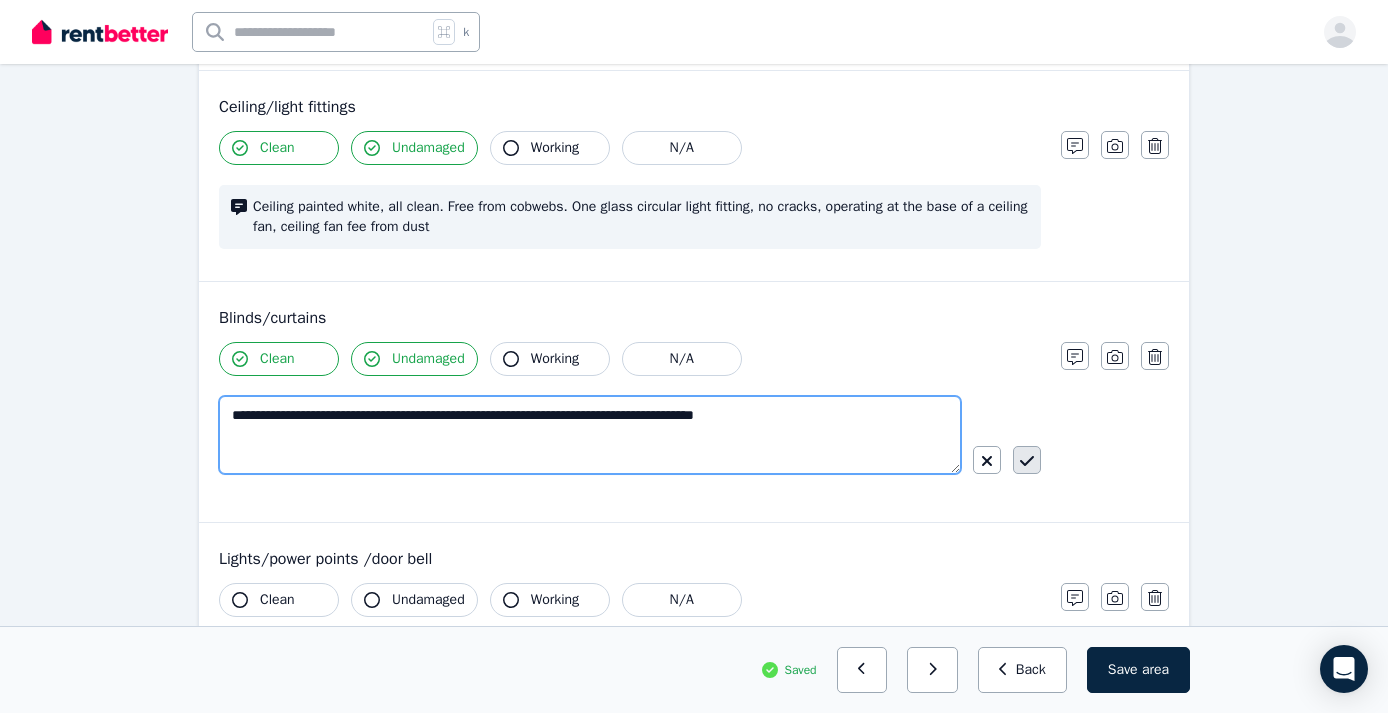 type on "**********" 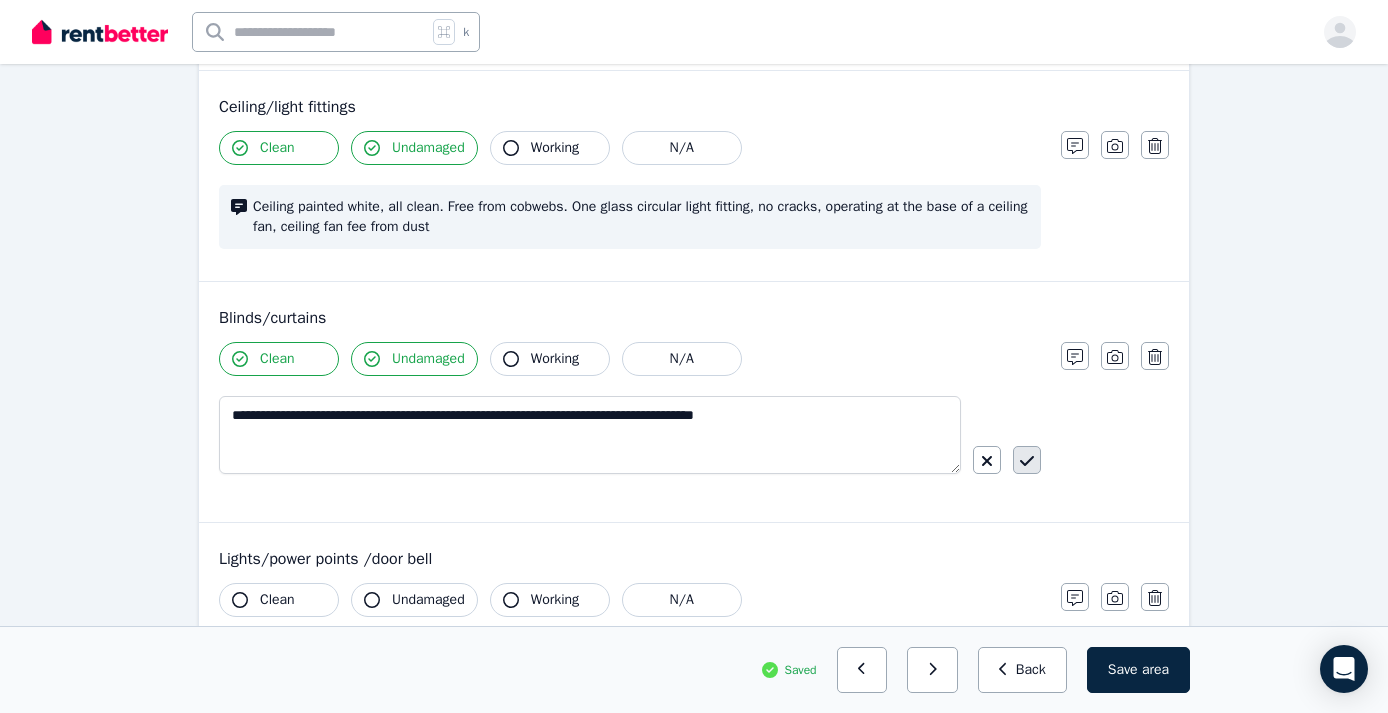 click 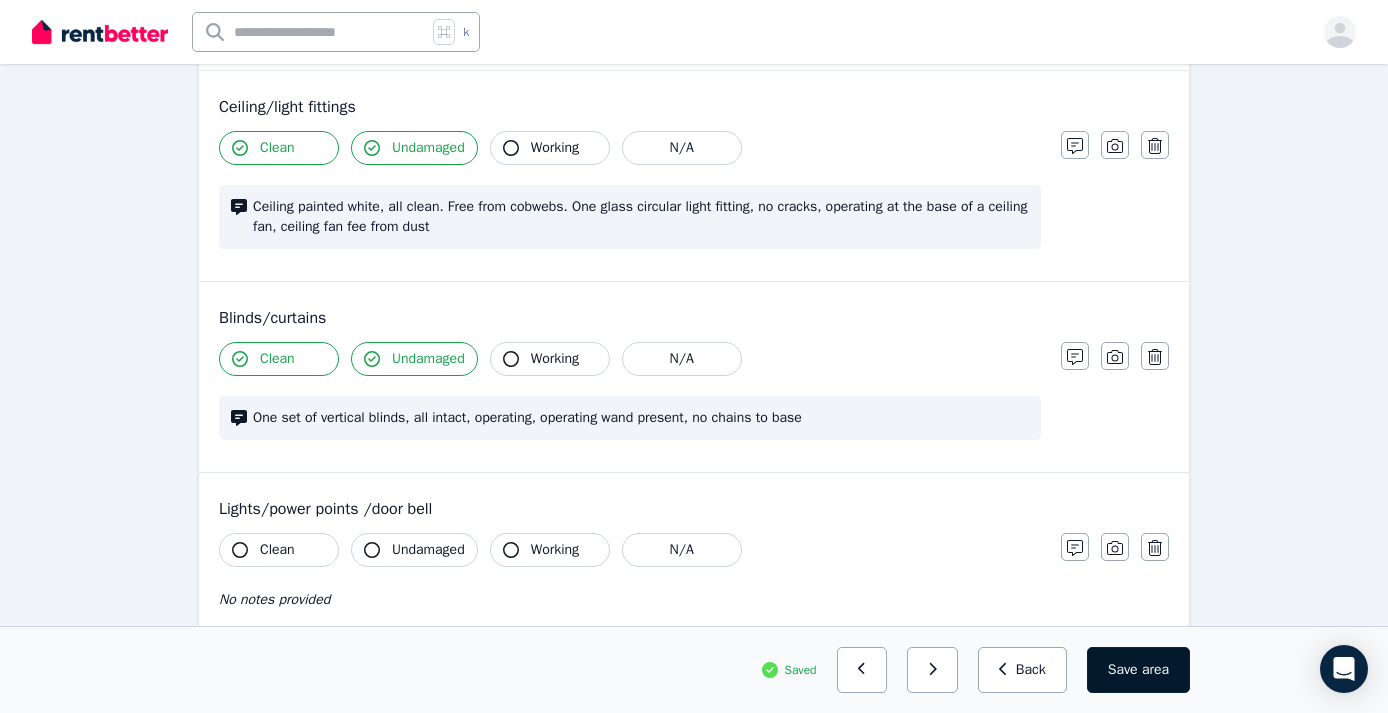 click on "Save   area" at bounding box center (1138, 670) 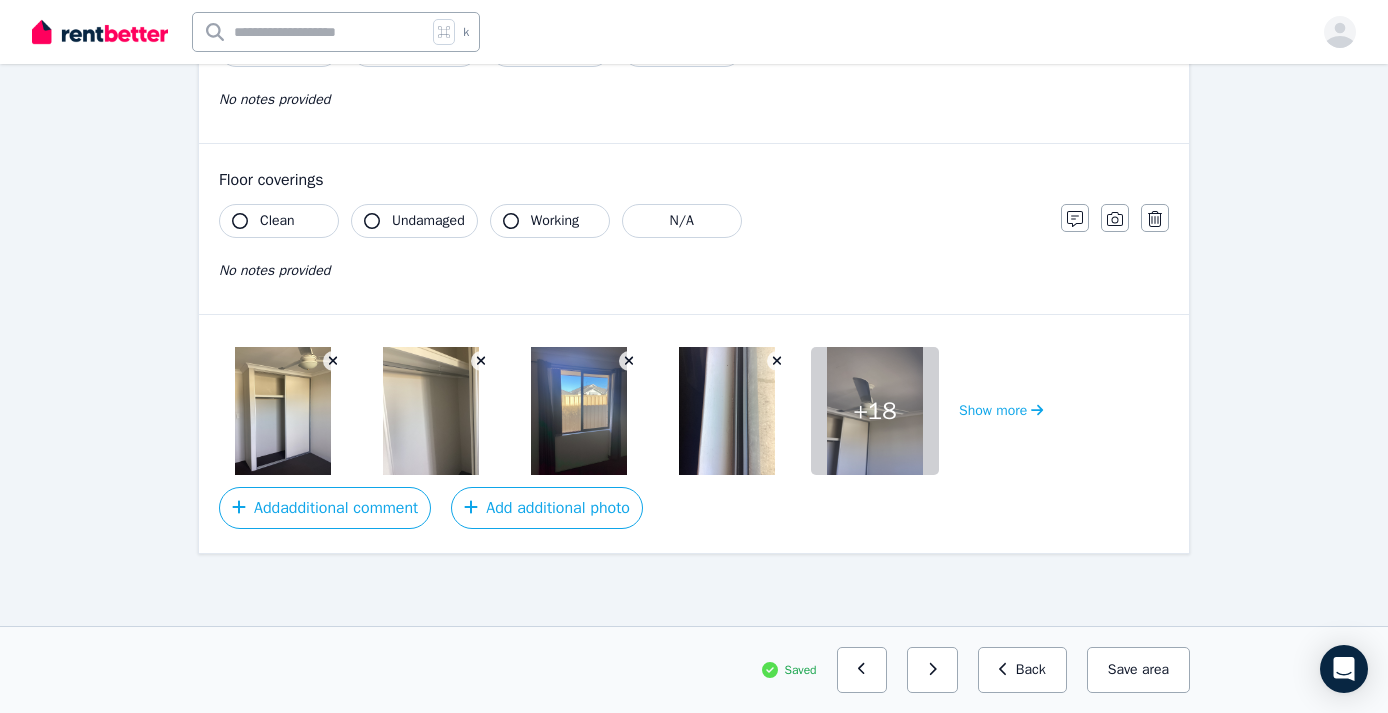 scroll, scrollTop: 1461, scrollLeft: 0, axis: vertical 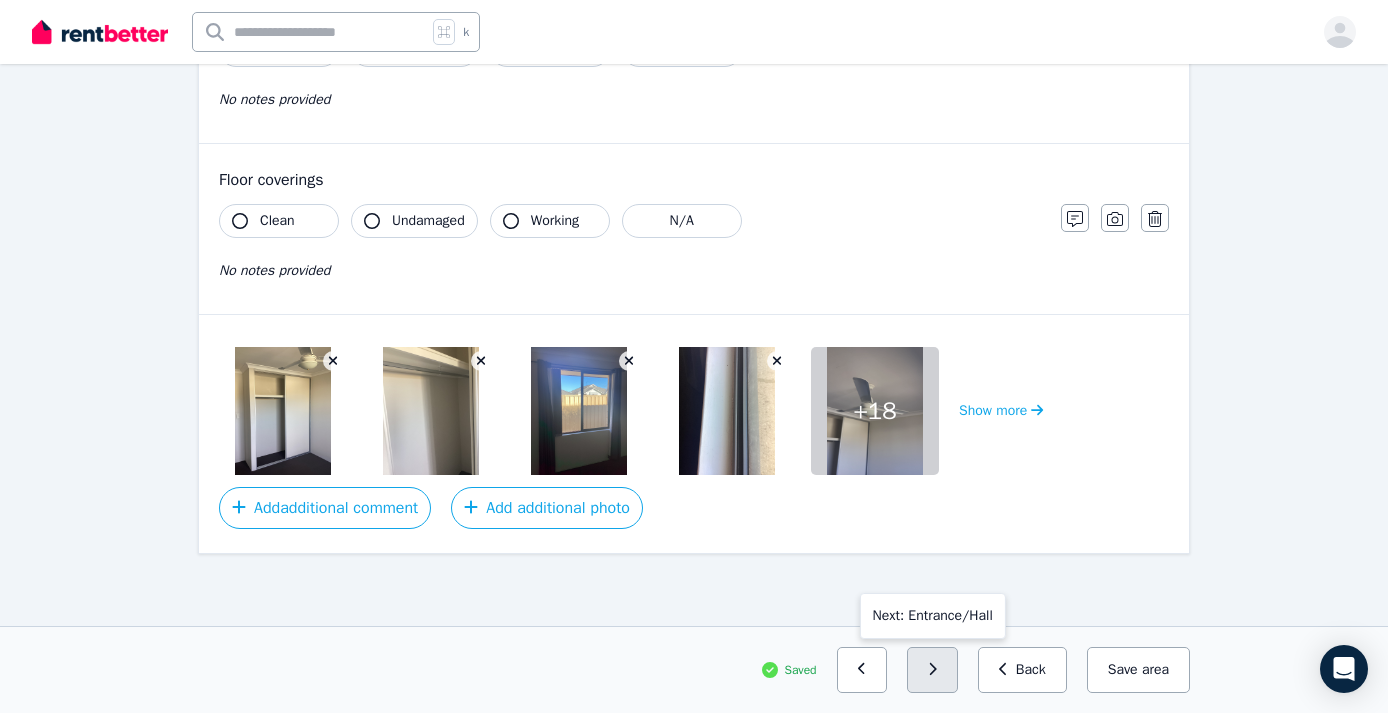 click at bounding box center [932, 670] 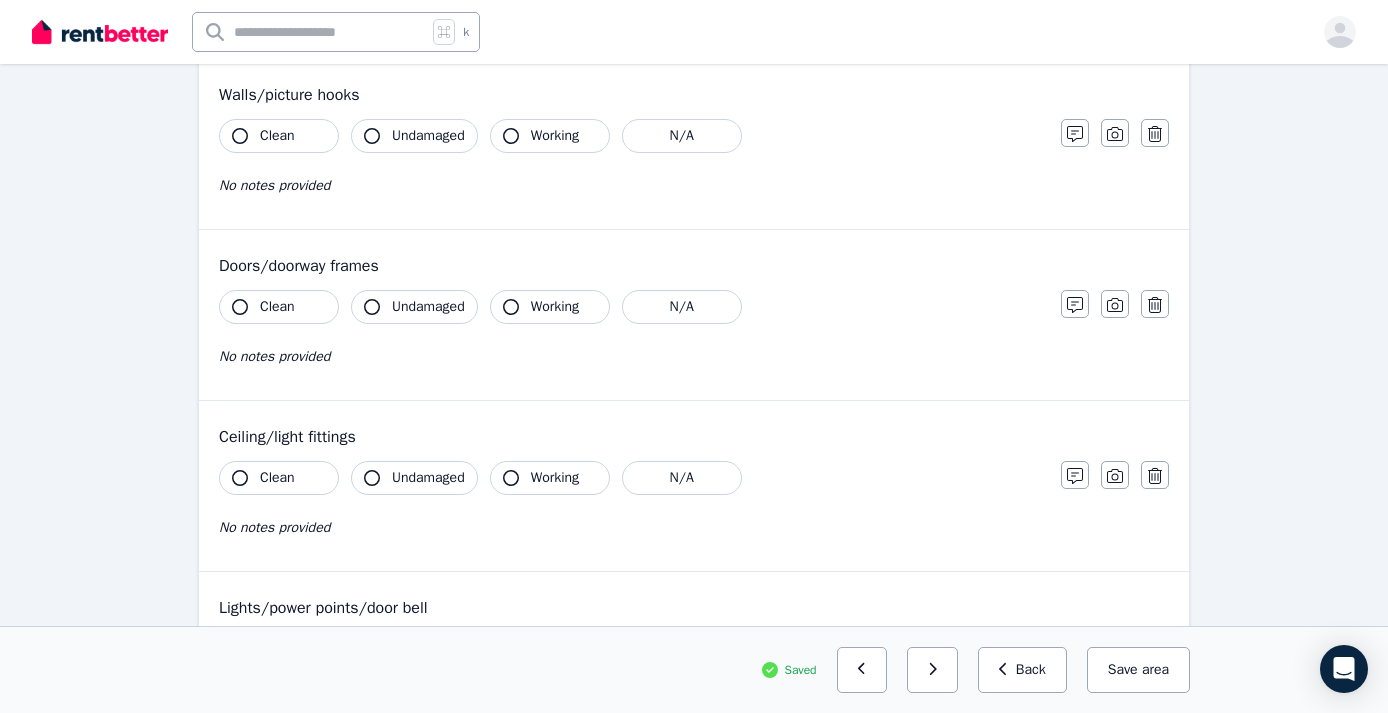 scroll, scrollTop: 266, scrollLeft: 0, axis: vertical 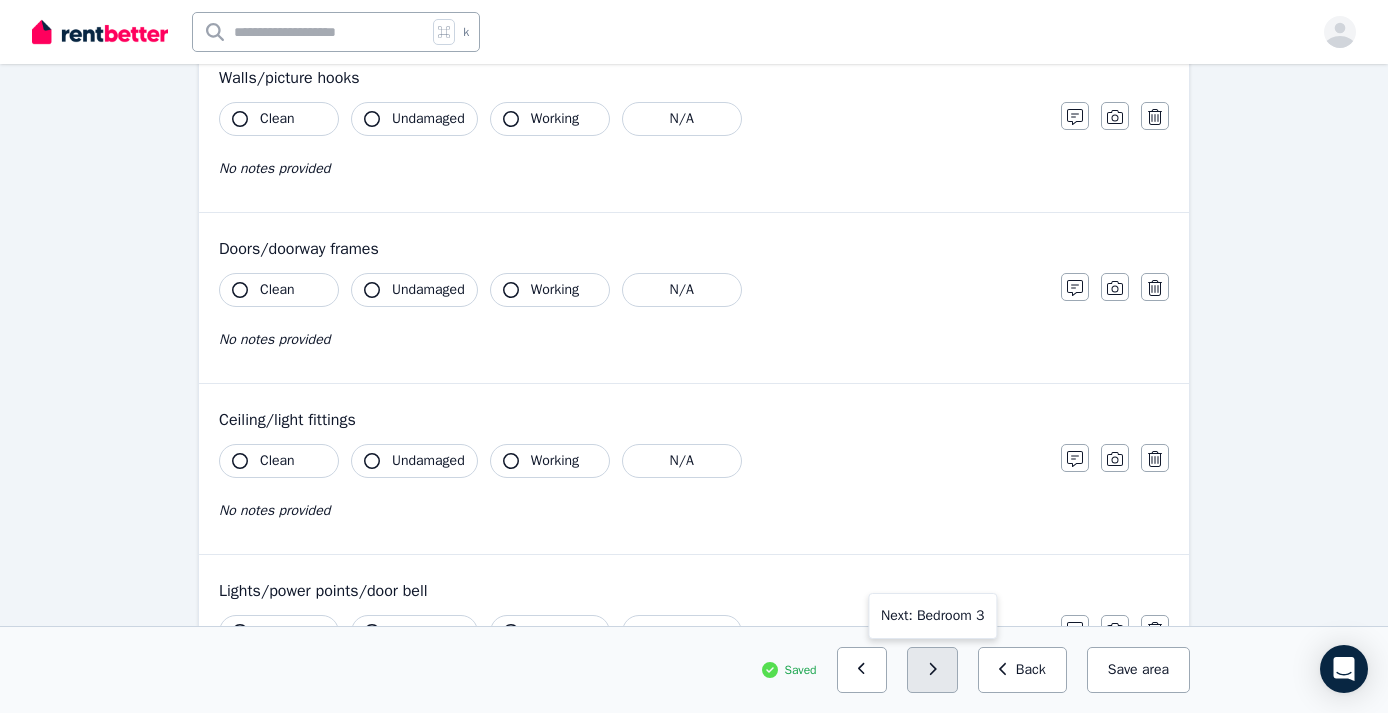 click at bounding box center [932, 670] 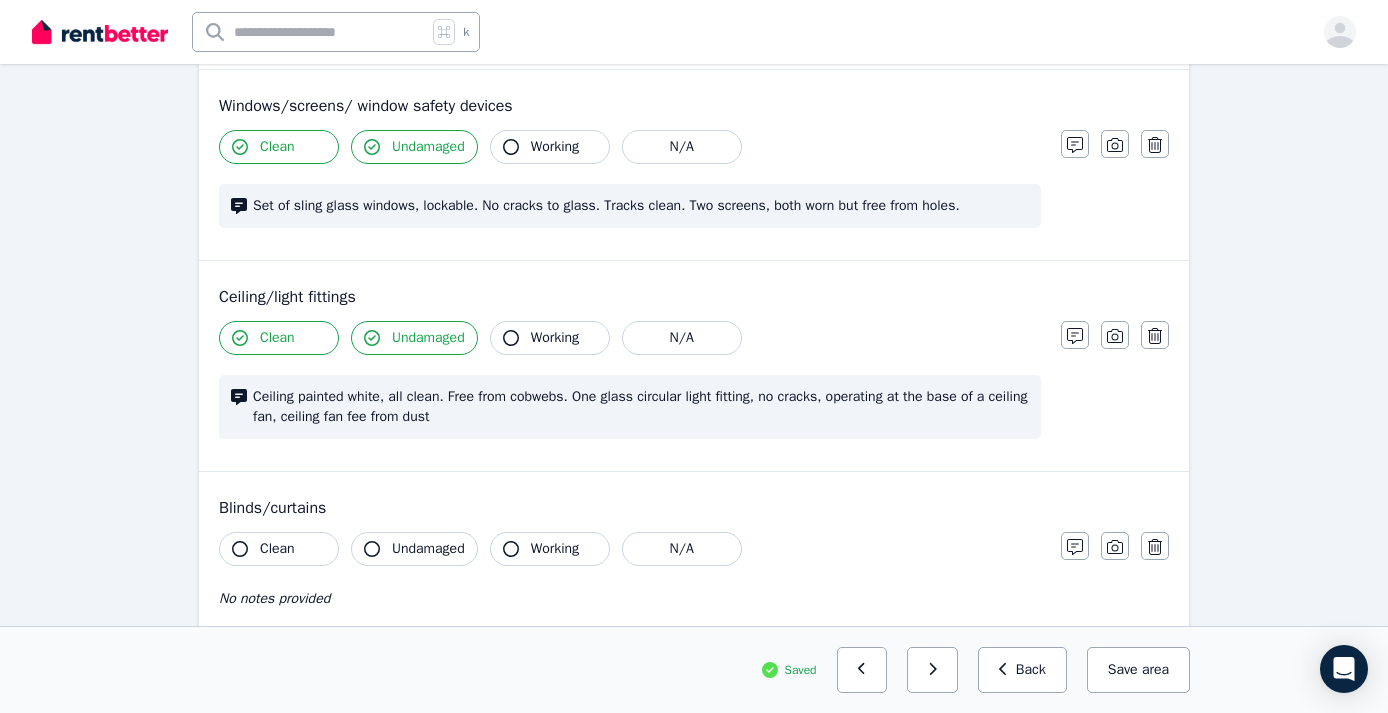 scroll, scrollTop: 782, scrollLeft: 0, axis: vertical 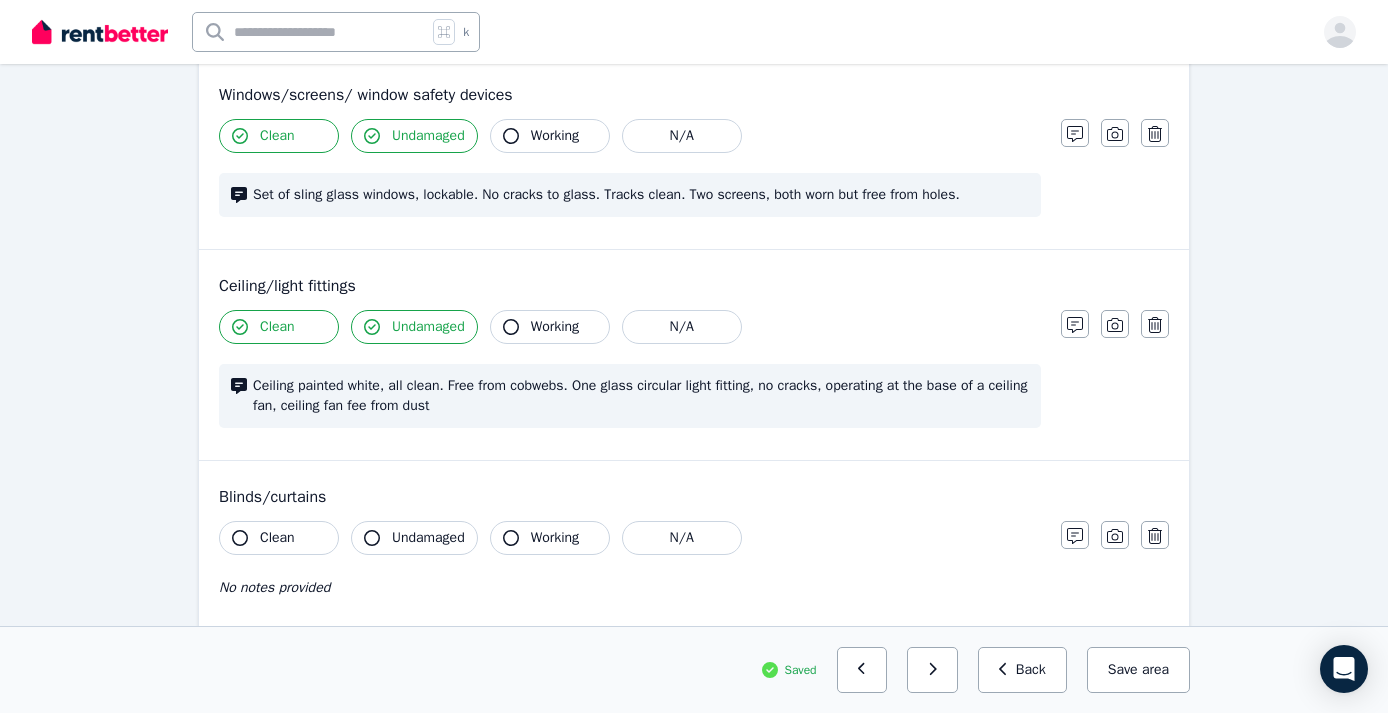 click 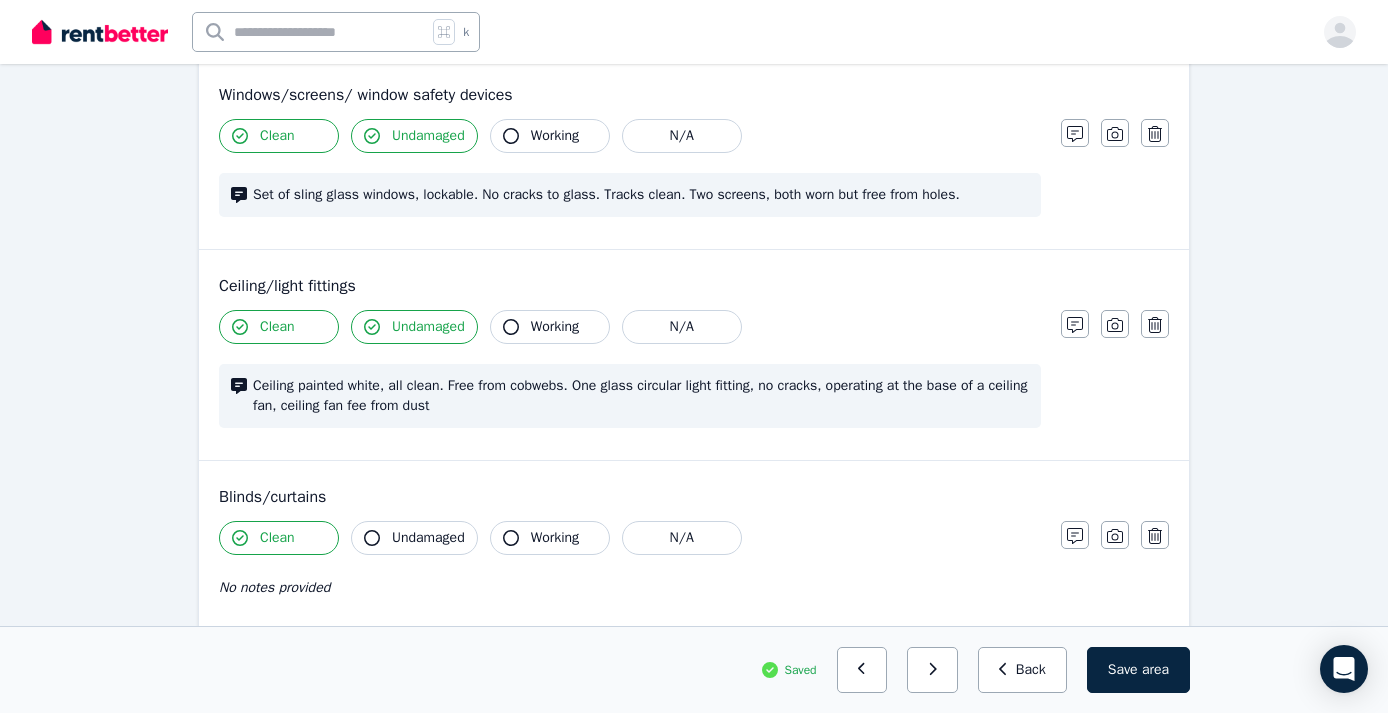 click 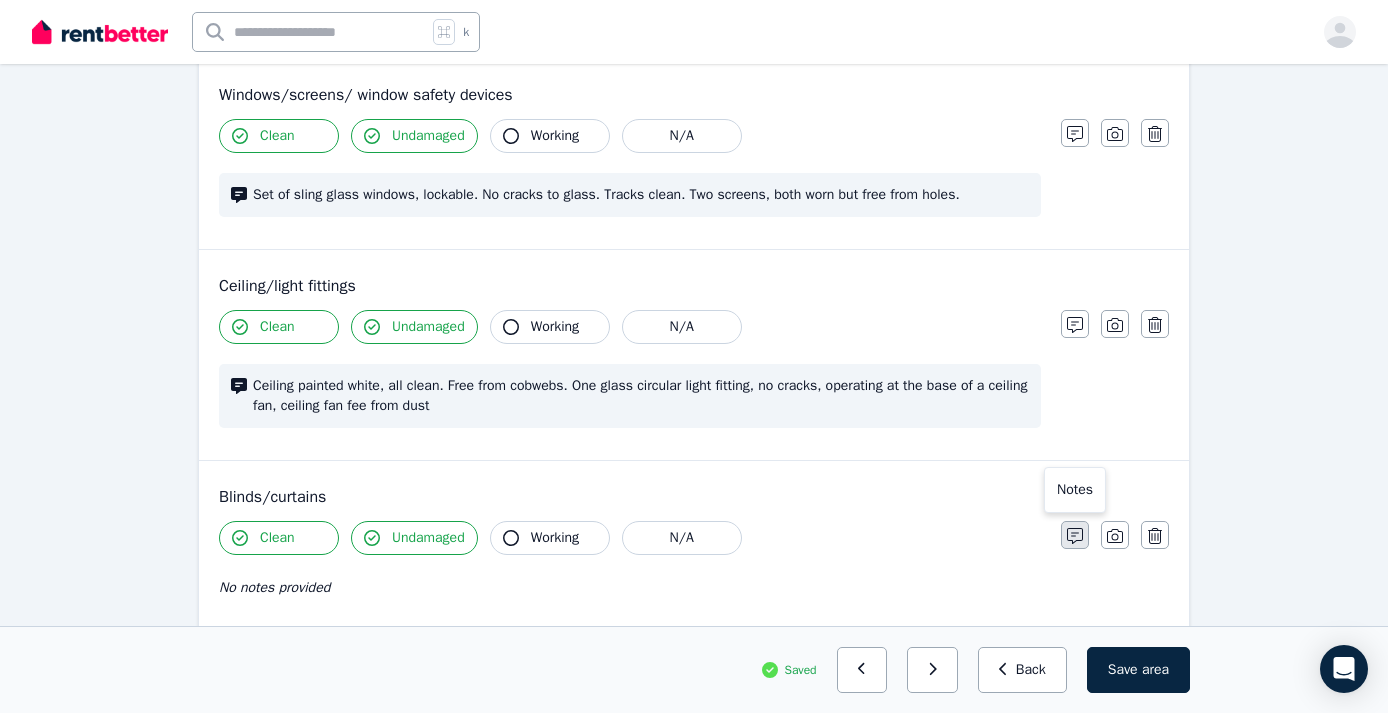 click 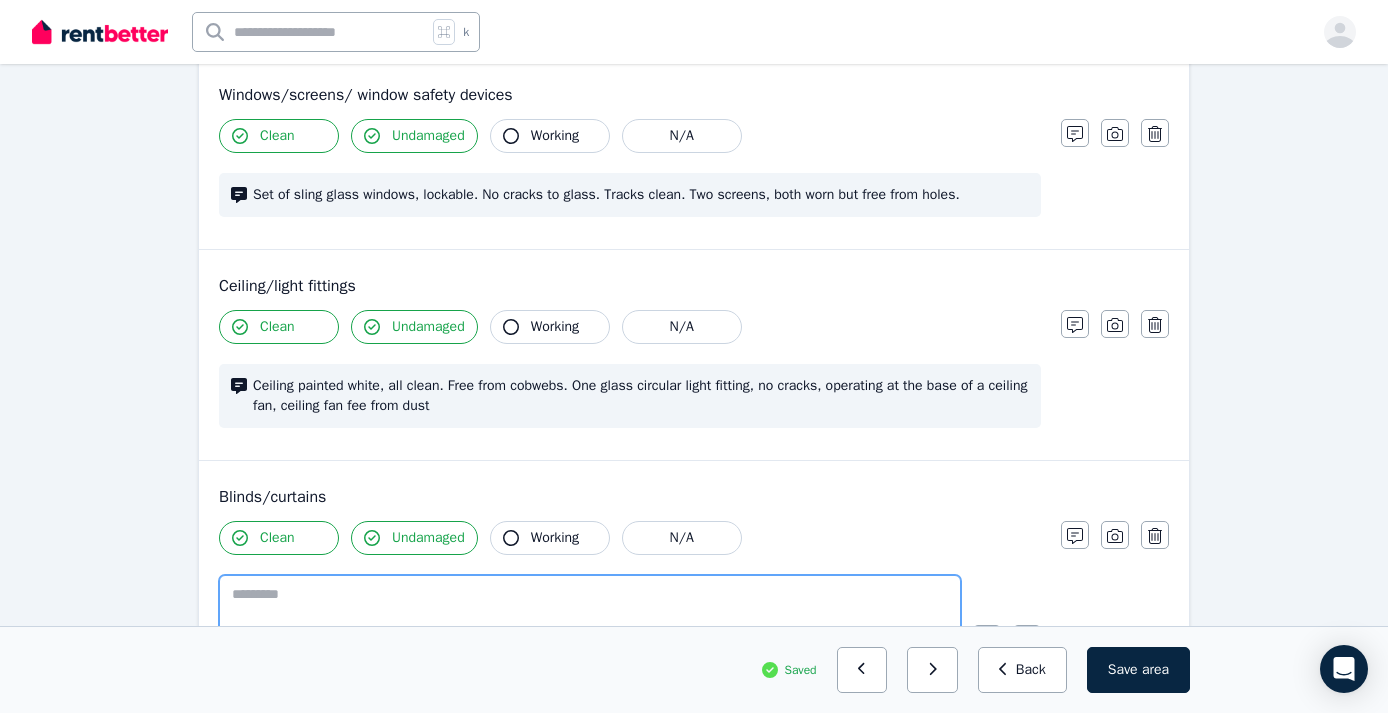 click at bounding box center (590, 614) 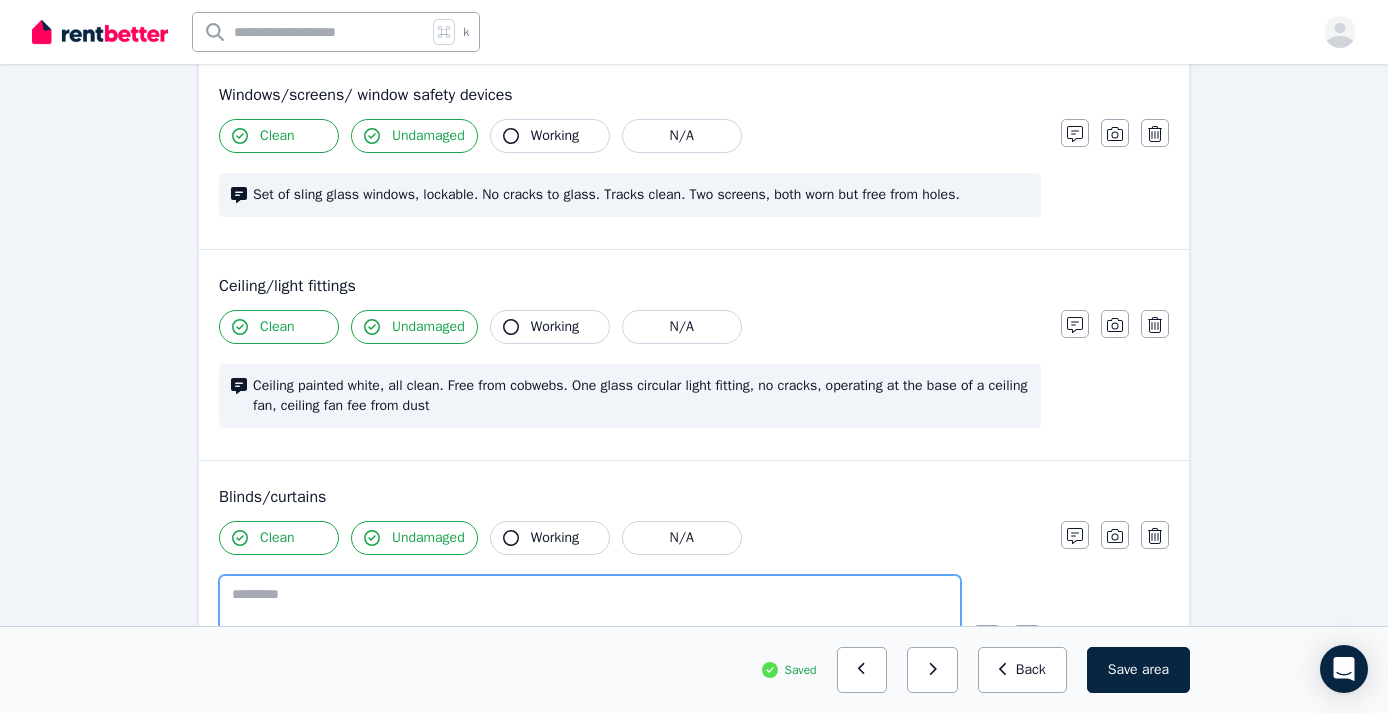 paste on "**********" 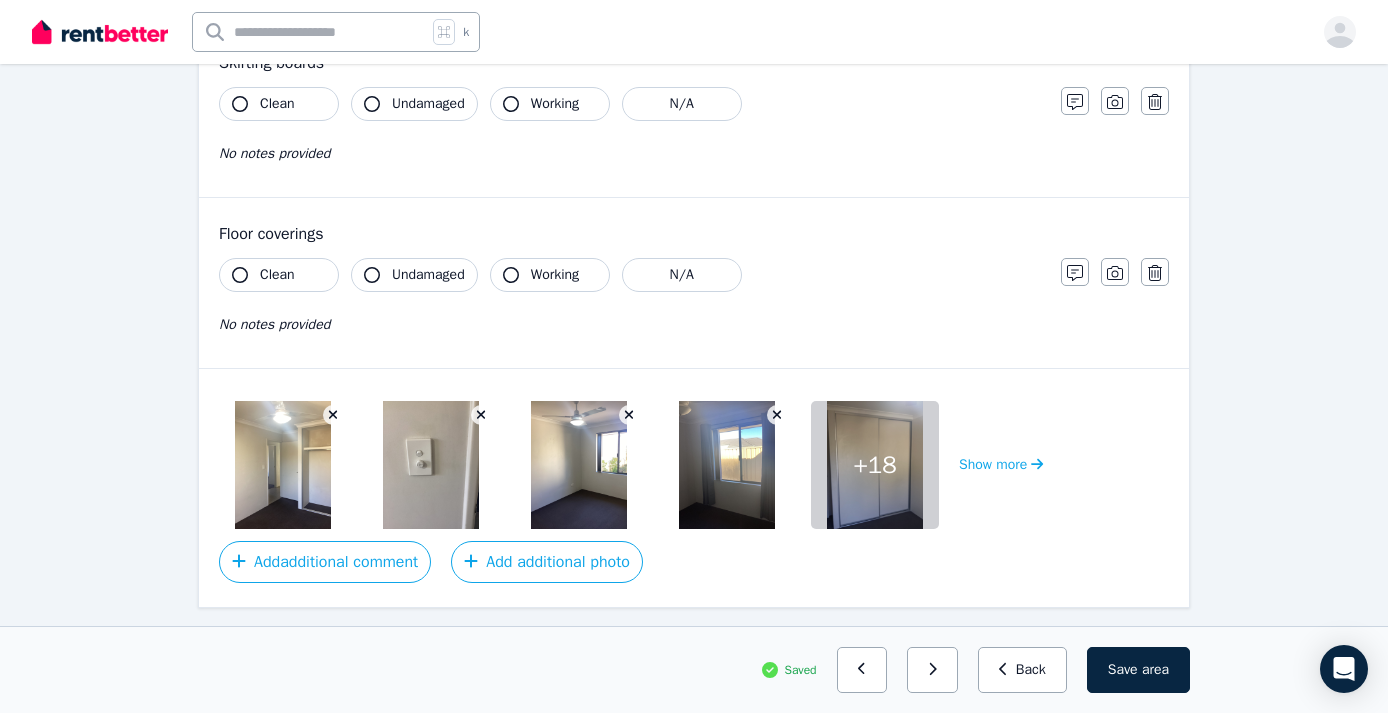 scroll, scrollTop: 1630, scrollLeft: 0, axis: vertical 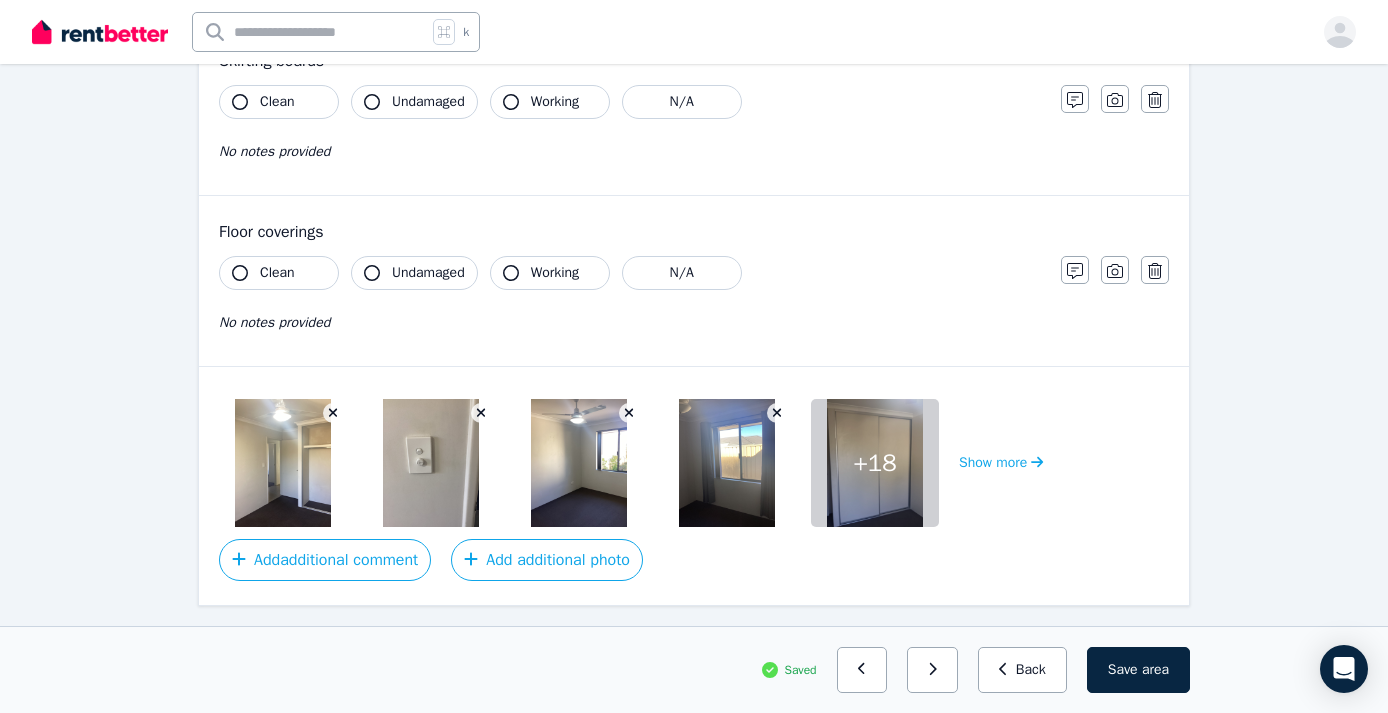 click at bounding box center [727, 463] 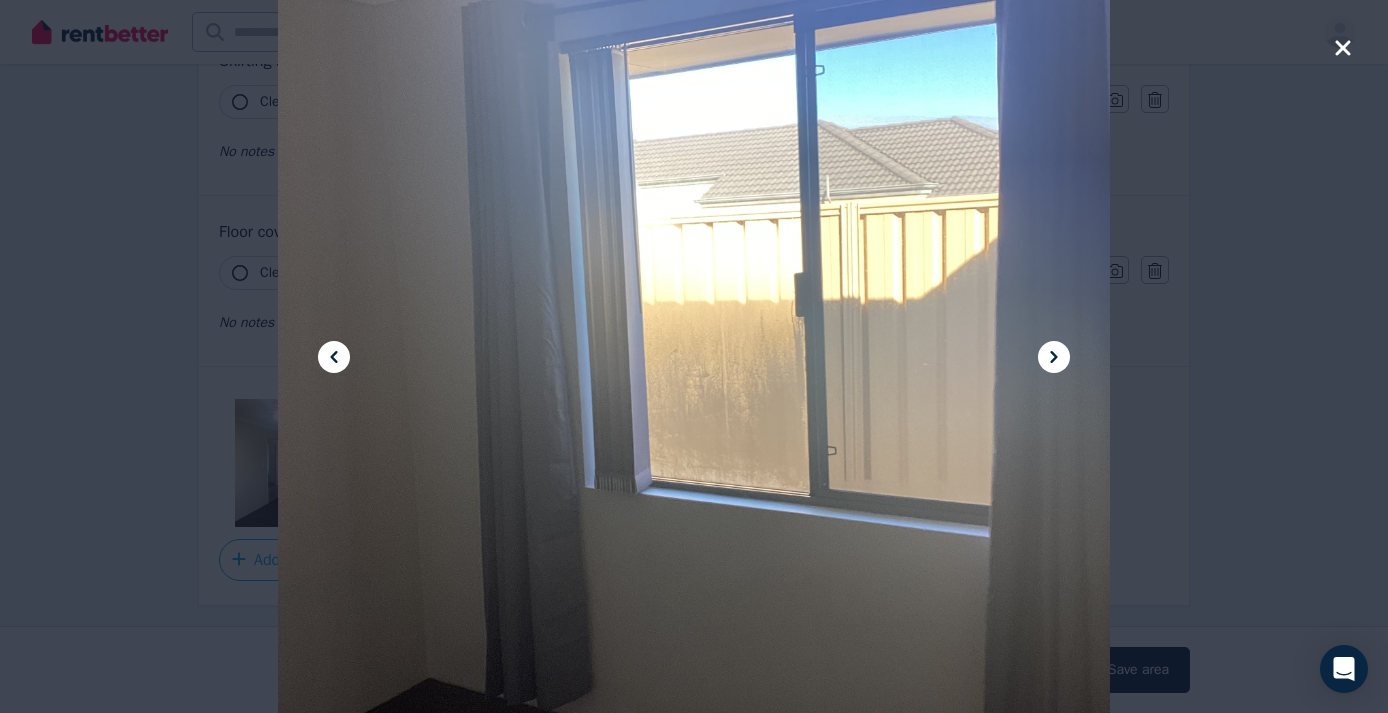 click 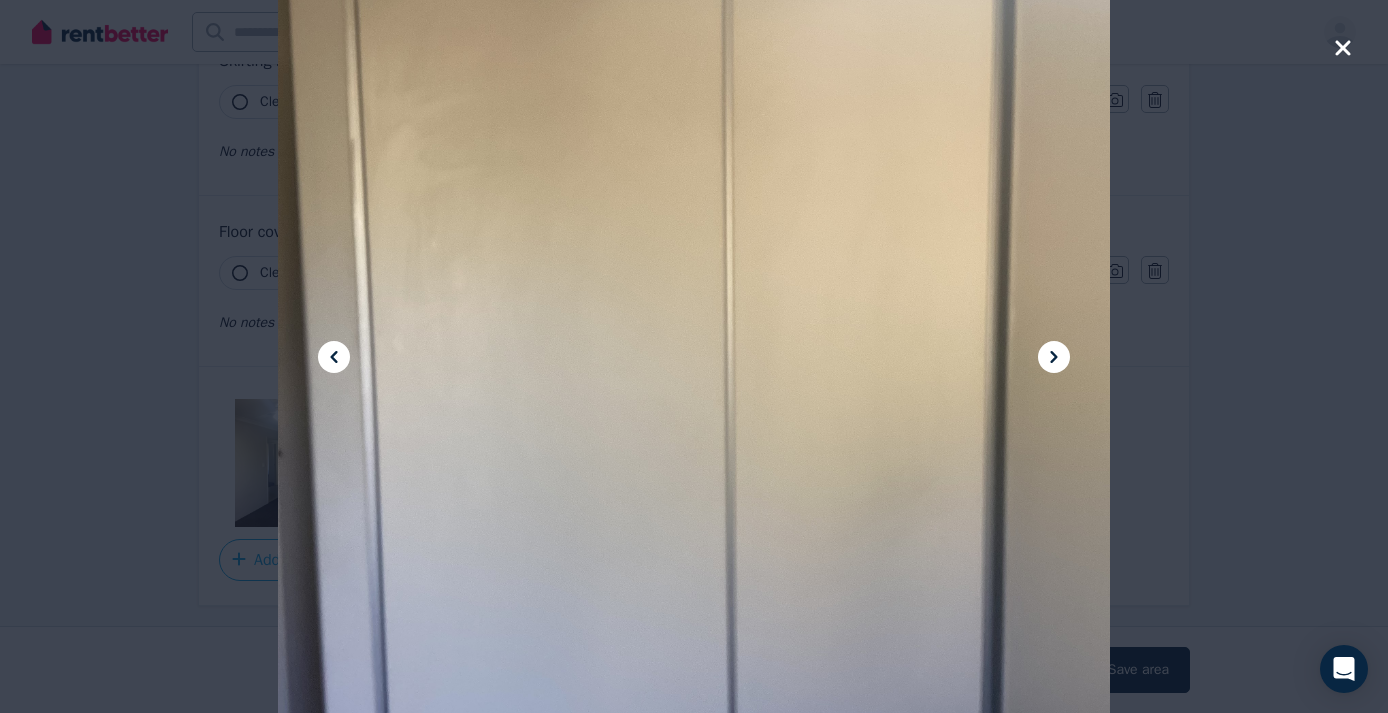 click 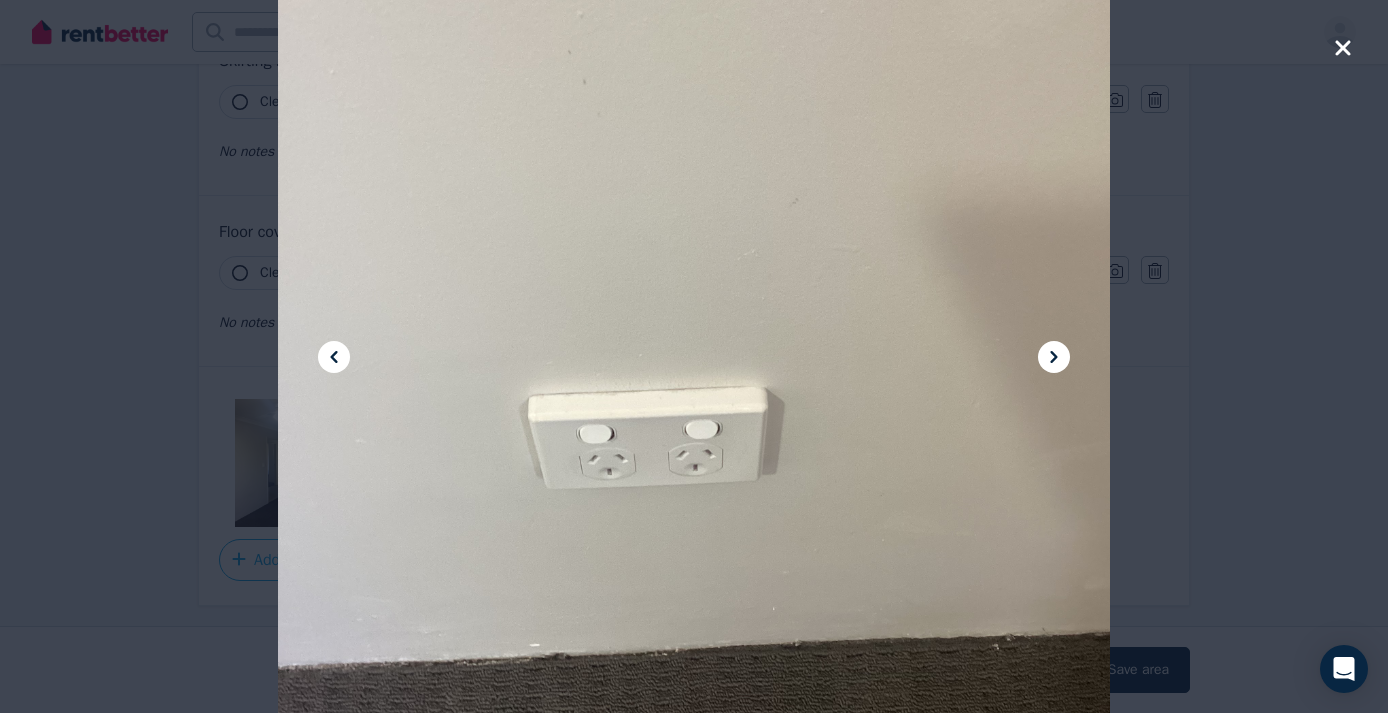 click 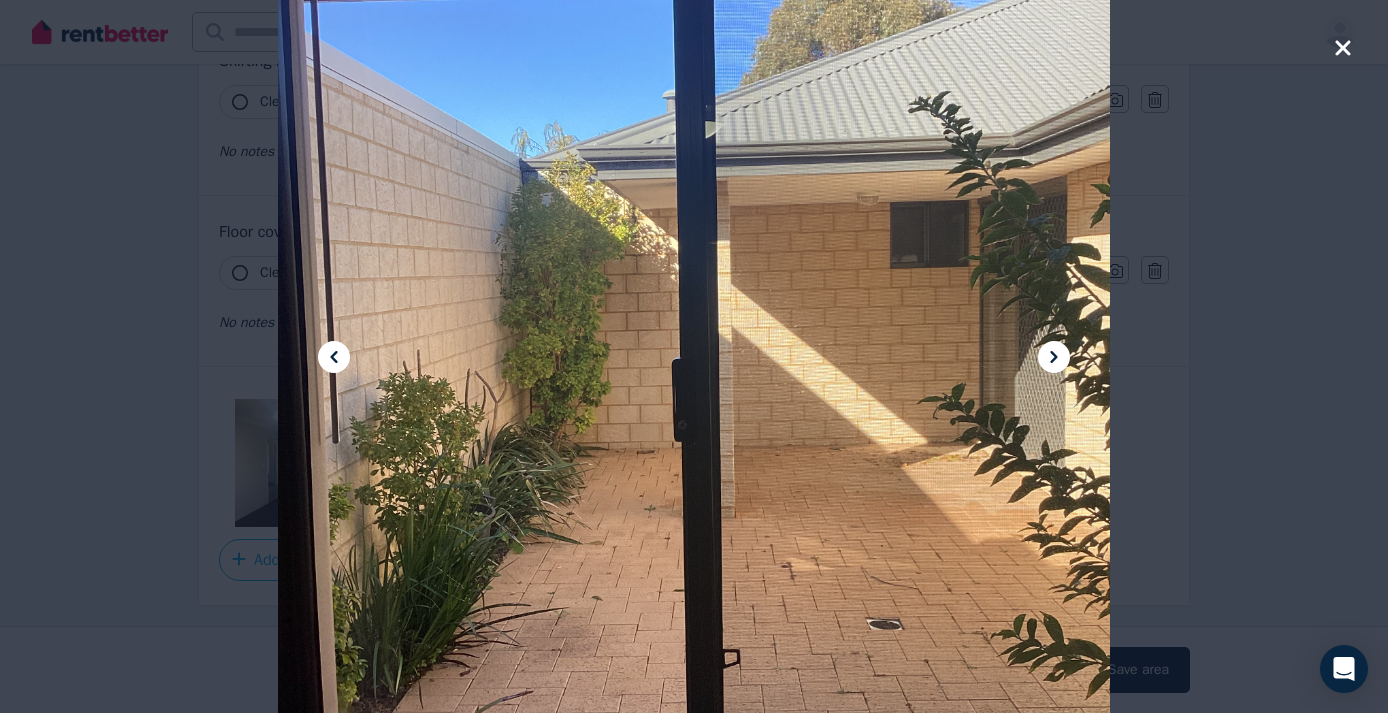 click 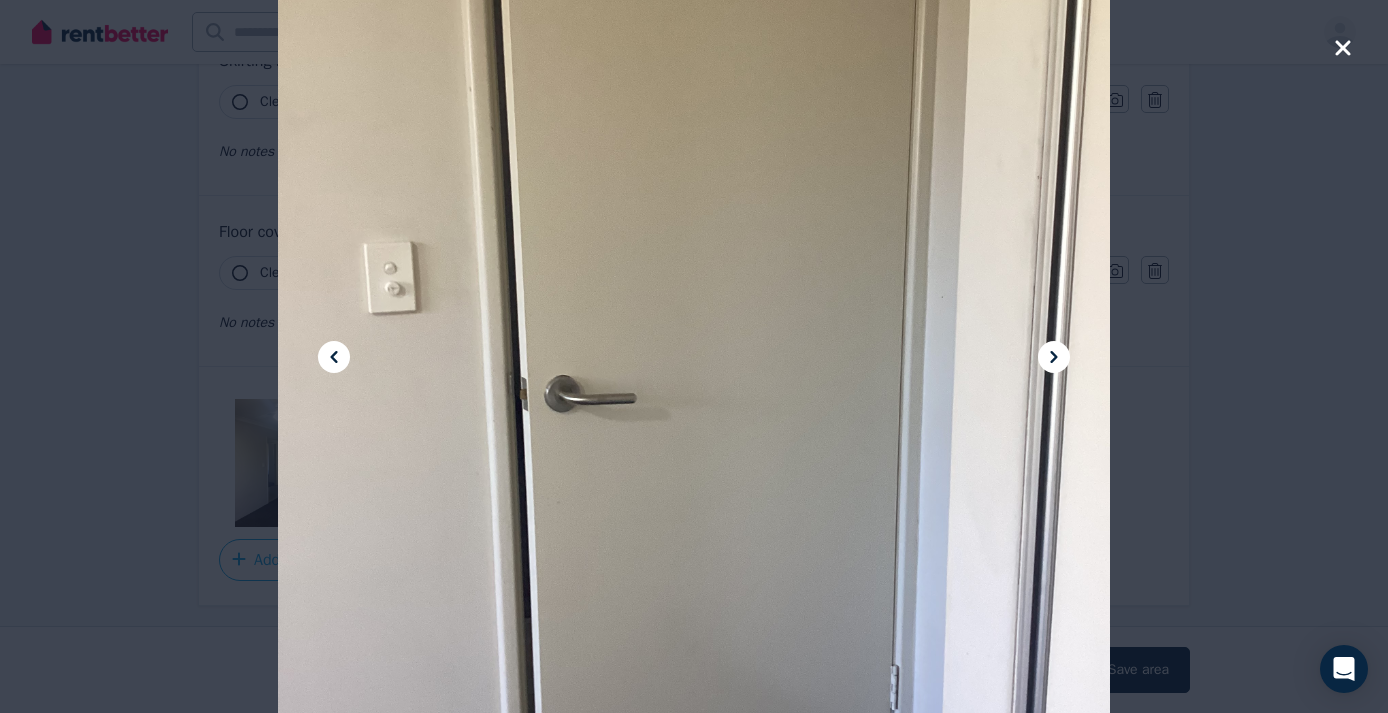 click 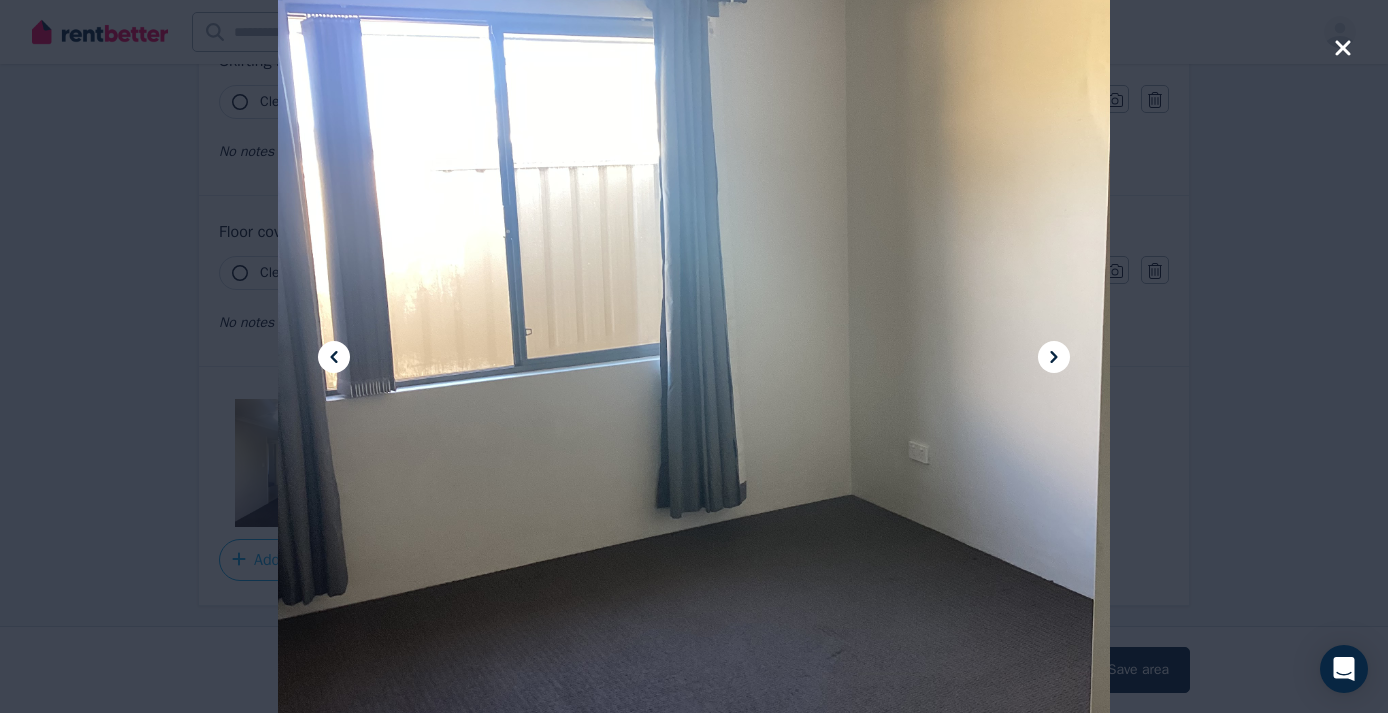 click 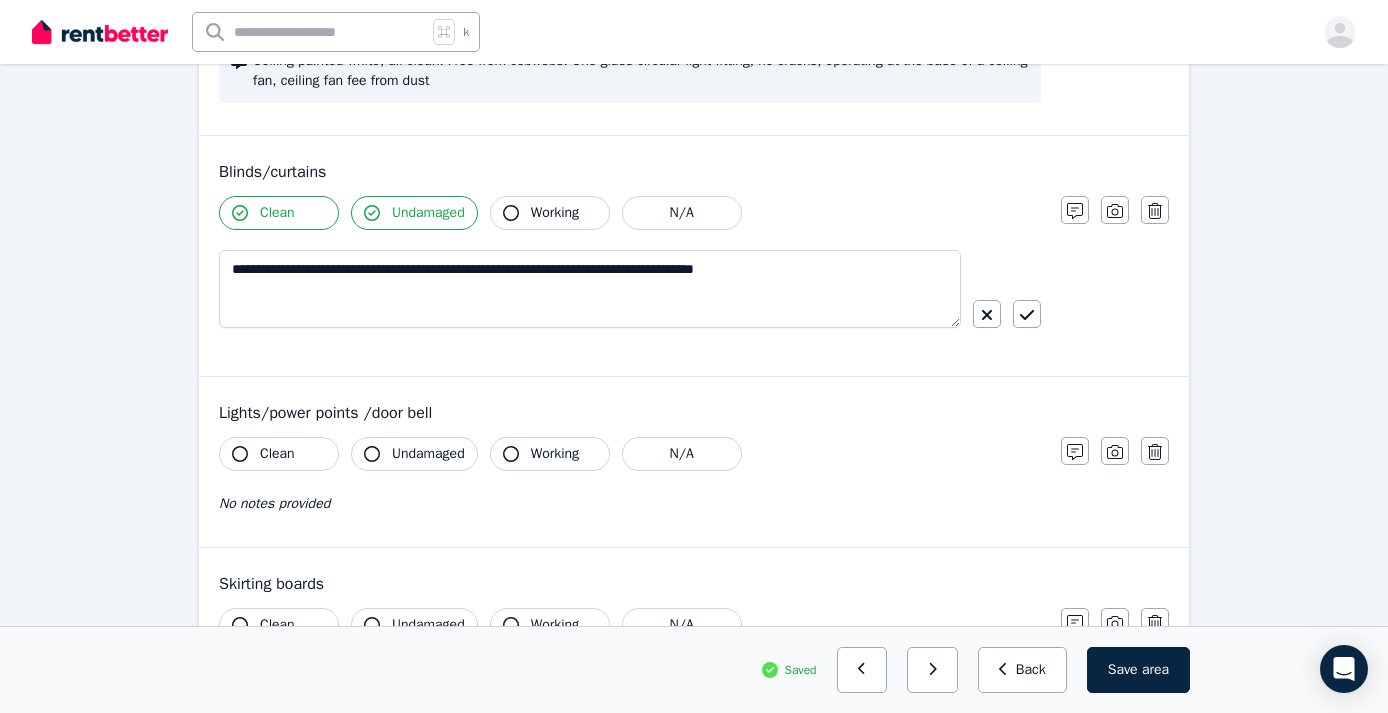 scroll, scrollTop: 976, scrollLeft: 0, axis: vertical 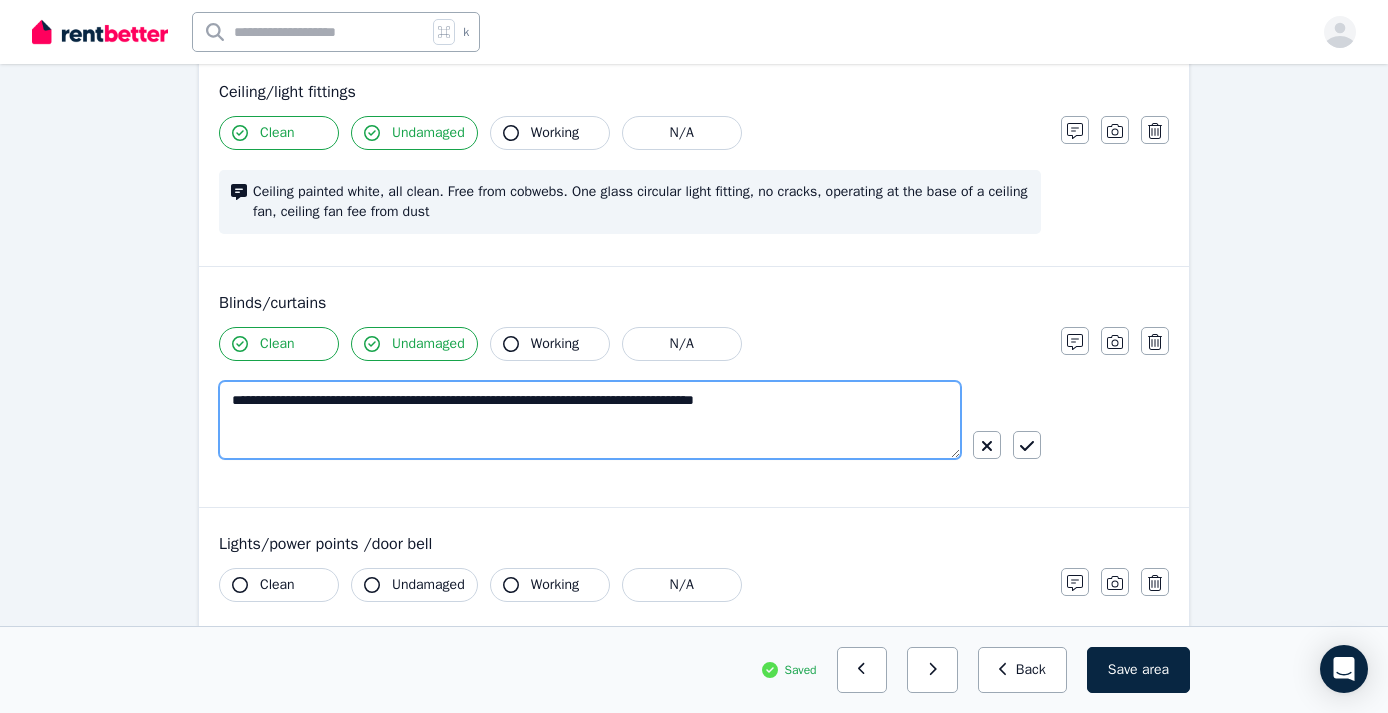 click on "**********" at bounding box center [590, 420] 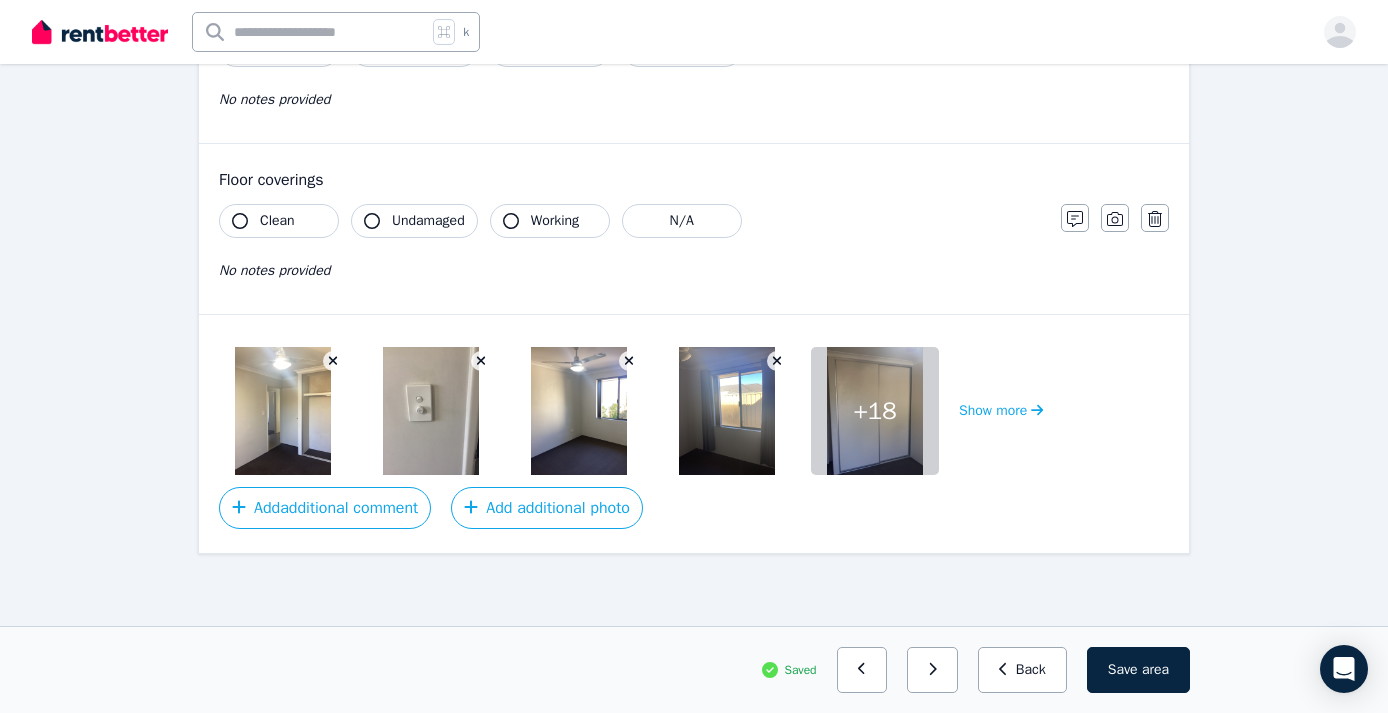 scroll, scrollTop: 1682, scrollLeft: 0, axis: vertical 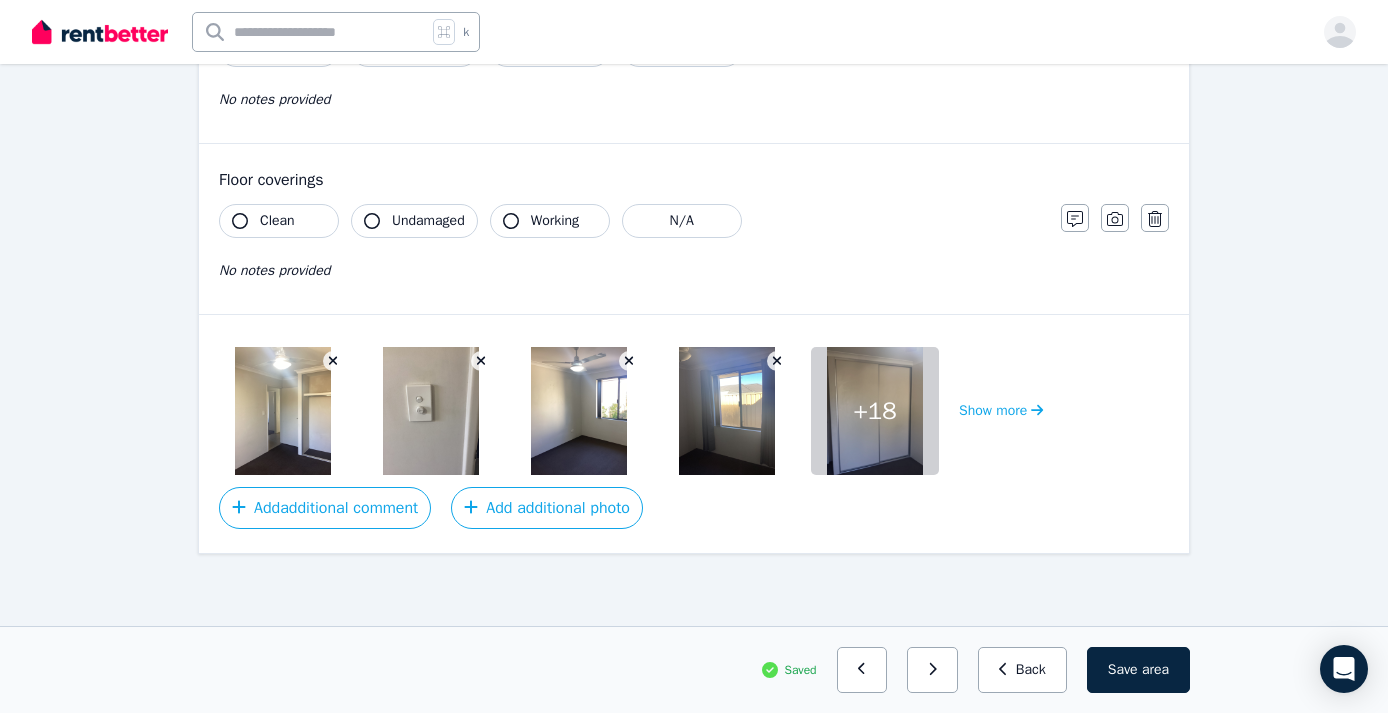 click at bounding box center (727, 411) 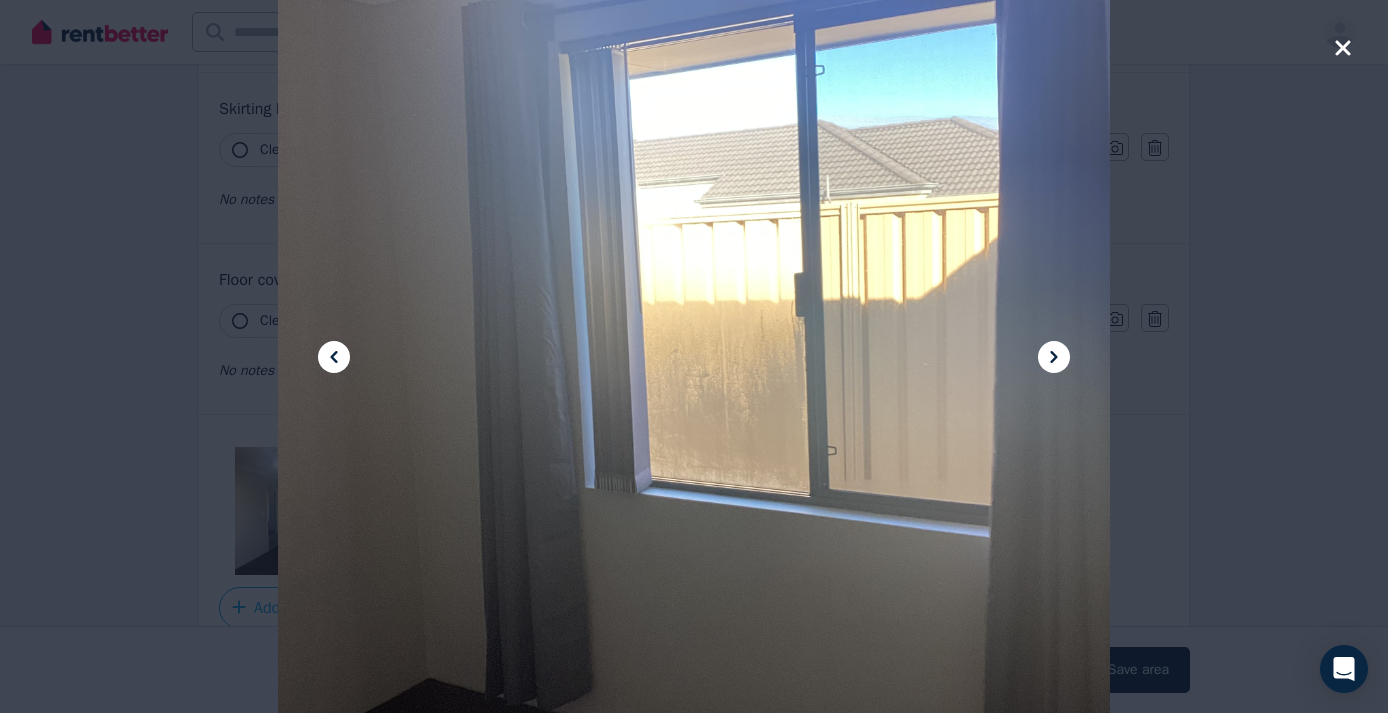 scroll, scrollTop: 1564, scrollLeft: 0, axis: vertical 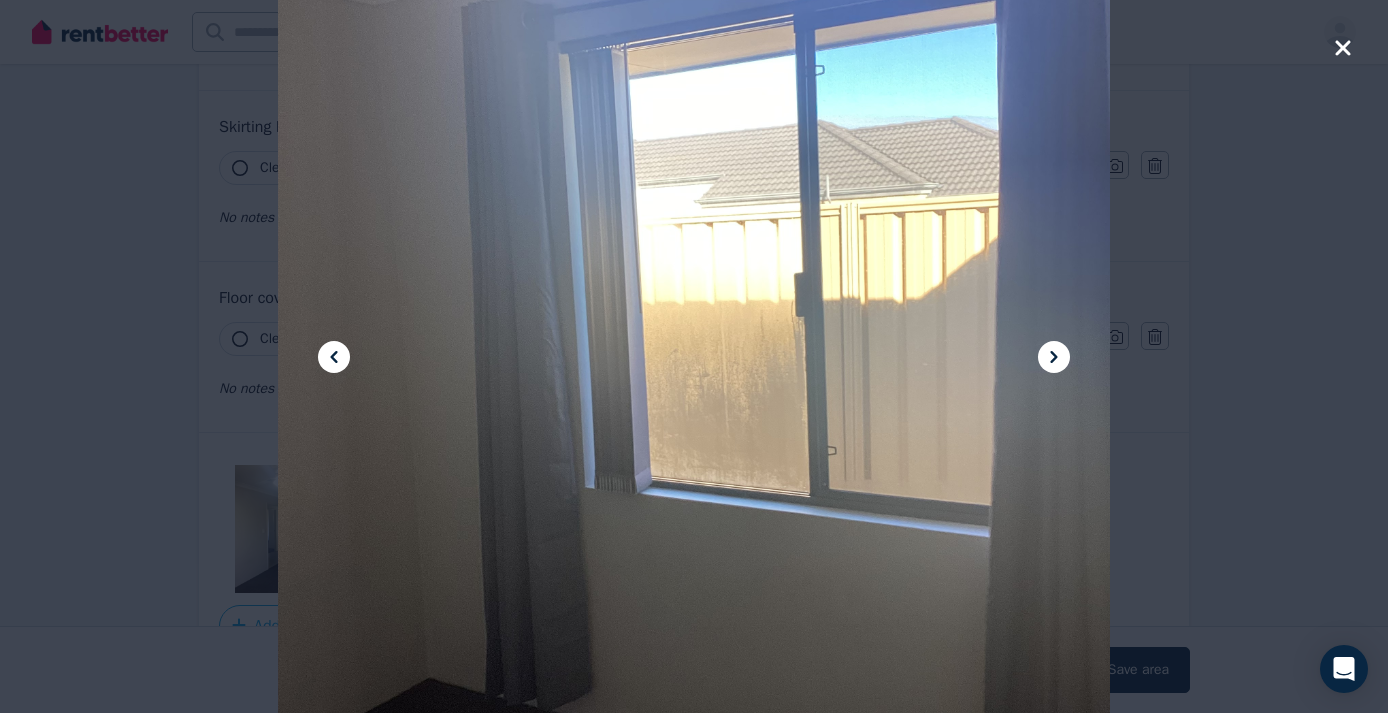 click 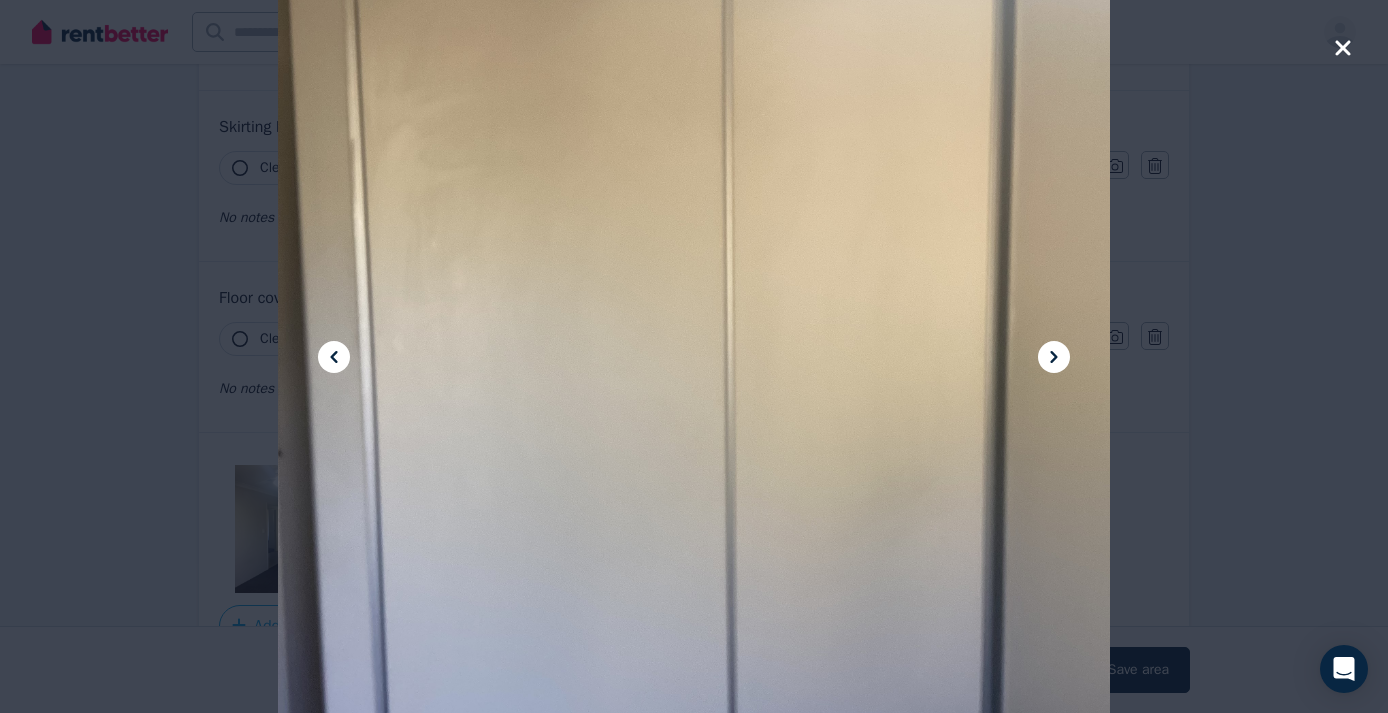 click 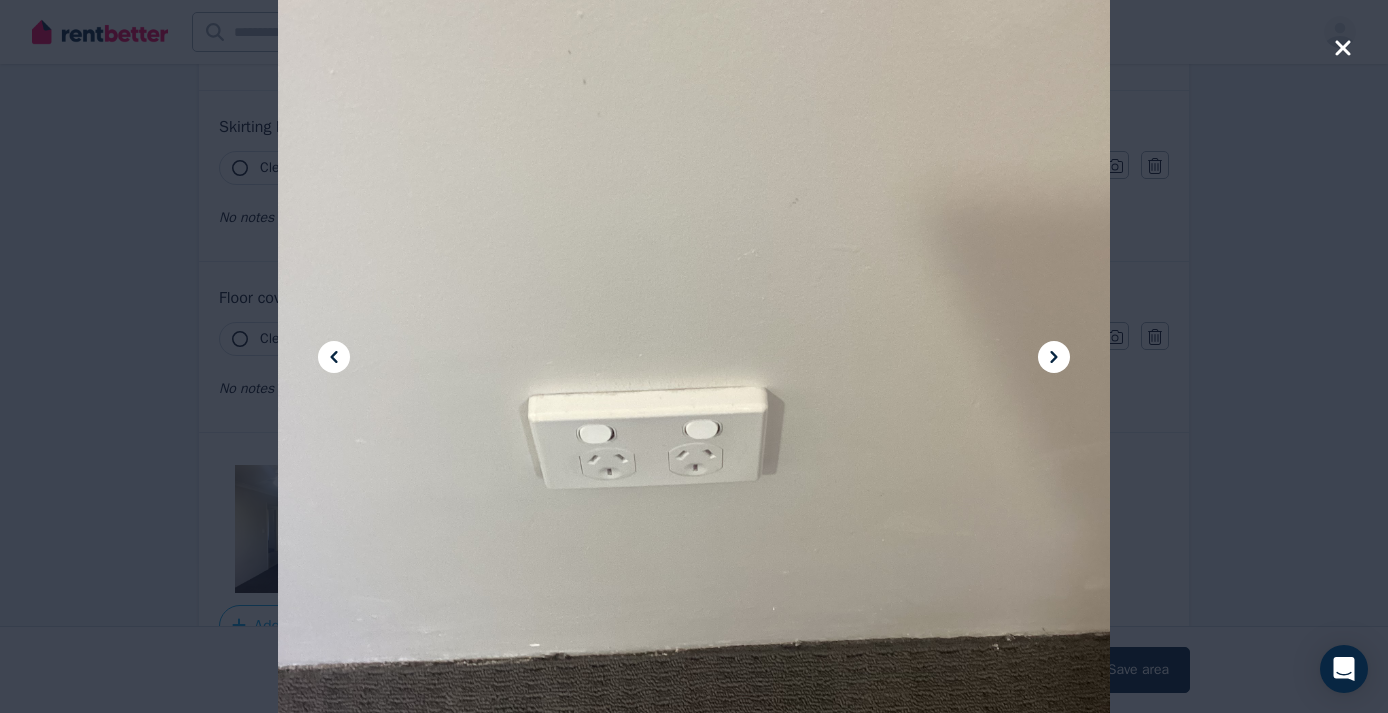 click 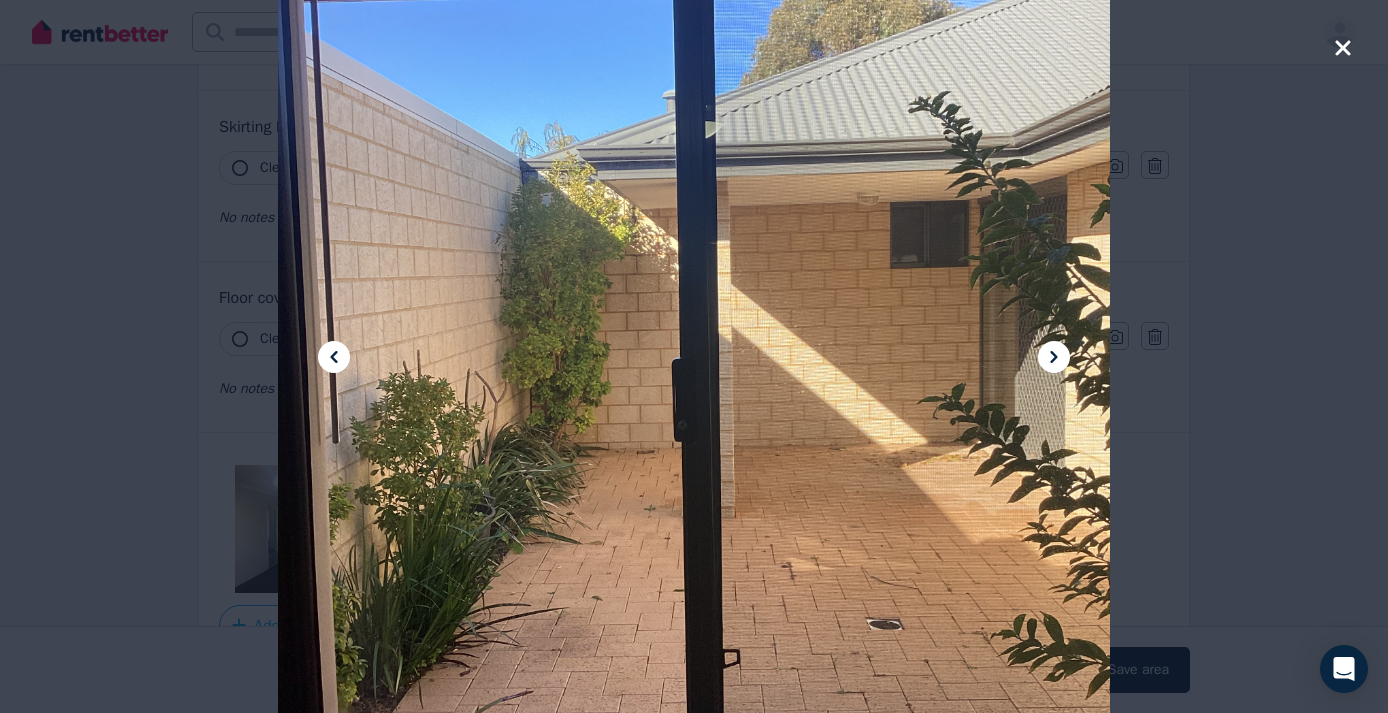 click 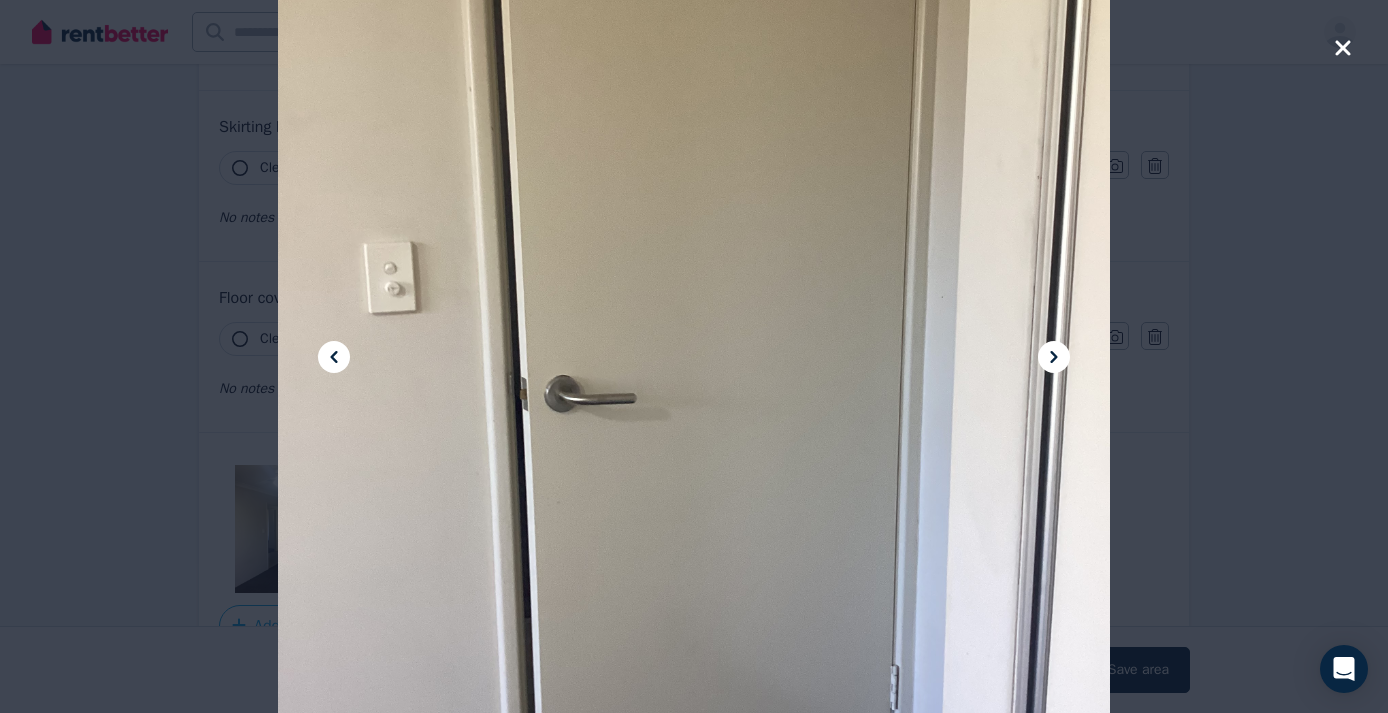 click 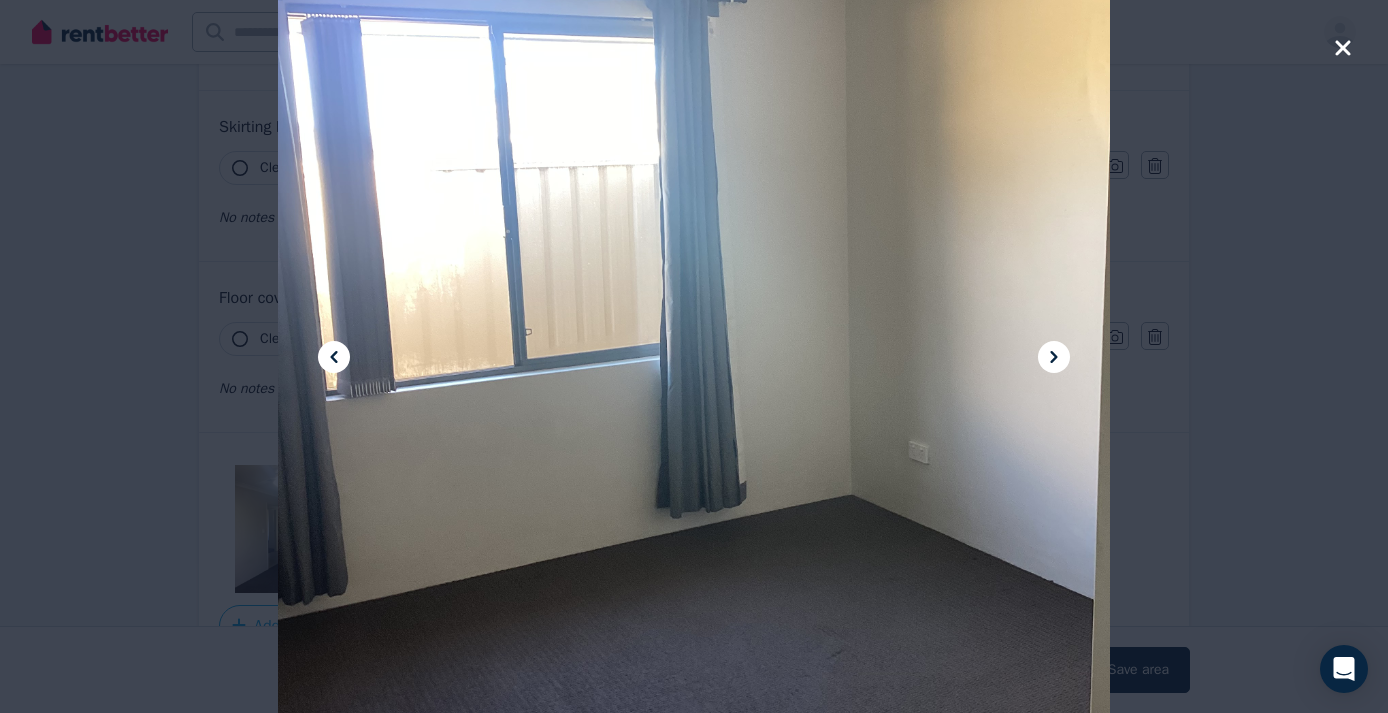 click 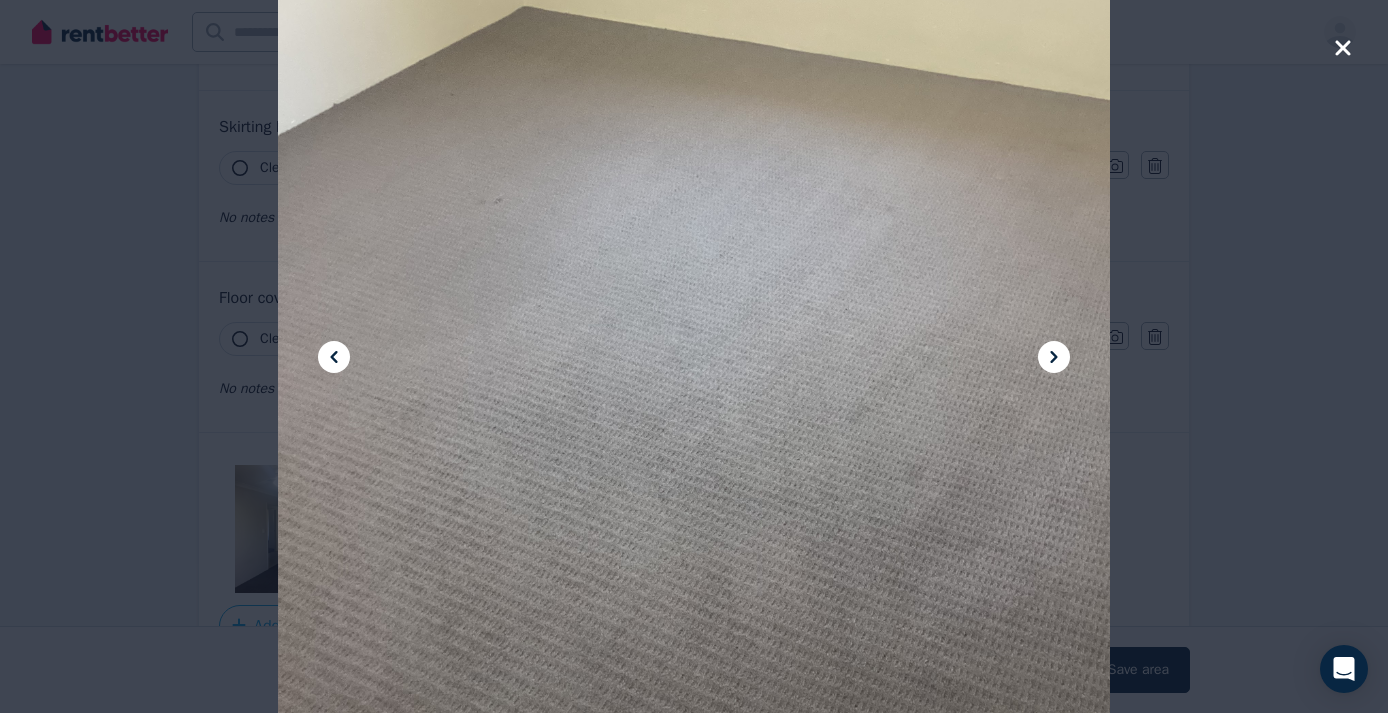 click 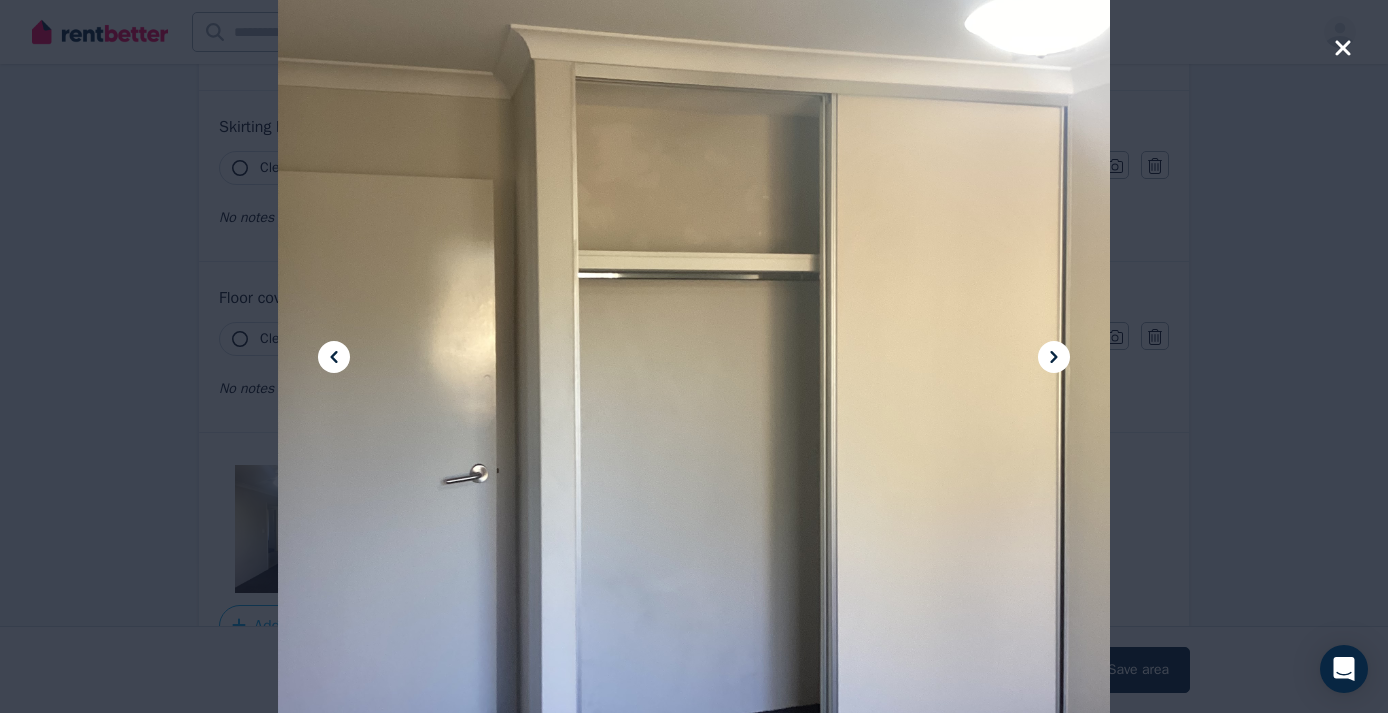 click 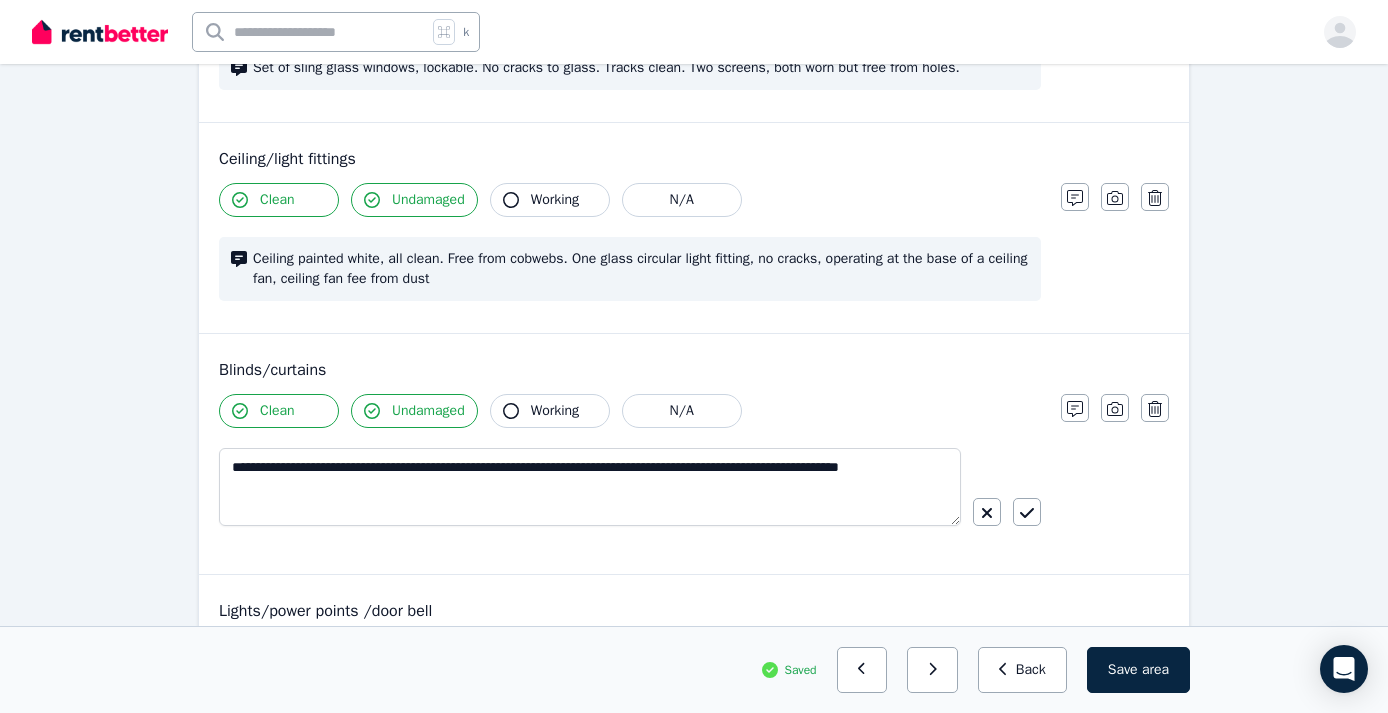 scroll, scrollTop: 906, scrollLeft: 0, axis: vertical 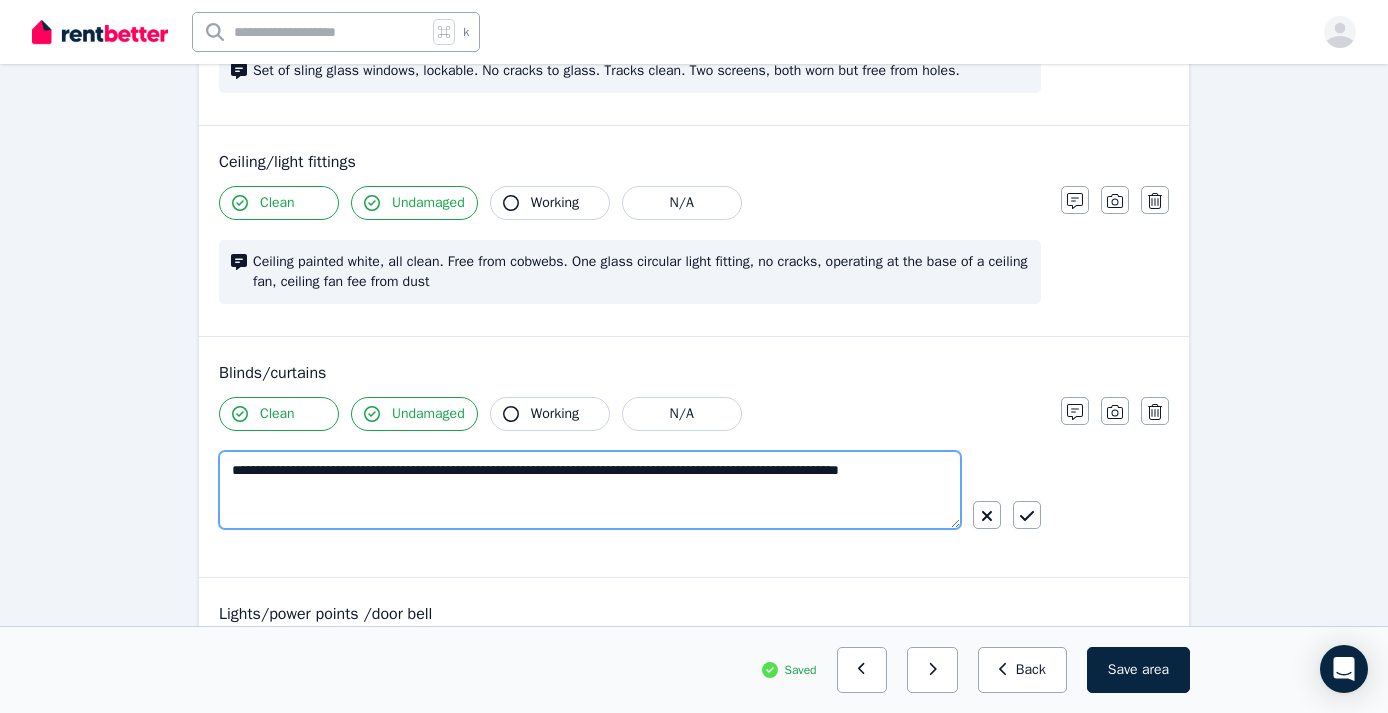 click on "**********" at bounding box center (590, 490) 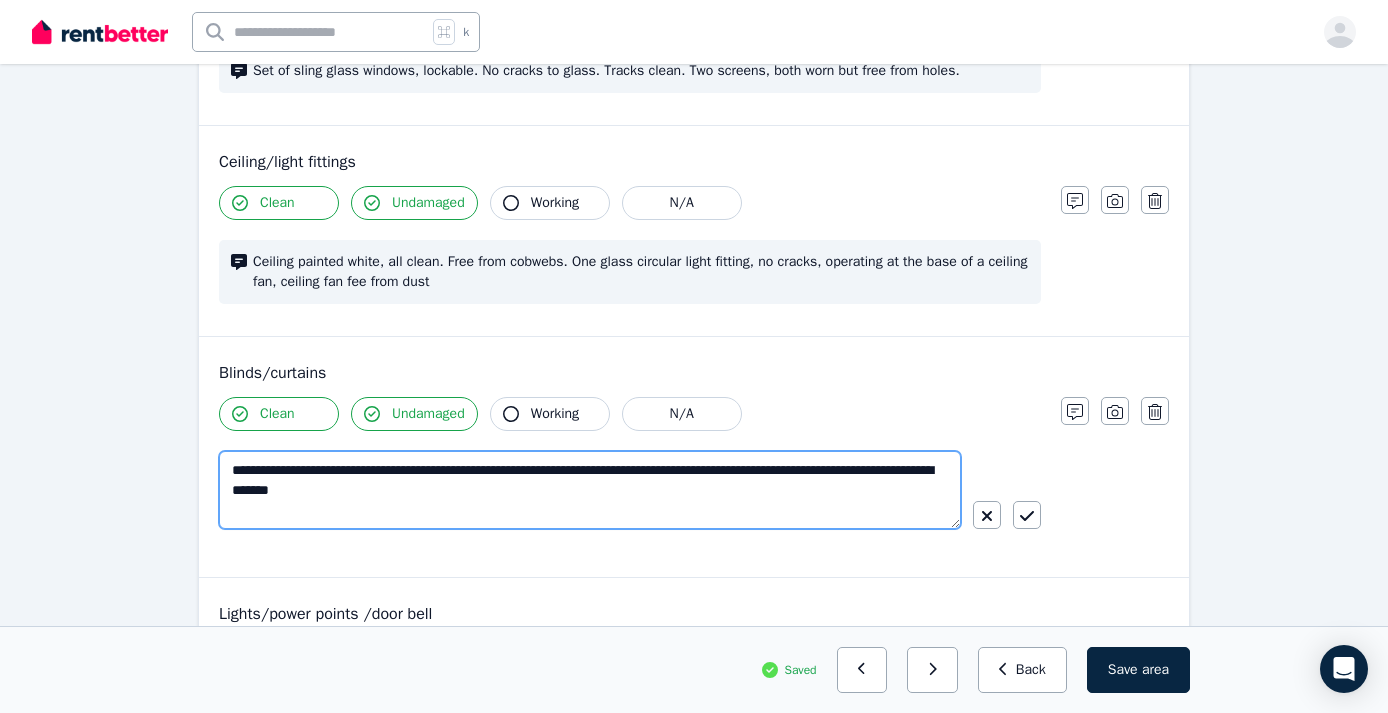 drag, startPoint x: 483, startPoint y: 497, endPoint x: 217, endPoint y: 469, distance: 267.46964 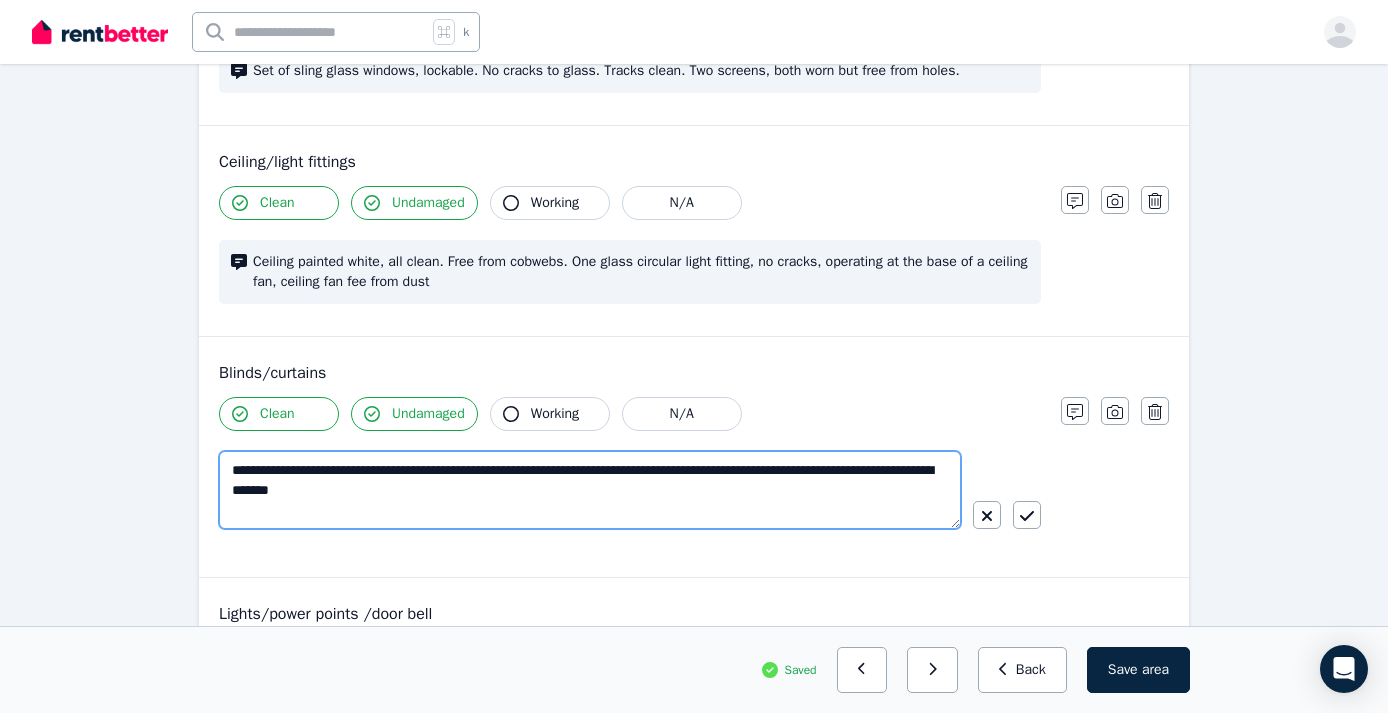 click on "**********" at bounding box center [694, 457] 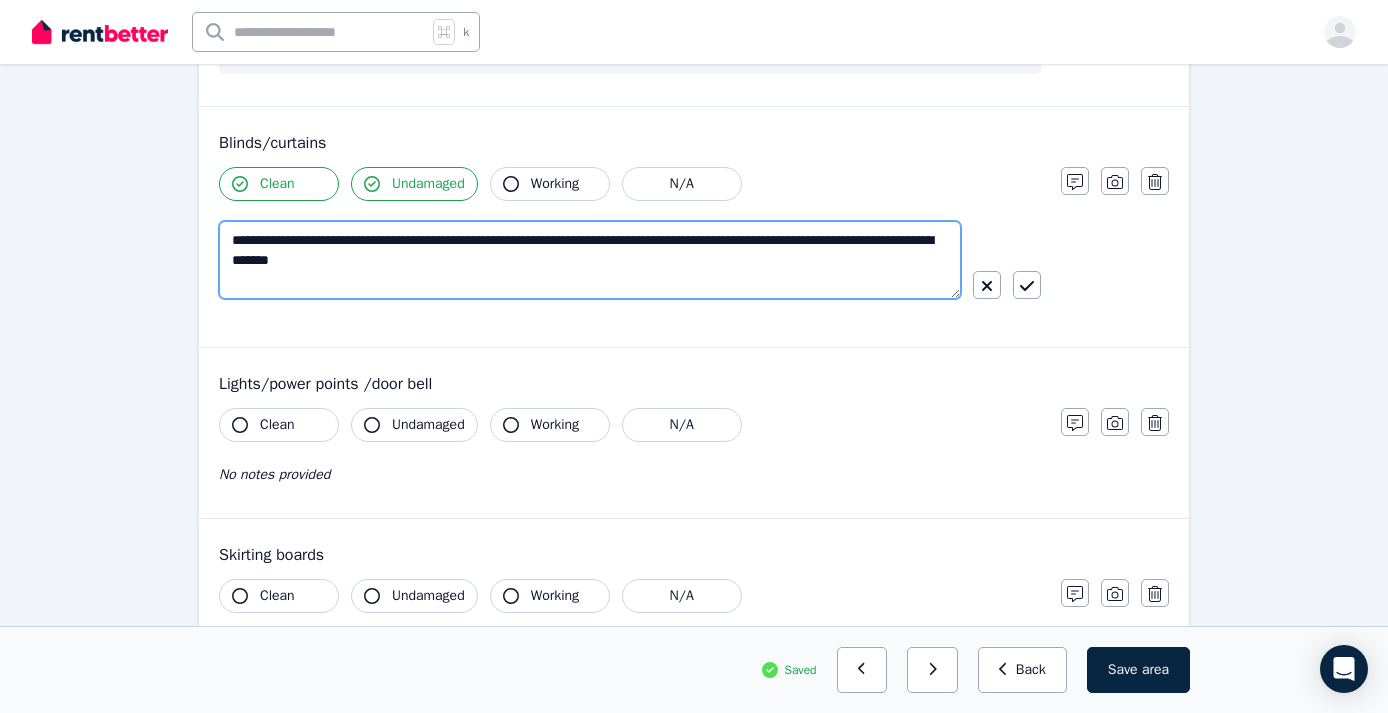 scroll, scrollTop: 1138, scrollLeft: 0, axis: vertical 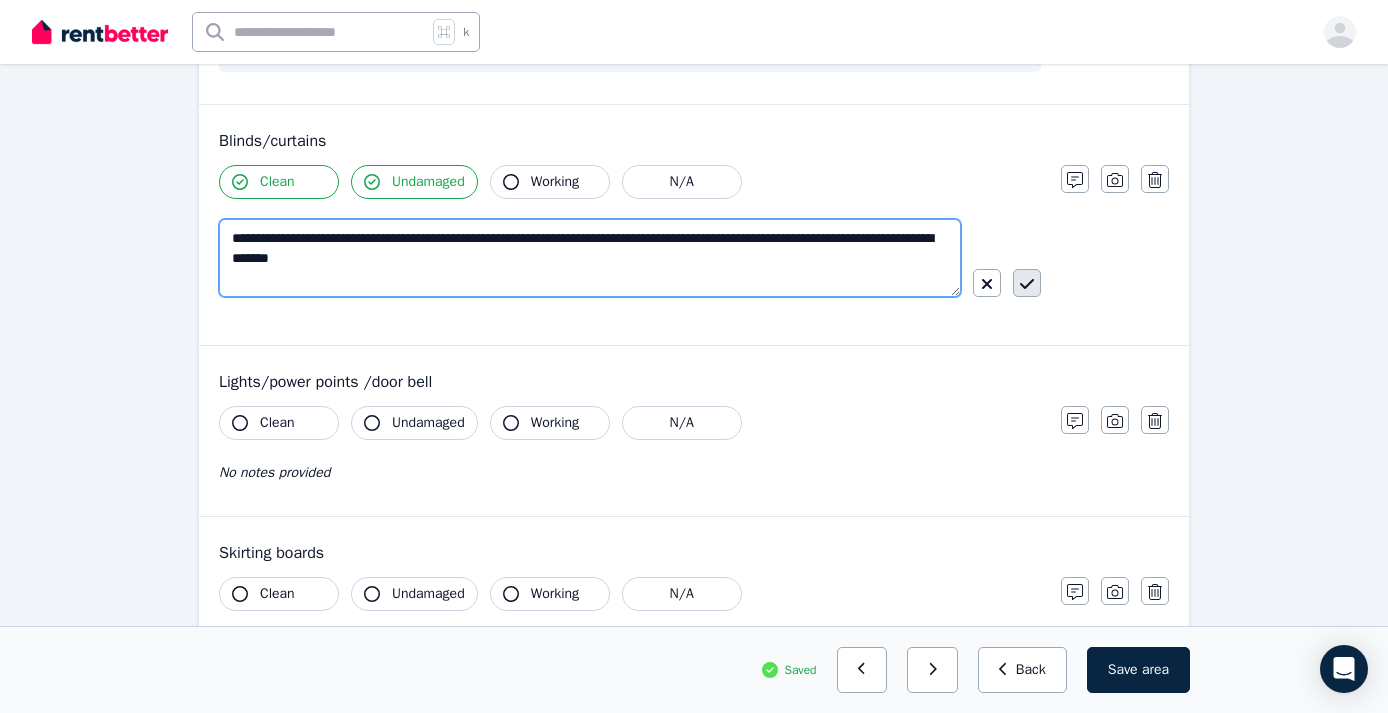 type on "**********" 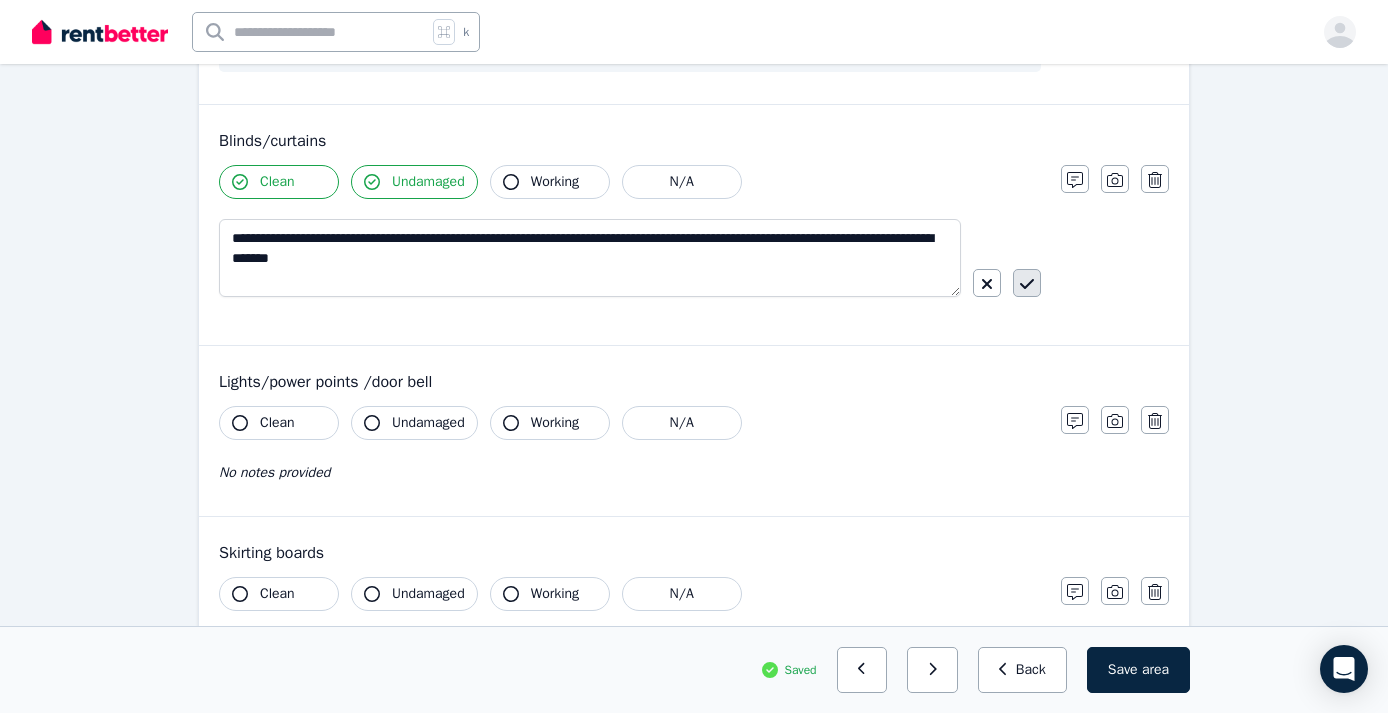 click at bounding box center [1027, 283] 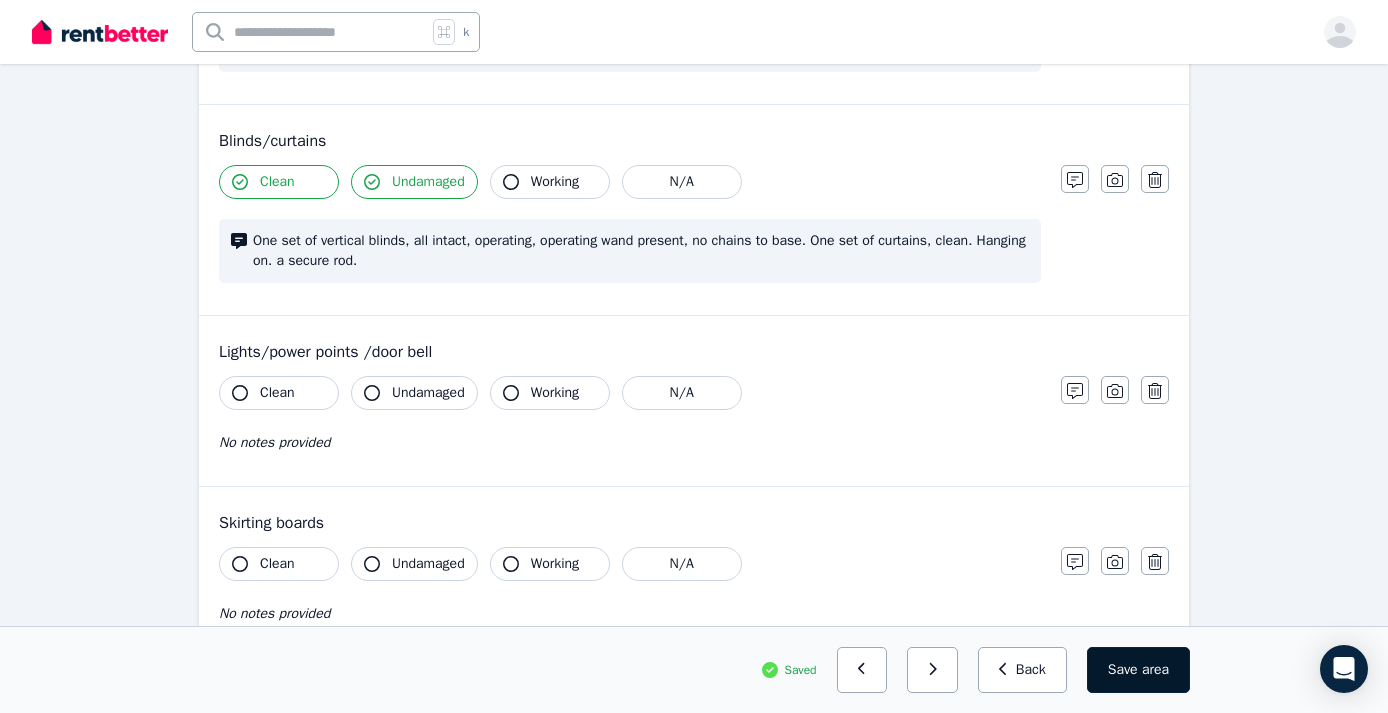 click on "Save   area" at bounding box center (1138, 670) 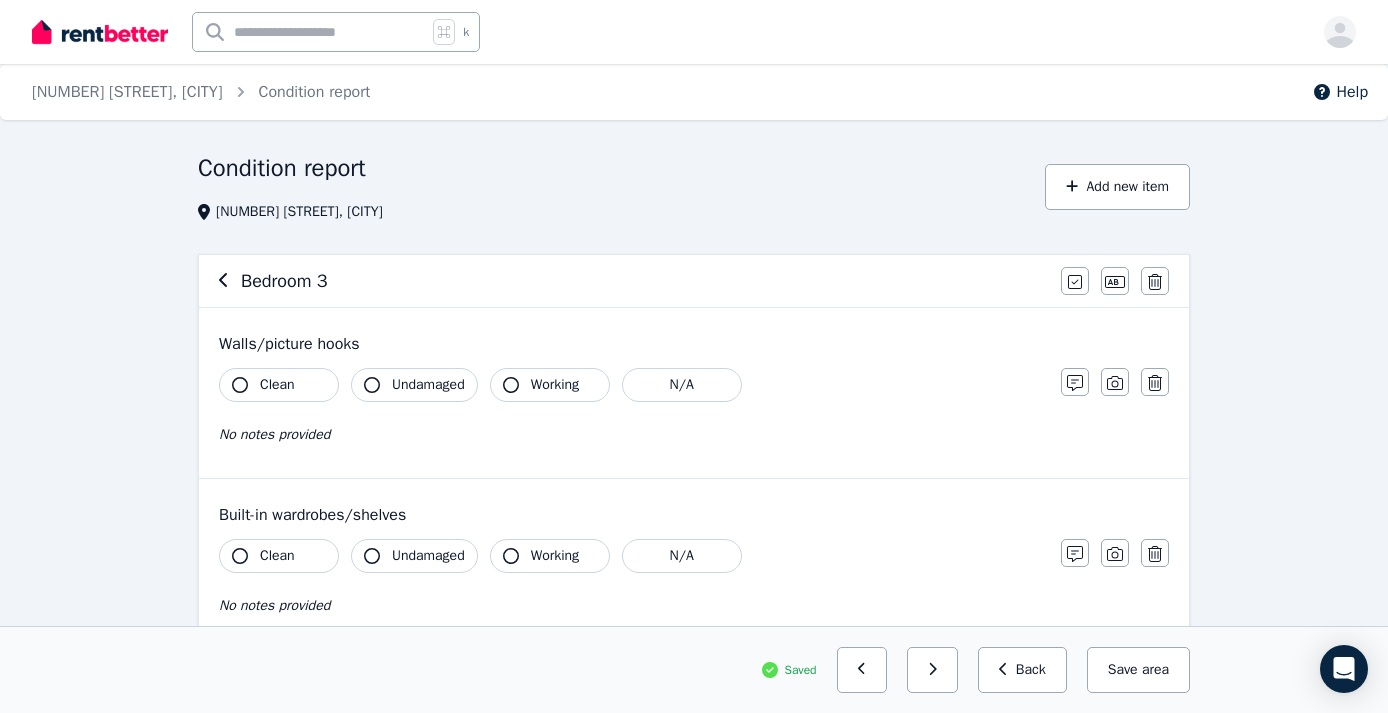 scroll, scrollTop: 0, scrollLeft: 0, axis: both 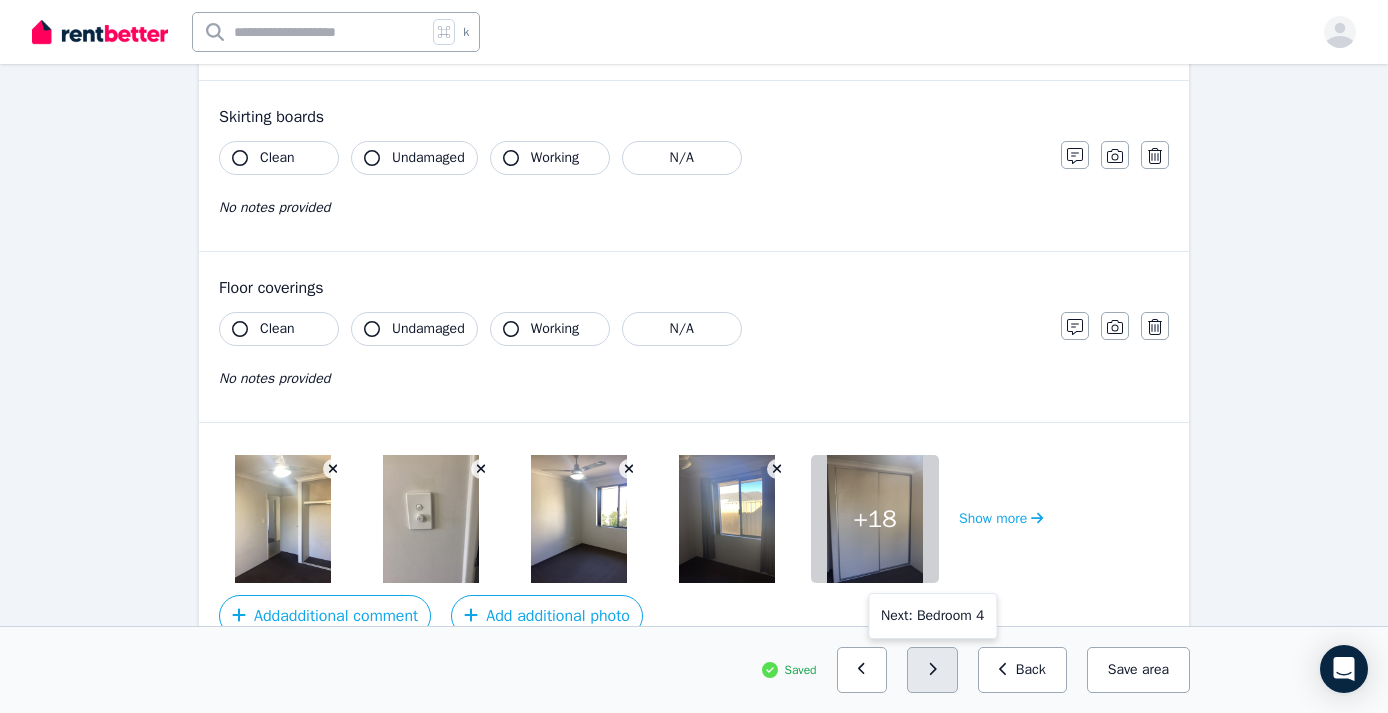 click 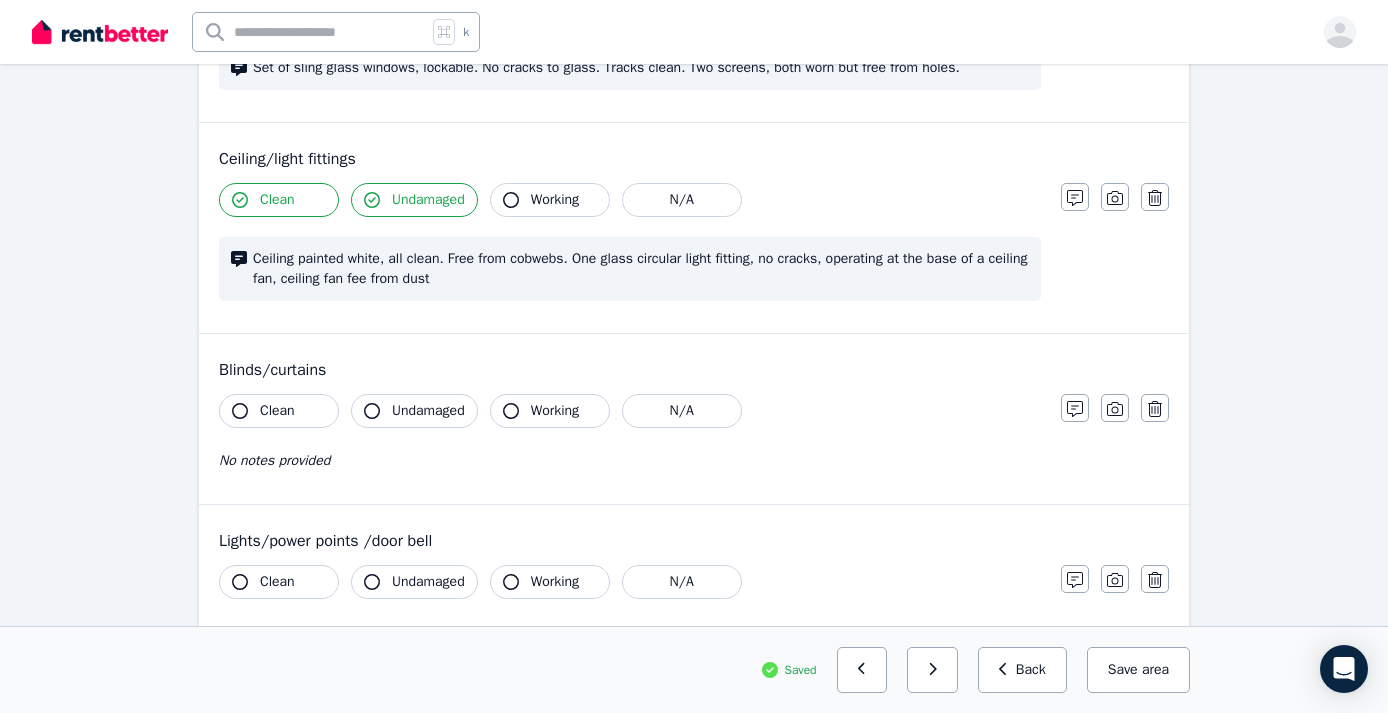 scroll, scrollTop: 914, scrollLeft: 0, axis: vertical 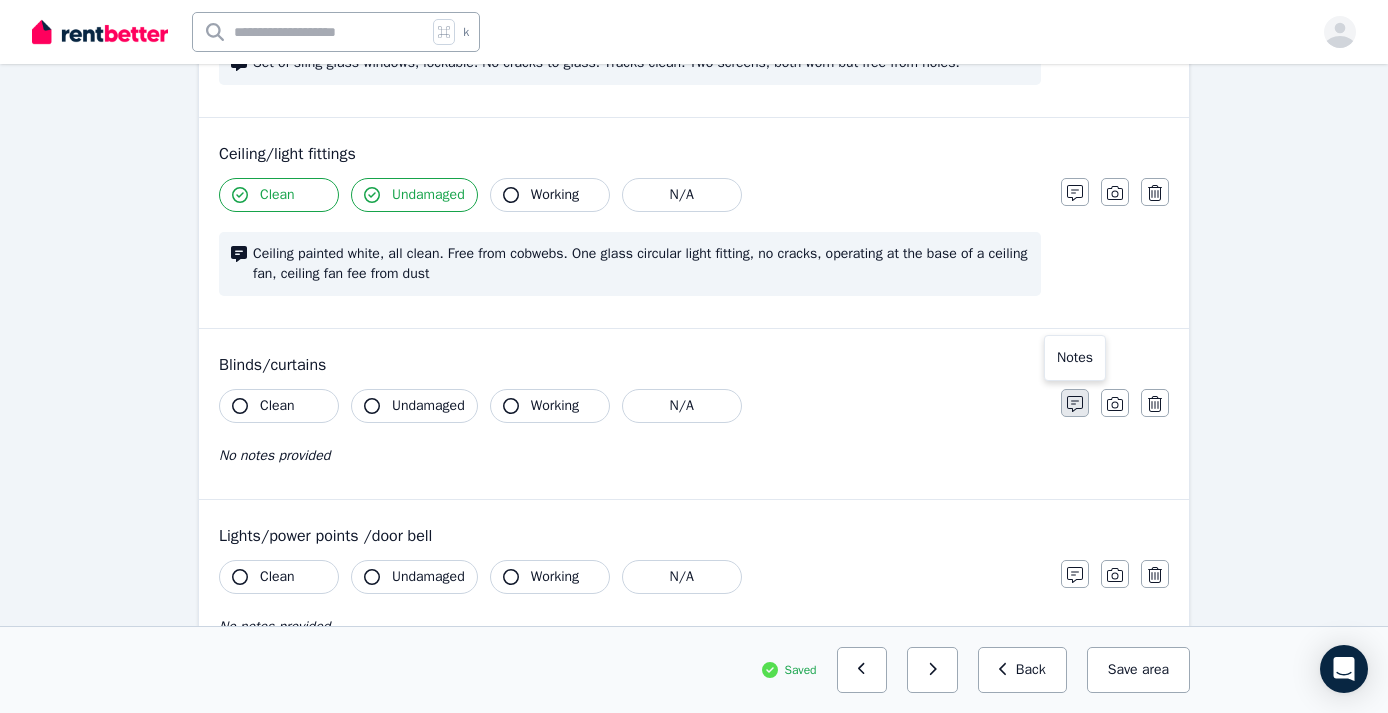 click 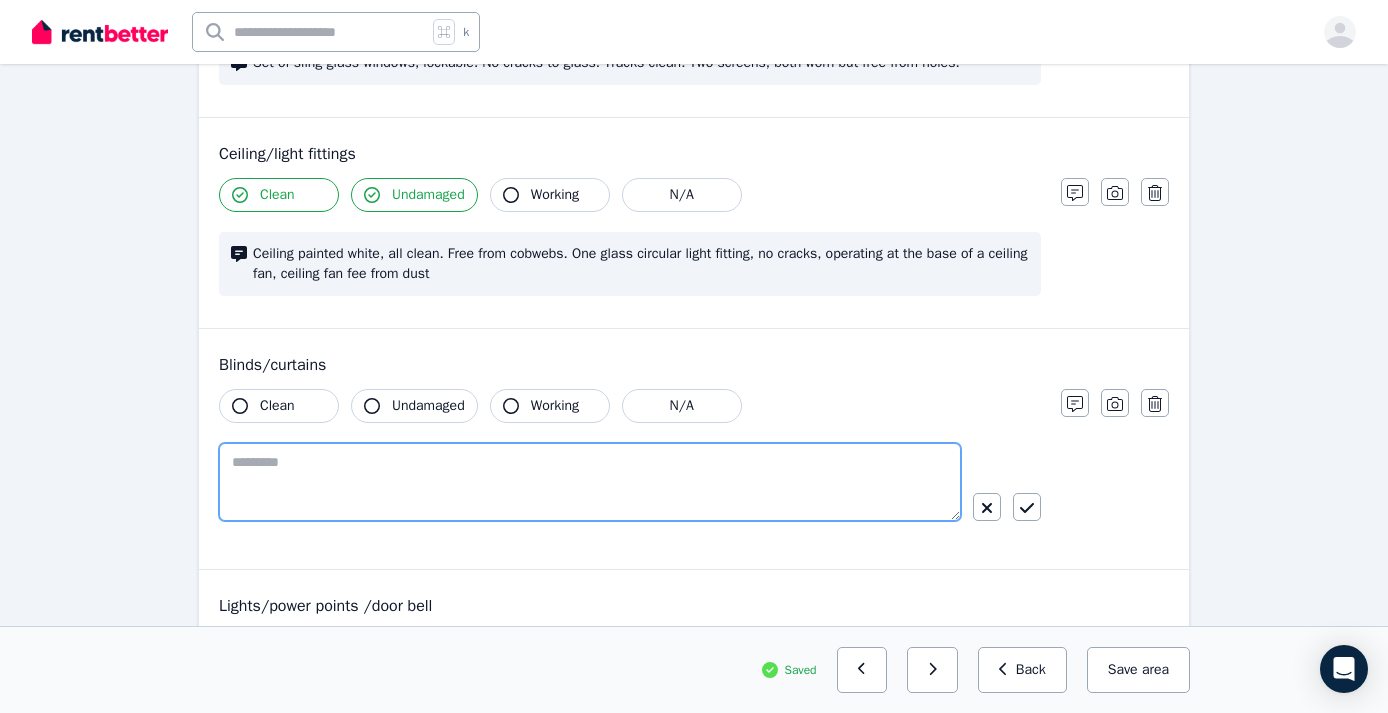 click at bounding box center (590, 482) 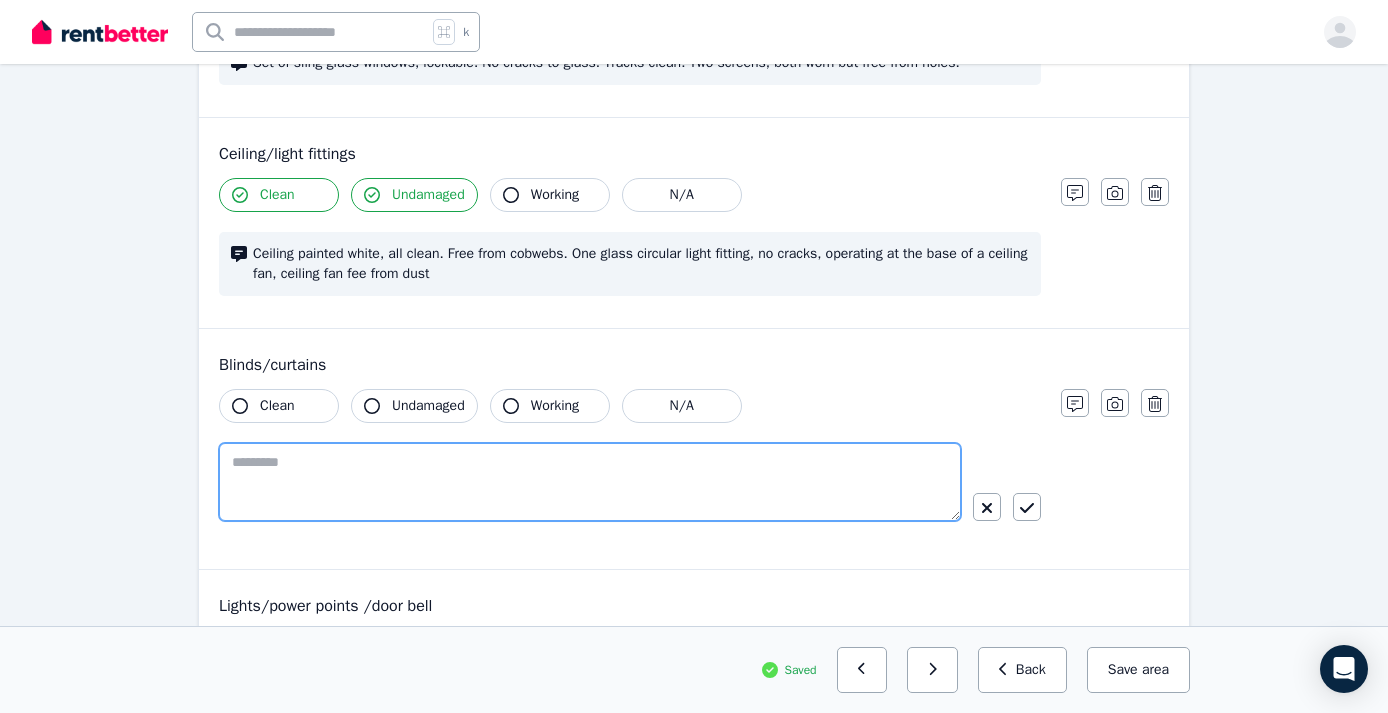 paste on "**********" 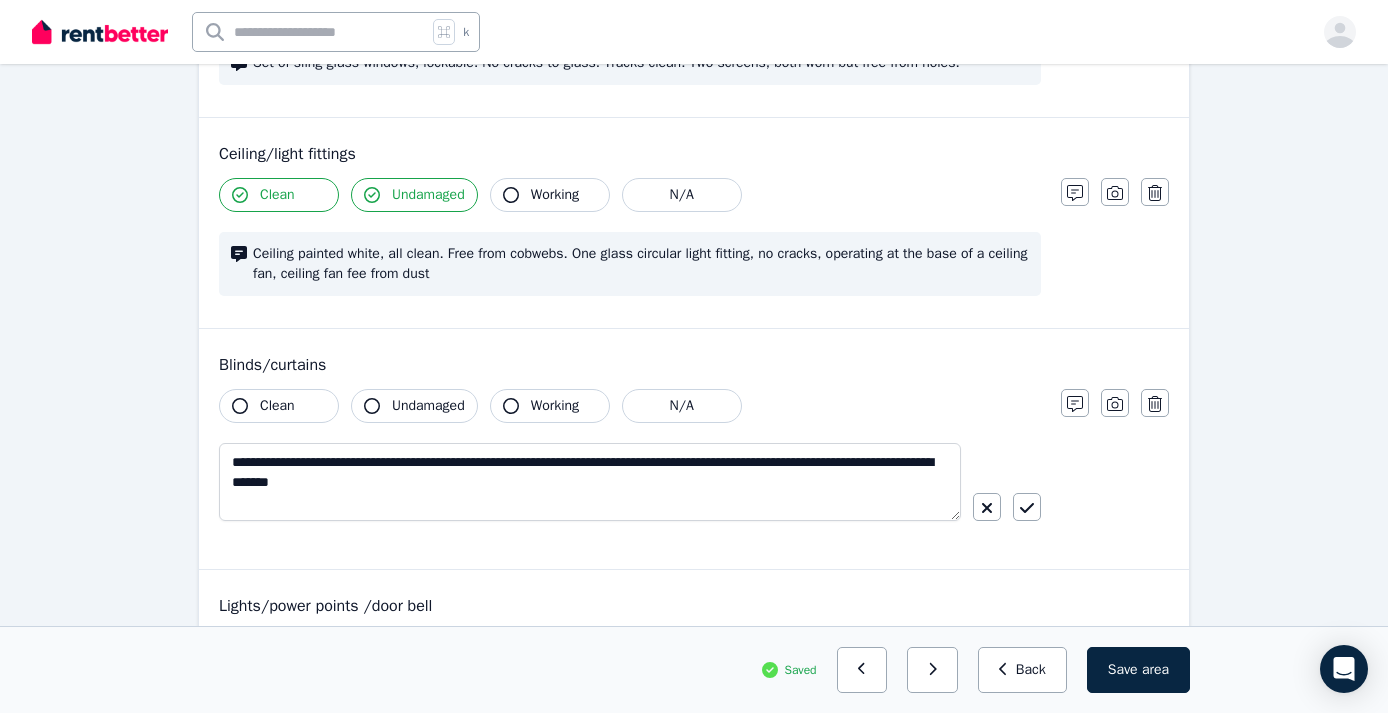 click 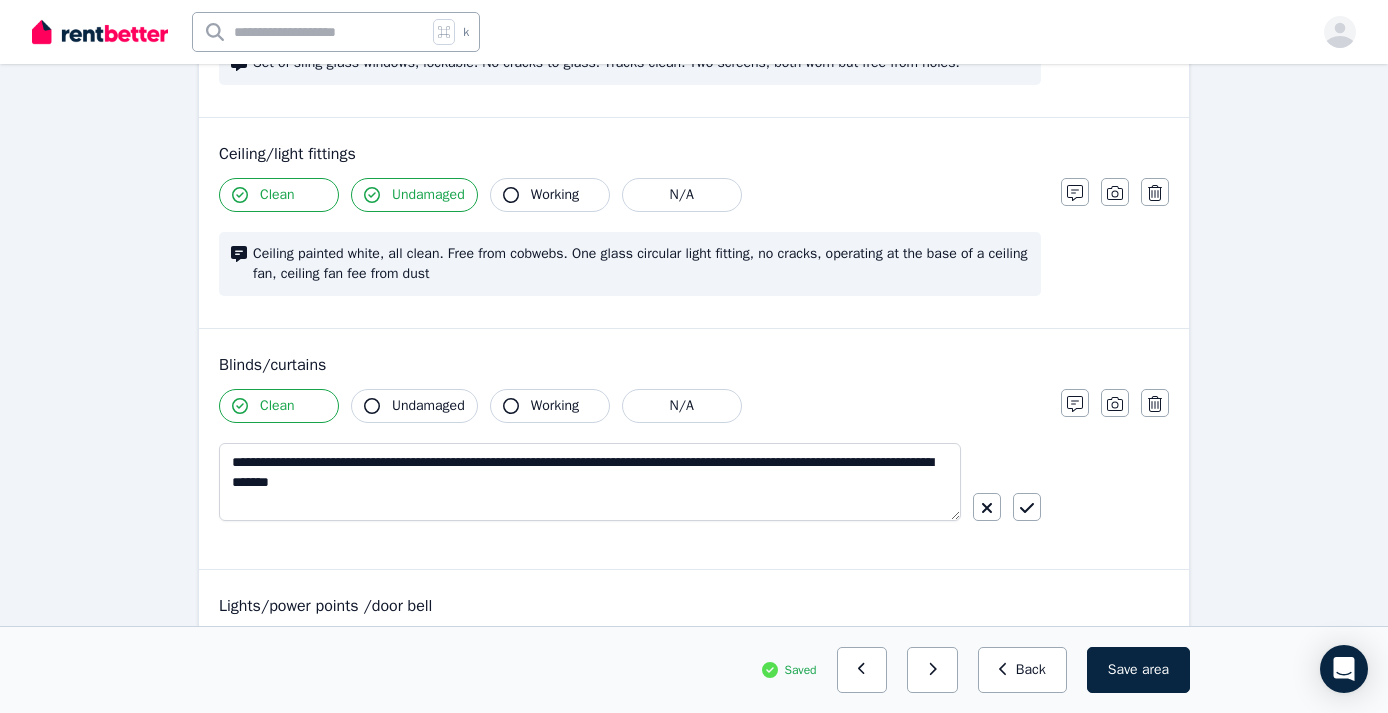 click 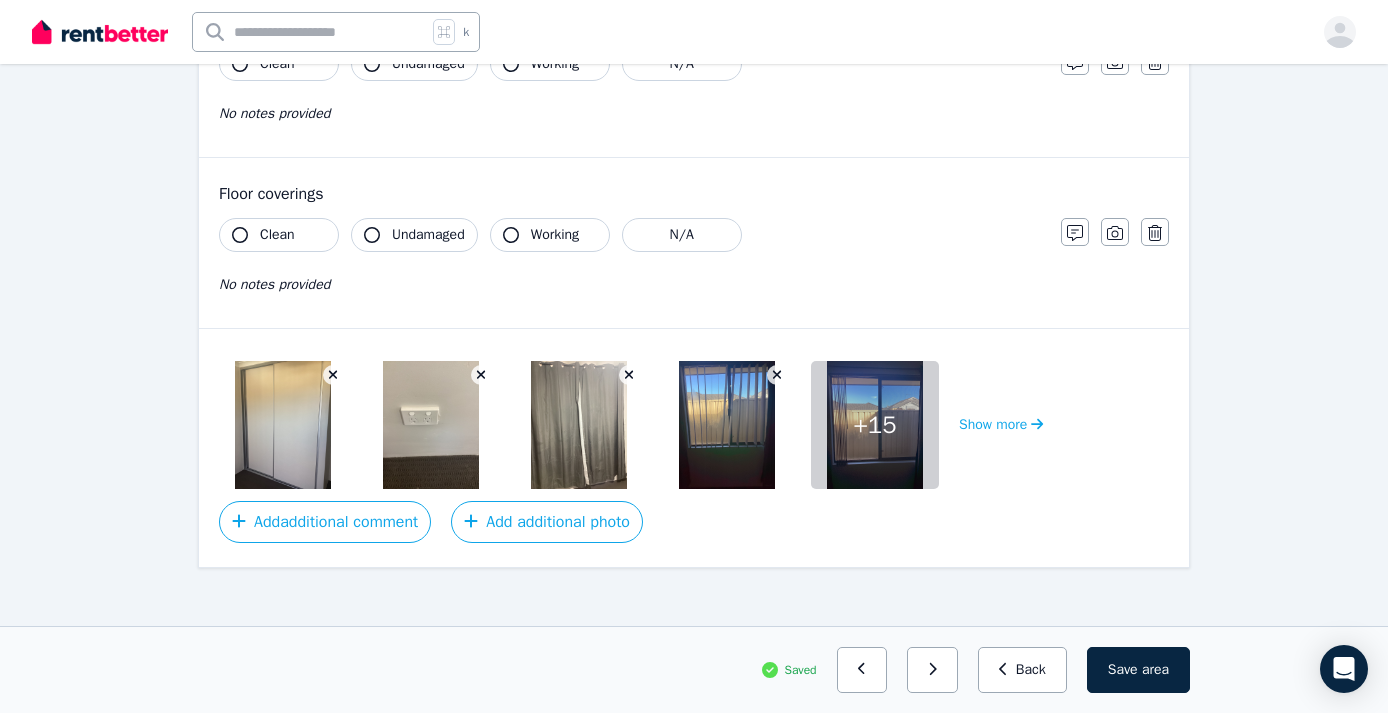 scroll, scrollTop: 1500, scrollLeft: 0, axis: vertical 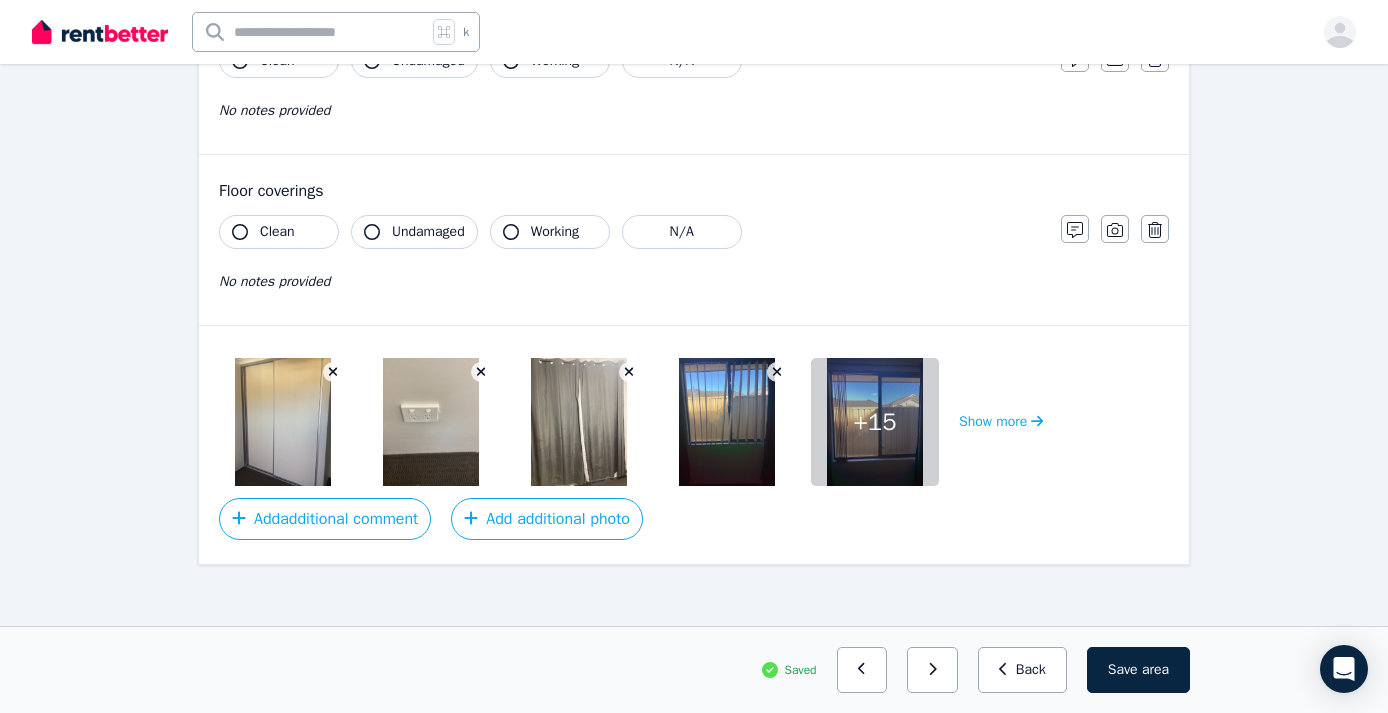 click at bounding box center (579, 422) 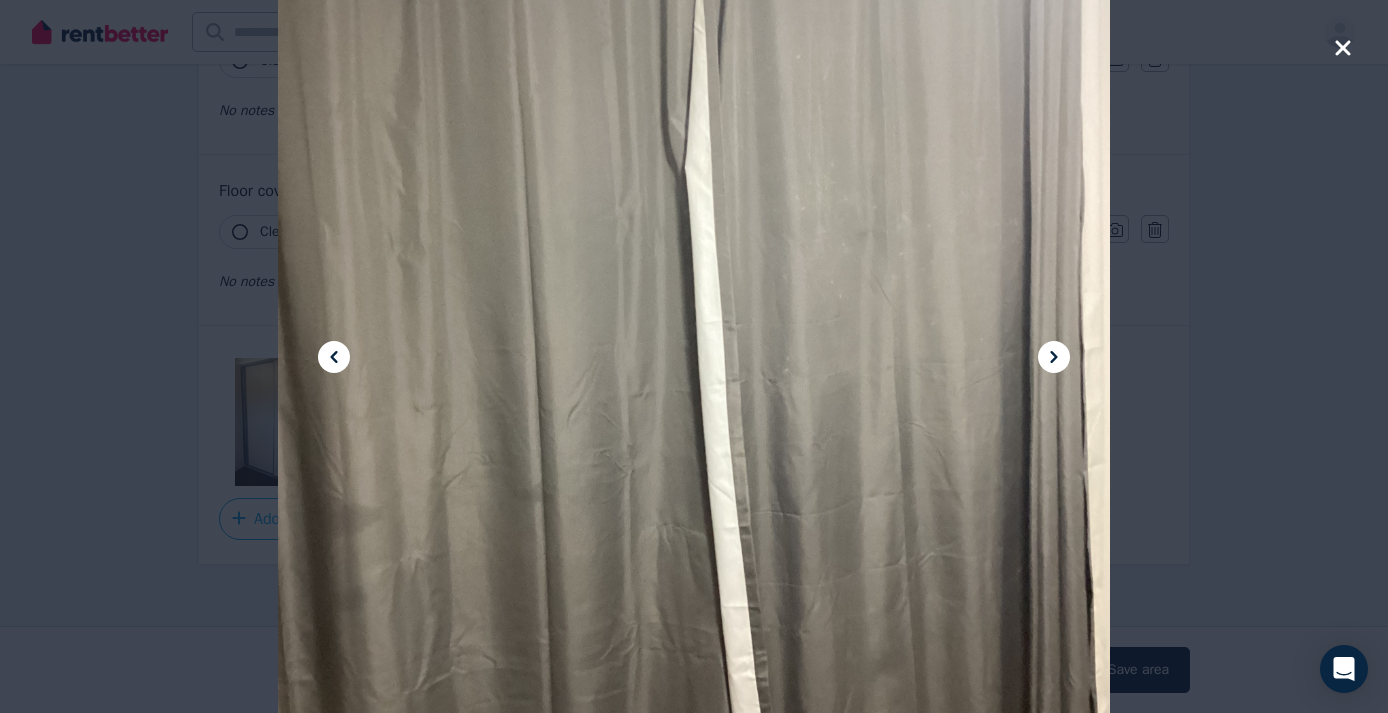 click 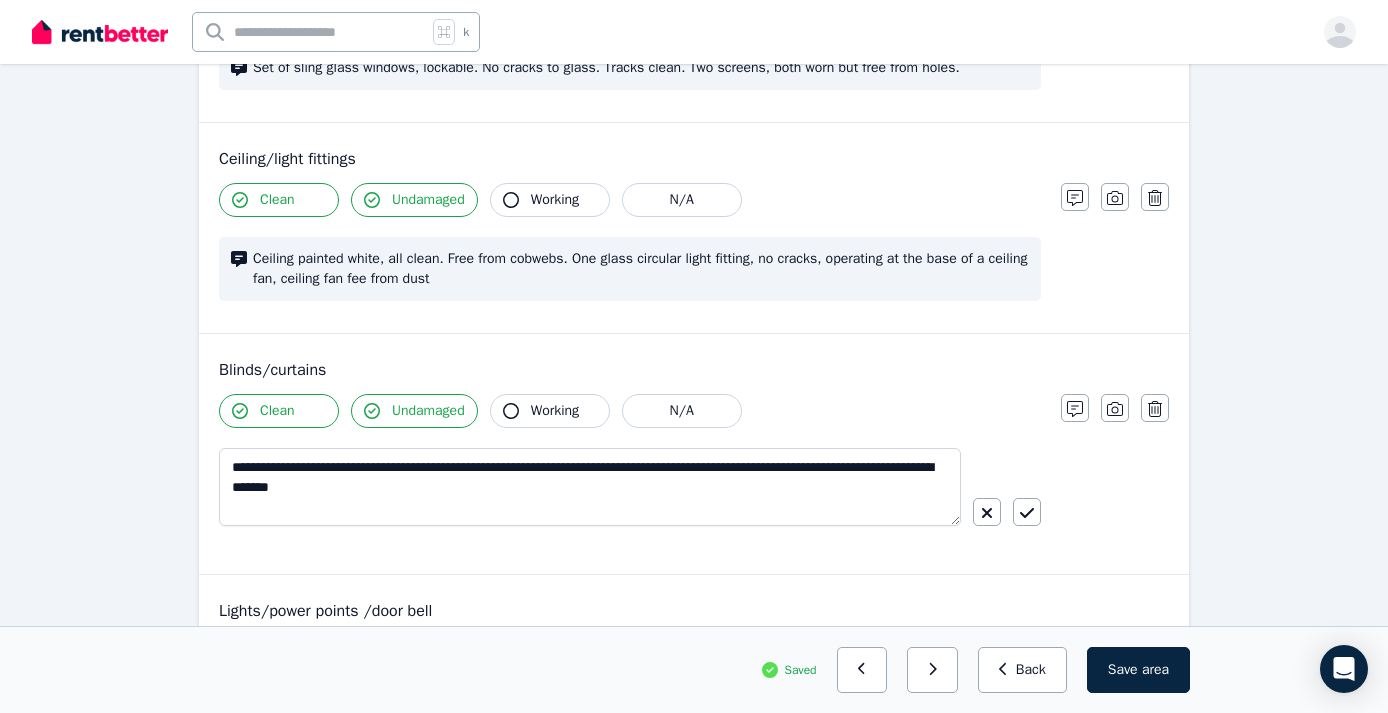 scroll, scrollTop: 872, scrollLeft: 0, axis: vertical 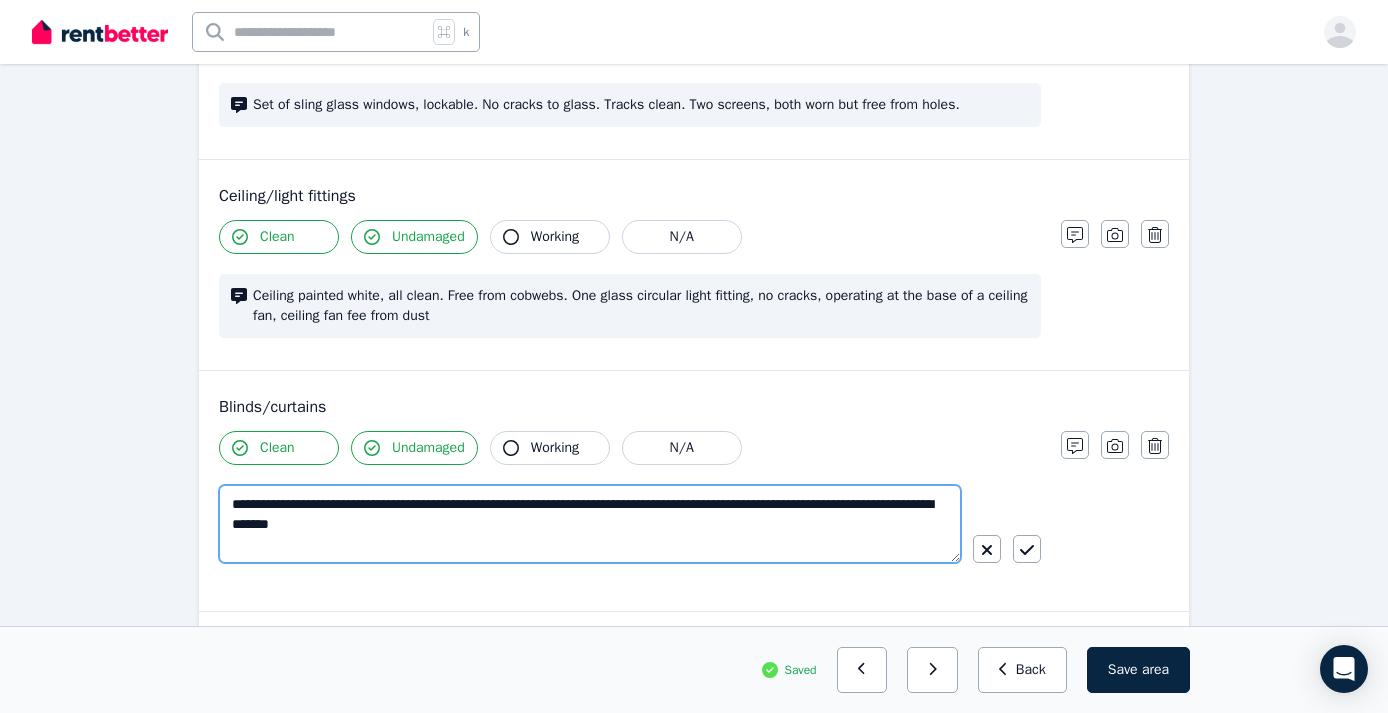click on "**********" at bounding box center [590, 524] 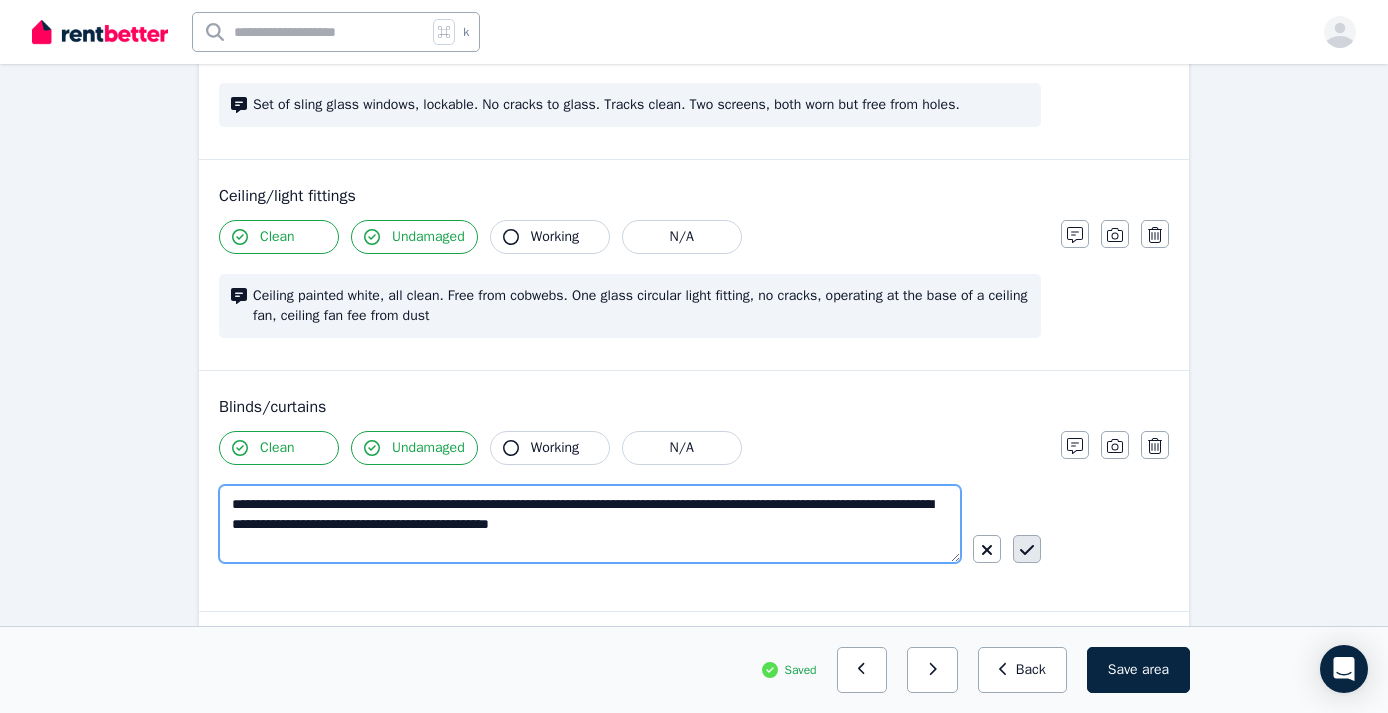 type on "**********" 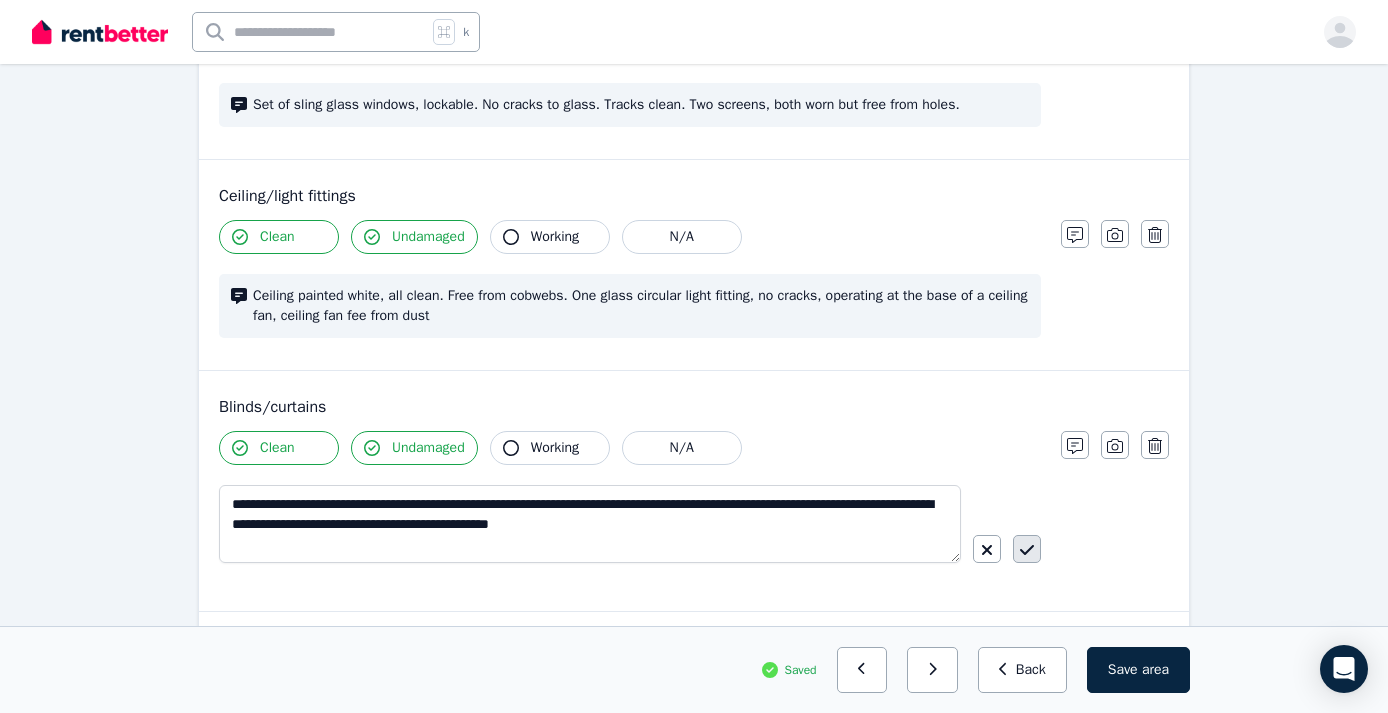 click 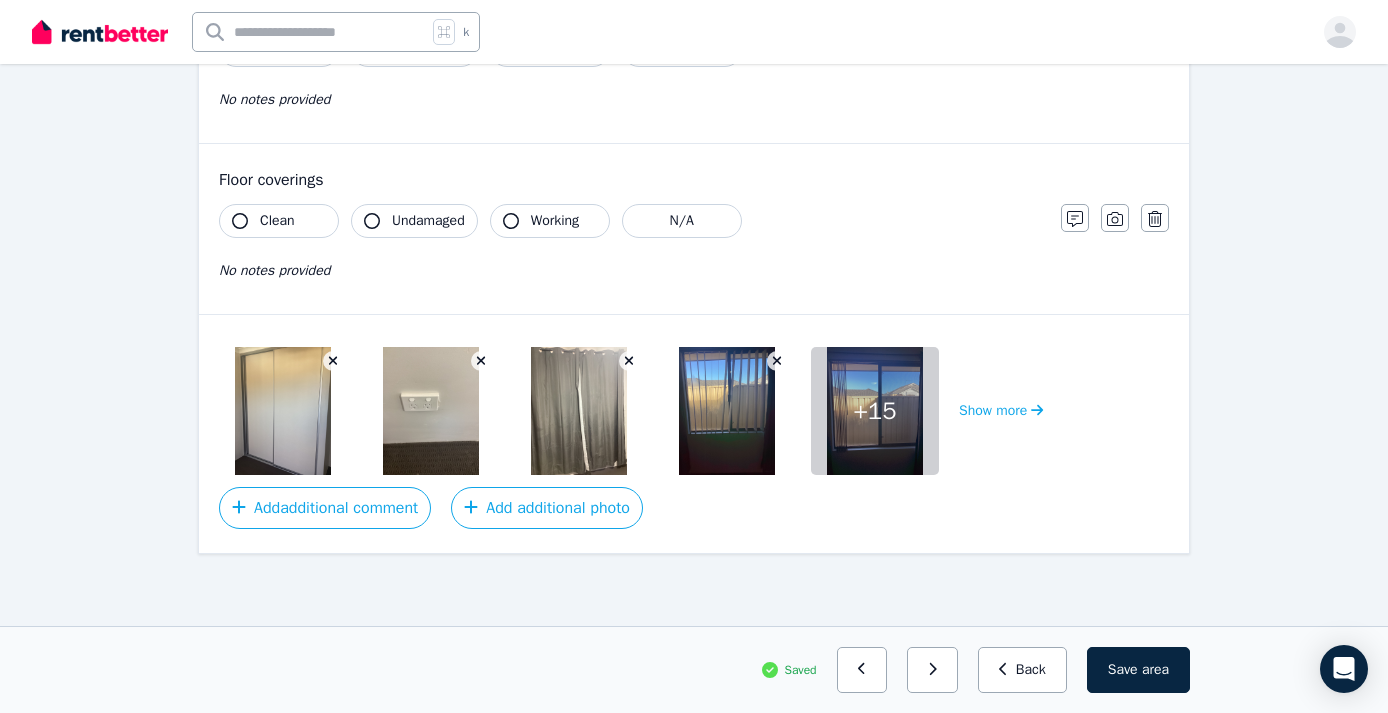 scroll, scrollTop: 1481, scrollLeft: 0, axis: vertical 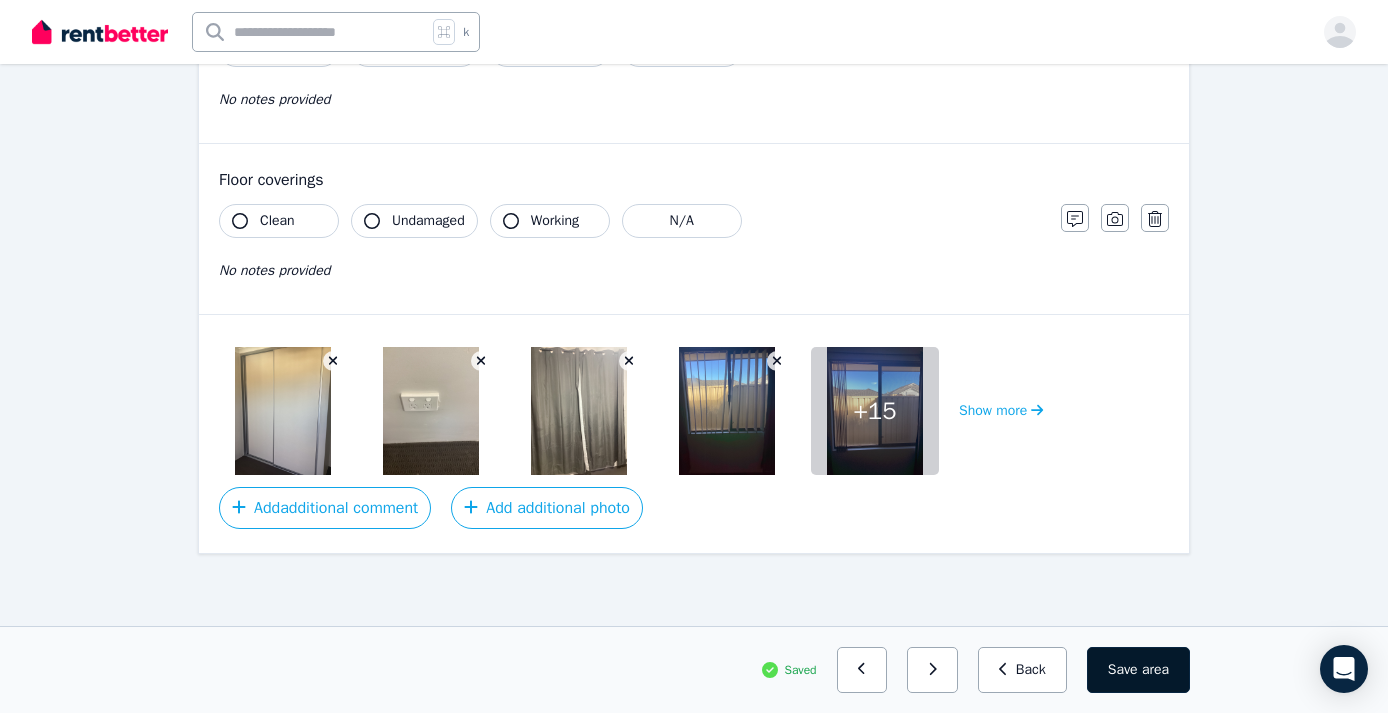 click on "Save   area" at bounding box center (1138, 670) 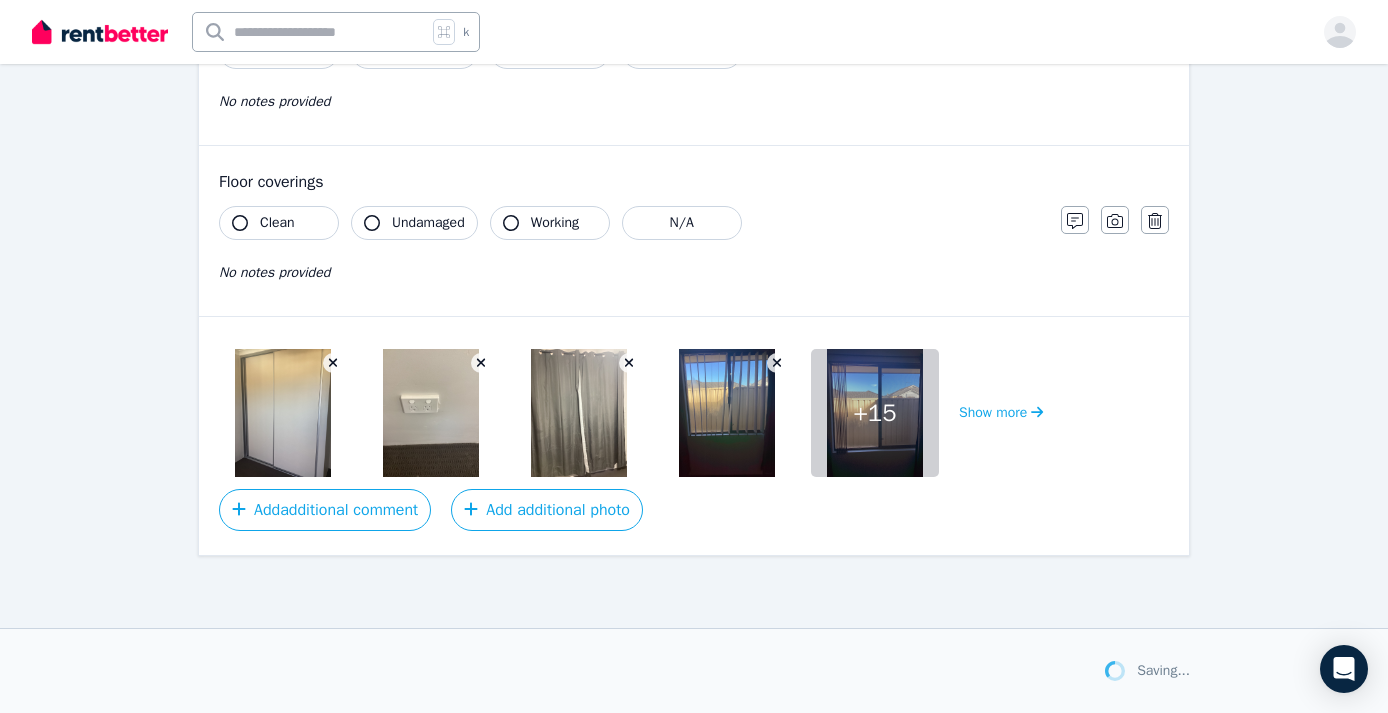 scroll, scrollTop: 1479, scrollLeft: 0, axis: vertical 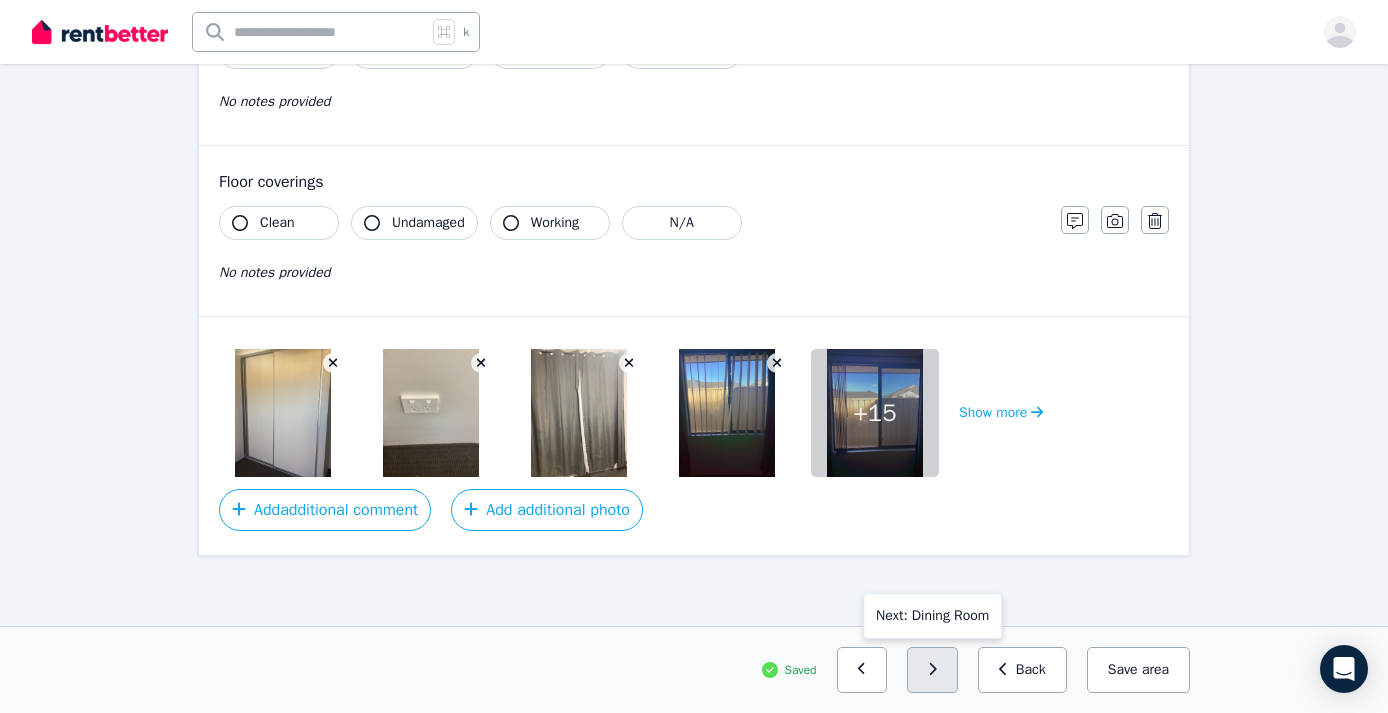 click at bounding box center [932, 670] 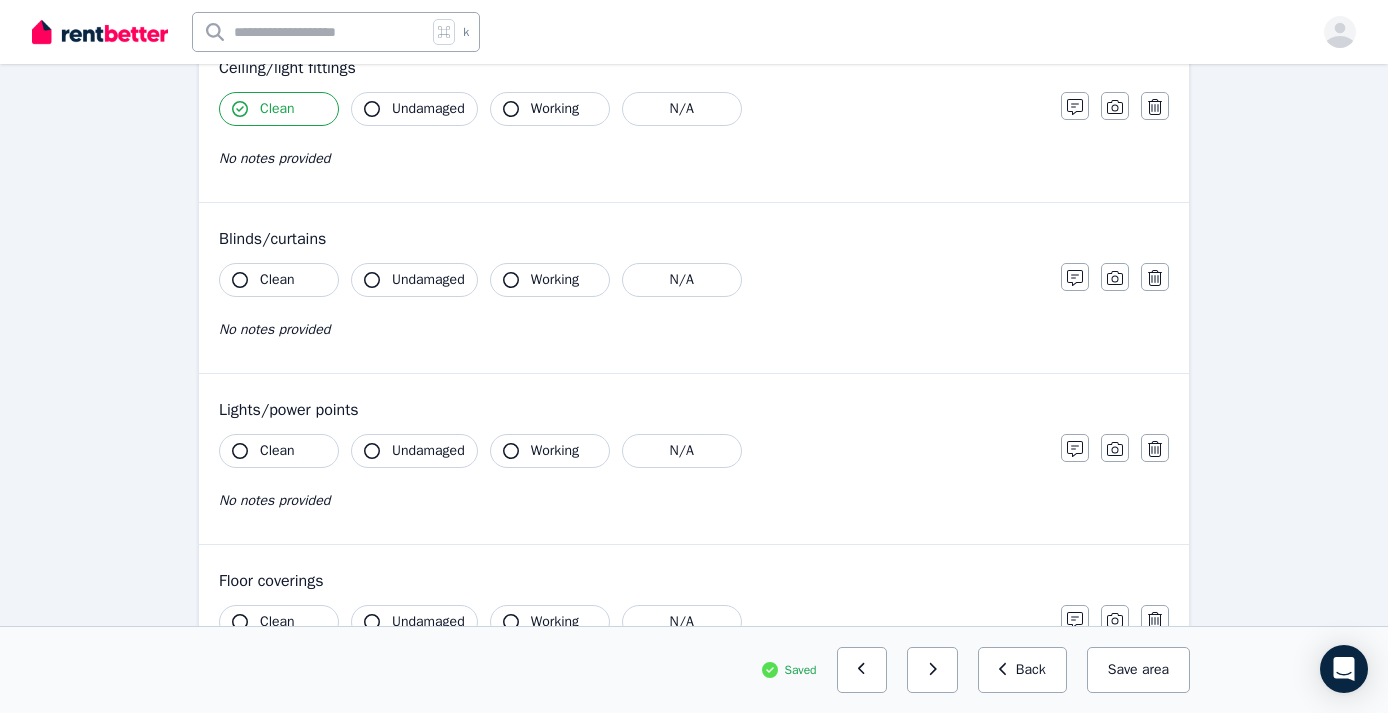 scroll, scrollTop: 845, scrollLeft: 0, axis: vertical 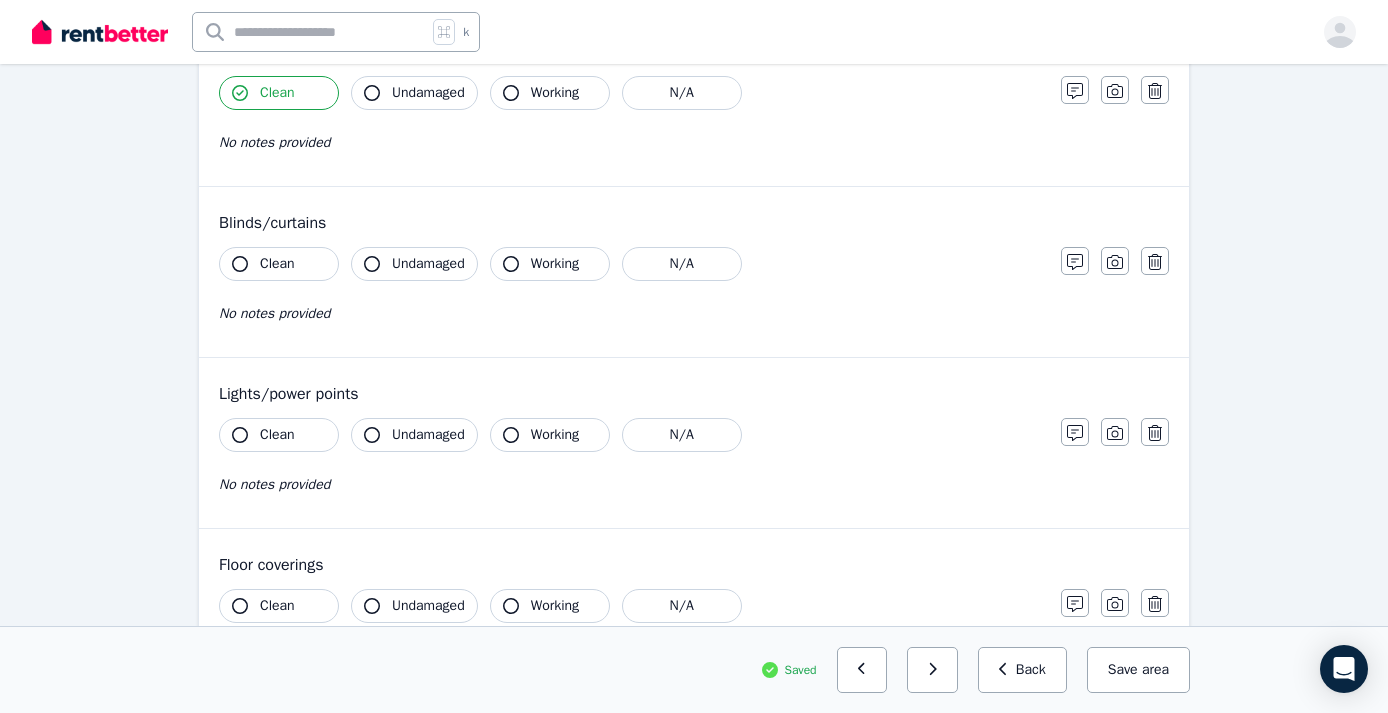 click 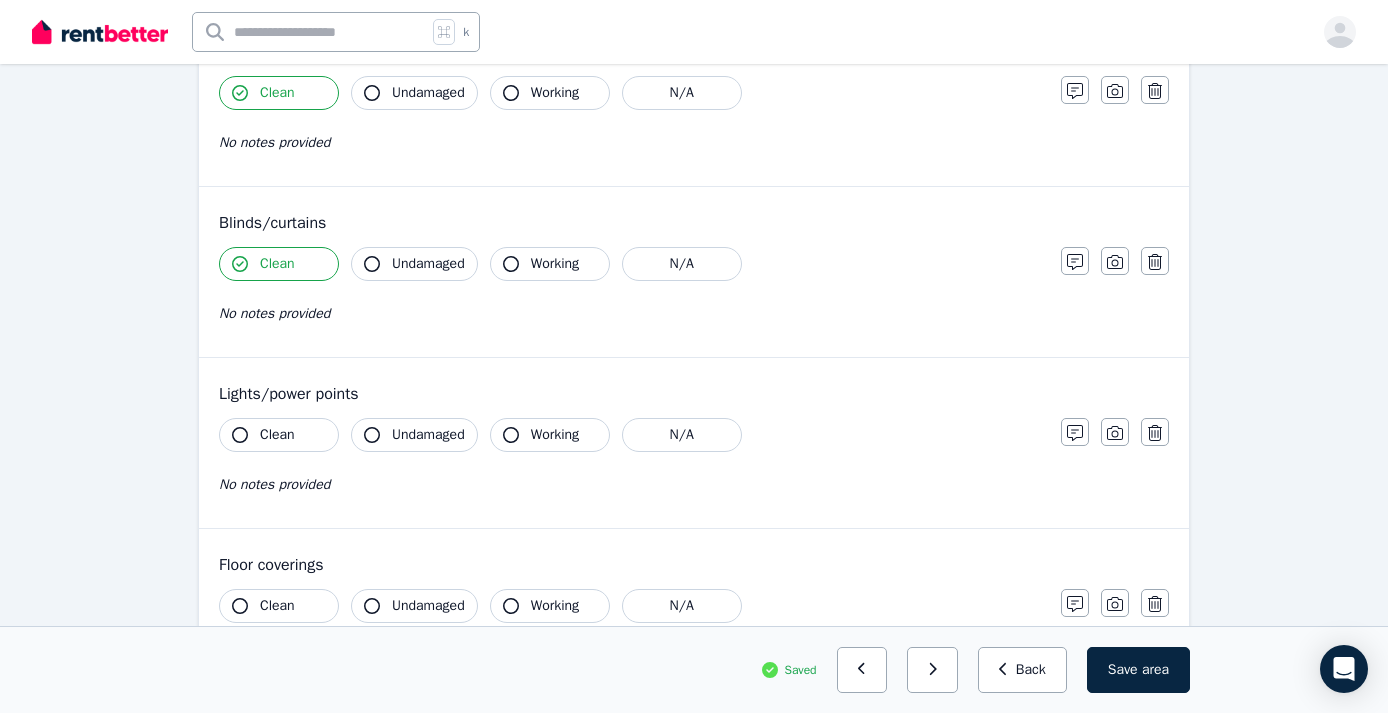 click 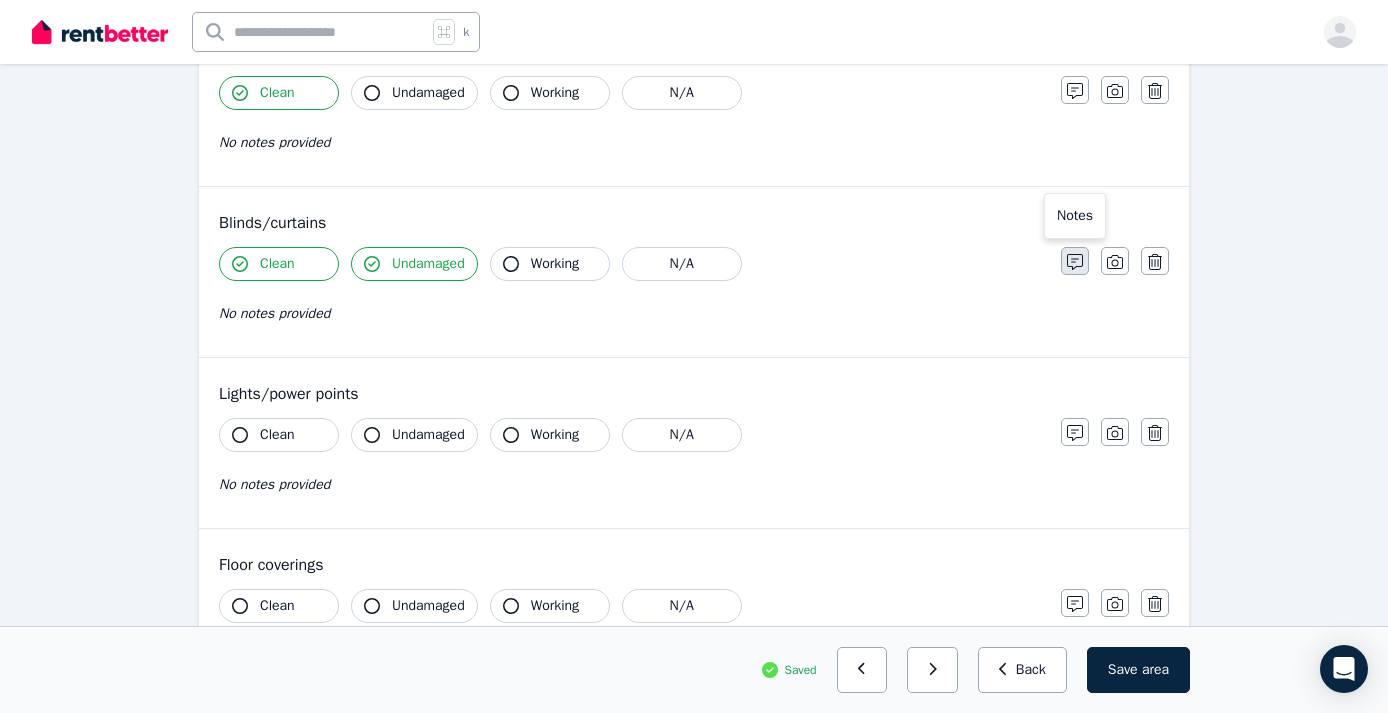 click 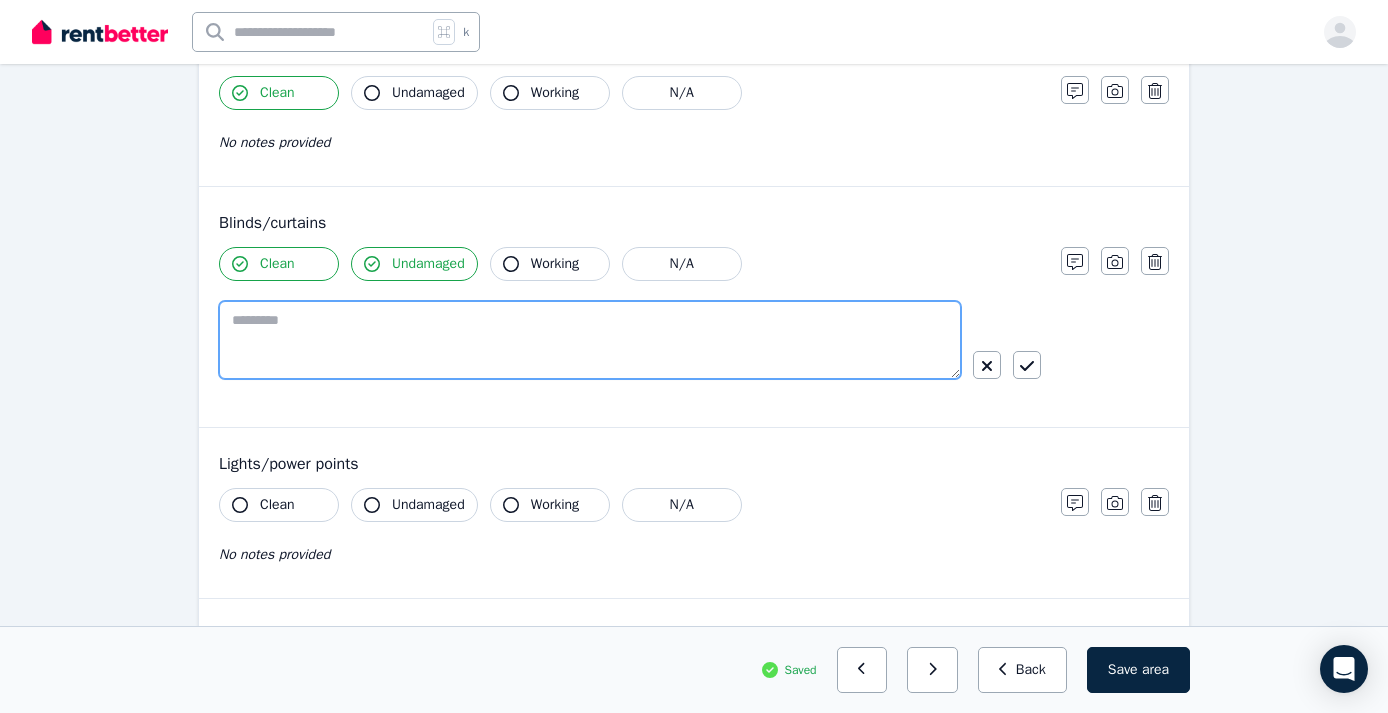 click at bounding box center (590, 340) 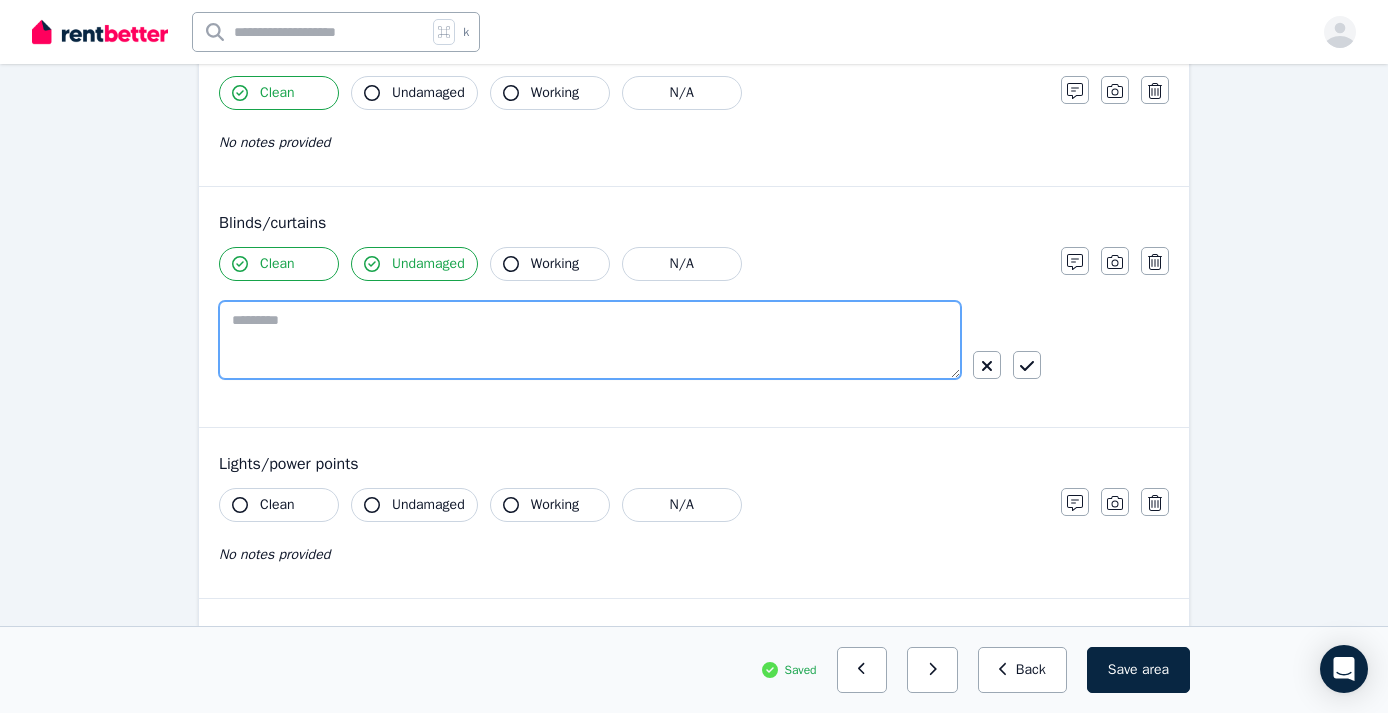 paste on "**********" 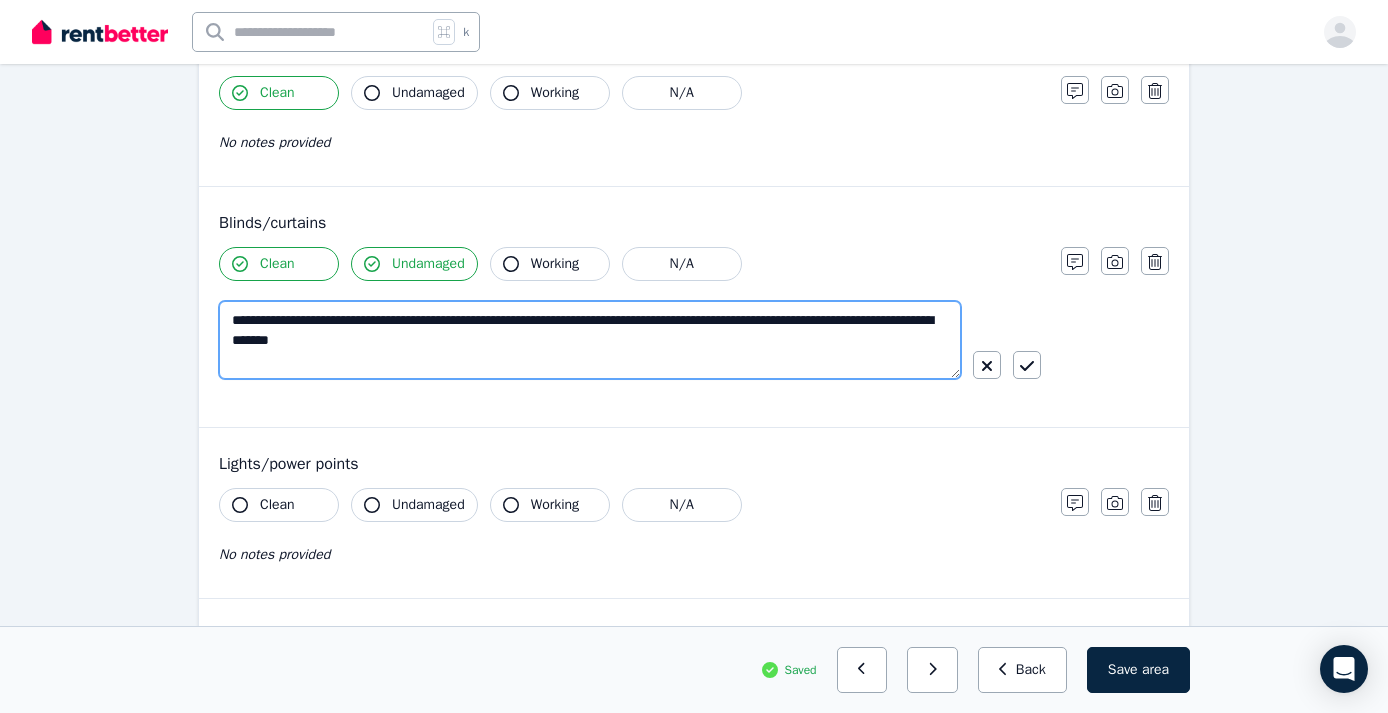 drag, startPoint x: 257, startPoint y: 321, endPoint x: 224, endPoint y: 318, distance: 33.13608 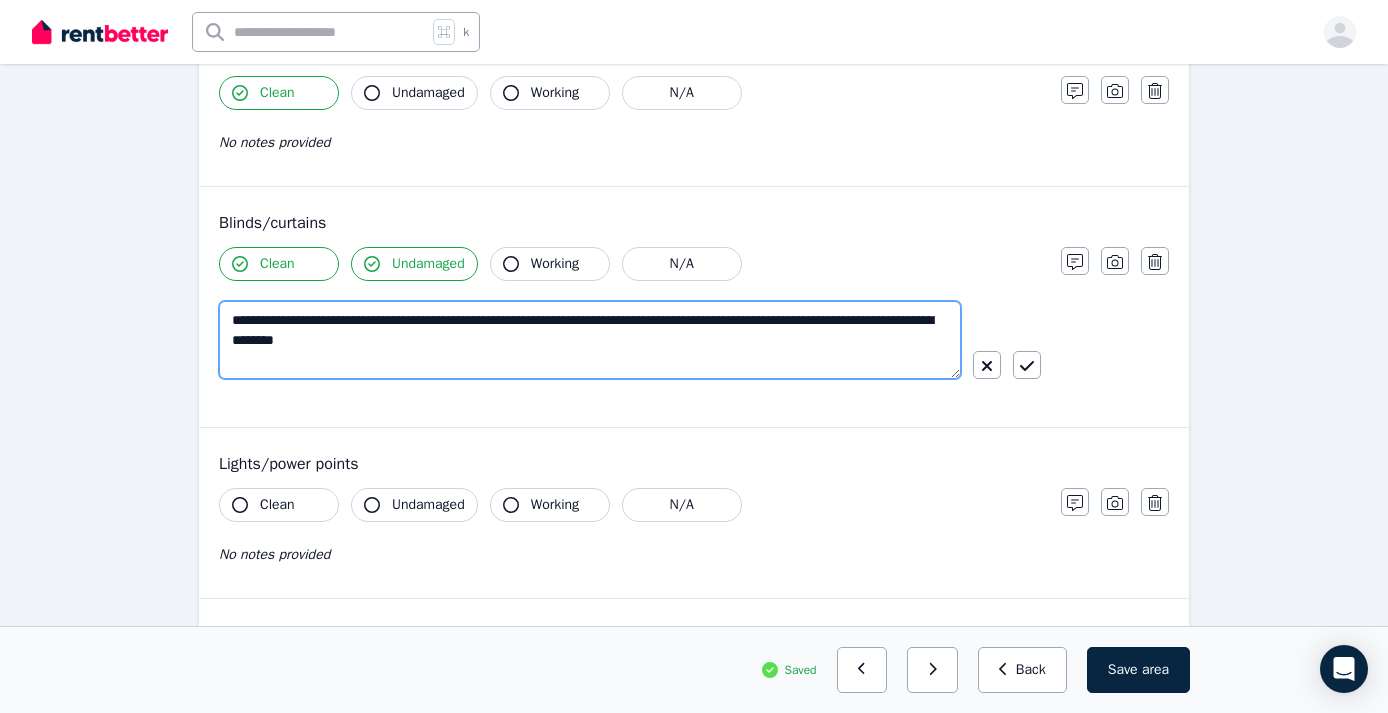 click on "**********" at bounding box center (590, 340) 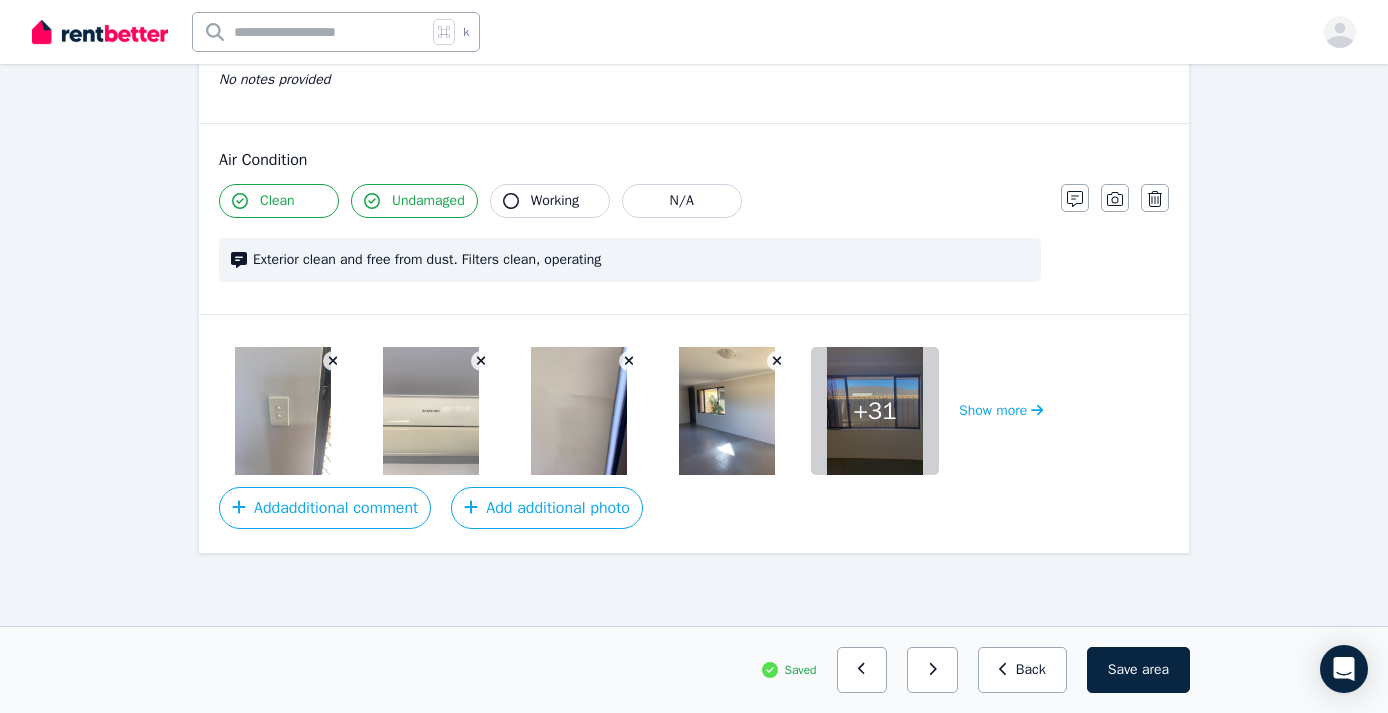 scroll, scrollTop: 1491, scrollLeft: 0, axis: vertical 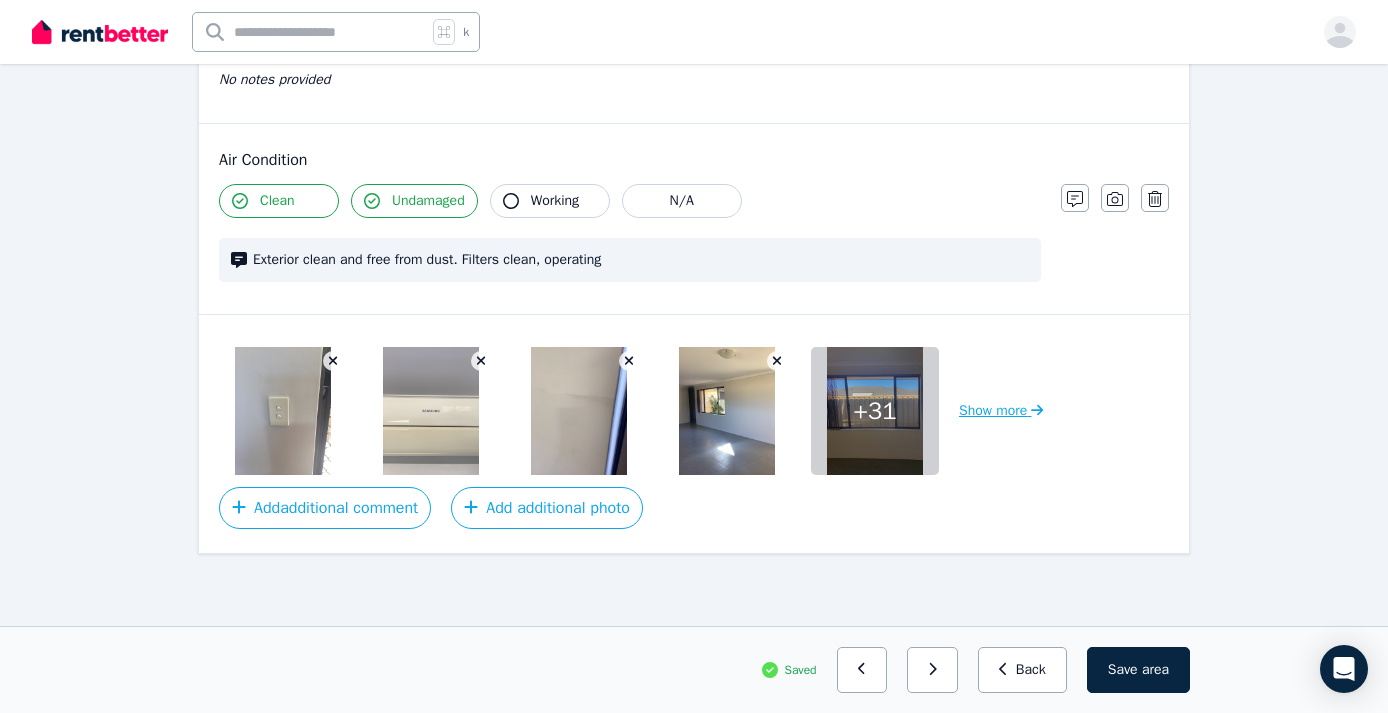 click on "Show more" at bounding box center (1001, 411) 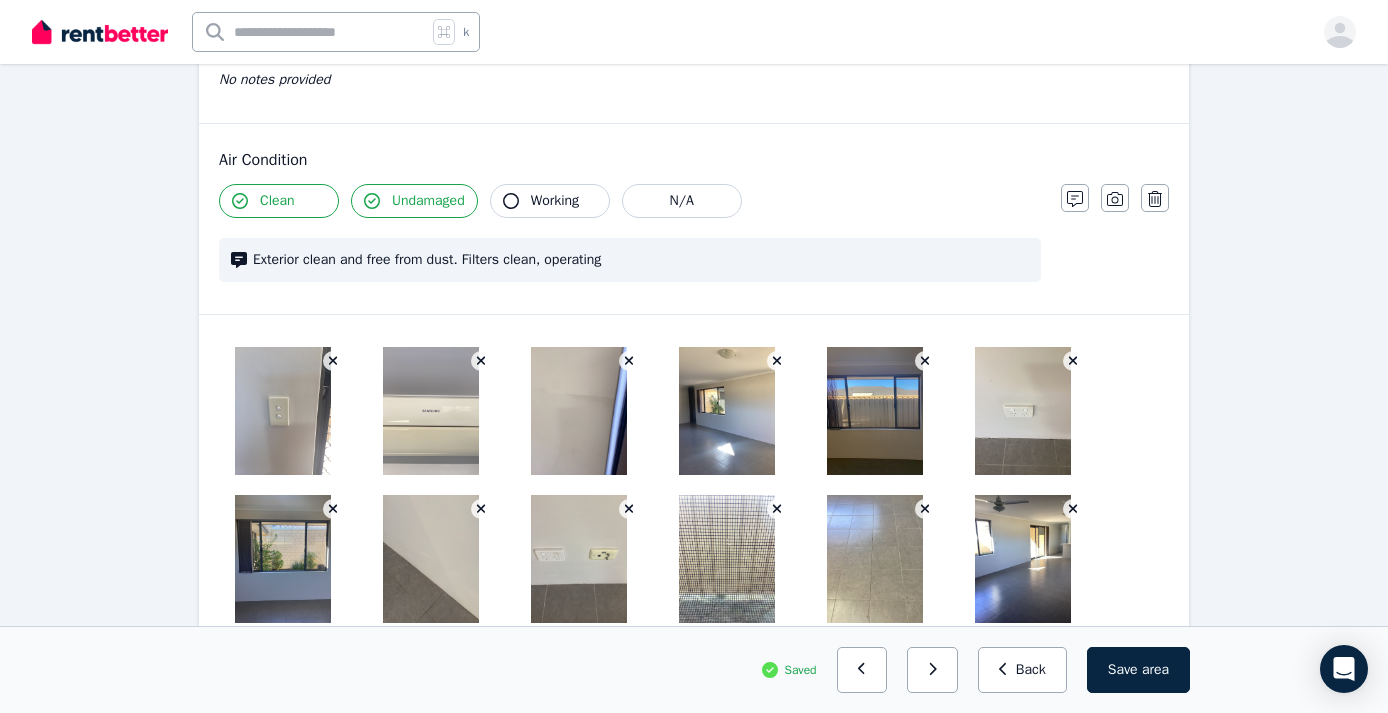 click at bounding box center (875, 411) 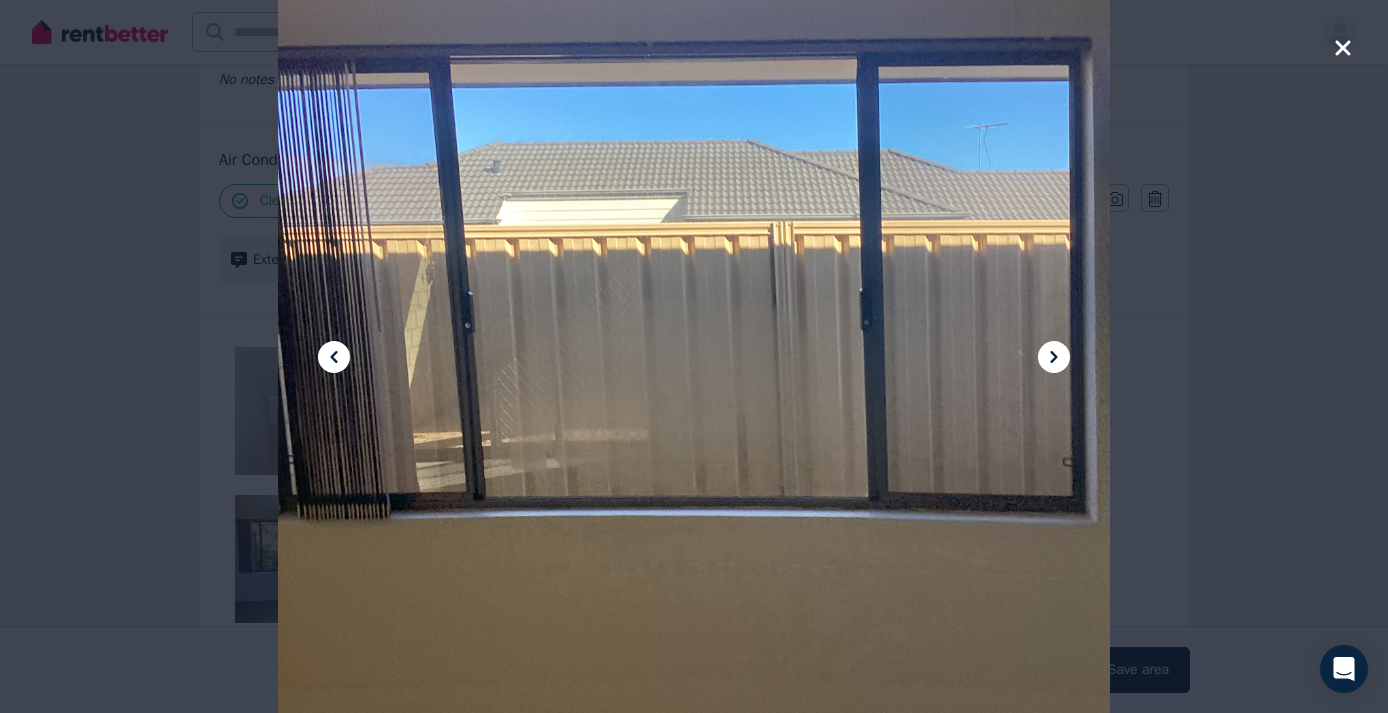 click 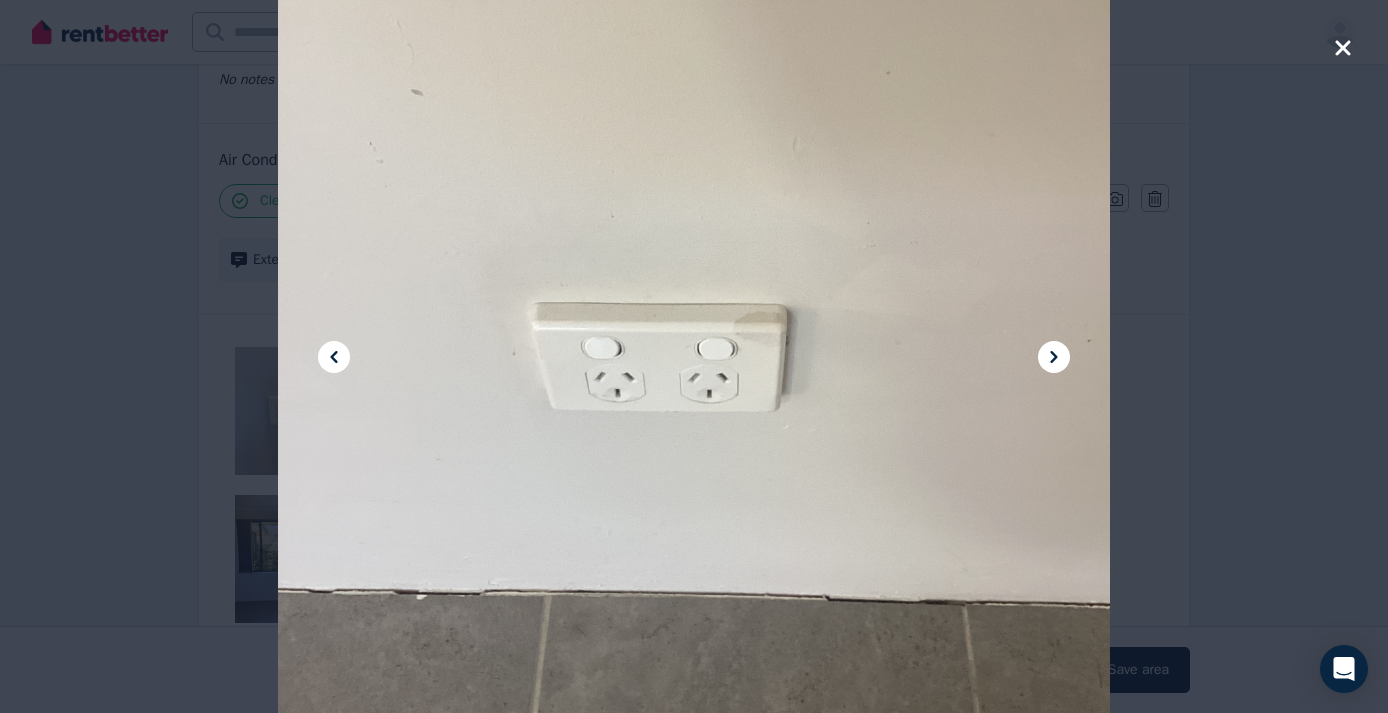 click 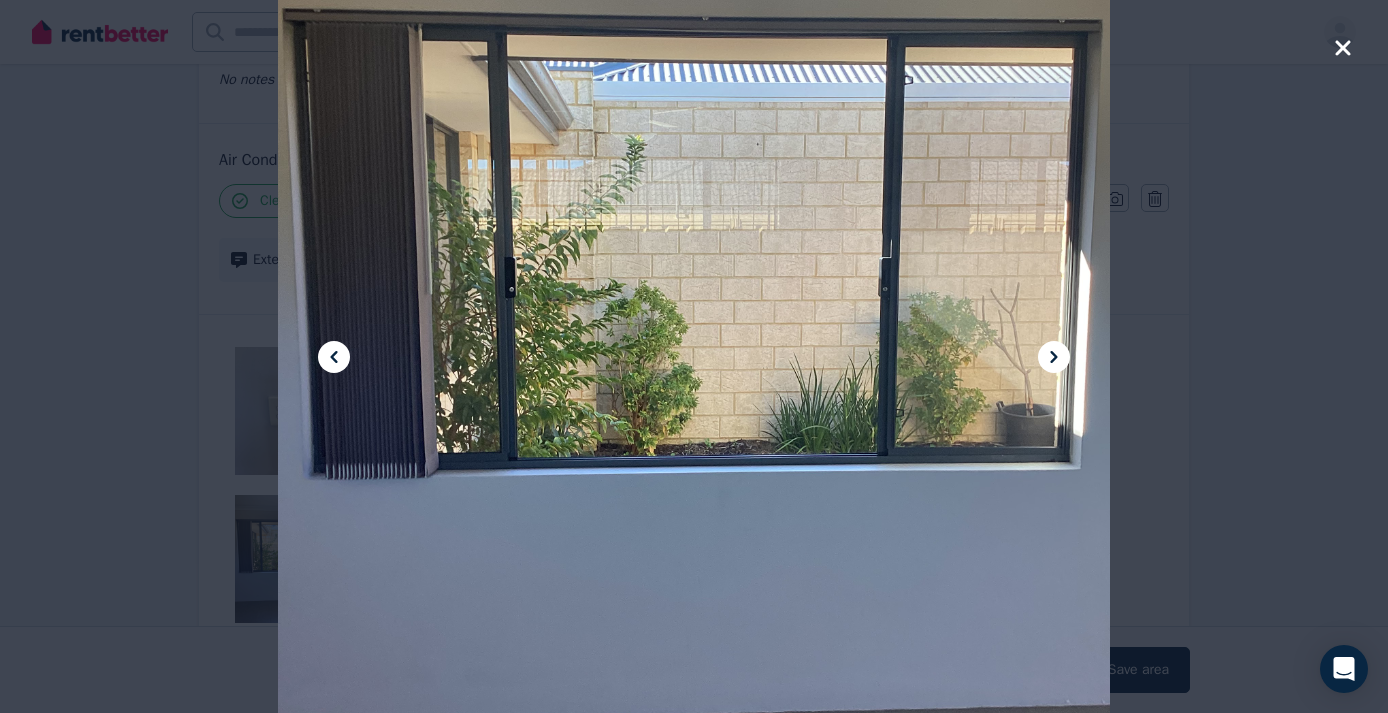 click 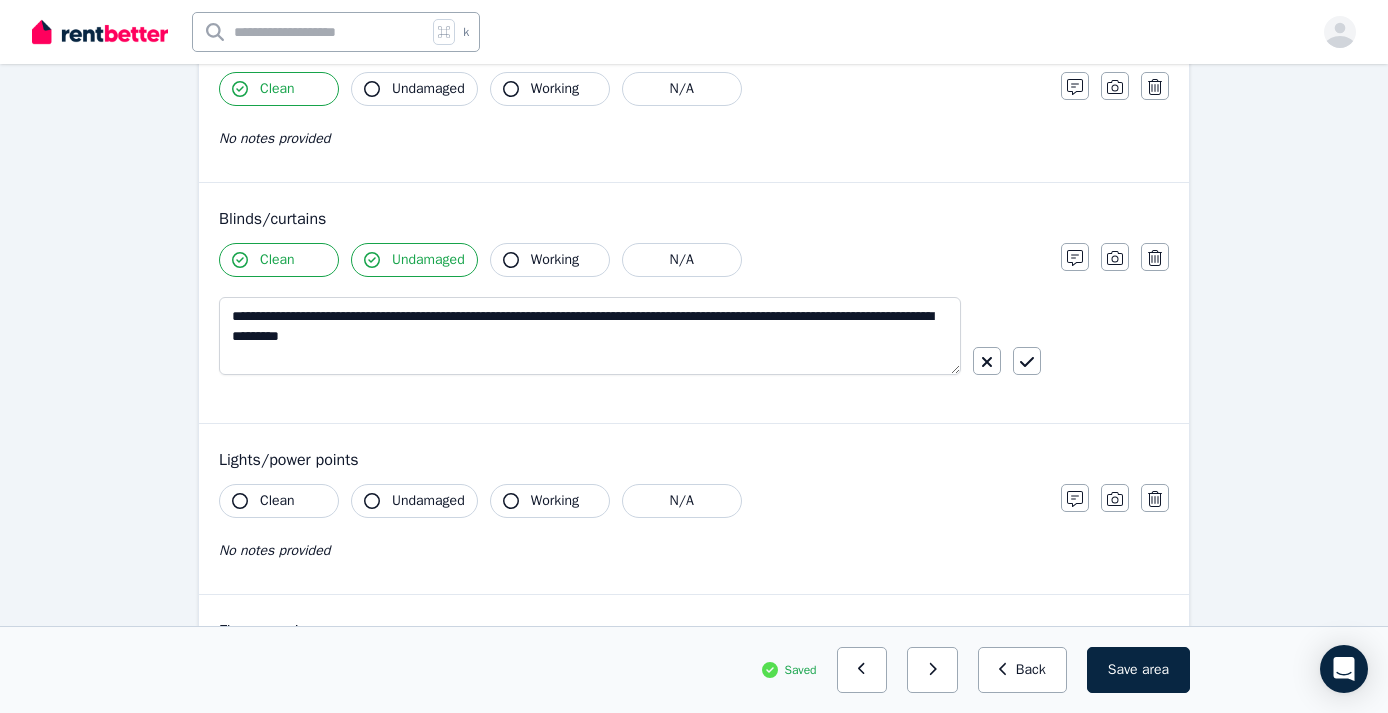 scroll, scrollTop: 865, scrollLeft: 0, axis: vertical 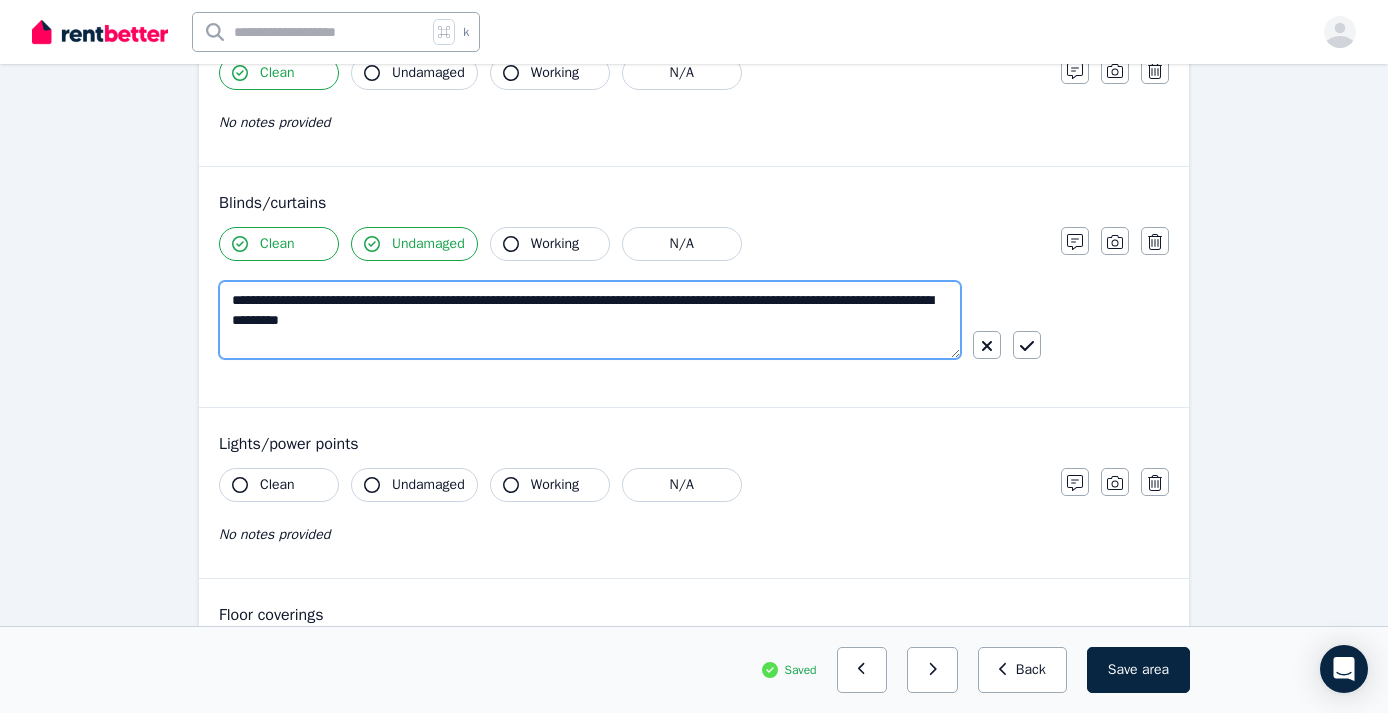 click on "**********" at bounding box center (590, 320) 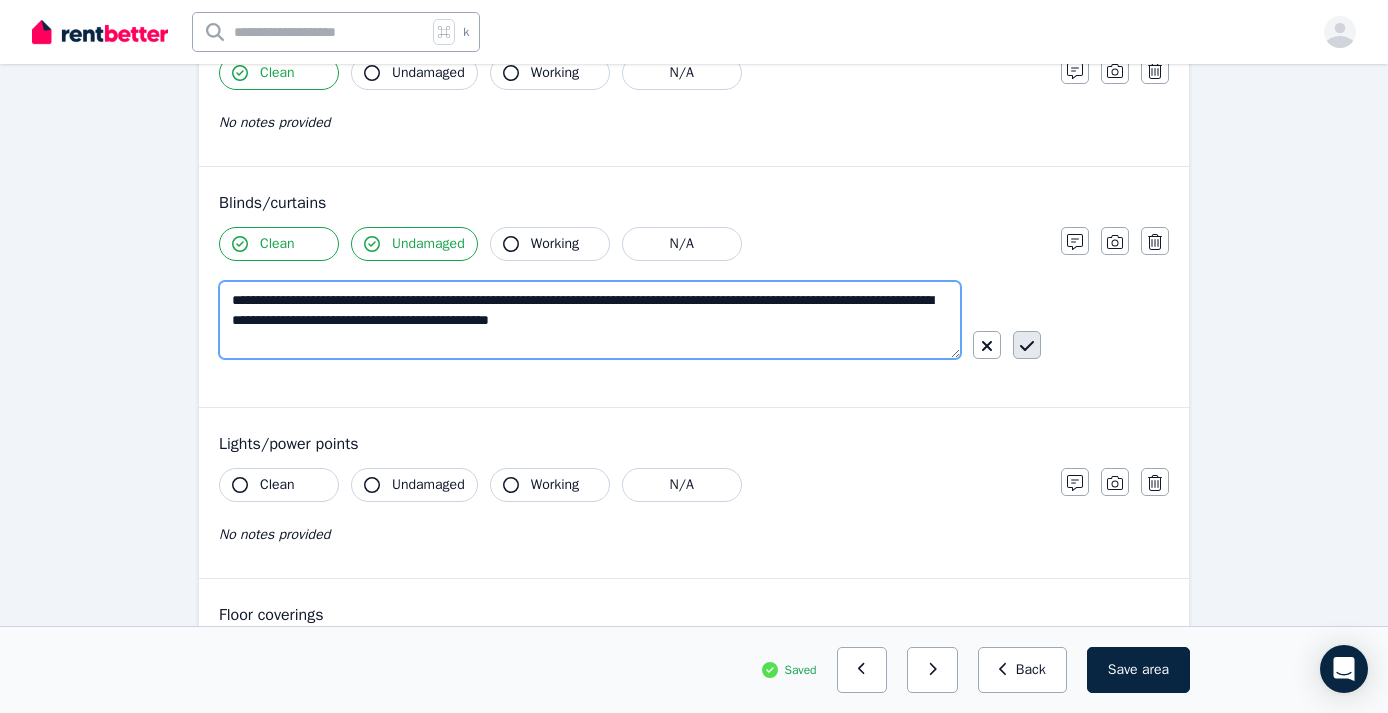 type on "**********" 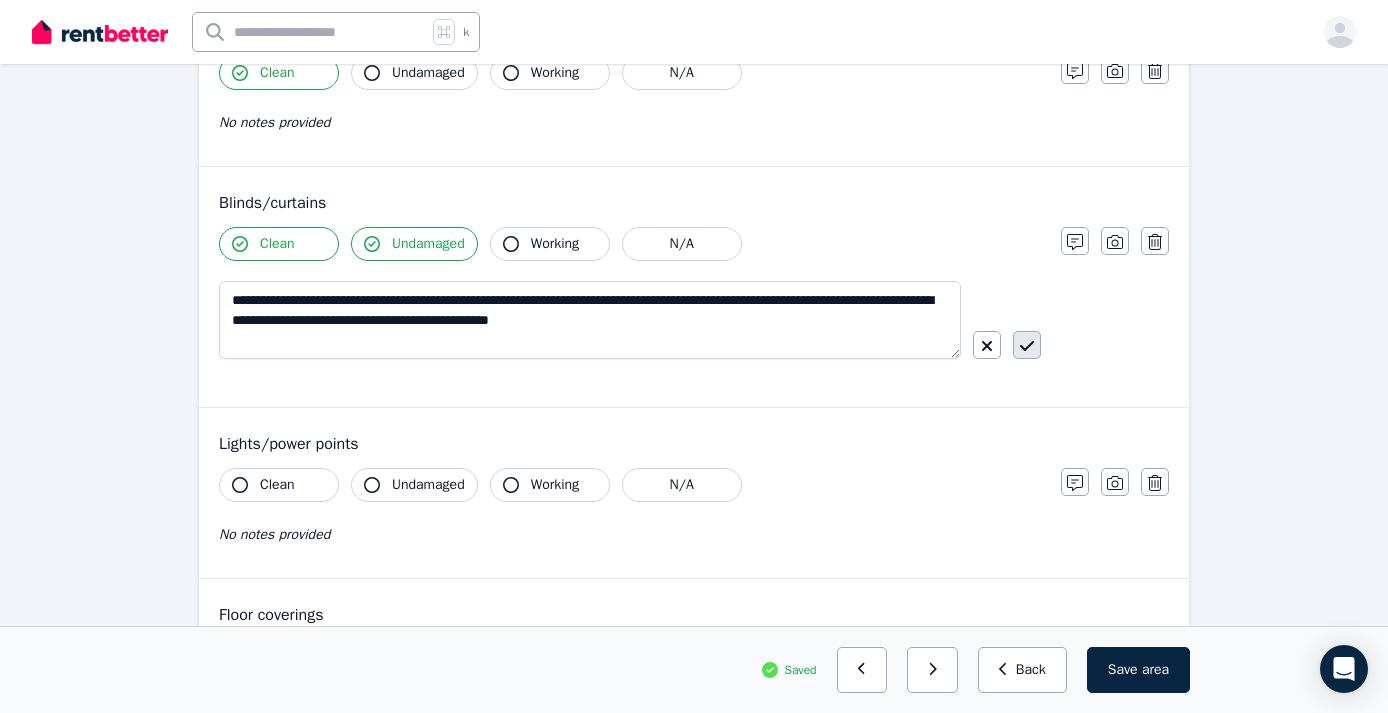 click 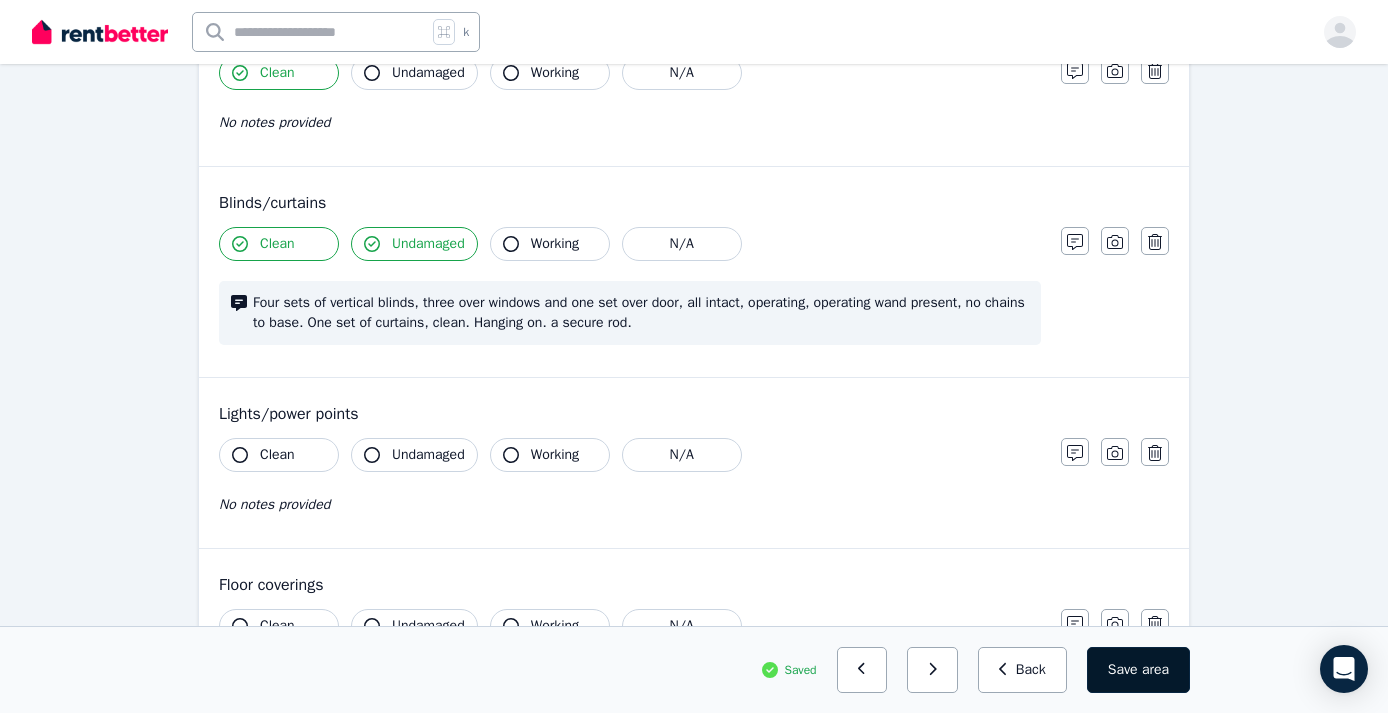 click on "Save   area" at bounding box center [1138, 670] 